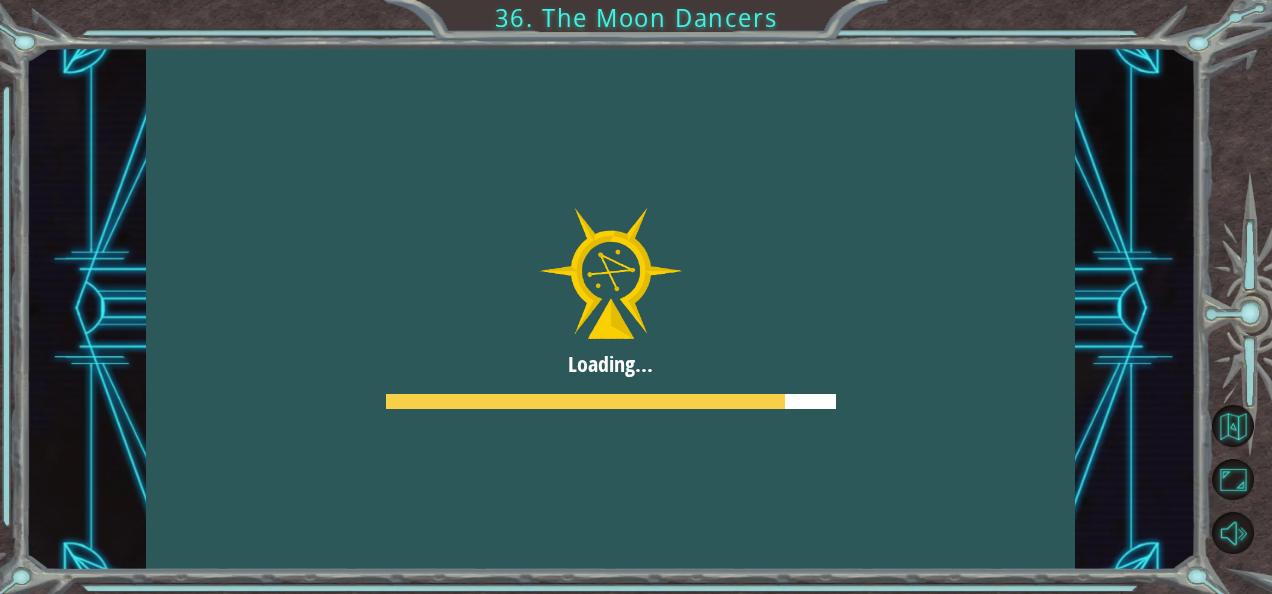 scroll, scrollTop: 0, scrollLeft: 0, axis: both 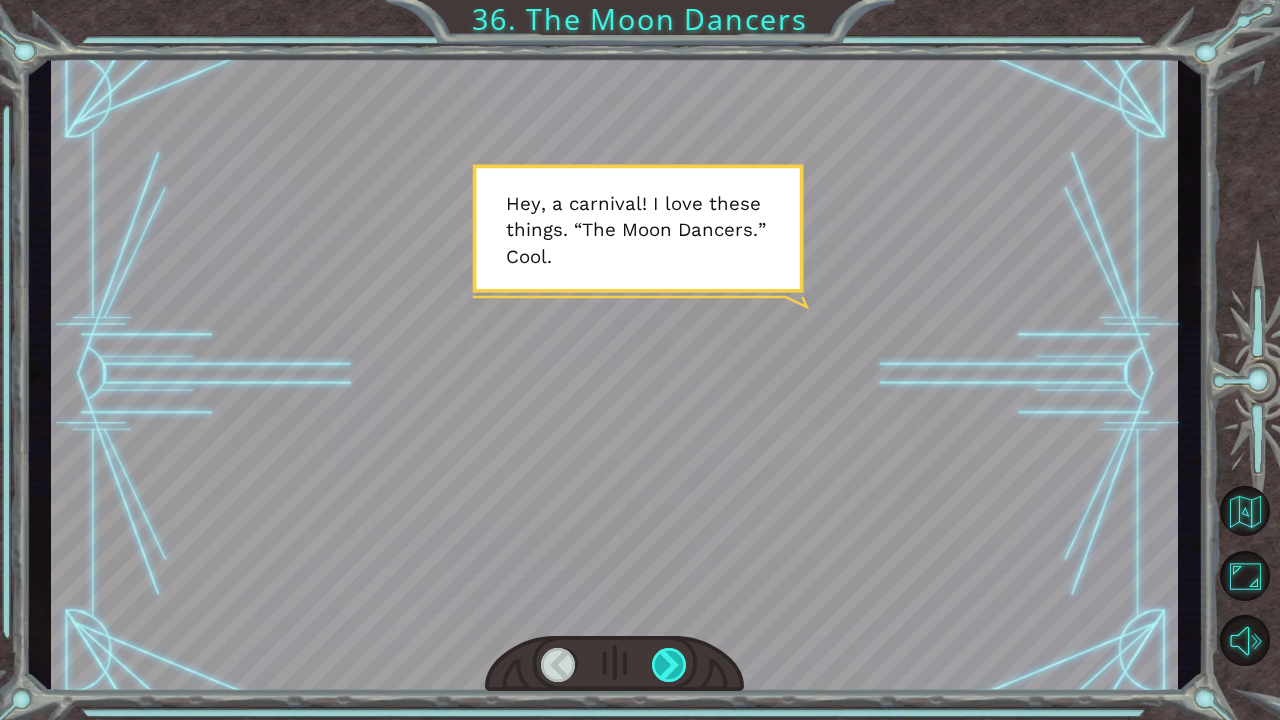 click at bounding box center (670, 665) 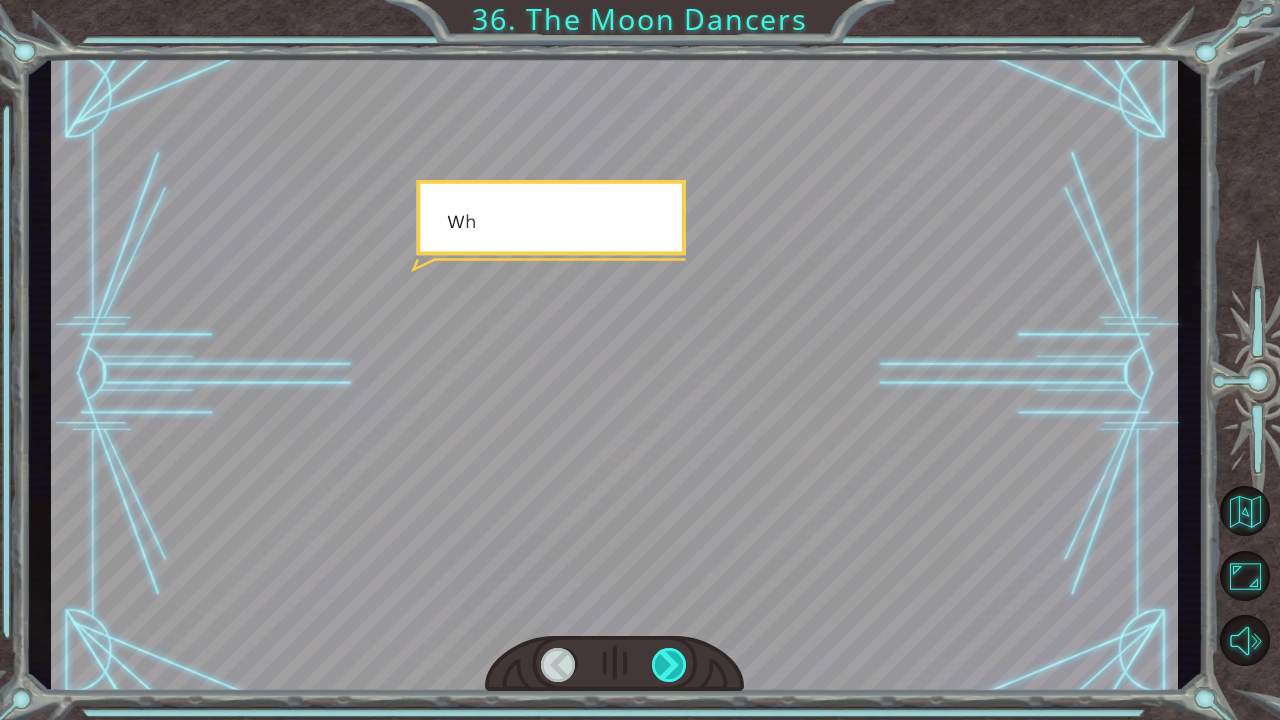 click at bounding box center (670, 665) 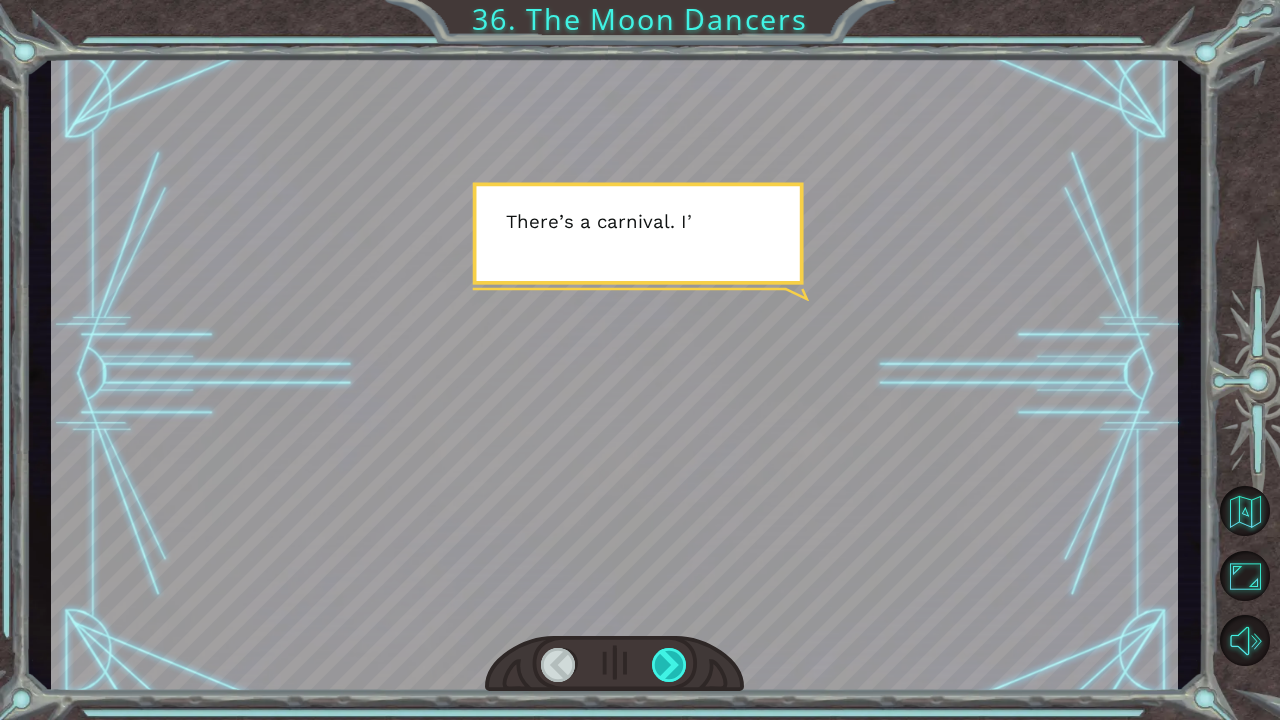 click at bounding box center (670, 665) 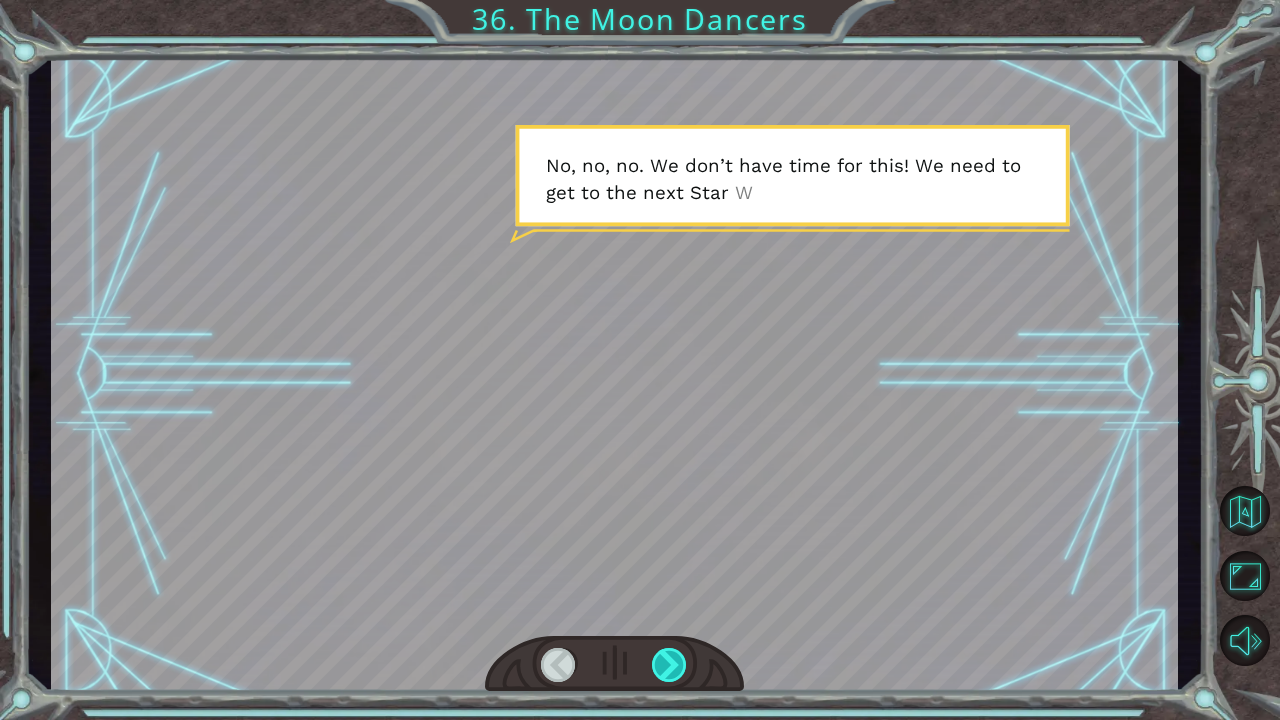 click at bounding box center (670, 665) 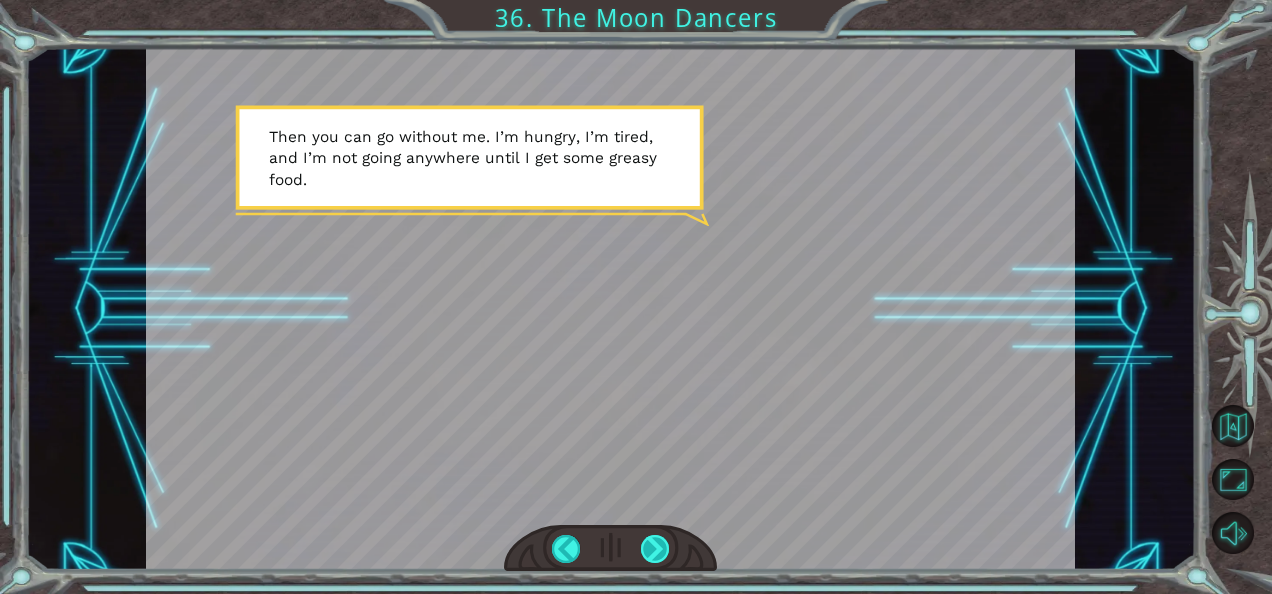 click at bounding box center [655, 549] 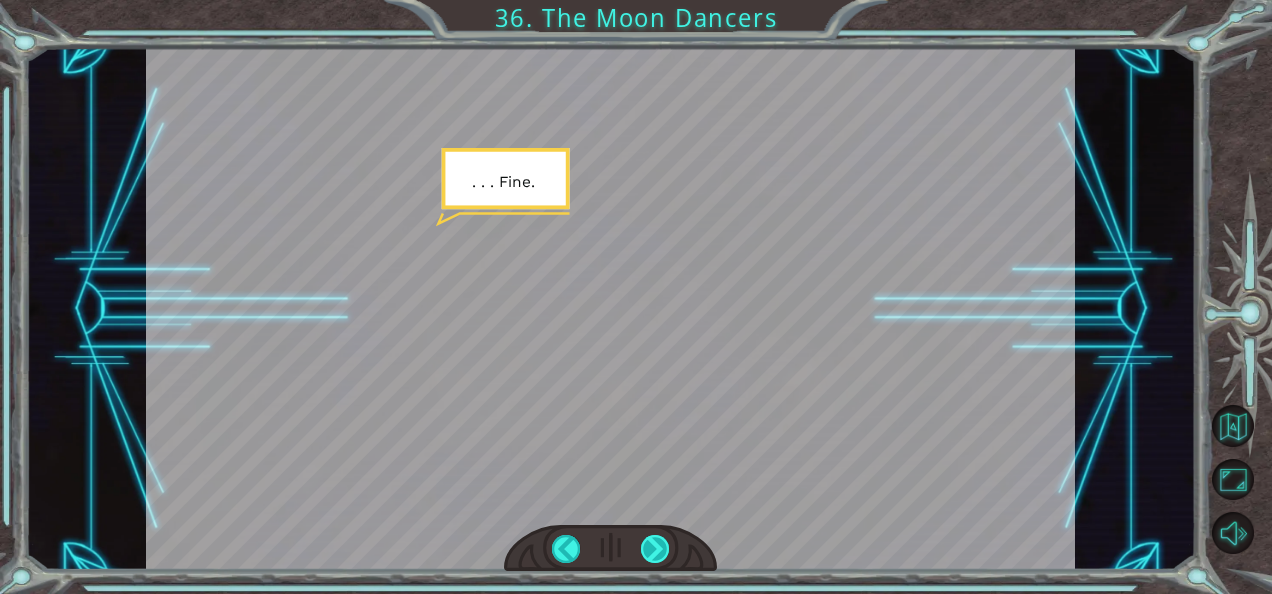 click at bounding box center (655, 549) 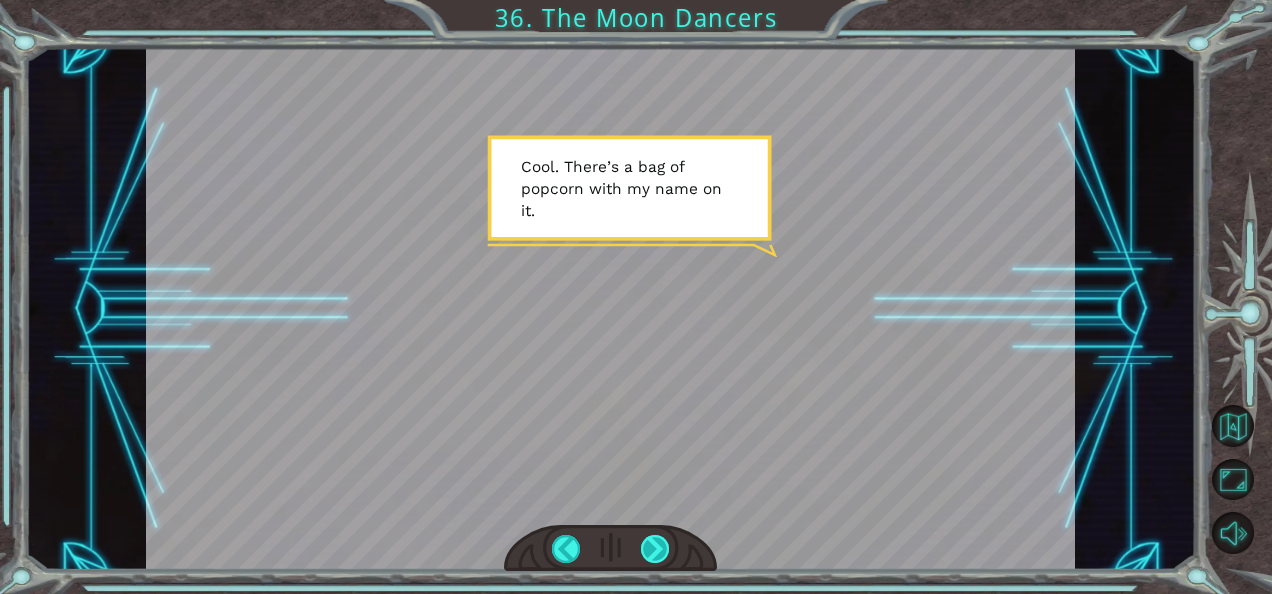 click at bounding box center (655, 549) 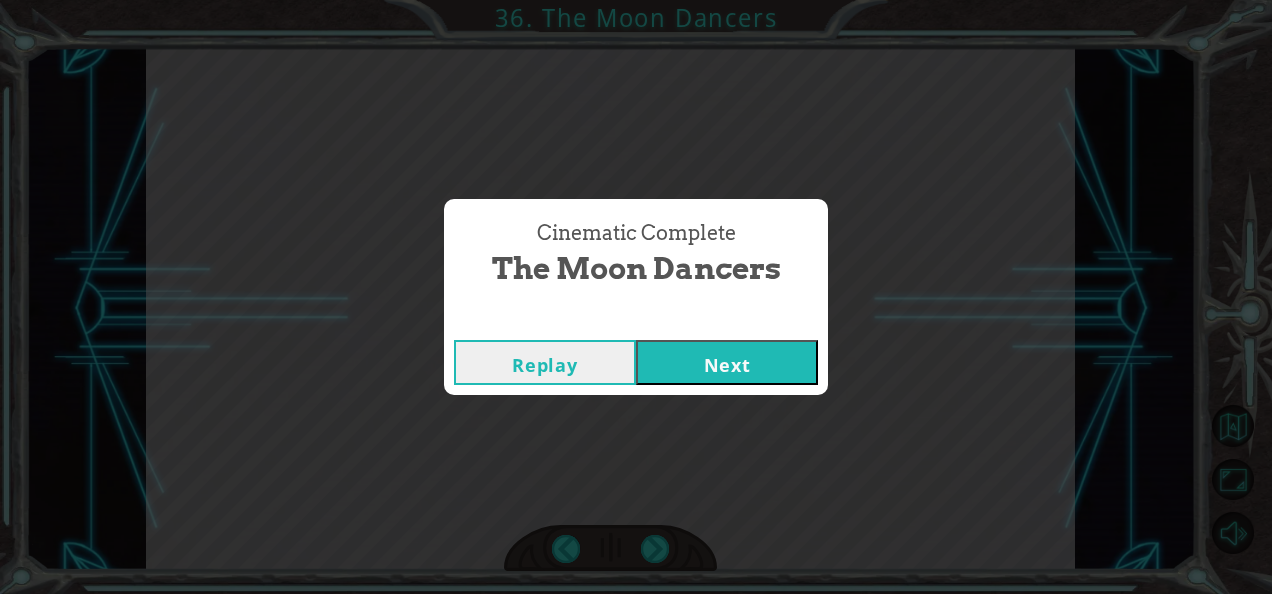 click on "Next" at bounding box center [727, 362] 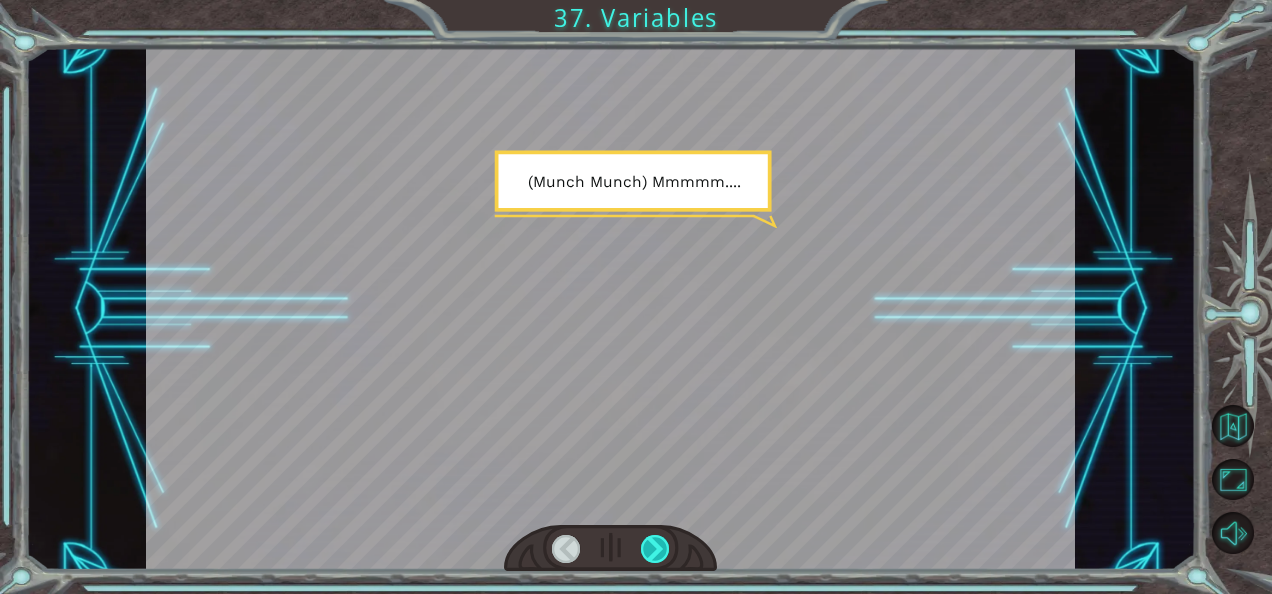 click at bounding box center [655, 549] 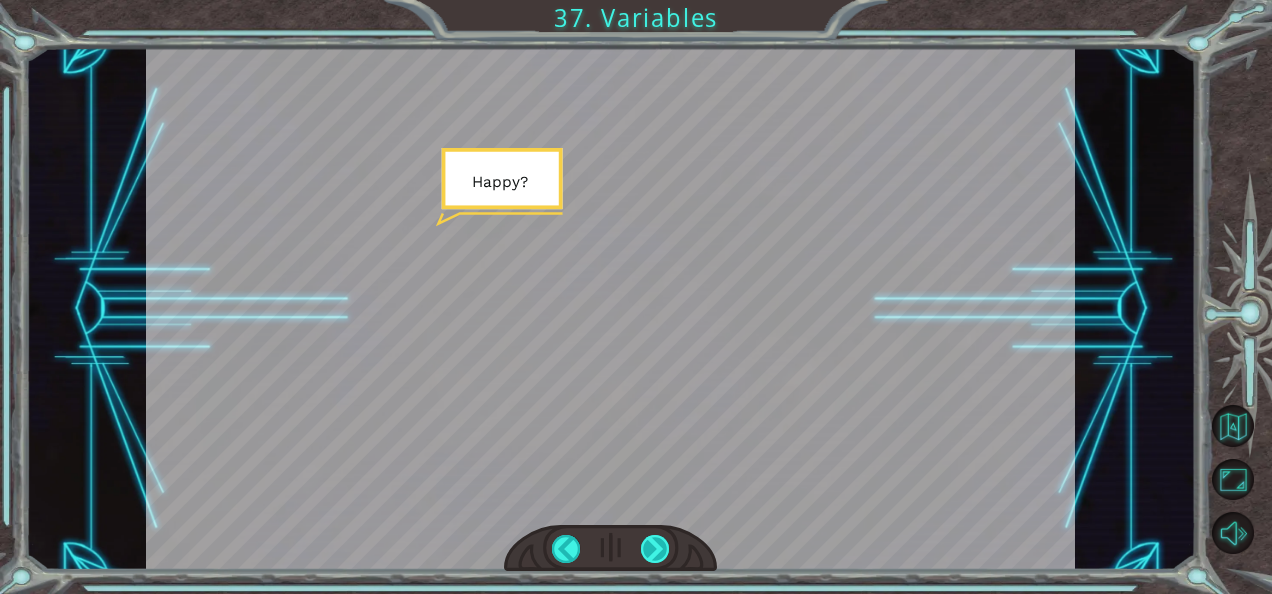 click at bounding box center [655, 549] 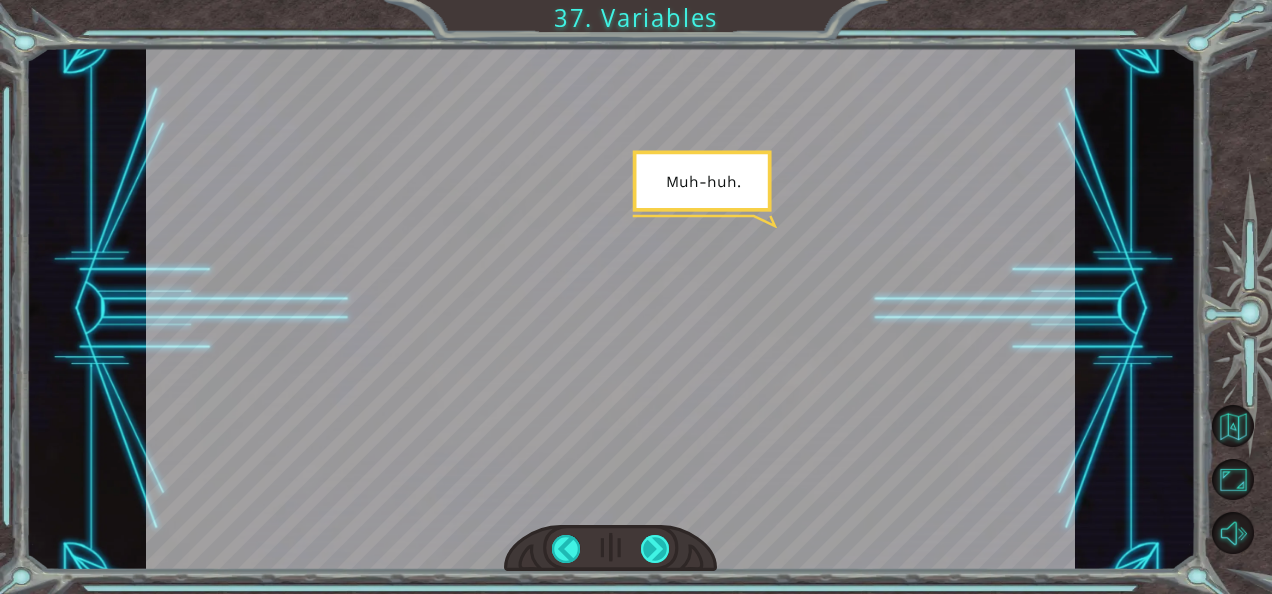 click at bounding box center (655, 549) 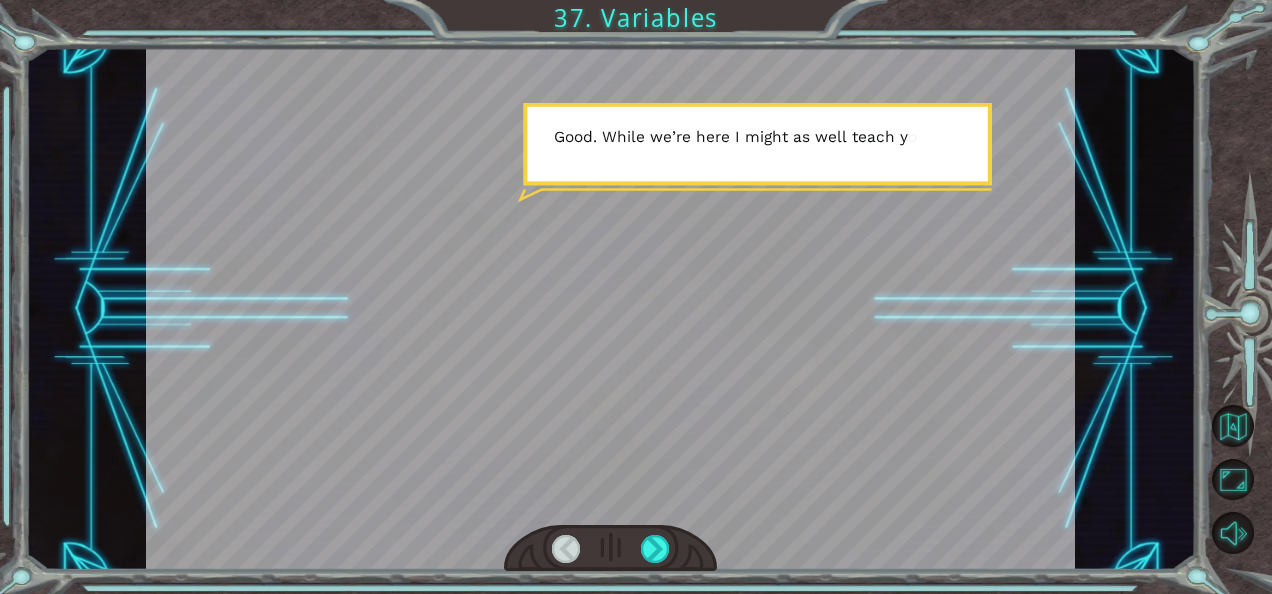 click at bounding box center (611, 548) 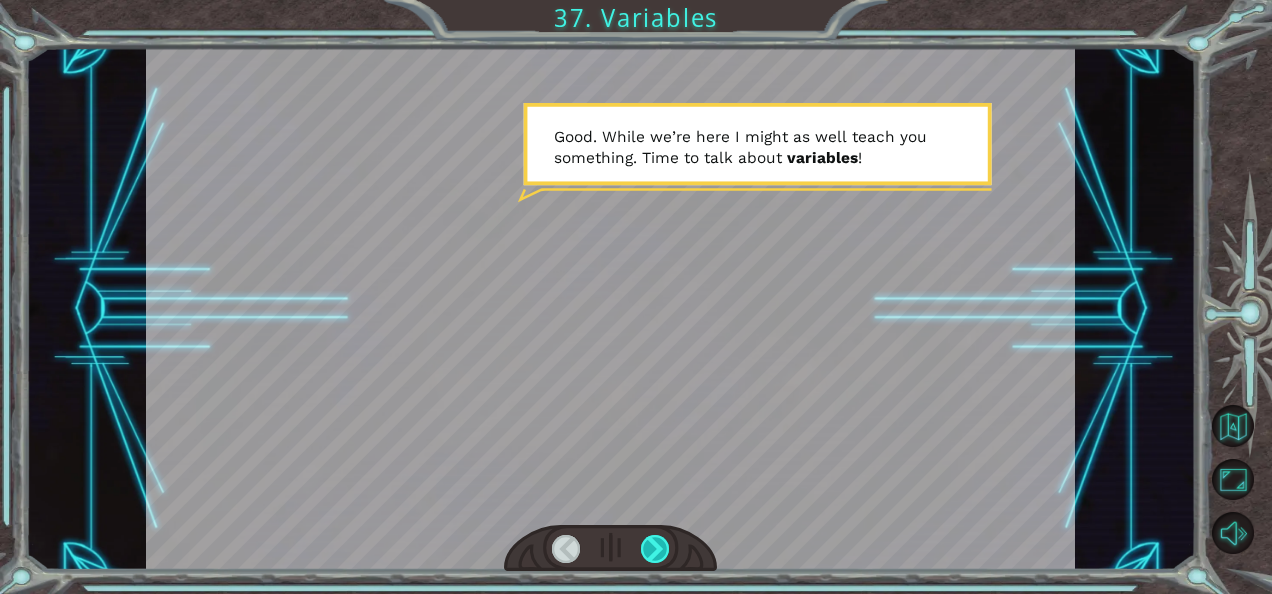 click at bounding box center (655, 549) 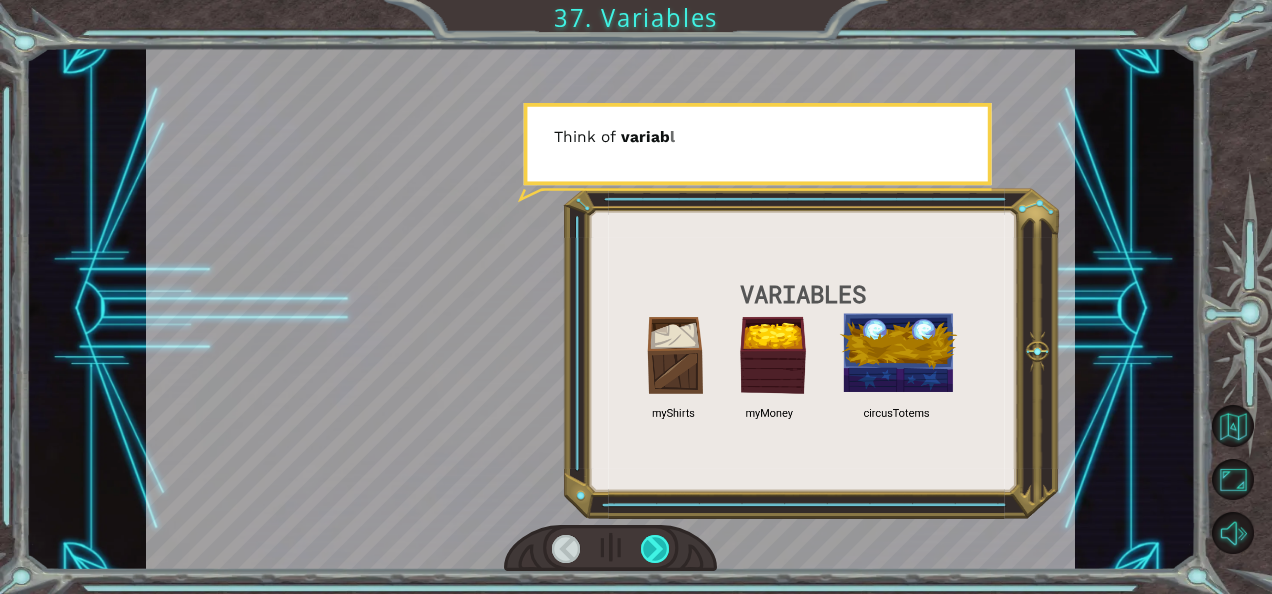 click at bounding box center [655, 549] 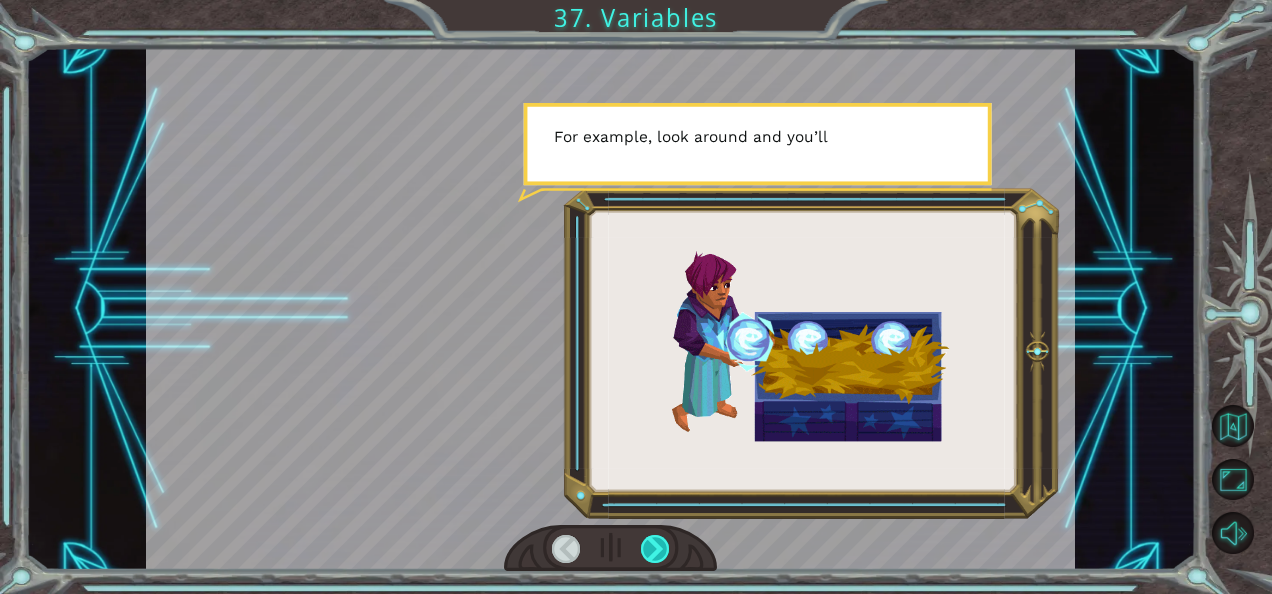 click at bounding box center (655, 549) 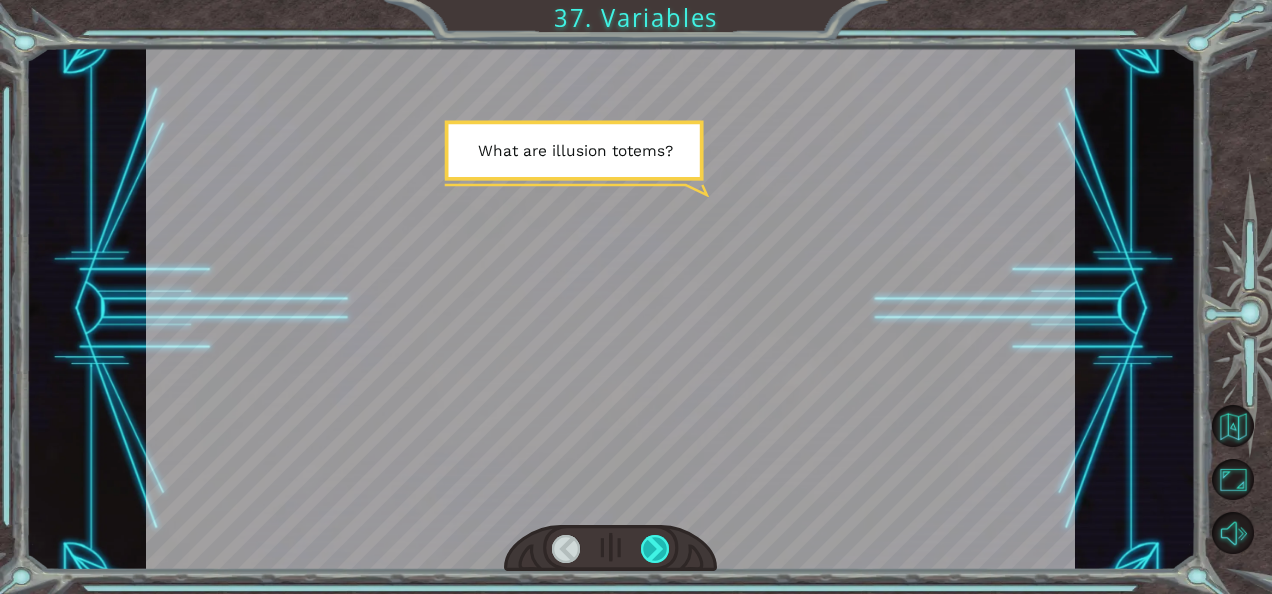 click at bounding box center (655, 549) 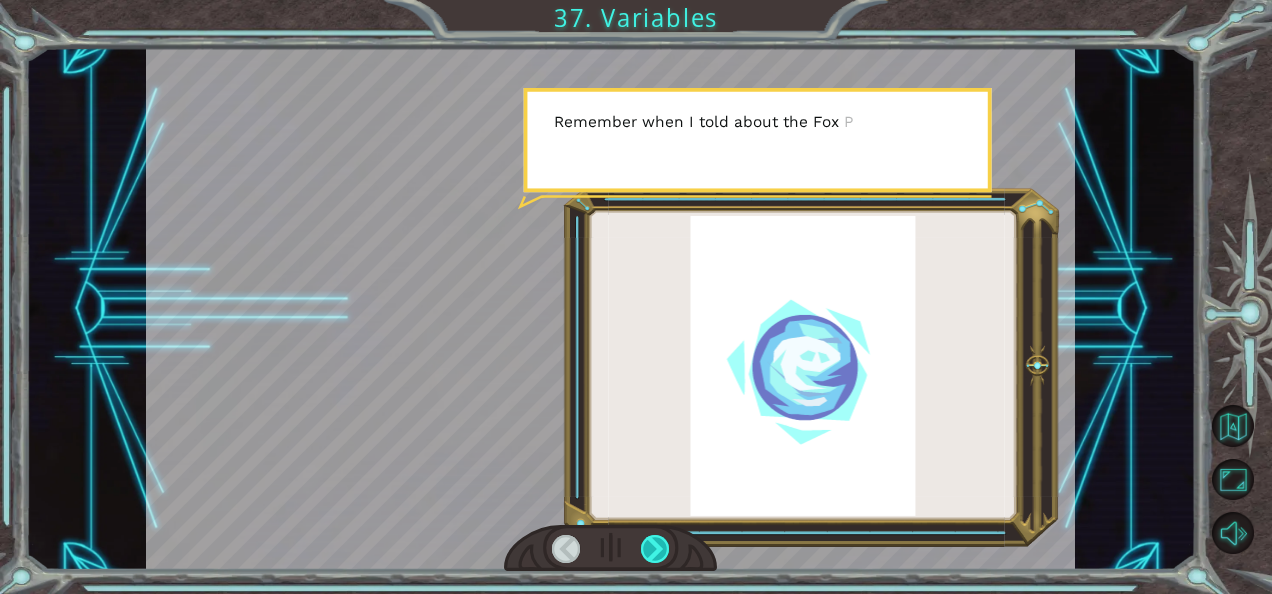 click at bounding box center (655, 549) 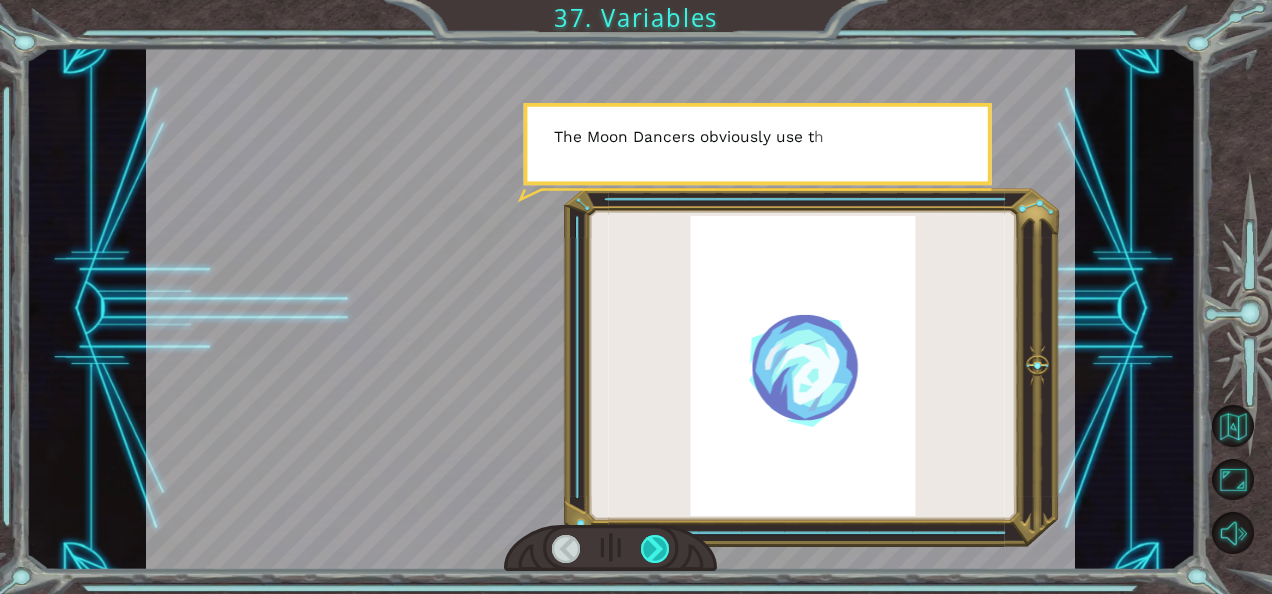 click at bounding box center (655, 549) 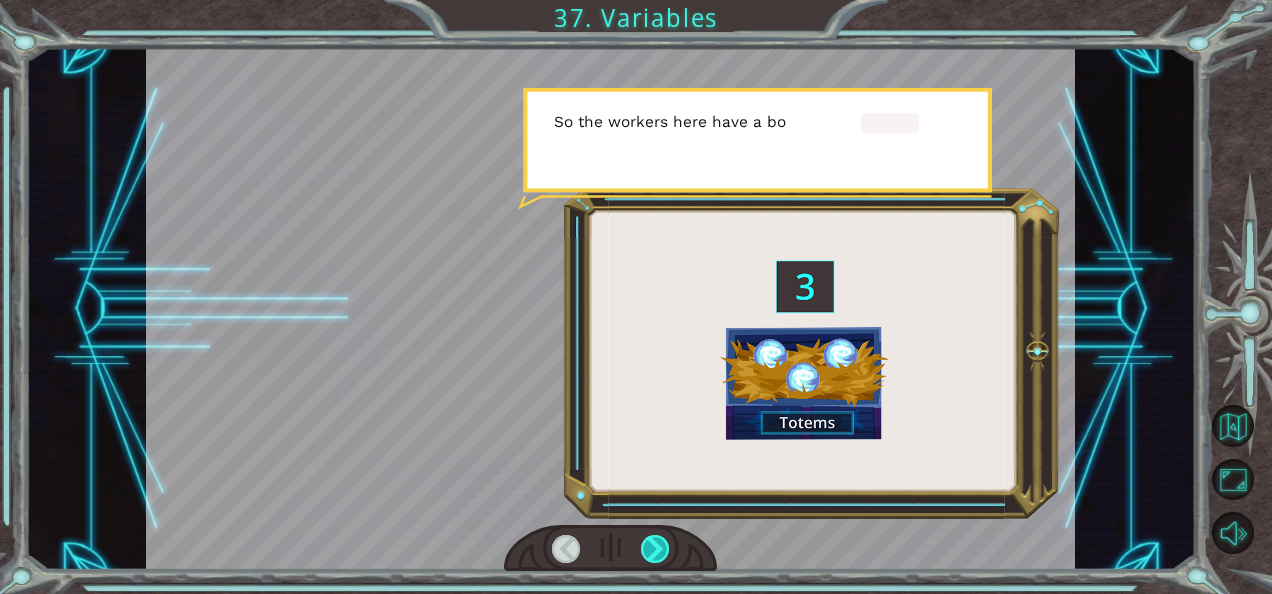 click at bounding box center [655, 549] 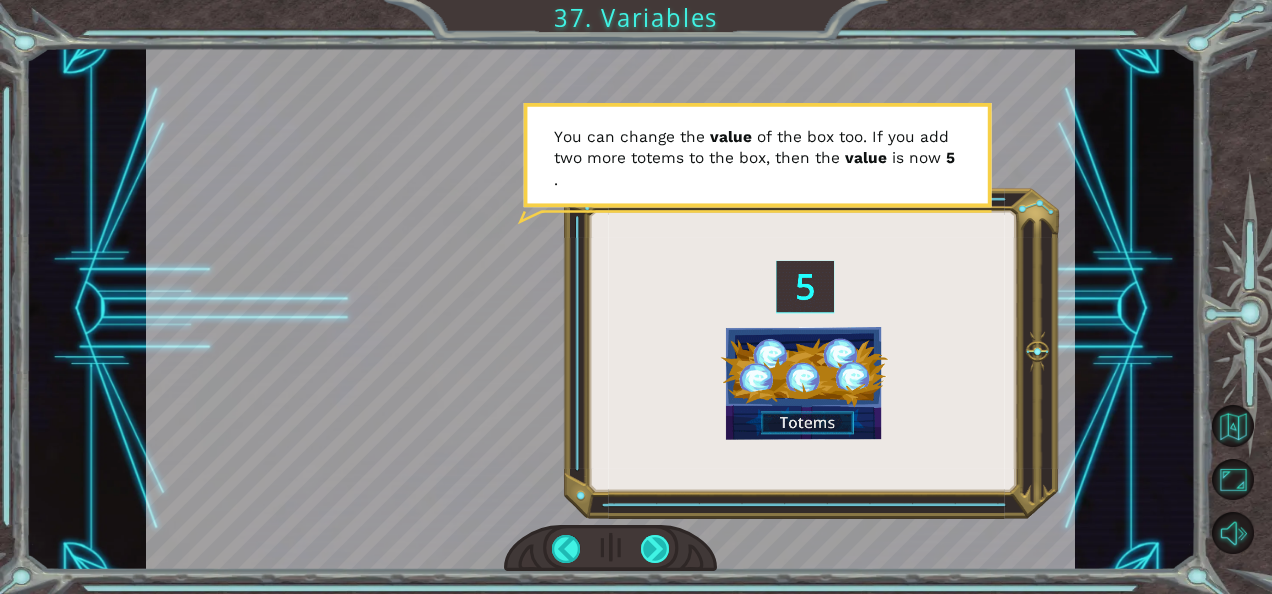 click at bounding box center (655, 549) 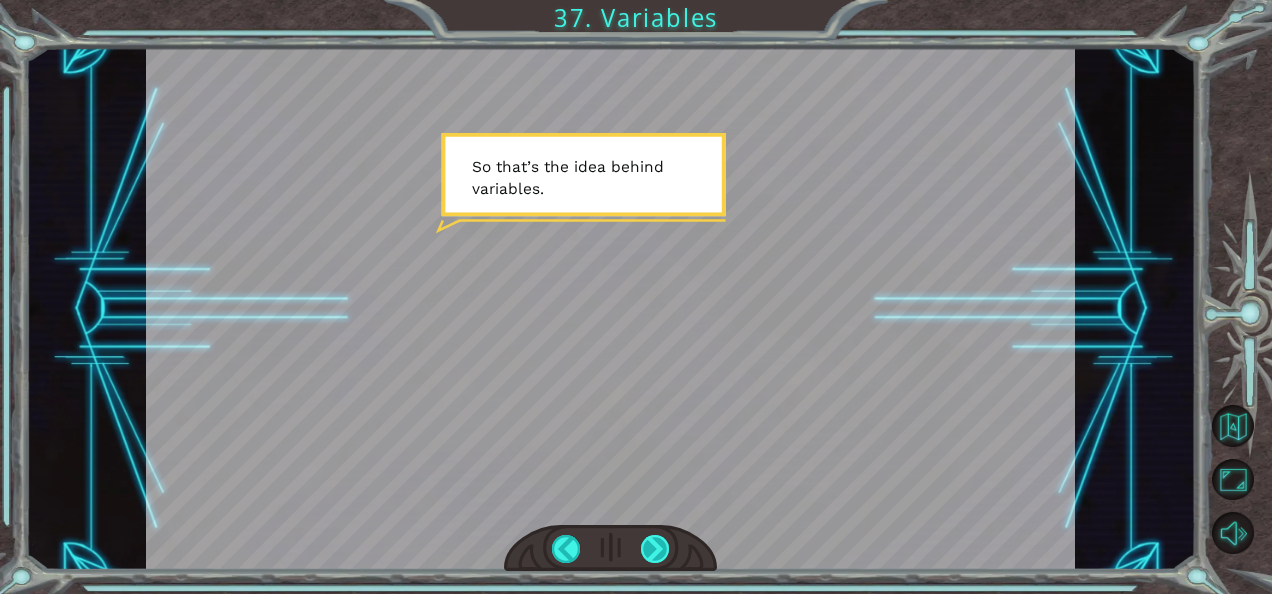 click at bounding box center (655, 549) 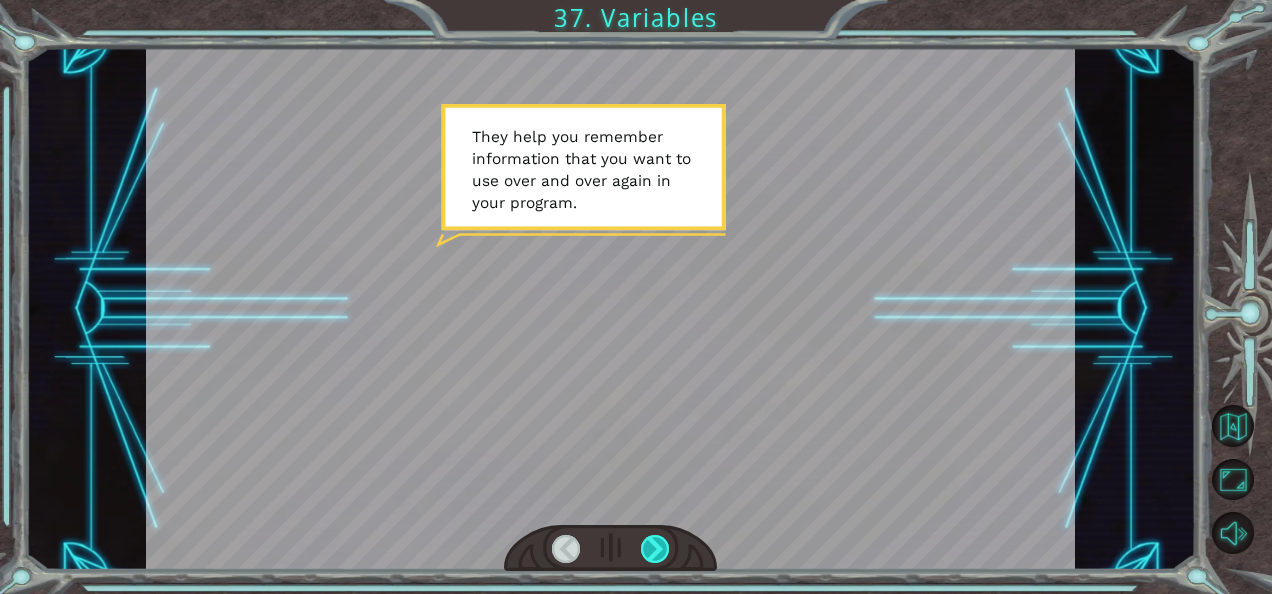 click at bounding box center [655, 549] 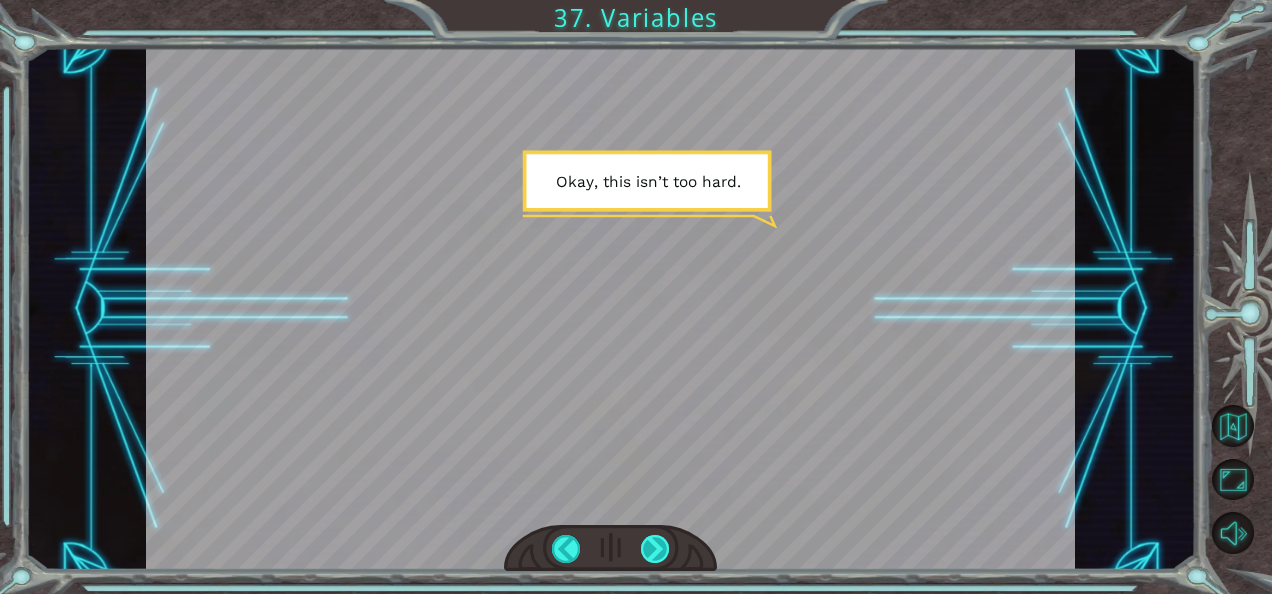 click at bounding box center (655, 549) 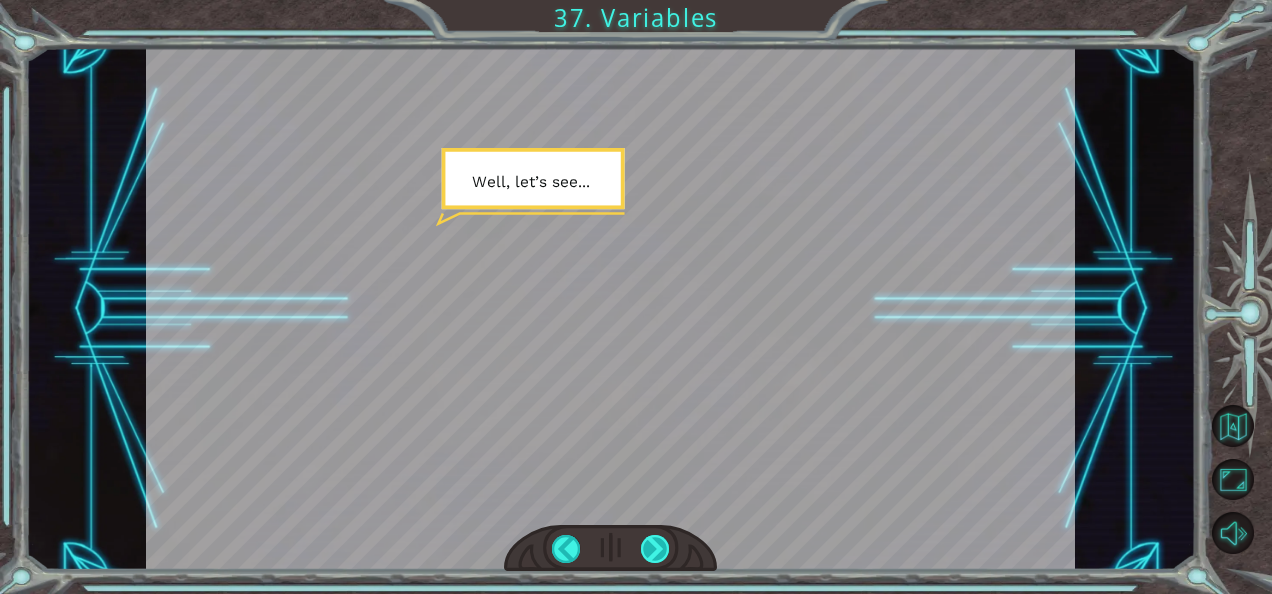 click at bounding box center [655, 549] 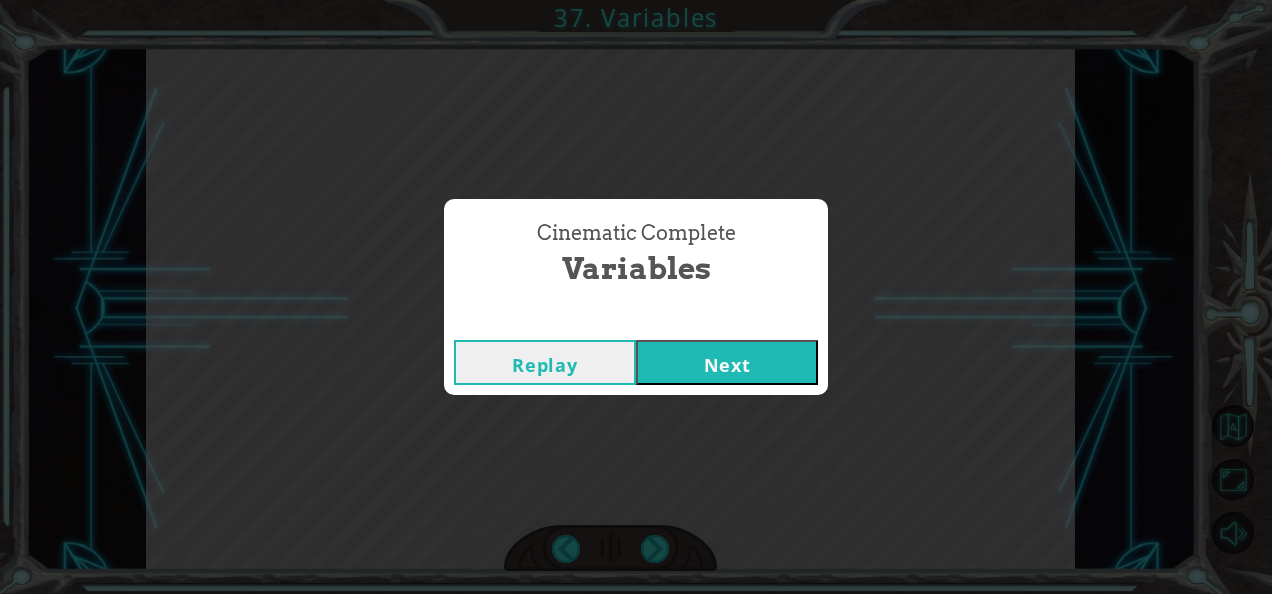click on "Next" at bounding box center (727, 362) 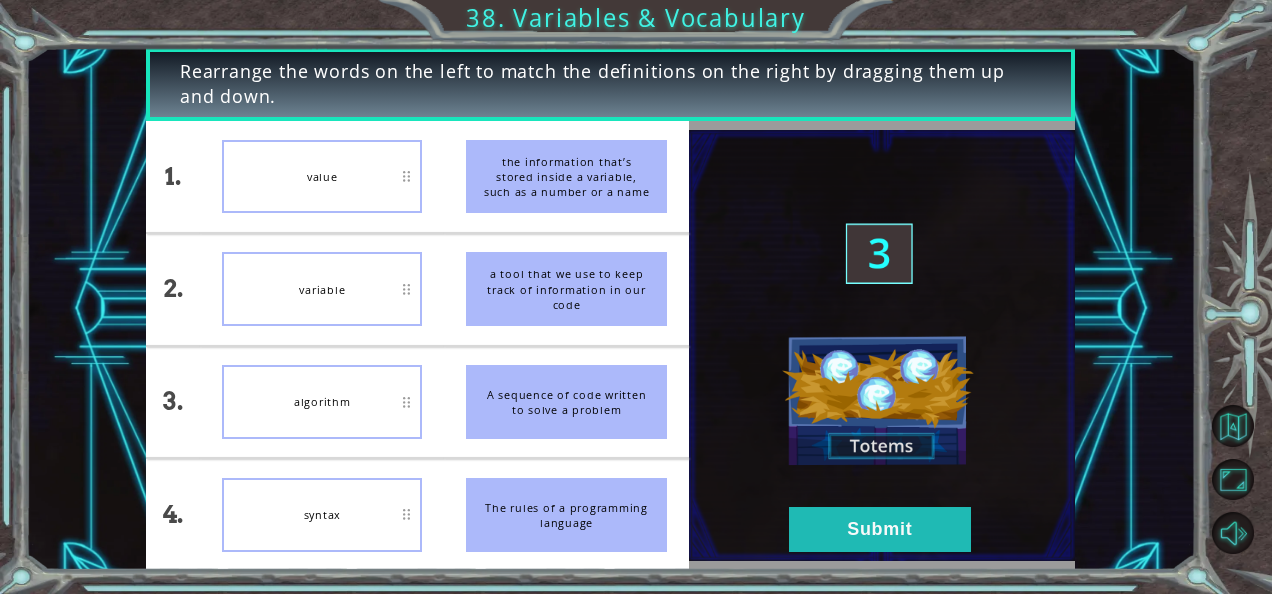 click on "A sequence of code written to solve a problem" at bounding box center [566, 402] 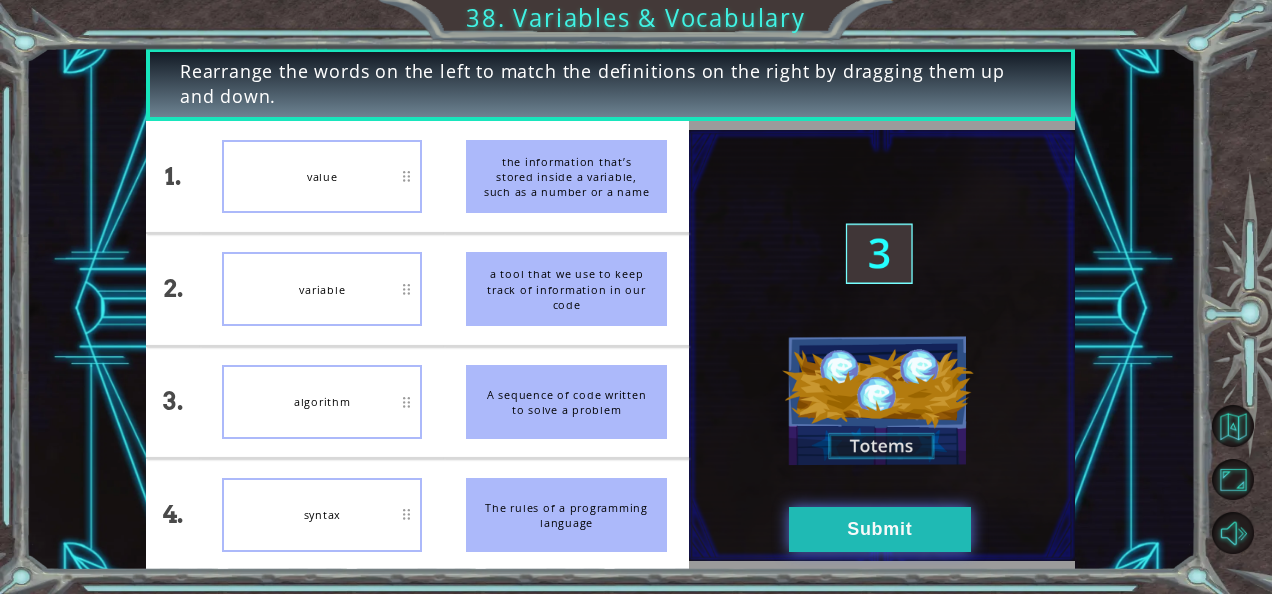 click on "Submit" at bounding box center (880, 529) 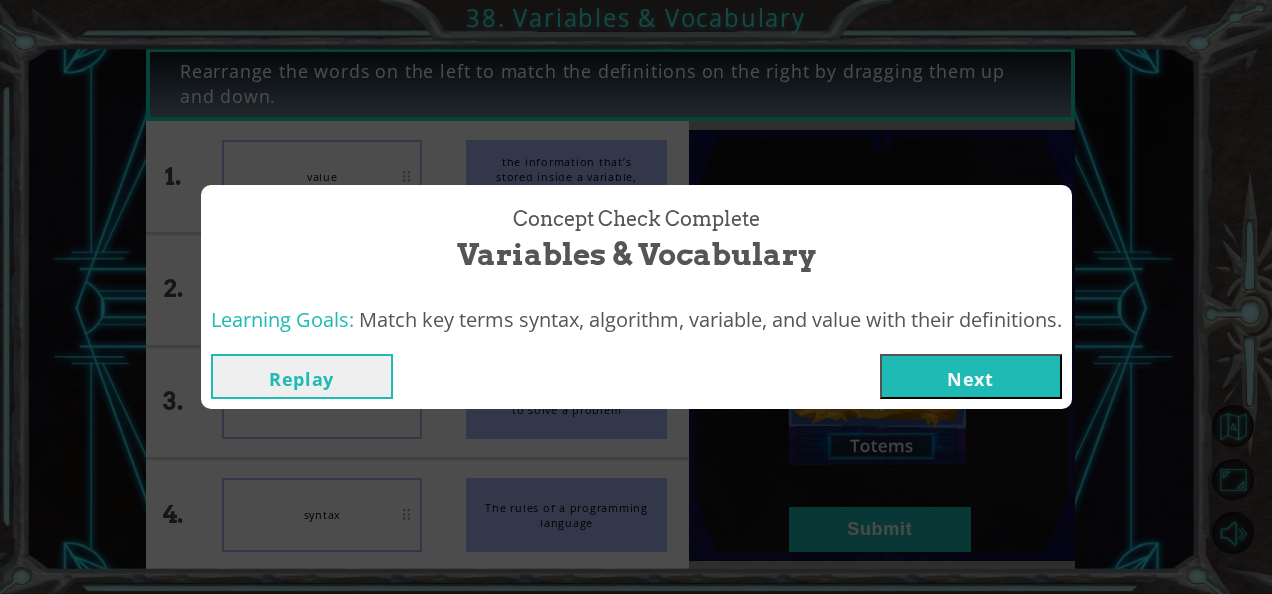click on "Next" at bounding box center (971, 376) 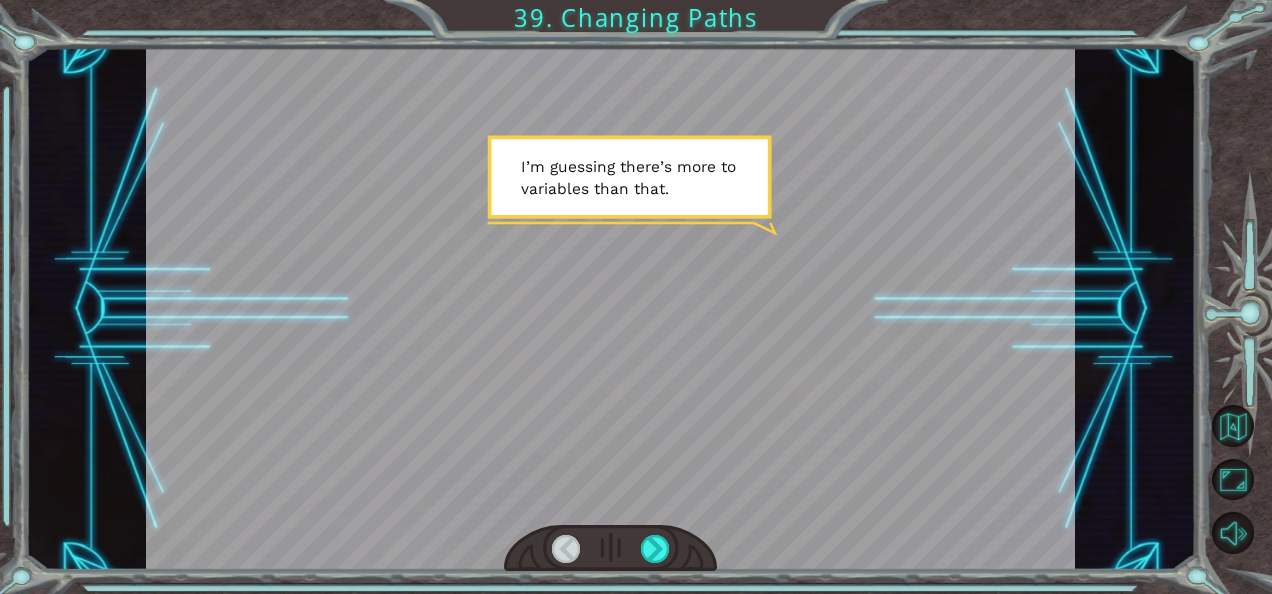 click at bounding box center (611, 309) 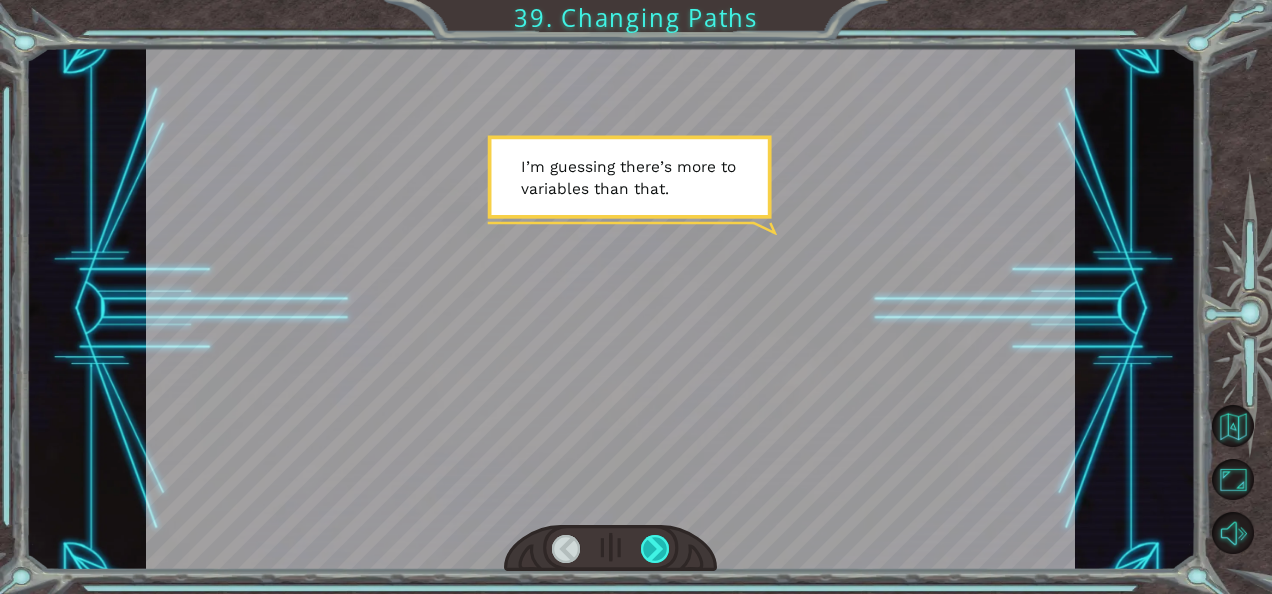 click at bounding box center [655, 549] 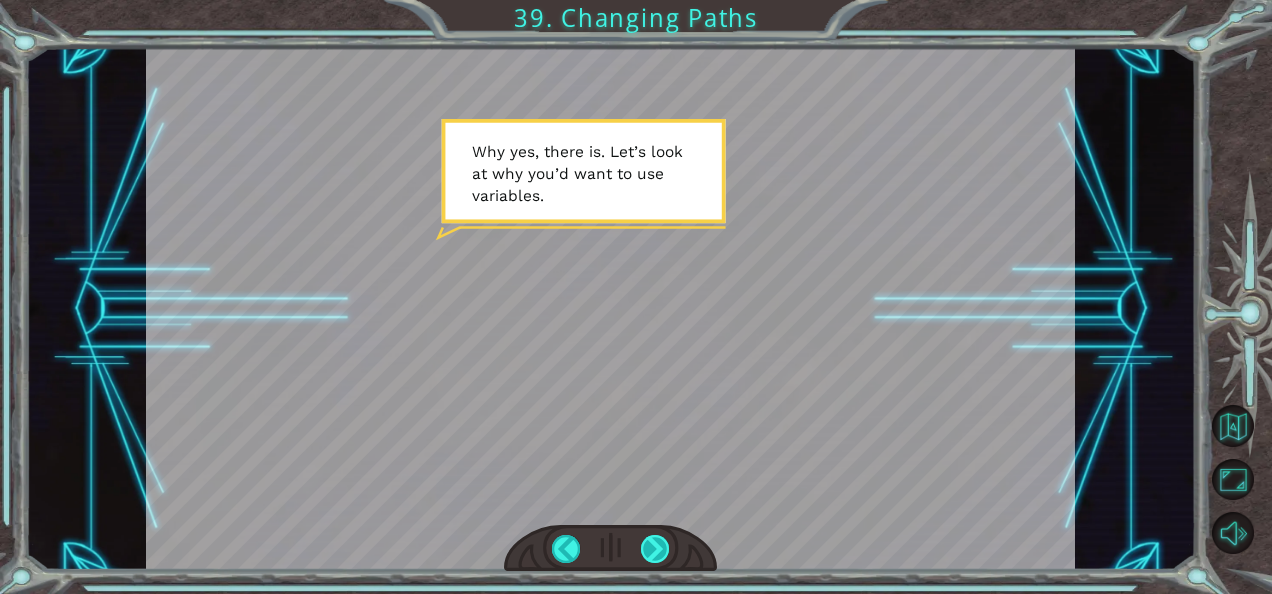 click at bounding box center [655, 549] 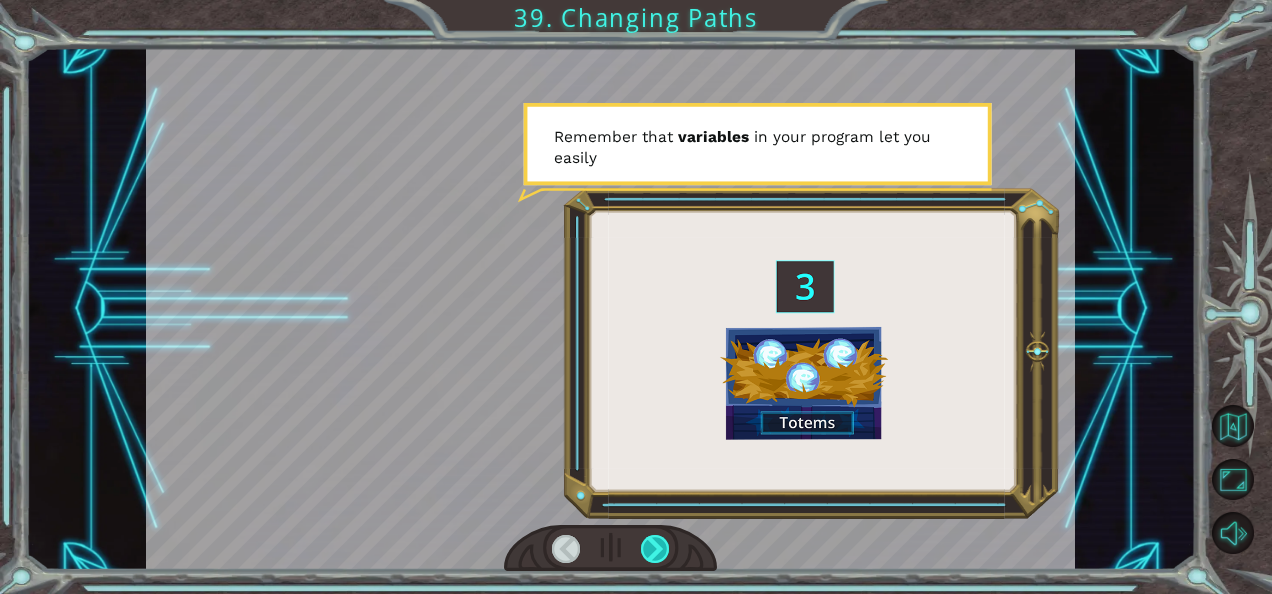 click at bounding box center [655, 549] 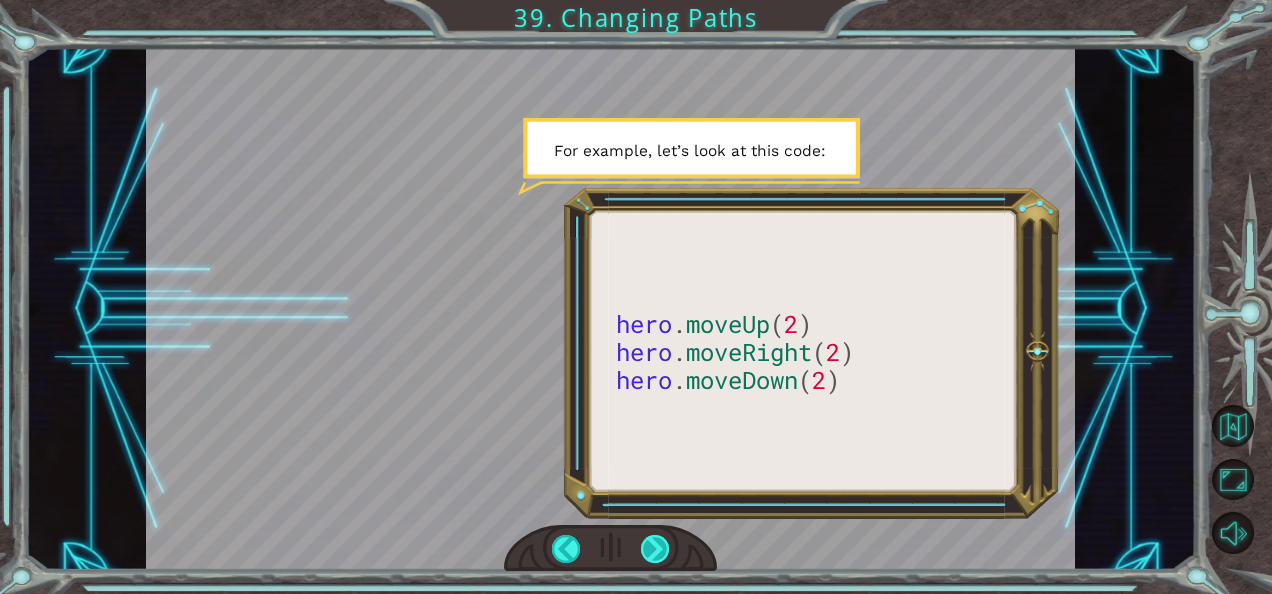 click at bounding box center [655, 549] 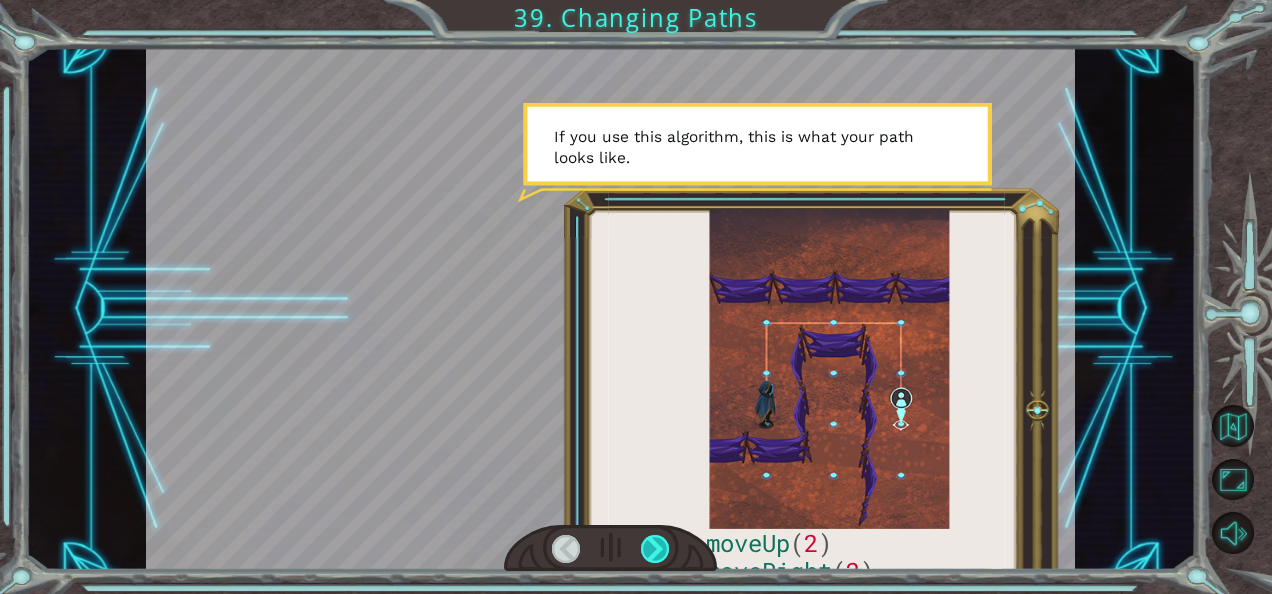 click at bounding box center [655, 549] 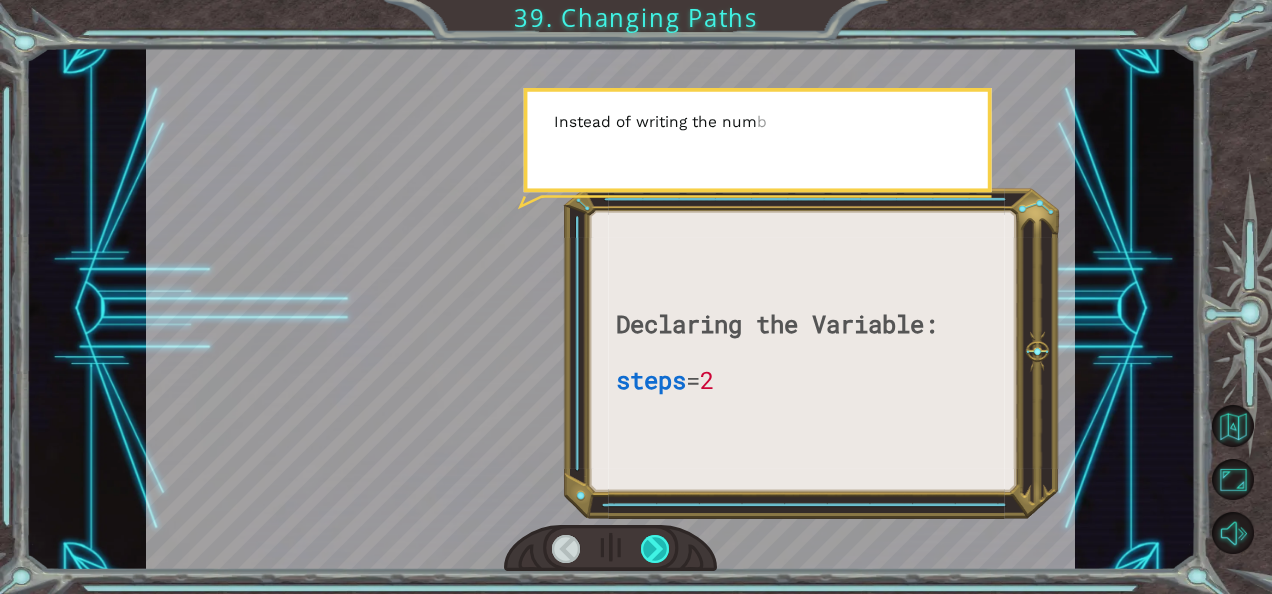 click at bounding box center [655, 549] 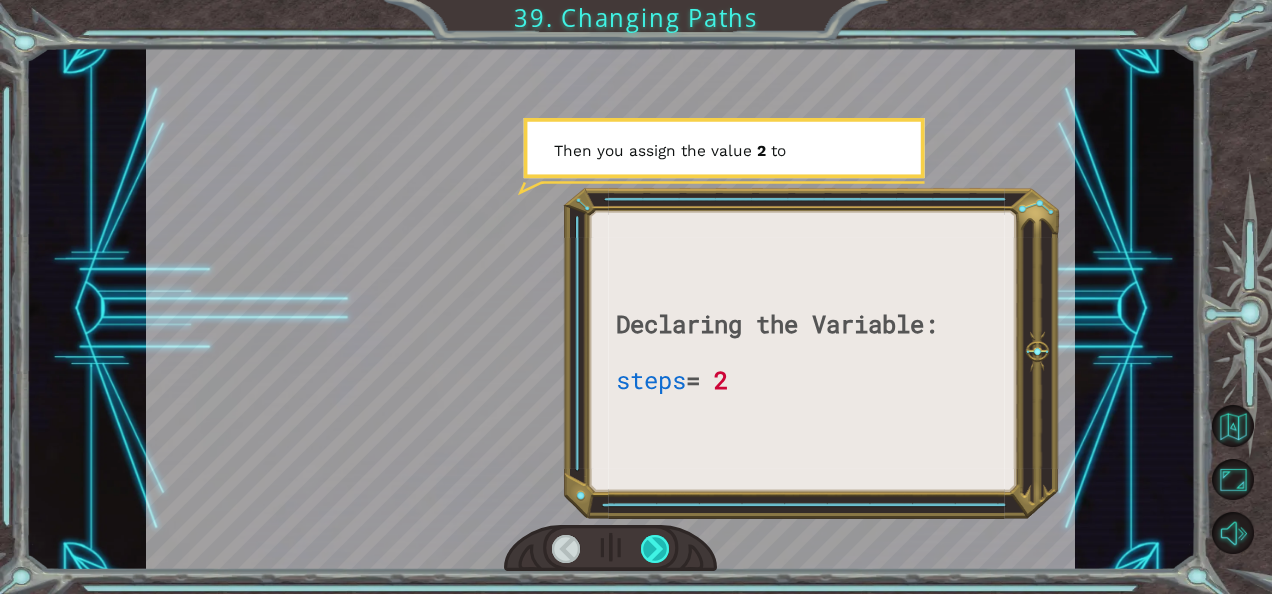 click at bounding box center [655, 549] 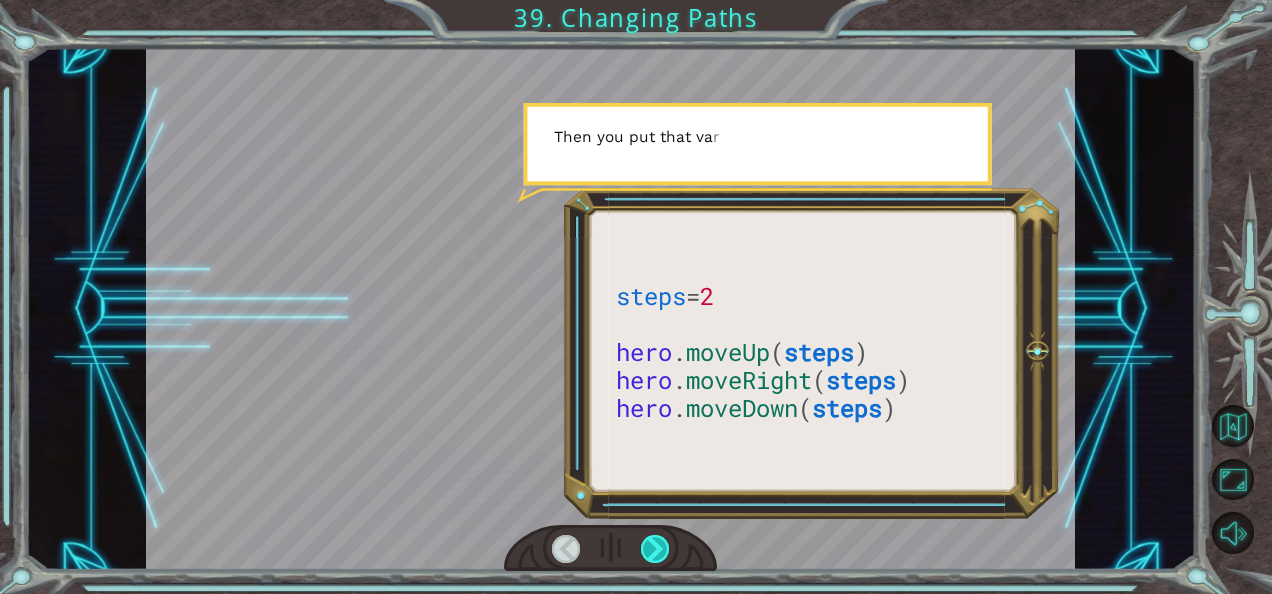 click at bounding box center [655, 549] 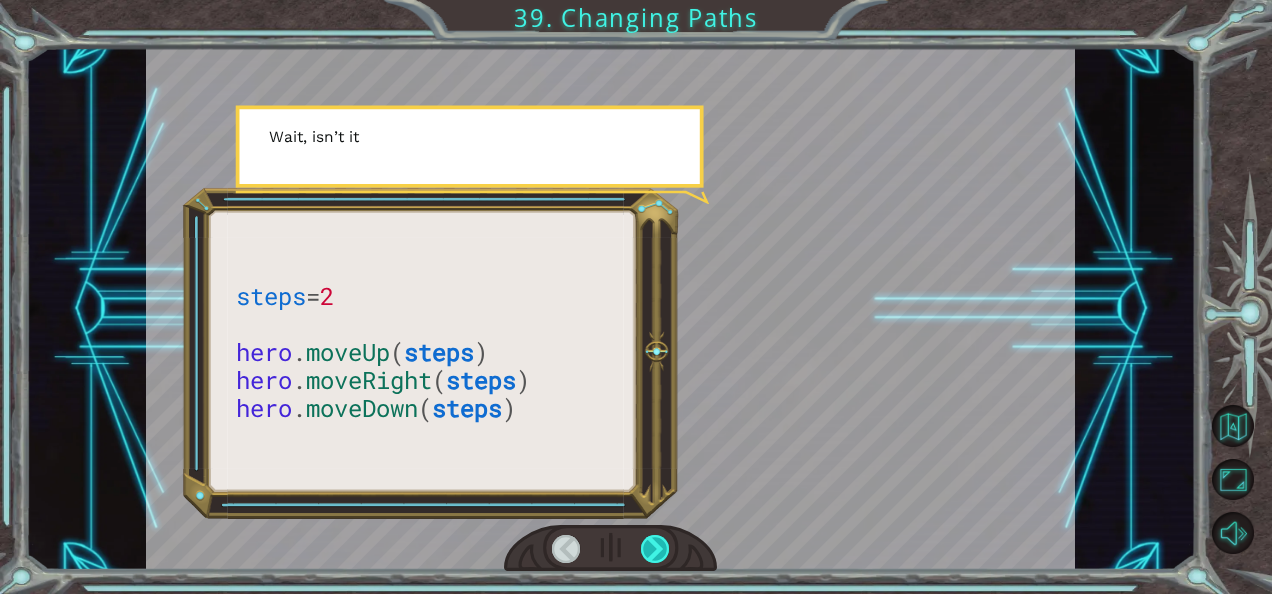 click at bounding box center [655, 549] 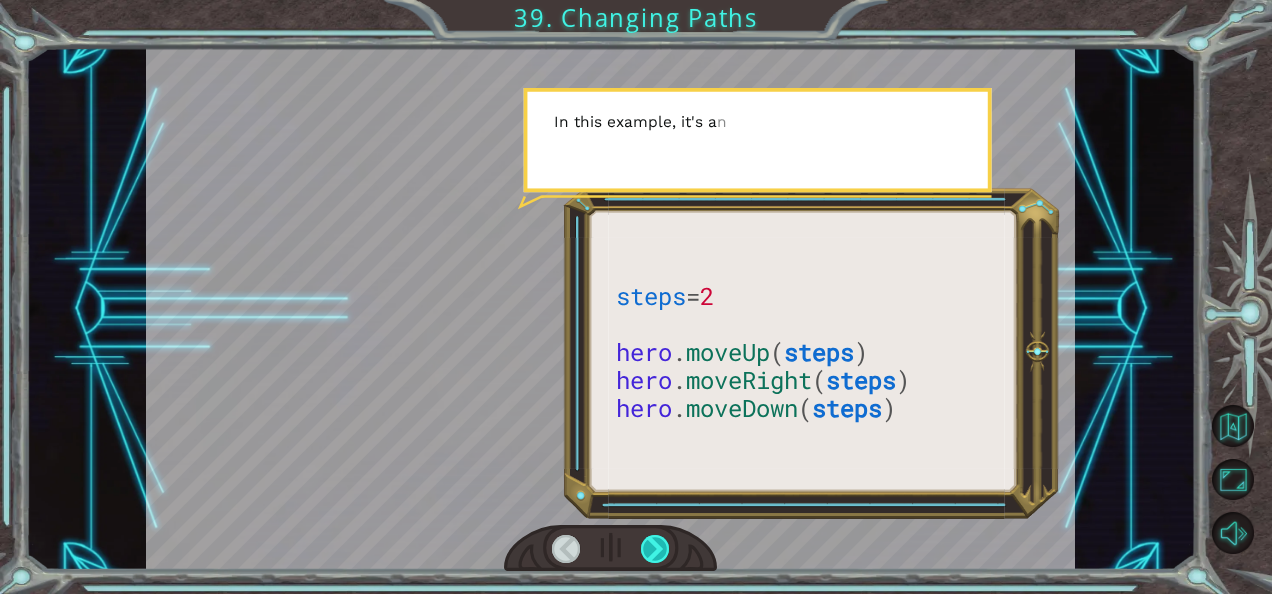 click at bounding box center (655, 549) 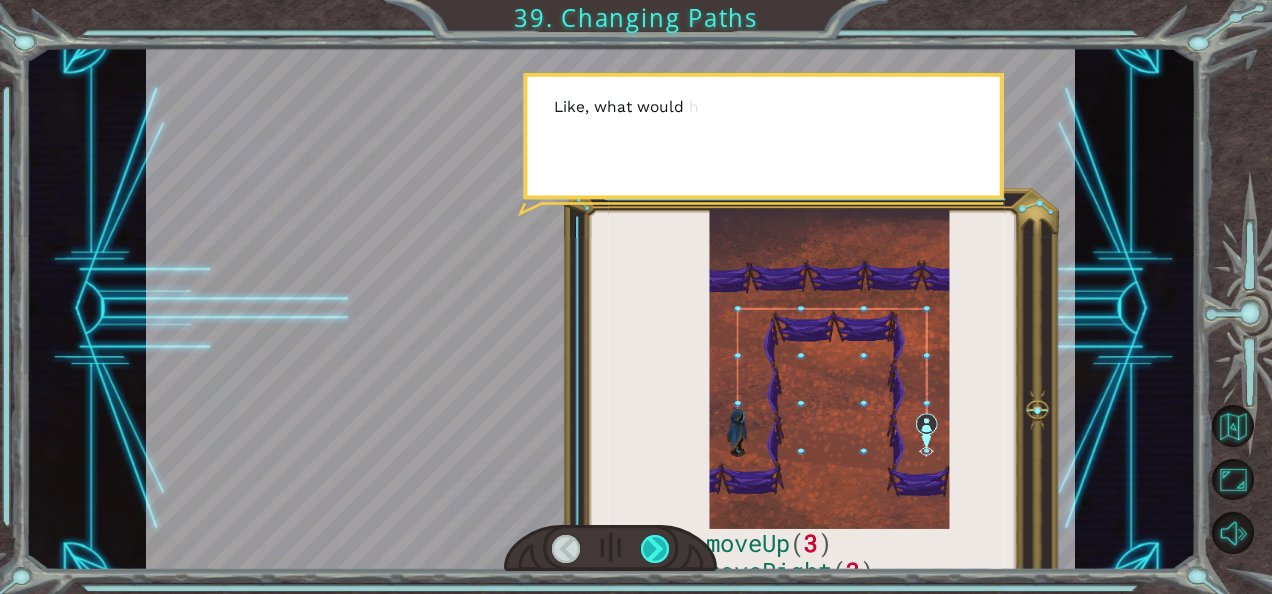 click at bounding box center (655, 549) 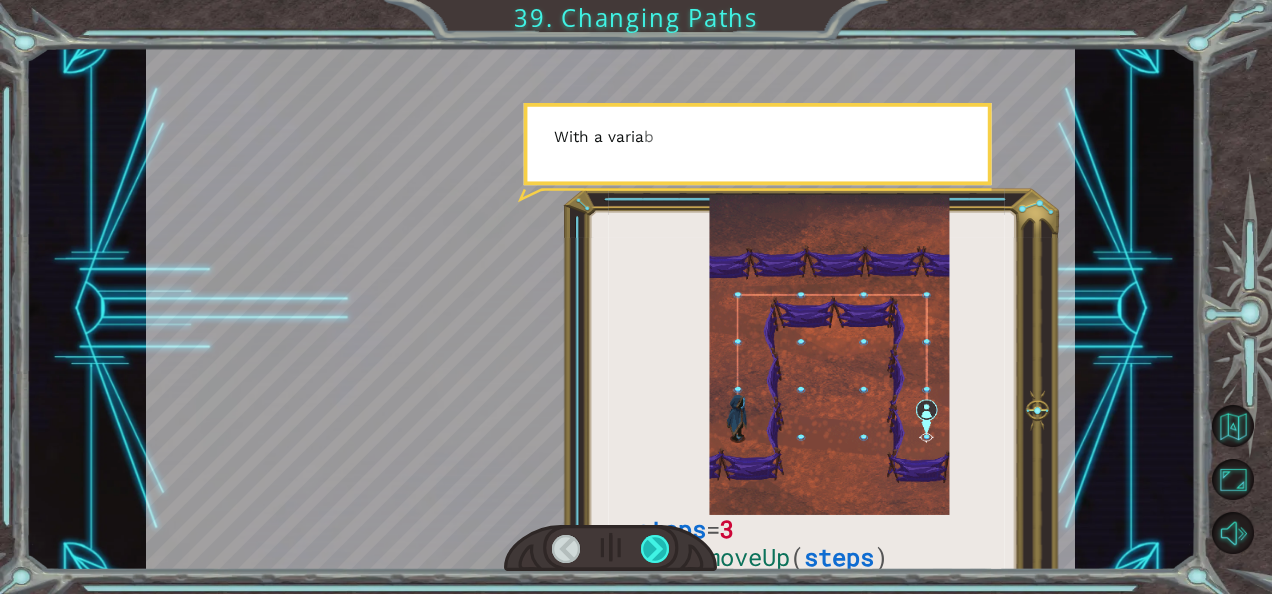 click at bounding box center [655, 549] 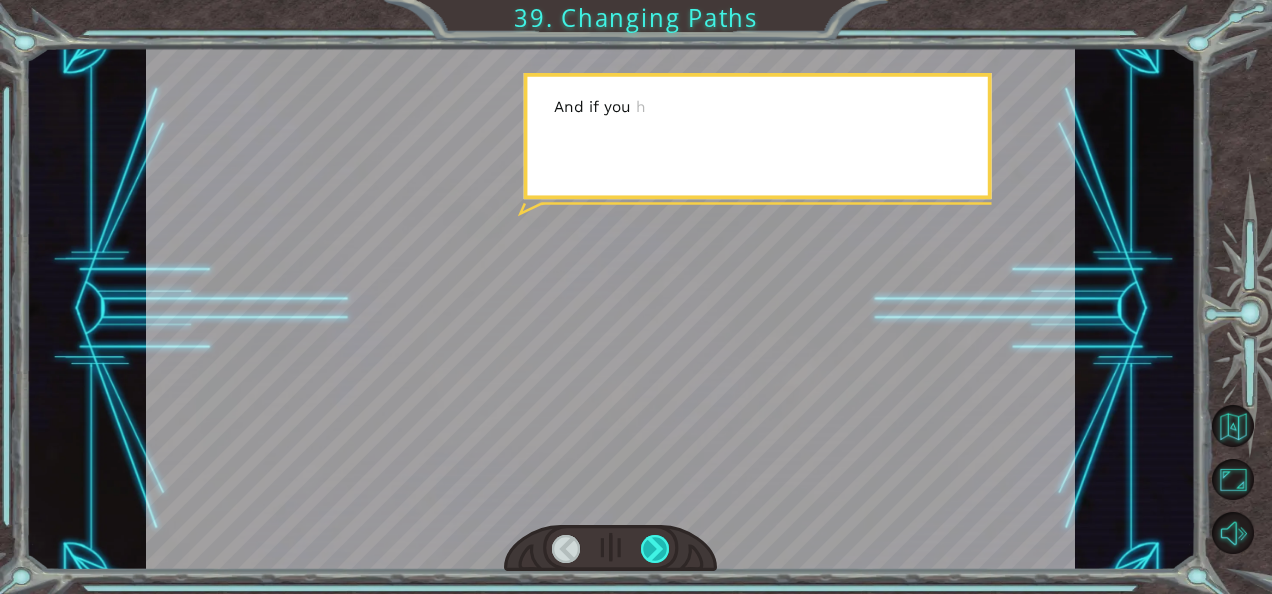 click at bounding box center [655, 549] 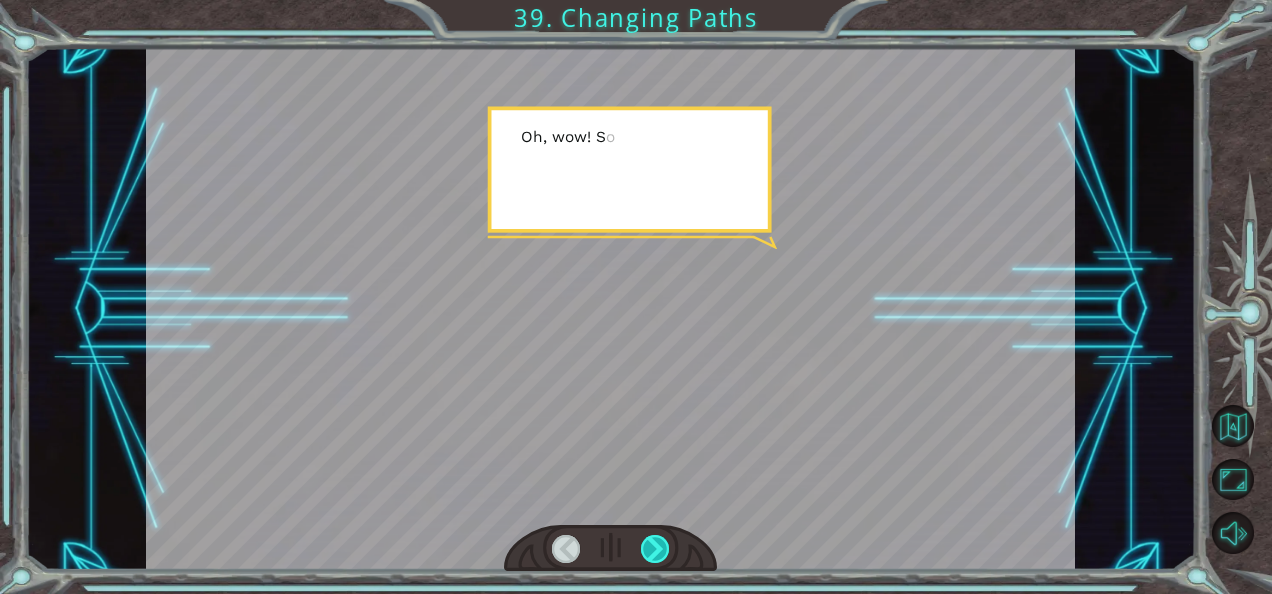 click at bounding box center [655, 549] 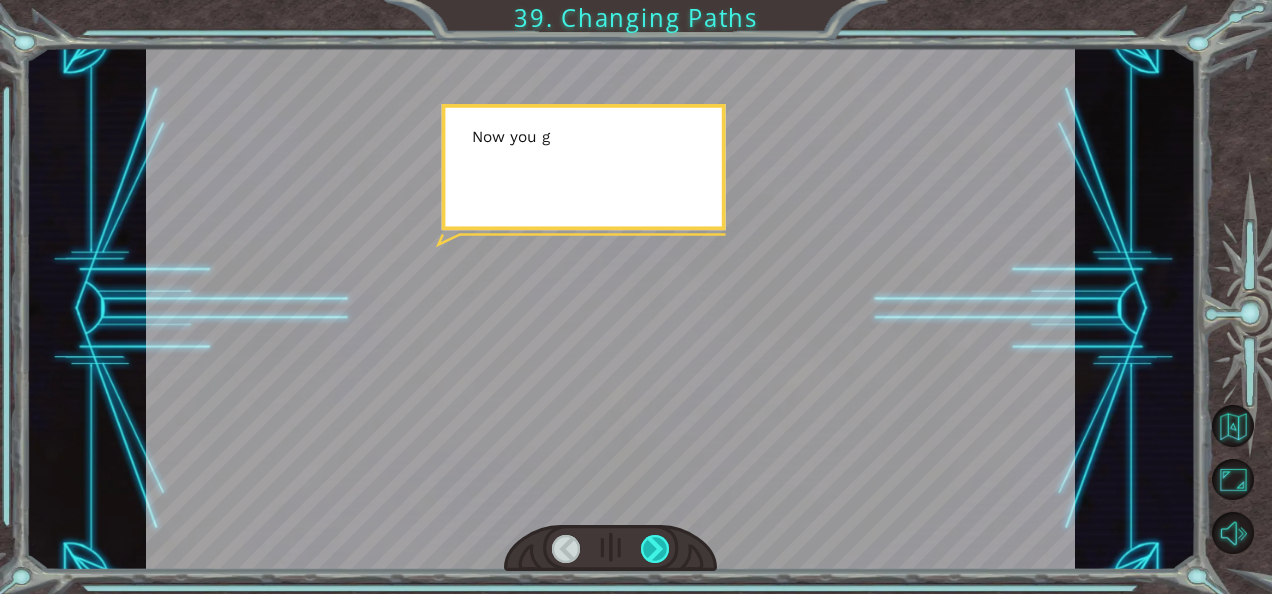 click at bounding box center (655, 549) 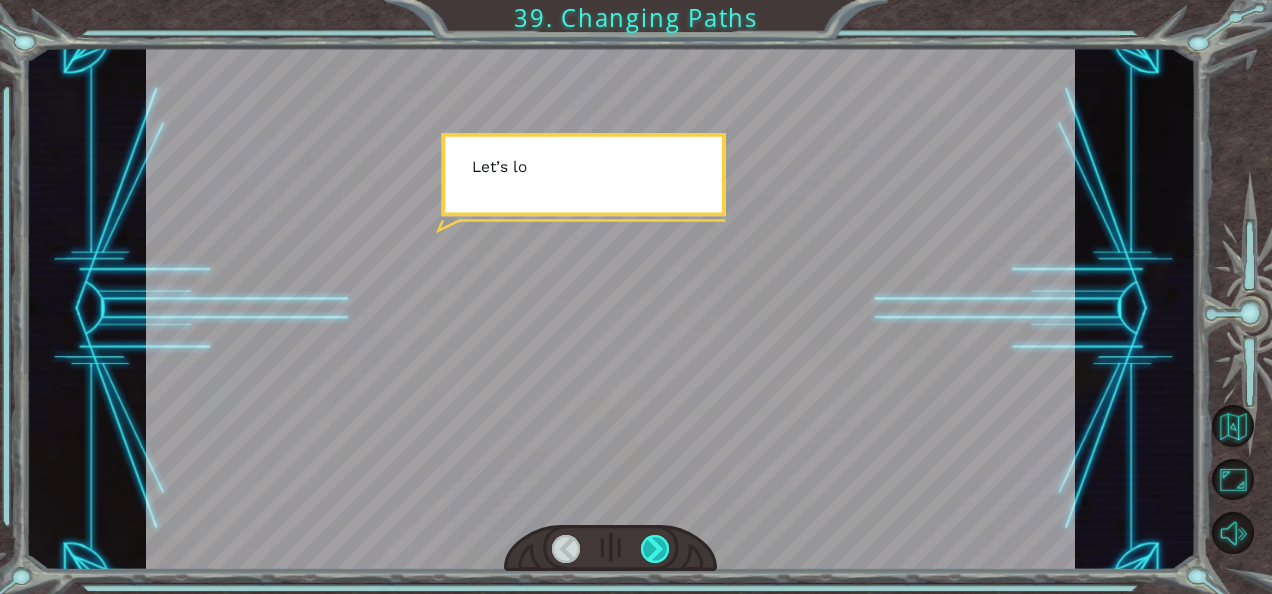 click at bounding box center (655, 549) 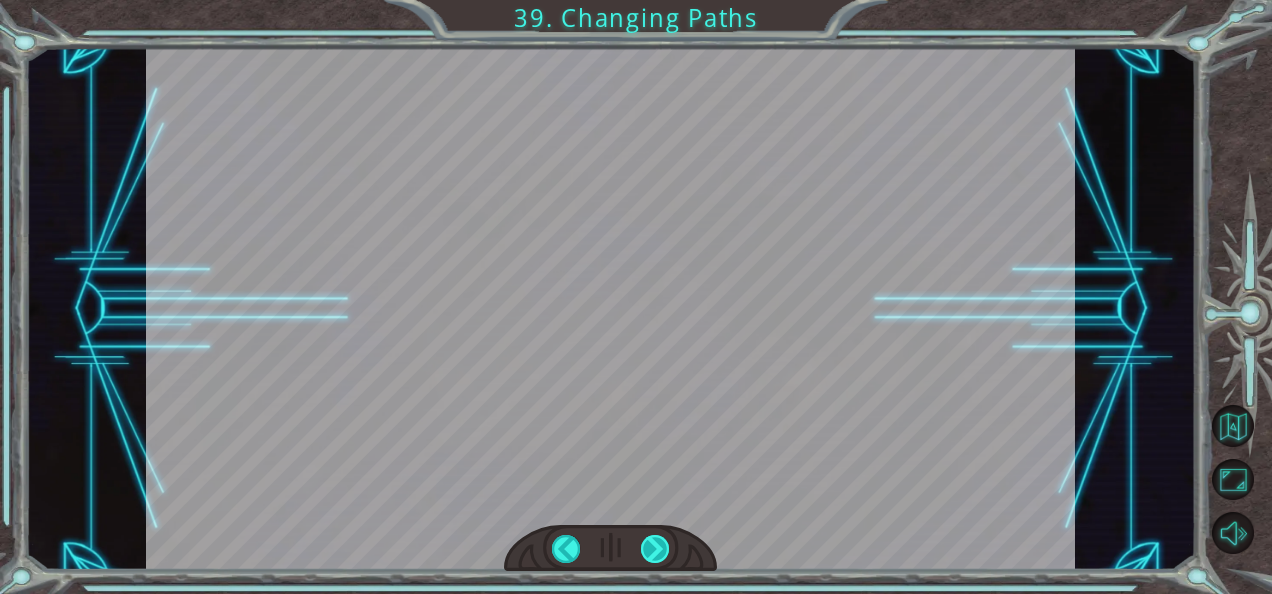 click on "steps  =  3 hero . moveUp ( steps ) hero . moveRight ( steps ) hero . moveDown ( steps )
I ’ m   g u e s s i n g   t h e r e ’ s   m o r e   t o   v a r i a b l e s   t h a n   t h a t . W h y   y e s ,   t h e r e   i s .   L e t ’ s   l o o k   a t   w h y   y o u ’ d   w a n t   t o   u s e   v a r i a b l e s . R e m e m b e r   t h a t   v a r i a b l e s   i n   y o u r   p r o g r a m   l e t   y o u   e a s i l y   u s e   t h e   s a m e   i n f o r m a t i o n   o v e r   a n d   o v e r   a g a i n . F o r   e x a m p l e ,   l e t ’ s   l o o k   a t   t h i s   c o d e :   I f   y o u   u s e   t h i s   a l g o r i t h m ,   t h i s   i s   w h a t   y o u r   p a t h   l o o k s   l i k e . I n s t e a d   o f   w r i t i n g   t h e   n u m b e r   2   m u l t i p l e   t i m e s   i n   y o u r   p r [PERSON_NAME] ,   y o u   c a n   c r e a t e   a   v a r i a b l e   n a m e d   s t e p s . T h e n   y o u   a s s i g n   t h e   v a l u e   2   t o   t h a t" at bounding box center (636, 0) 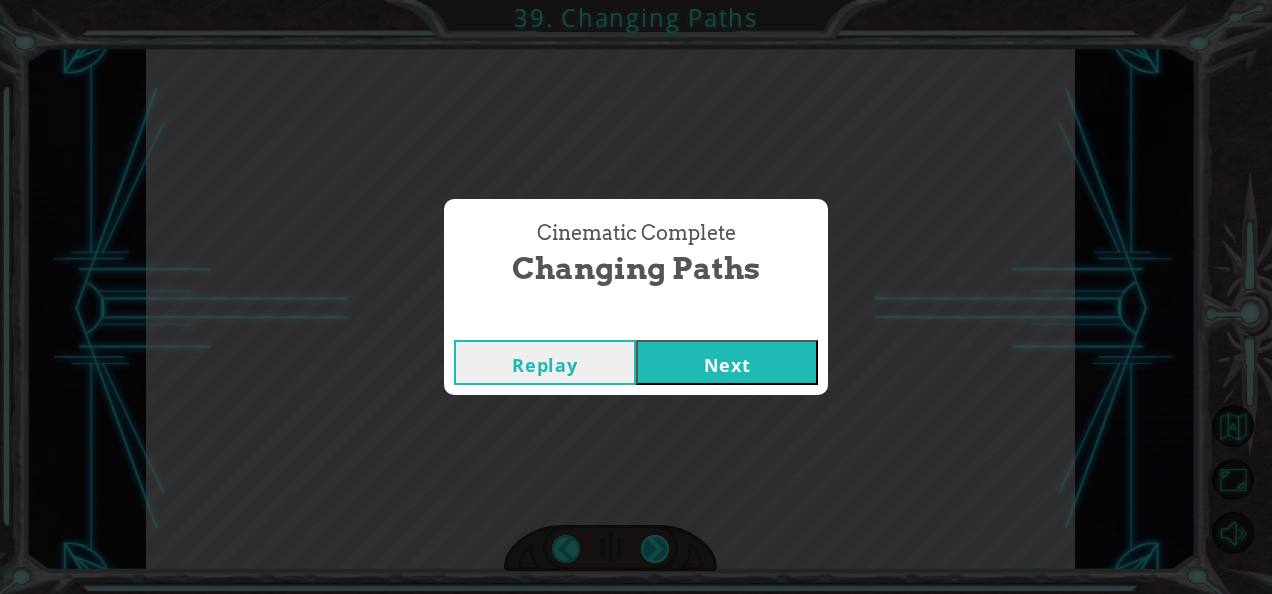 click on "Cinematic Complete     Changing Paths
Replay
Next" at bounding box center [636, 297] 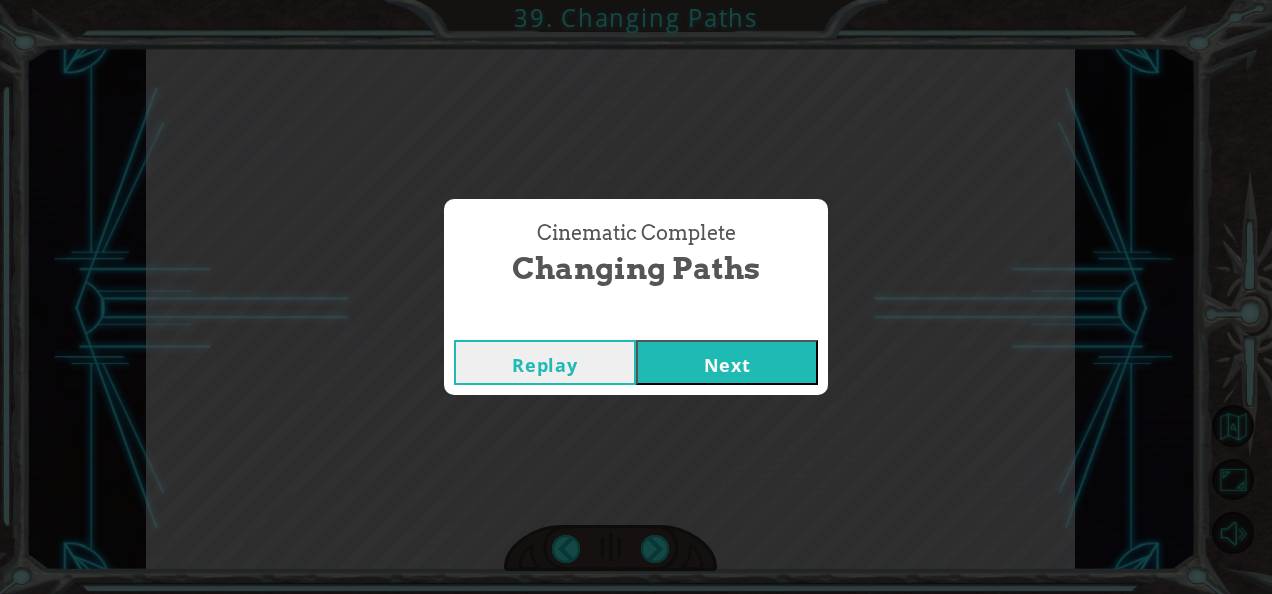 drag, startPoint x: 650, startPoint y: 562, endPoint x: 928, endPoint y: 316, distance: 371.21423 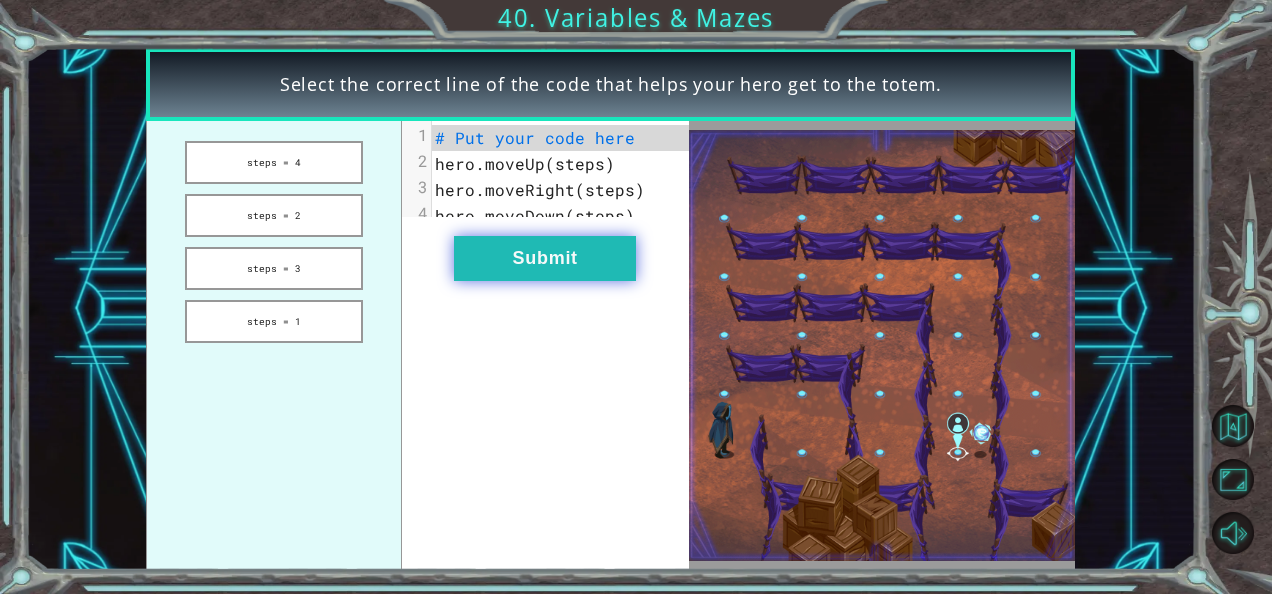 click on "Submit" at bounding box center (545, 258) 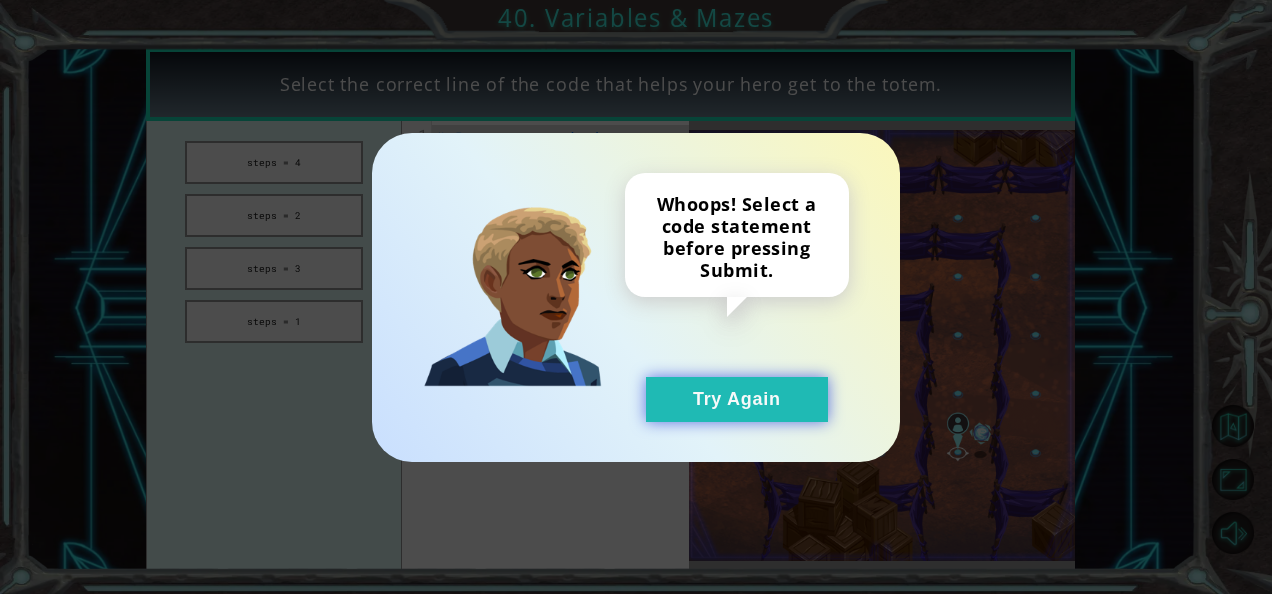 click on "Try Again" at bounding box center (737, 399) 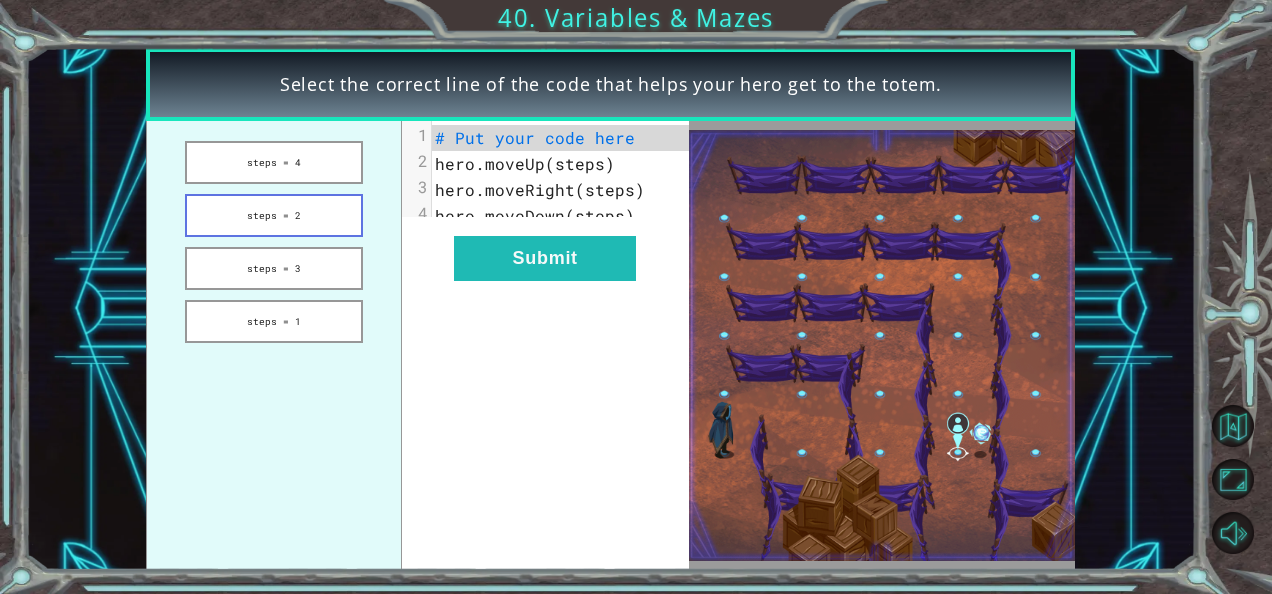 click on "steps = 2" at bounding box center [274, 215] 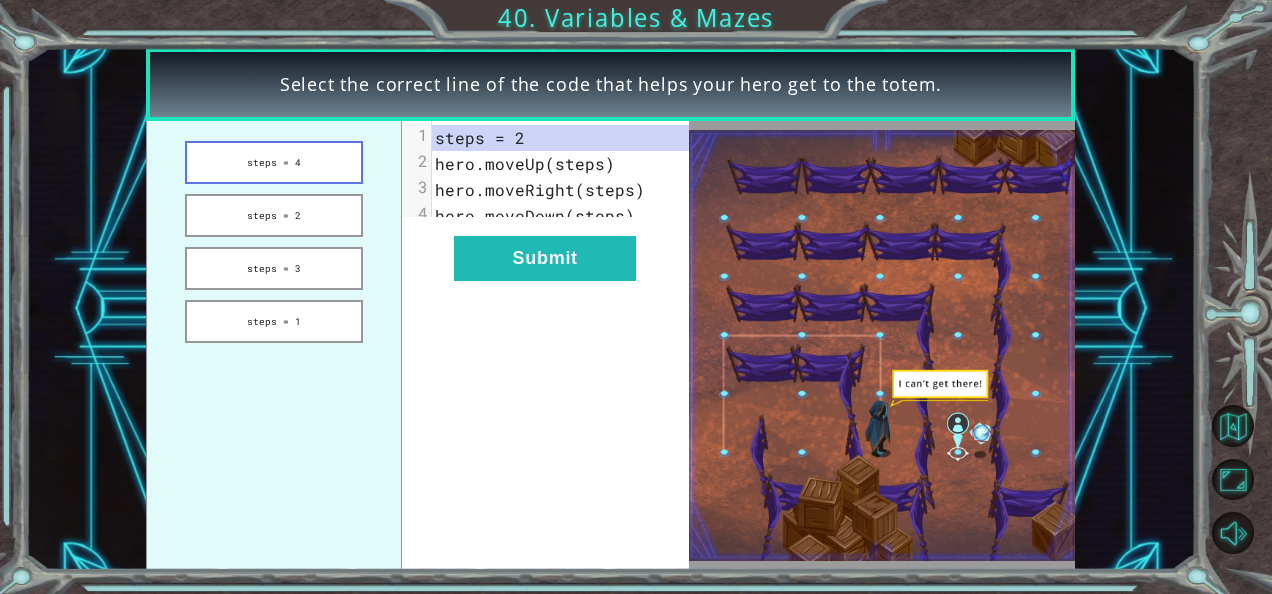 click on "steps = 4" at bounding box center [274, 162] 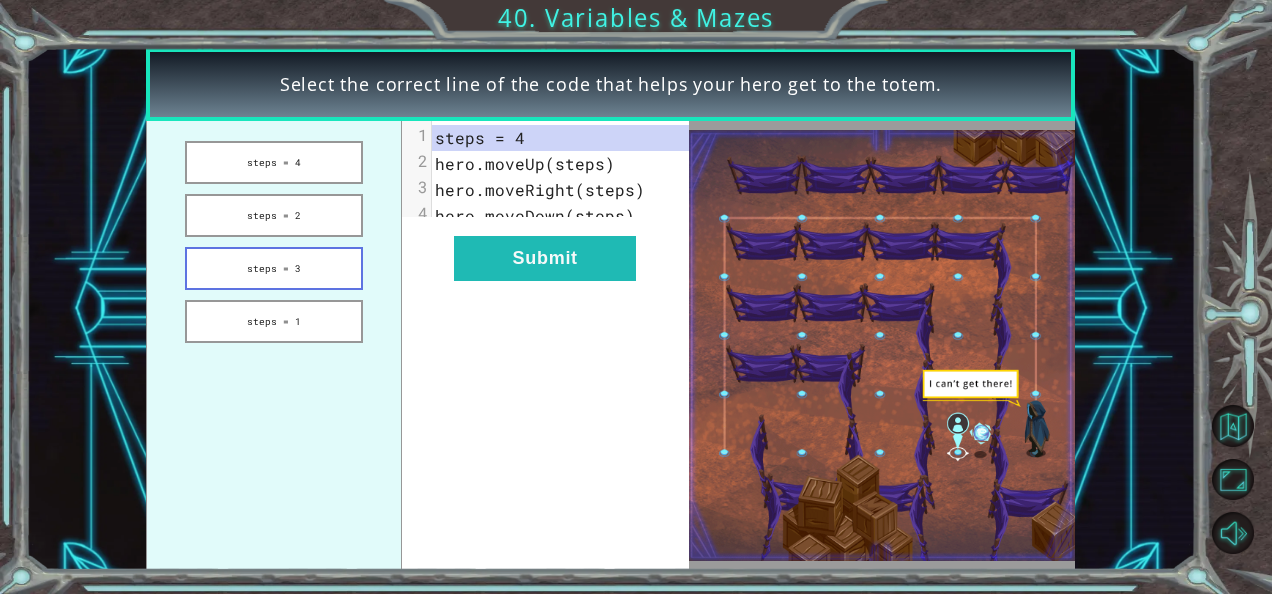 click on "steps = 3" at bounding box center [274, 268] 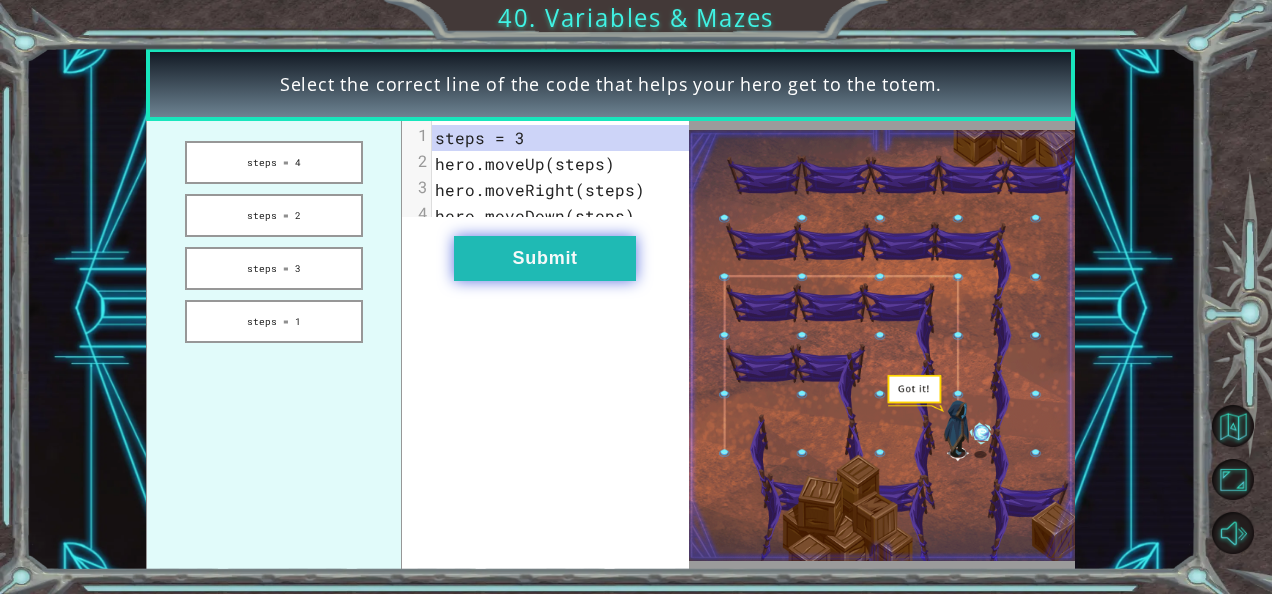 click on "Submit" at bounding box center (545, 258) 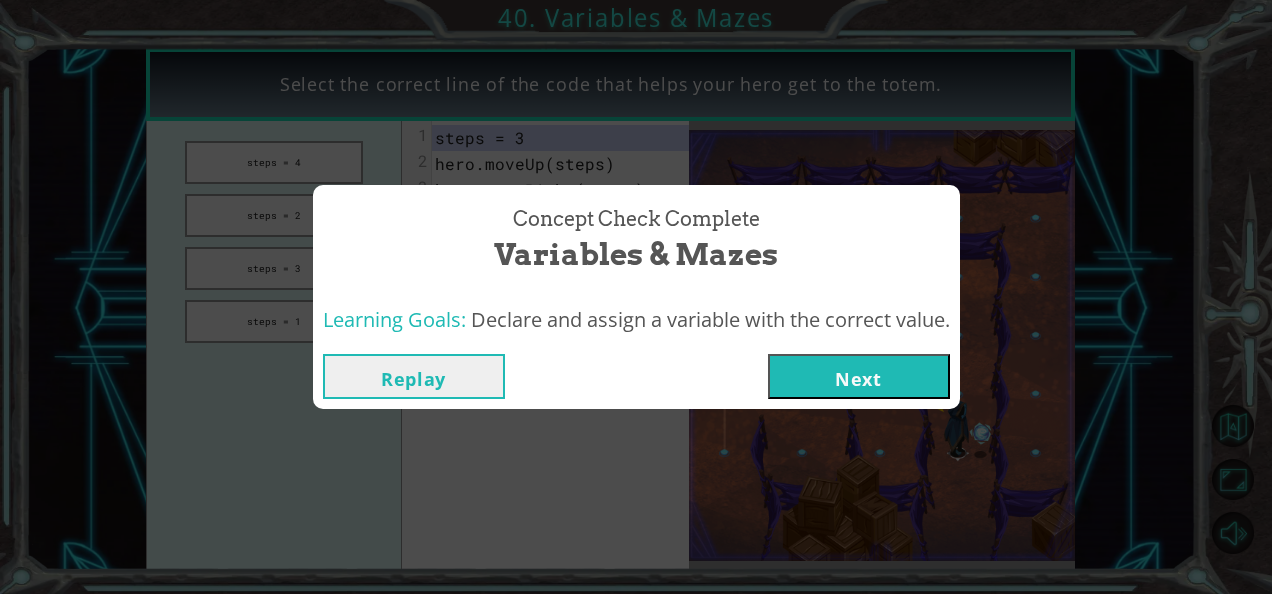 click on "Next" at bounding box center [859, 376] 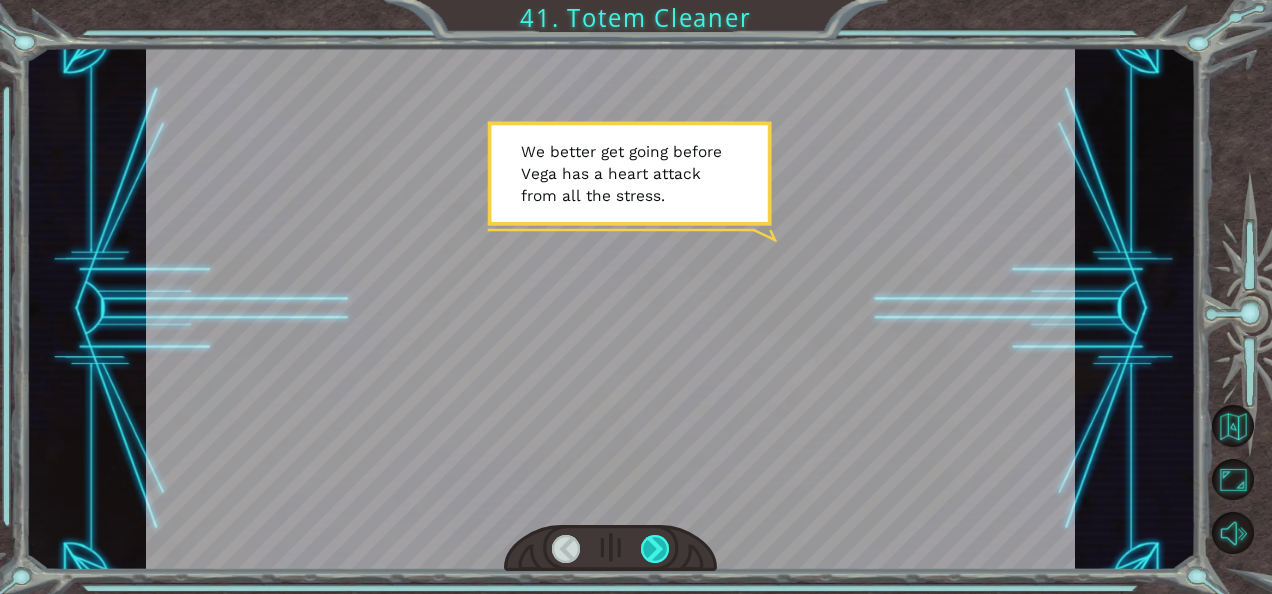click at bounding box center (655, 549) 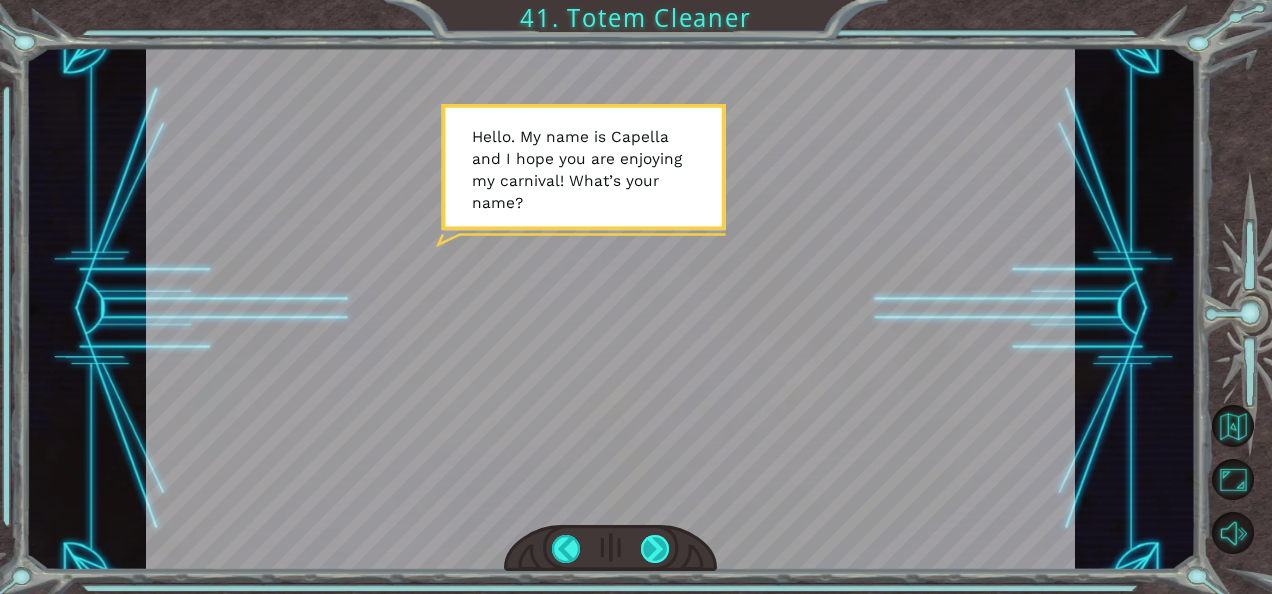 click at bounding box center [655, 549] 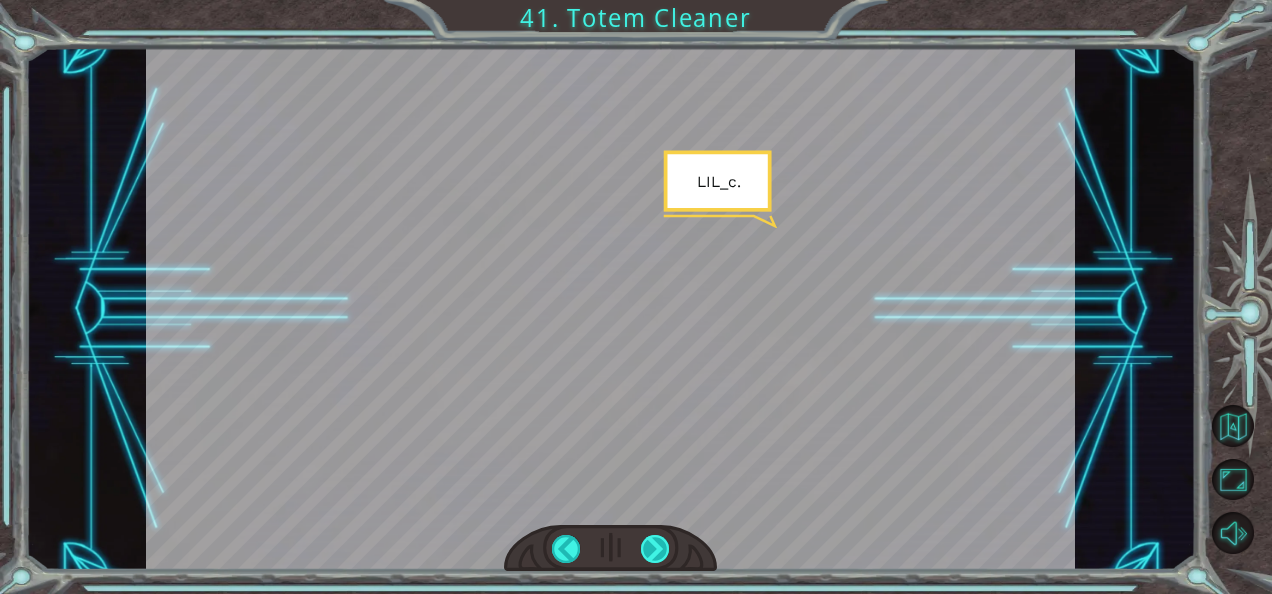 click at bounding box center (655, 549) 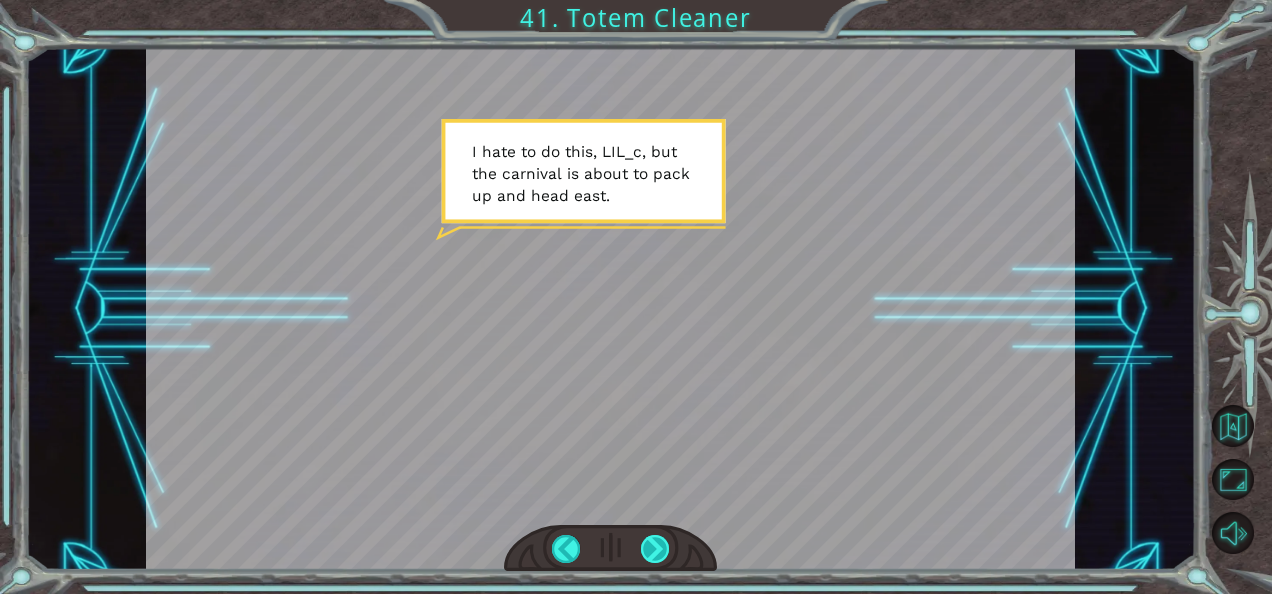 click at bounding box center (655, 549) 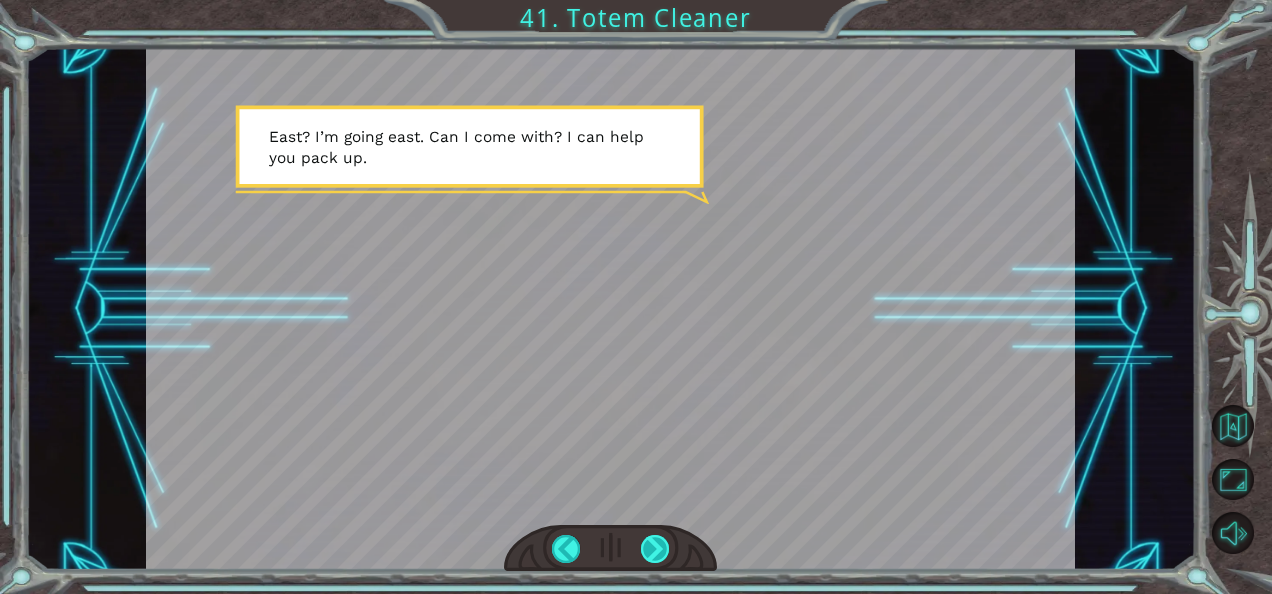 click at bounding box center [655, 549] 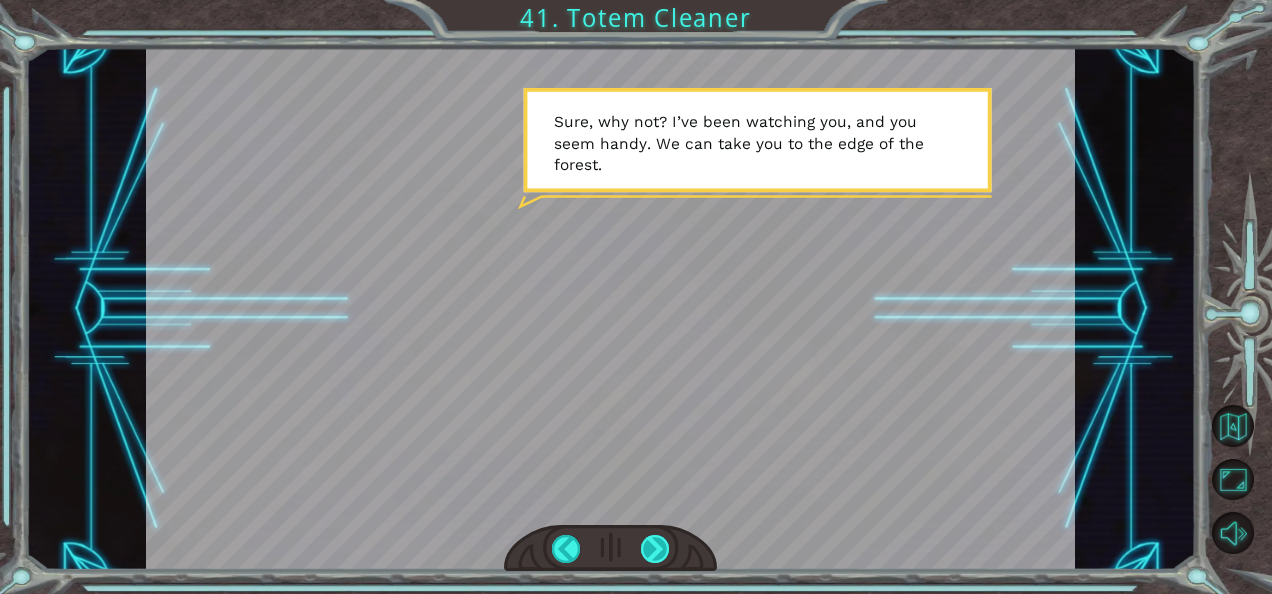 click at bounding box center (655, 549) 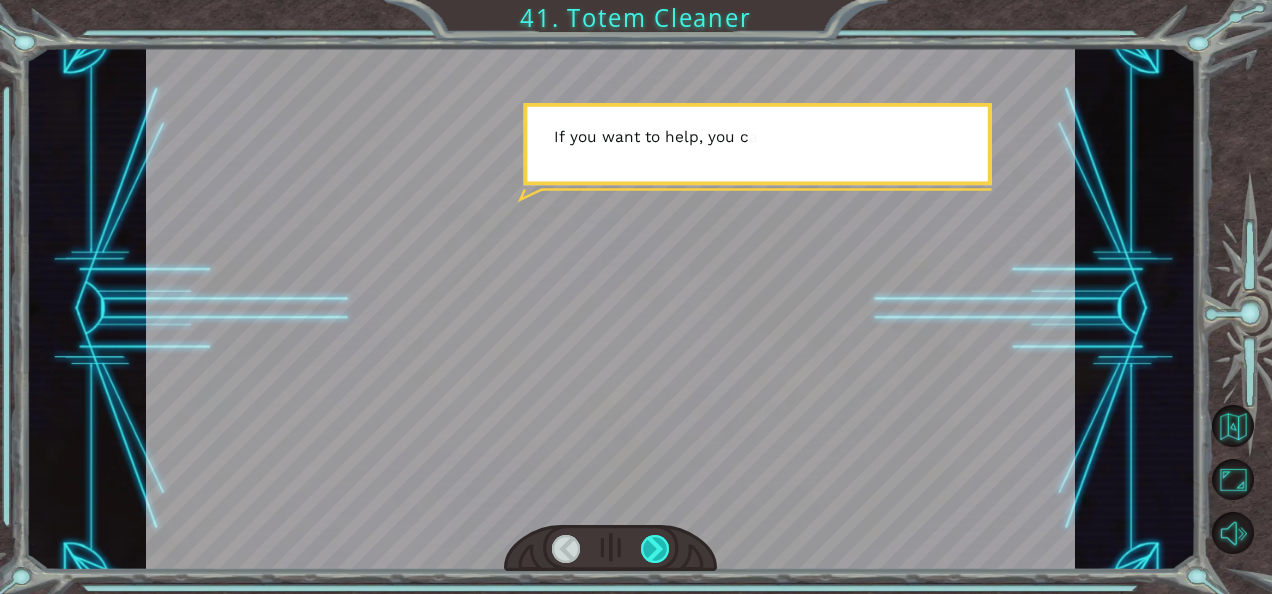 click at bounding box center [655, 549] 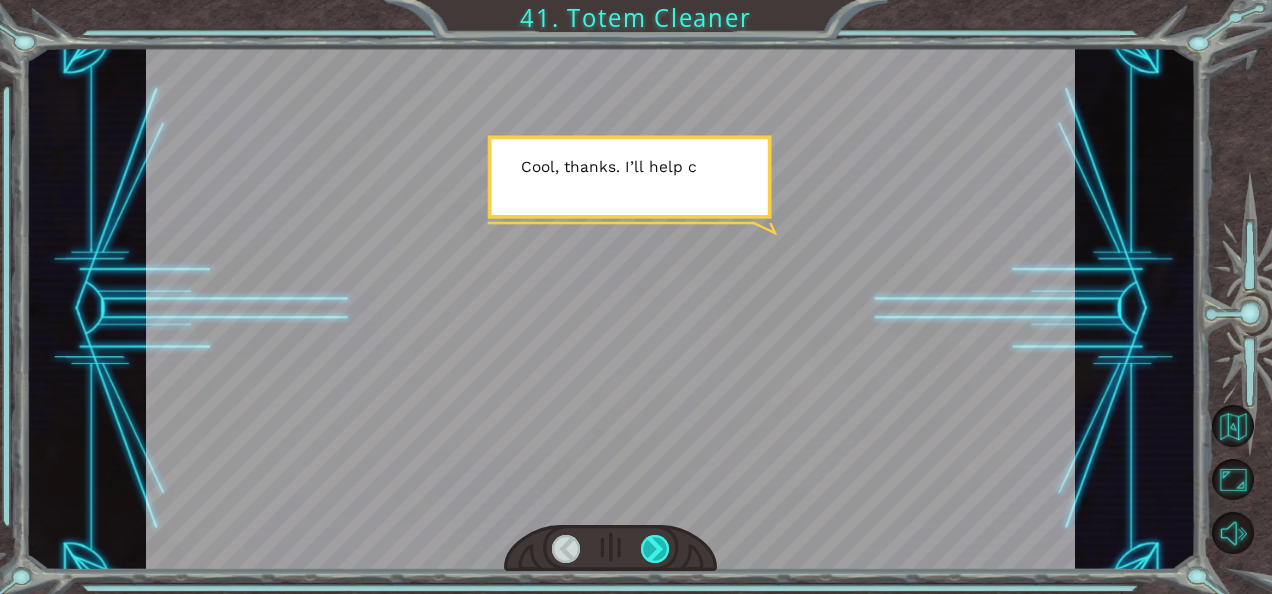 click at bounding box center (655, 549) 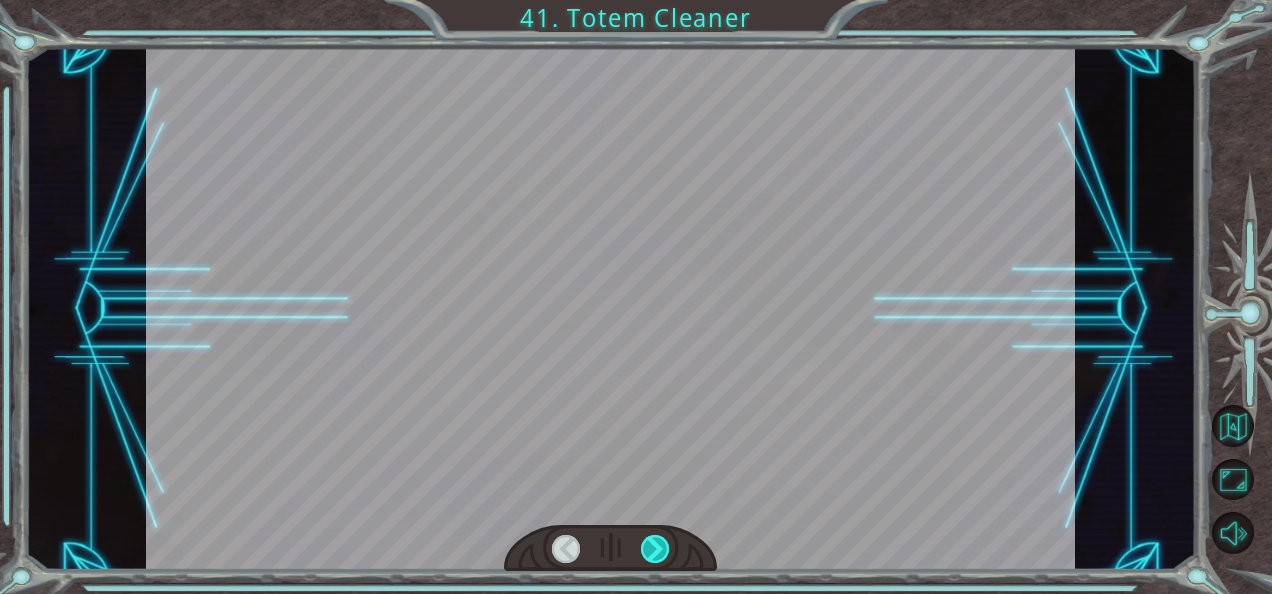 click at bounding box center (655, 549) 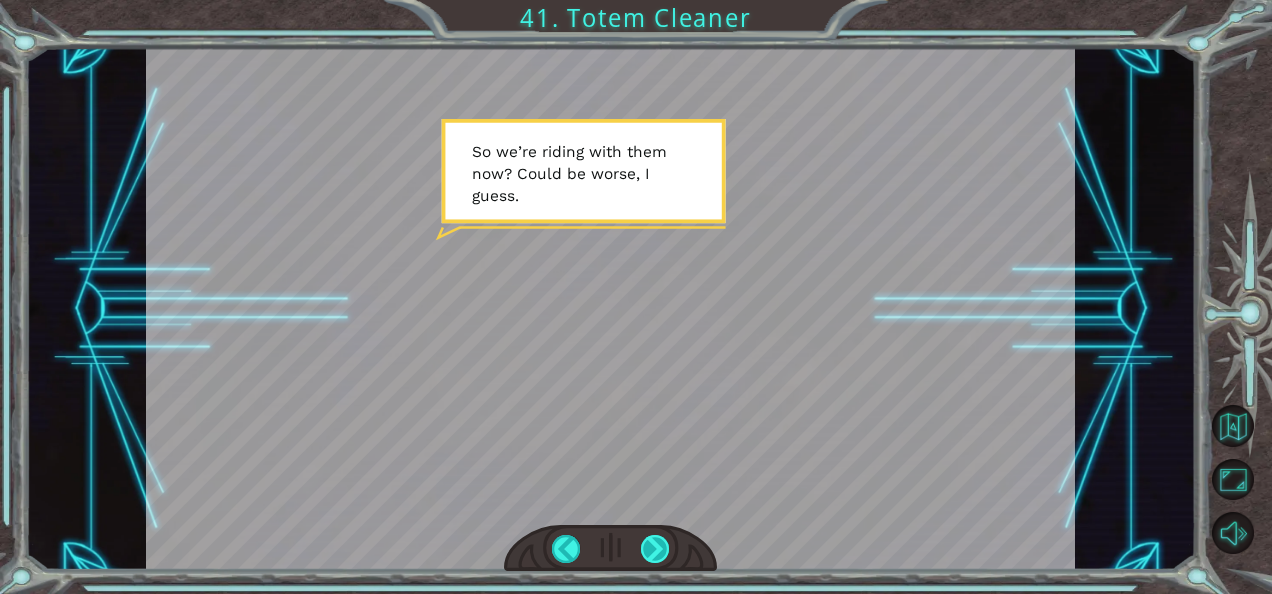 click at bounding box center (655, 549) 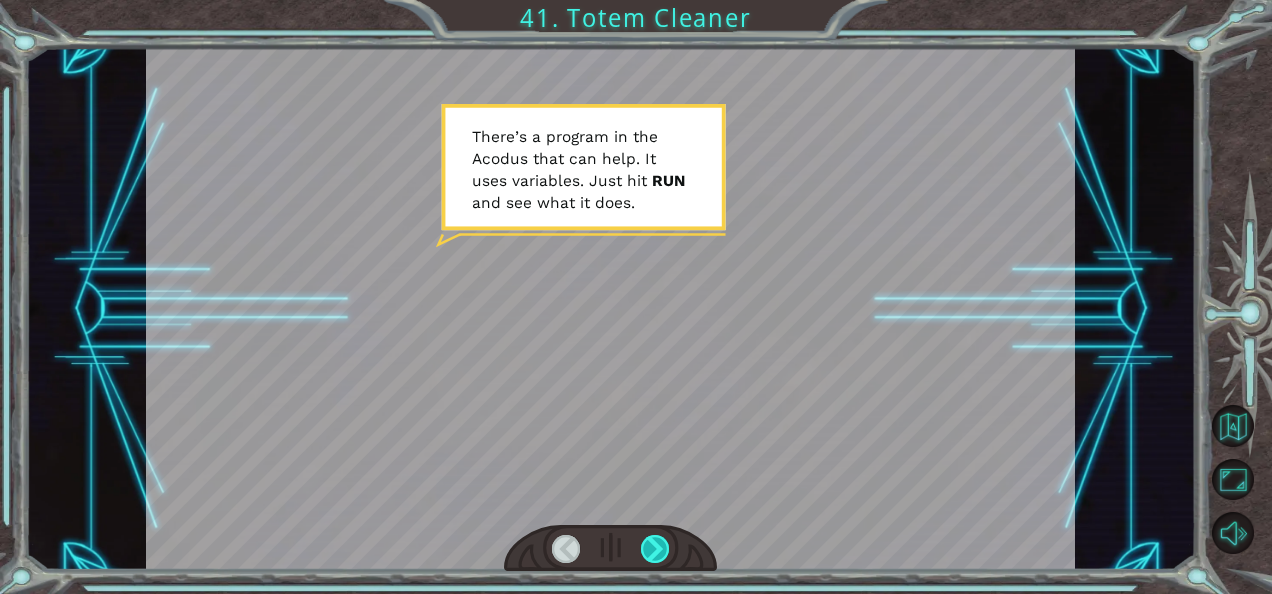 click at bounding box center [655, 549] 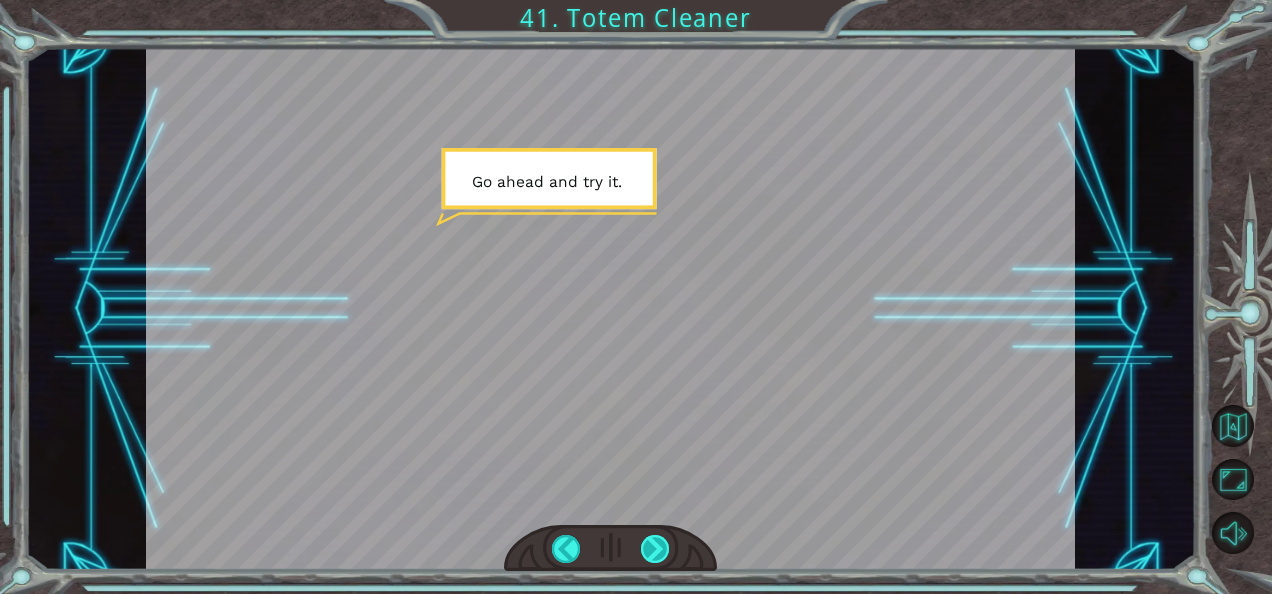 click at bounding box center (655, 549) 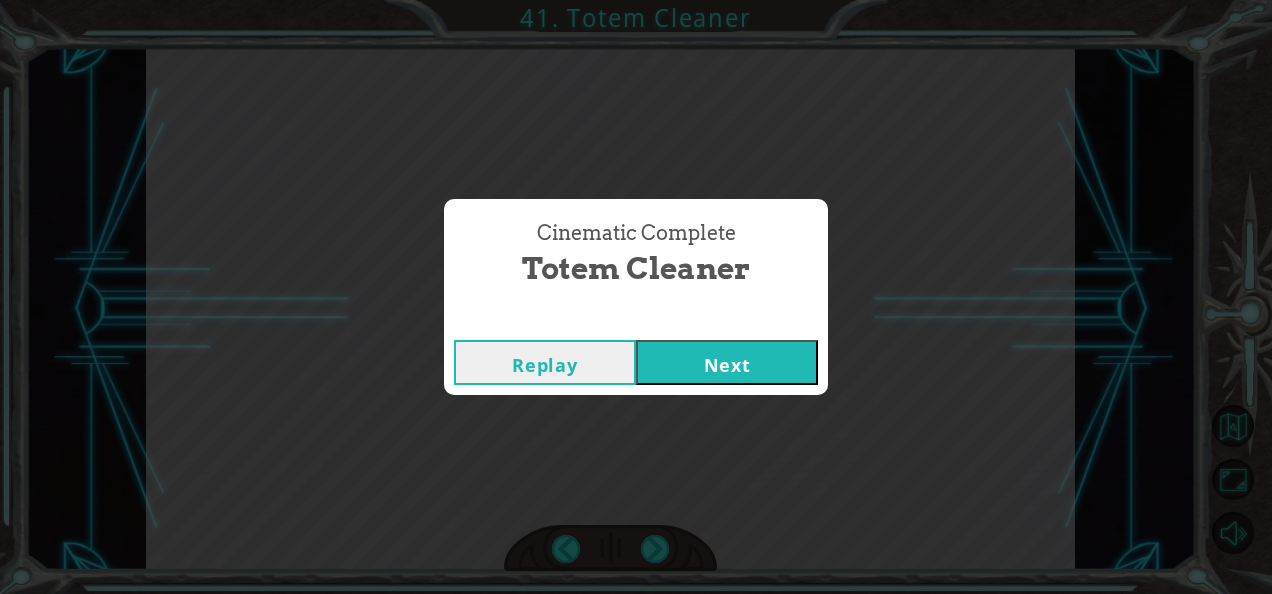 click at bounding box center (636, 320) 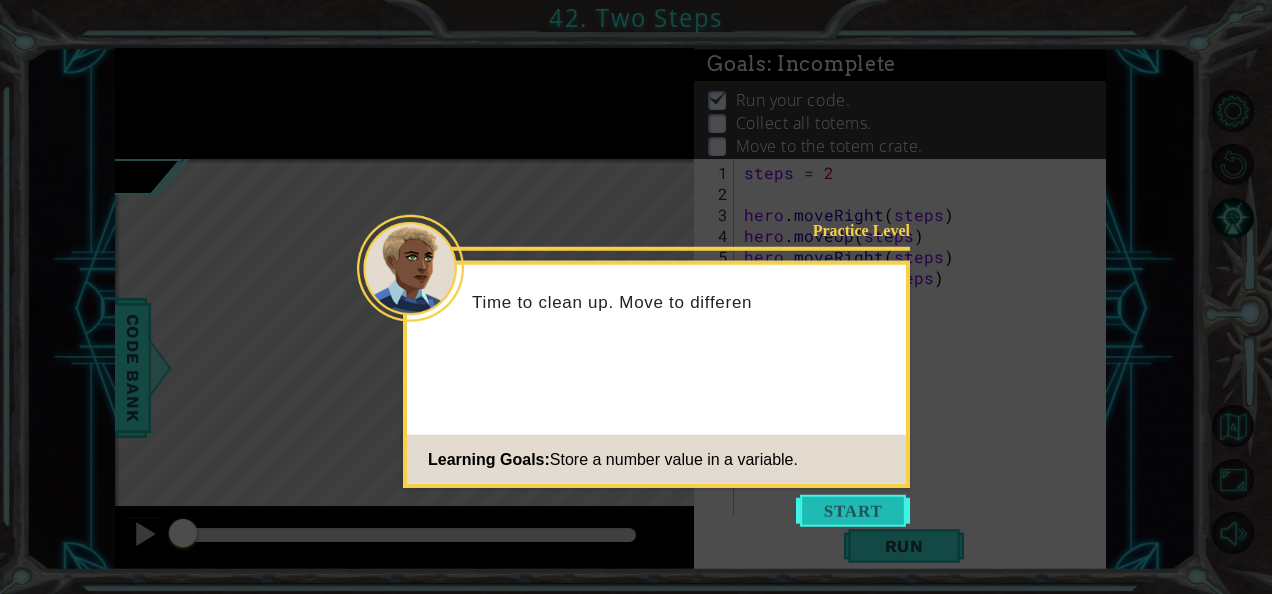 click at bounding box center (853, 511) 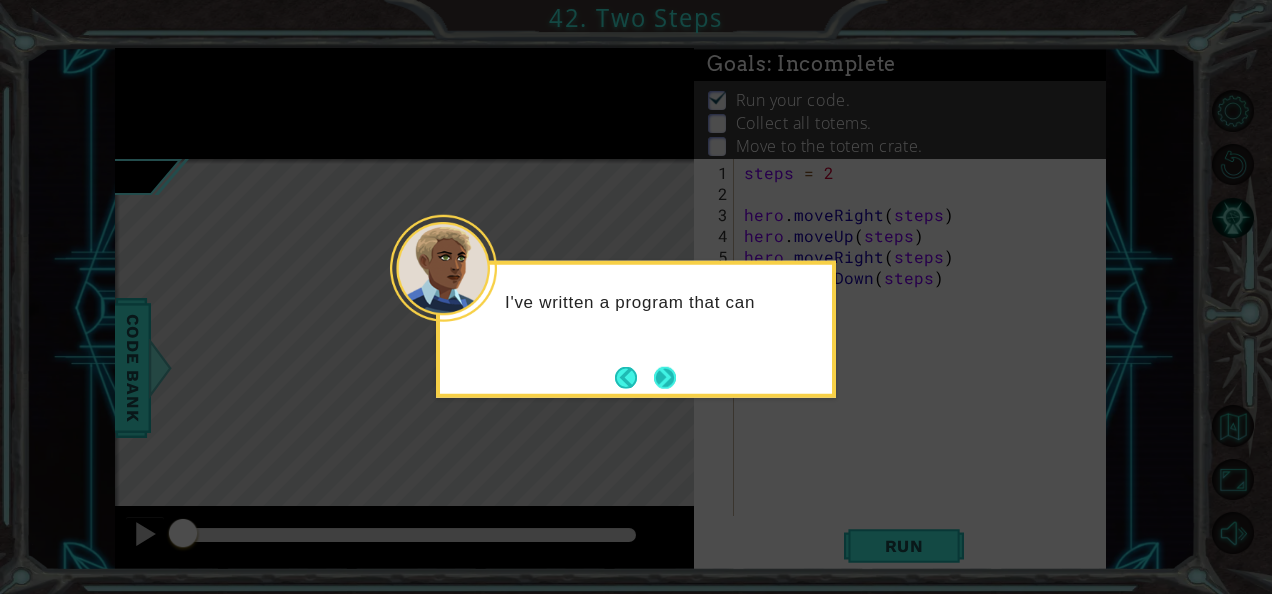 click at bounding box center [665, 377] 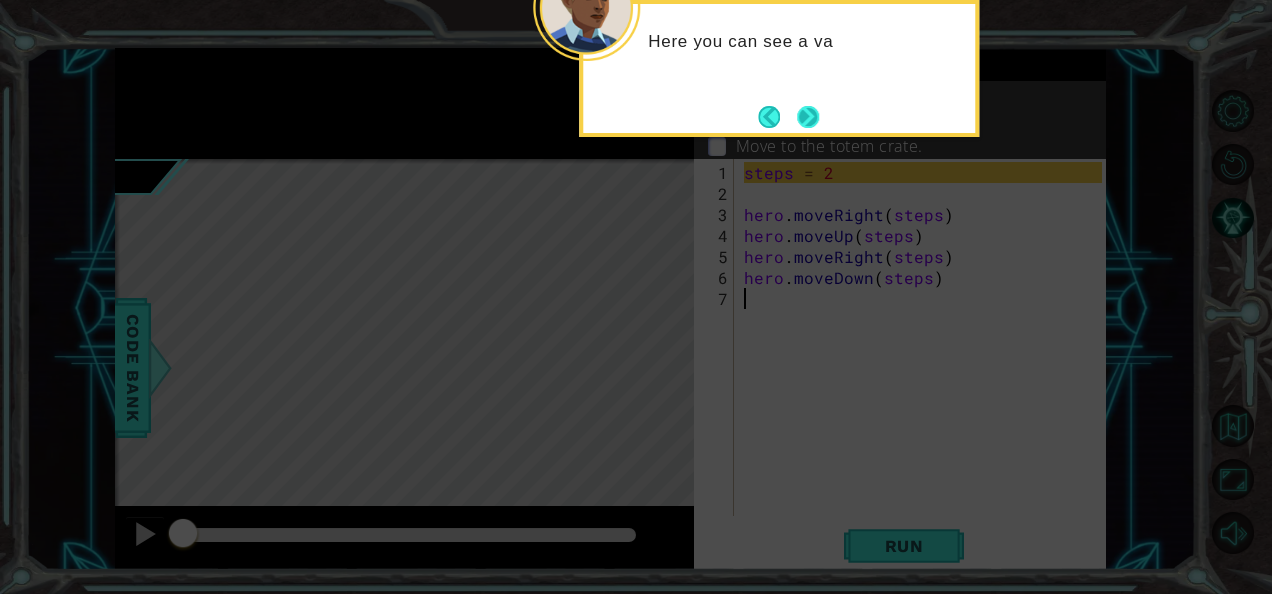 click at bounding box center [808, 117] 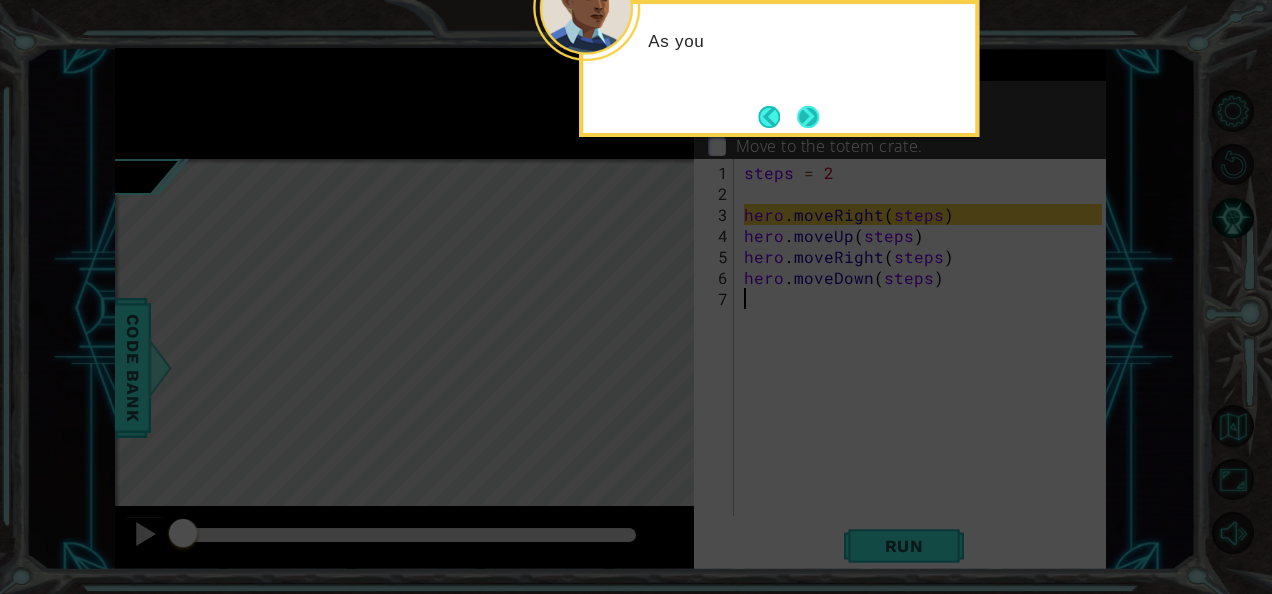 click at bounding box center [808, 117] 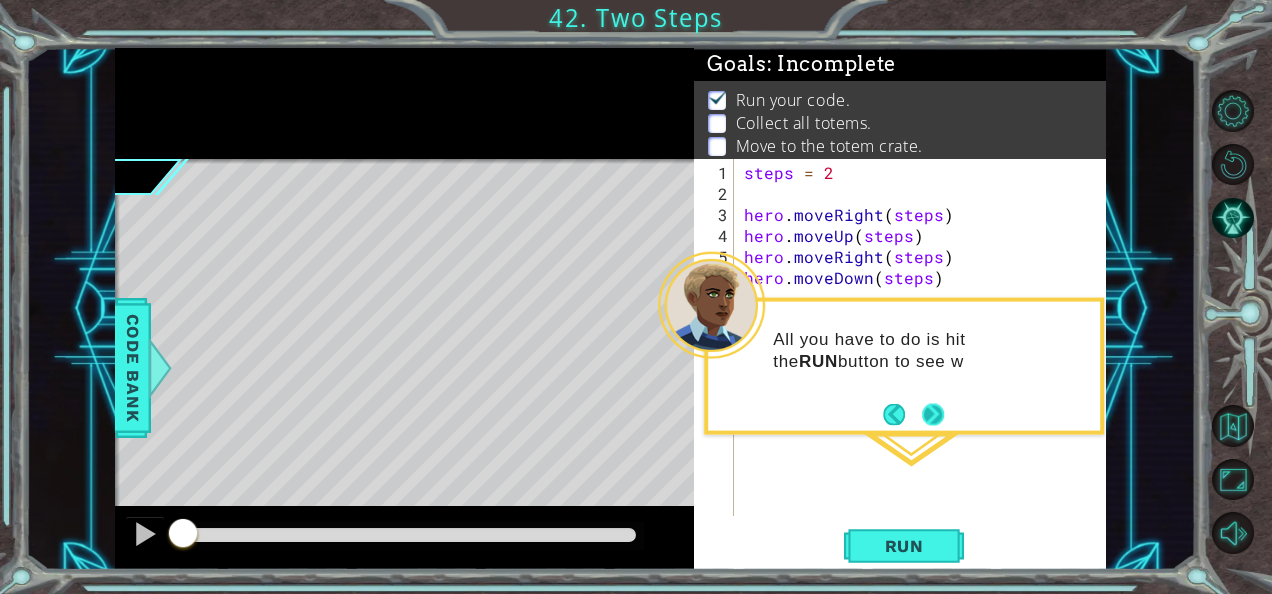 click at bounding box center [933, 414] 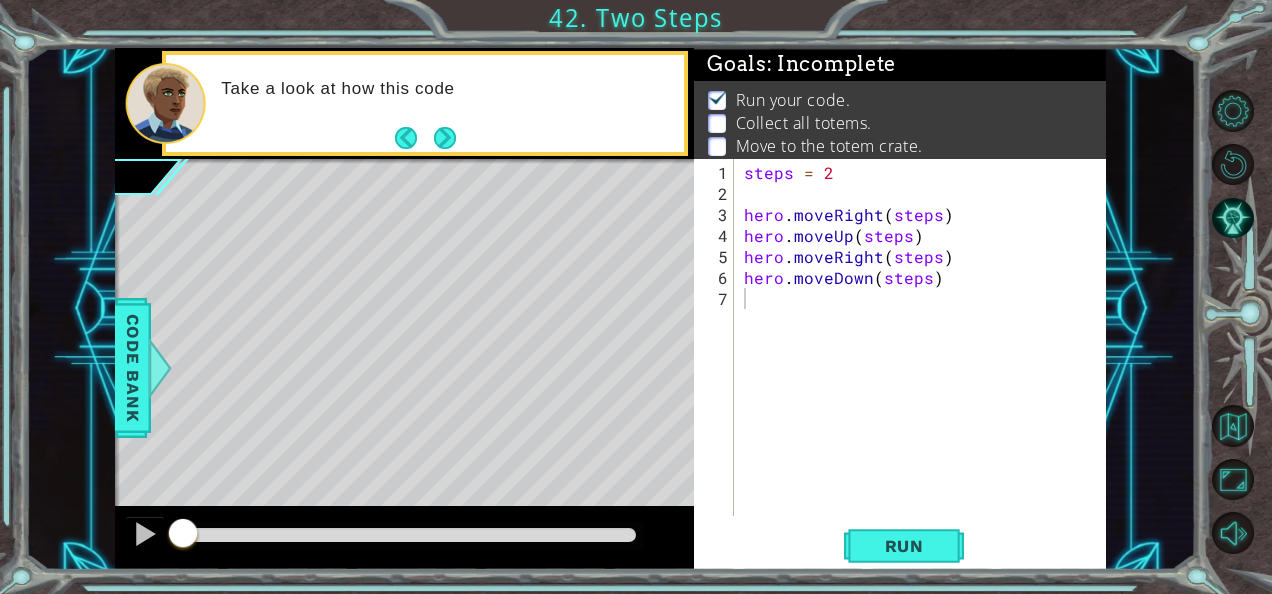 click on "1 2 3 4 5 6 7 steps   =   2 hero . moveRight ( steps ) hero . moveUp ( steps ) hero . moveRight ( steps ) hero . moveDown ( steps )     הההההההההההההההההההההההההההההההההההההההההההההההההההההההההההההההההההההההההההההההההההההההההההההההההההההההההההההההההההההההההההההההההההההההההההההההההההההההההההההההההההההההההההההההההההההההההההההההההההההההההההההההההההההההההההההההההההההההההההההההההההההההההההההההה XXXXXXXXXXXXXXXXXXXXXXXXXXXXXXXXXXXXXXXXXXXXXXXXXXXXXXXXXXXXXXXXXXXXXXXXXXXXXXXXXXXXXXXXXXXXXXXXXXXXXXXXXXXXXXXXXXXXXXXXXXXXXXXXXXXXXXXXXXXXXXXXXXXXXXXXXXXXXXXXXXXXXXXXXXXXXXXXXXXXXXXXXXXXXXXXXXXXXXXXXXXXXXXXXXXXXXXXXXXXXXXXXXXXXXXXXXXXXXXXXXXXXXXXXXXXXXXX Code Saved Run Statement   /  Call   /" at bounding box center [900, 364] 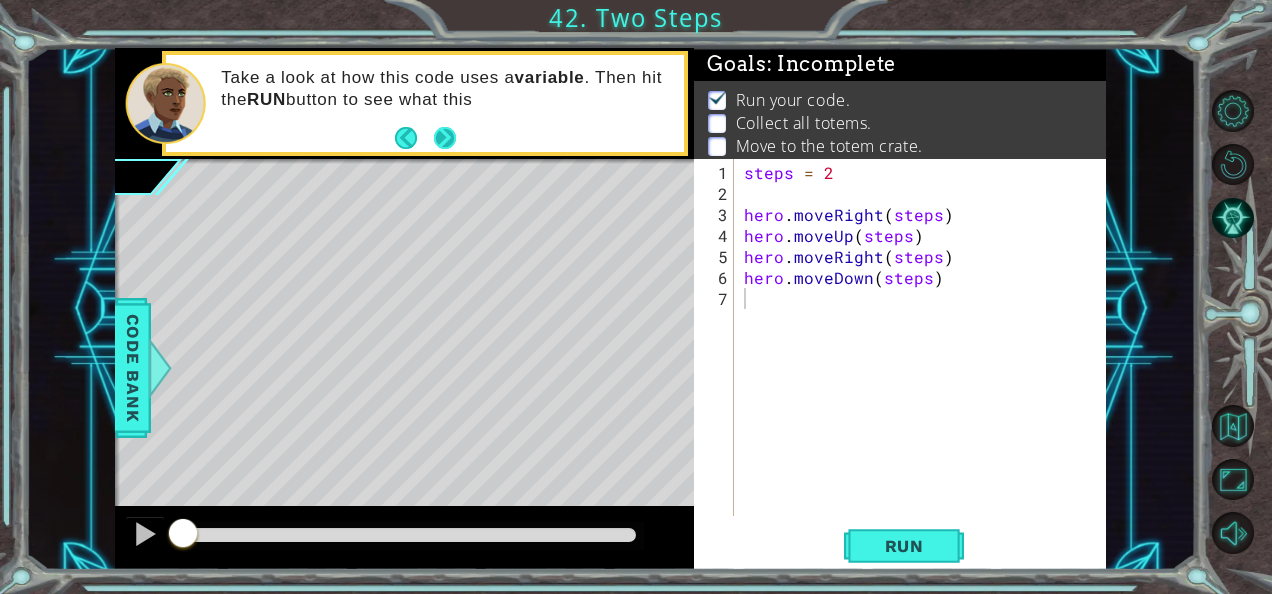 click at bounding box center (445, 138) 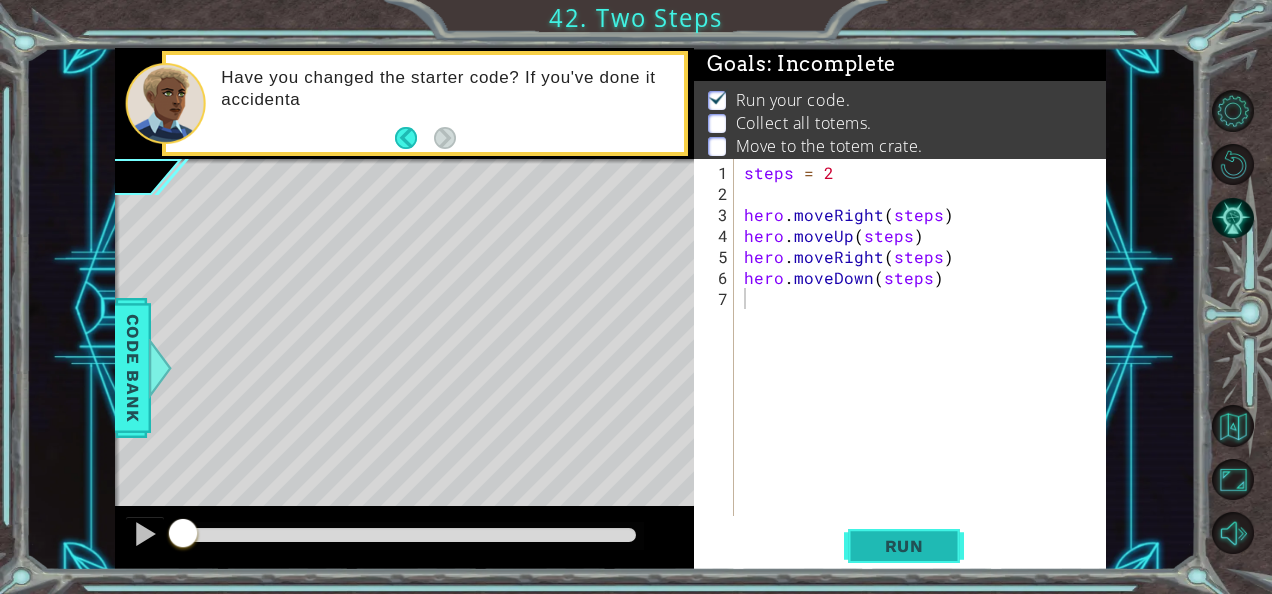 click on "Run" at bounding box center (904, 546) 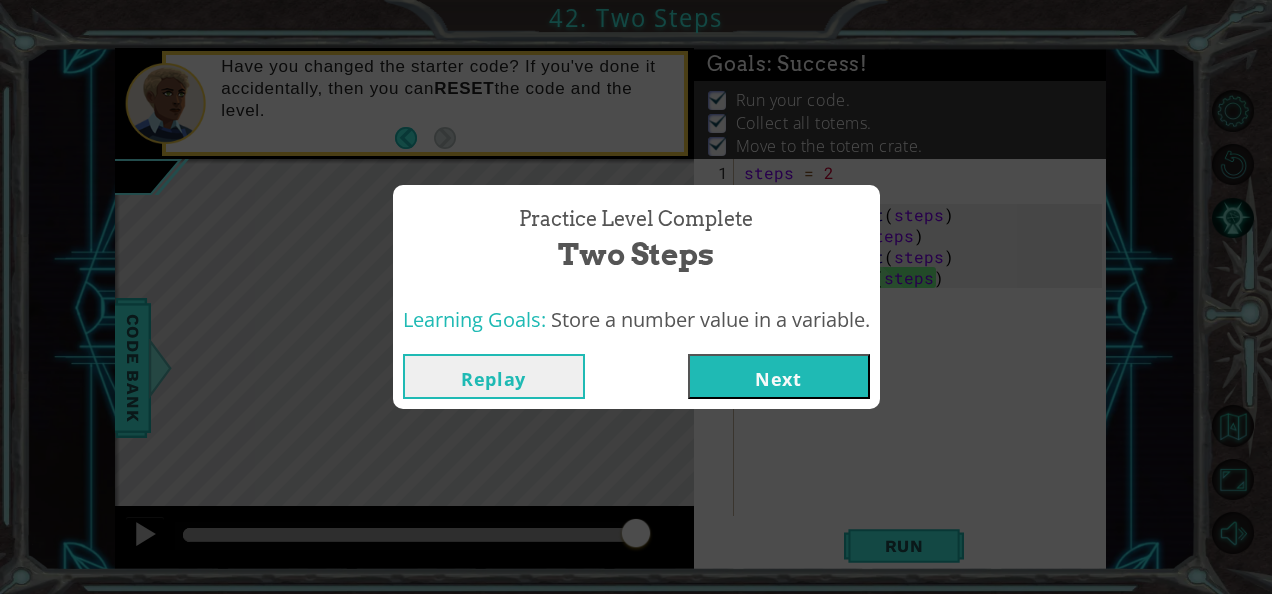 click on "Next" at bounding box center [779, 376] 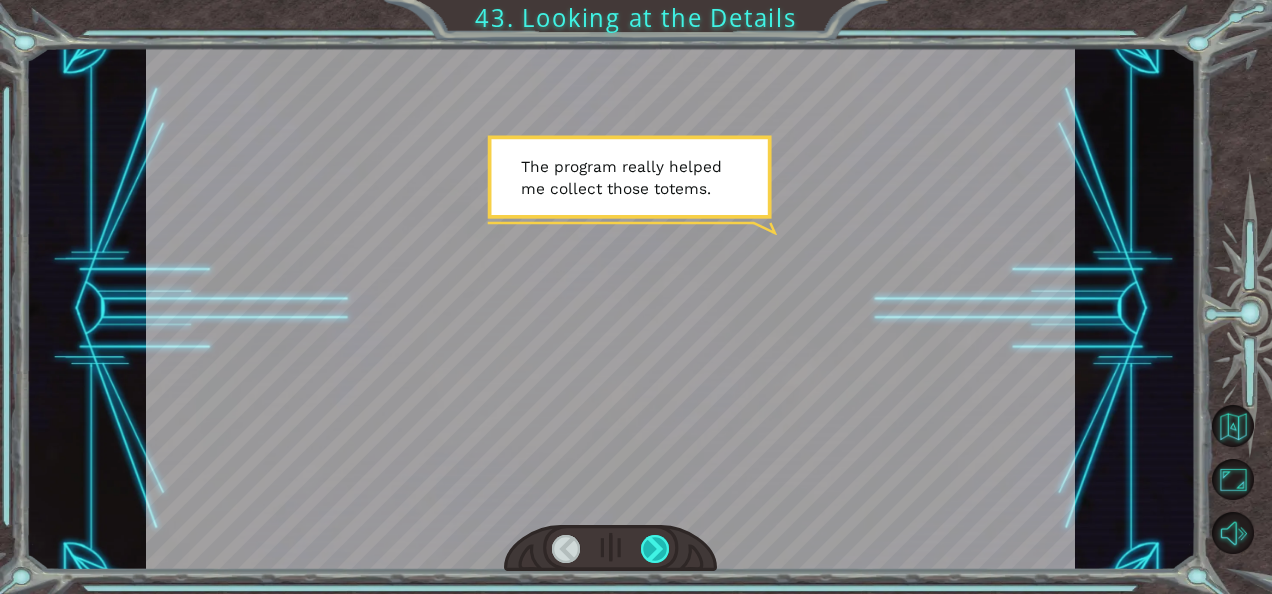 click at bounding box center [655, 549] 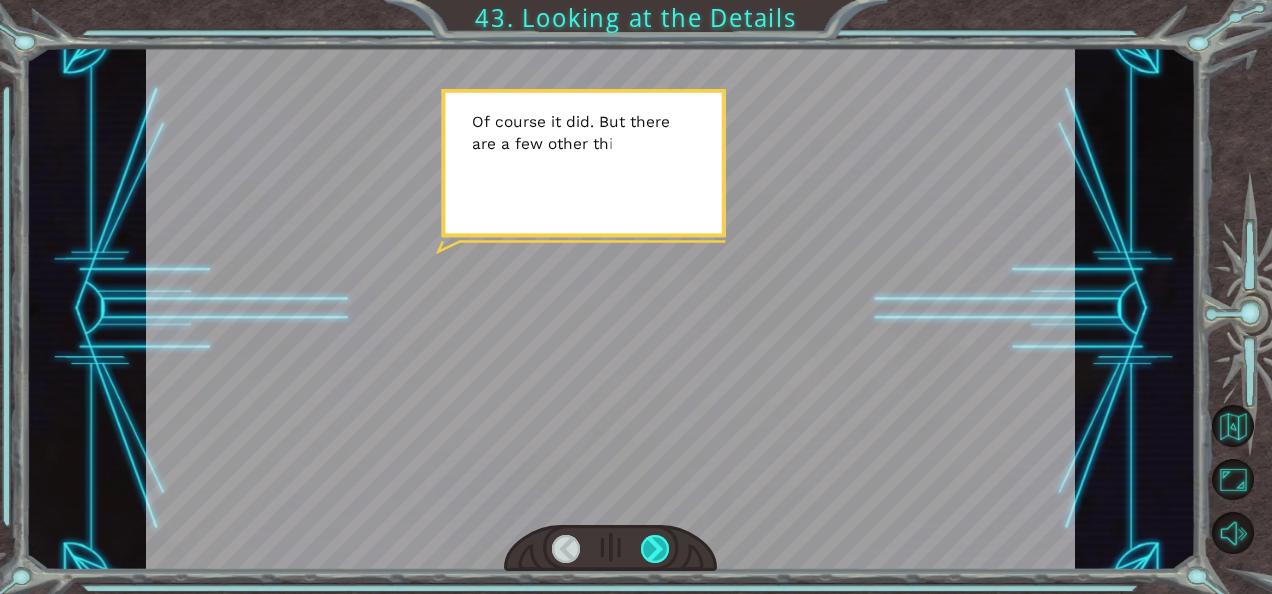 click at bounding box center [655, 549] 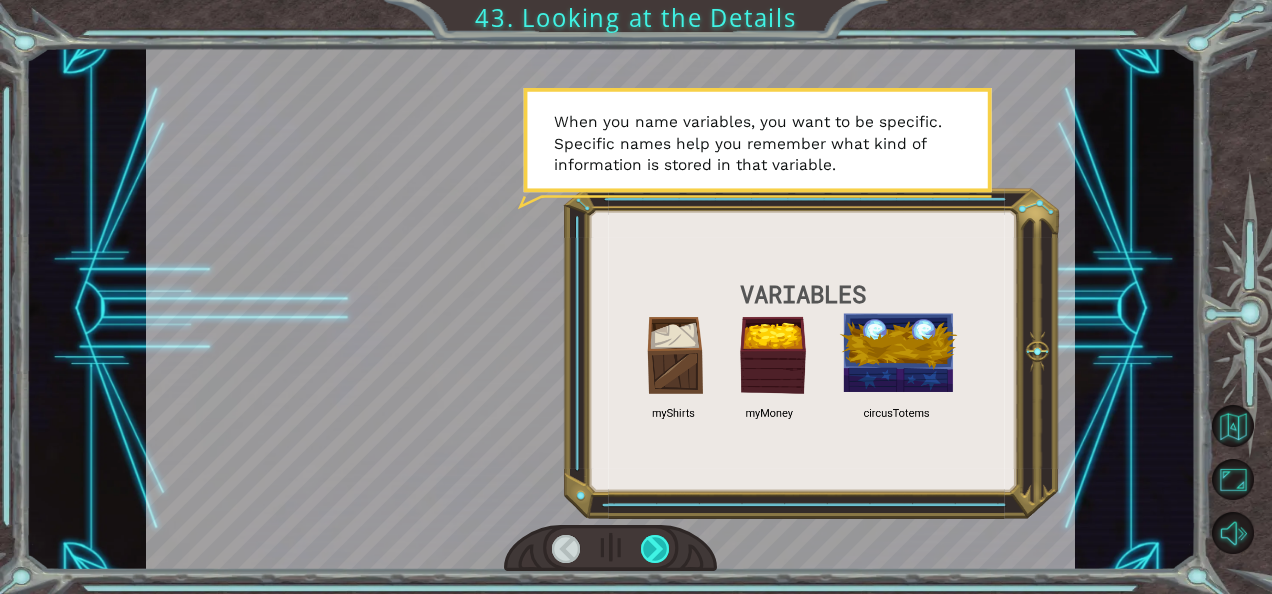 click at bounding box center (655, 549) 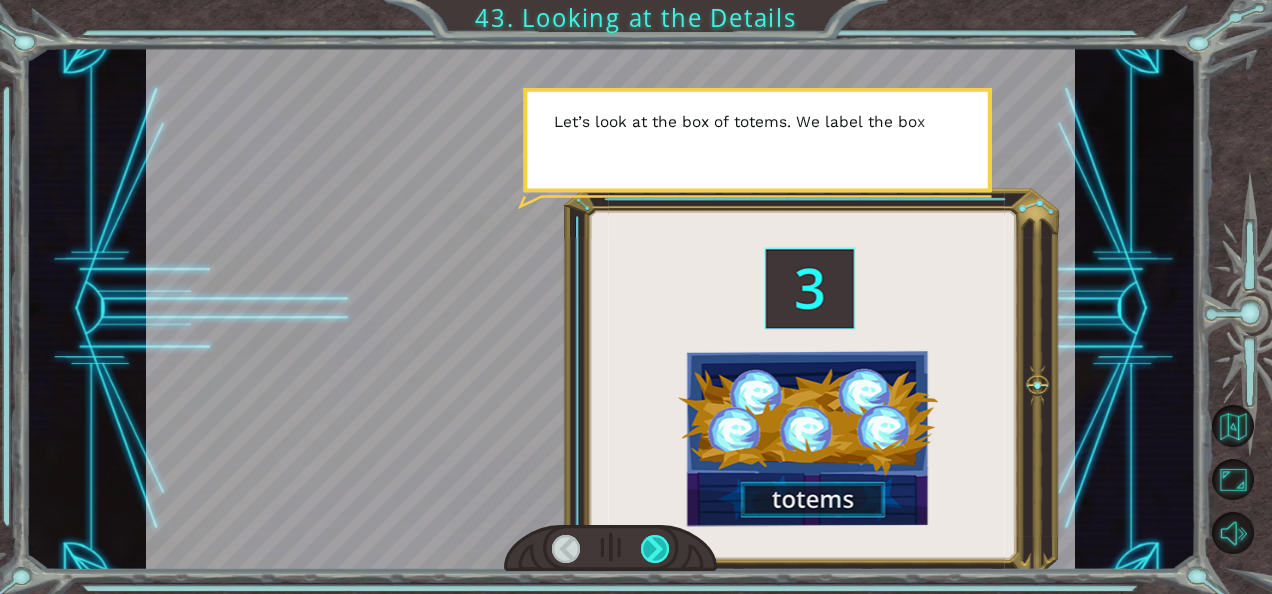 click at bounding box center [655, 549] 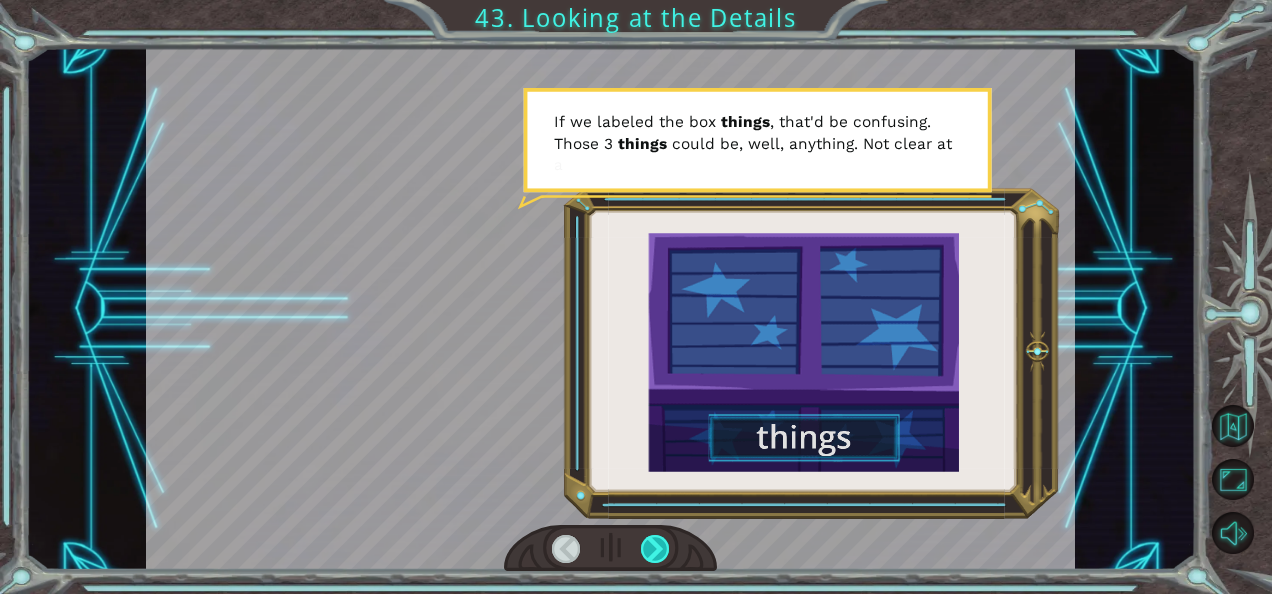 click at bounding box center (655, 549) 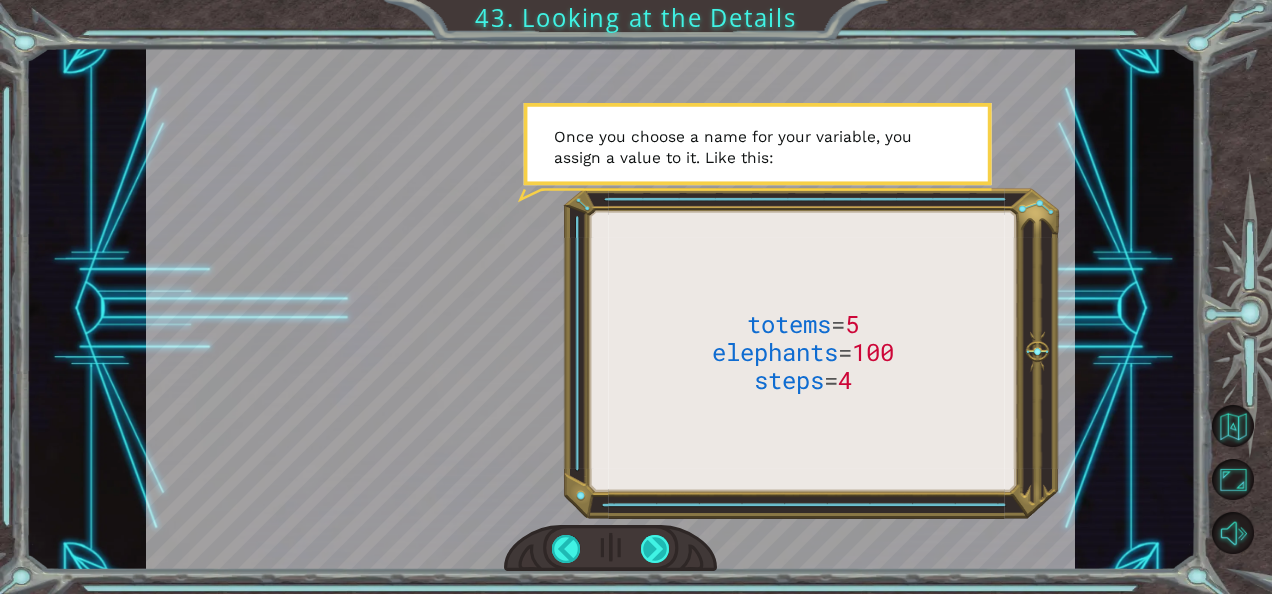 click at bounding box center [655, 549] 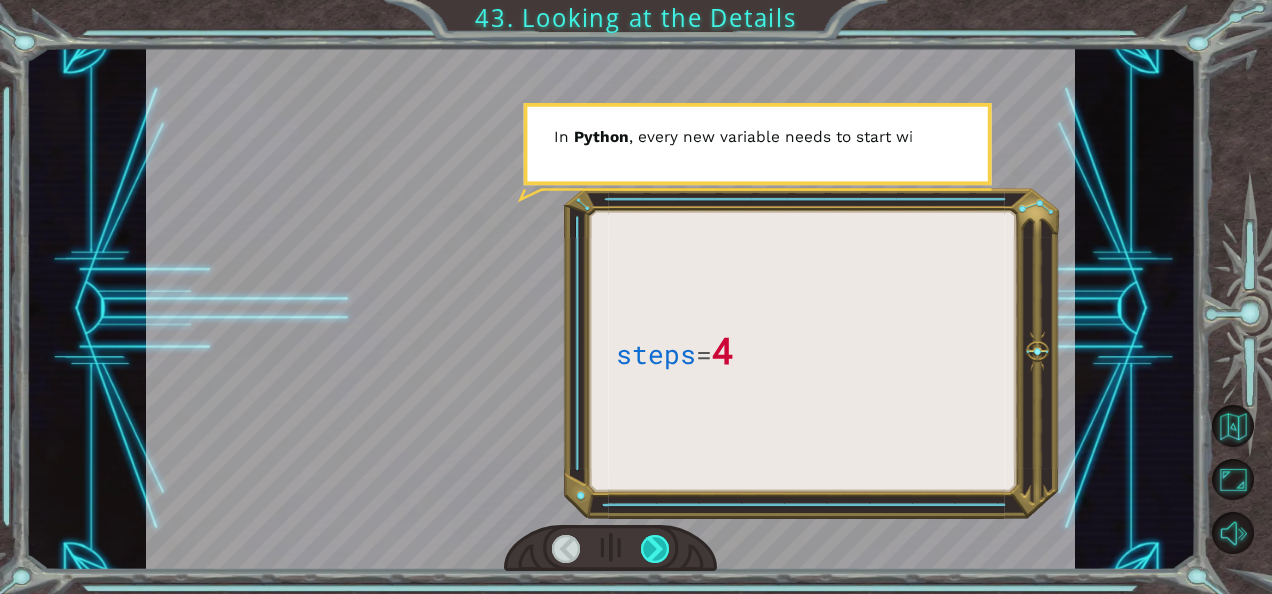 click at bounding box center [655, 549] 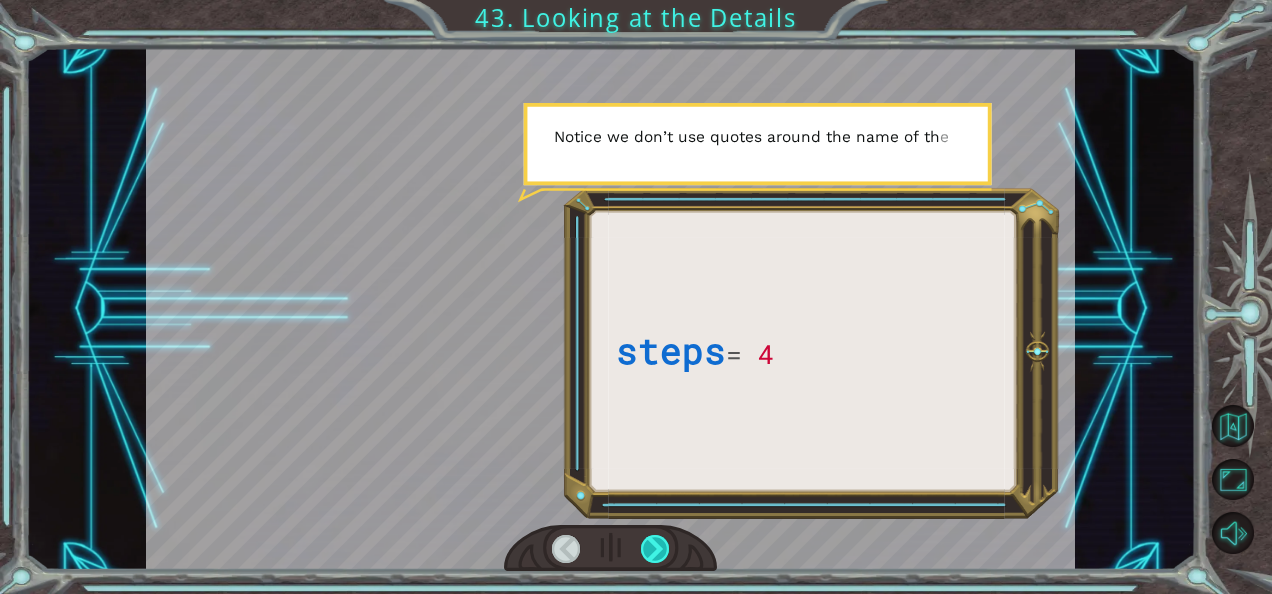 click at bounding box center [655, 549] 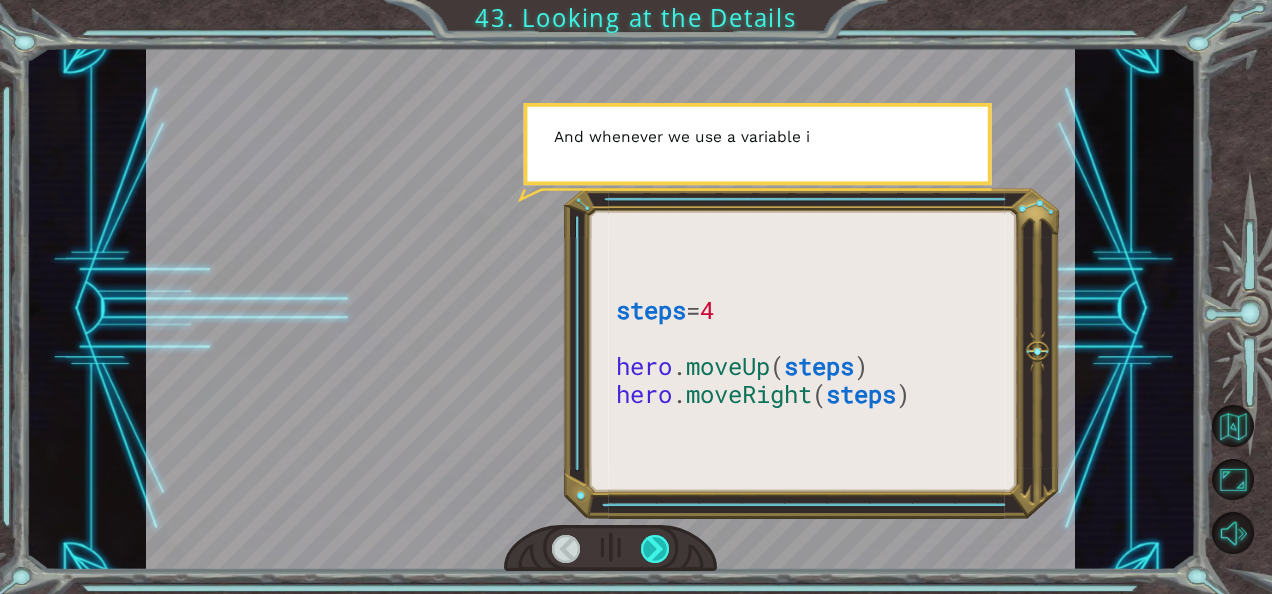 click at bounding box center (655, 549) 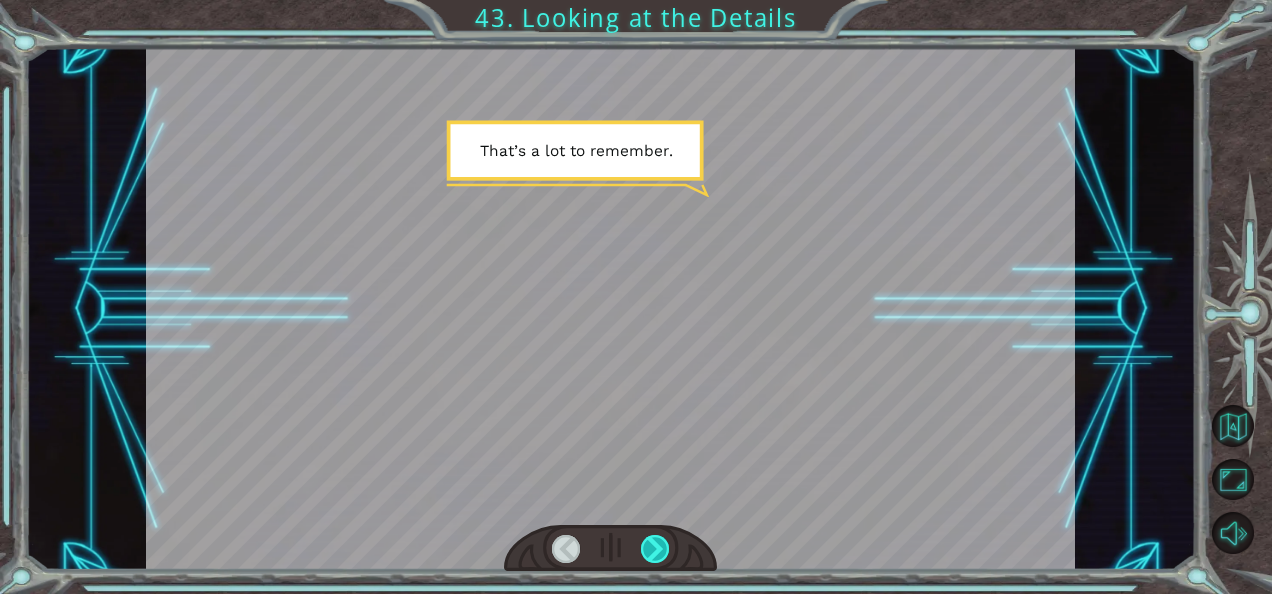 click at bounding box center [655, 549] 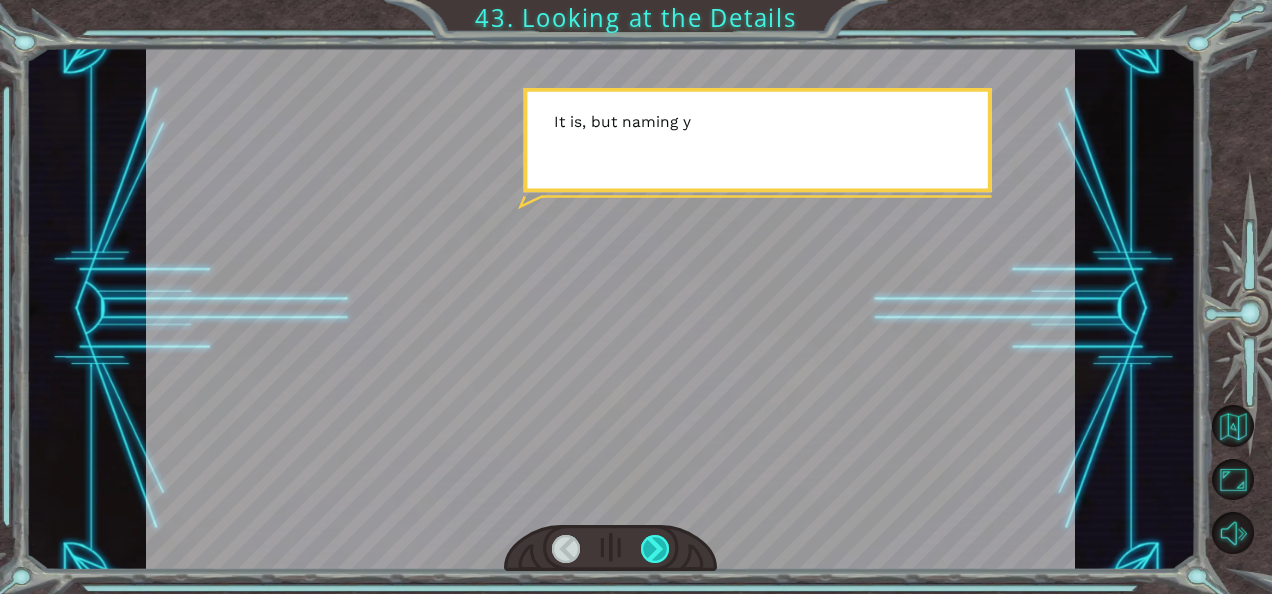 click at bounding box center [655, 549] 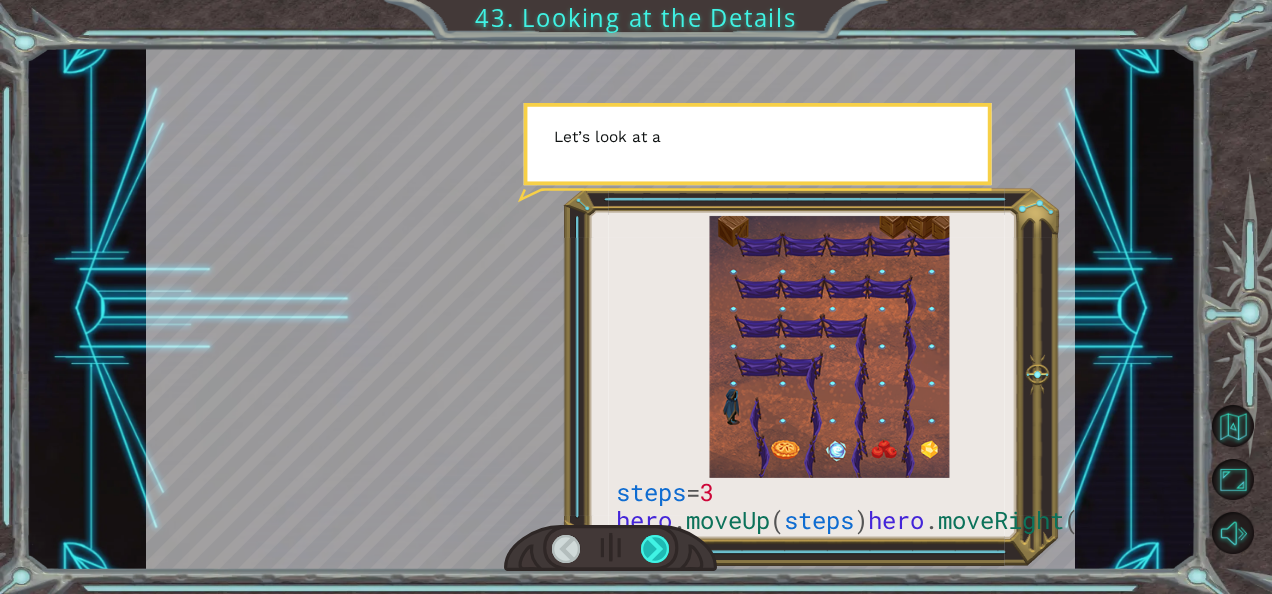 click at bounding box center [655, 549] 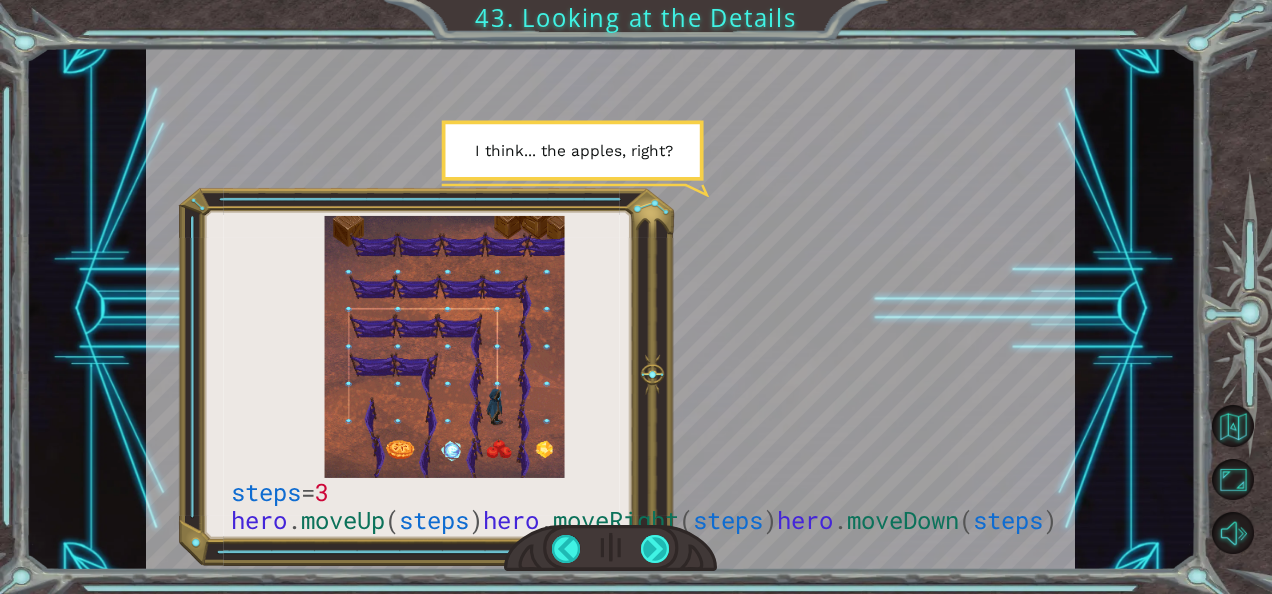 click at bounding box center (655, 549) 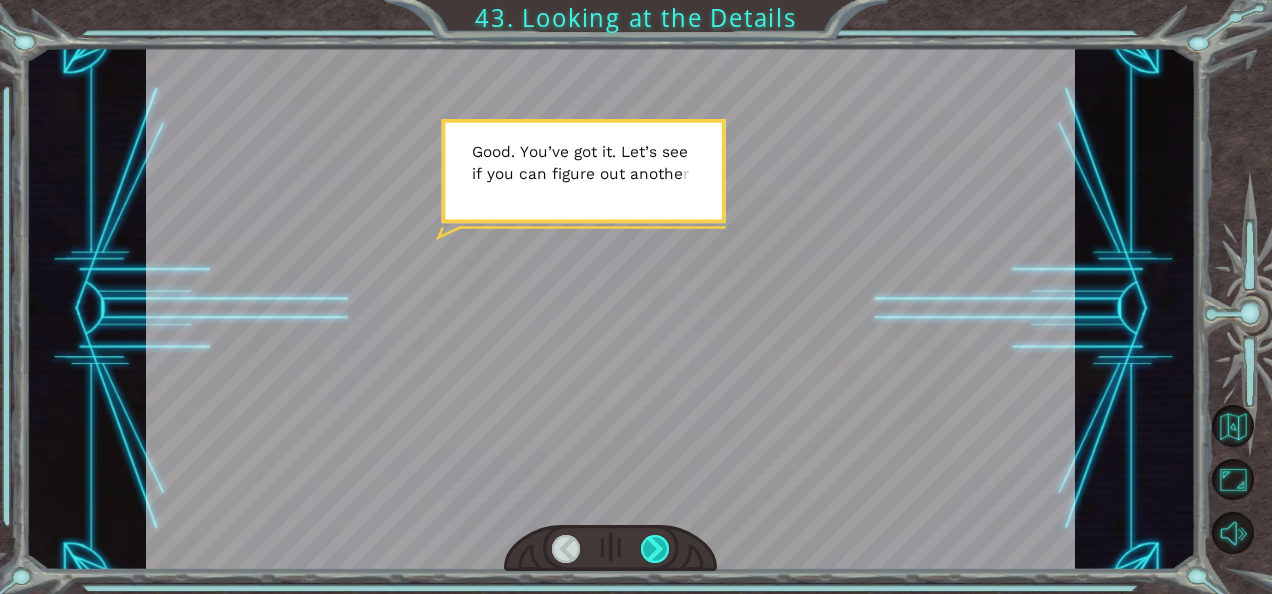 click at bounding box center [655, 549] 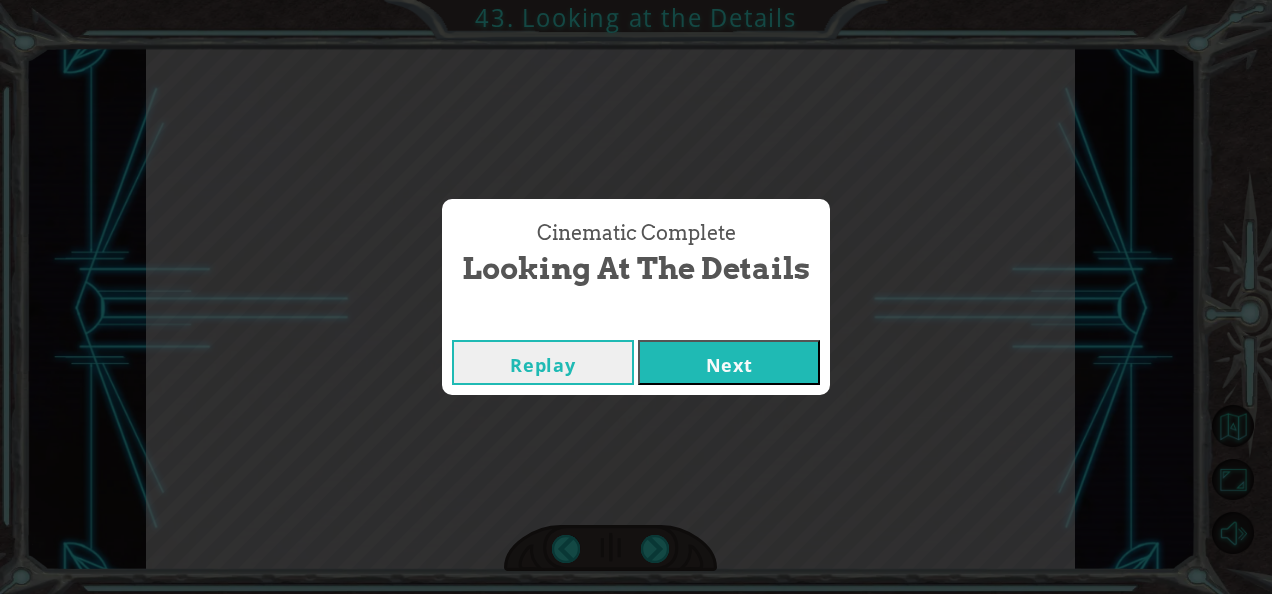 click on "Next" at bounding box center [729, 362] 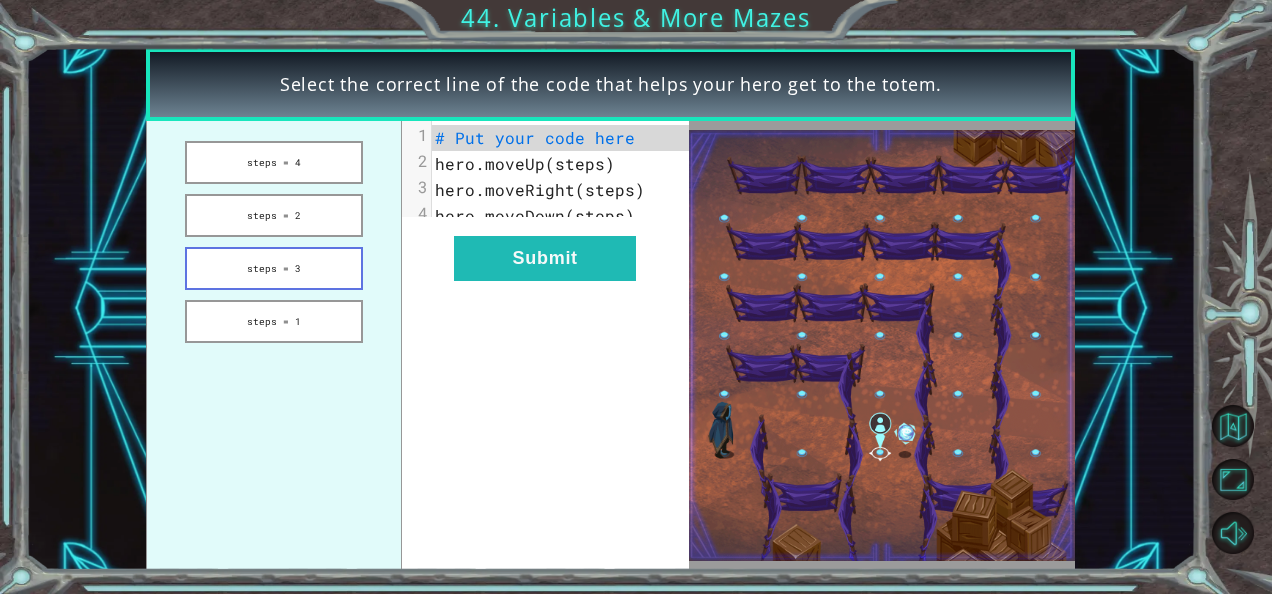 click on "steps = 3" at bounding box center [274, 268] 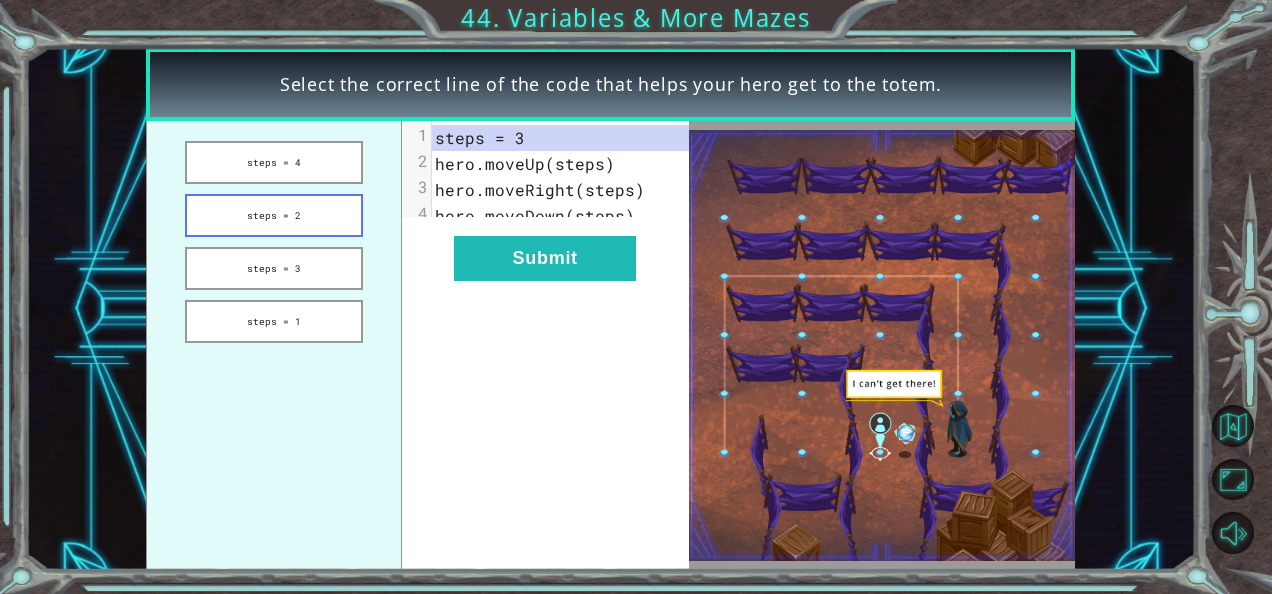 click on "steps = 2" at bounding box center (274, 215) 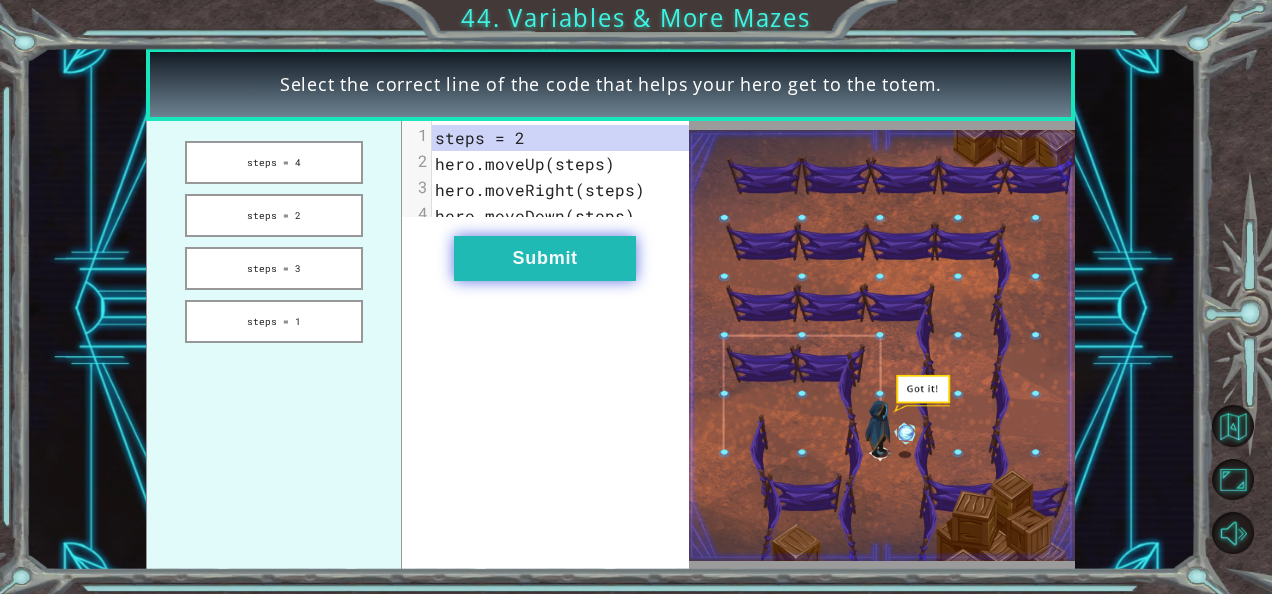 click on "Submit" at bounding box center [545, 258] 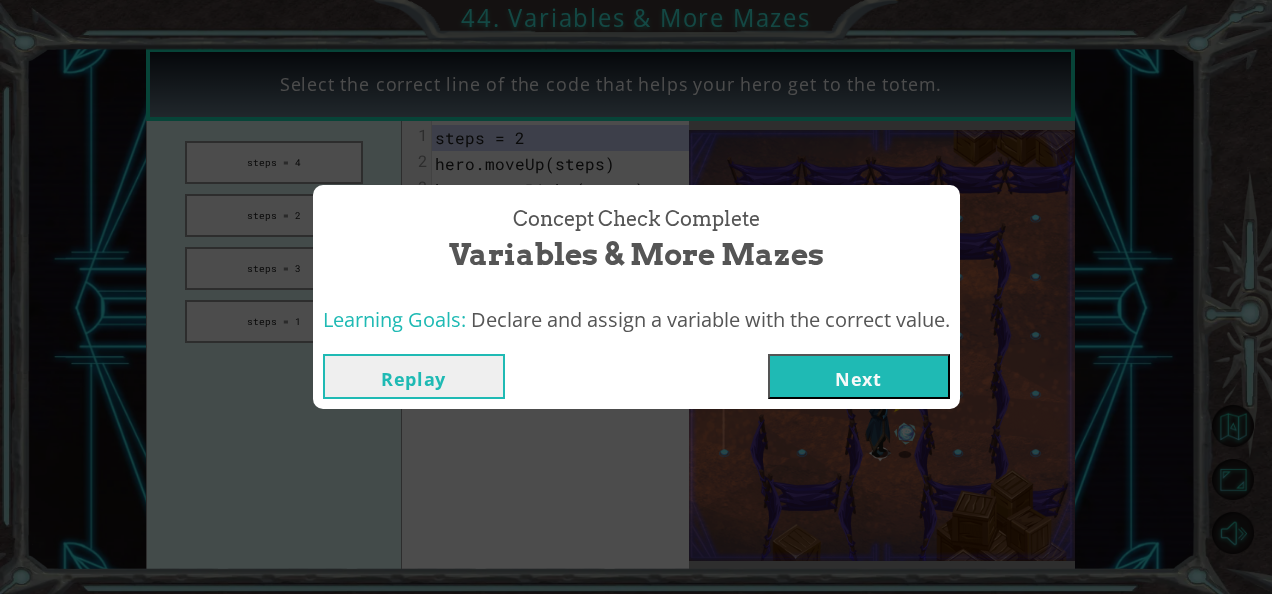 click on "Next" at bounding box center (859, 376) 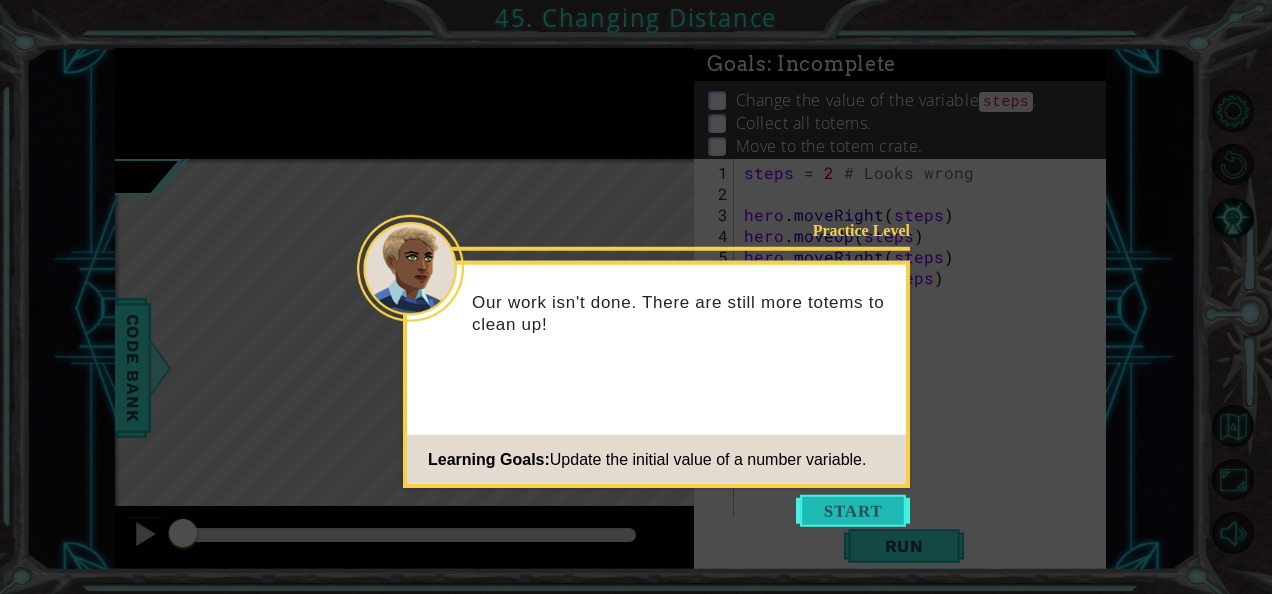 click at bounding box center [853, 511] 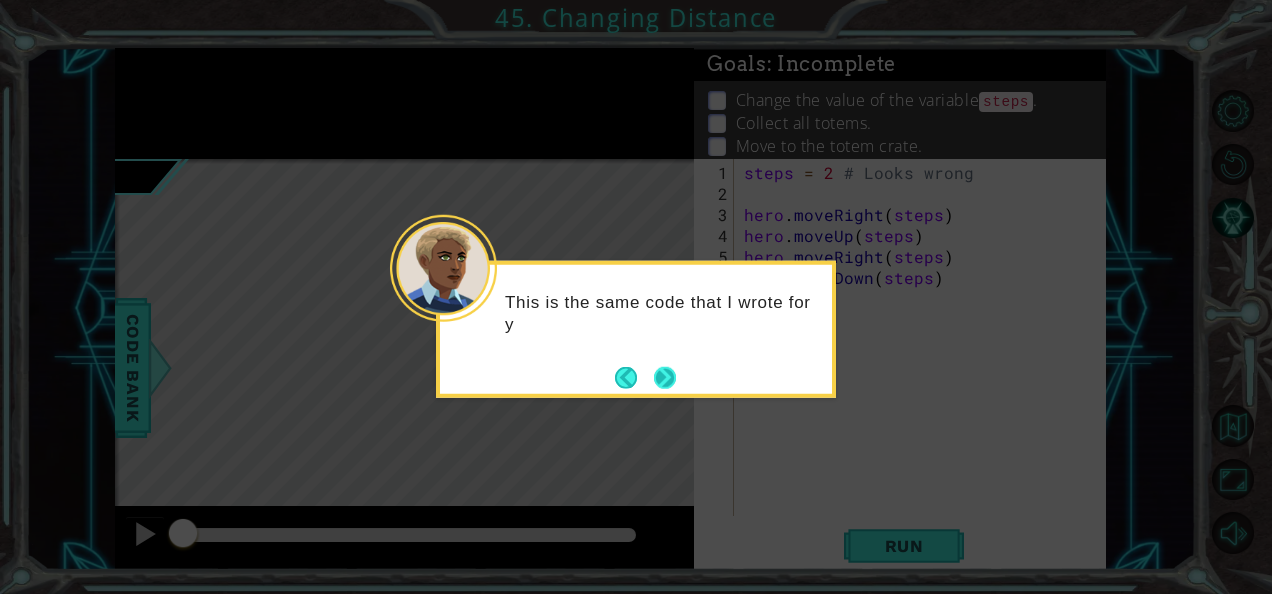 click at bounding box center [665, 377] 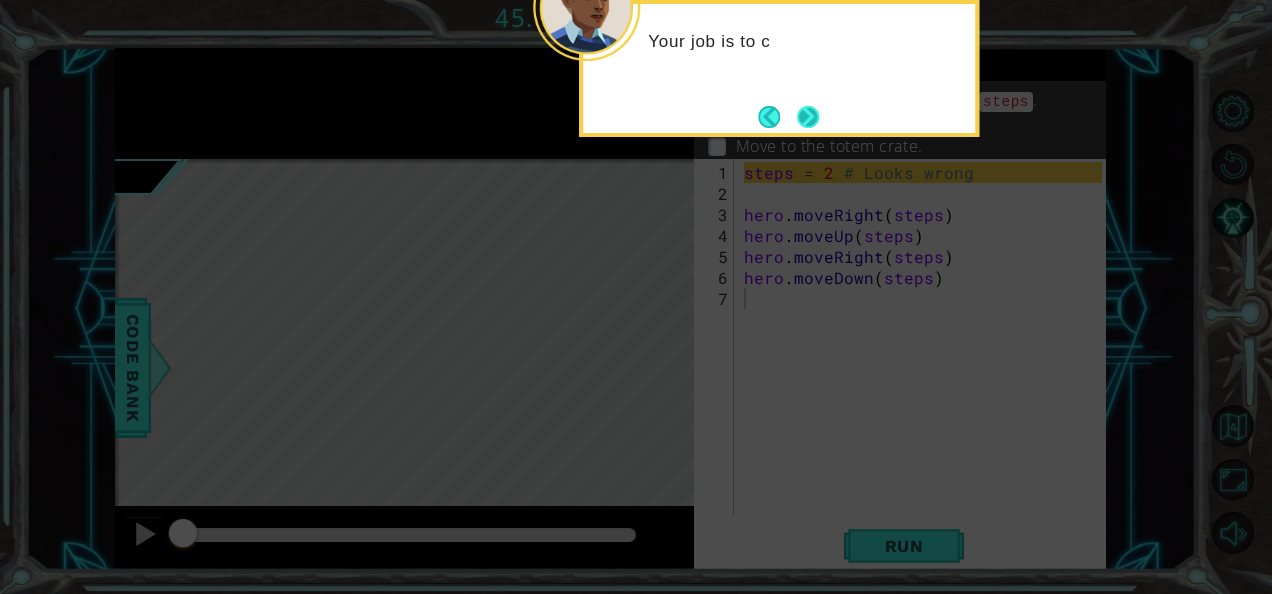 click at bounding box center [808, 117] 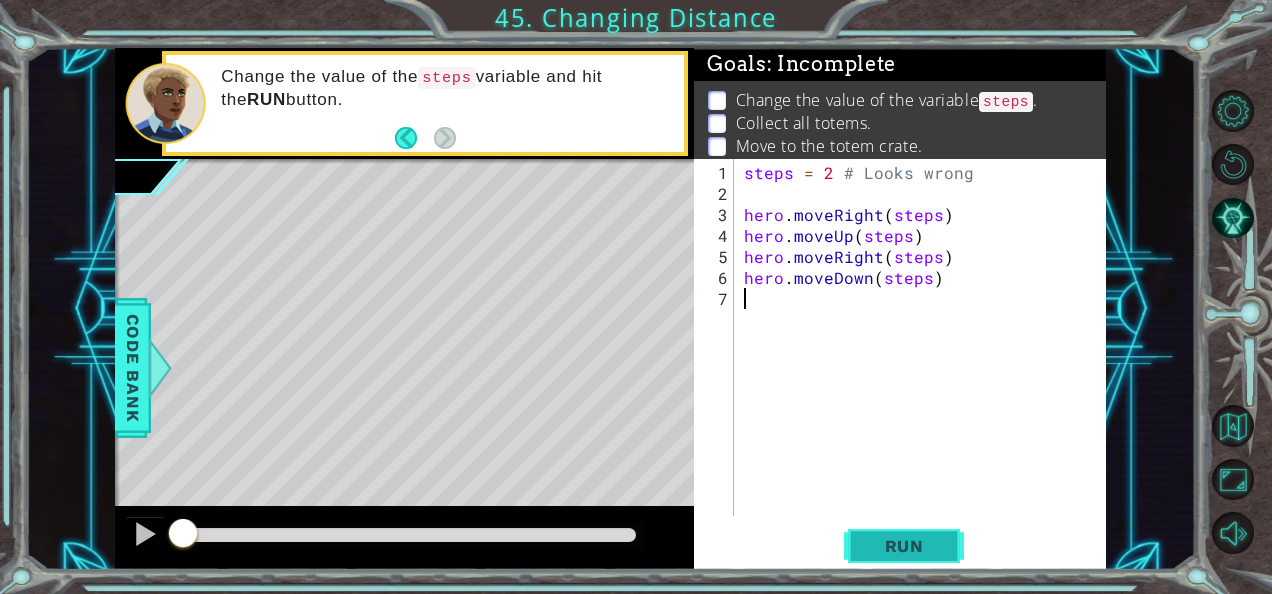 click on "Run" at bounding box center [904, 545] 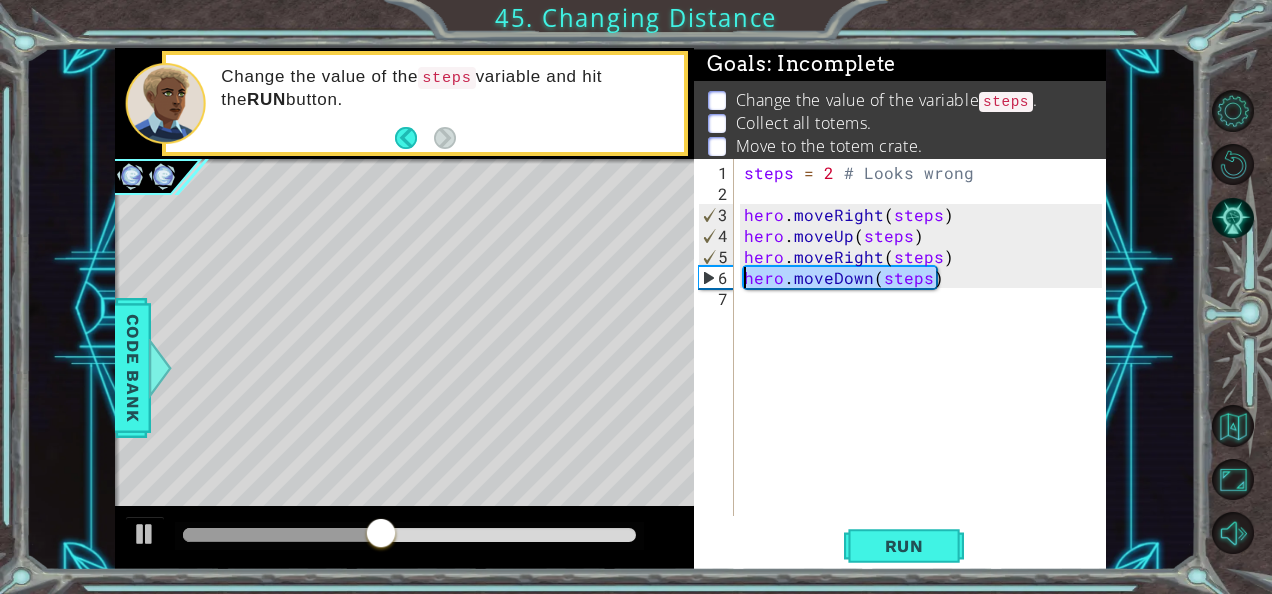 drag, startPoint x: 947, startPoint y: 279, endPoint x: 746, endPoint y: 278, distance: 201.00249 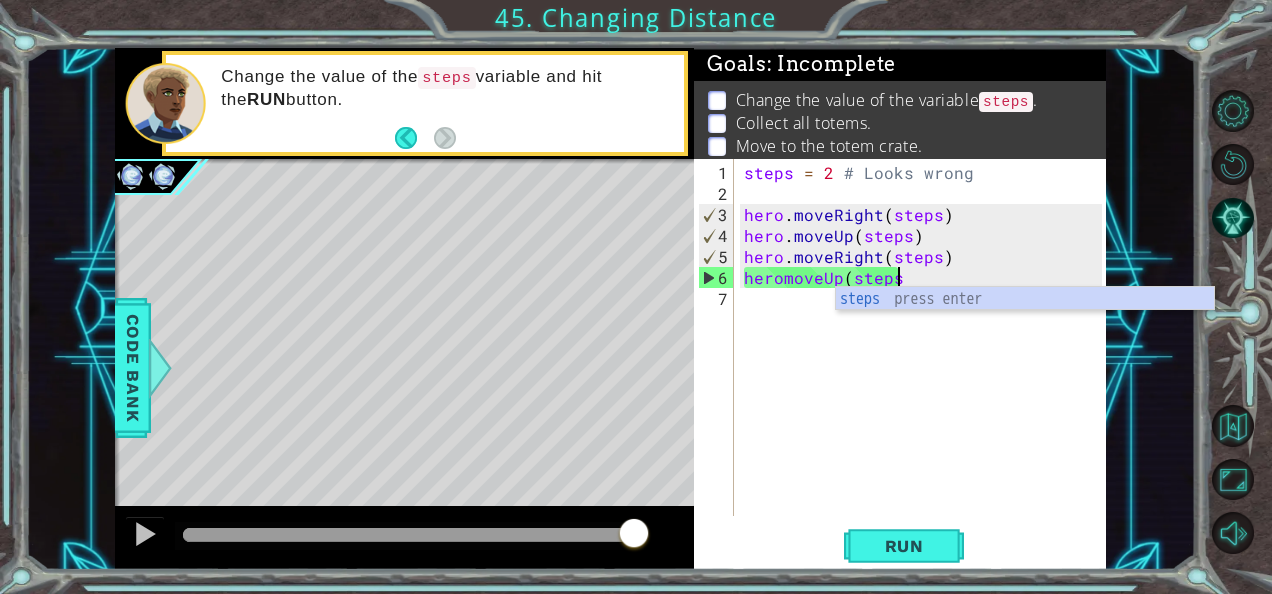 scroll, scrollTop: 0, scrollLeft: 8, axis: horizontal 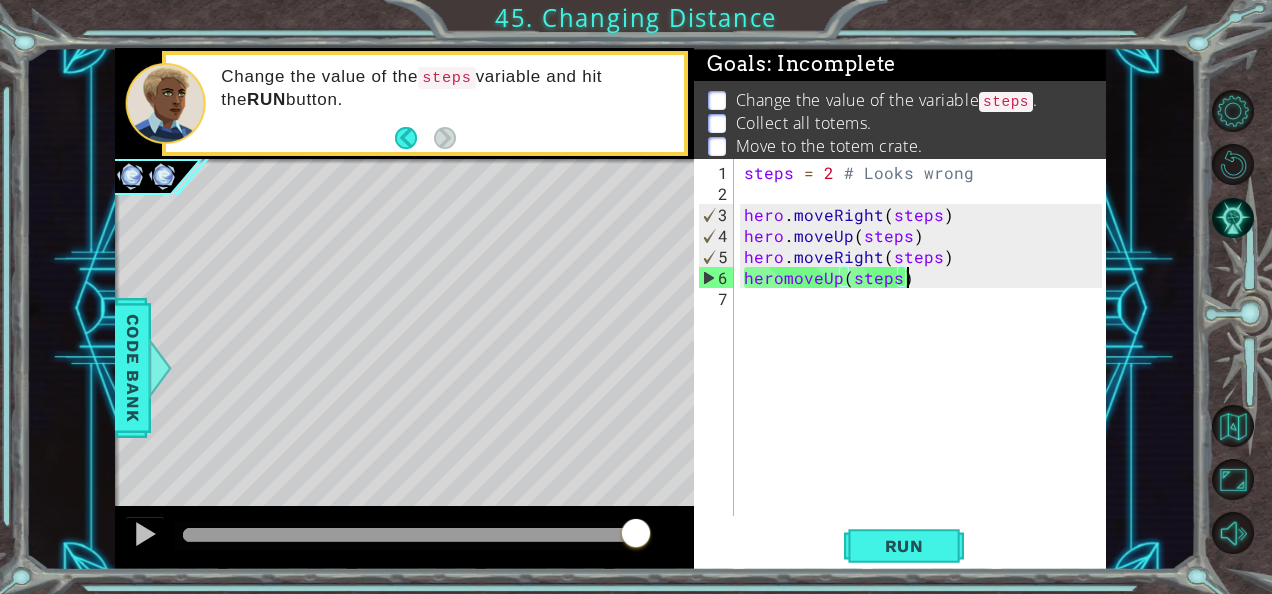 type on "heromoveUp(steps)" 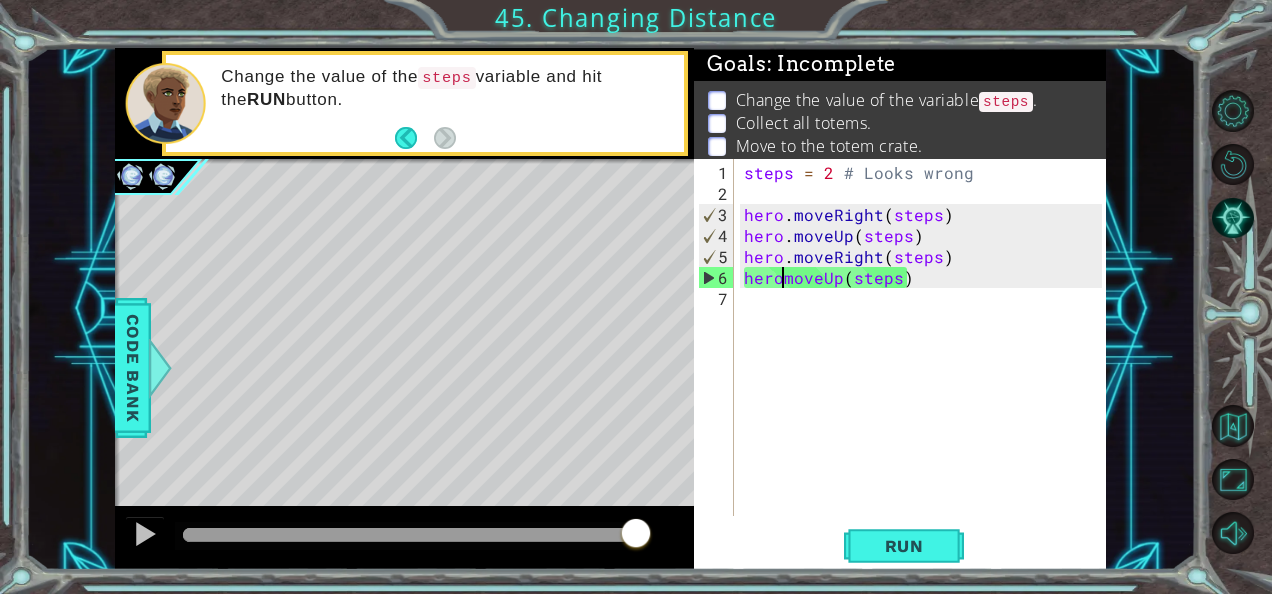 click on "steps   =   2   # Looks wrong hero . moveRight ( steps ) hero . moveUp ( steps ) hero . moveRight ( steps ) heromoveUp ( steps )" at bounding box center (926, 361) 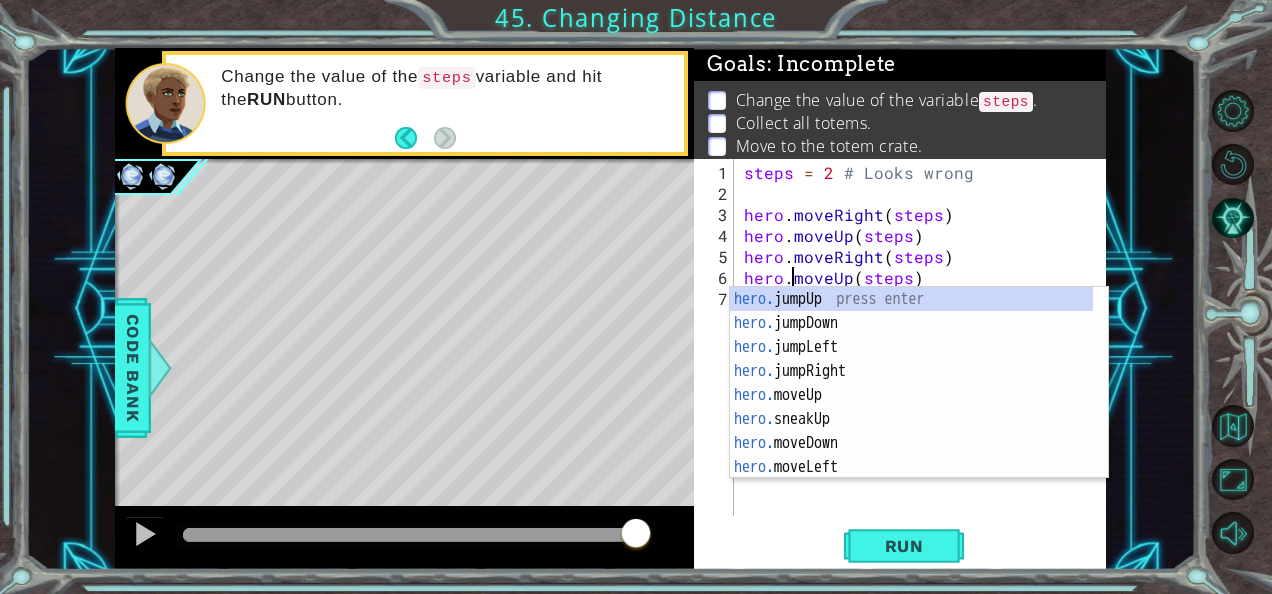 scroll, scrollTop: 0, scrollLeft: 2, axis: horizontal 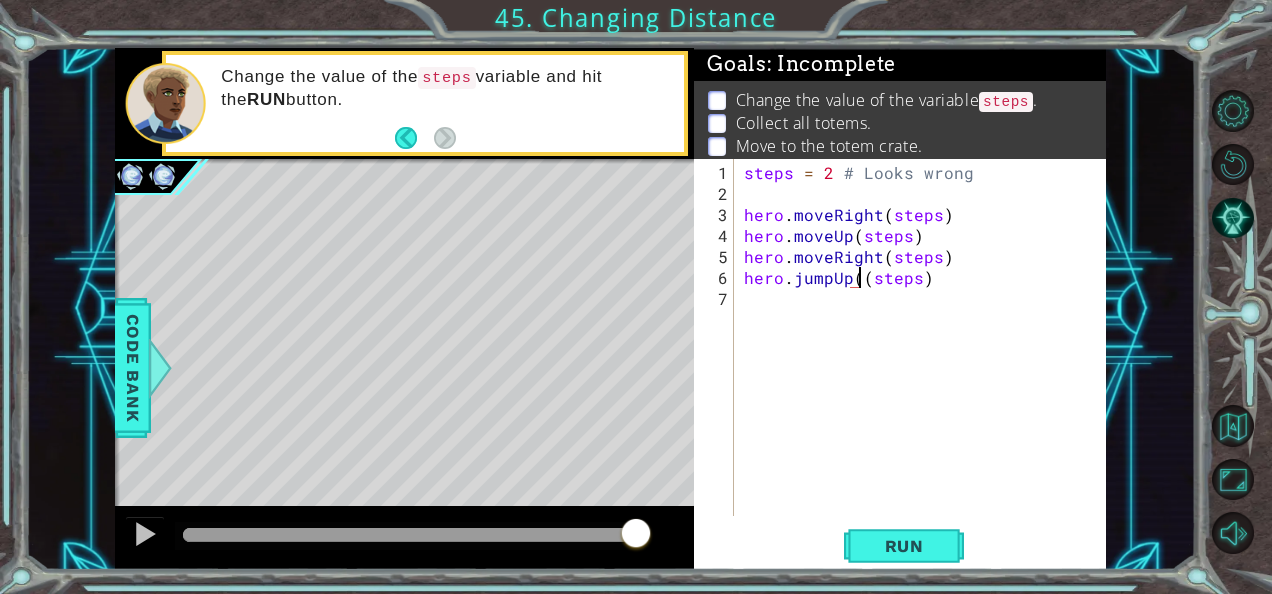 type on "hero.jumpUp(steps)" 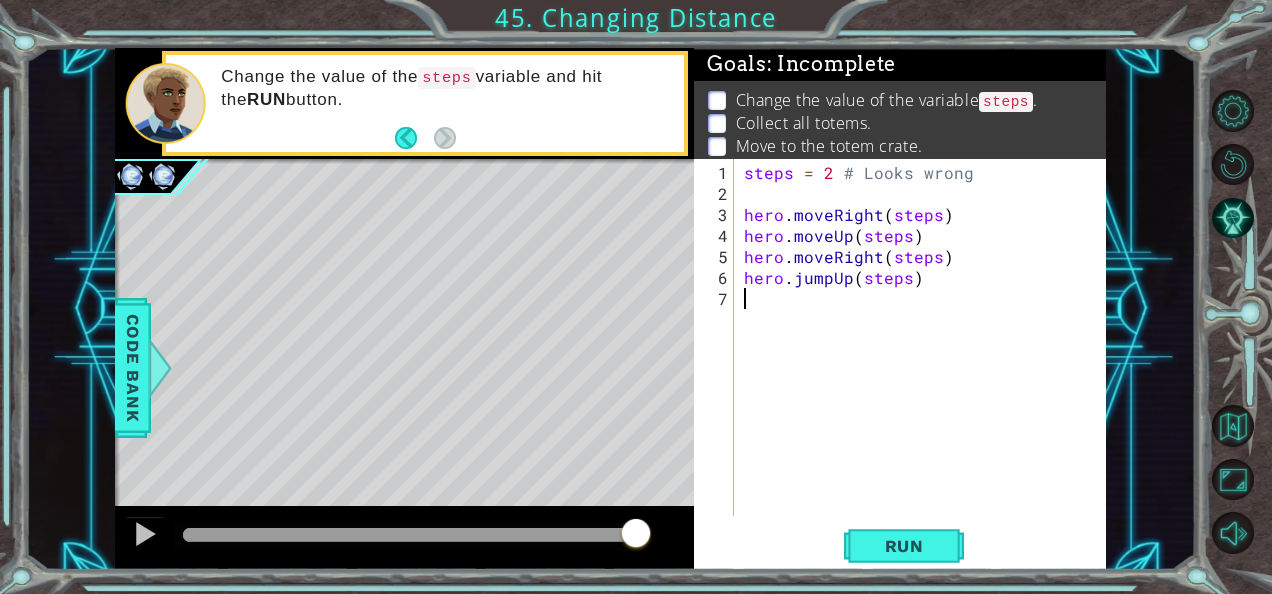click on "steps   =   2   # Looks wrong hero . moveRight ( steps ) hero . moveUp ( steps ) hero . moveRight ( steps ) hero . jumpUp ( steps )" at bounding box center (926, 361) 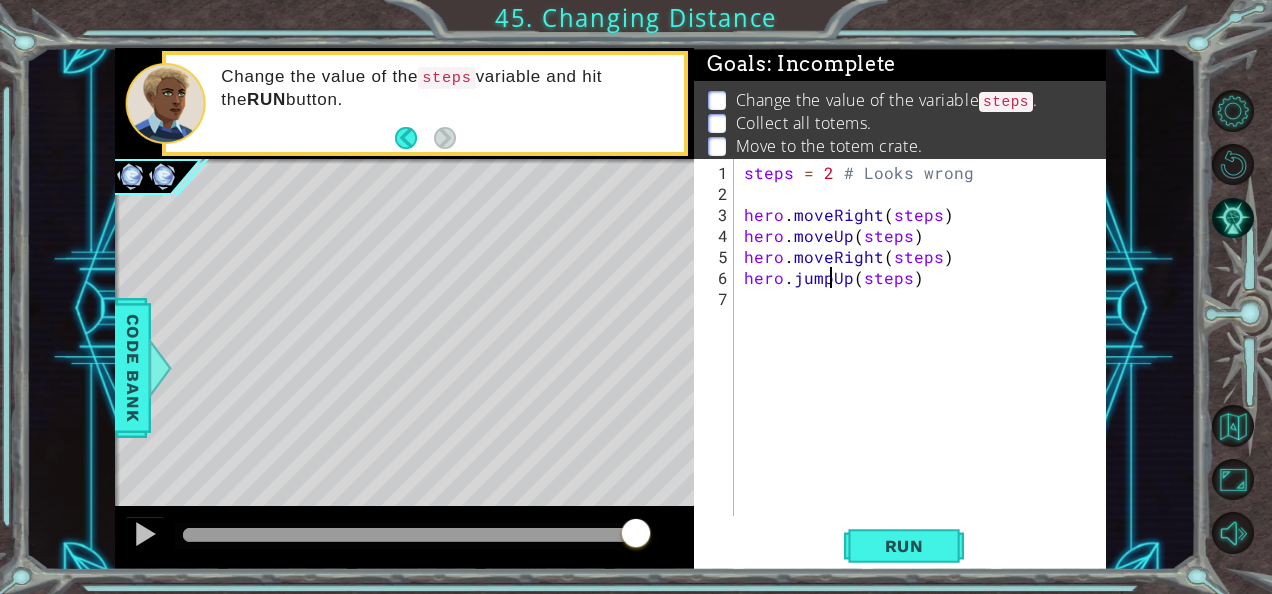 click on "steps   =   2   # Looks wrong hero . moveRight ( steps ) hero . moveUp ( steps ) hero . moveRight ( steps ) hero . jumpUp ( steps )" at bounding box center [926, 361] 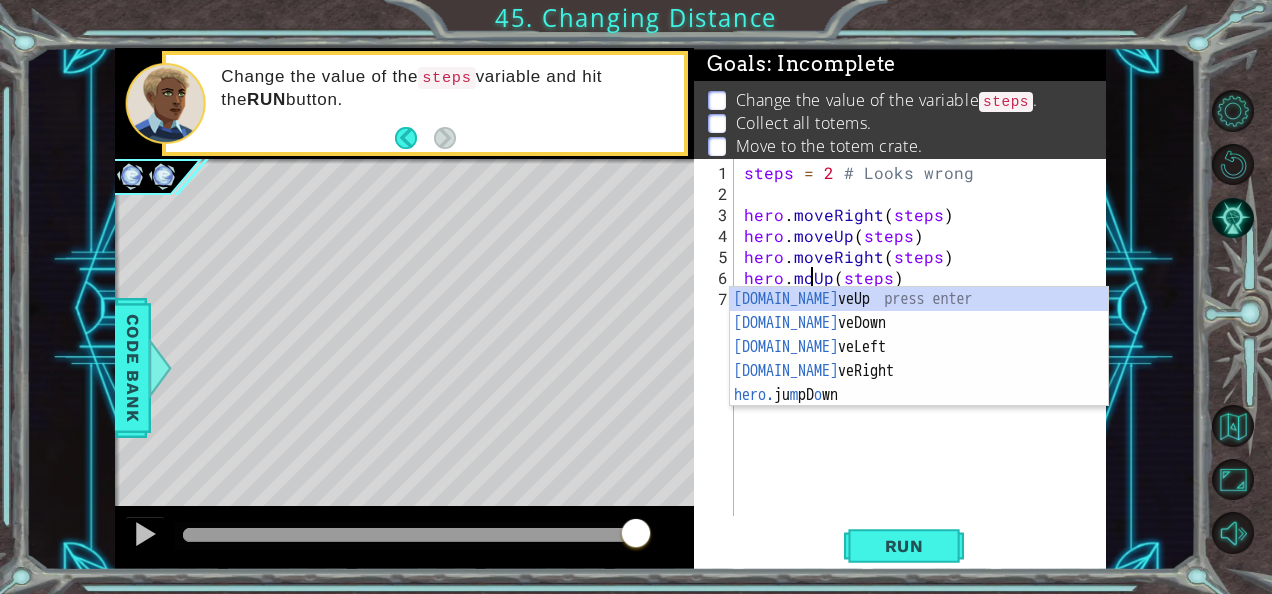 scroll, scrollTop: 0, scrollLeft: 4, axis: horizontal 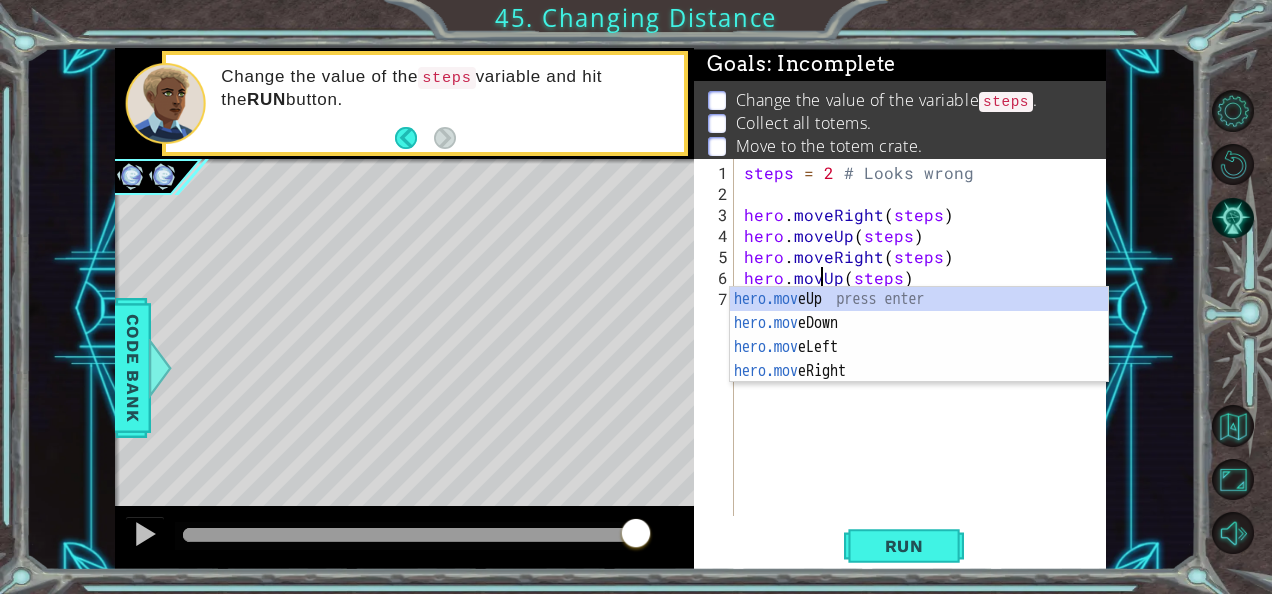 type on "hero.moveUp(steps)" 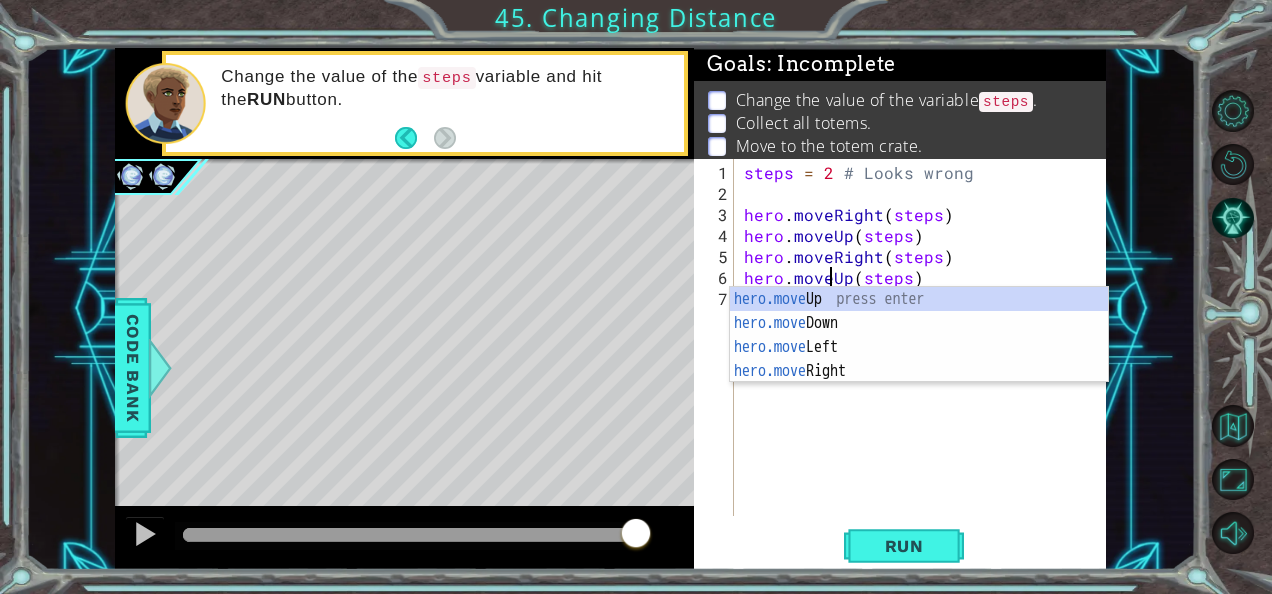 click on "steps   =   2   # Looks wrong hero . moveRight ( steps ) hero . moveUp ( steps ) hero . moveRight ( steps ) hero . moveUp ( steps )" at bounding box center [926, 361] 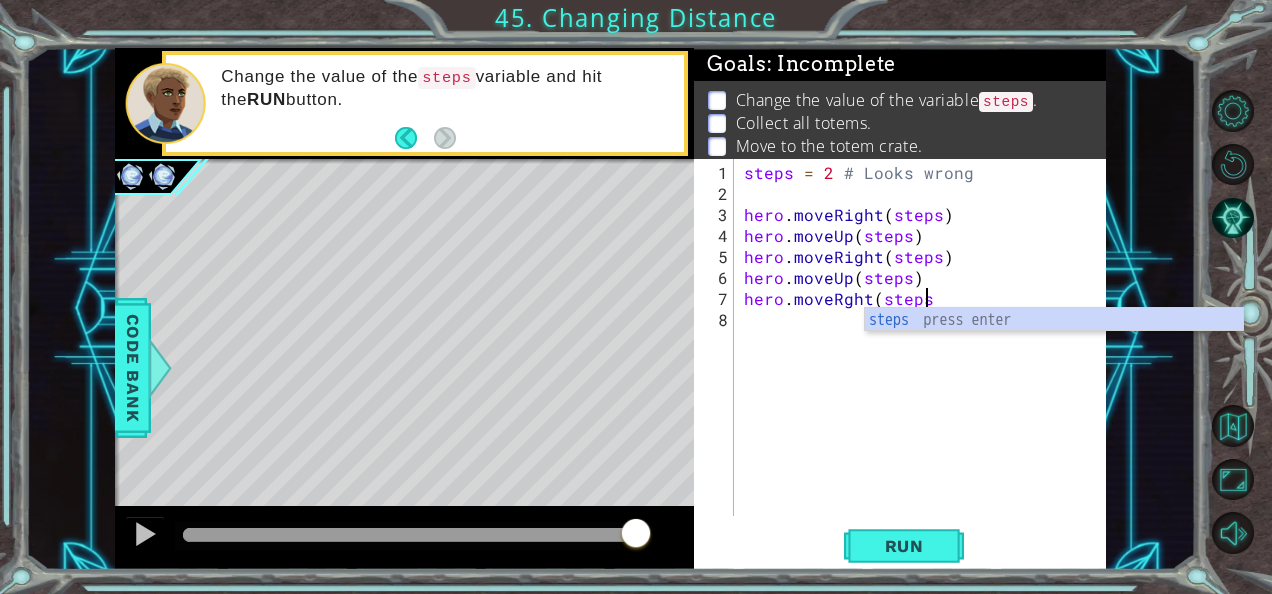 scroll, scrollTop: 0, scrollLeft: 10, axis: horizontal 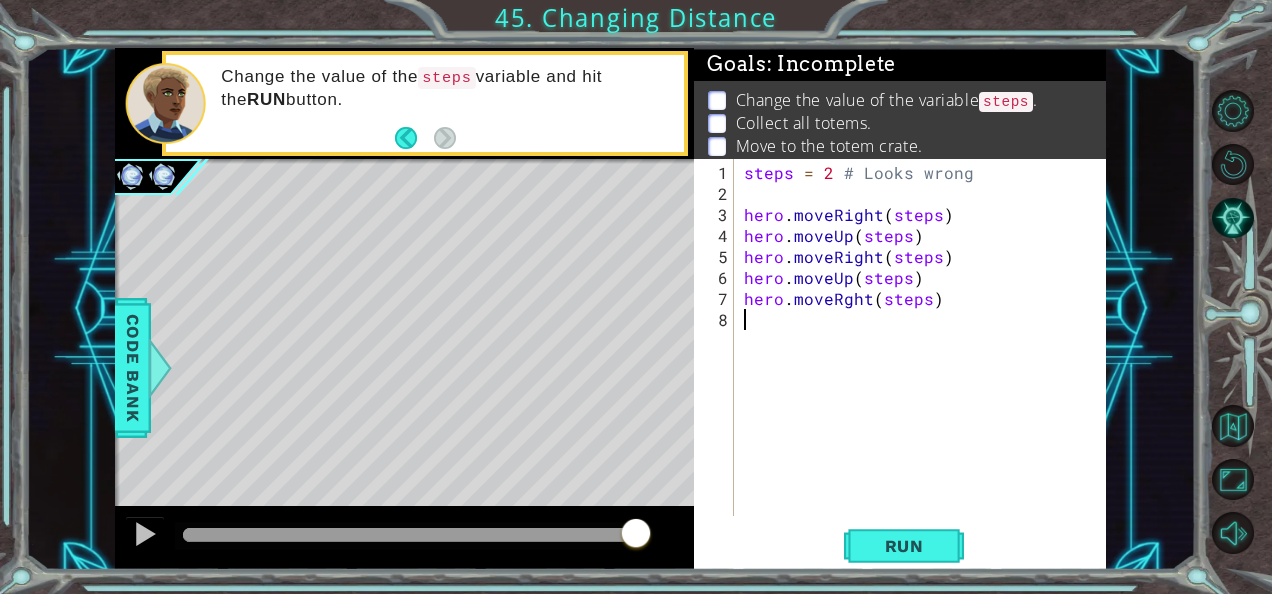 click on "steps   =   2   # Looks wrong hero . moveRight ( steps ) hero . moveUp ( steps ) hero . moveRight ( steps ) hero . moveUp ( steps ) hero . moveRght ( steps )" at bounding box center (926, 361) 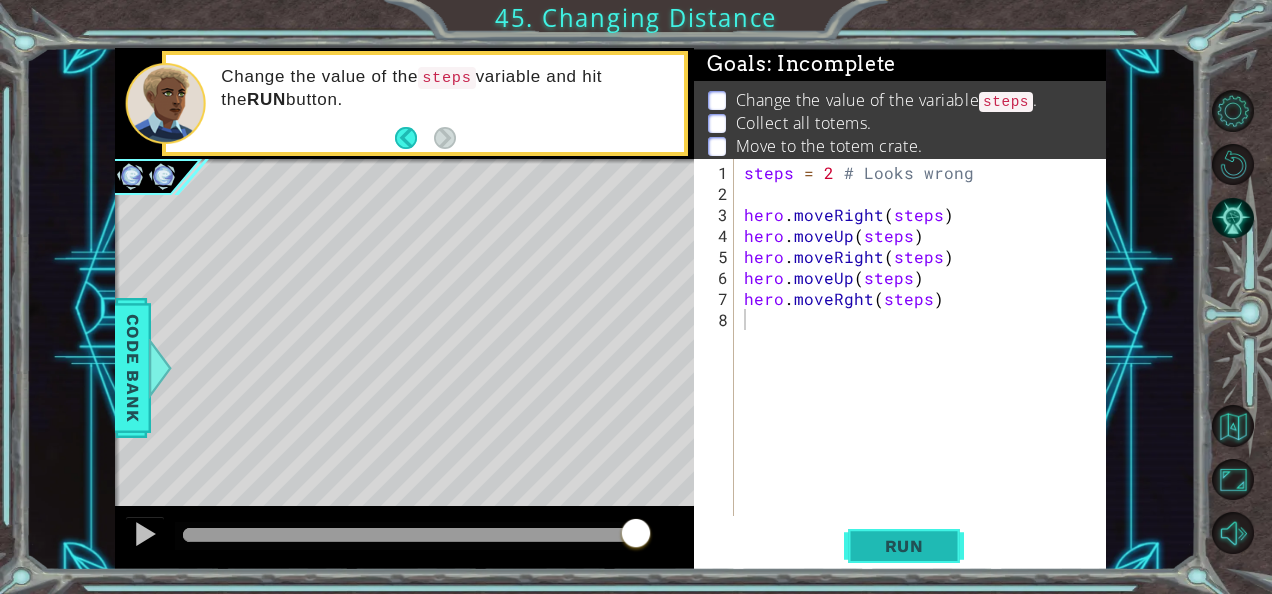 click on "Run" at bounding box center [904, 545] 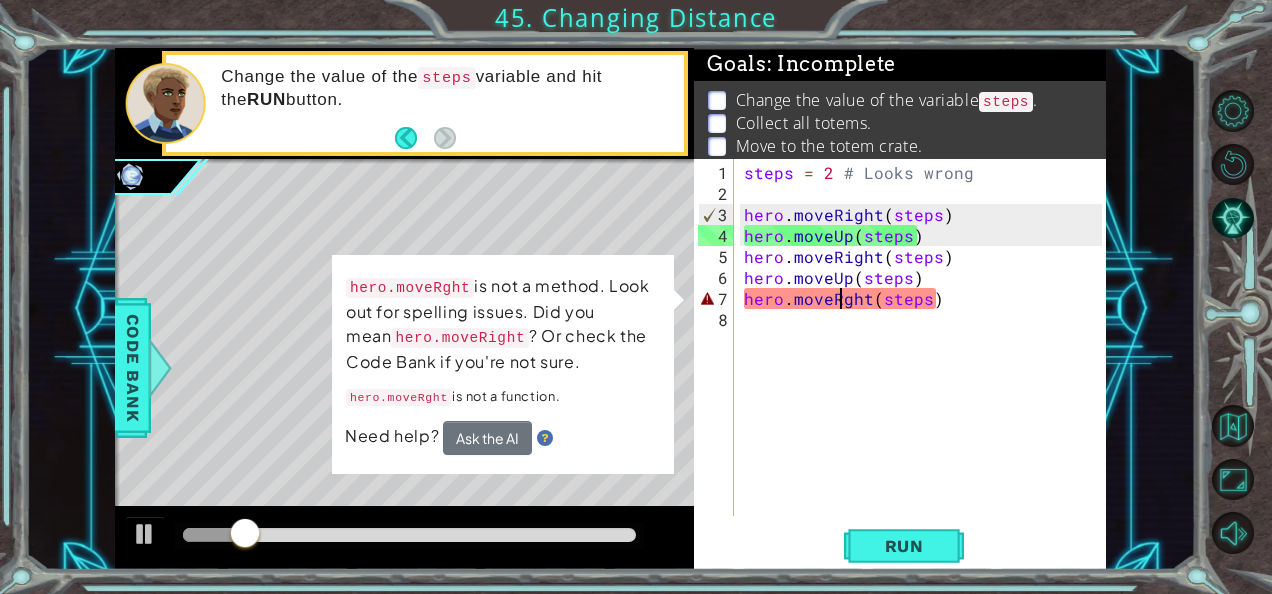 click on "steps   =   2   # Looks wrong hero . moveRight ( steps ) hero . moveUp ( steps ) hero . moveRight ( steps ) hero . moveUp ( steps ) hero . moveRght ( steps )" at bounding box center [926, 361] 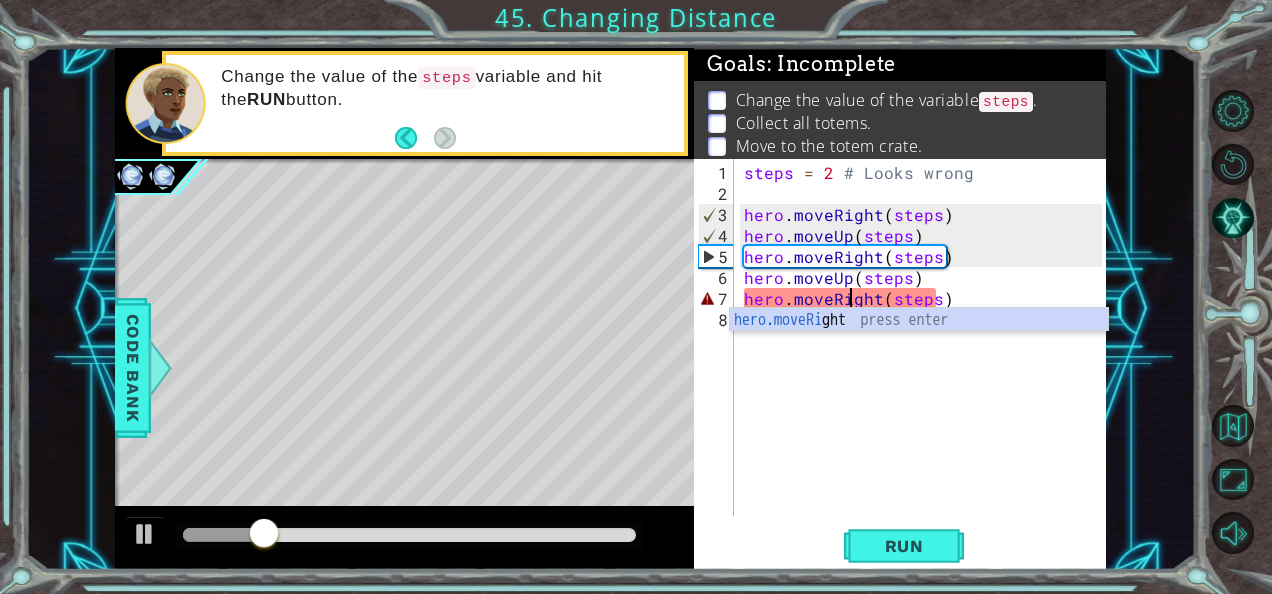 scroll, scrollTop: 0, scrollLeft: 6, axis: horizontal 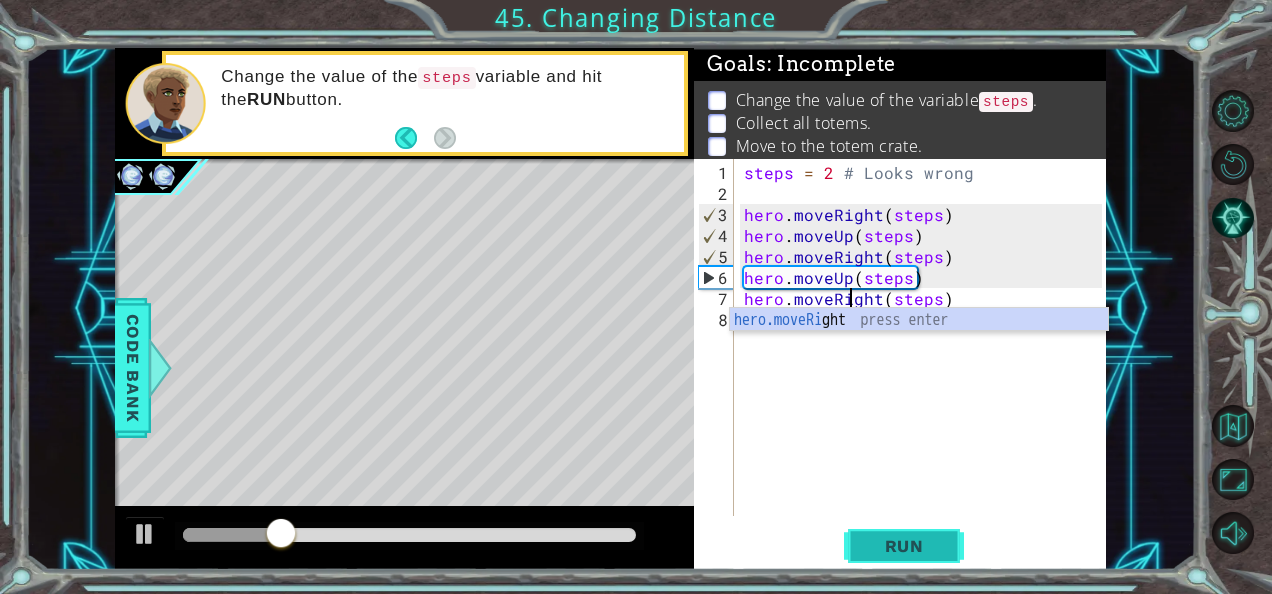 type on "hero.moveRight(steps)" 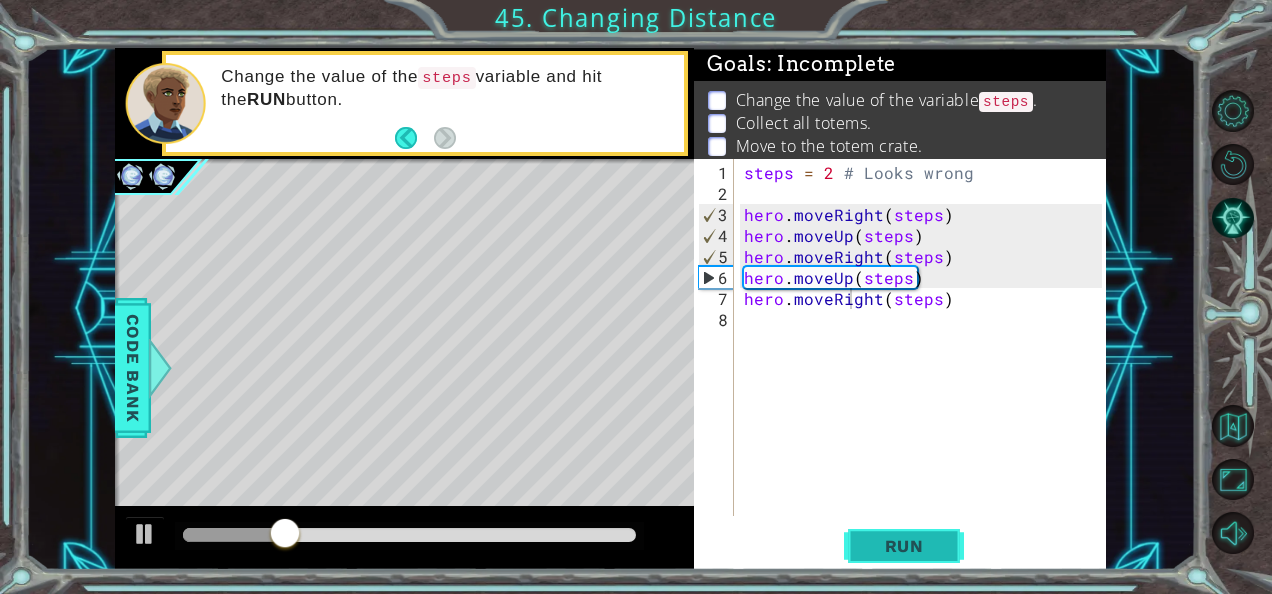 click on "Run" at bounding box center (904, 546) 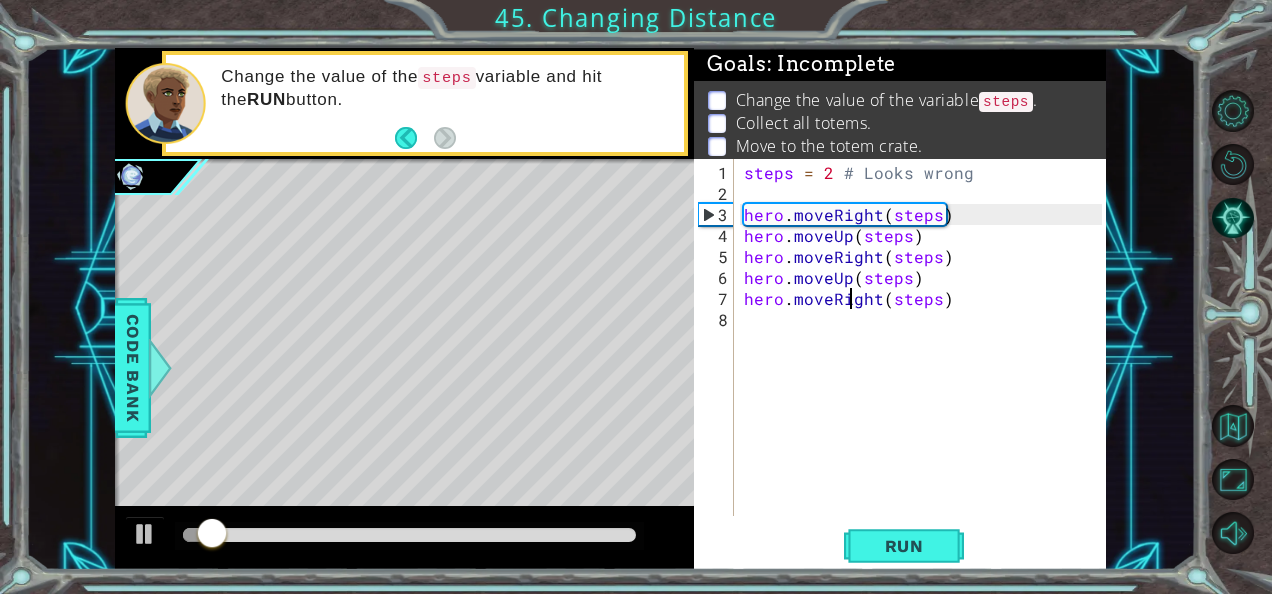 click on "steps   =   2   # Looks wrong hero . moveRight ( steps ) hero . moveUp ( steps ) hero . moveRight ( steps ) hero . moveUp ( steps ) hero . moveRight ( steps )" at bounding box center (926, 361) 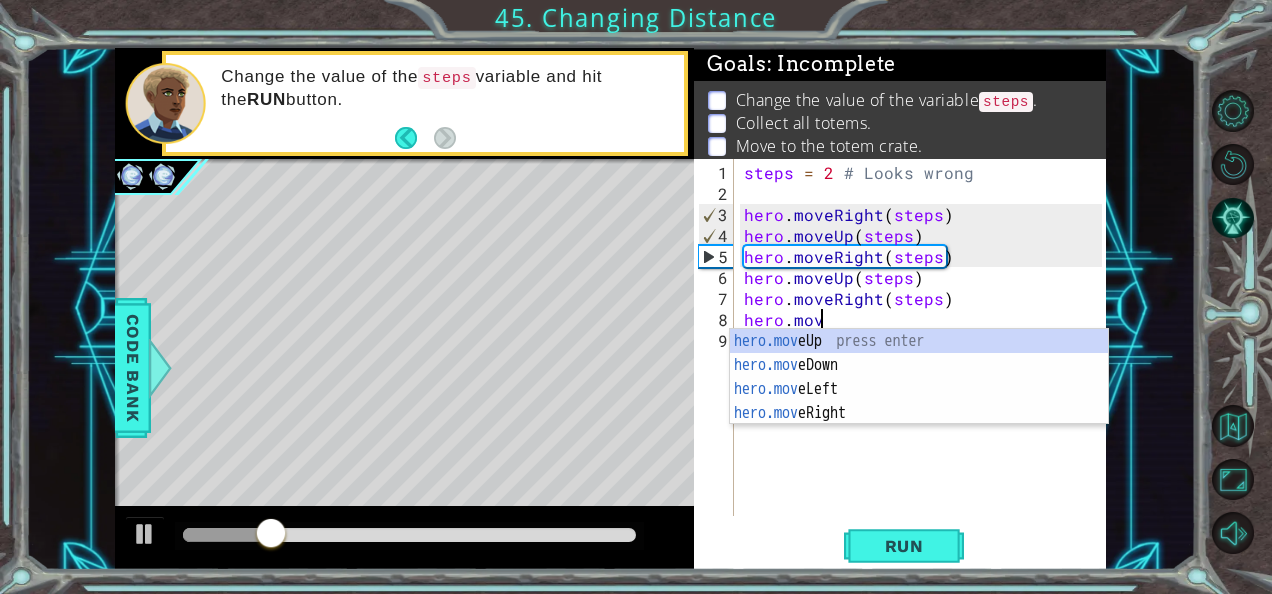 scroll, scrollTop: 0, scrollLeft: 4, axis: horizontal 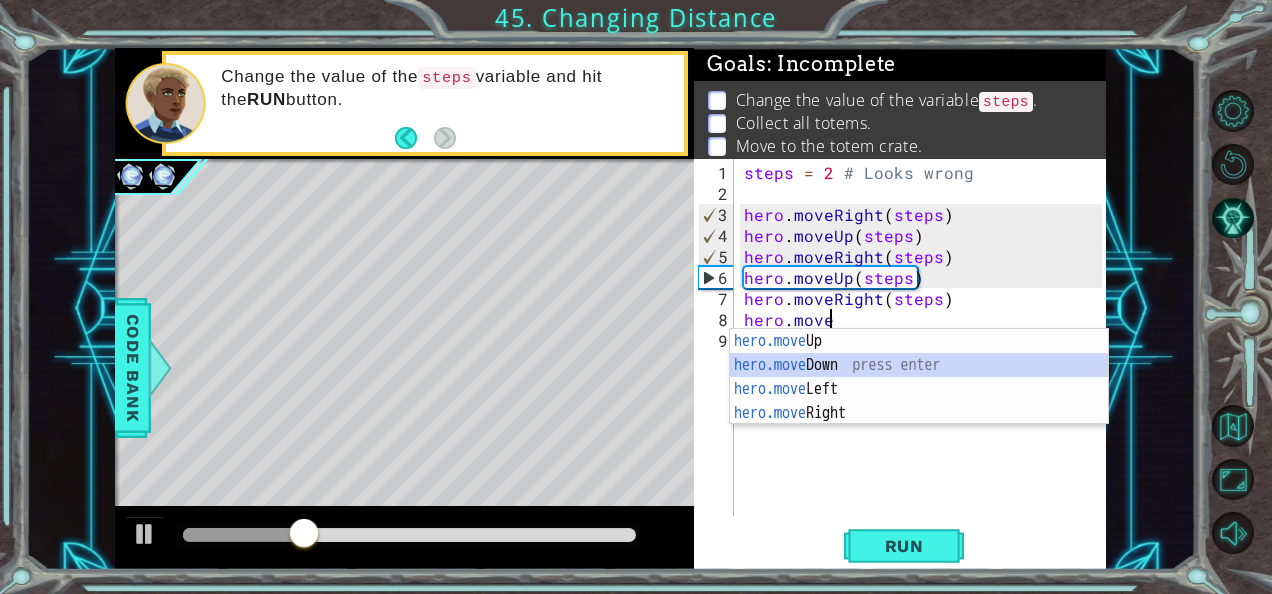 click on "hero.move Up press enter hero.move Down press enter hero.move Left press enter hero.move Right press enter" at bounding box center [919, 401] 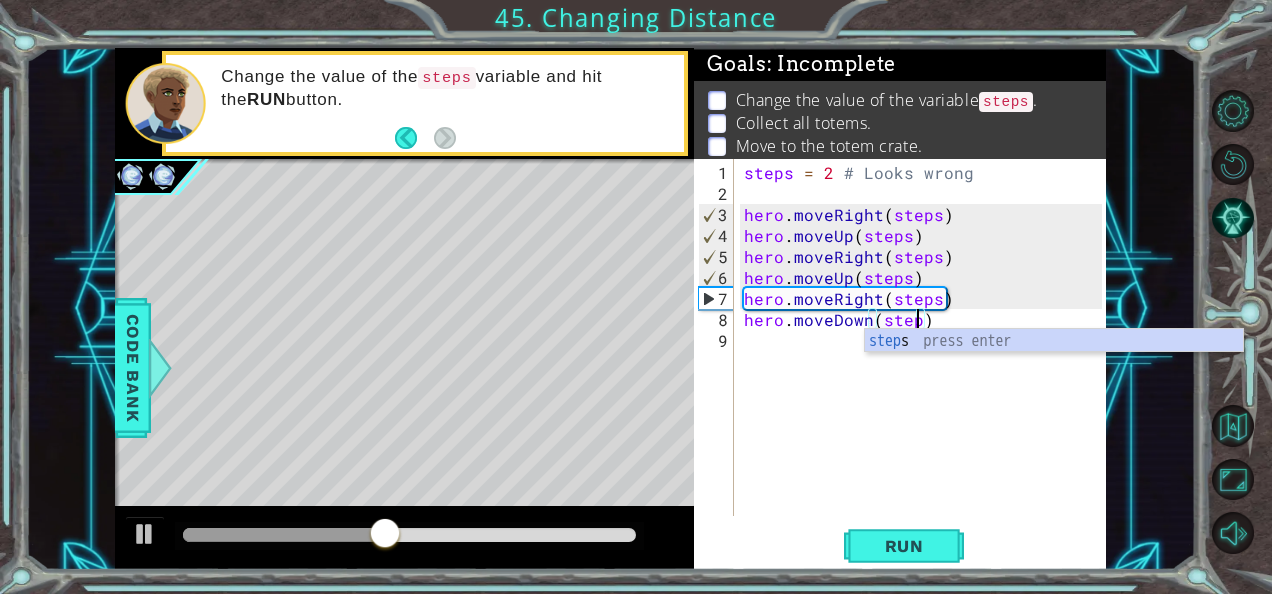 scroll, scrollTop: 0, scrollLeft: 11, axis: horizontal 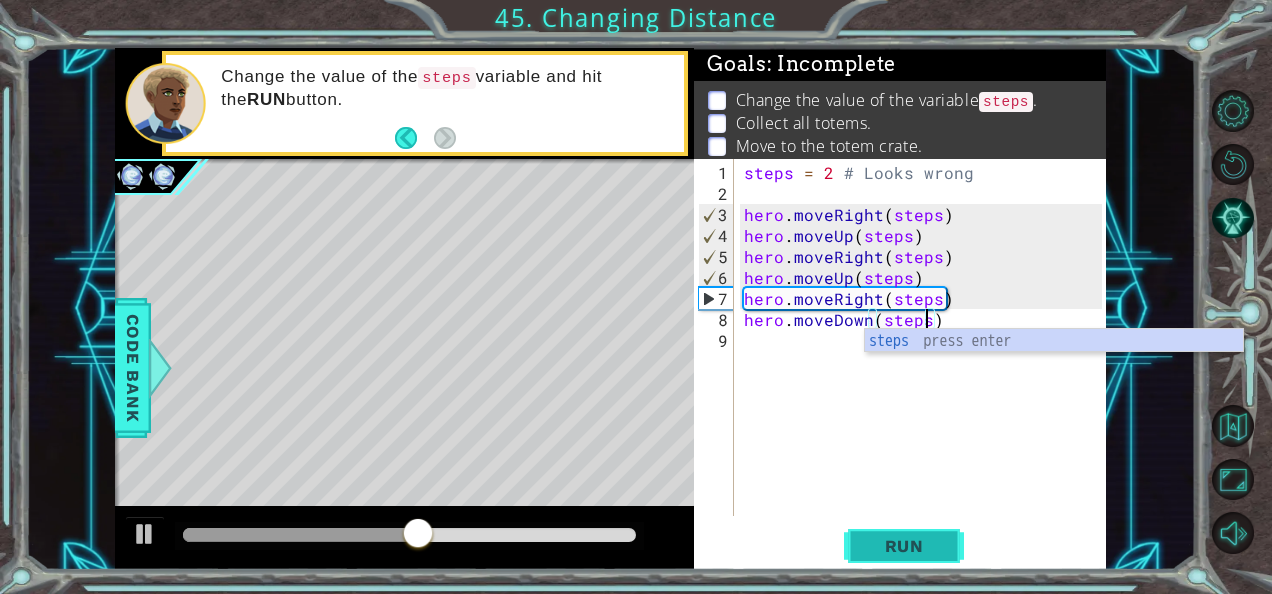 type on "hero.moveDown(steps)" 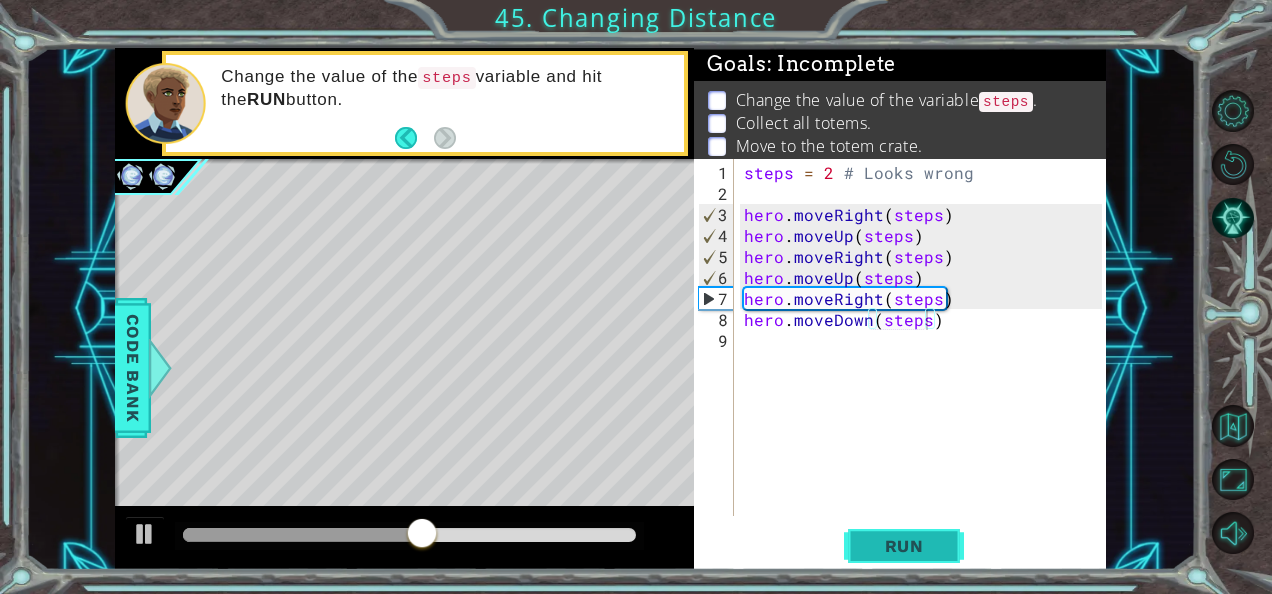 click on "Run" at bounding box center (904, 546) 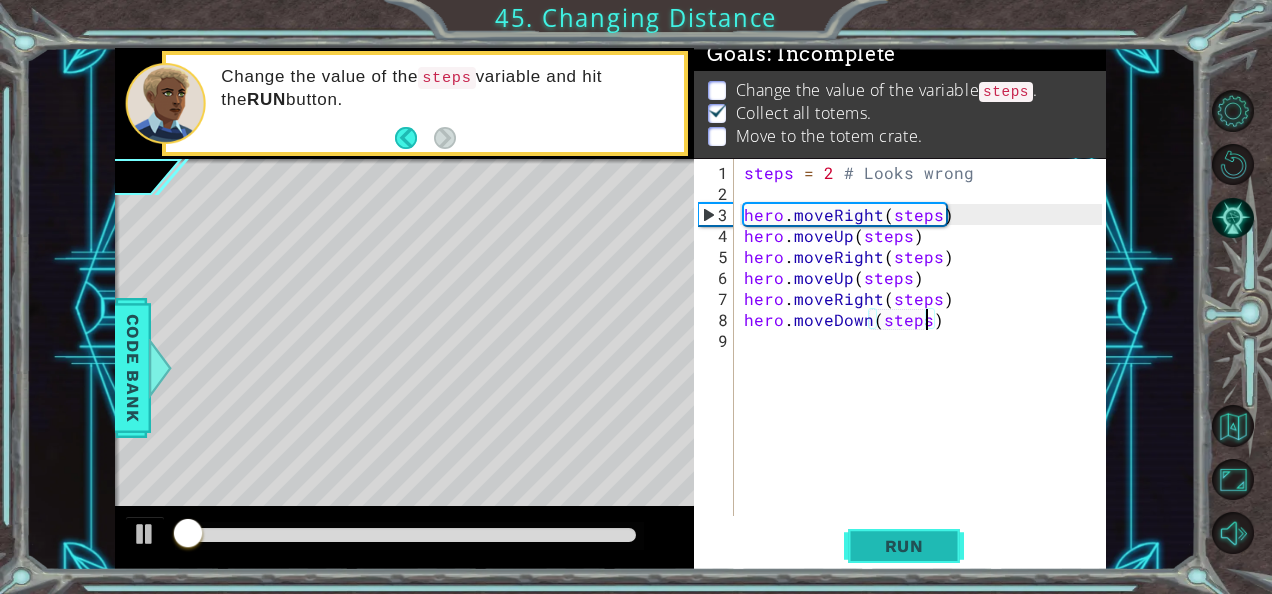 scroll, scrollTop: 17, scrollLeft: 0, axis: vertical 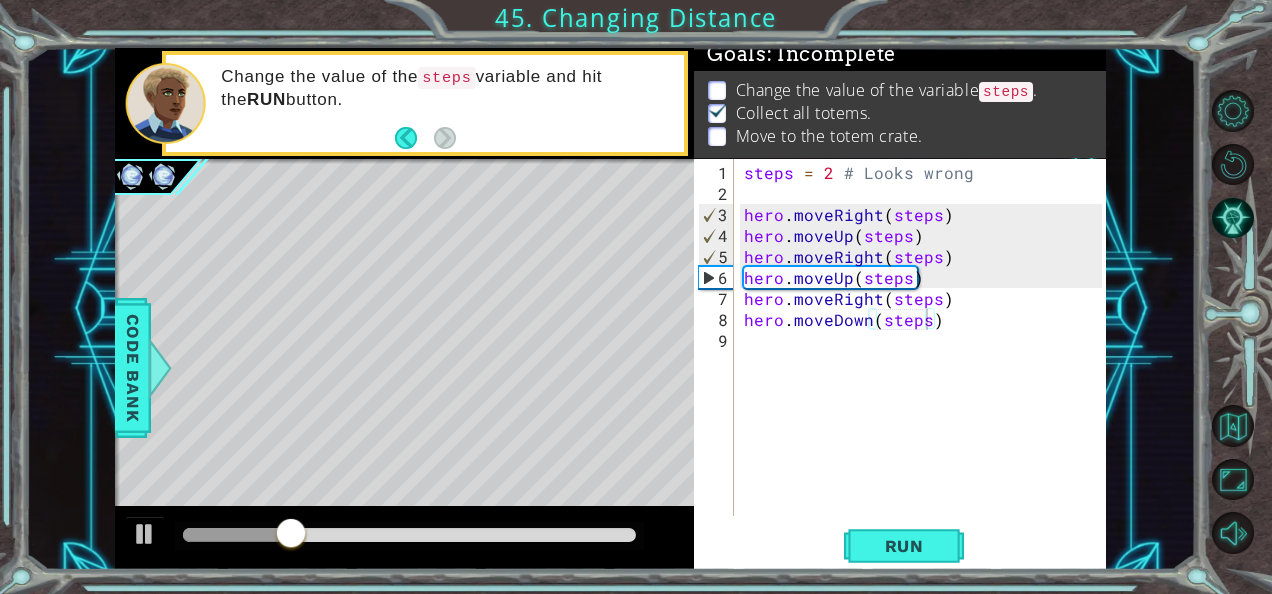 click on "Change the value of the variable  steps ." at bounding box center (887, 91) 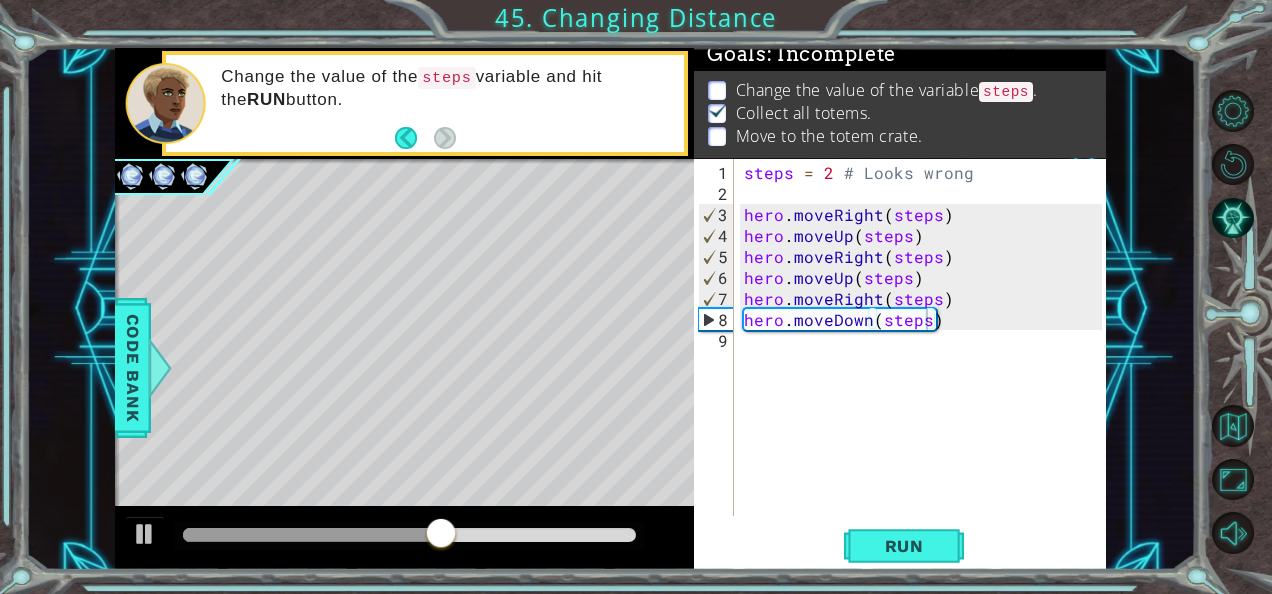 scroll, scrollTop: 0, scrollLeft: 0, axis: both 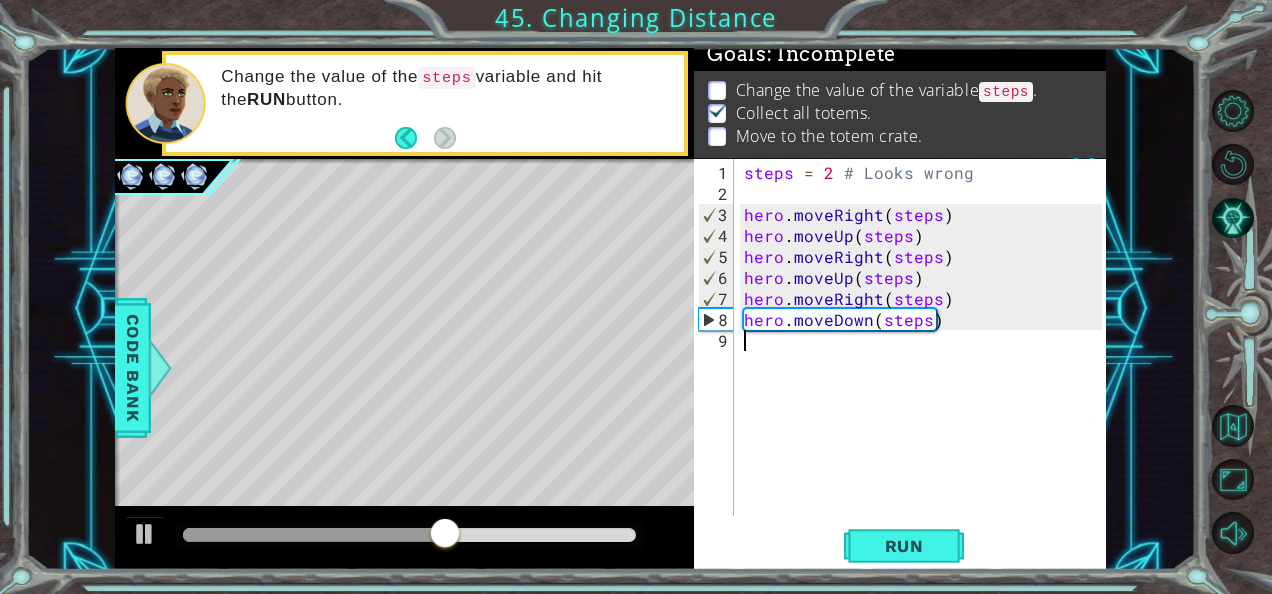 click on "steps   =   2   # Looks wrong hero . moveRight ( steps ) hero . moveUp ( steps ) hero . moveRight ( steps ) hero . moveUp ( steps ) hero . moveRight ( steps ) hero . moveDown ( steps )" at bounding box center (926, 361) 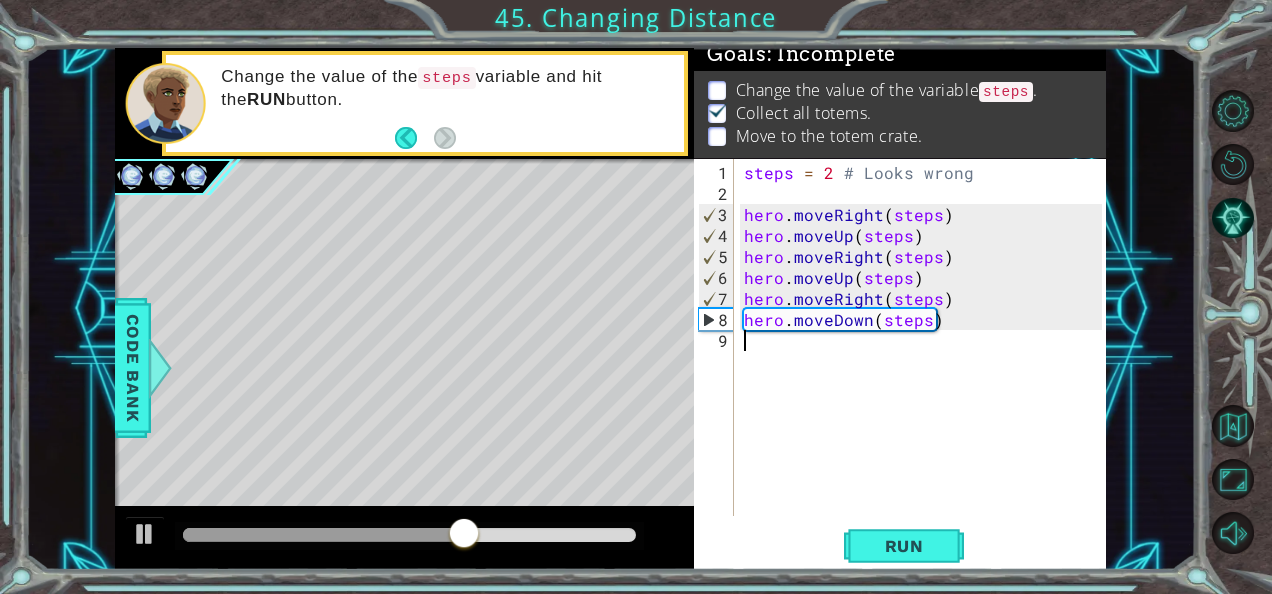 drag, startPoint x: 923, startPoint y: 328, endPoint x: 890, endPoint y: 327, distance: 33.01515 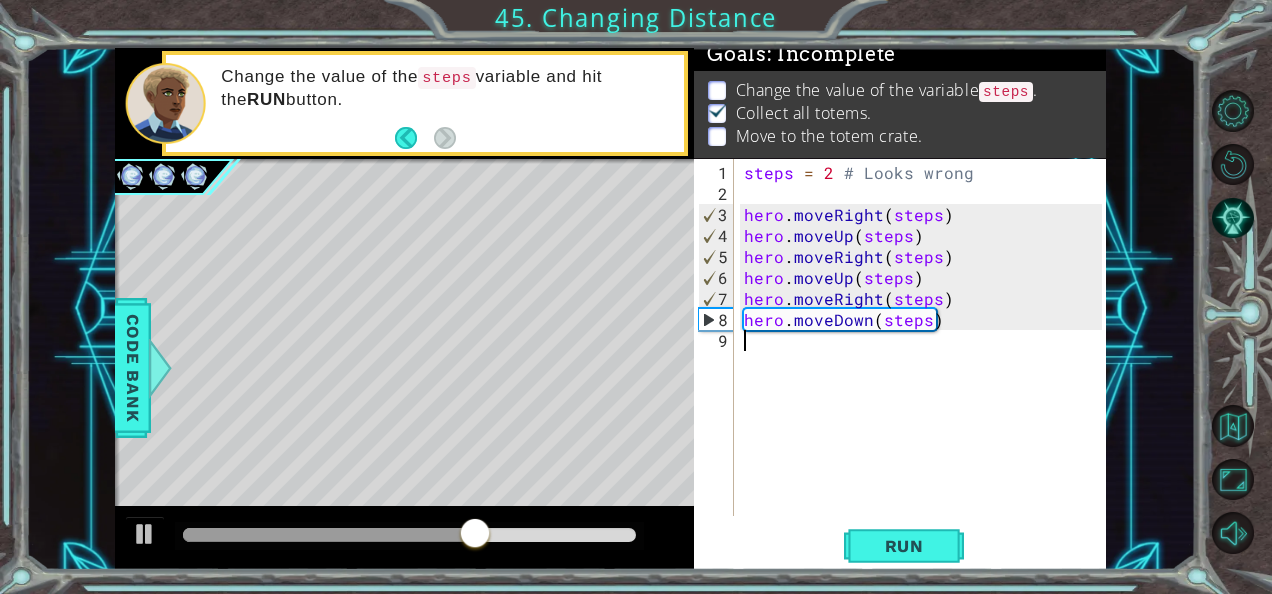 click on "steps   =   2   # Looks wrong hero . moveRight ( steps ) hero . moveUp ( steps ) hero . moveRight ( steps ) hero . moveUp ( steps ) hero . moveRight ( steps ) hero . moveDown ( steps )" at bounding box center (926, 361) 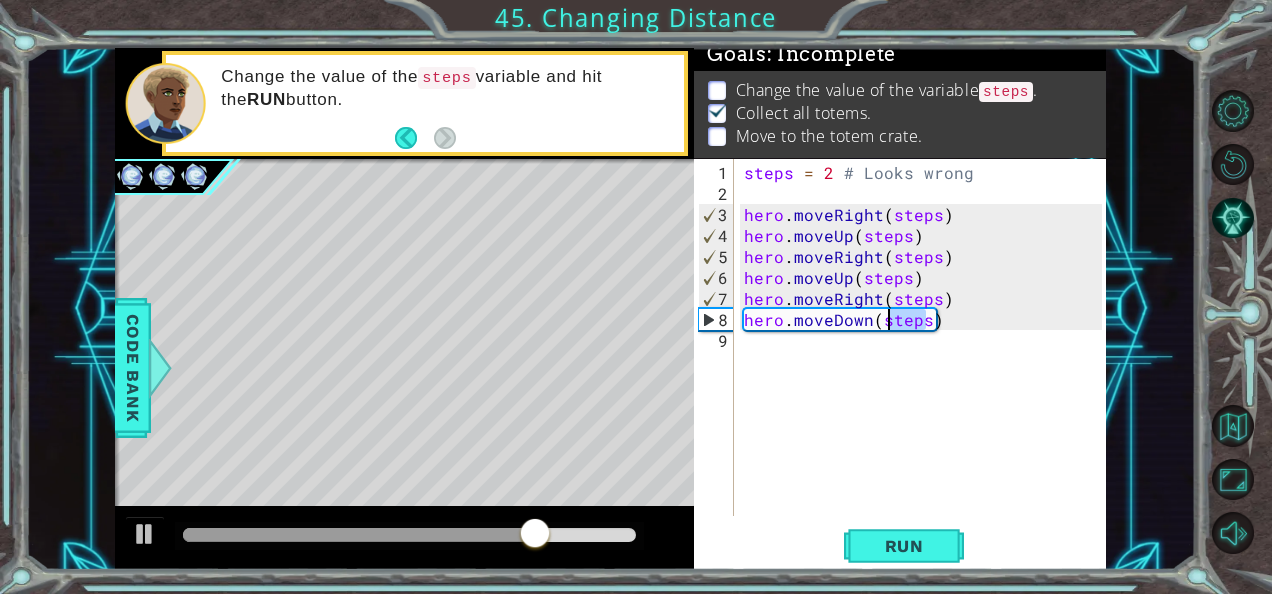 drag, startPoint x: 926, startPoint y: 319, endPoint x: 884, endPoint y: 318, distance: 42.0119 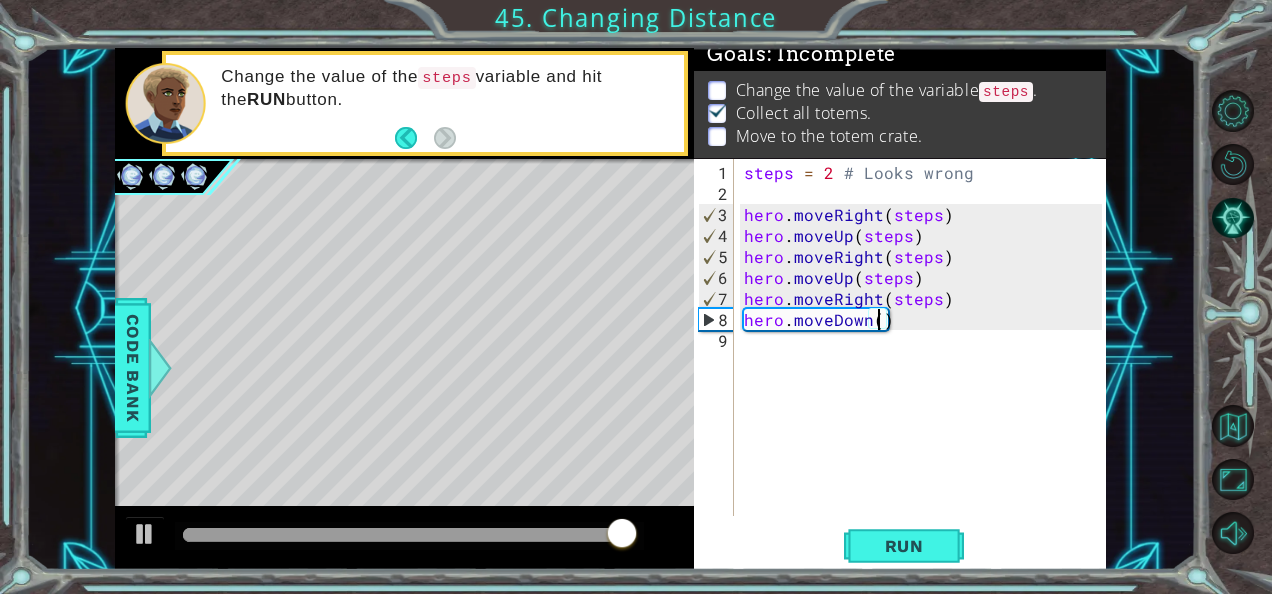 scroll, scrollTop: 0, scrollLeft: 8, axis: horizontal 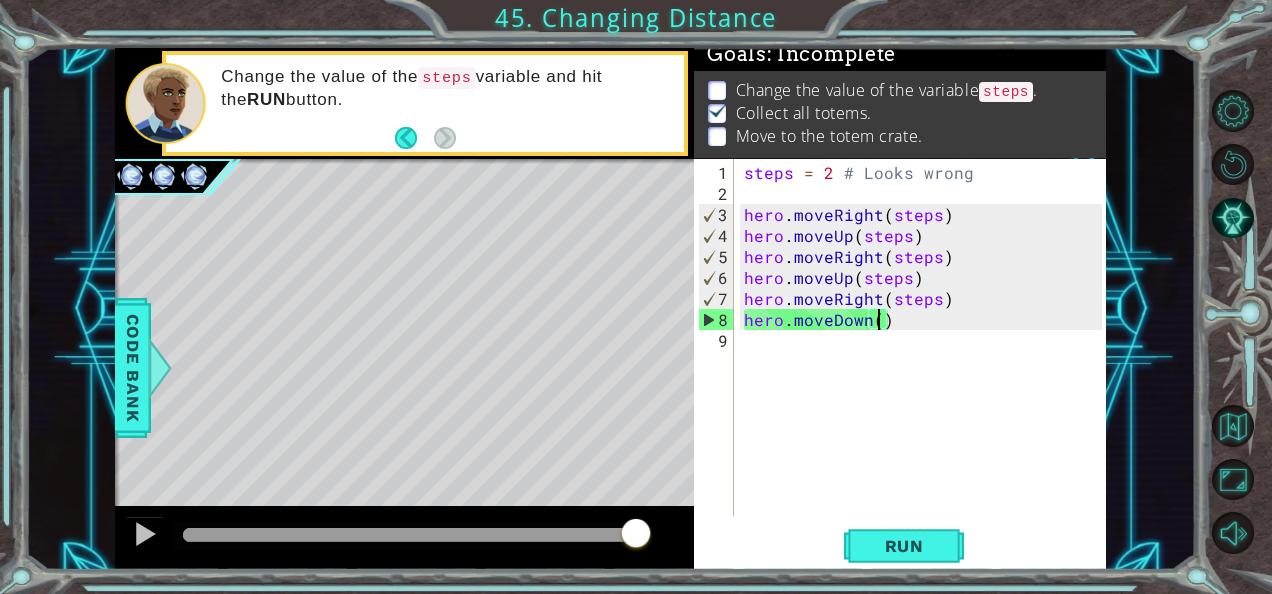 type on "hero.moveDown(4)" 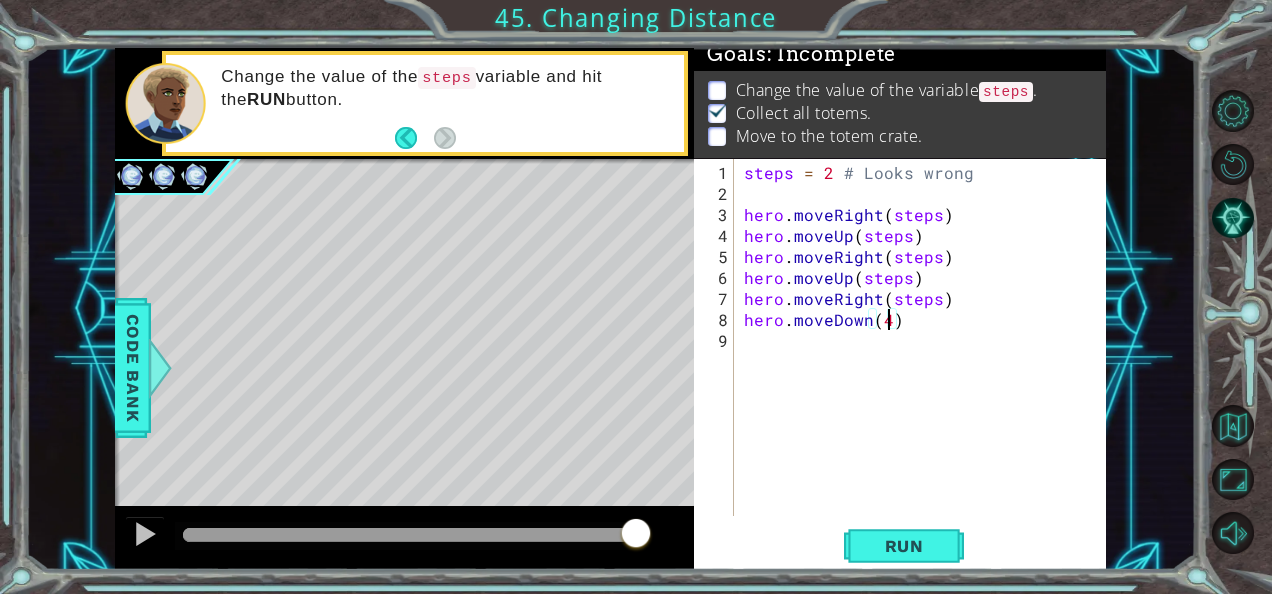 scroll, scrollTop: 0, scrollLeft: 0, axis: both 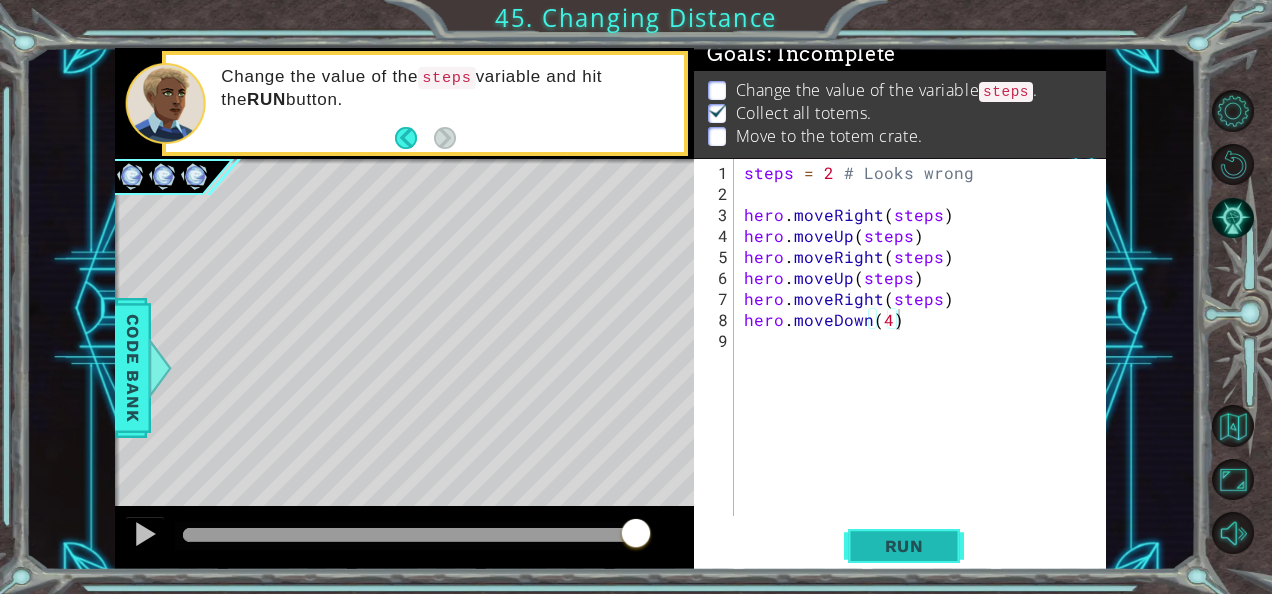 click on "Run" at bounding box center [904, 546] 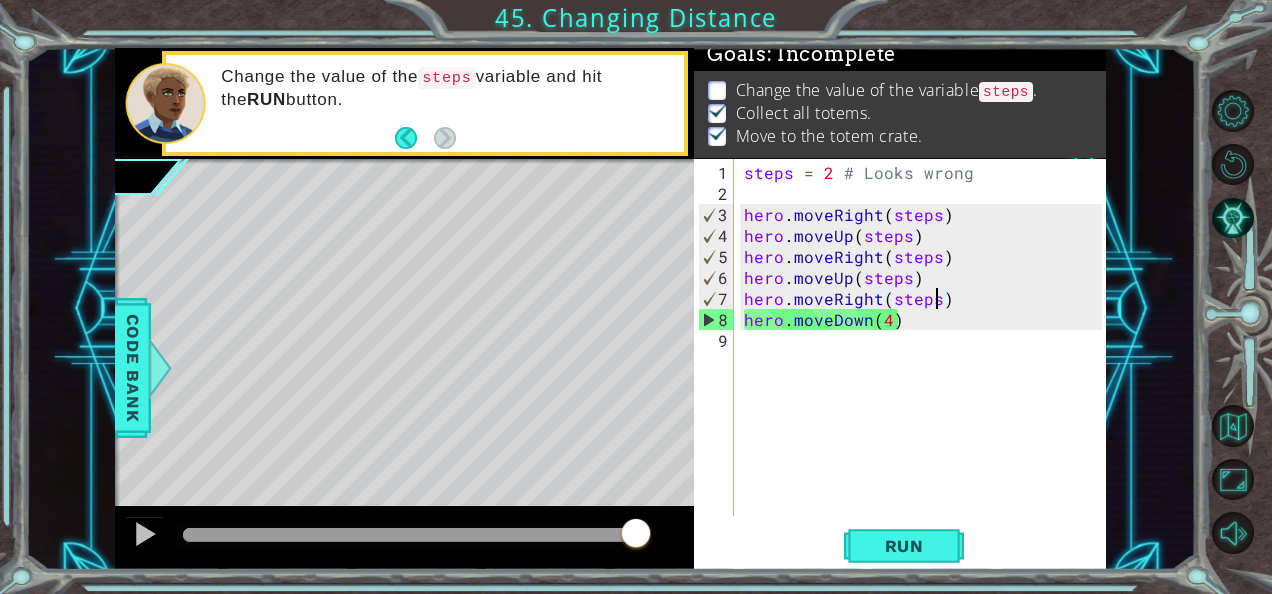 click on "steps   =   2   # Looks wrong hero . moveRight ( steps ) hero . moveUp ( steps ) hero . moveRight ( steps ) hero . moveUp ( steps ) hero . moveRight ( steps ) hero . moveDown ( 4 )" at bounding box center (926, 361) 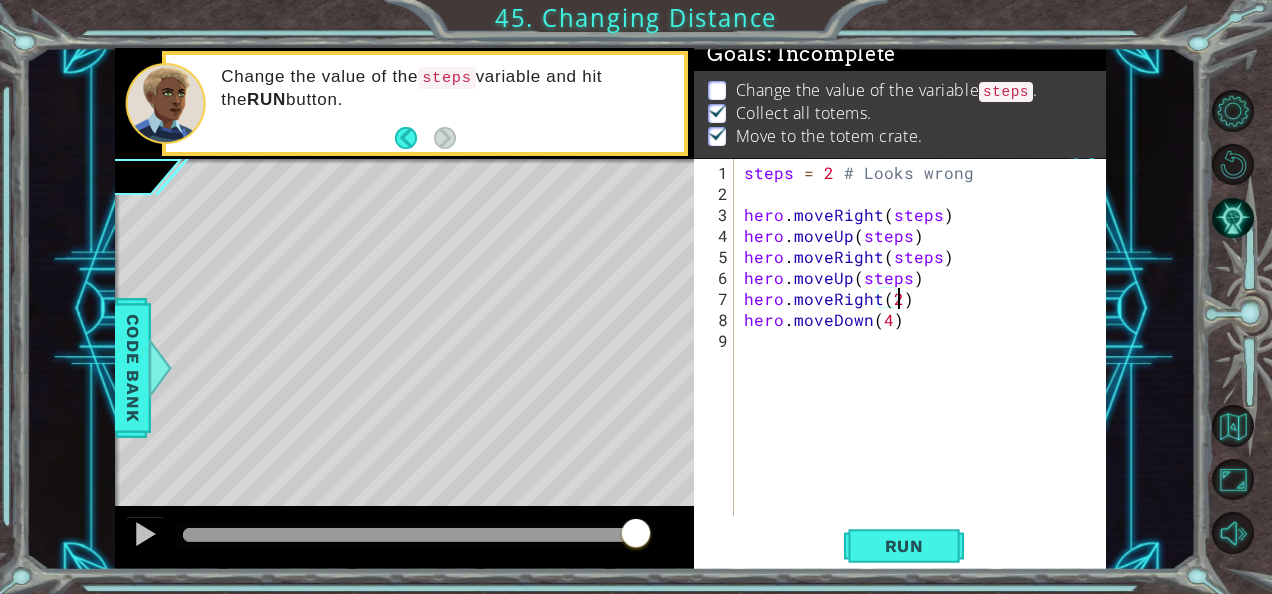 scroll, scrollTop: 0, scrollLeft: 8, axis: horizontal 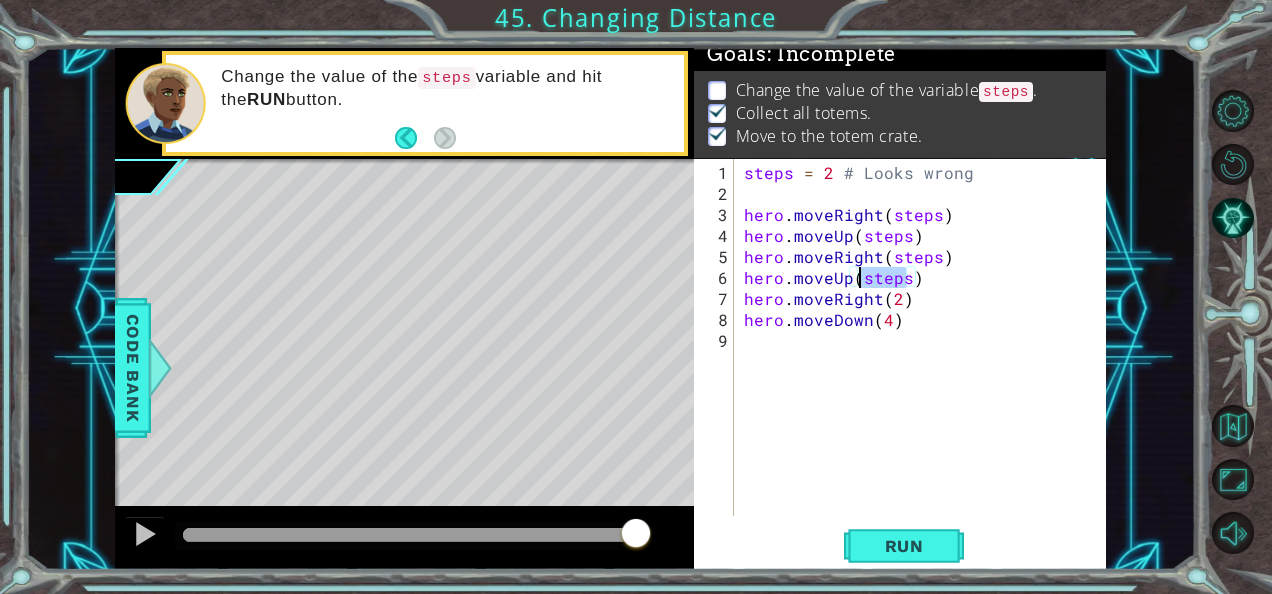 drag, startPoint x: 906, startPoint y: 274, endPoint x: 858, endPoint y: 274, distance: 48 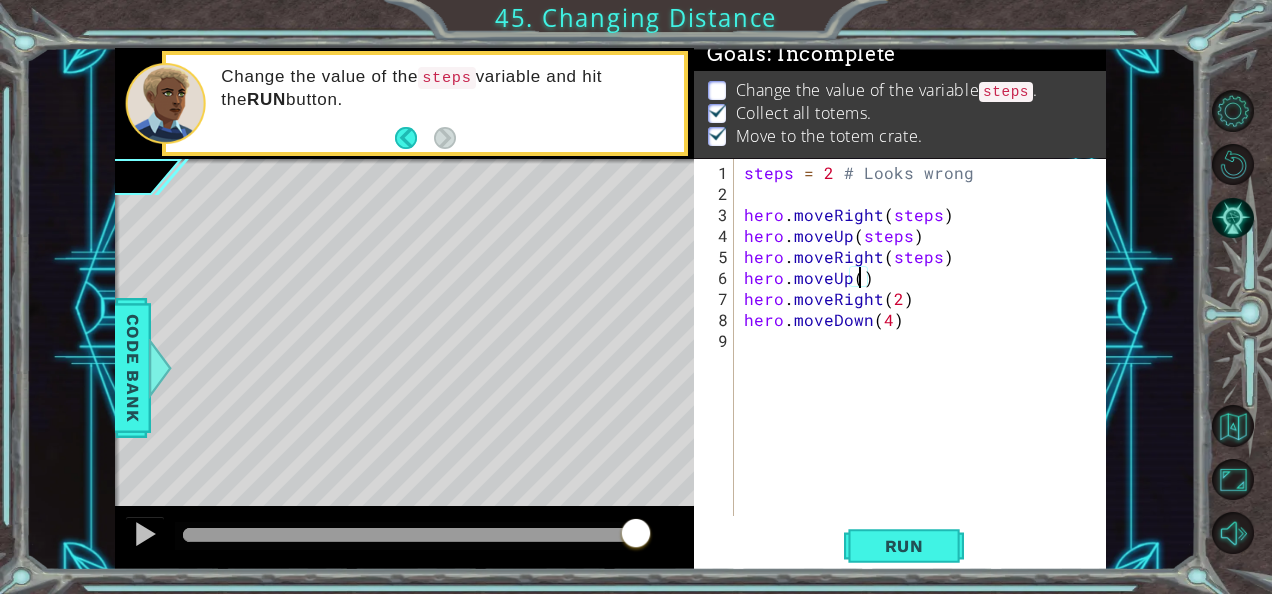 scroll, scrollTop: 0, scrollLeft: 7, axis: horizontal 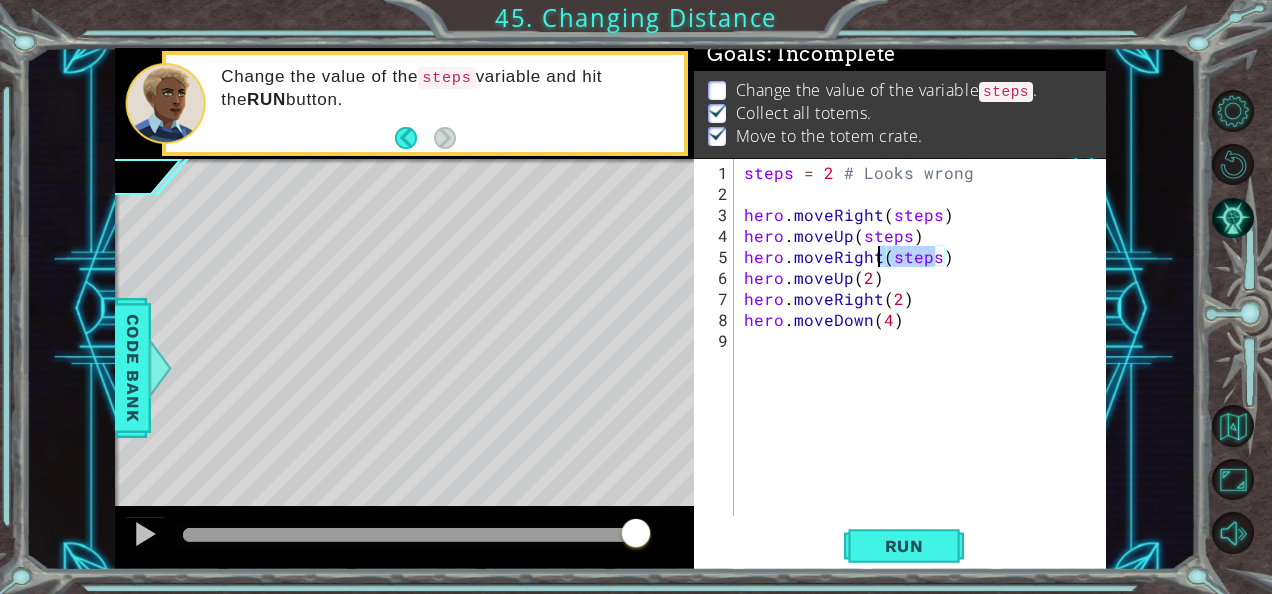 drag, startPoint x: 934, startPoint y: 251, endPoint x: 887, endPoint y: 253, distance: 47.042534 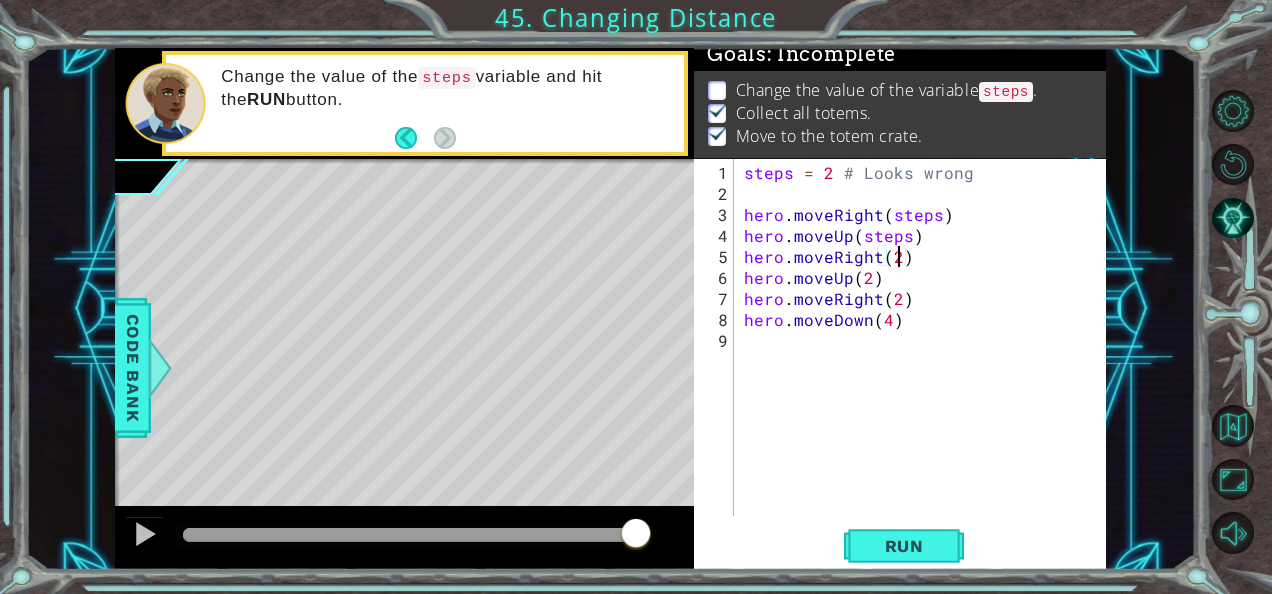 scroll, scrollTop: 0, scrollLeft: 8, axis: horizontal 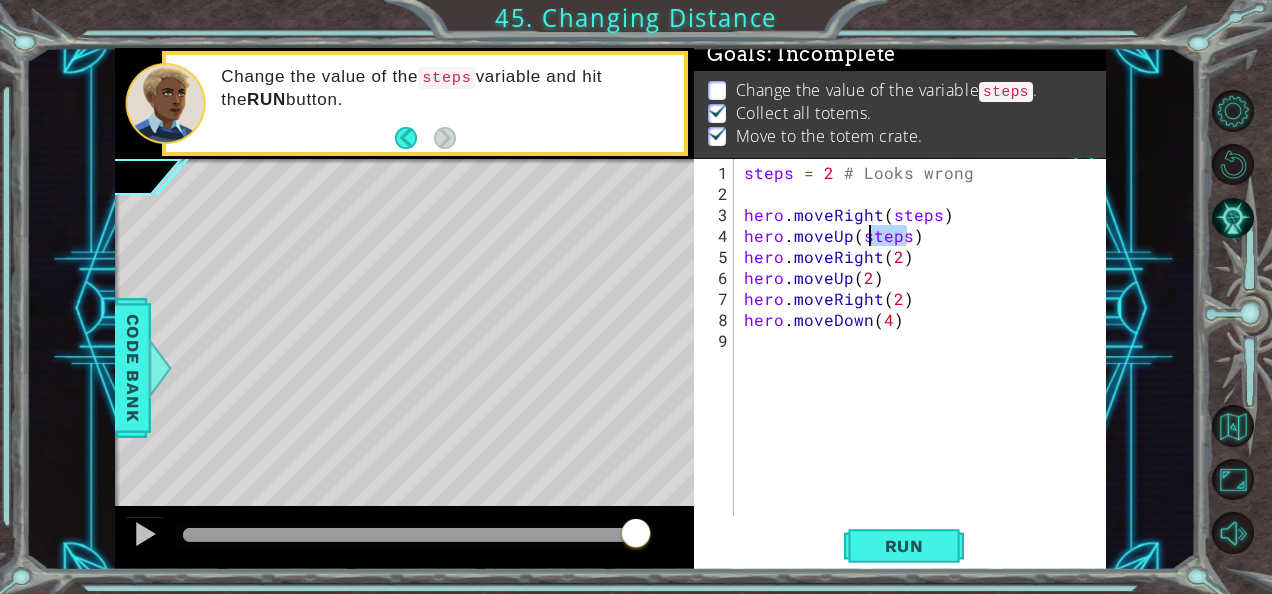 drag, startPoint x: 909, startPoint y: 236, endPoint x: 866, endPoint y: 234, distance: 43.046486 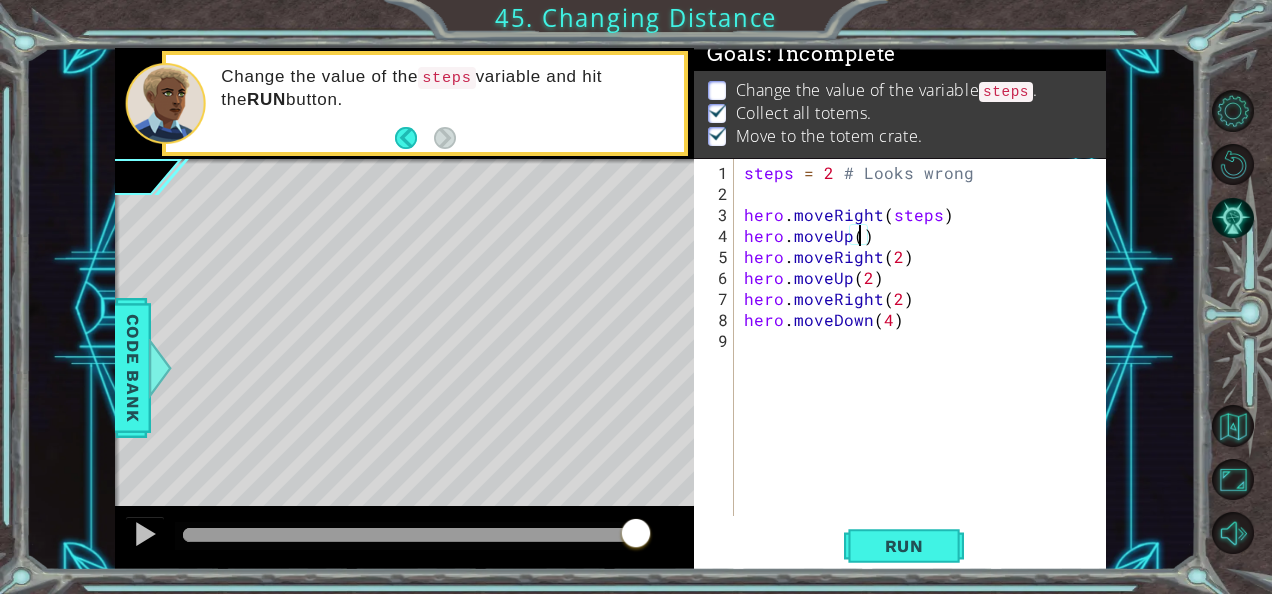 scroll, scrollTop: 0, scrollLeft: 7, axis: horizontal 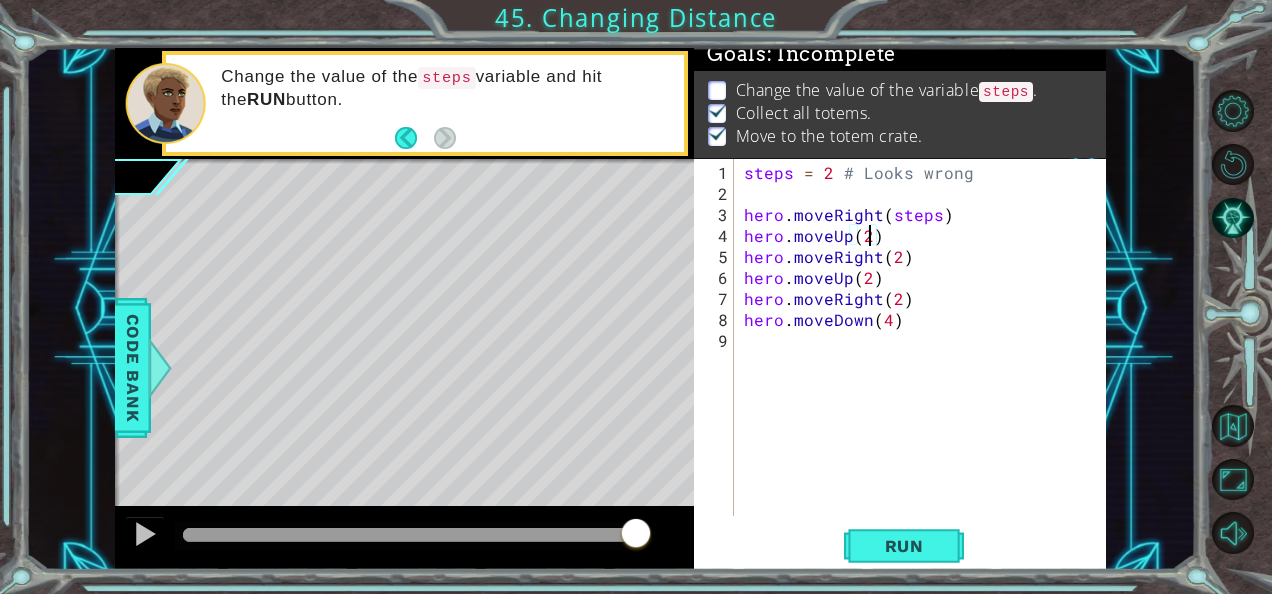 click on "steps   =   2   # Looks wrong hero . moveRight ( steps ) hero . moveUp ( 2 ) hero . moveRight ( 2 ) hero . moveUp ( 2 ) hero . moveRight ( 2 ) hero . moveDown ( 4 )" at bounding box center [926, 361] 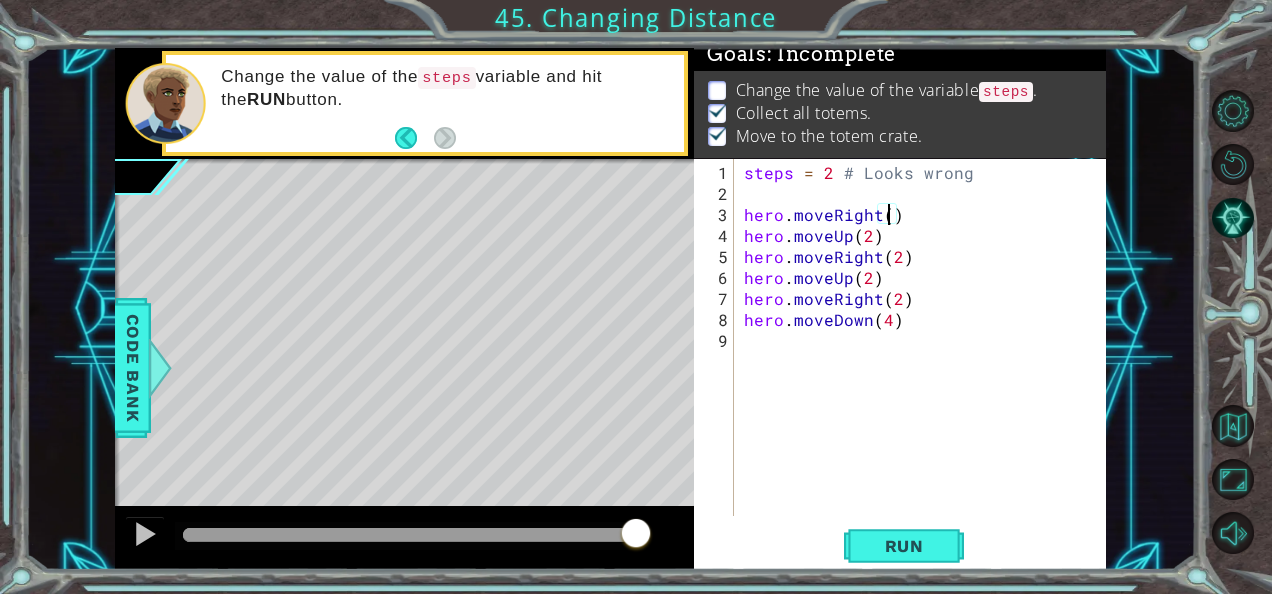 scroll, scrollTop: 0, scrollLeft: 8, axis: horizontal 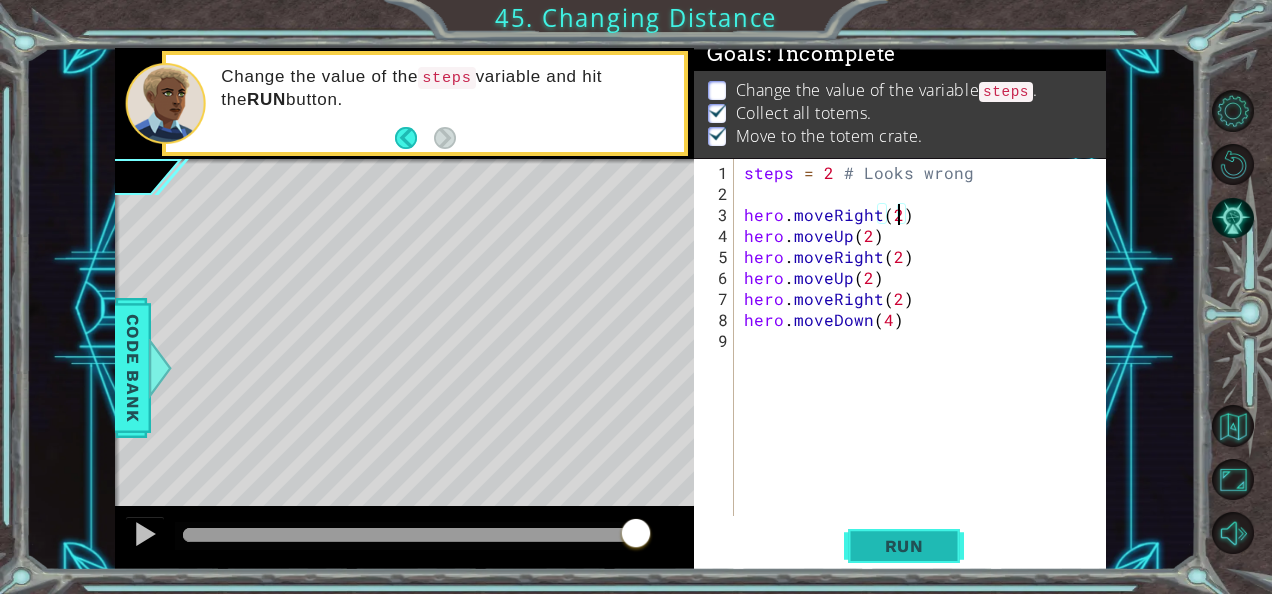 click on "Run" at bounding box center [904, 545] 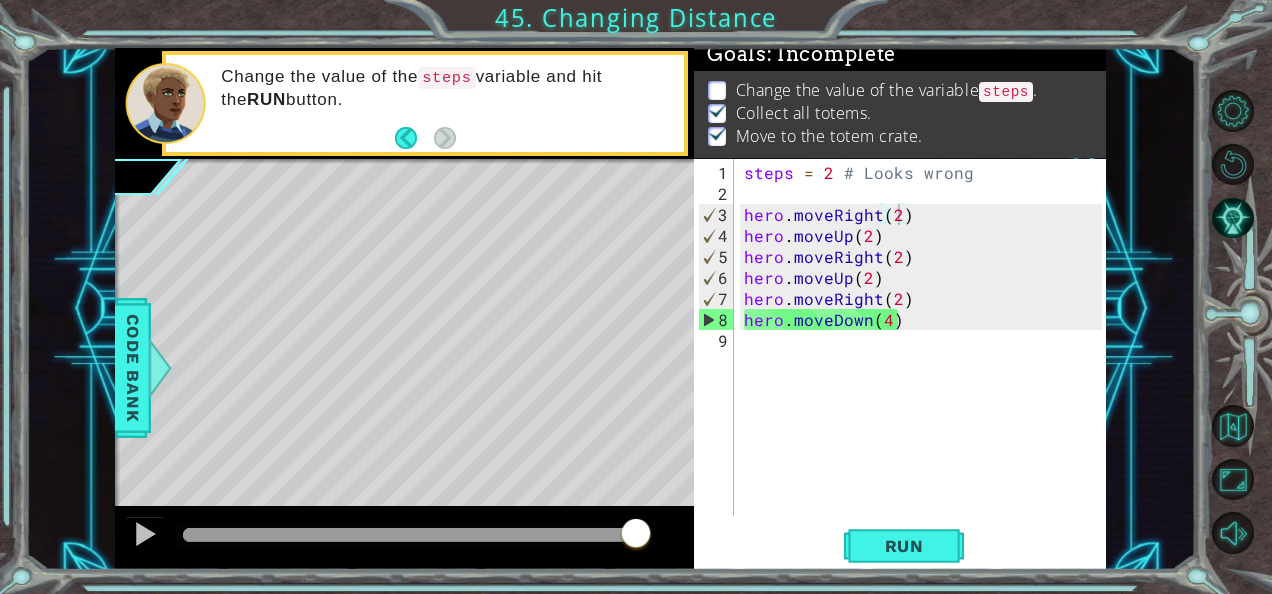 click on "steps" at bounding box center (1006, 92) 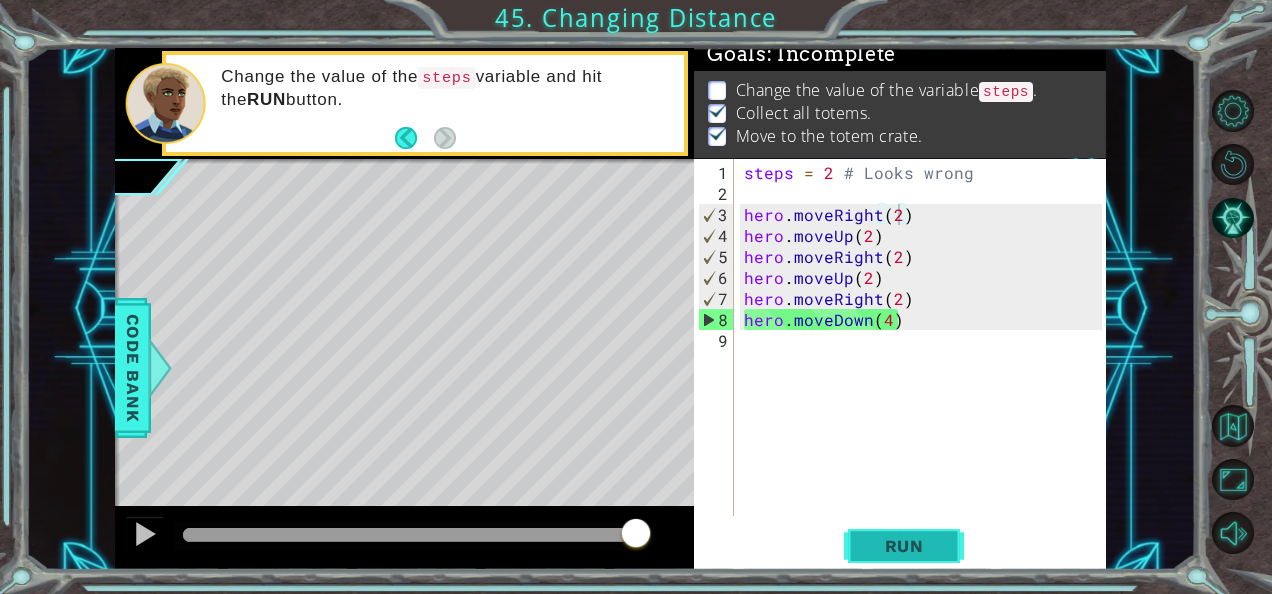 click on "Run" at bounding box center [904, 546] 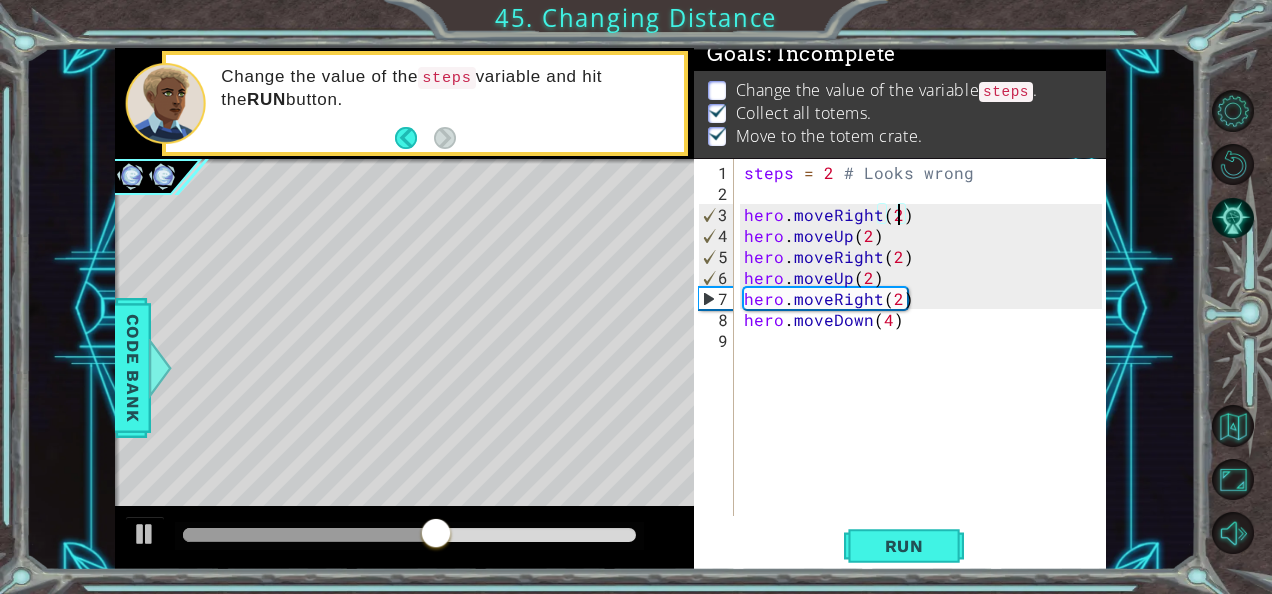 click on "steps   =   2   # Looks wrong hero . moveRight ( 2 ) hero . moveUp ( 2 ) hero . moveRight ( 2 ) hero . moveUp ( 2 ) hero . moveRight ( 2 ) hero . moveDown ( 4 )" at bounding box center [926, 361] 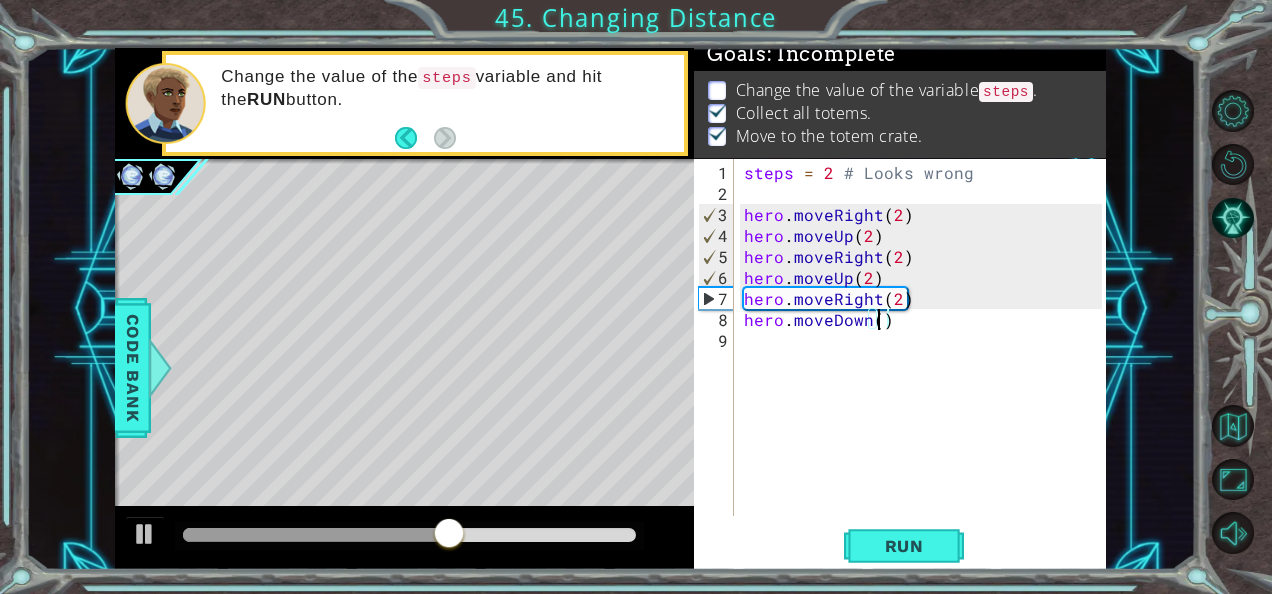 scroll, scrollTop: 0, scrollLeft: 8, axis: horizontal 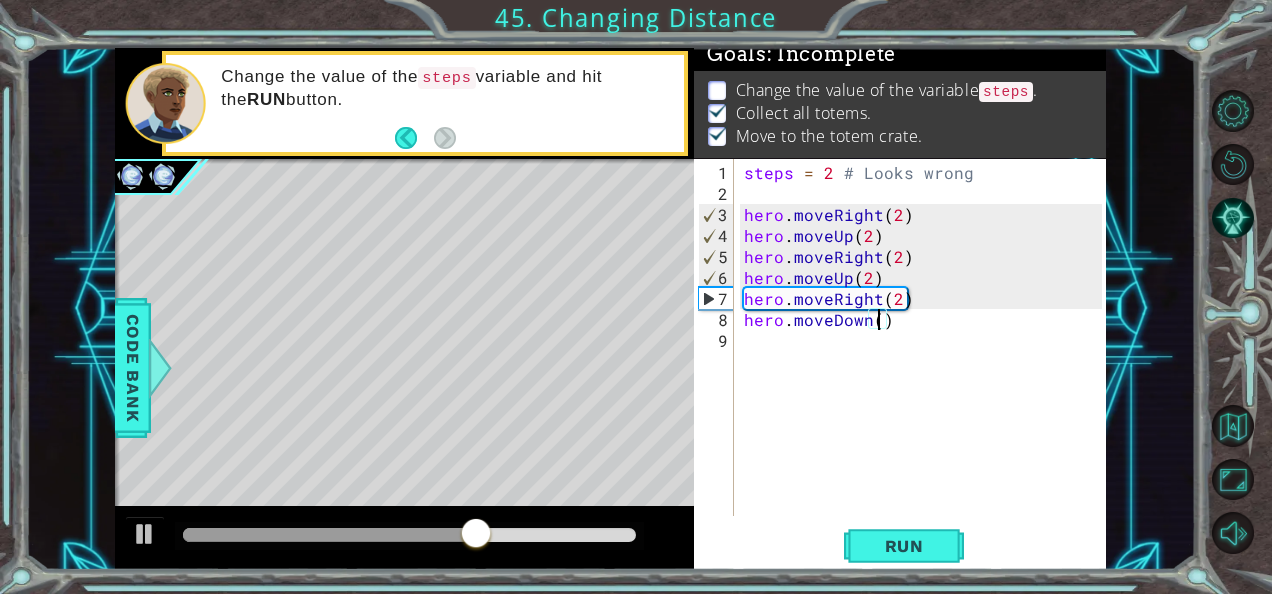 type on "hero.moveDown(2)" 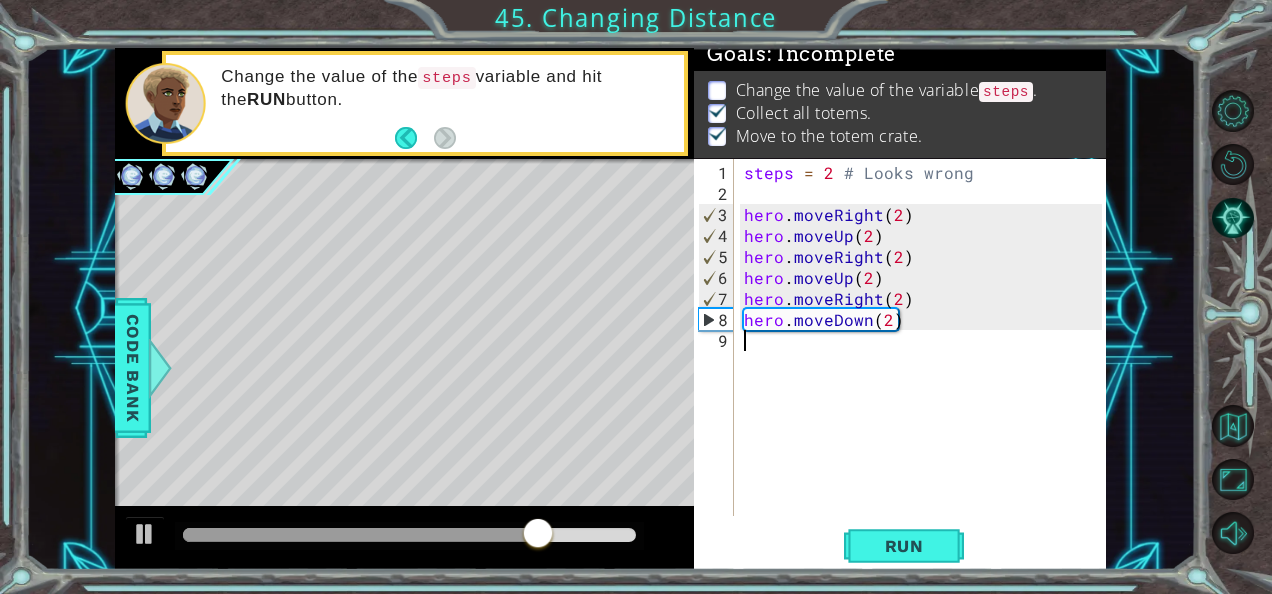 click on "steps   =   2   # Looks wrong hero . moveRight ( 2 ) hero . moveUp ( 2 ) hero . moveRight ( 2 ) hero . moveUp ( 2 ) hero . moveRight ( 2 ) hero . moveDown ( 2 )" at bounding box center [926, 361] 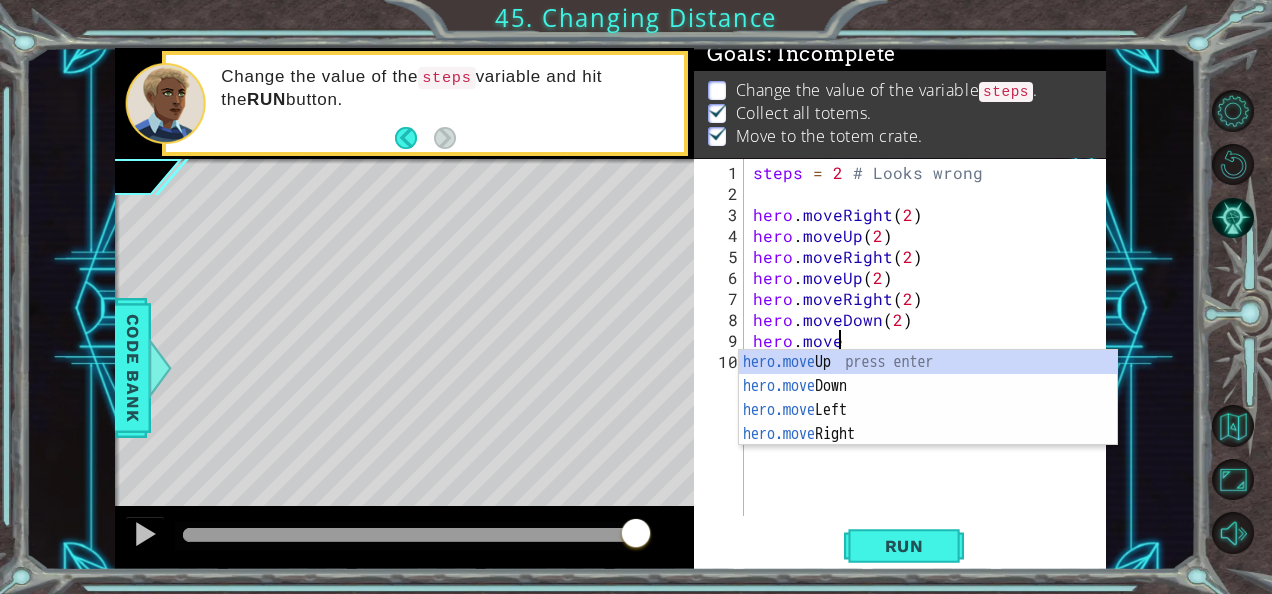 scroll, scrollTop: 0, scrollLeft: 4, axis: horizontal 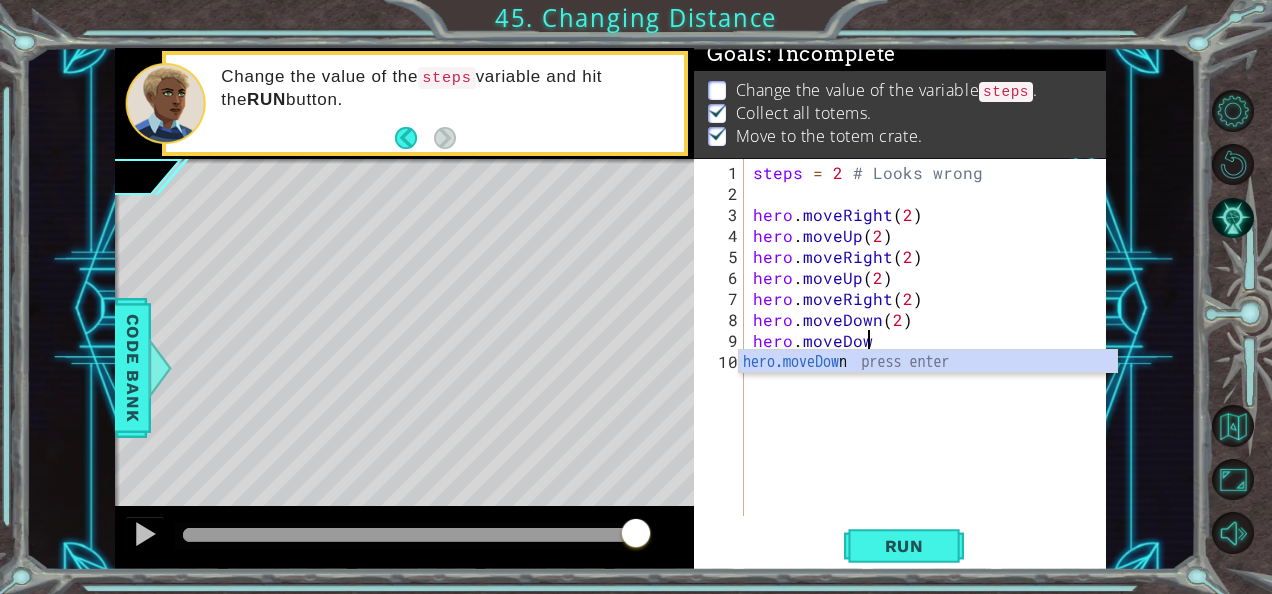 type on "hero.moveDown" 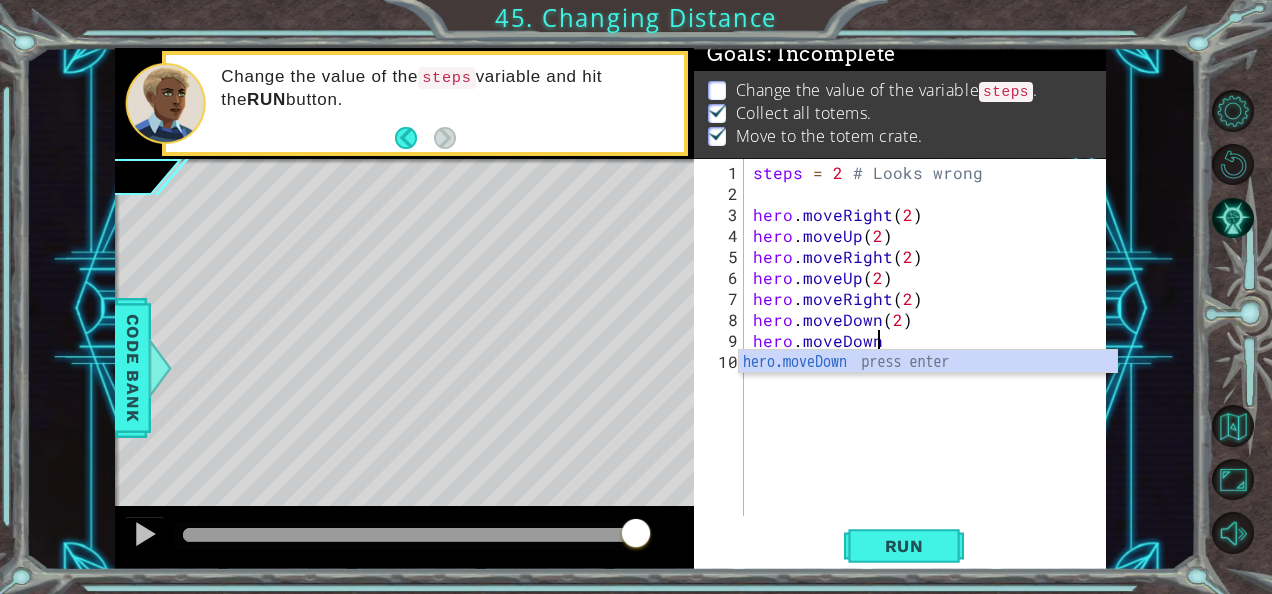 scroll, scrollTop: 0, scrollLeft: 0, axis: both 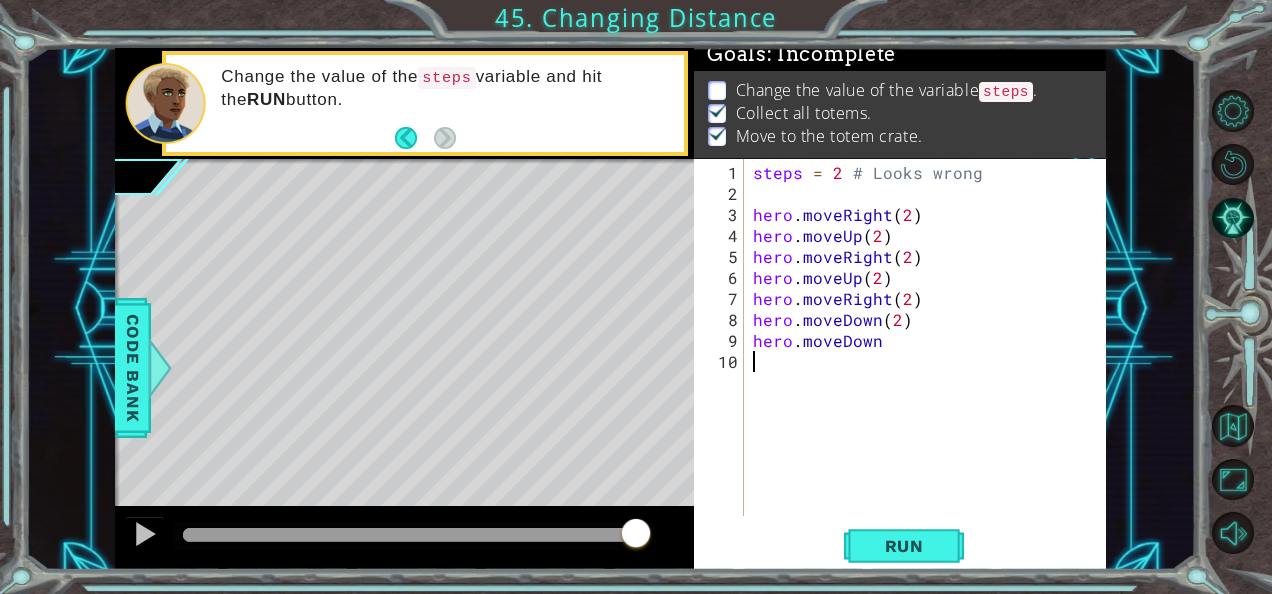drag, startPoint x: 776, startPoint y: 349, endPoint x: 800, endPoint y: 413, distance: 68.35203 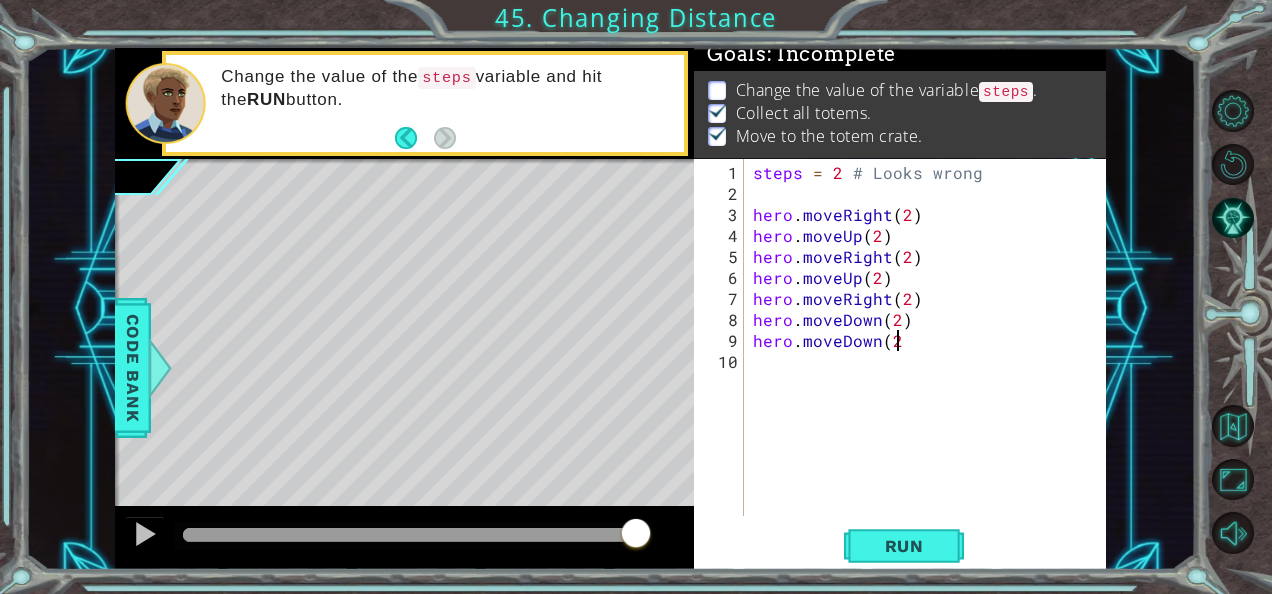 scroll, scrollTop: 0, scrollLeft: 8, axis: horizontal 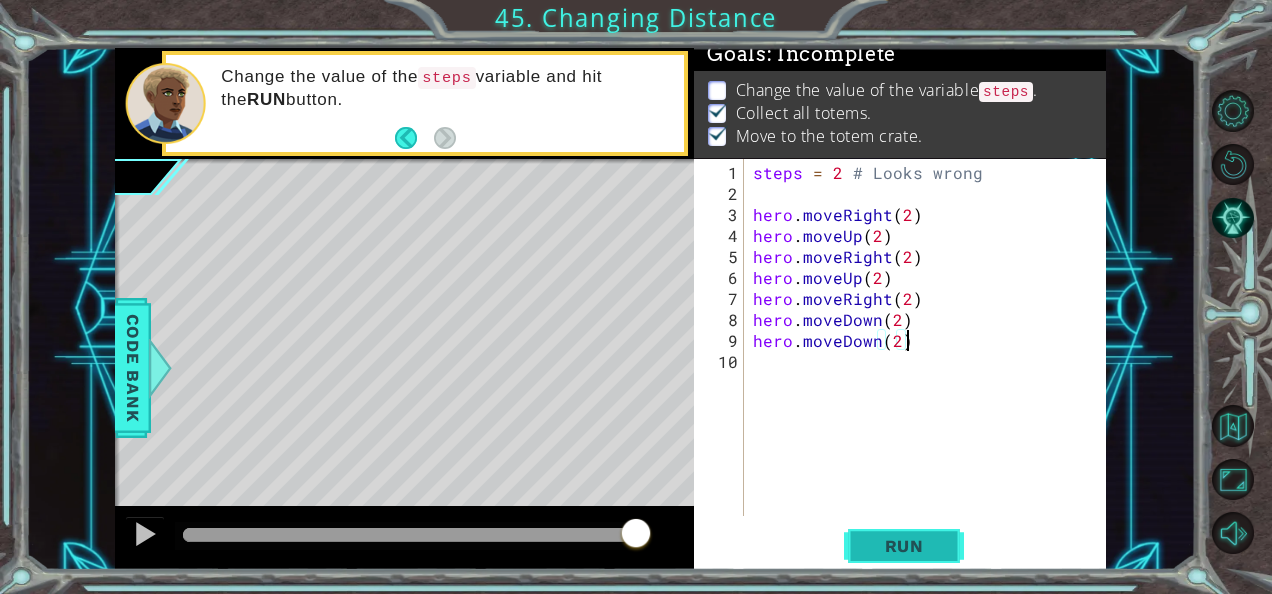 click on "Run" at bounding box center (904, 546) 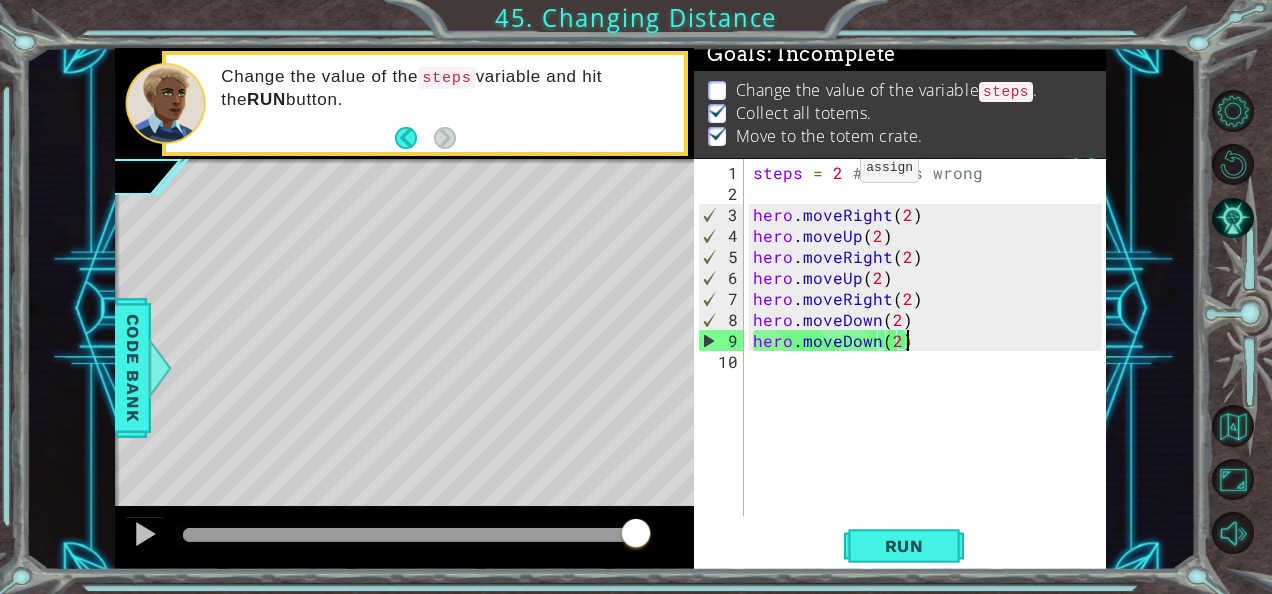 click on "steps   =   2   # Looks wrong hero . moveRight ( 2 ) hero . moveUp ( 2 ) hero . moveRight ( 2 ) hero . moveUp ( 2 ) hero . moveRight ( 2 ) hero . moveDown ( 2 ) hero . moveDown ( 2 )" at bounding box center [930, 361] 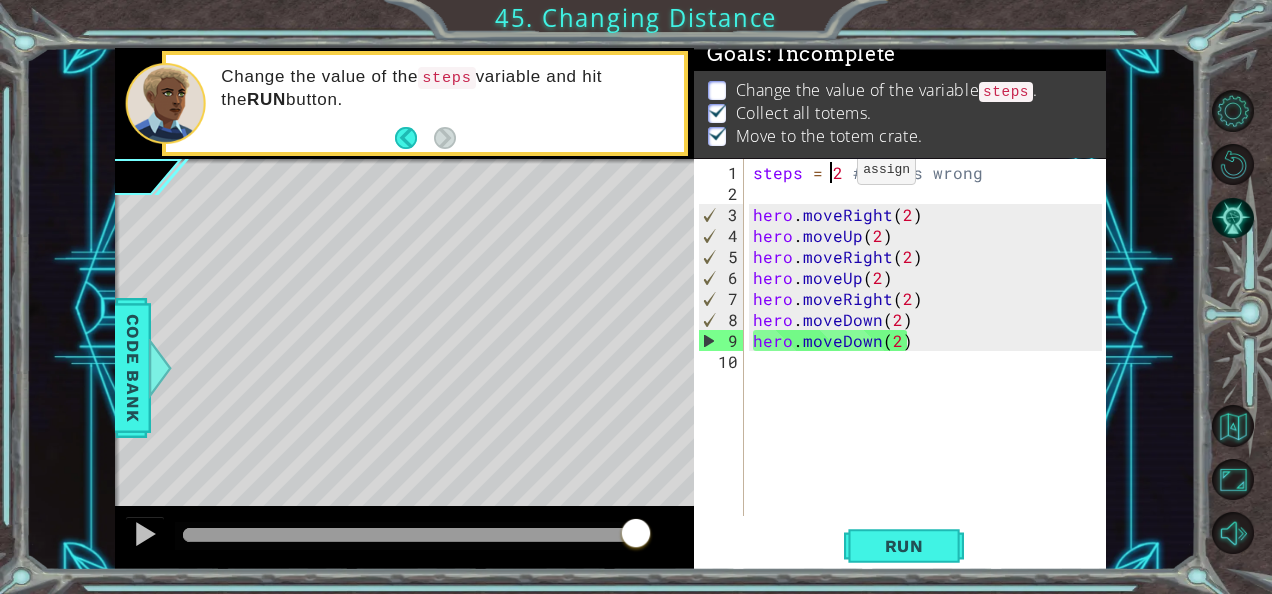 click on "steps   =   2   # Looks wrong hero . moveRight ( 2 ) hero . moveUp ( 2 ) hero . moveRight ( 2 ) hero . moveUp ( 2 ) hero . moveRight ( 2 ) hero . moveDown ( 2 ) hero . moveDown ( 2 )" at bounding box center [930, 361] 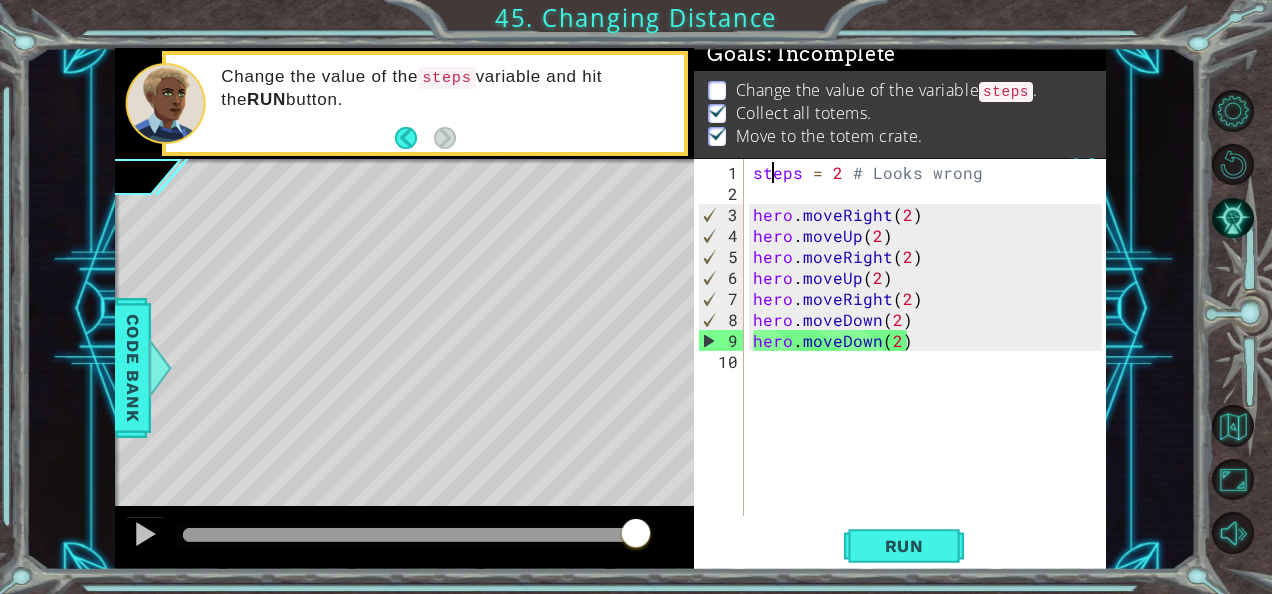 drag, startPoint x: 832, startPoint y: 178, endPoint x: 771, endPoint y: 165, distance: 62.369865 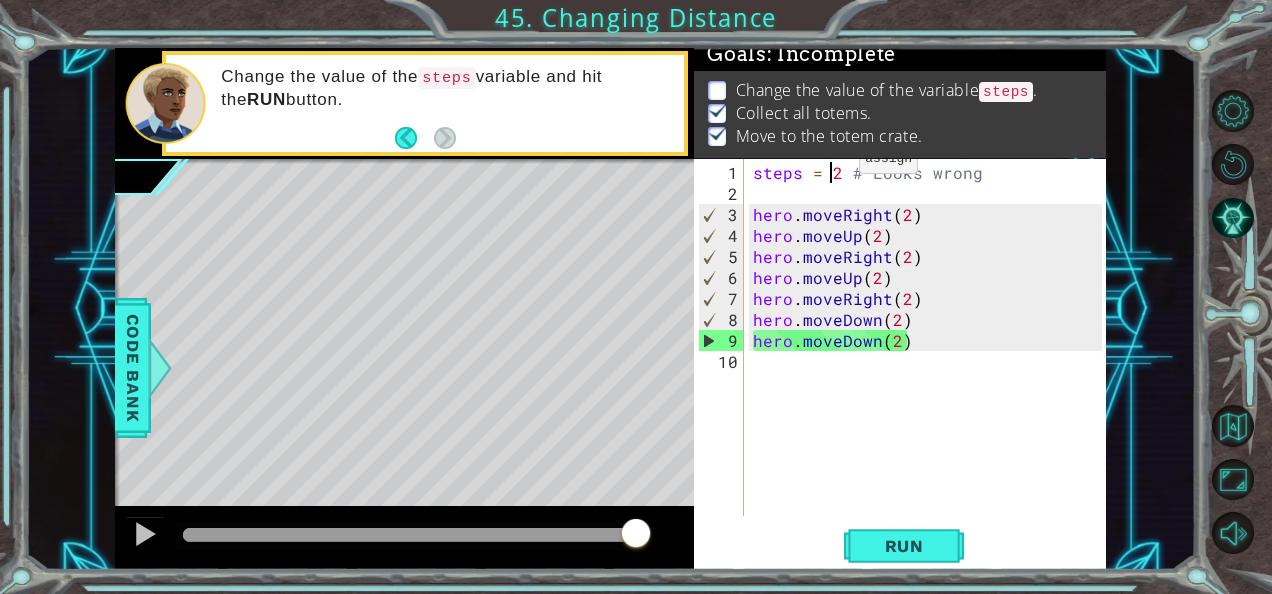 click on "steps   =   2   # Looks wrong hero . moveRight ( 2 ) hero . moveUp ( 2 ) hero . moveRight ( 2 ) hero . moveUp ( 2 ) hero . moveRight ( 2 ) hero . moveDown ( 2 ) hero . moveDown ( 2 )" at bounding box center [930, 361] 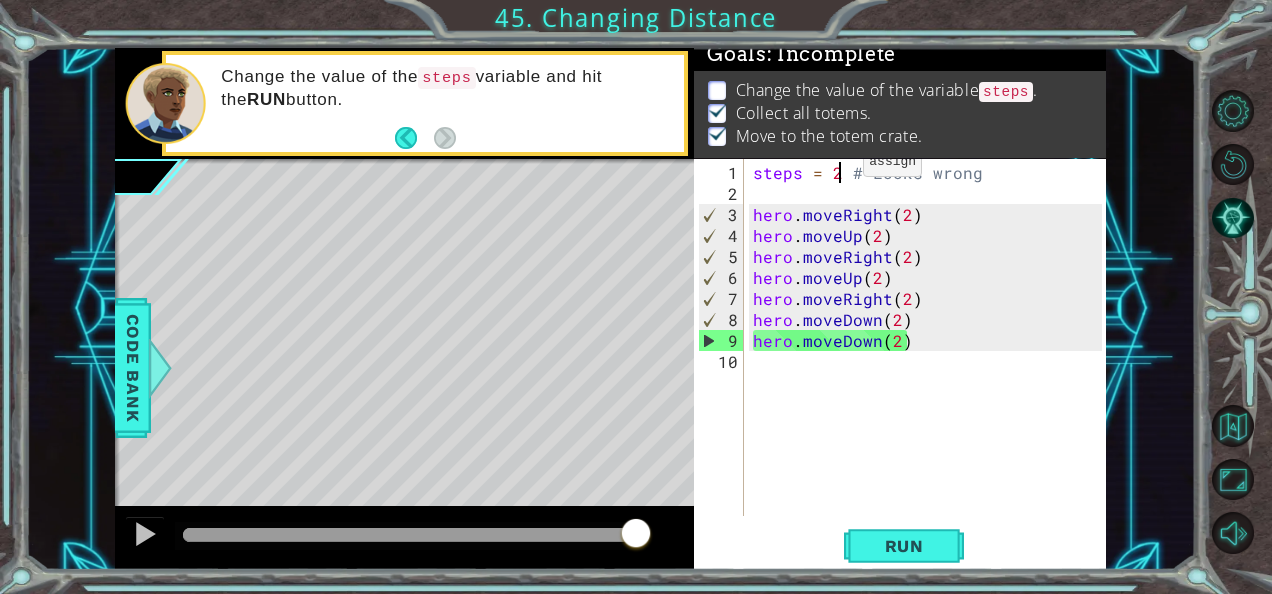 click on "steps   =   2   # Looks wrong hero . moveRight ( 2 ) hero . moveUp ( 2 ) hero . moveRight ( 2 ) hero . moveUp ( 2 ) hero . moveRight ( 2 ) hero . moveDown ( 2 ) hero . moveDown ( 2 )" at bounding box center (930, 361) 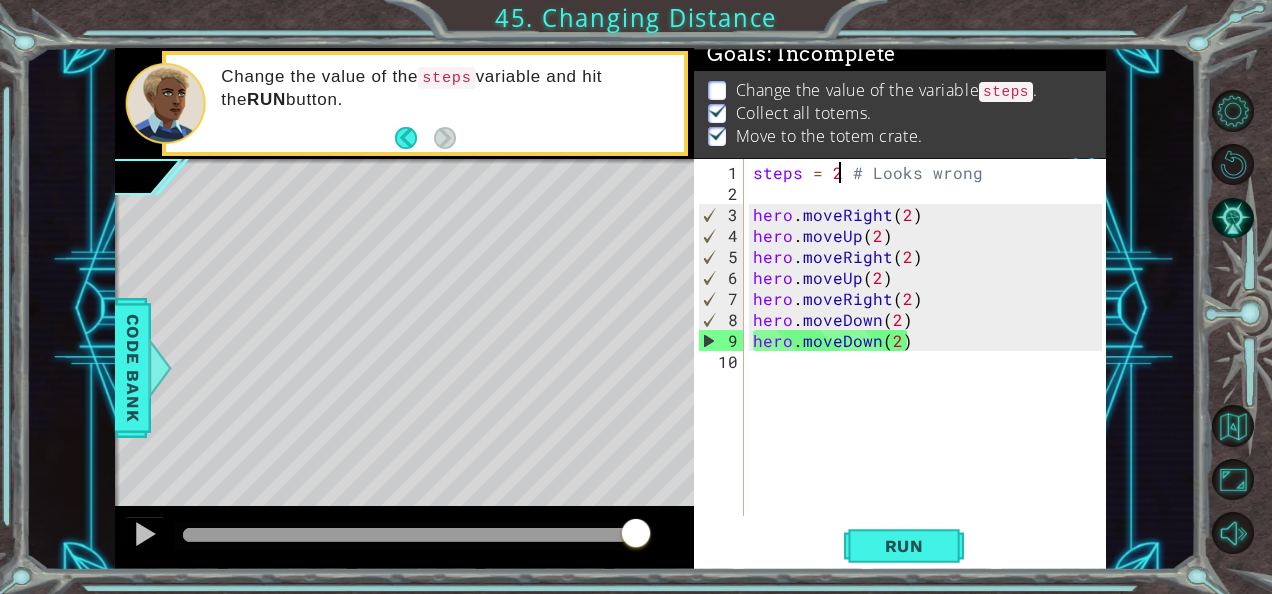 click on "steps   =   2   # Looks wrong hero . moveRight ( 2 ) hero . moveUp ( 2 ) hero . moveRight ( 2 ) hero . moveUp ( 2 ) hero . moveRight ( 2 ) hero . moveDown ( 2 ) hero . moveDown ( 2 )" at bounding box center [930, 361] 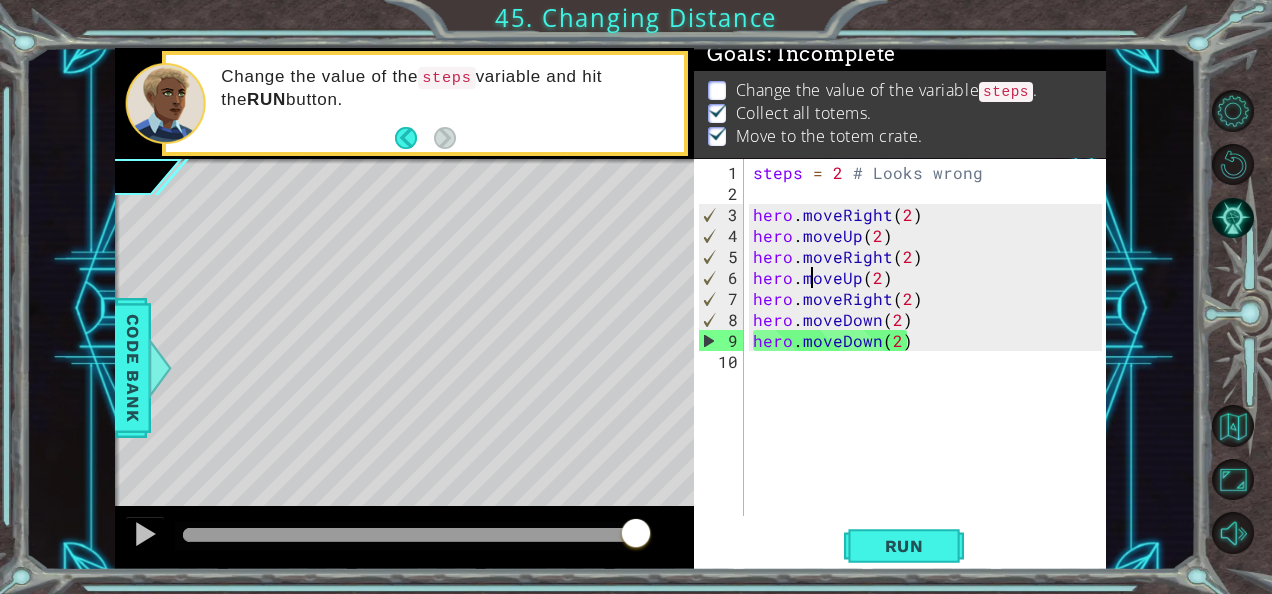 scroll, scrollTop: 0, scrollLeft: 7, axis: horizontal 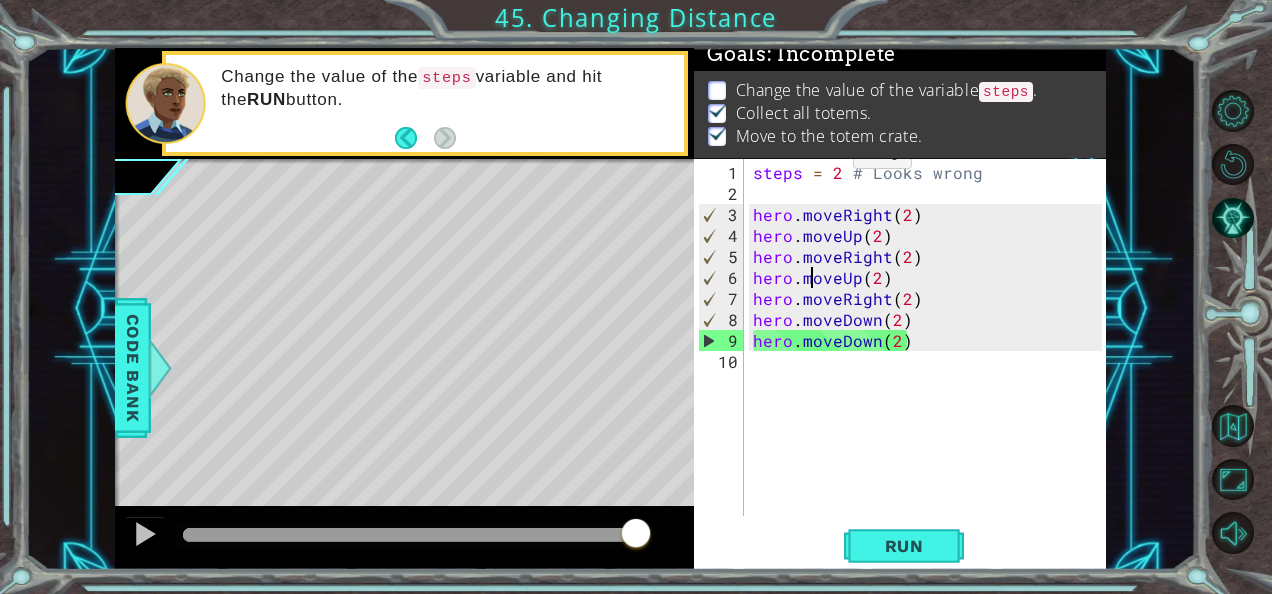 click on "steps   =   2   # Looks wrong hero . moveRight ( 2 ) hero . moveUp ( 2 ) hero . moveRight ( 2 ) hero . moveUp ( 2 ) hero . moveRight ( 2 ) hero . moveDown ( 2 ) hero . moveDown ( 2 )" at bounding box center [930, 361] 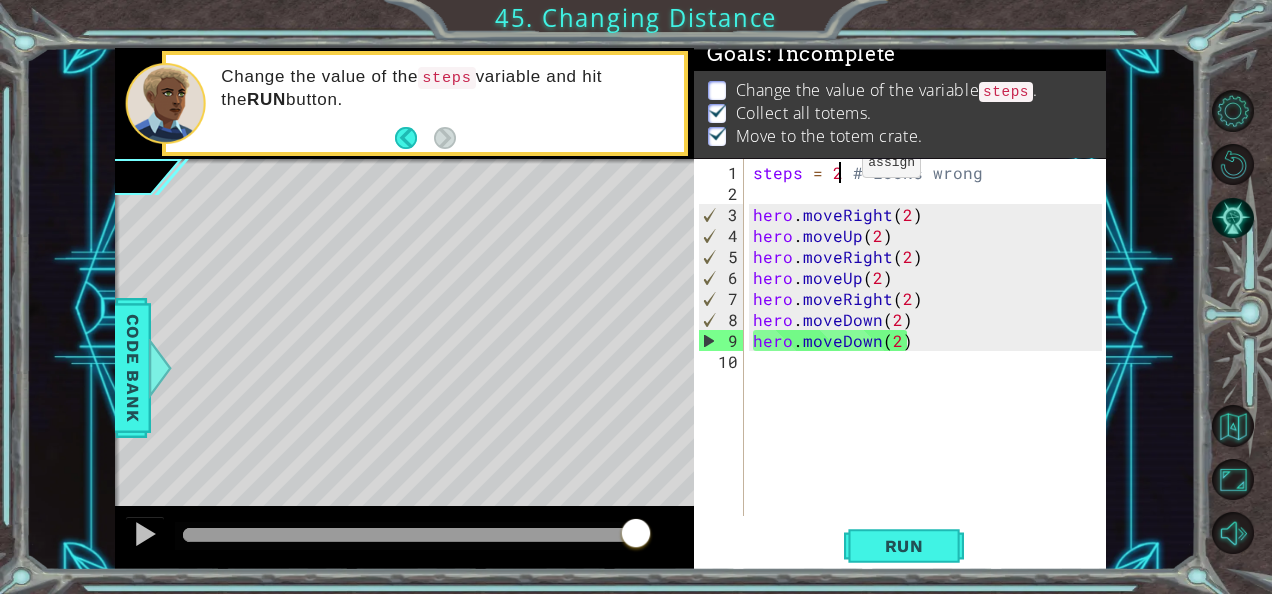 click on "steps   =   2   # Looks wrong hero . moveRight ( 2 ) hero . moveUp ( 2 ) hero . moveRight ( 2 ) hero . moveUp ( 2 ) hero . moveRight ( 2 ) hero . moveDown ( 2 ) hero . moveDown ( 2 )" at bounding box center (930, 361) 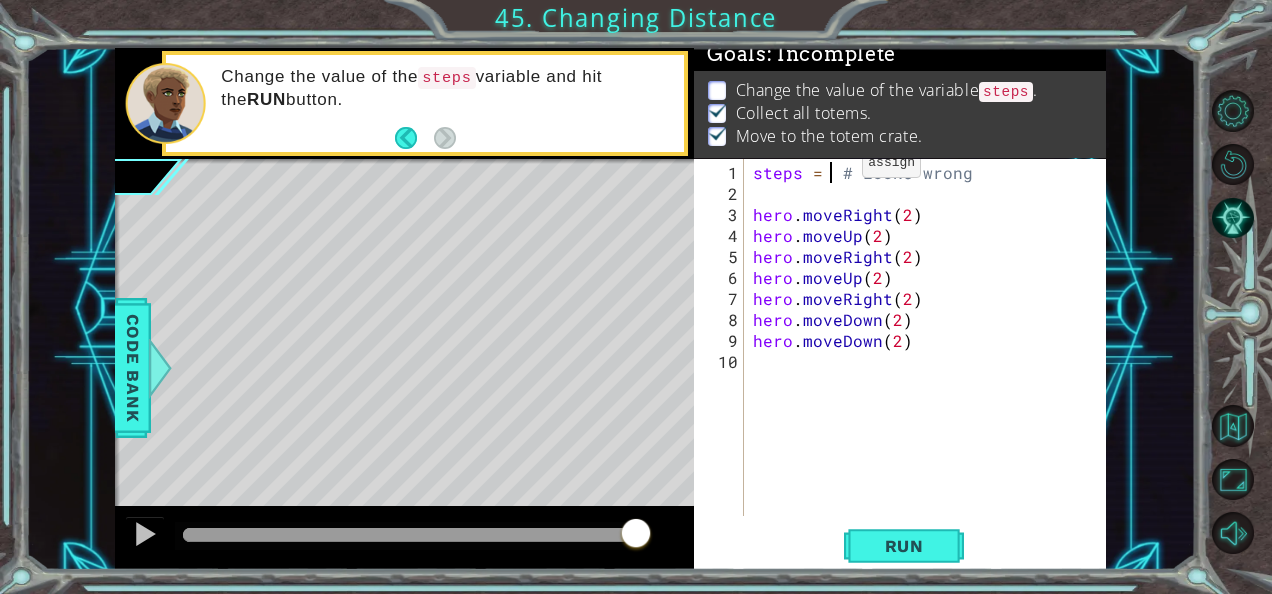 scroll, scrollTop: 0, scrollLeft: 5, axis: horizontal 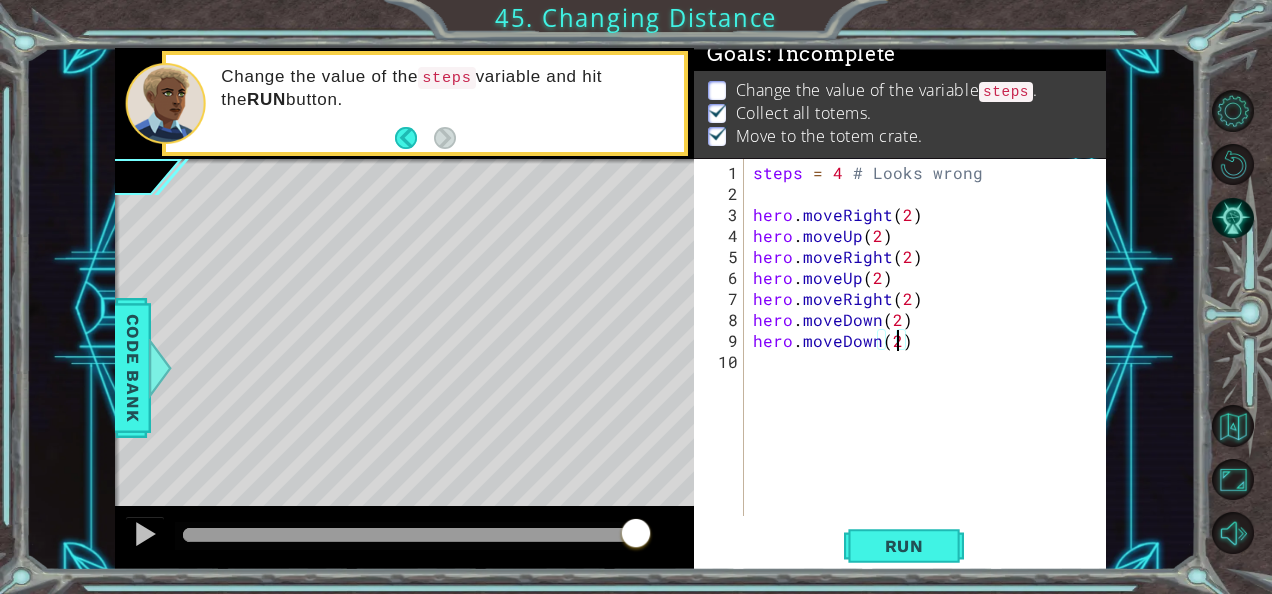click on "steps   =   4   # Looks wrong hero . moveRight ( 2 ) hero . moveUp ( 2 ) hero . moveRight ( 2 ) hero . moveUp ( 2 ) hero . moveRight ( 2 ) hero . moveDown ( 2 ) hero . moveDown ( 2 )" at bounding box center (930, 361) 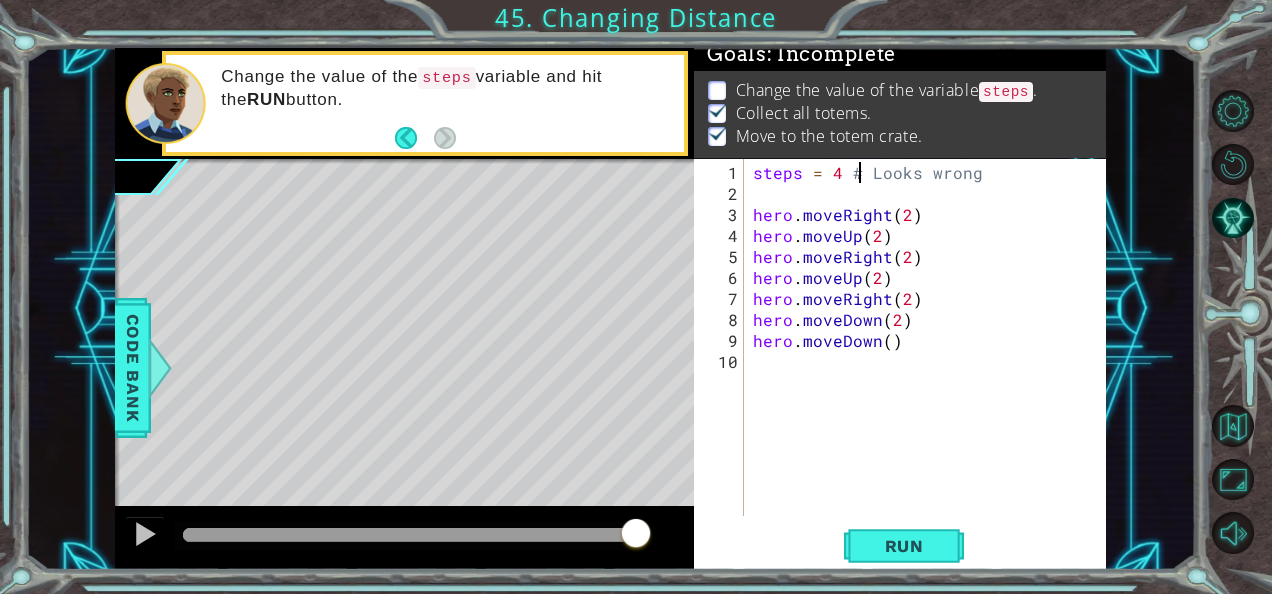 click on "steps   =   4   # Looks wrong hero . moveRight ( 2 ) hero . moveUp ( 2 ) hero . moveRight ( 2 ) hero . moveUp ( 2 ) hero . moveRight ( 2 ) hero . moveDown ( 2 ) hero . moveDown ( )" at bounding box center [930, 361] 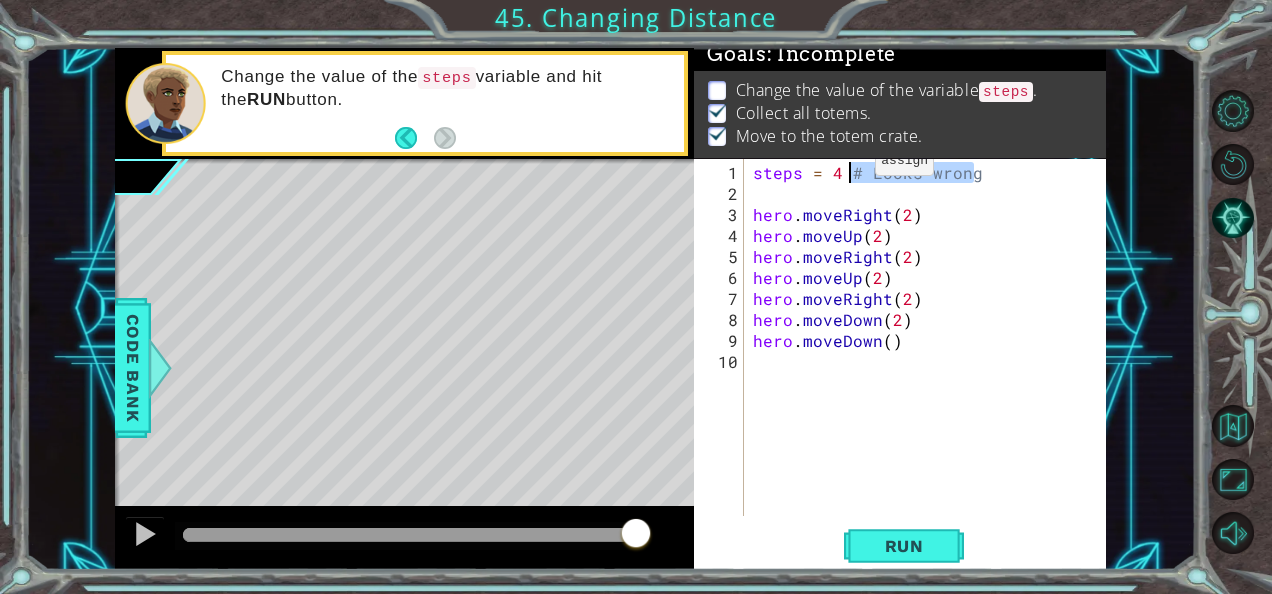 drag, startPoint x: 976, startPoint y: 178, endPoint x: 849, endPoint y: 169, distance: 127.3185 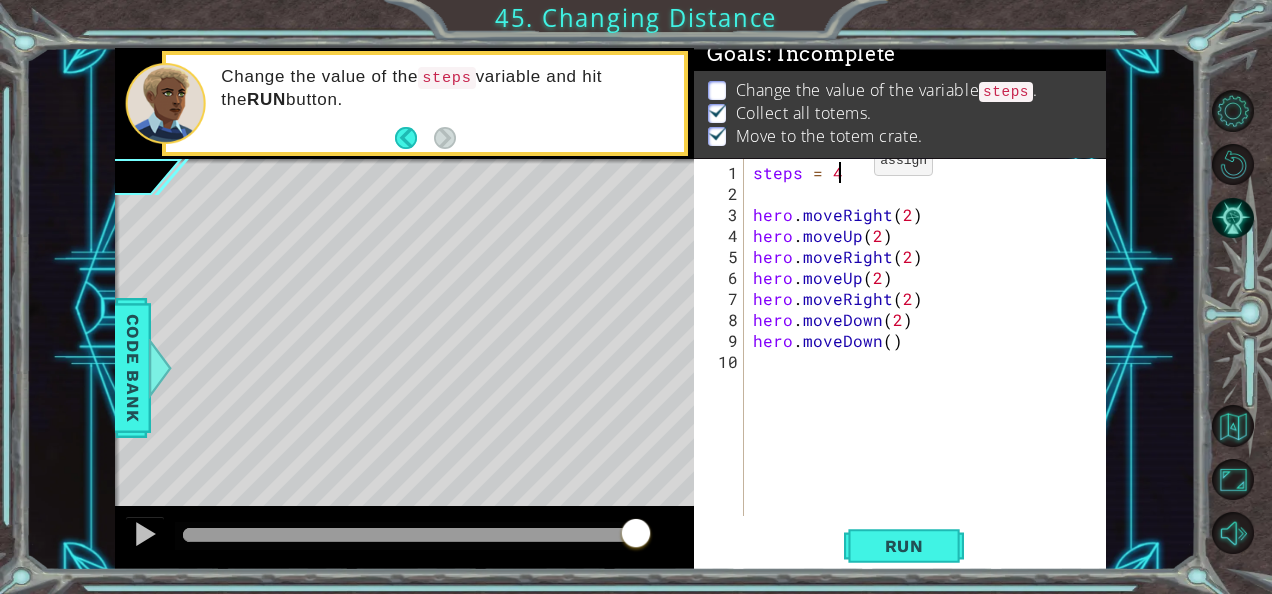 scroll, scrollTop: 0, scrollLeft: 4, axis: horizontal 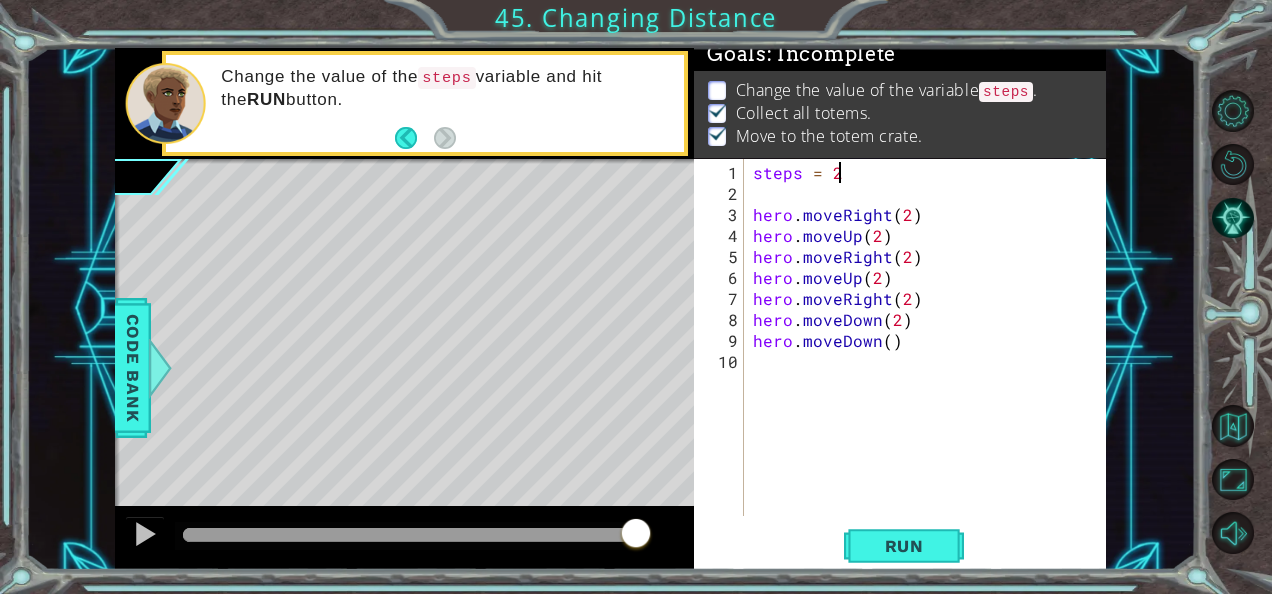 click on "steps   =   2 hero . moveRight ( 2 ) hero . moveUp ( 2 ) hero . moveRight ( 2 ) hero . moveUp ( 2 ) hero . moveRight ( 2 ) hero . moveDown ( 2 ) hero . moveDown ( )" at bounding box center (930, 361) 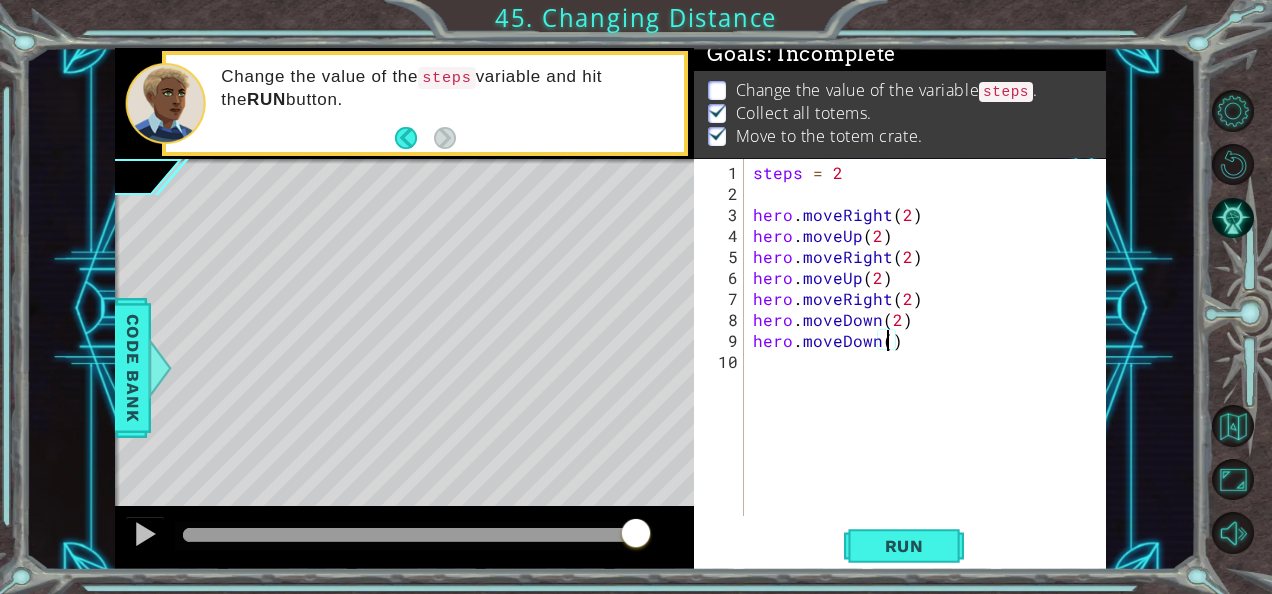 click on "steps   =   2 hero . moveRight ( 2 ) hero . moveUp ( 2 ) hero . moveRight ( 2 ) hero . moveUp ( 2 ) hero . moveRight ( 2 ) hero . moveDown ( 2 ) hero . moveDown ( )" at bounding box center (930, 361) 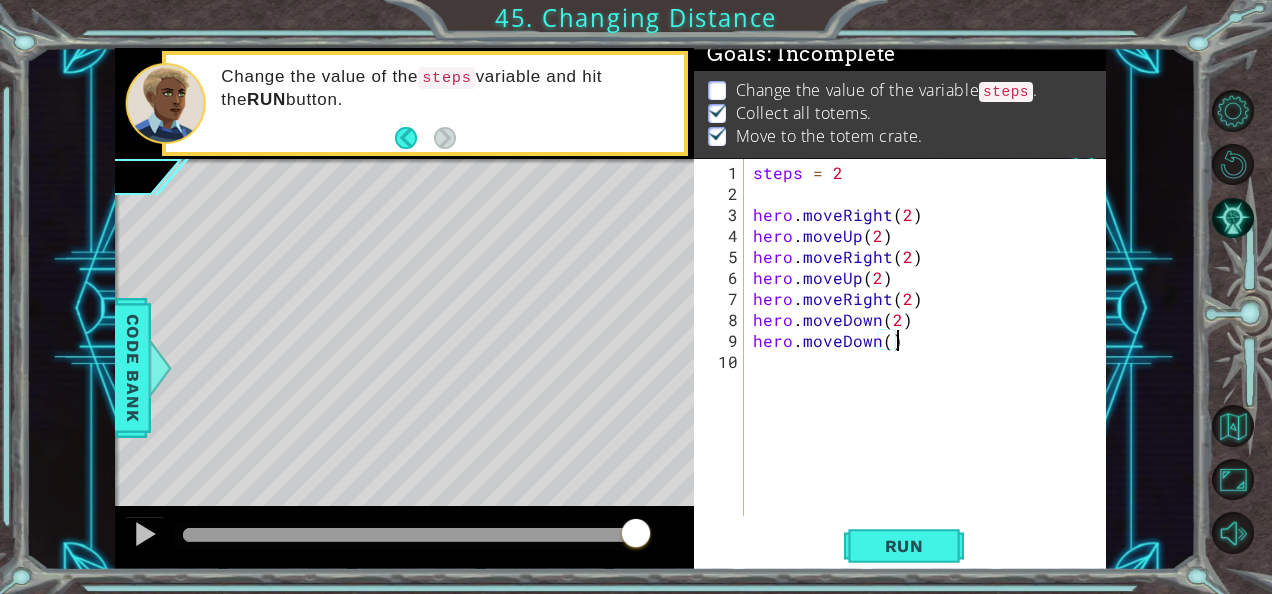click on "steps   =   2 hero . moveRight ( 2 ) hero . moveUp ( 2 ) hero . moveRight ( 2 ) hero . moveUp ( 2 ) hero . moveRight ( 2 ) hero . moveDown ( 2 ) hero . moveDown ( )" at bounding box center (930, 361) 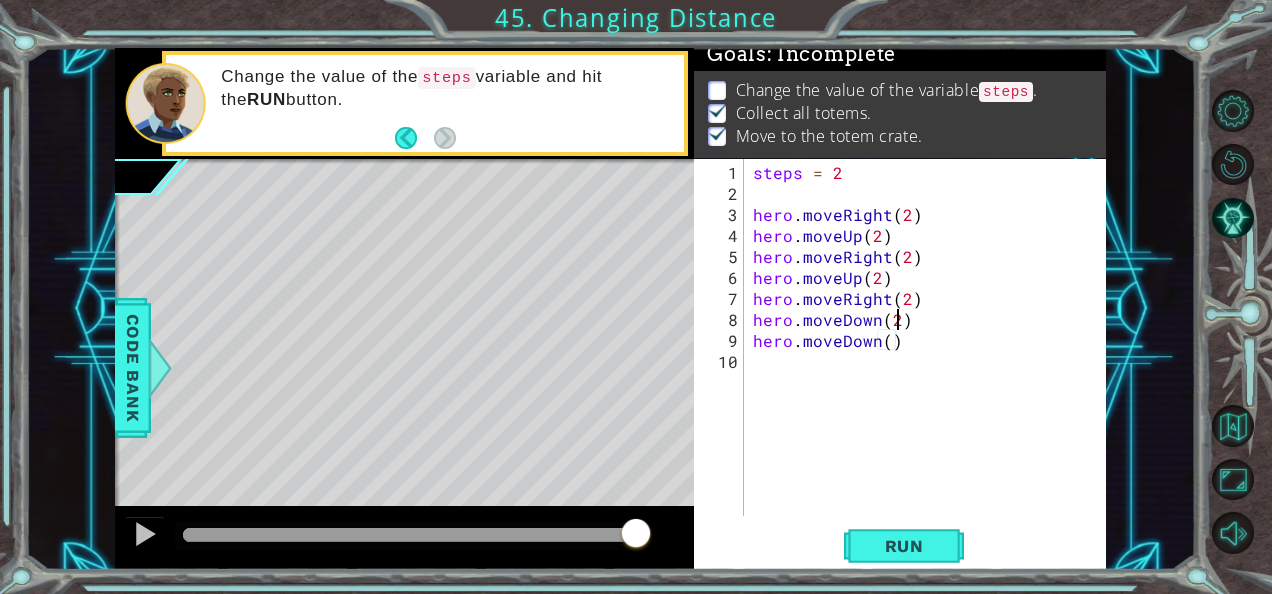 click on "steps   =   2 hero . moveRight ( 2 ) hero . moveUp ( 2 ) hero . moveRight ( 2 ) hero . moveUp ( 2 ) hero . moveRight ( 2 ) hero . moveDown ( 2 ) hero . moveDown ( )" at bounding box center (930, 361) 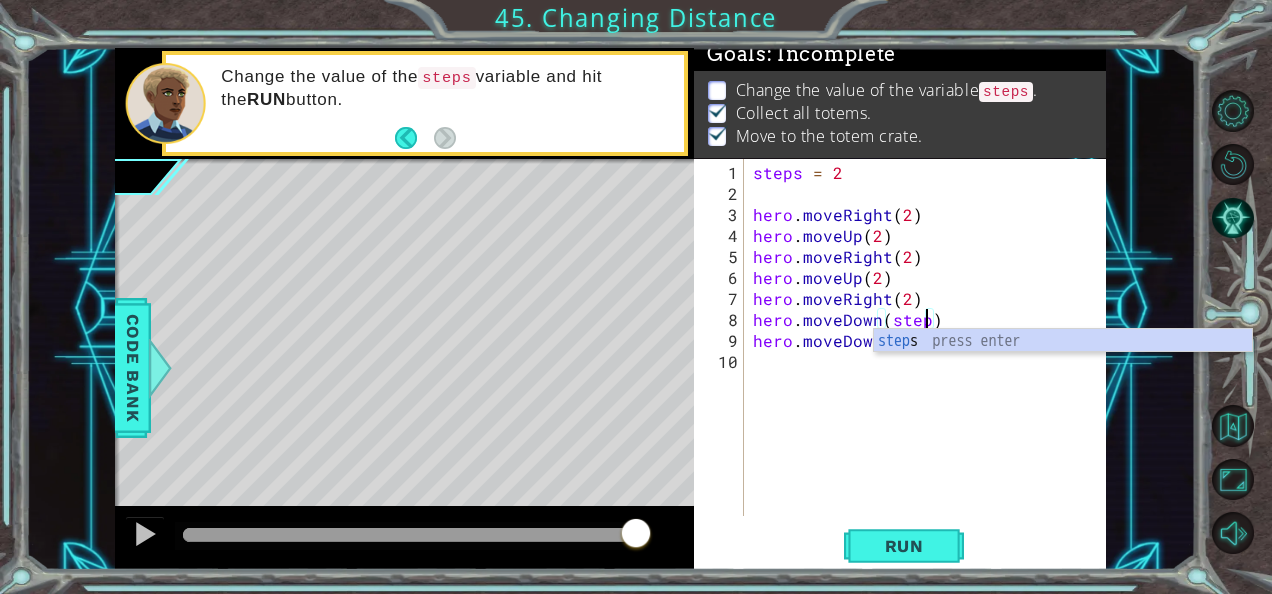 scroll, scrollTop: 0, scrollLeft: 10, axis: horizontal 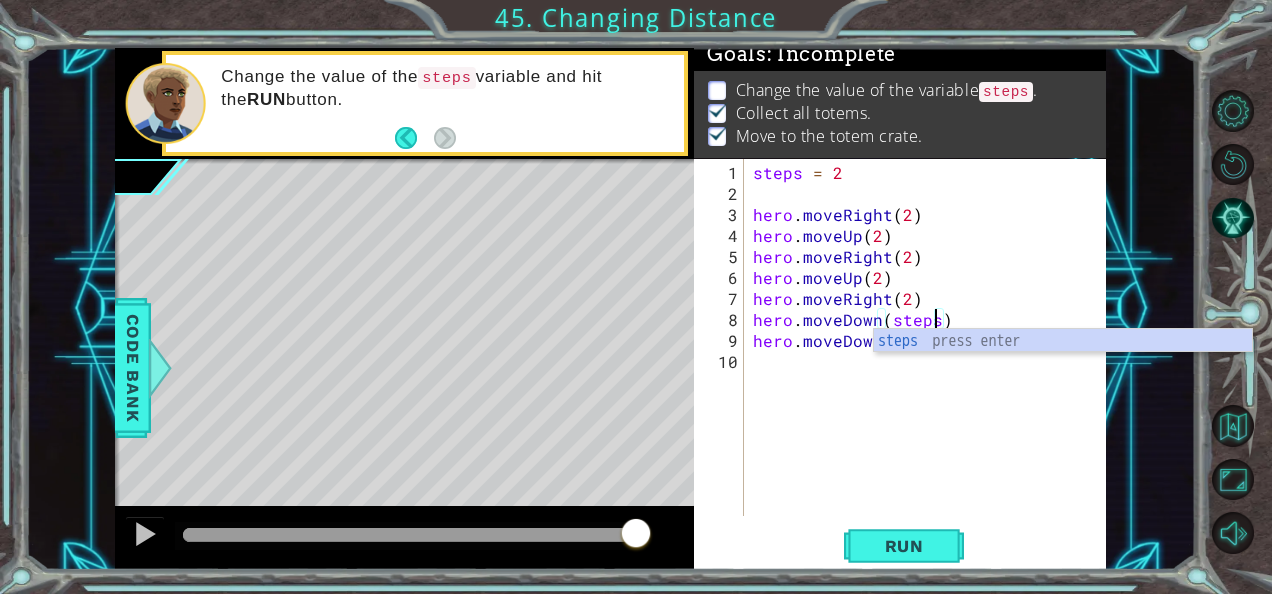 click on "steps   =   2 hero . moveRight ( 2 ) hero . moveUp ( 2 ) hero . moveRight ( 2 ) hero . moveUp ( 2 ) hero . moveRight ( 2 ) hero . moveDown ( steps ) hero . moveDown ( )" at bounding box center (930, 361) 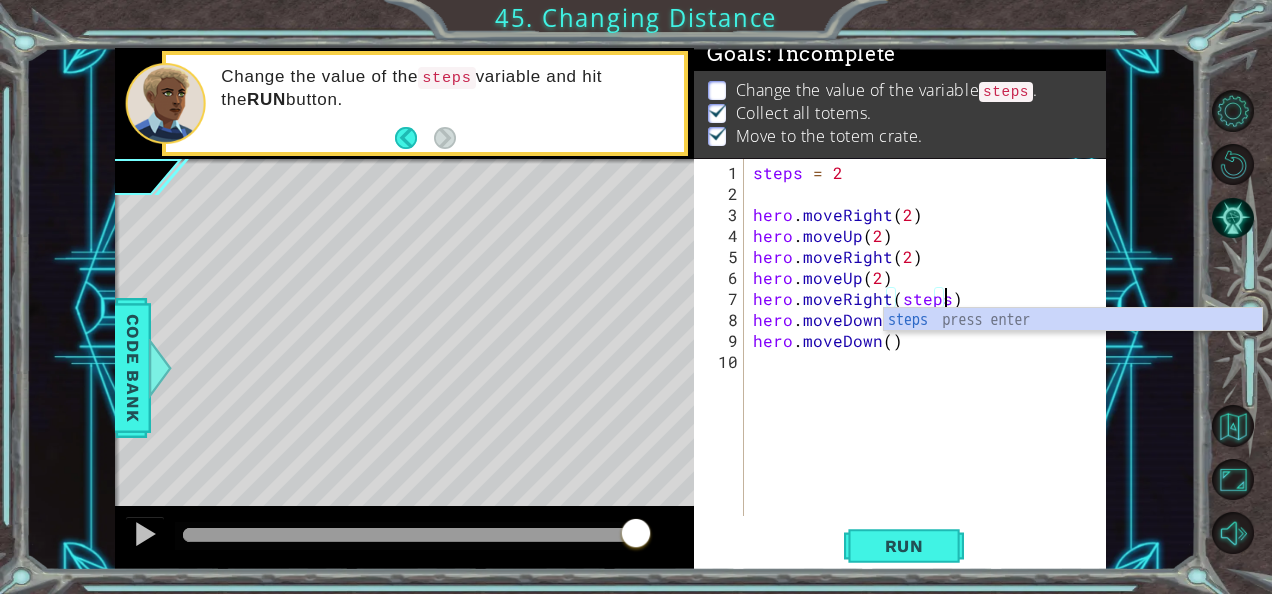 scroll, scrollTop: 0, scrollLeft: 11, axis: horizontal 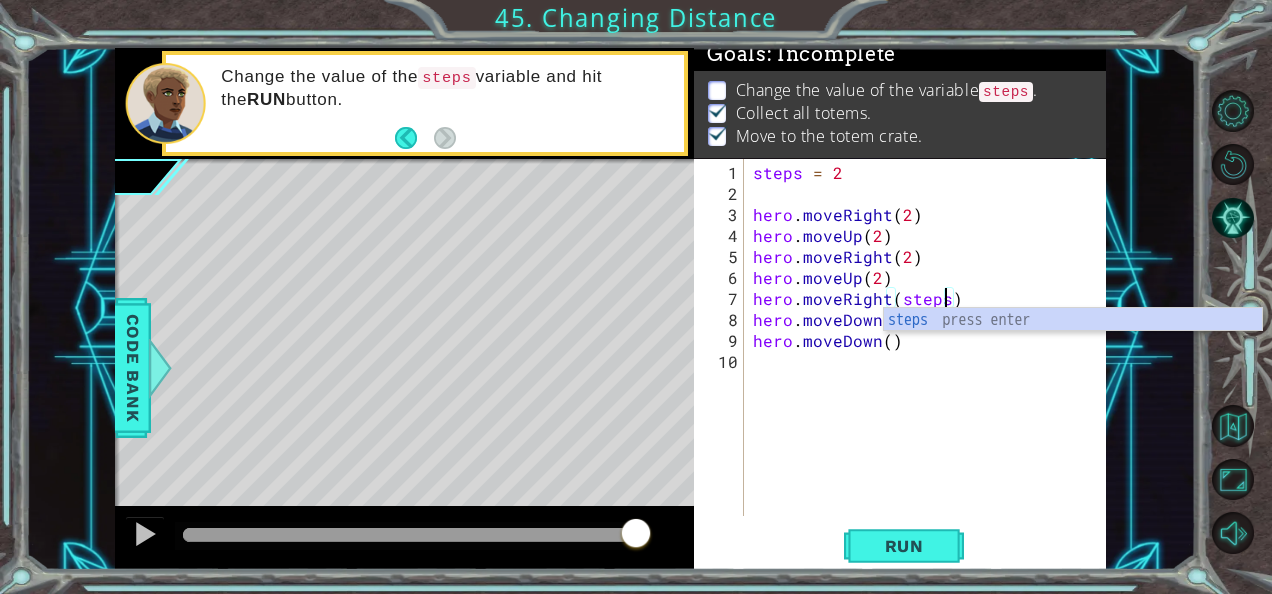click on "steps   =   2 hero . moveRight ( 2 ) hero . moveUp ( 2 ) hero . moveRight ( 2 ) hero . moveUp ( 2 ) hero . moveRight ( steps ) hero . moveDown ( steps ) hero . moveDown ( )" at bounding box center [930, 361] 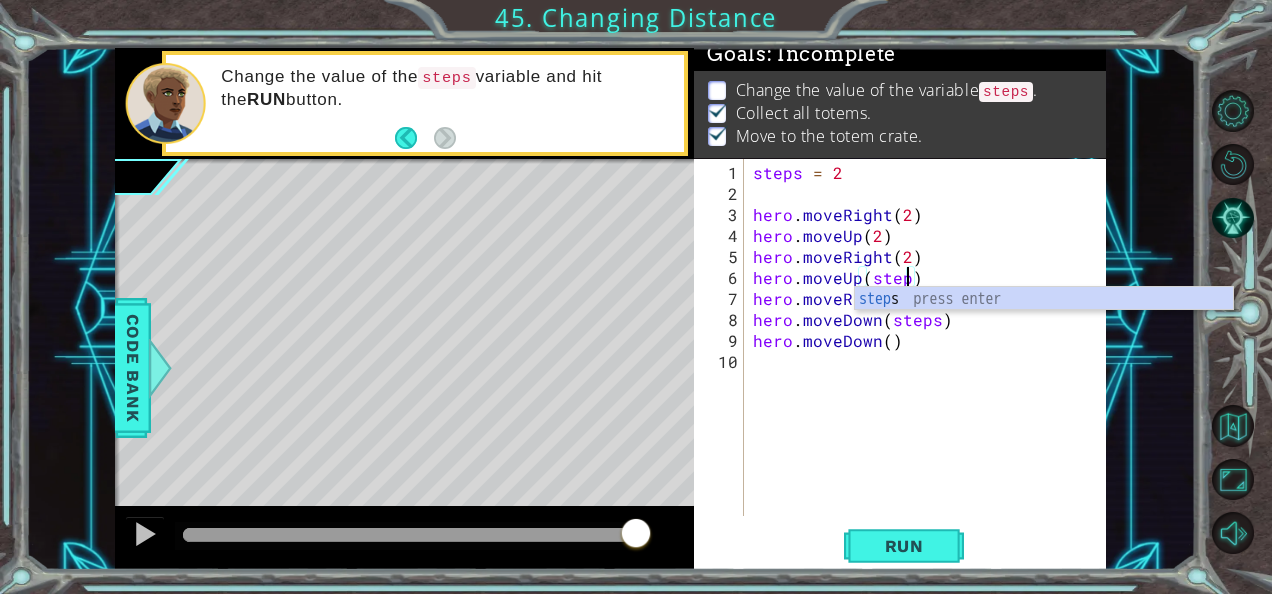 scroll, scrollTop: 0, scrollLeft: 10, axis: horizontal 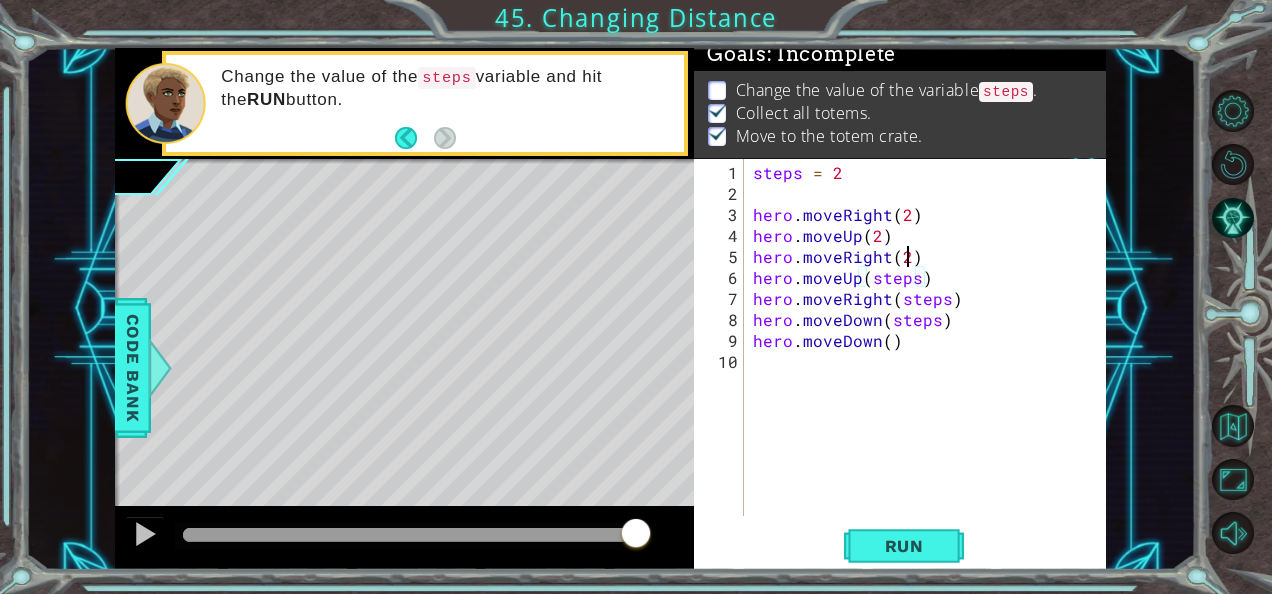 click on "steps   =   2 hero . moveRight ( 2 ) hero . moveUp ( 2 ) hero . moveRight ( 2 ) hero . moveUp ( steps ) hero . moveRight ( steps ) hero . moveDown ( steps ) hero . moveDown ( )" at bounding box center [930, 361] 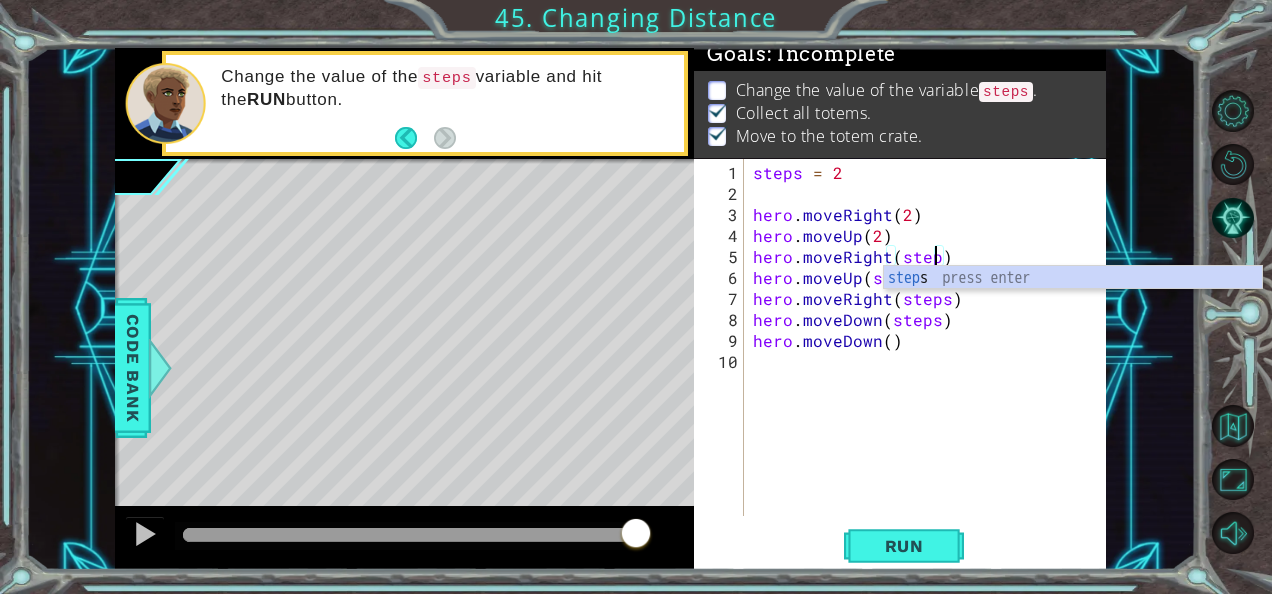 scroll, scrollTop: 0, scrollLeft: 11, axis: horizontal 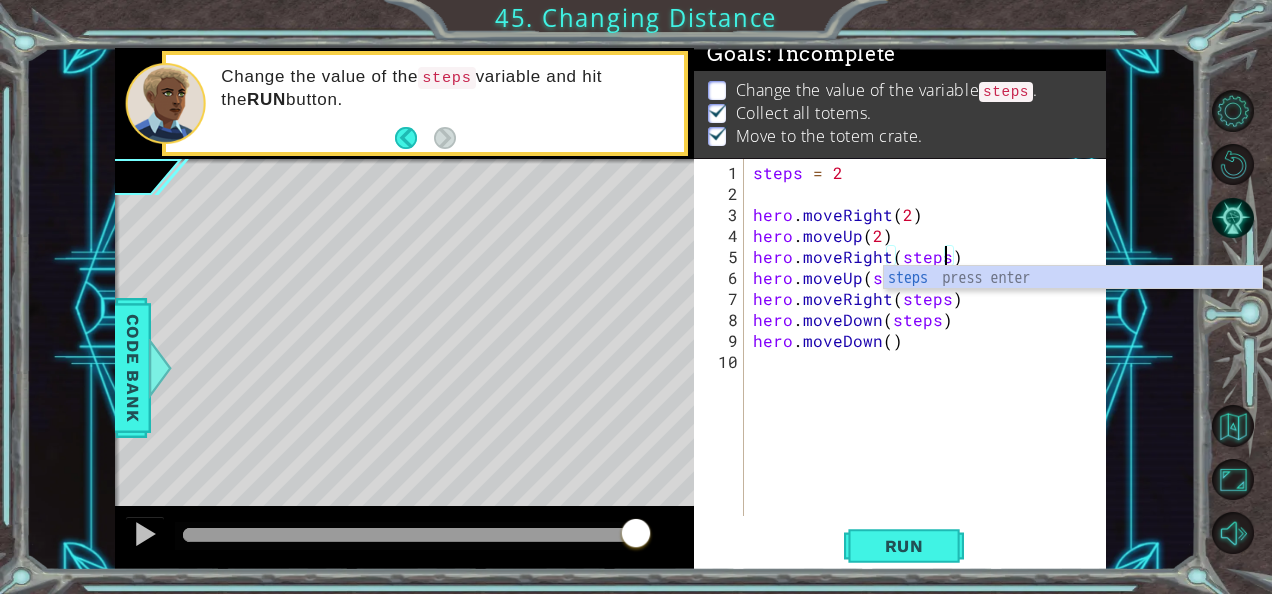 click on "steps   =   2 hero . moveRight ( 2 ) hero . moveUp ( 2 ) hero . moveRight ( steps ) hero . moveUp ( steps ) hero . moveRight ( steps ) hero . moveDown ( steps ) hero . moveDown ( )" at bounding box center [930, 361] 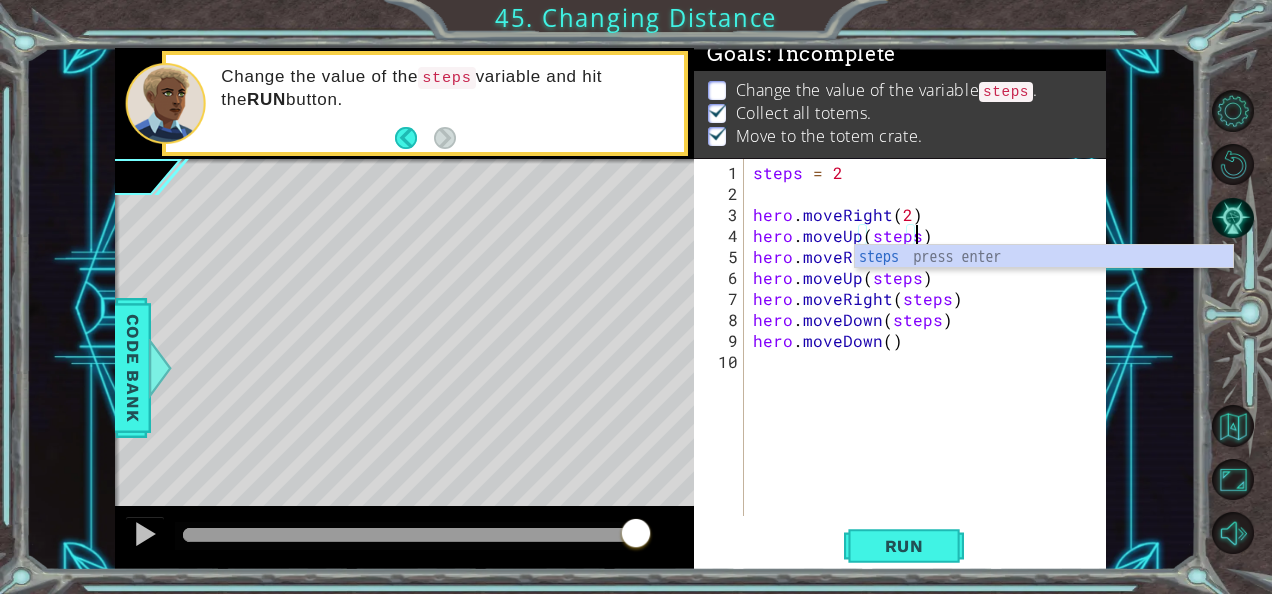 scroll, scrollTop: 0, scrollLeft: 10, axis: horizontal 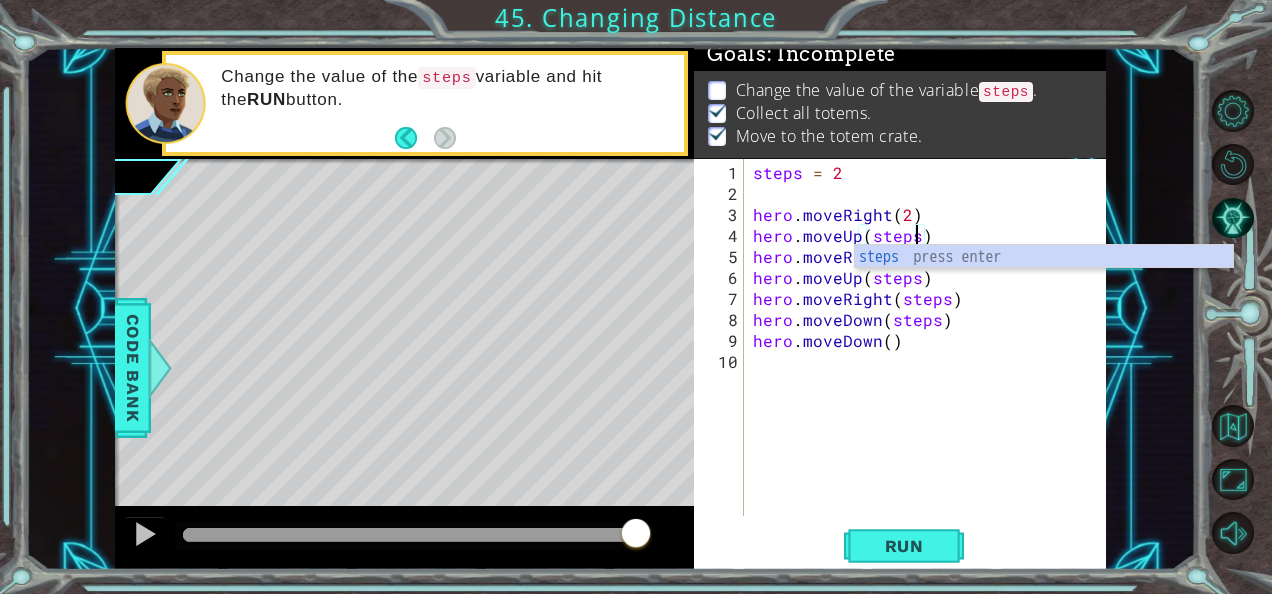 click on "steps   =   2 hero . moveRight ( 2 ) hero . moveUp ( steps ) hero . moveRight ( steps ) hero . moveUp ( steps ) hero . moveRight ( steps ) hero . moveDown ( steps ) hero . moveDown ( )" at bounding box center [930, 361] 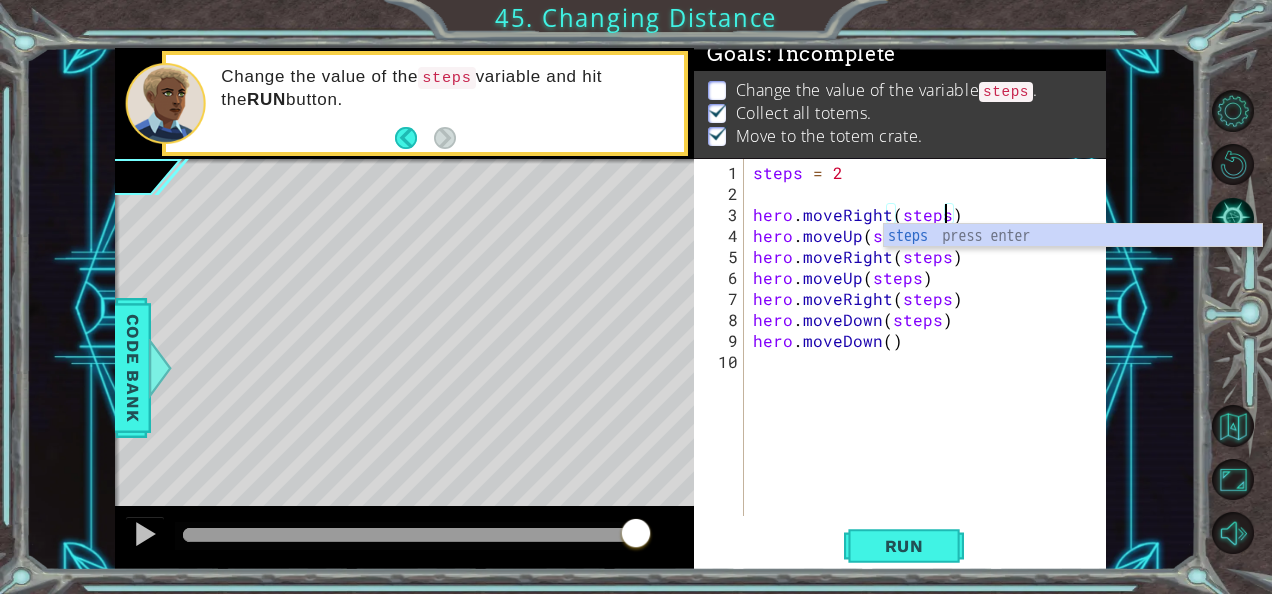 scroll, scrollTop: 0, scrollLeft: 11, axis: horizontal 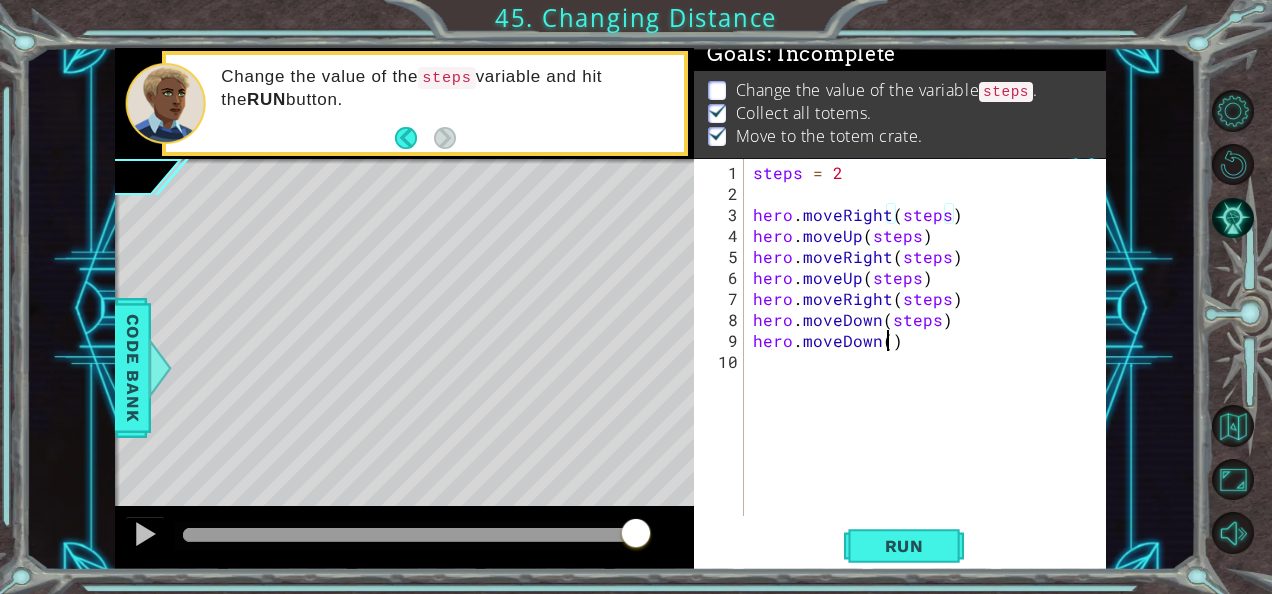 click on "steps   =   2 hero . moveRight ( steps ) hero . moveUp ( steps ) hero . moveRight ( steps ) hero . moveUp ( steps ) hero . moveRight ( steps ) hero . moveDown ( steps ) hero . moveDown ( )" at bounding box center [930, 361] 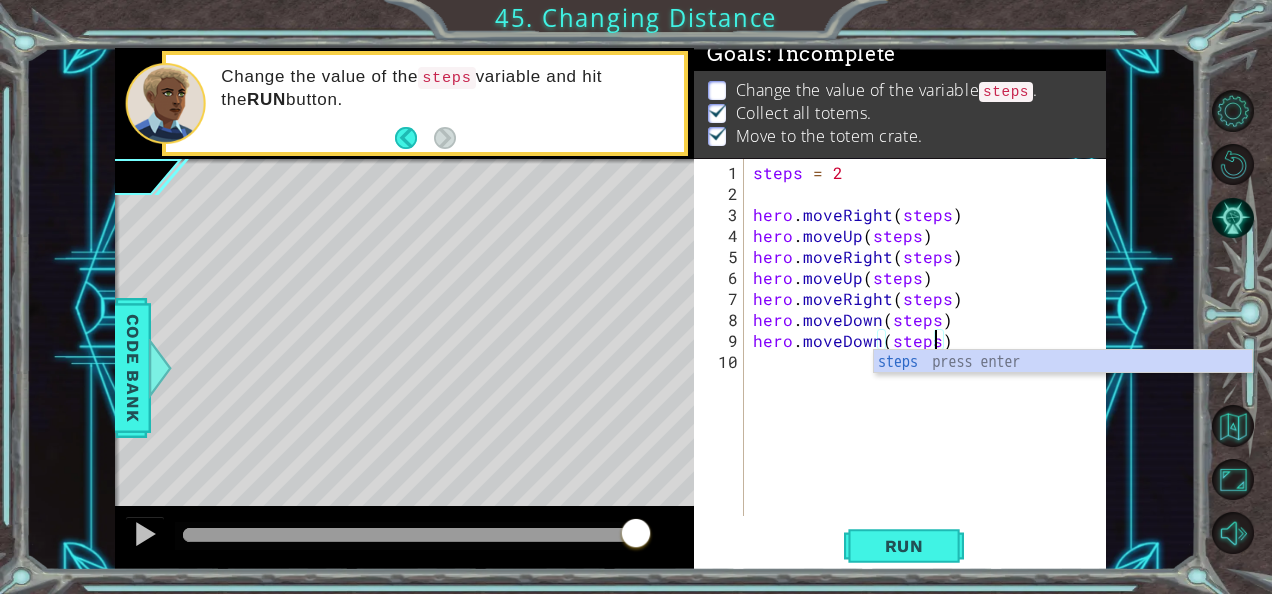 scroll, scrollTop: 0, scrollLeft: 10, axis: horizontal 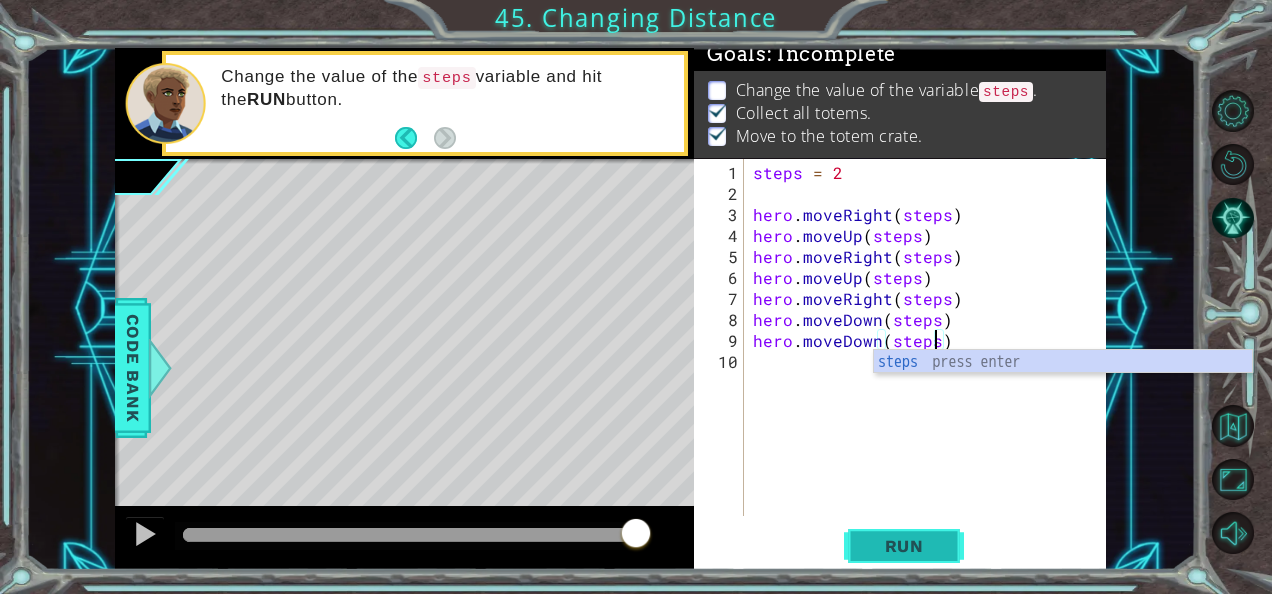 type on "hero.moveDown(steps)" 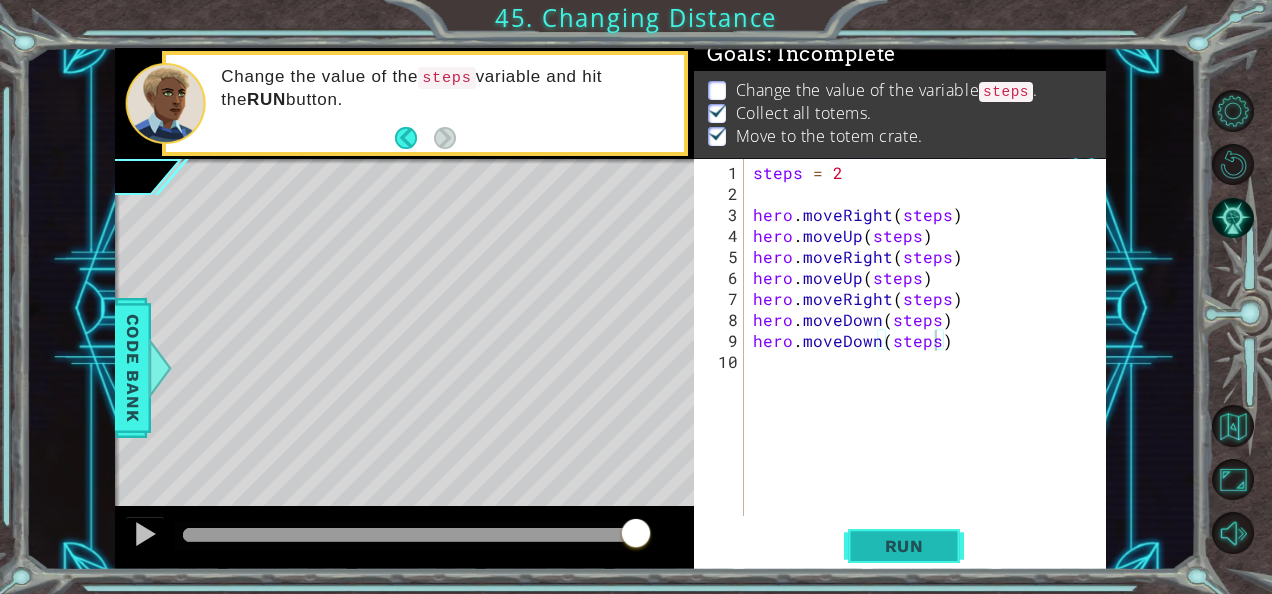 click on "Run" at bounding box center (904, 546) 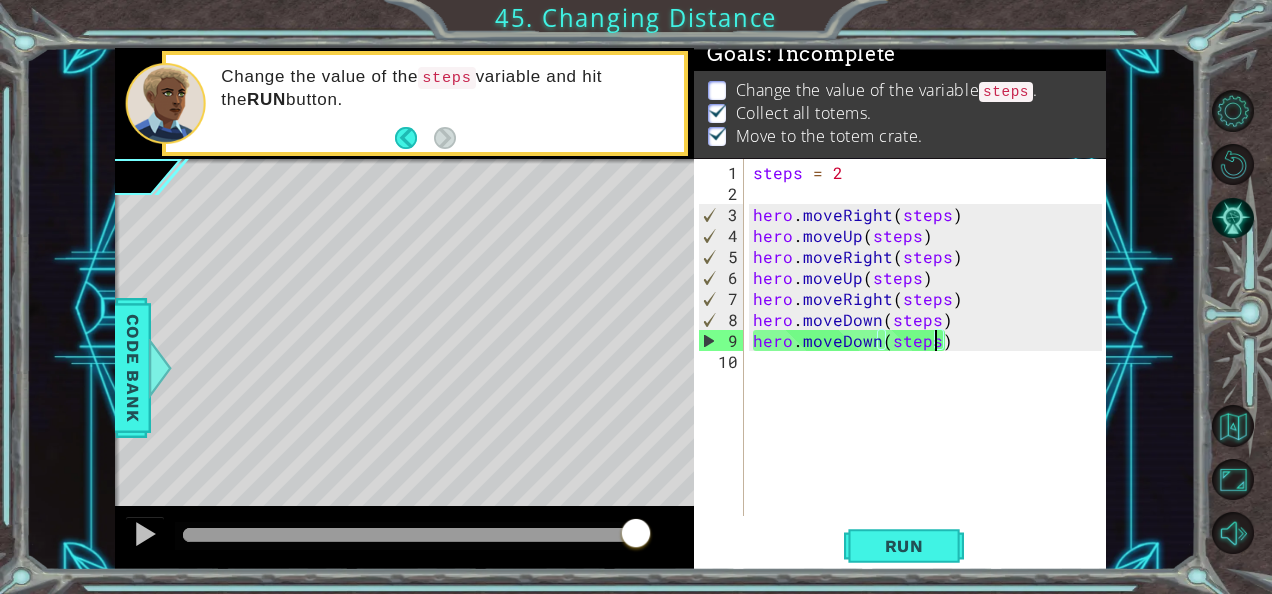 click on "steps   =   2 hero . moveRight ( steps ) hero . moveUp ( steps ) hero . moveRight ( steps ) hero . moveUp ( steps ) hero . moveRight ( steps ) hero . moveDown ( steps ) hero . moveDown ( steps )" at bounding box center [930, 361] 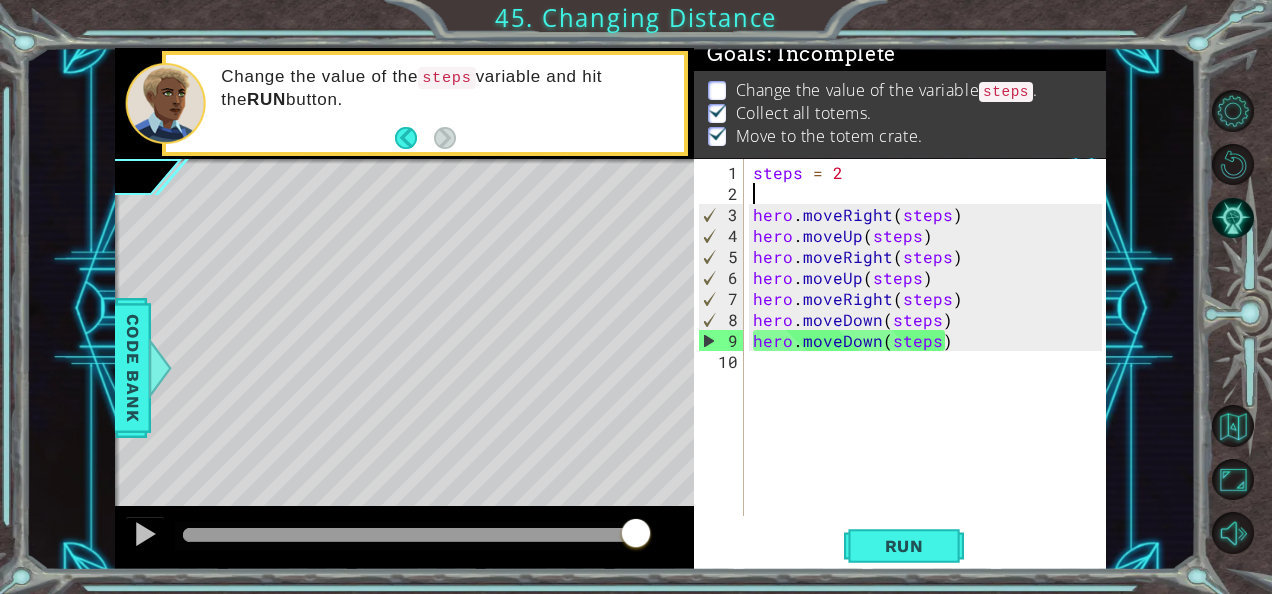 scroll, scrollTop: 0, scrollLeft: 0, axis: both 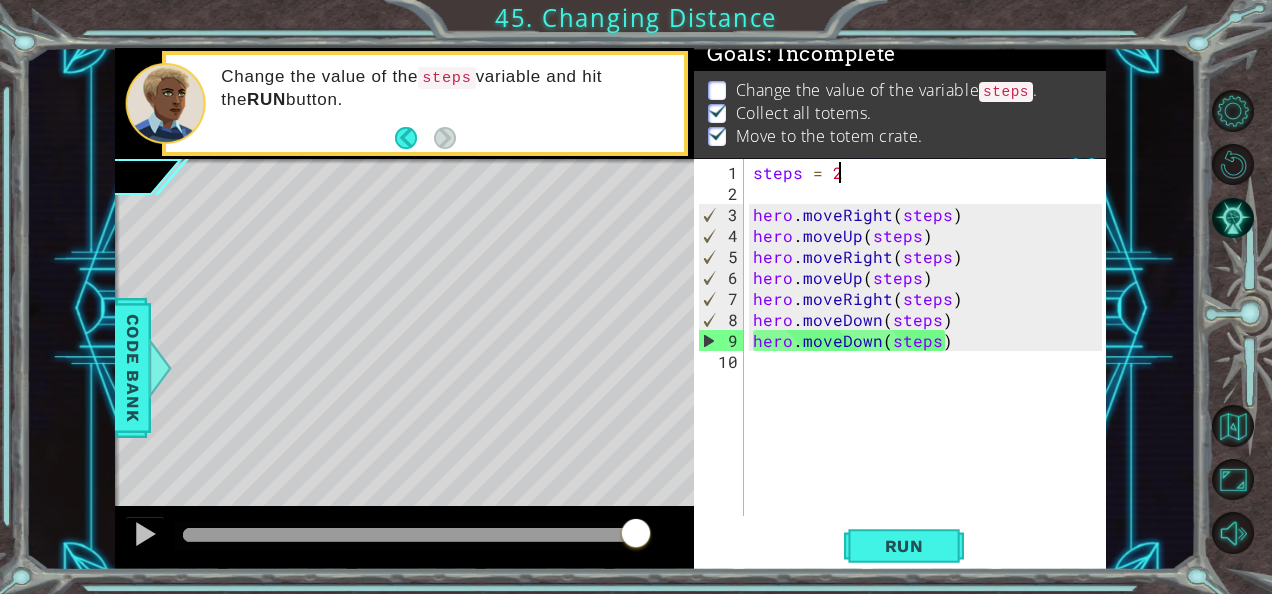 click on "steps   =   2 hero . moveRight ( steps ) hero . moveUp ( steps ) hero . moveRight ( steps ) hero . moveUp ( steps ) hero . moveRight ( steps ) hero . moveDown ( steps ) hero . moveDown ( steps )" at bounding box center (930, 361) 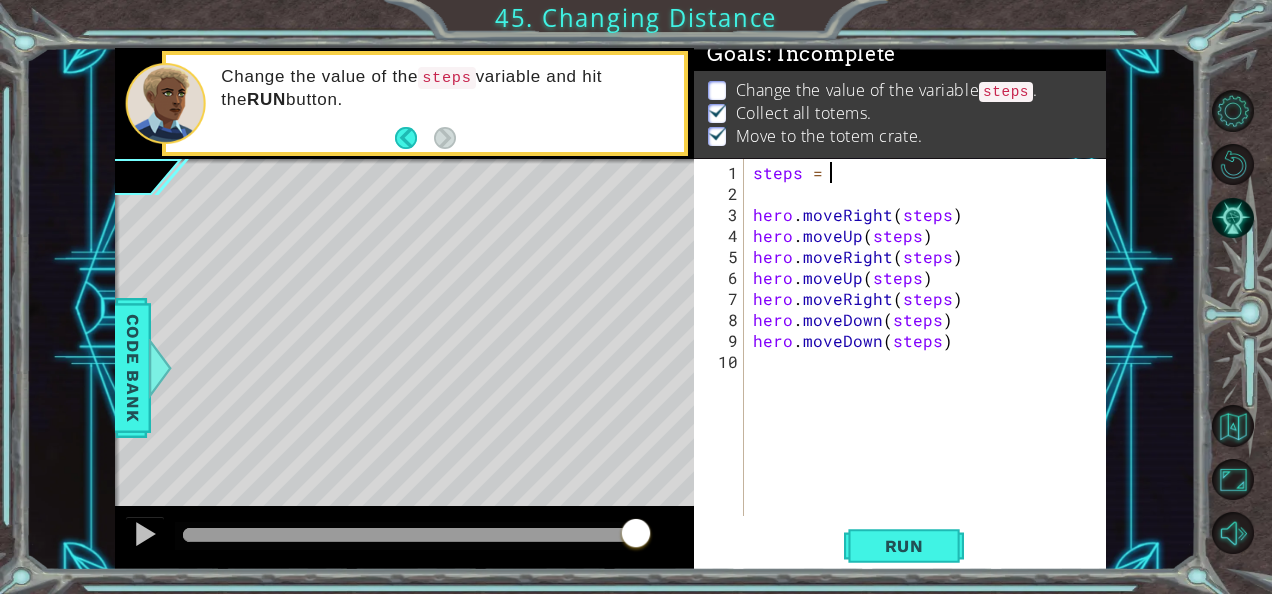 scroll, scrollTop: 0, scrollLeft: 4, axis: horizontal 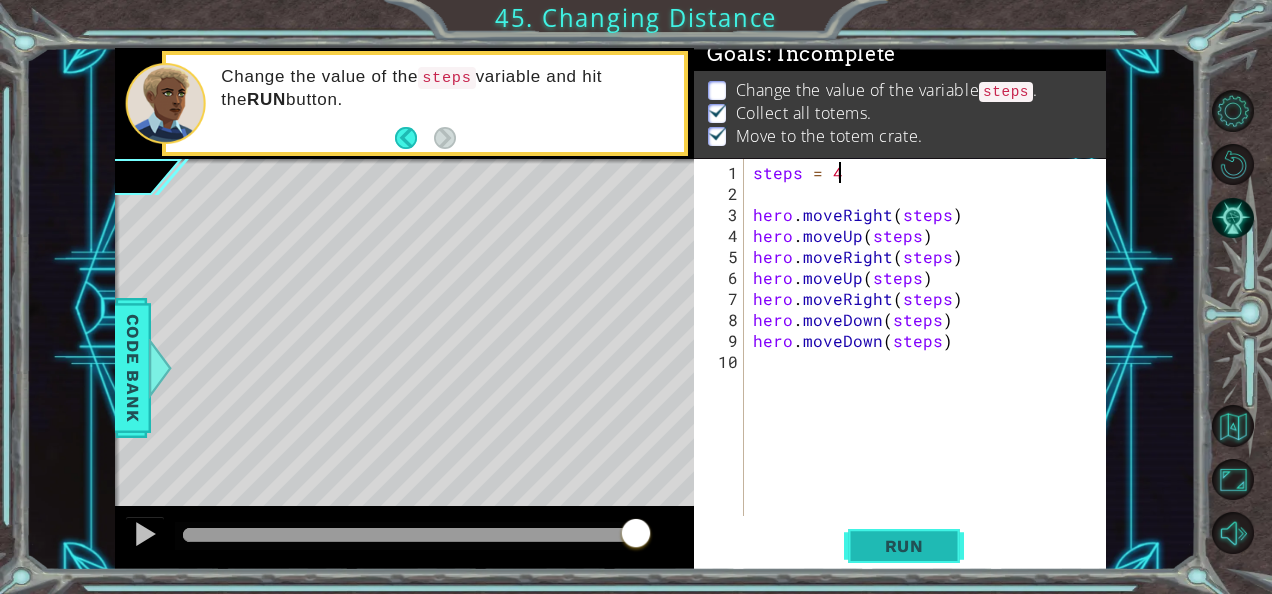 click on "Run" at bounding box center [904, 545] 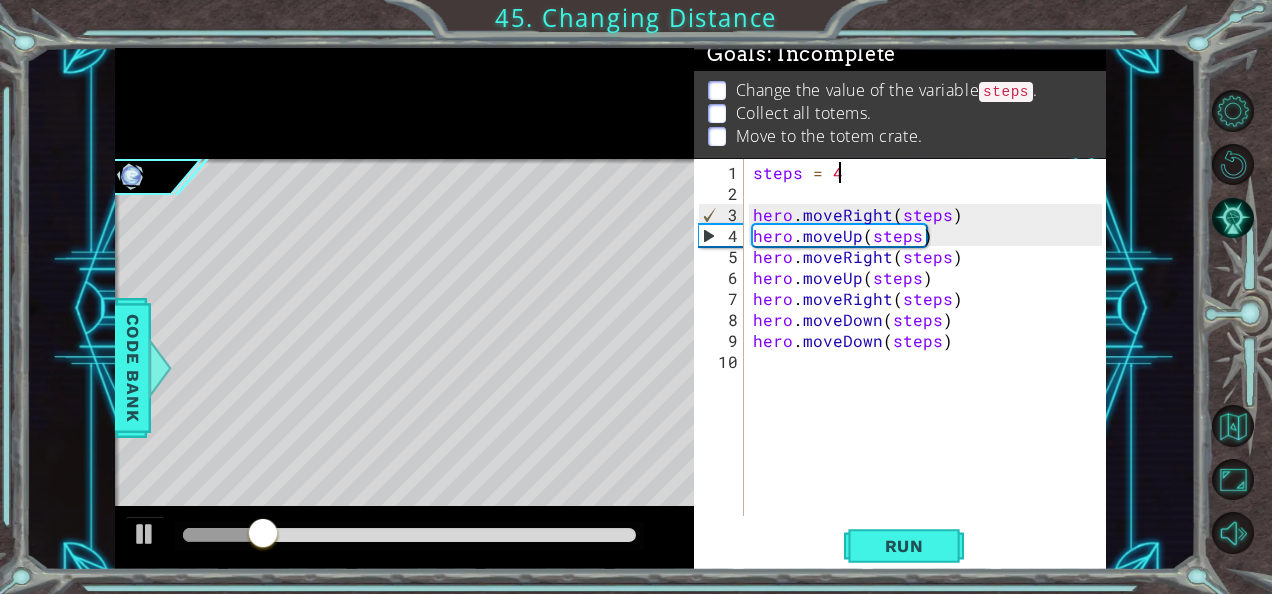click on "steps   =   4 hero . moveRight ( steps ) hero . moveUp ( steps ) hero . moveRight ( steps ) hero . moveUp ( steps ) hero . moveRight ( steps ) hero . moveDown ( steps ) hero . moveDown ( steps )" at bounding box center (930, 361) 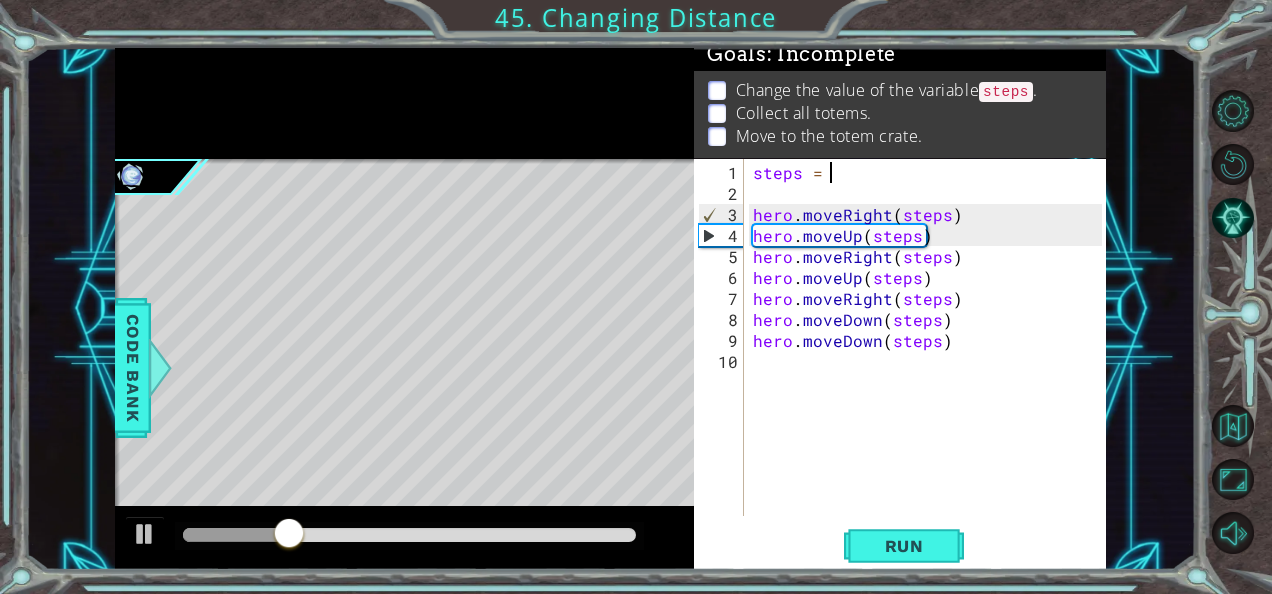 type on "steps = 3" 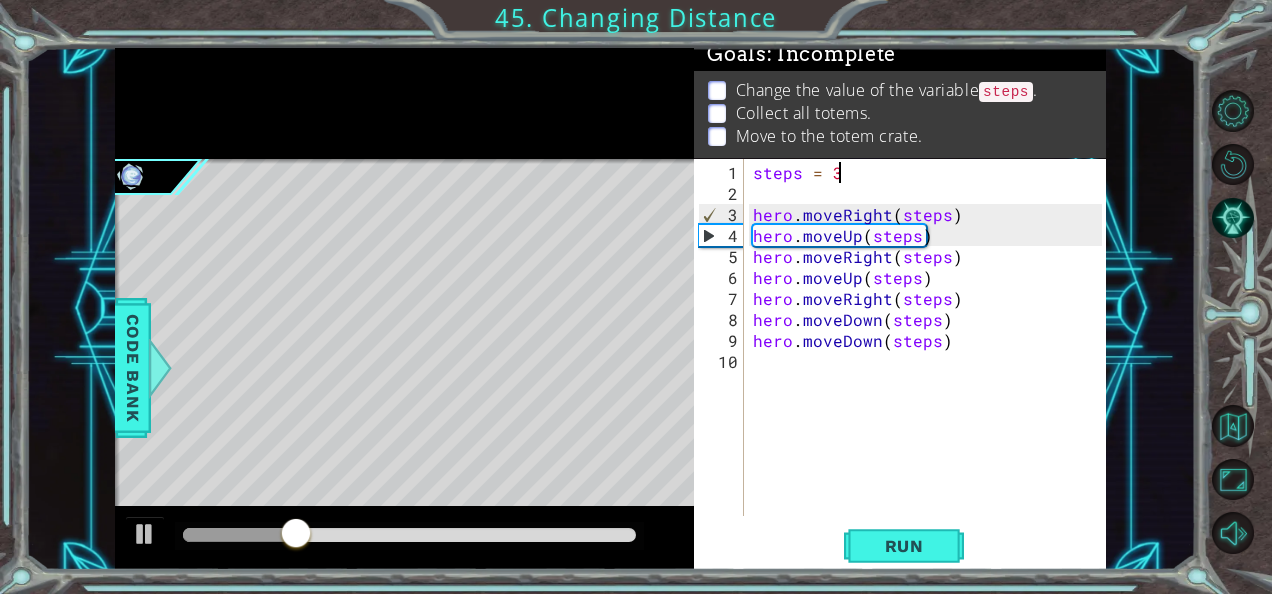 scroll, scrollTop: 0, scrollLeft: 0, axis: both 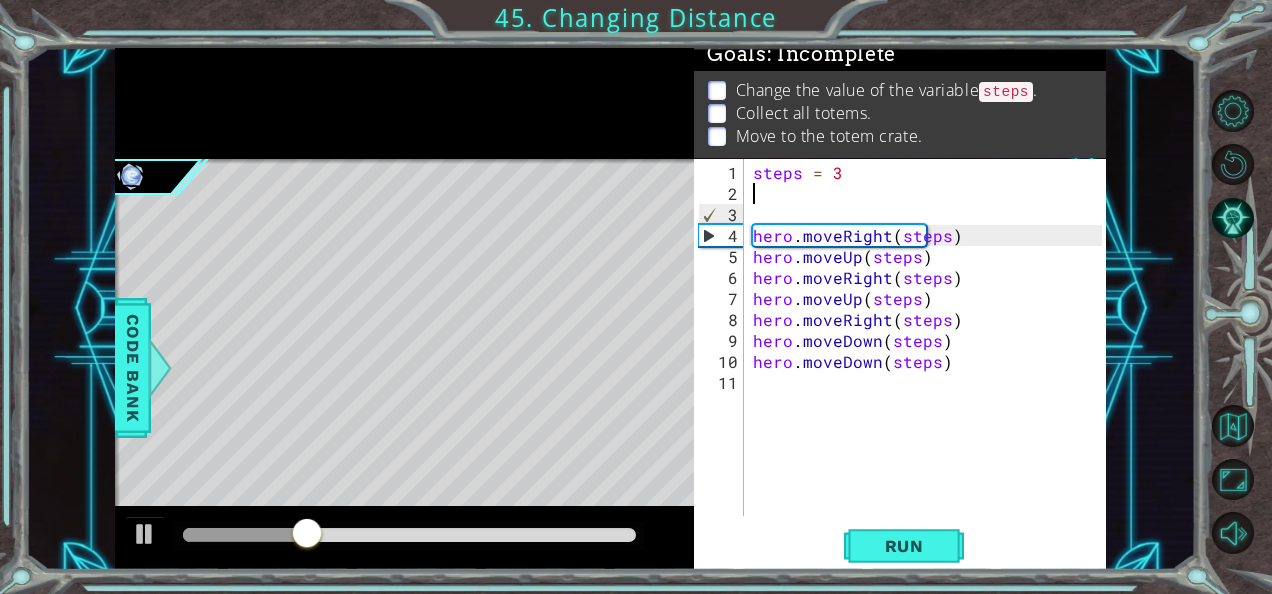 type on "steps = 3" 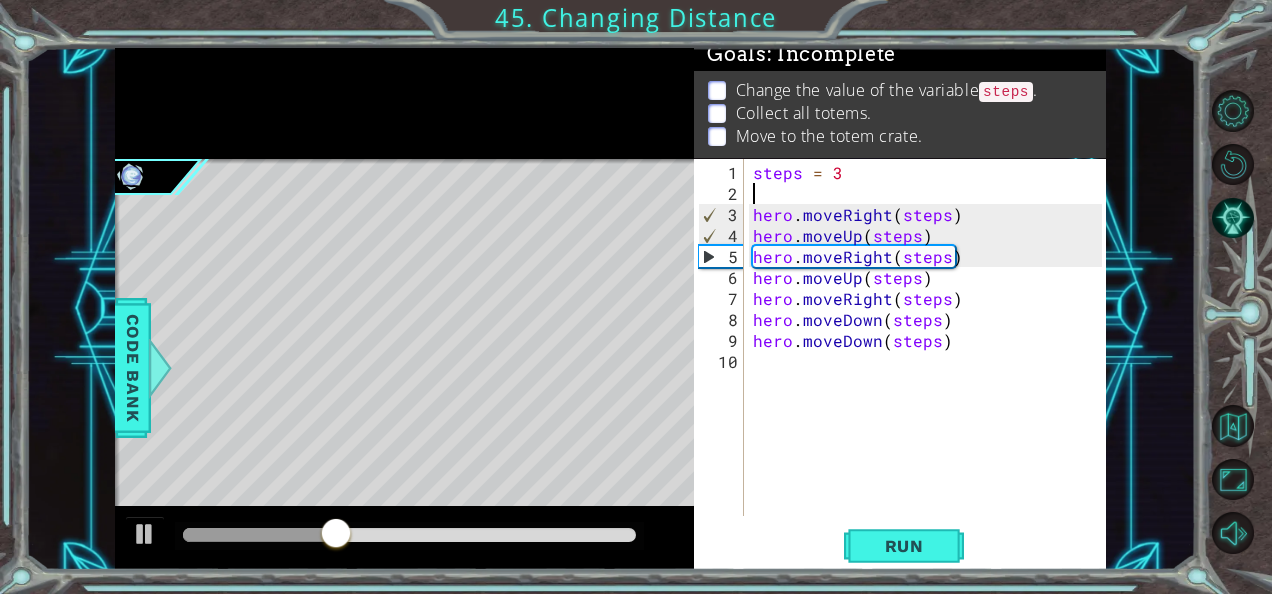 click on "steps   =   3 hero . moveRight ( steps ) hero . moveUp ( steps ) hero . moveRight ( steps ) hero . moveUp ( steps ) hero . moveRight ( steps ) hero . moveDown ( steps ) hero . moveDown ( steps )" at bounding box center [930, 361] 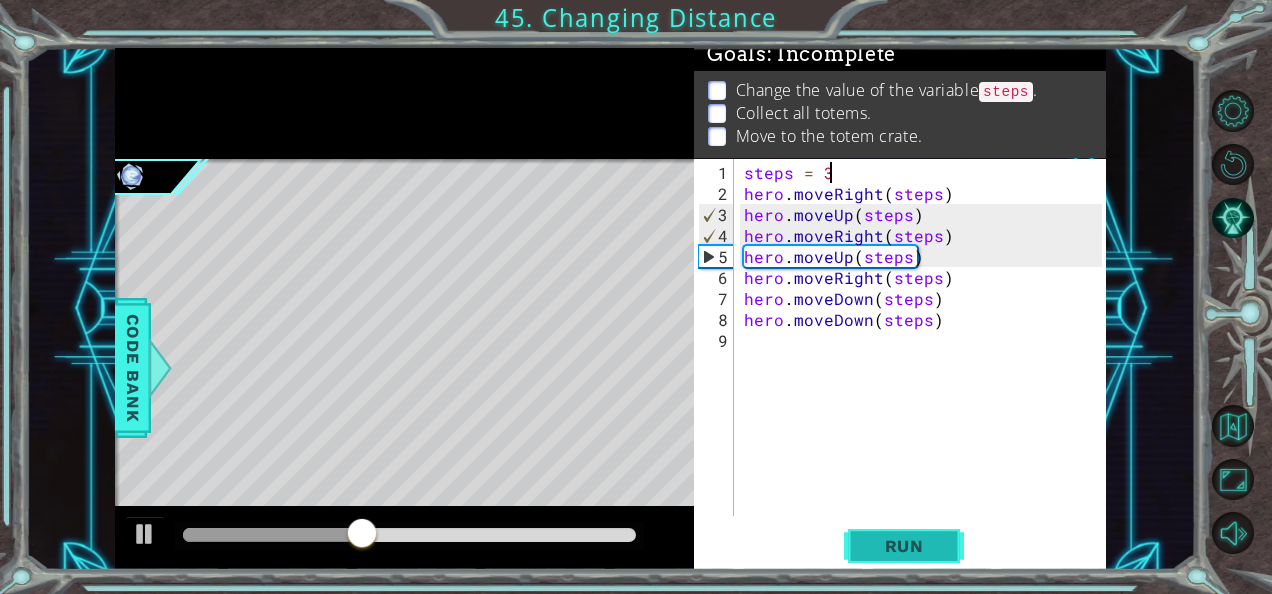 click on "Run" at bounding box center (904, 546) 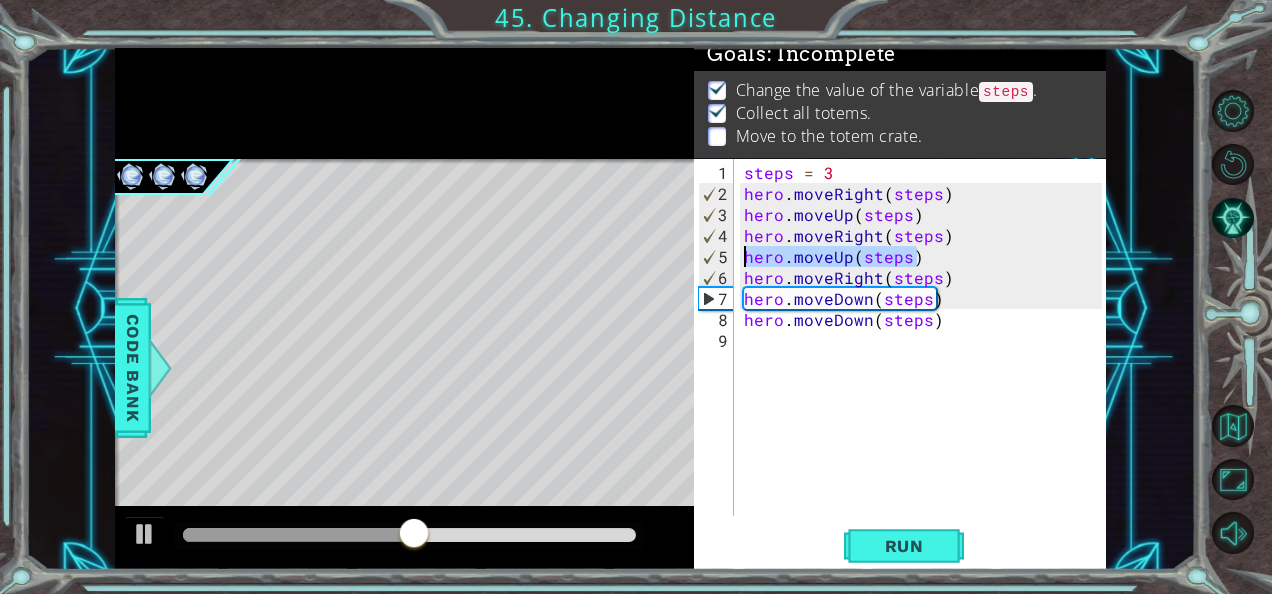 drag, startPoint x: 928, startPoint y: 254, endPoint x: 744, endPoint y: 257, distance: 184.02446 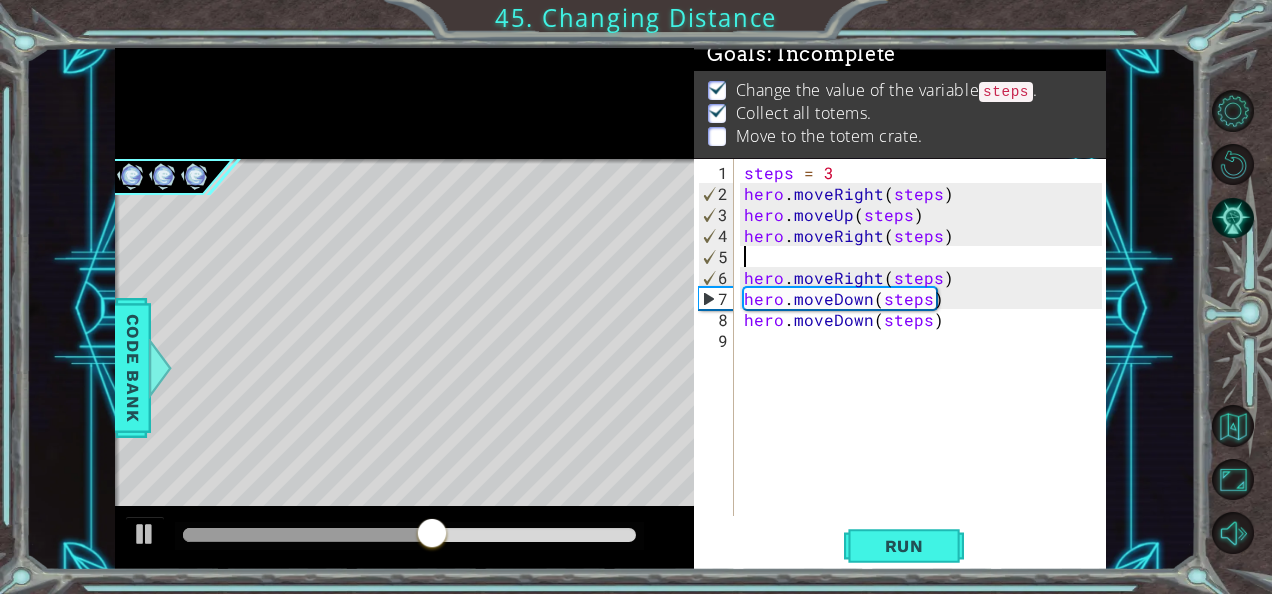 click on "steps   =   3 hero . moveRight ( steps ) hero . moveUp ( steps ) hero . moveRight ( steps ) hero . moveRight ( steps ) hero . moveDown ( steps ) hero . moveDown ( steps )" at bounding box center [926, 361] 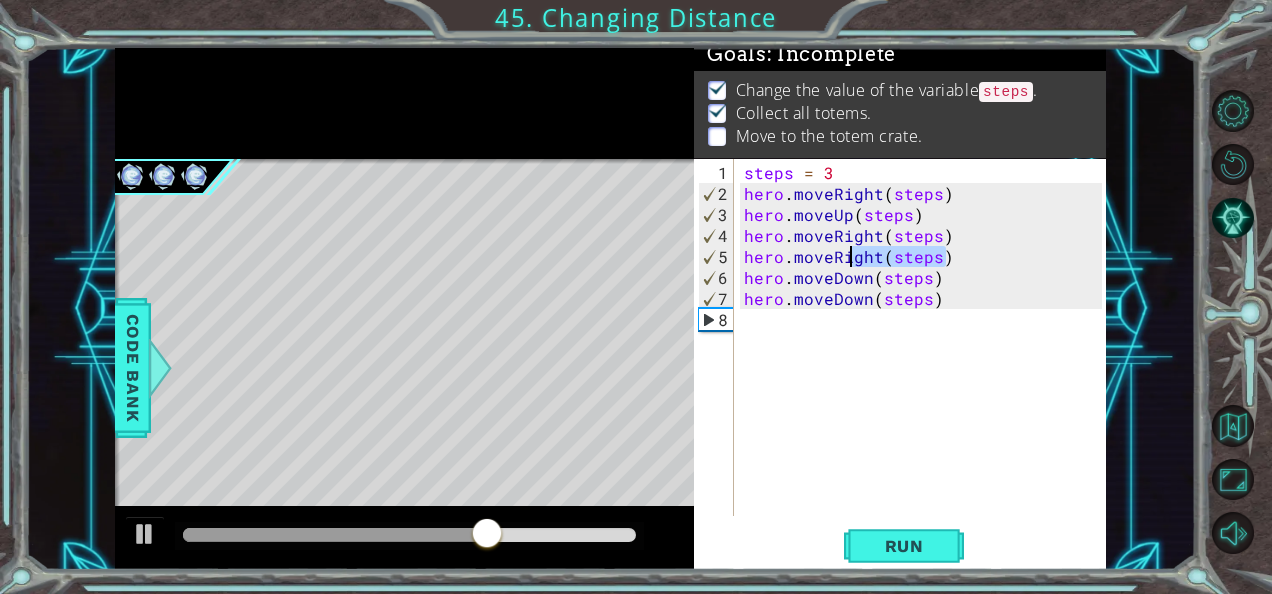 drag, startPoint x: 946, startPoint y: 256, endPoint x: 832, endPoint y: 261, distance: 114.1096 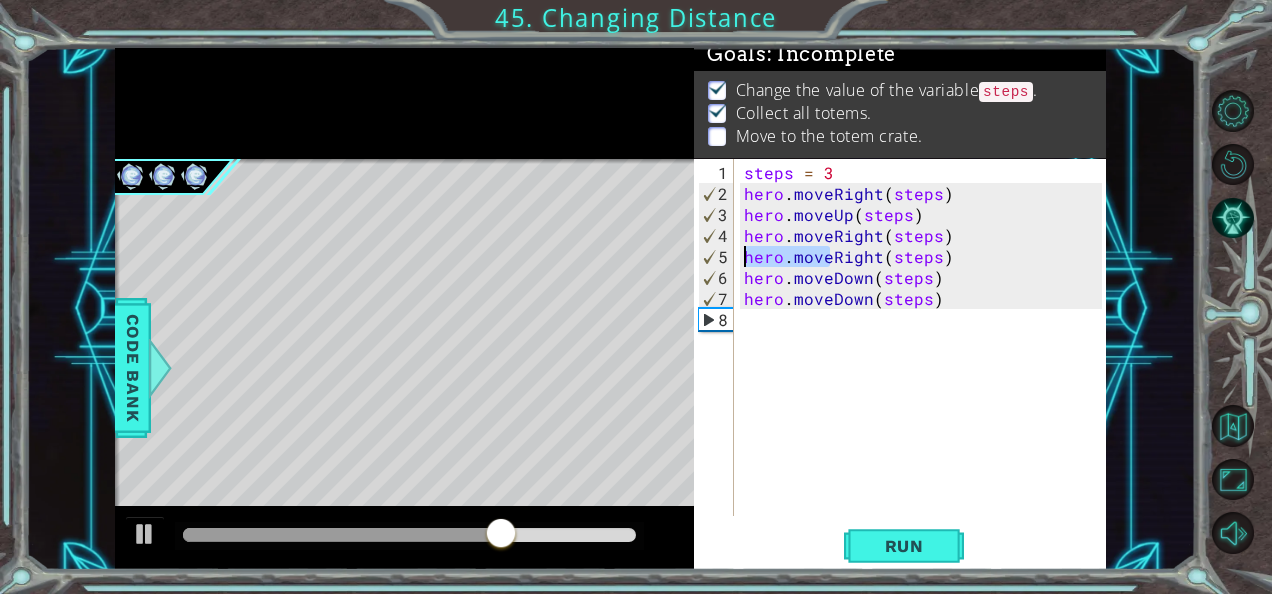 drag, startPoint x: 828, startPoint y: 259, endPoint x: 739, endPoint y: 258, distance: 89.005615 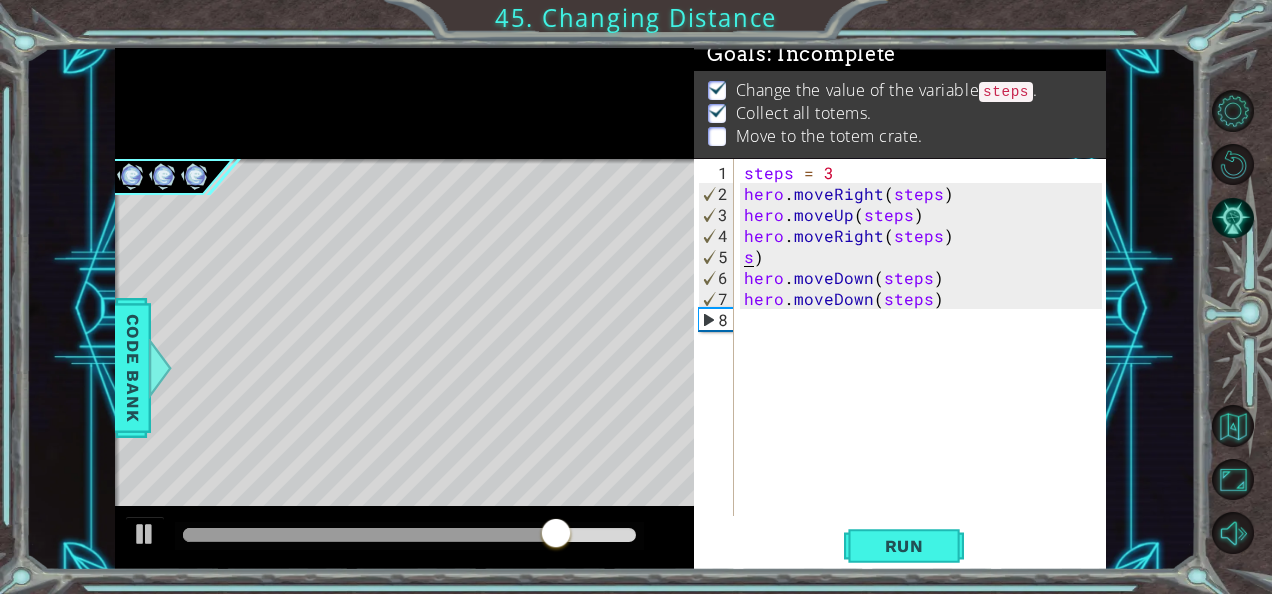type on ")" 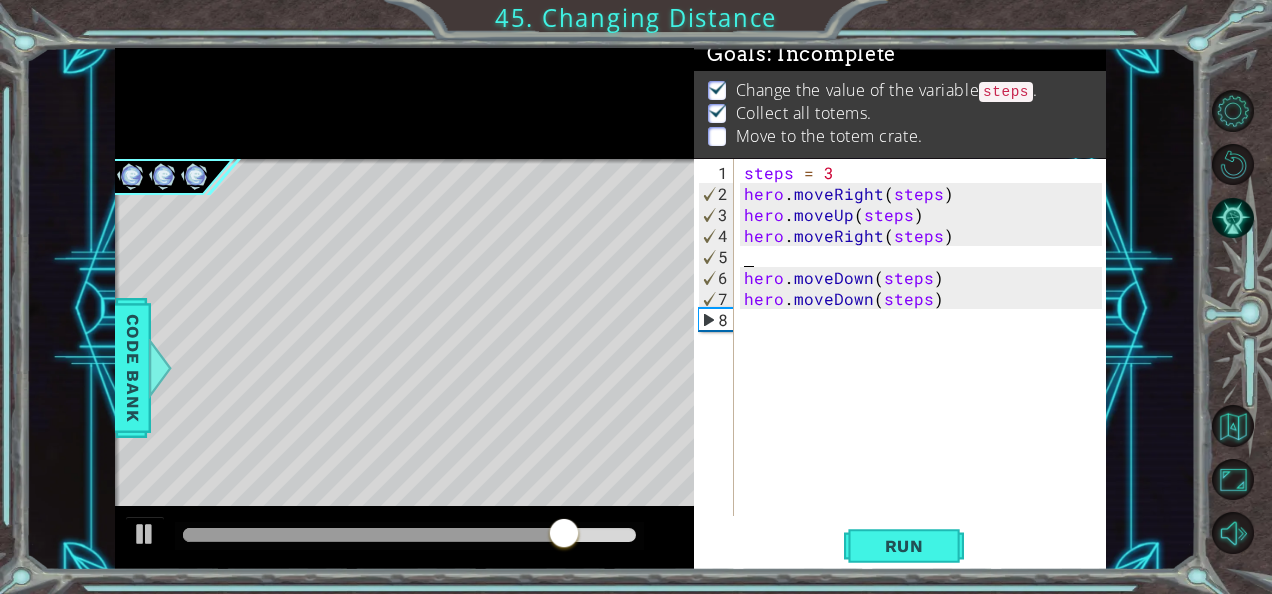 type on "hero.moveDown(steps)" 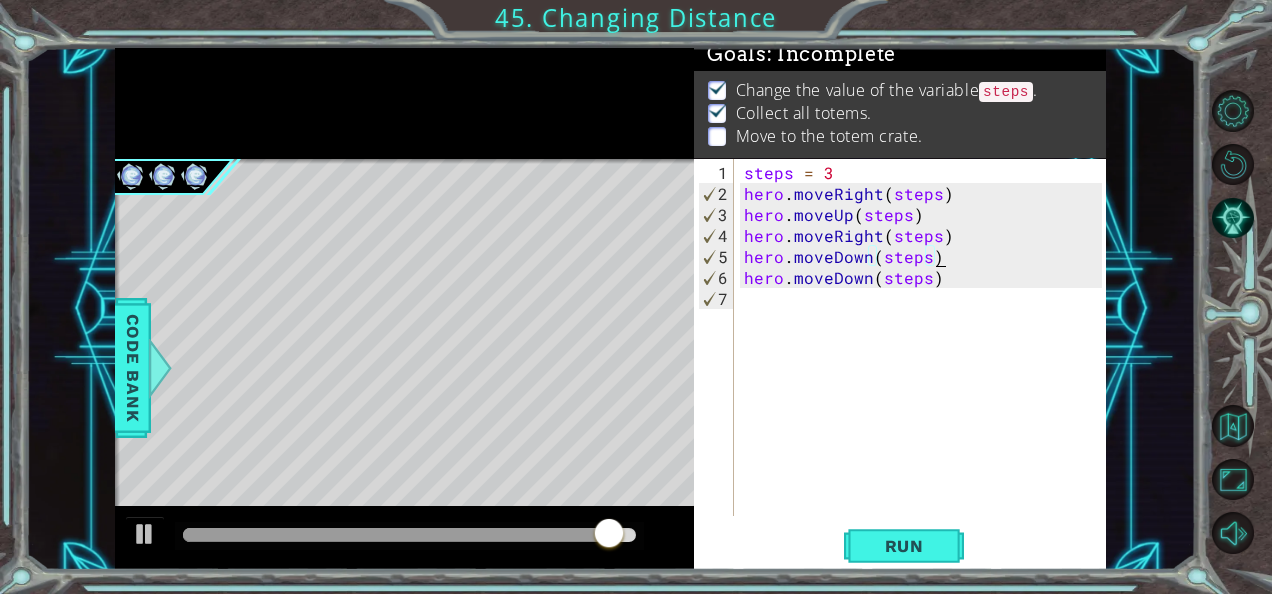 click on "steps   =   3 hero . moveRight ( steps ) hero . moveUp ( steps ) hero . moveRight ( steps ) hero . moveDown ( steps ) hero . moveDown ( steps )" at bounding box center (926, 361) 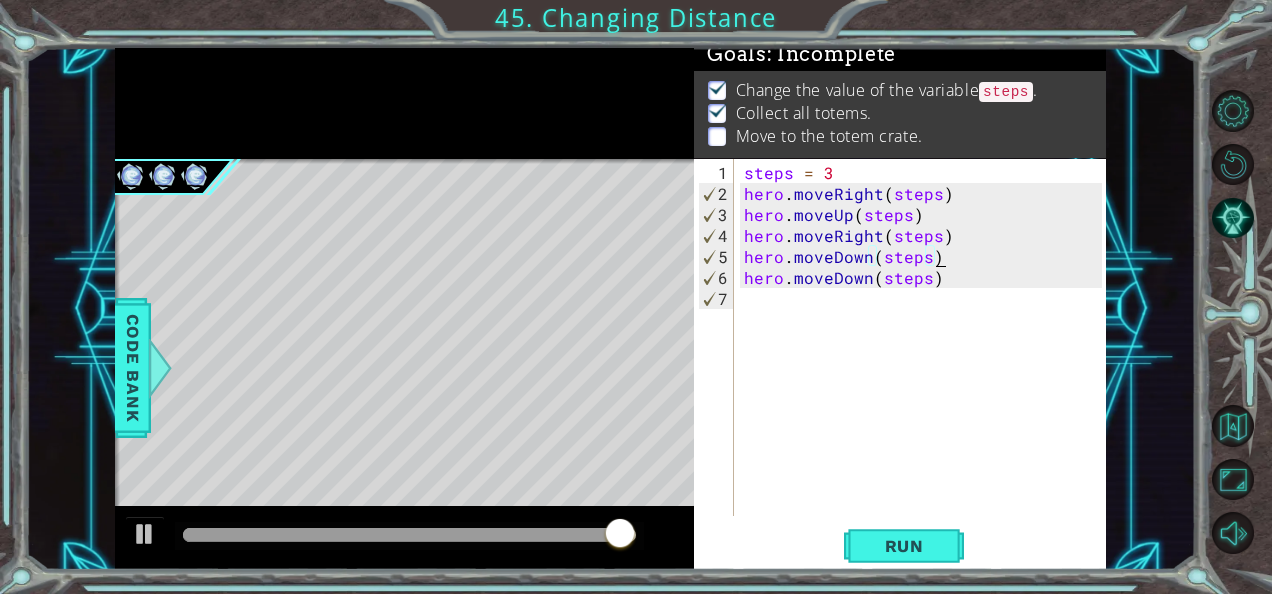 click on "steps   =   3 hero . moveRight ( steps ) hero . moveUp ( steps ) hero . moveRight ( steps ) hero . moveDown ( steps ) hero . moveDown ( steps )" at bounding box center [926, 361] 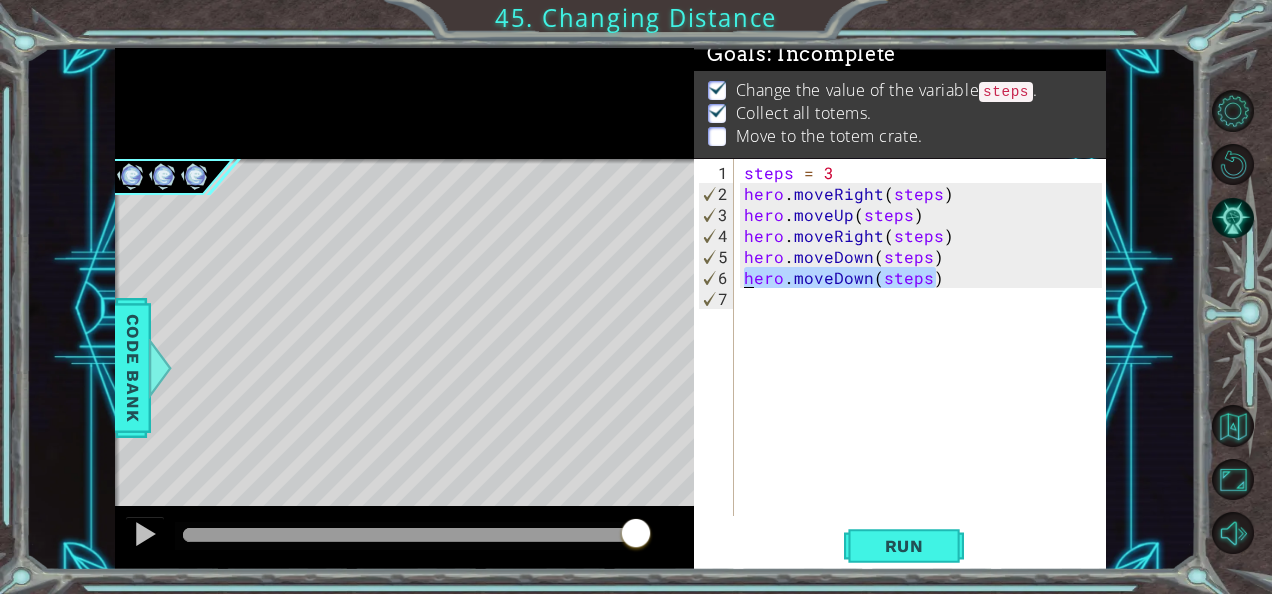 drag, startPoint x: 938, startPoint y: 278, endPoint x: 716, endPoint y: 265, distance: 222.38031 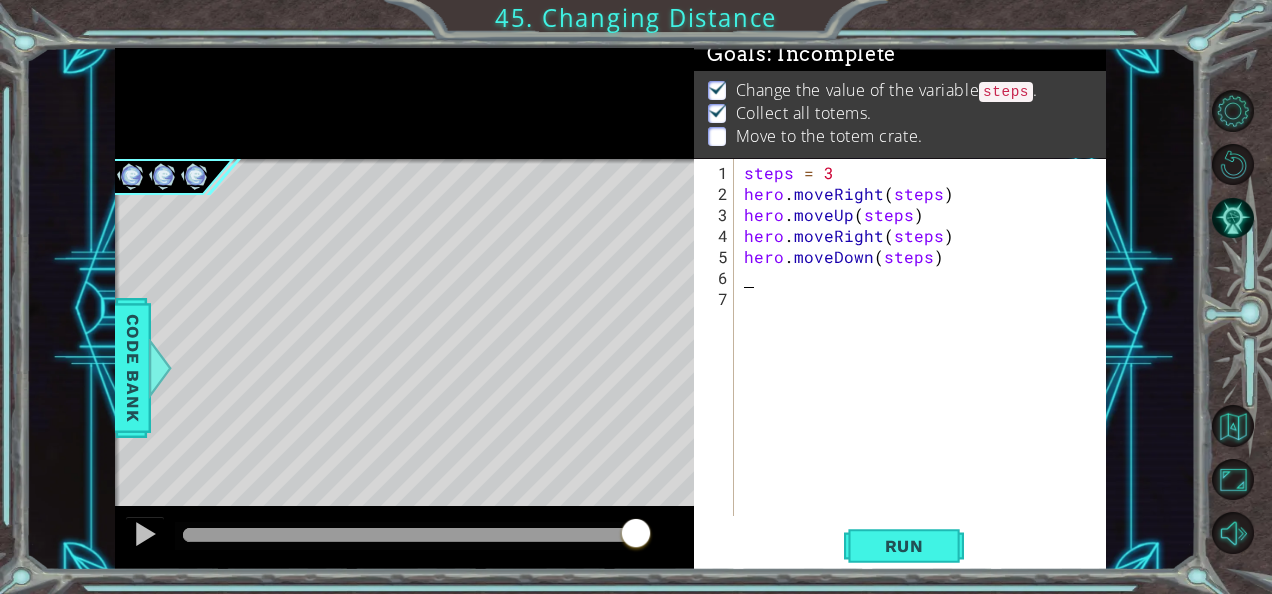 type on "hero.moveDown(steps)" 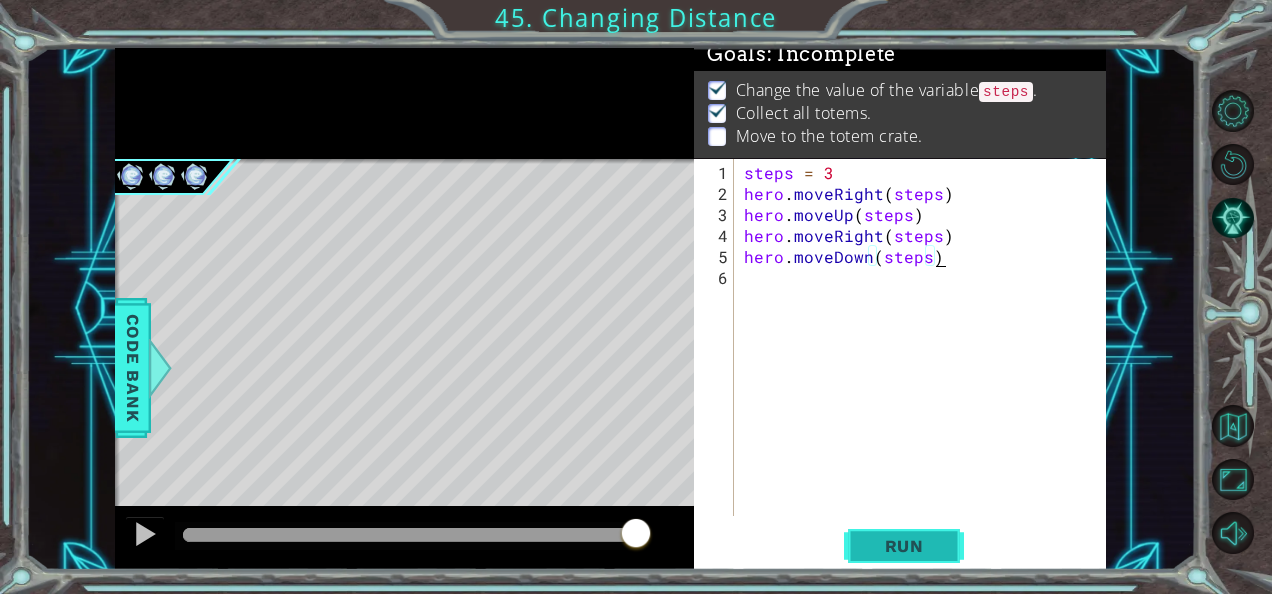 click on "Run" at bounding box center [904, 546] 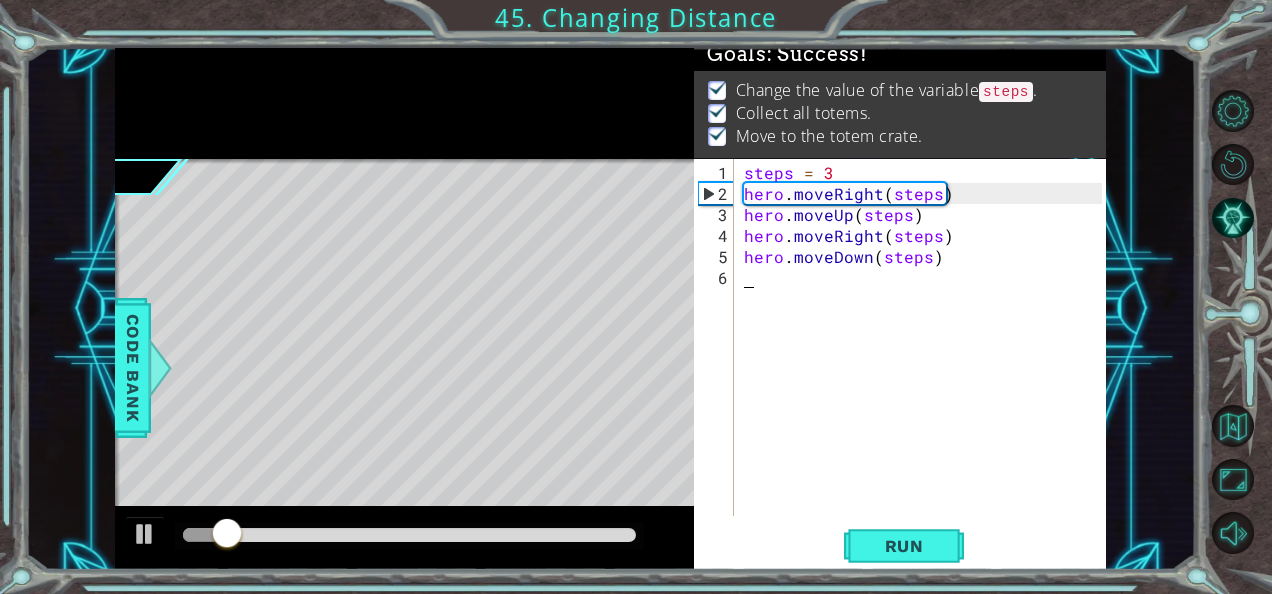 click on "steps   =   3 hero . moveRight ( steps ) hero . moveUp ( steps ) hero . moveRight ( steps ) hero . moveDown ( steps )" at bounding box center (926, 361) 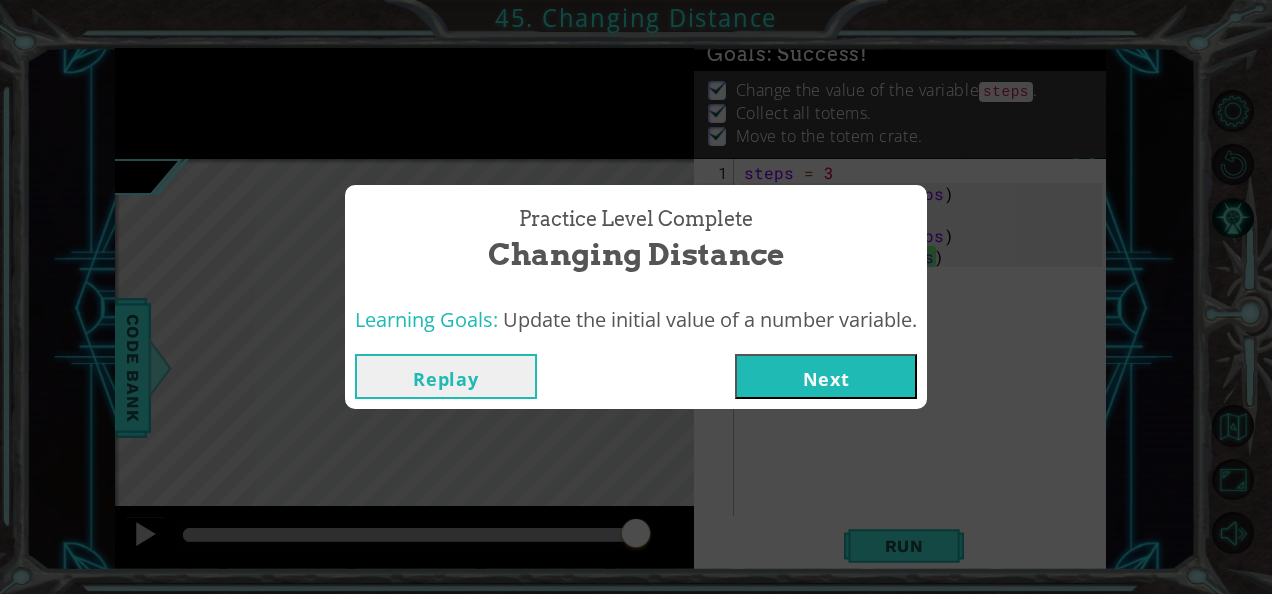 click on "Next" at bounding box center [826, 376] 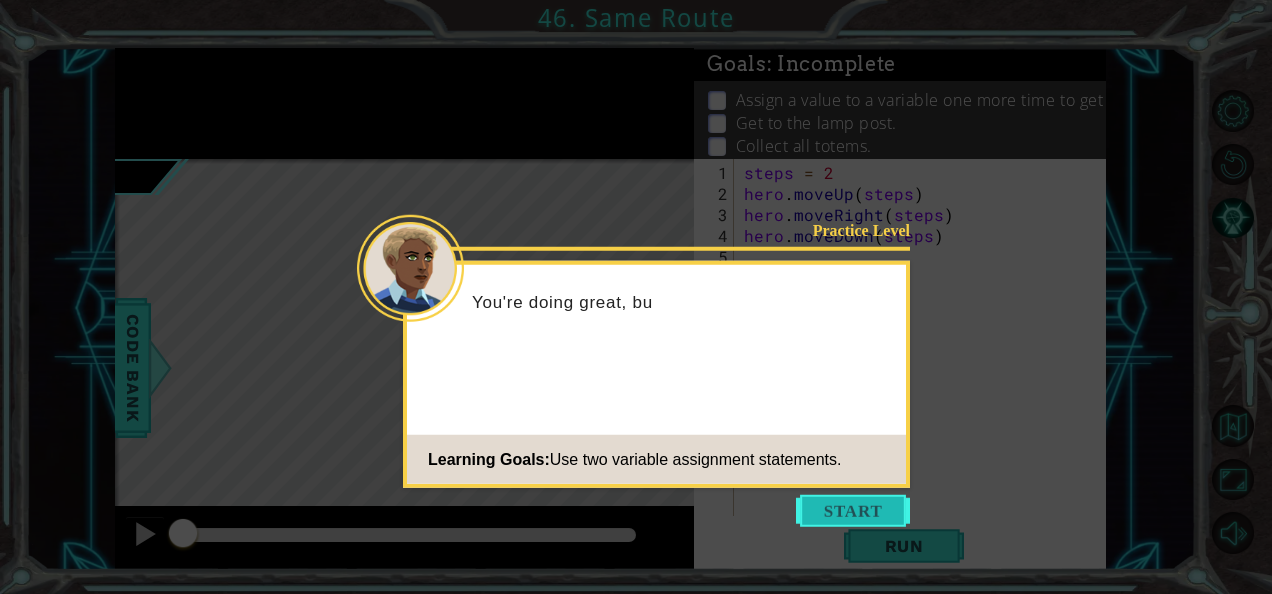 click at bounding box center [853, 511] 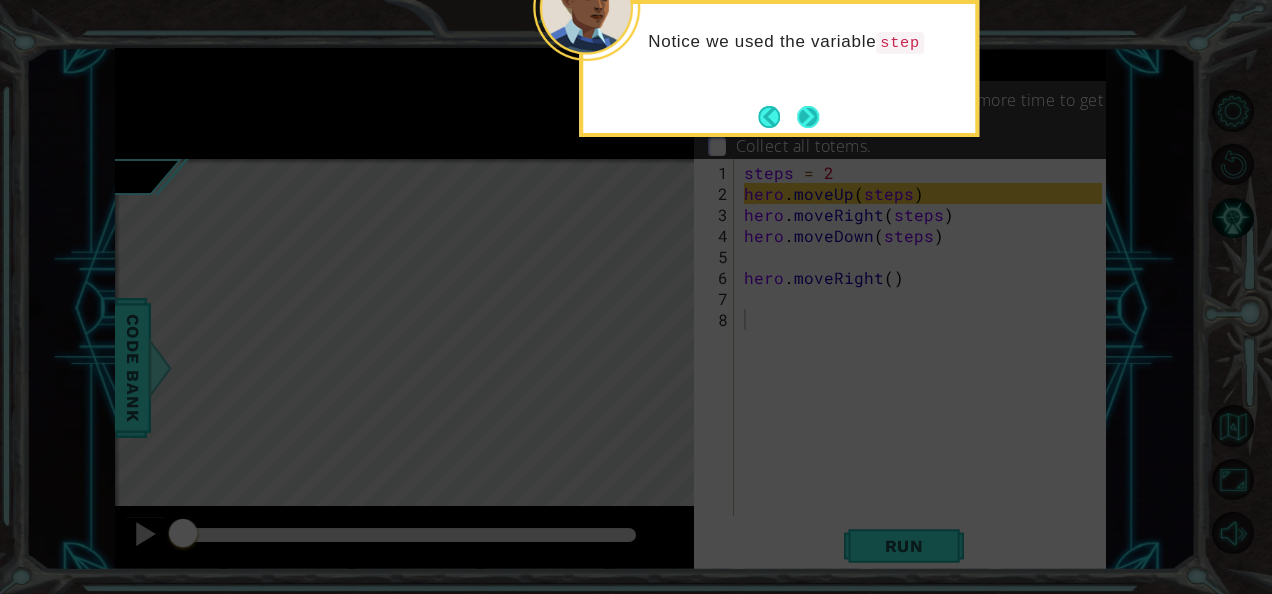 click at bounding box center (808, 116) 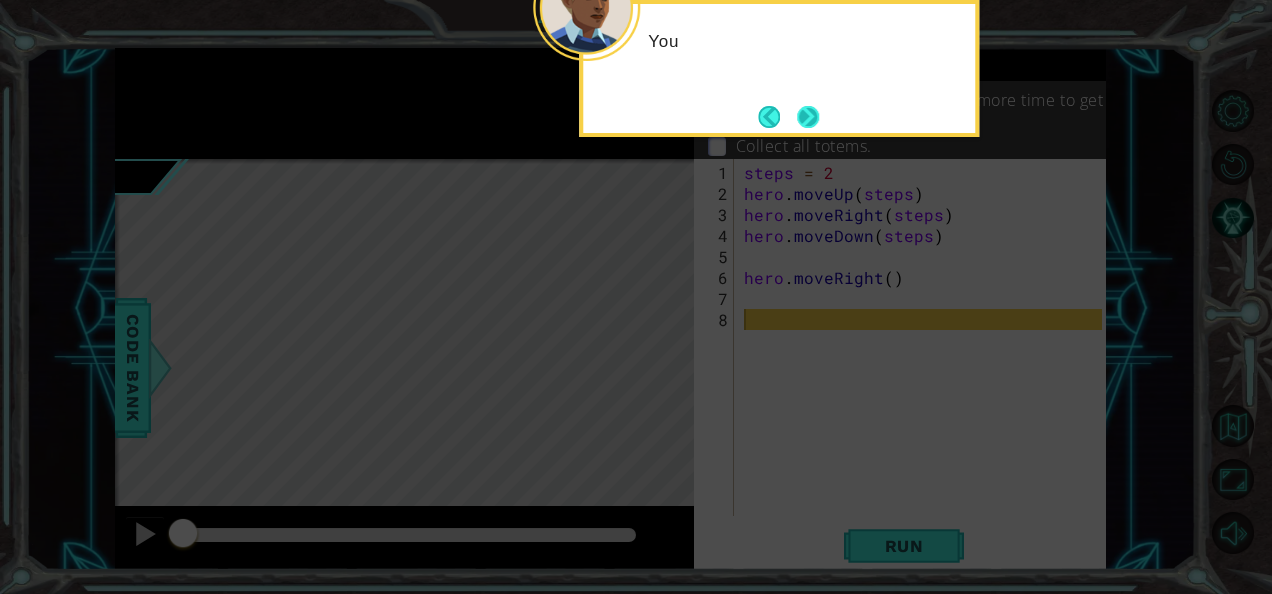 click at bounding box center [808, 117] 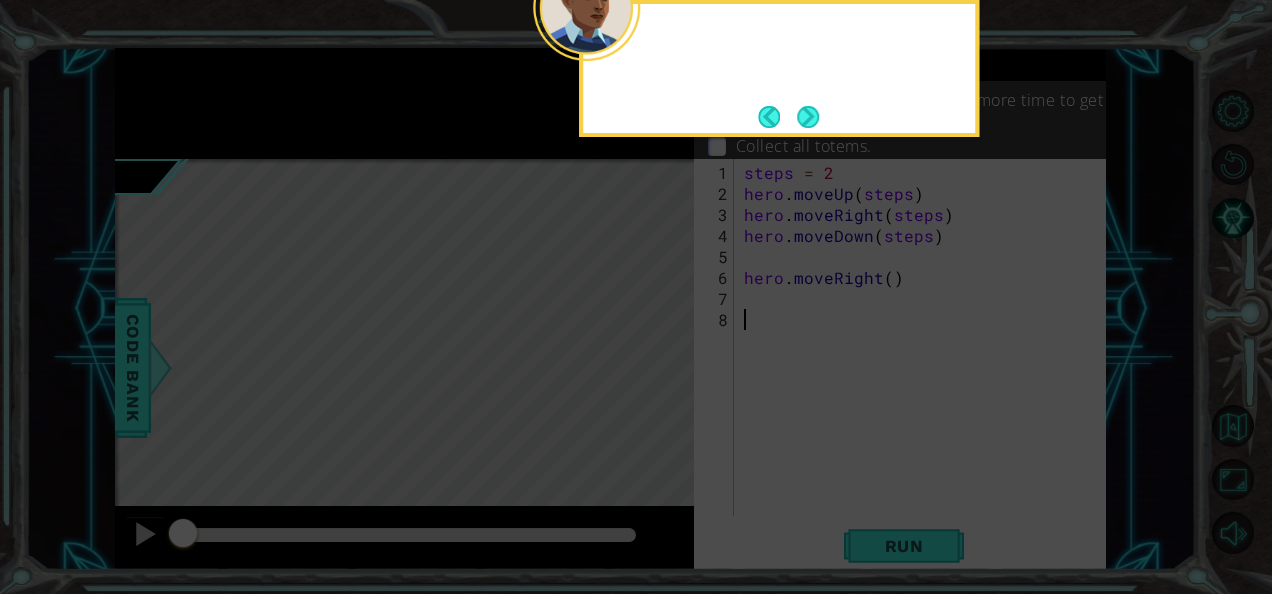 click at bounding box center (808, 117) 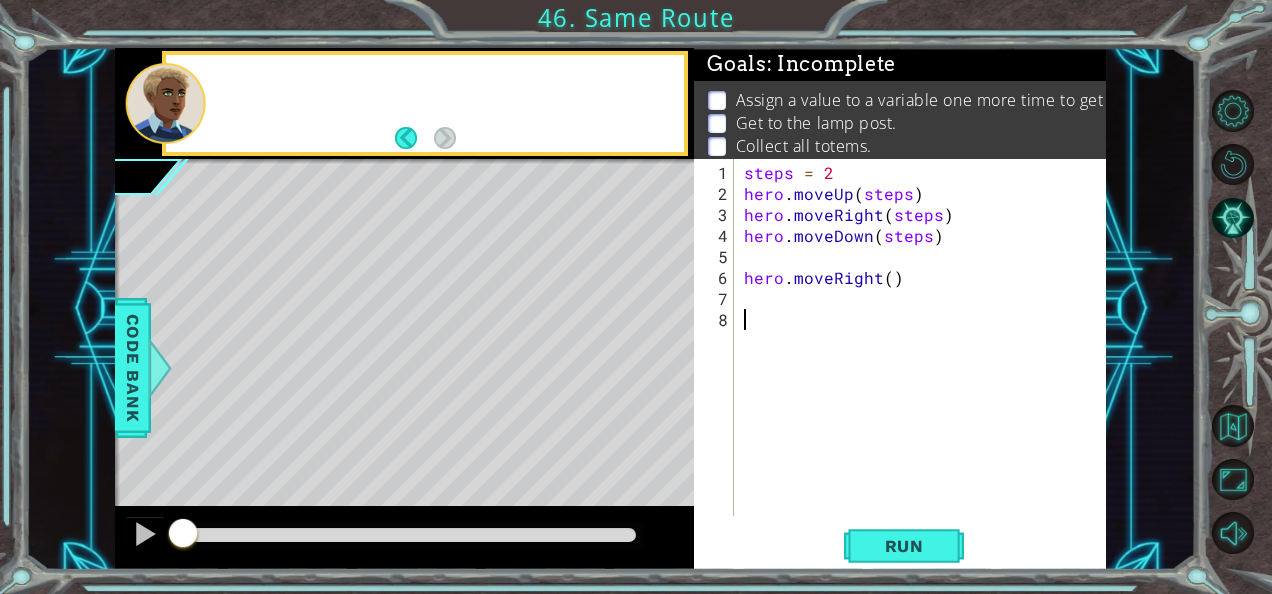 click on "Get to the lamp post." at bounding box center [817, 123] 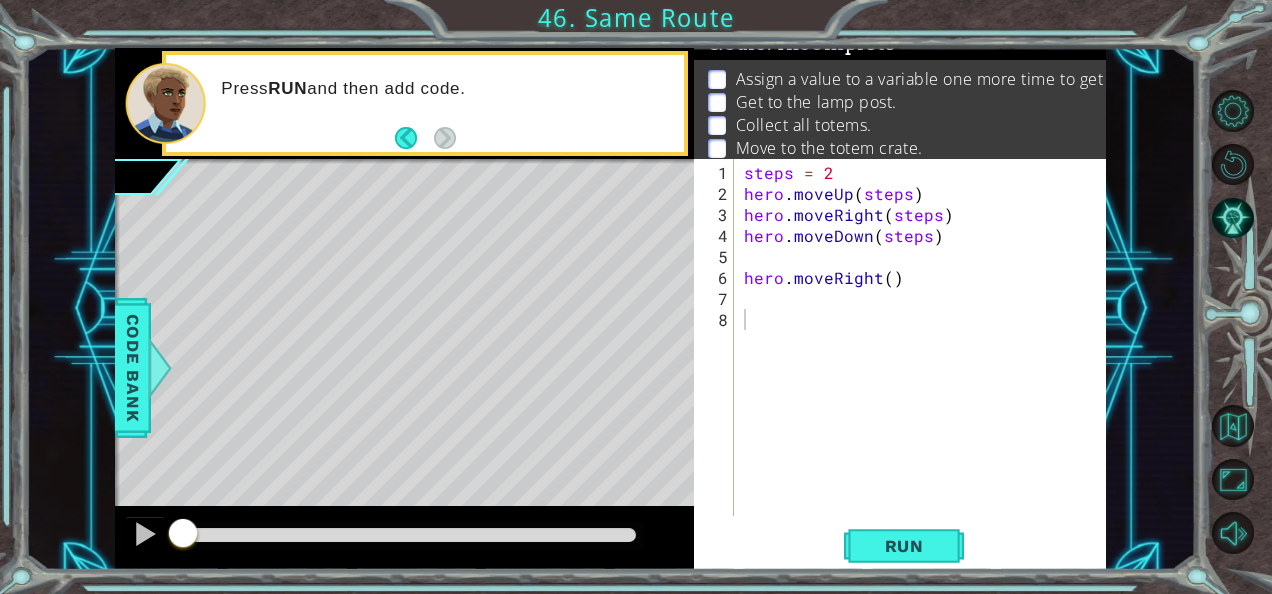 scroll, scrollTop: 20, scrollLeft: 0, axis: vertical 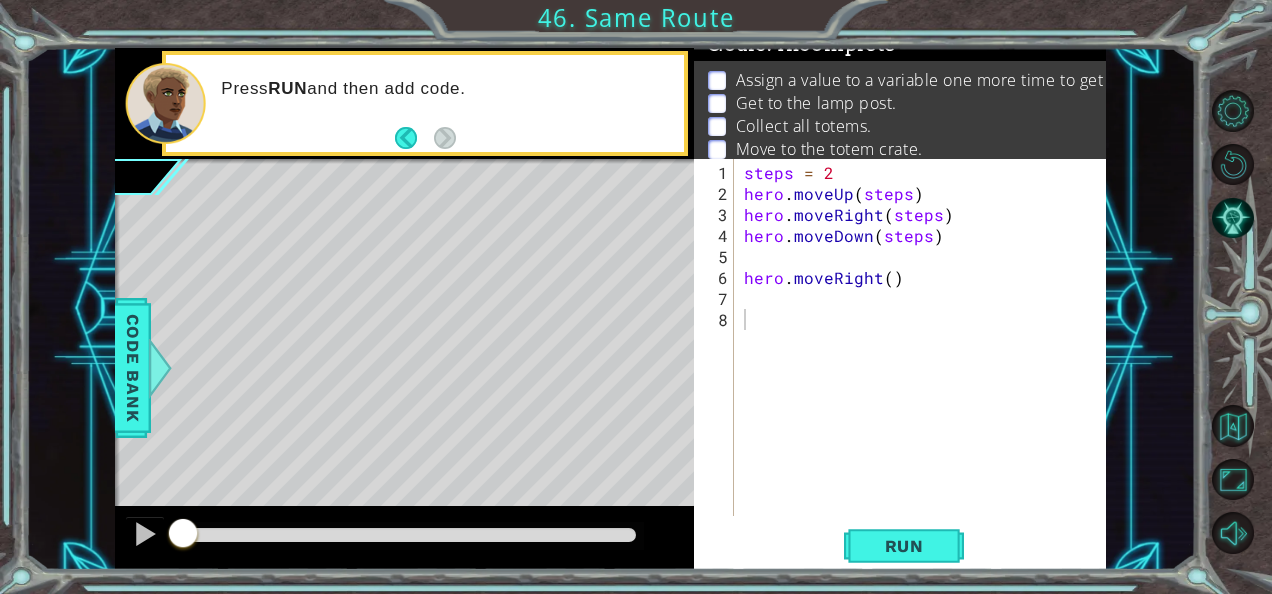 click on "steps   =   2 hero . moveUp ( steps ) hero . moveRight ( steps ) hero . moveDown ( steps ) hero . moveRight ( )" at bounding box center (926, 361) 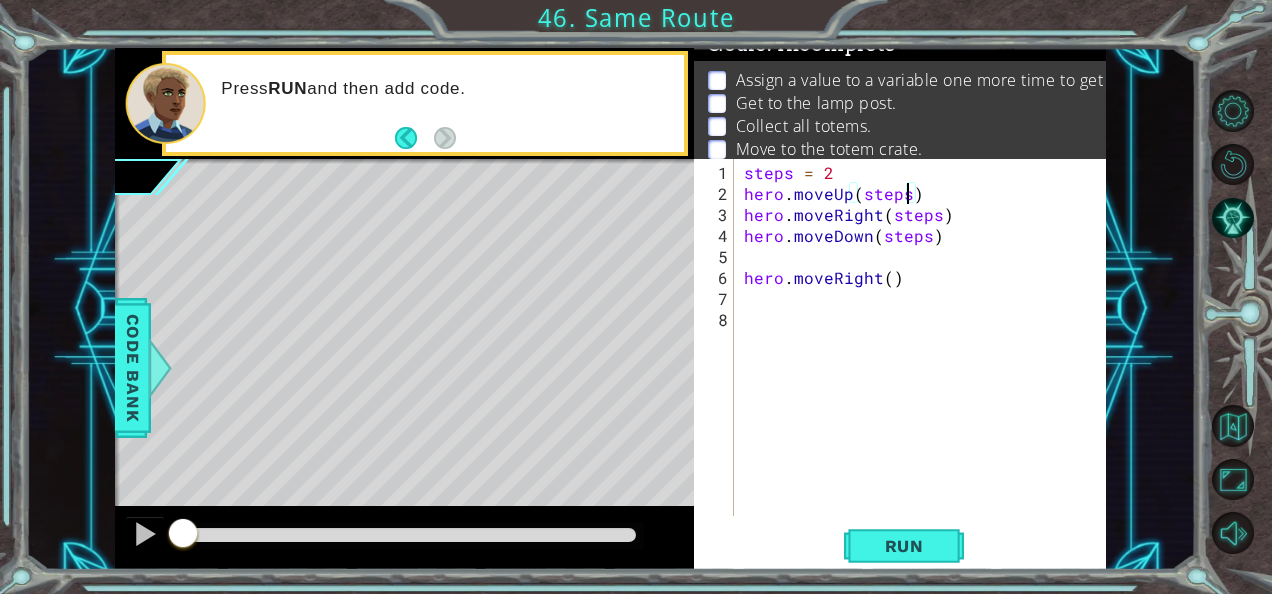 click on "steps   =   2 hero . moveUp ( steps ) hero . moveRight ( steps ) hero . moveDown ( steps ) hero . moveRight ( )" at bounding box center [926, 361] 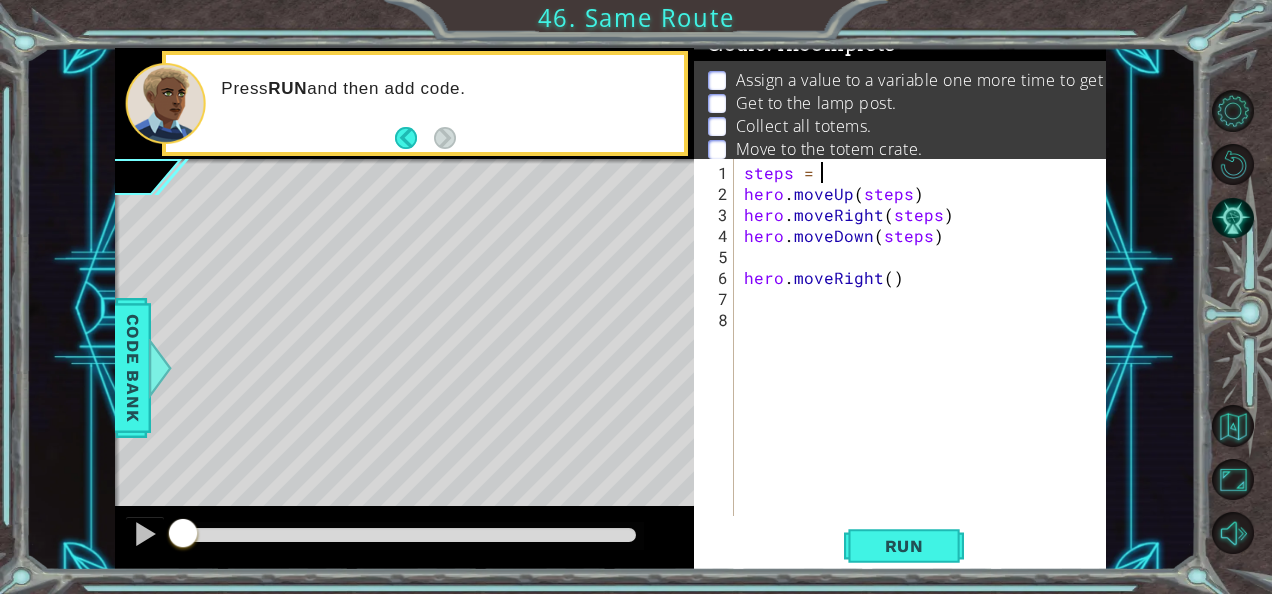 scroll, scrollTop: 0, scrollLeft: 4, axis: horizontal 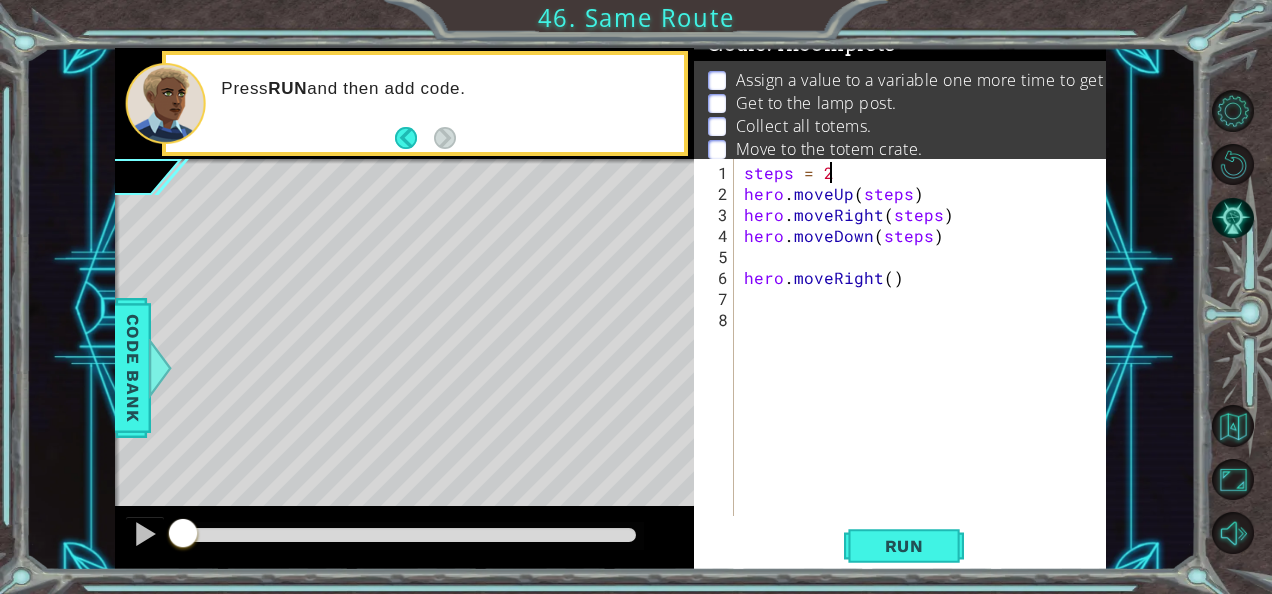 click on "steps   =   2 hero . moveUp ( steps ) hero . moveRight ( steps ) hero . moveDown ( steps ) hero . moveRight ( )" at bounding box center [926, 361] 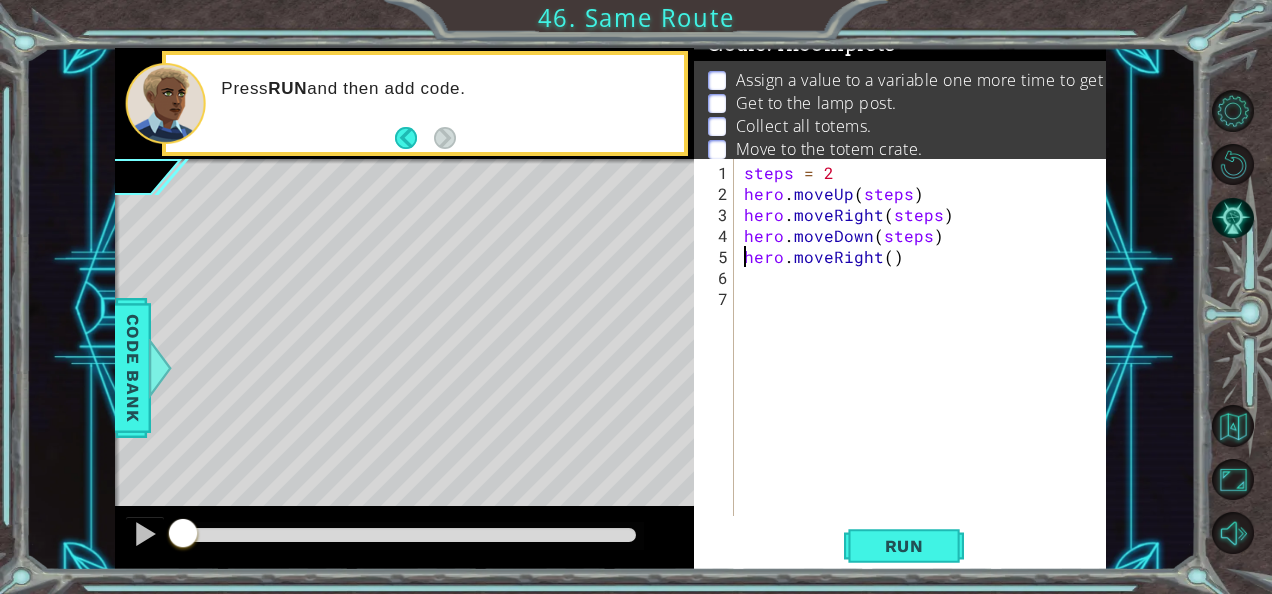 click on "steps   =   2 hero . moveUp ( steps ) hero . moveRight ( steps ) hero . moveDown ( steps ) hero . moveRight ( )" at bounding box center (926, 361) 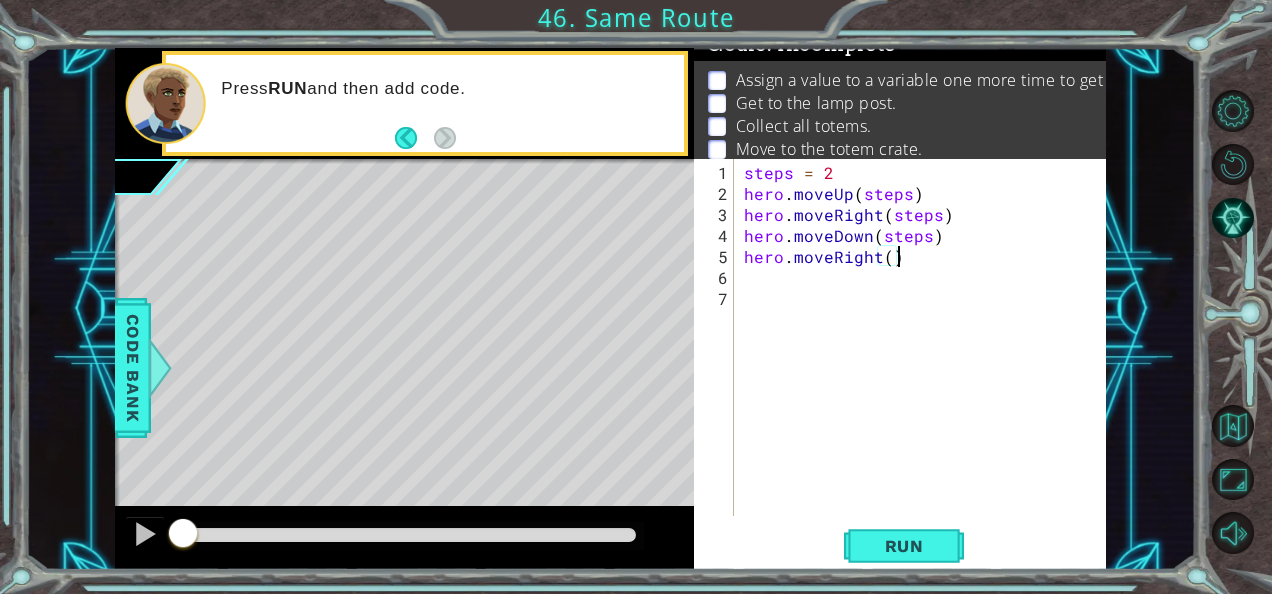 click on "steps   =   2 hero . moveUp ( steps ) hero . moveRight ( steps ) hero . moveDown ( steps ) hero . moveRight ( )" at bounding box center (926, 361) 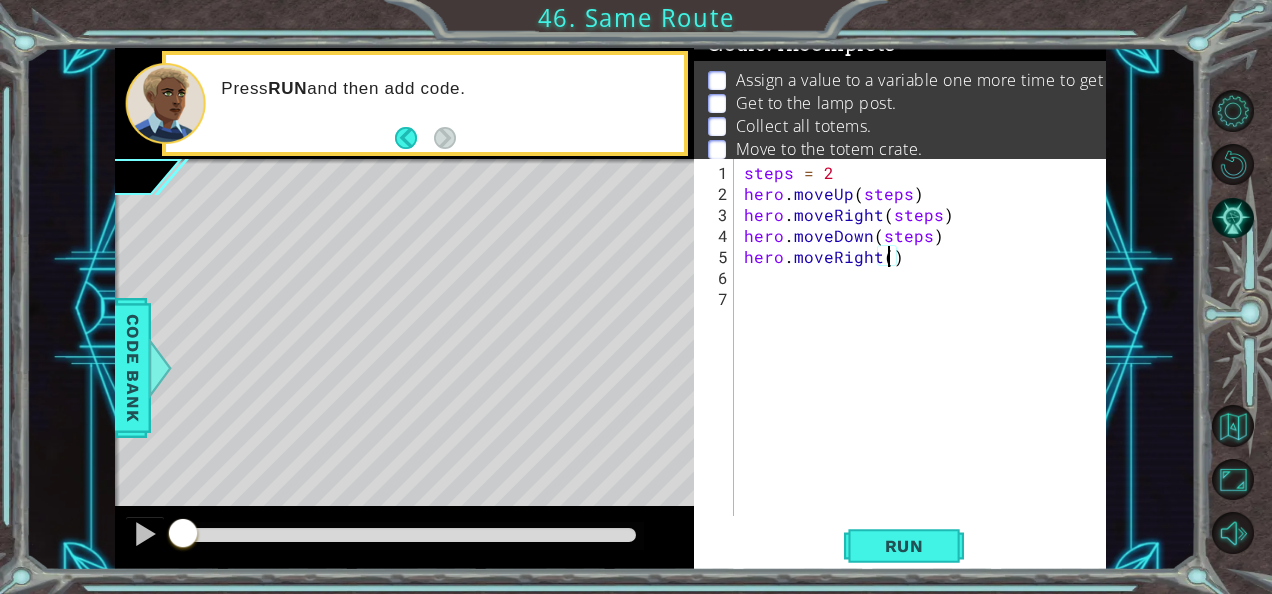 type on "hero.moveRight(1)" 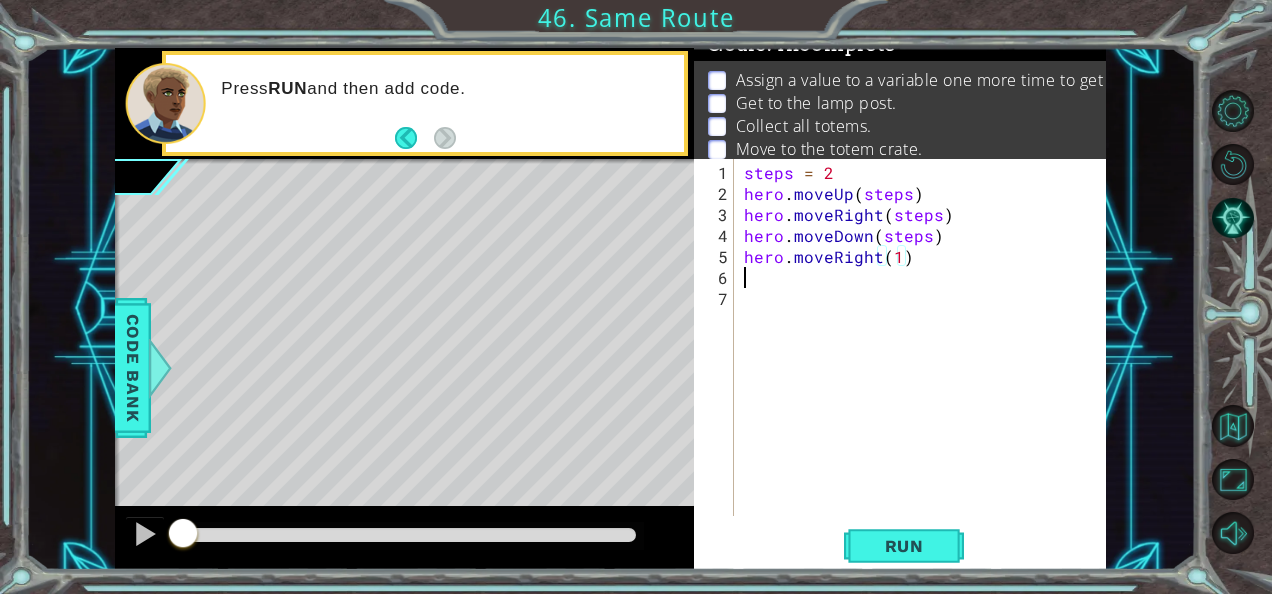 click on "steps   =   2 hero . moveUp ( steps ) hero . moveRight ( steps ) hero . moveDown ( steps ) hero . moveRight ( 1 )" at bounding box center (926, 361) 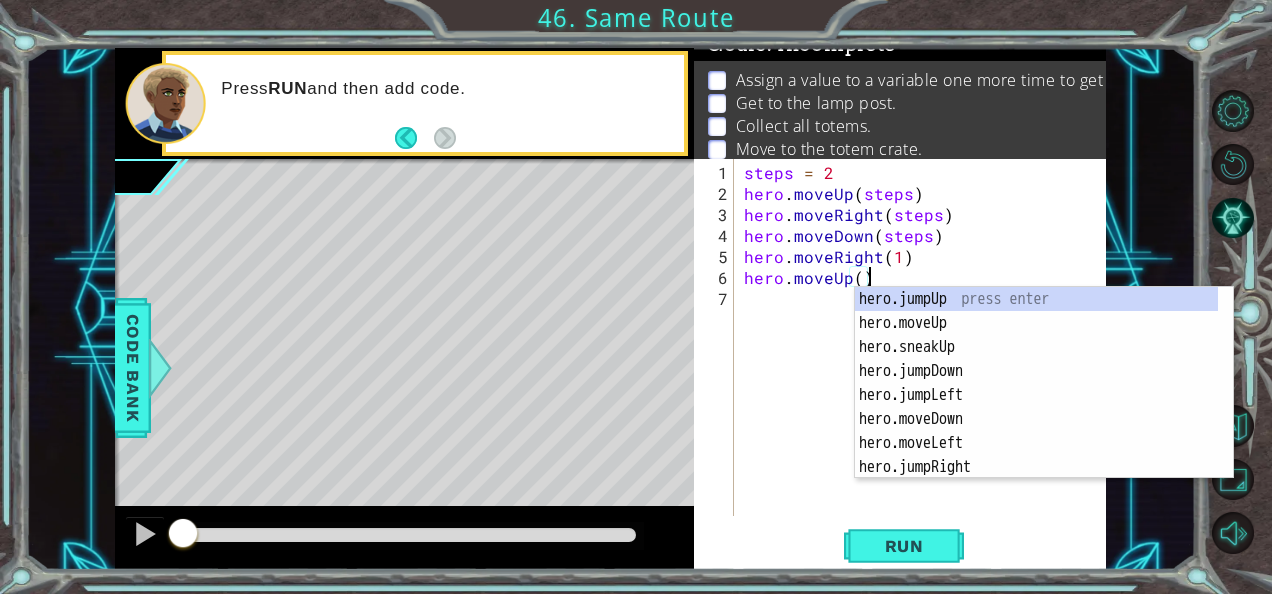 scroll, scrollTop: 0, scrollLeft: 6, axis: horizontal 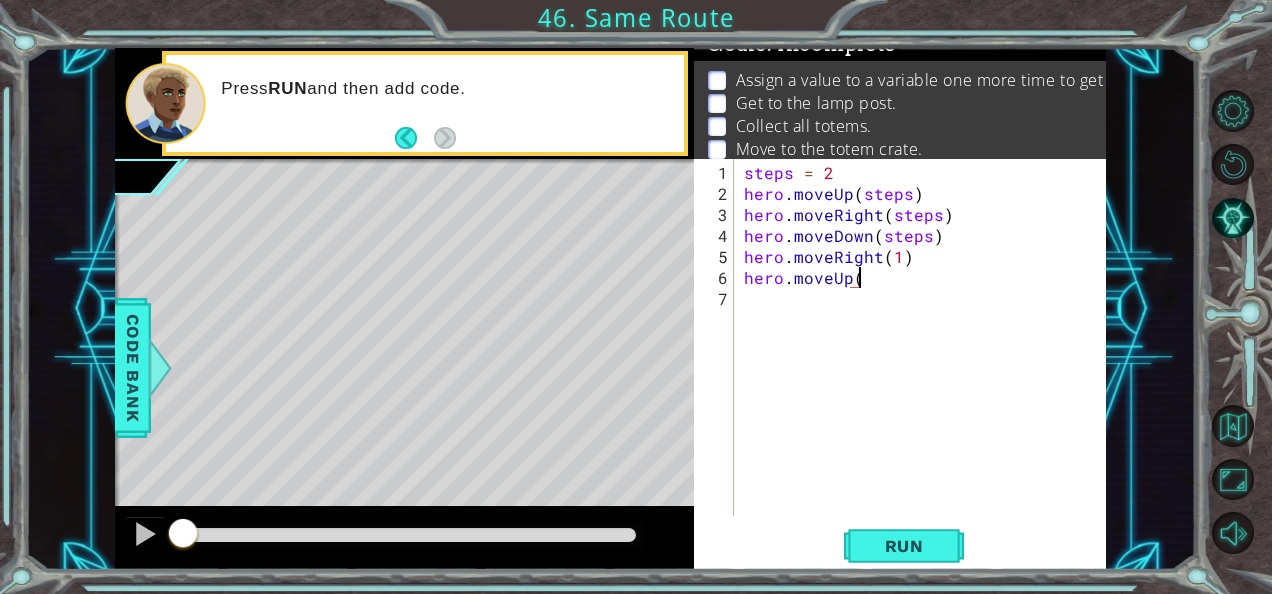 type on "hero.moveUp(1" 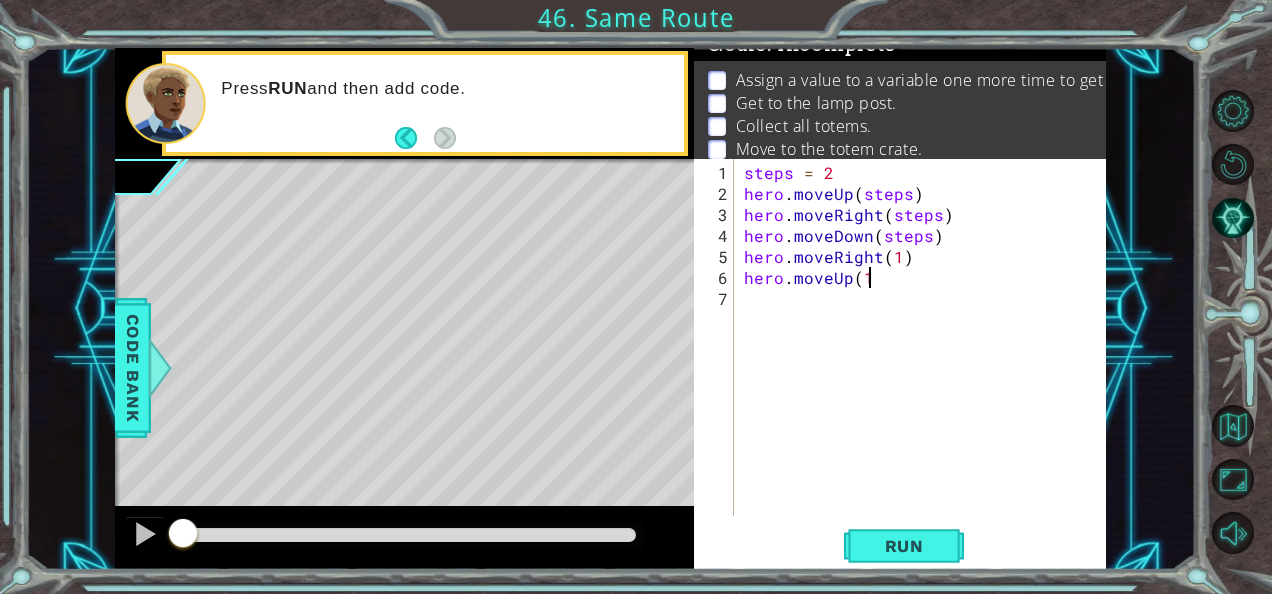 scroll, scrollTop: 0, scrollLeft: 0, axis: both 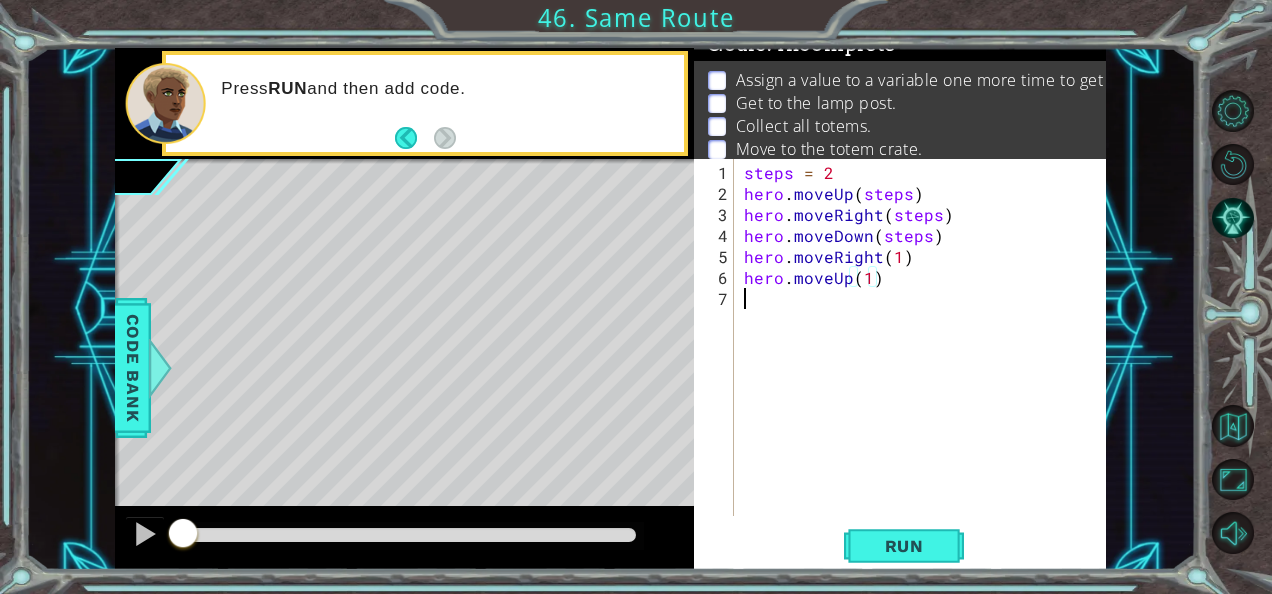 click on "steps   =   2 hero . moveUp ( steps ) hero . moveRight ( steps ) hero . moveDown ( steps ) hero . moveRight ( 1 ) hero . moveUp ( 1 )" at bounding box center (926, 361) 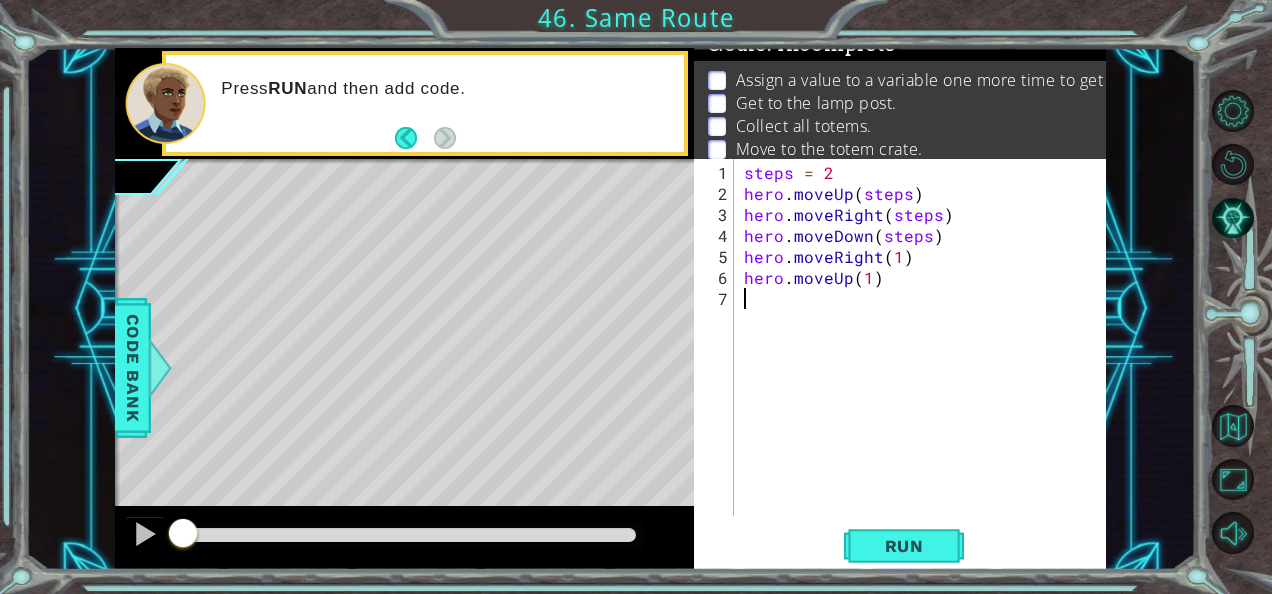 click on "steps   =   2 hero . moveUp ( steps ) hero . moveRight ( steps ) hero . moveDown ( steps ) hero . moveRight ( 1 ) hero . moveUp ( 1 )" at bounding box center [926, 361] 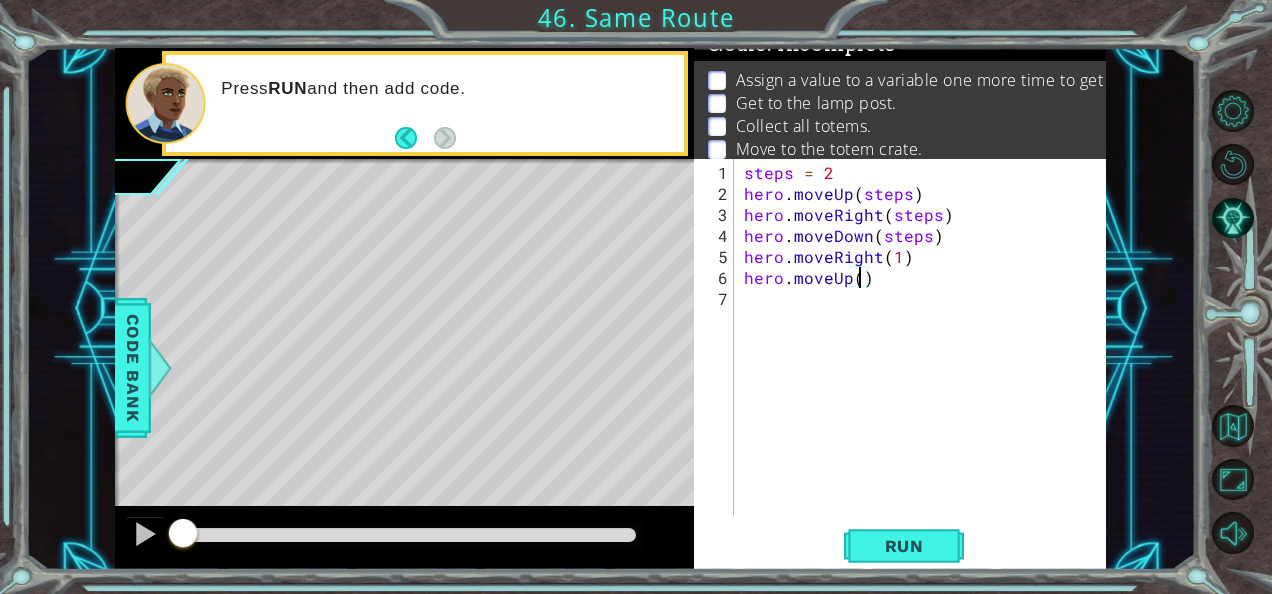 type on "hero.moveUp(3)" 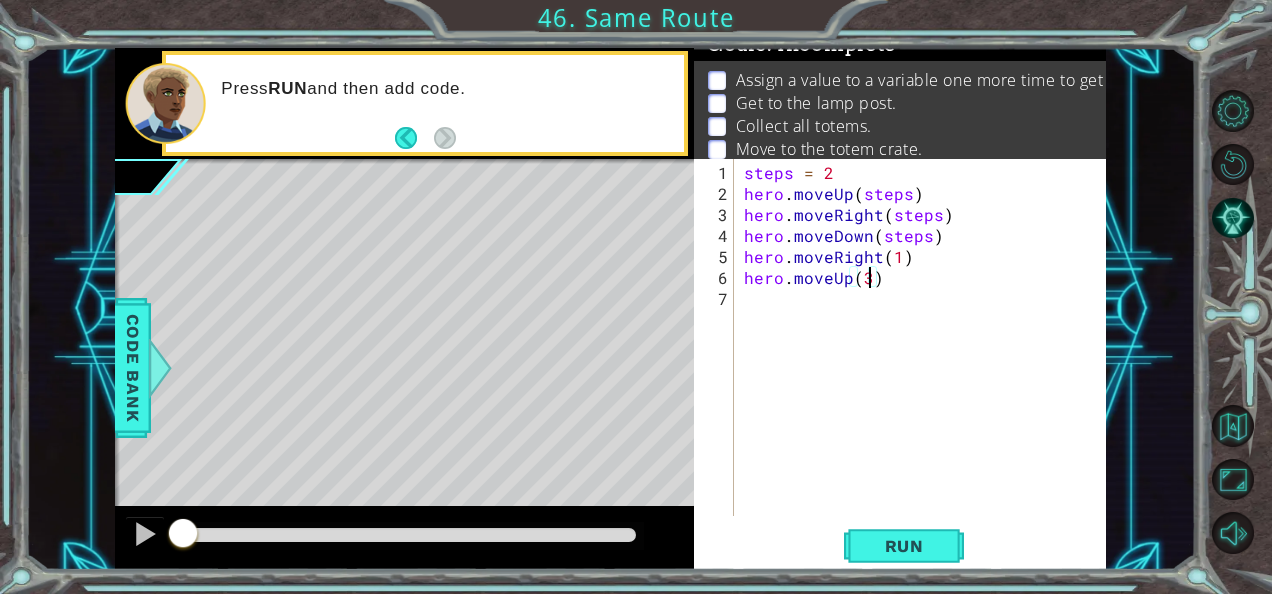 click on "steps   =   2 hero . moveUp ( steps ) hero . moveRight ( steps ) hero . moveDown ( steps ) hero . moveRight ( 1 ) hero . moveUp ( 3 )" at bounding box center (926, 361) 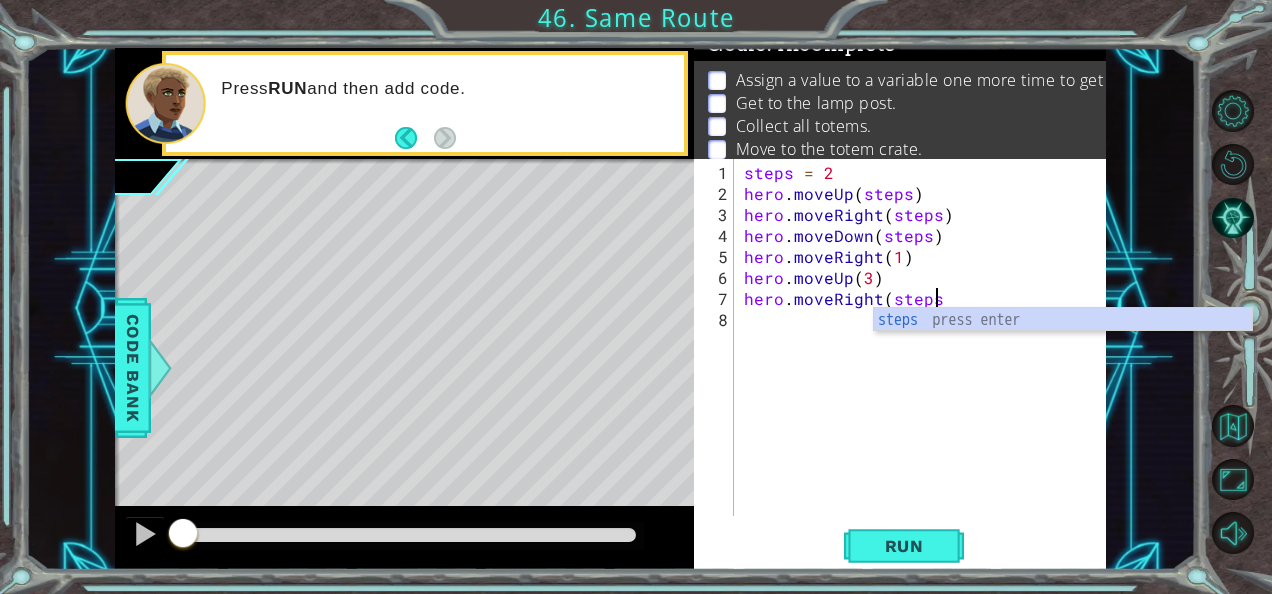 scroll, scrollTop: 0, scrollLeft: 11, axis: horizontal 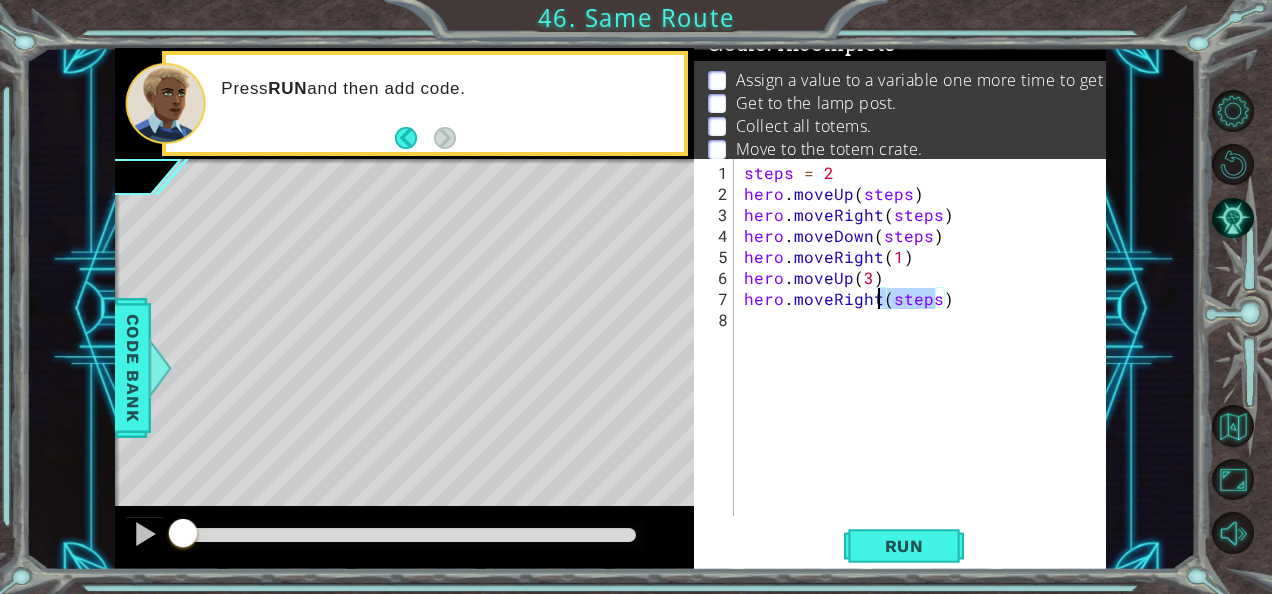 drag, startPoint x: 939, startPoint y: 300, endPoint x: 878, endPoint y: 301, distance: 61.008198 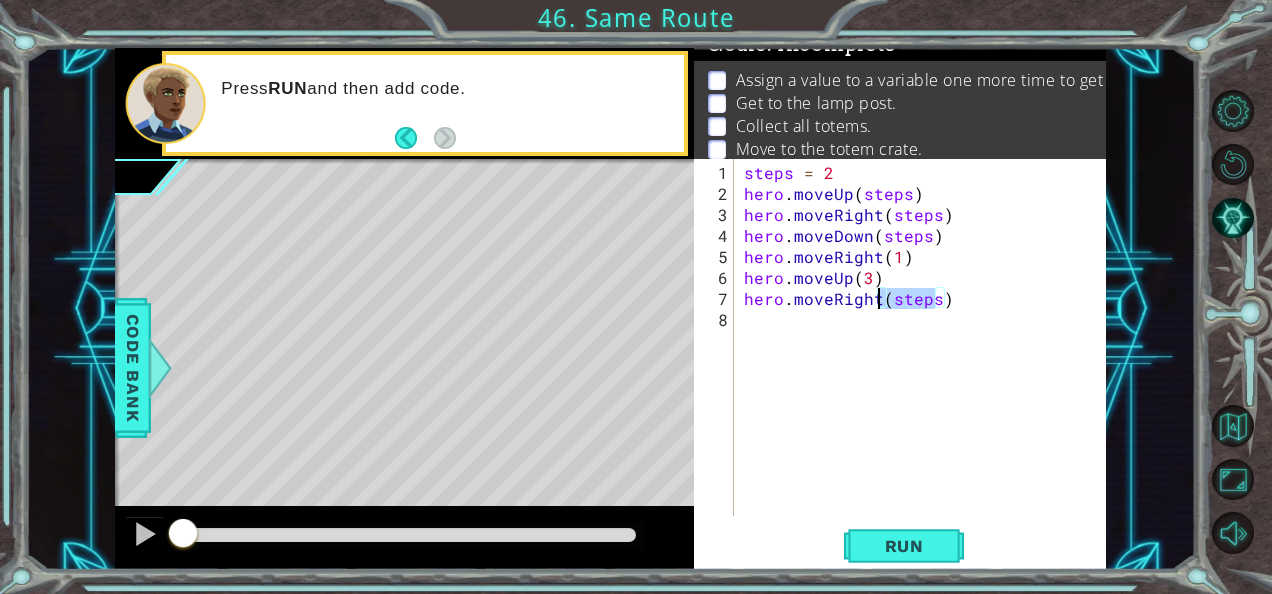 click on "steps   =   2 hero . moveUp ( steps ) hero . moveRight ( steps ) hero . moveDown ( steps ) hero . moveRight ( 1 ) hero . moveUp ( 3 ) hero . moveRight ( steps )" at bounding box center (921, 337) 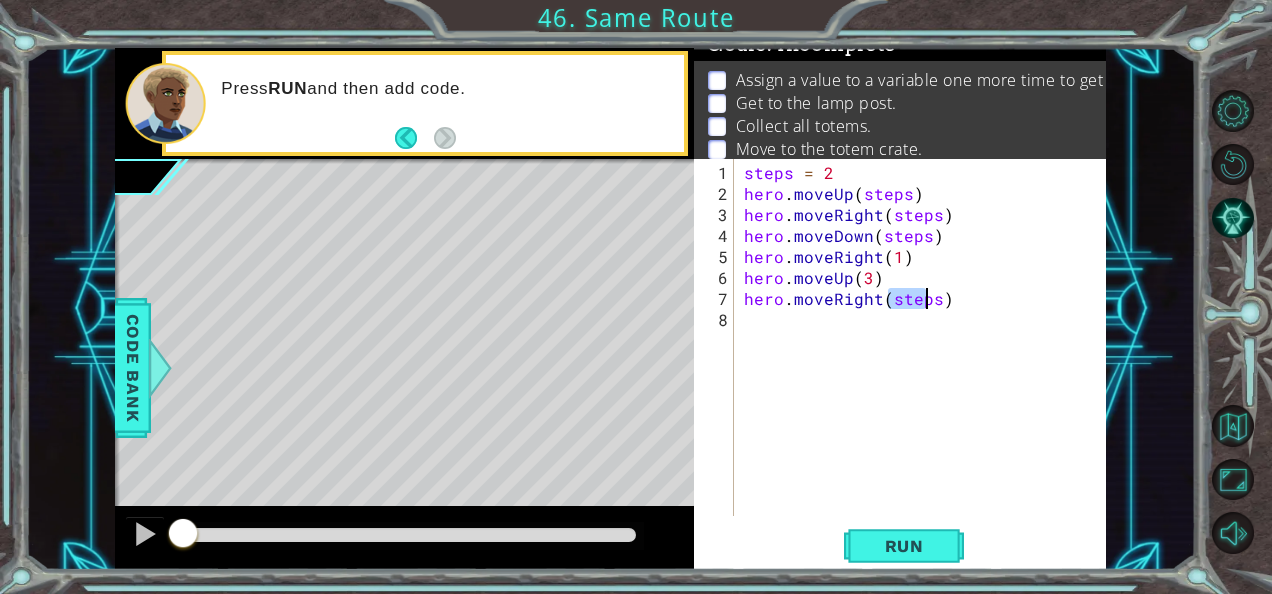 drag, startPoint x: 885, startPoint y: 297, endPoint x: 932, endPoint y: 300, distance: 47.095646 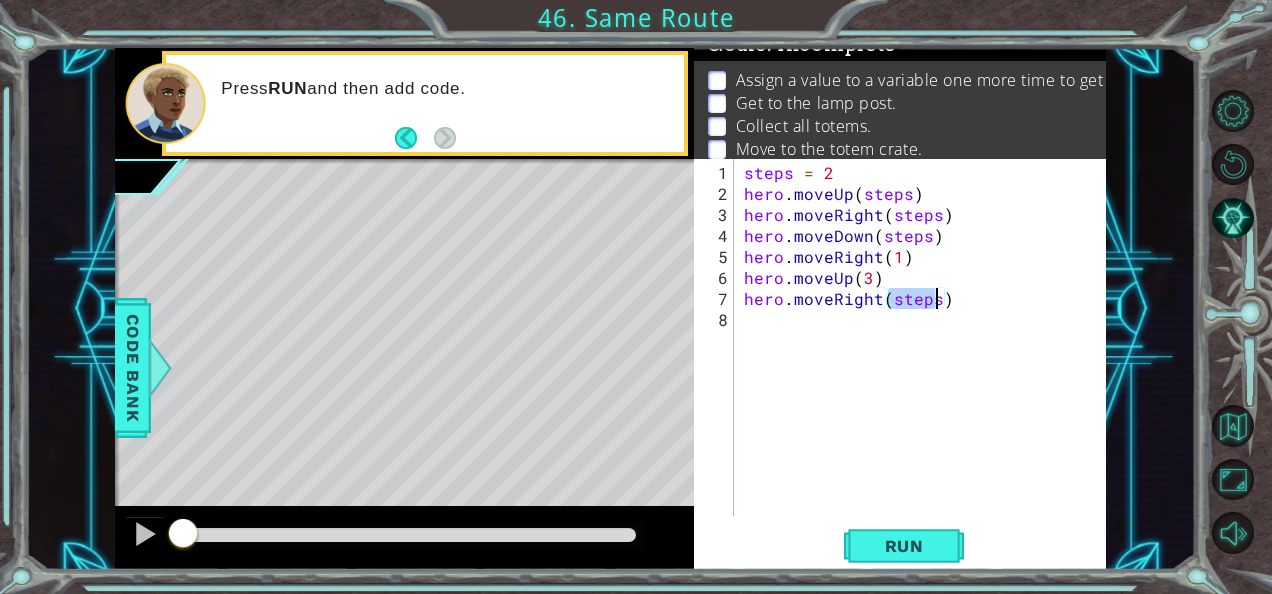 scroll, scrollTop: 0, scrollLeft: 8, axis: horizontal 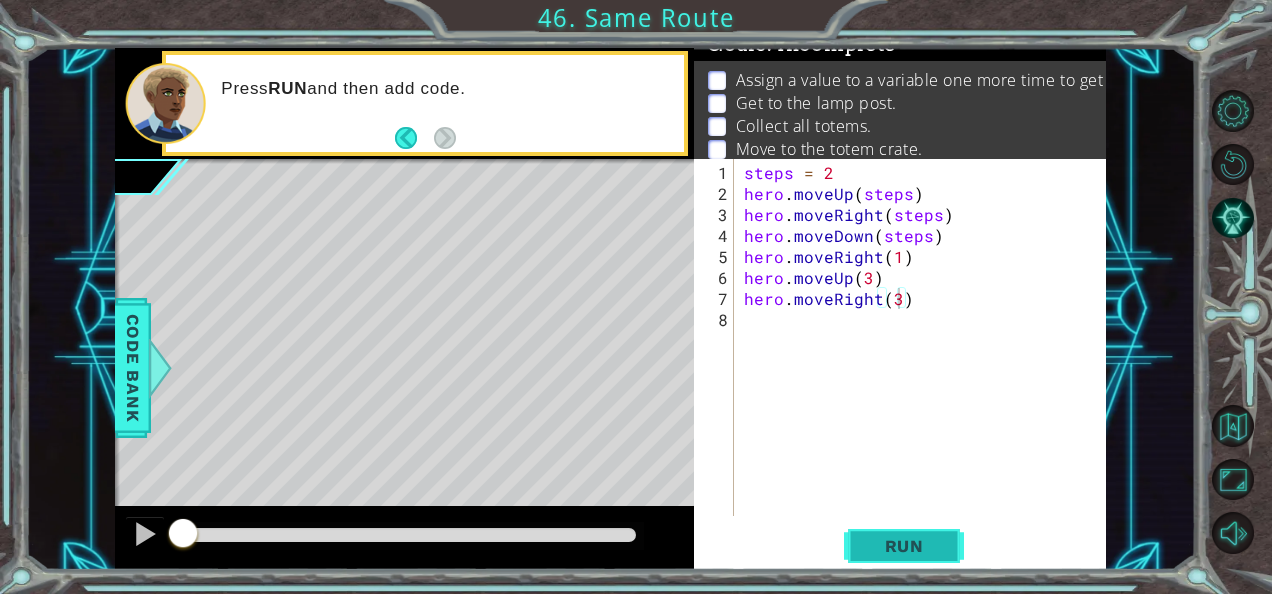 click on "Run" at bounding box center [904, 545] 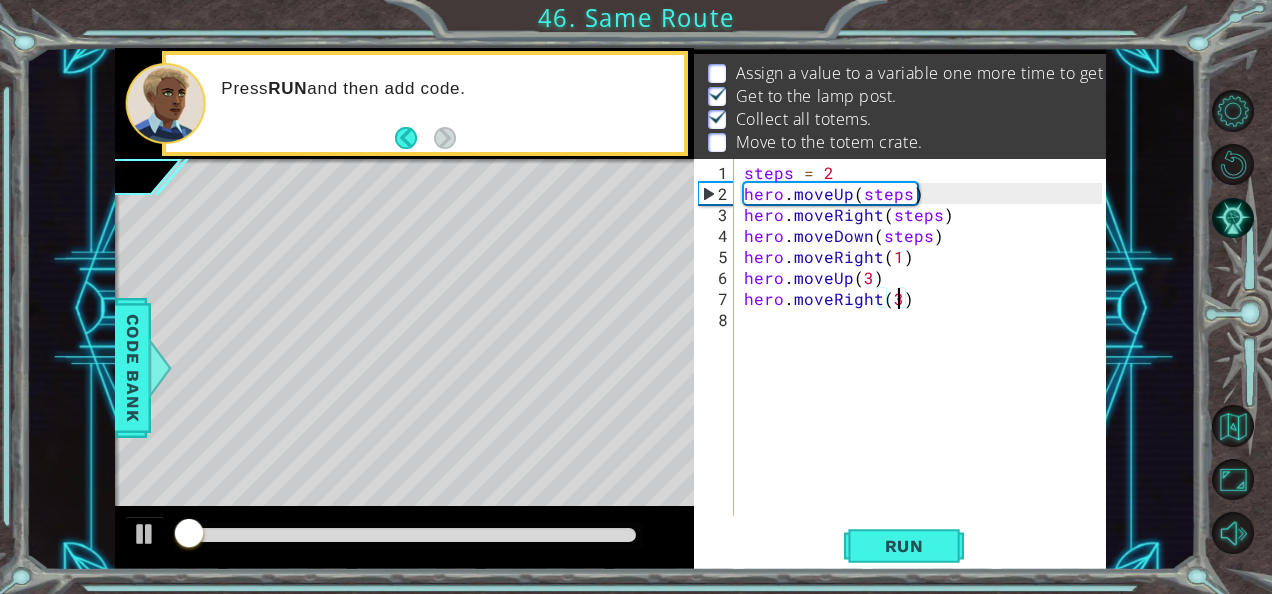 scroll, scrollTop: 29, scrollLeft: 0, axis: vertical 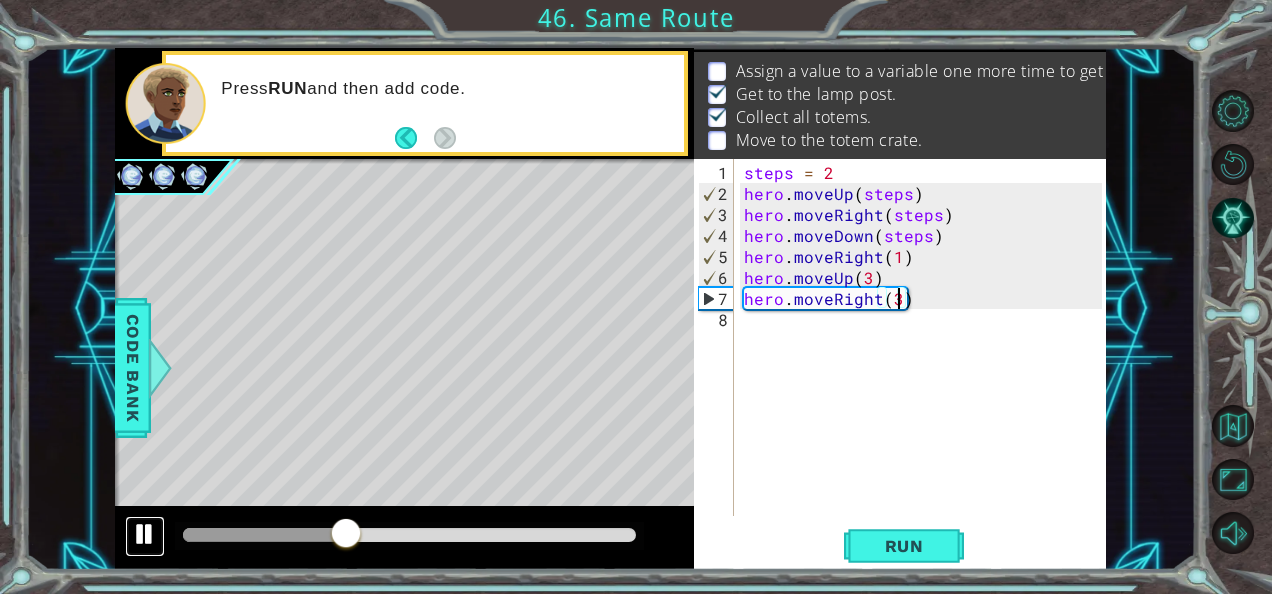 click at bounding box center (145, 534) 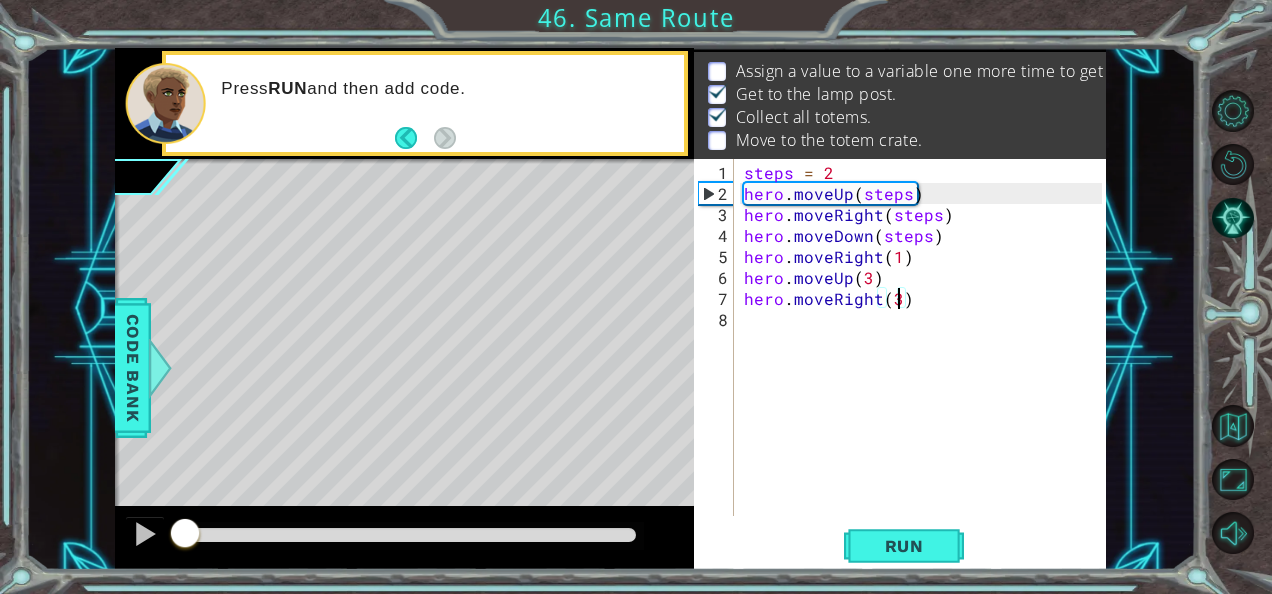 drag, startPoint x: 344, startPoint y: 527, endPoint x: 164, endPoint y: 520, distance: 180.13606 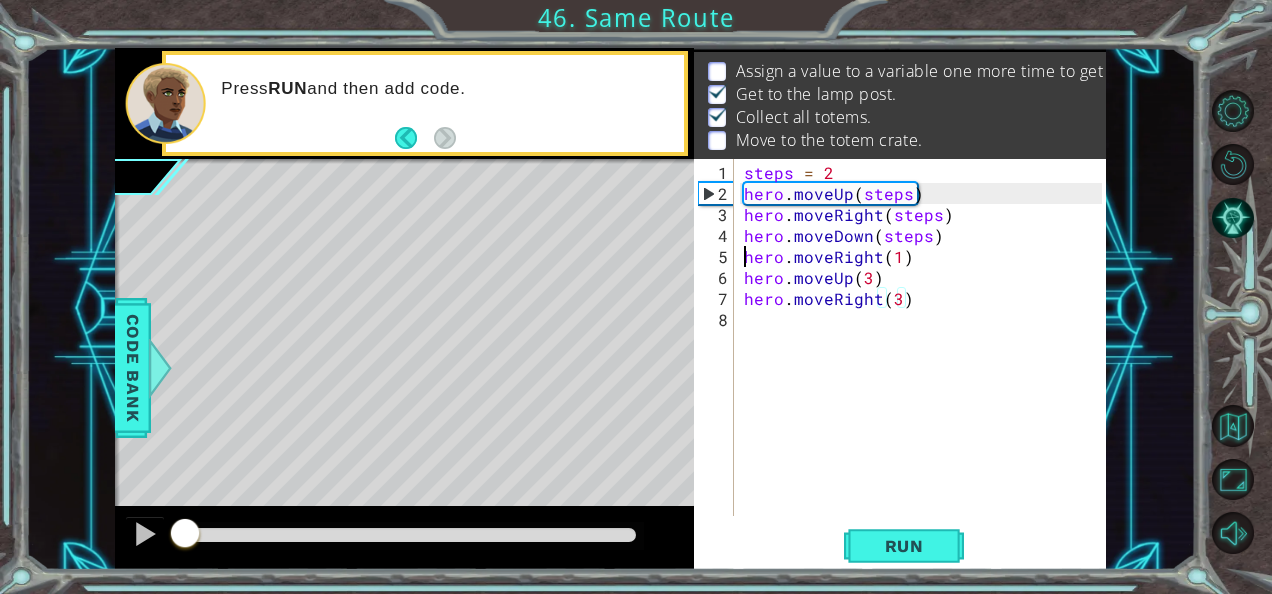 click on "steps   =   2 hero . moveUp ( steps ) hero . moveRight ( steps ) hero . moveDown ( steps ) hero . moveRight ( 1 ) hero . moveUp ( 3 ) hero . moveRight ( 3 )" at bounding box center [926, 361] 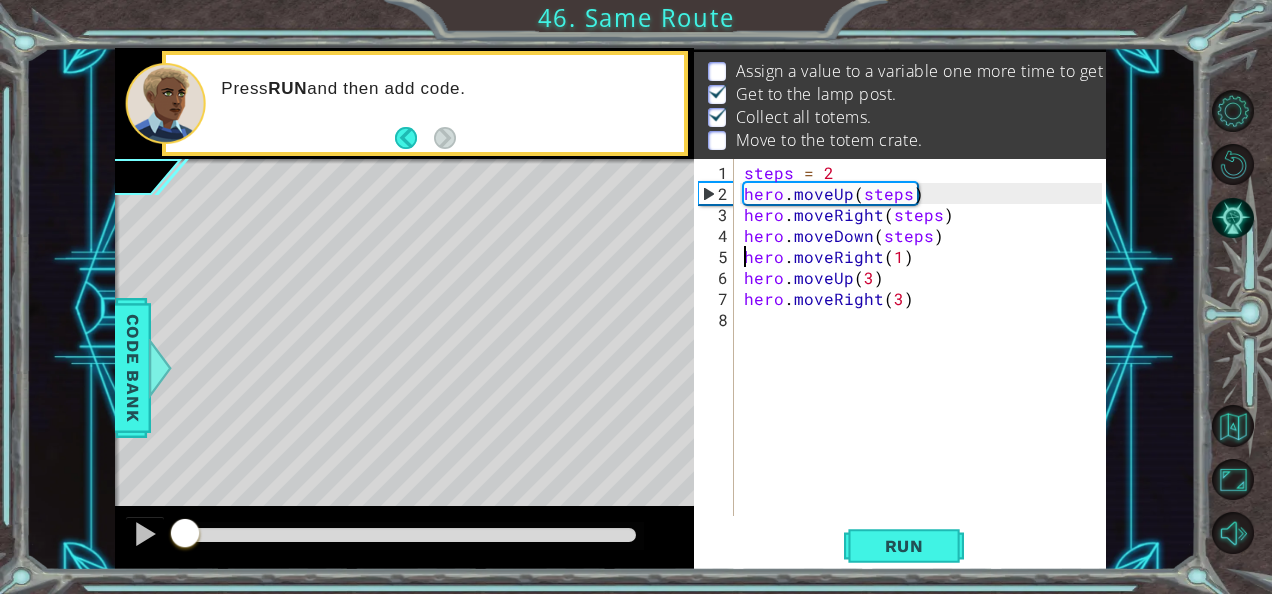 click on "steps   =   2 hero . moveUp ( steps ) hero . moveRight ( steps ) hero . moveDown ( steps ) hero . moveRight ( 1 ) hero . moveUp ( 3 ) hero . moveRight ( 3 )" at bounding box center (926, 361) 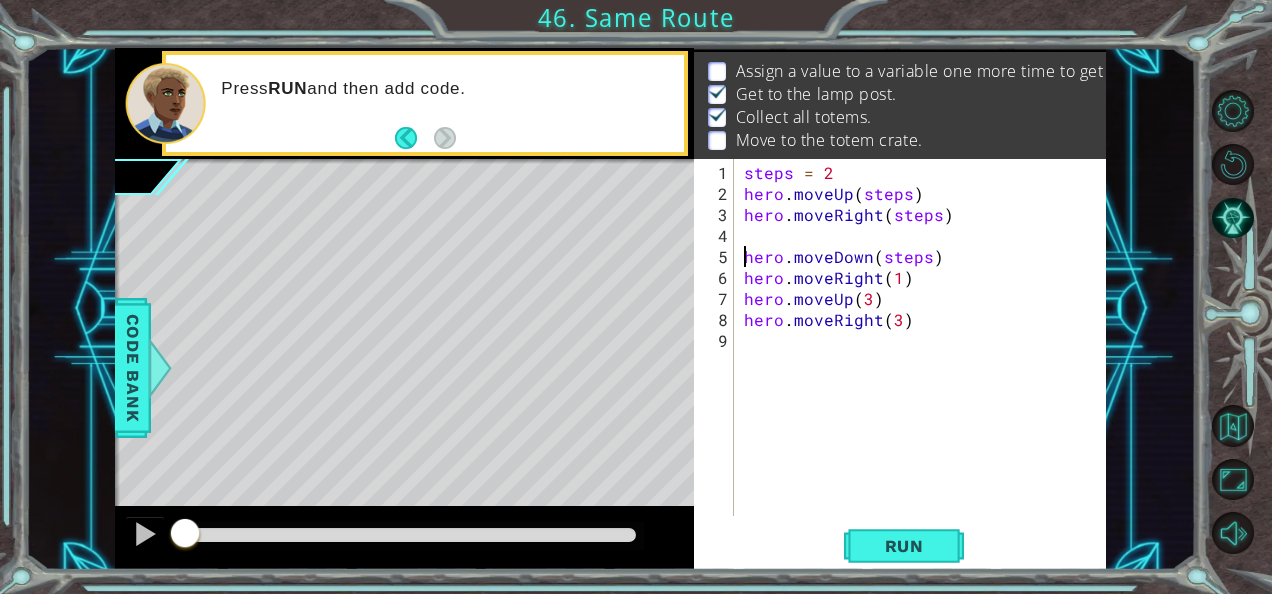 click on "steps   =   2 hero . moveUp ( steps ) hero . moveRight ( steps ) hero . moveDown ( steps ) hero . moveRight ( 1 ) hero . moveUp ( 3 ) hero . moveRight ( 3 )" at bounding box center (926, 361) 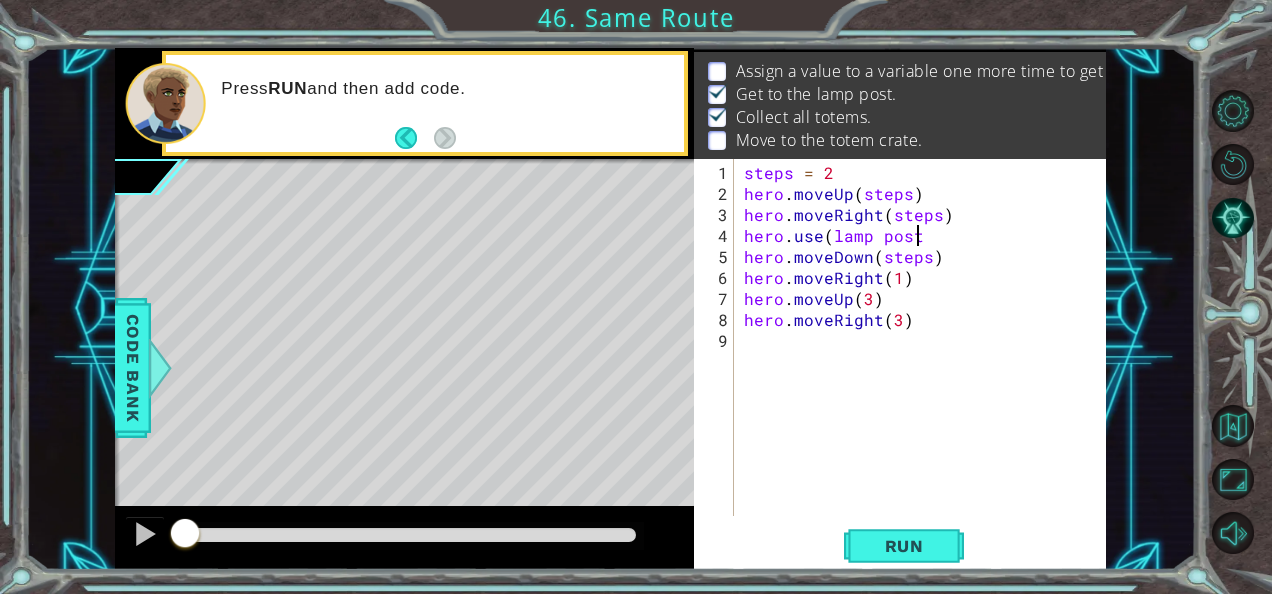 scroll, scrollTop: 0, scrollLeft: 10, axis: horizontal 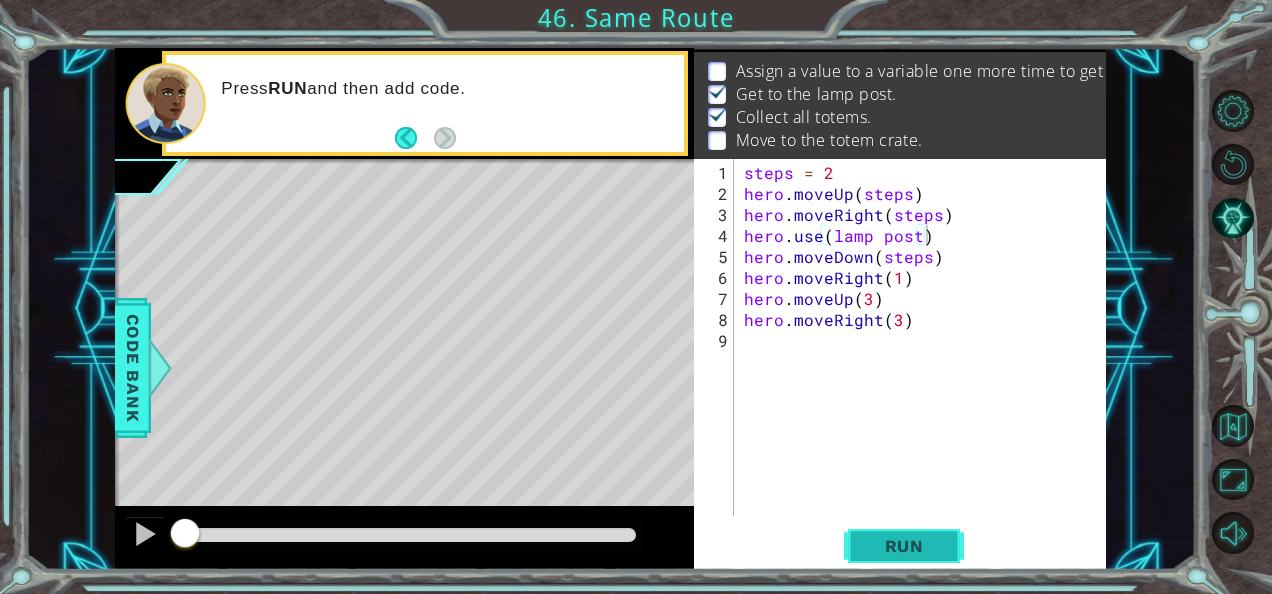 click on "Run" at bounding box center (904, 546) 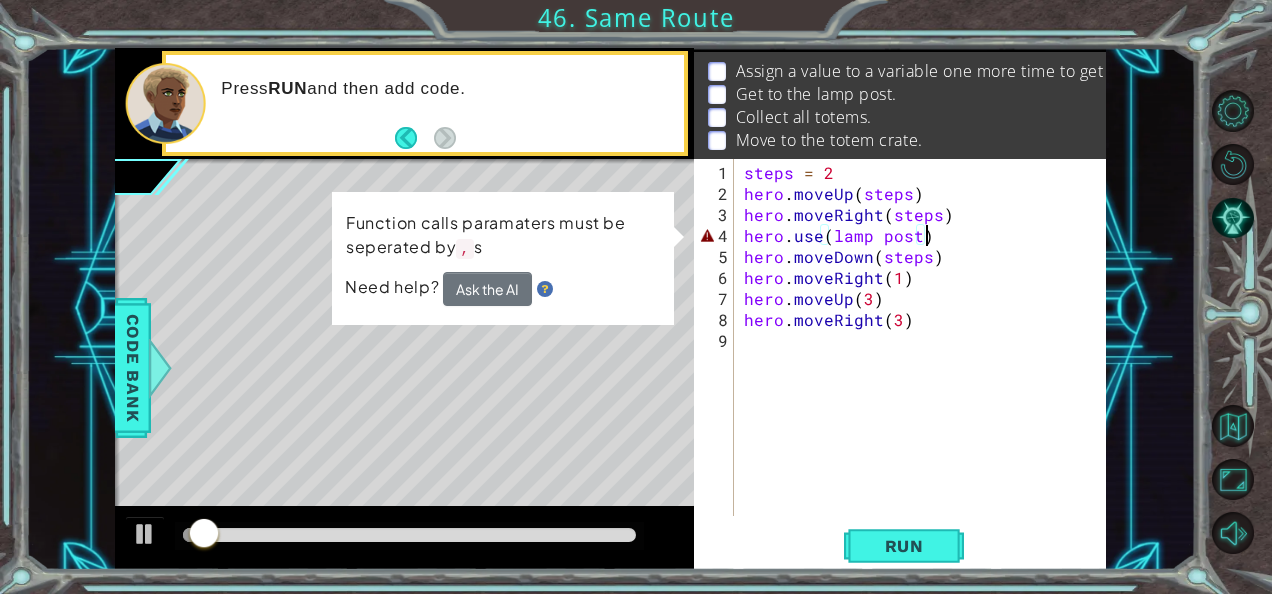 click on "steps   =   2 hero . moveUp ( steps ) hero . moveRight ( steps ) hero . use ( lamp   post ) hero . moveDown ( steps ) hero . moveRight ( 1 ) hero . moveUp ( 3 ) hero . moveRight ( 3 )" at bounding box center (926, 361) 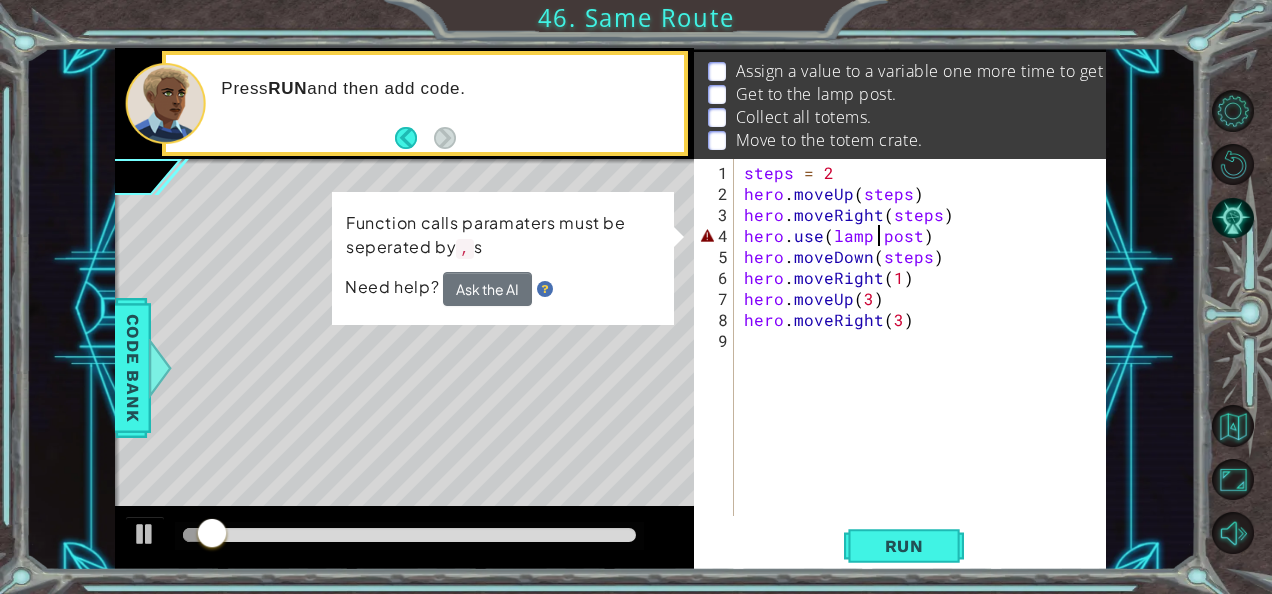 scroll, scrollTop: 0, scrollLeft: 10, axis: horizontal 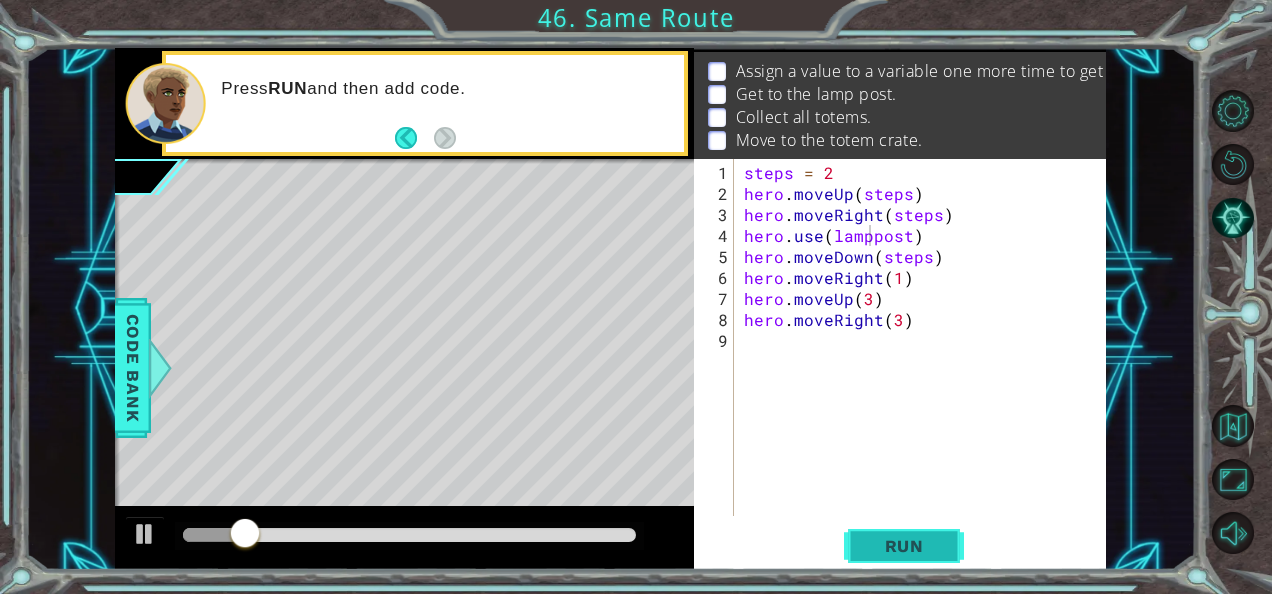 click on "Run" at bounding box center [904, 546] 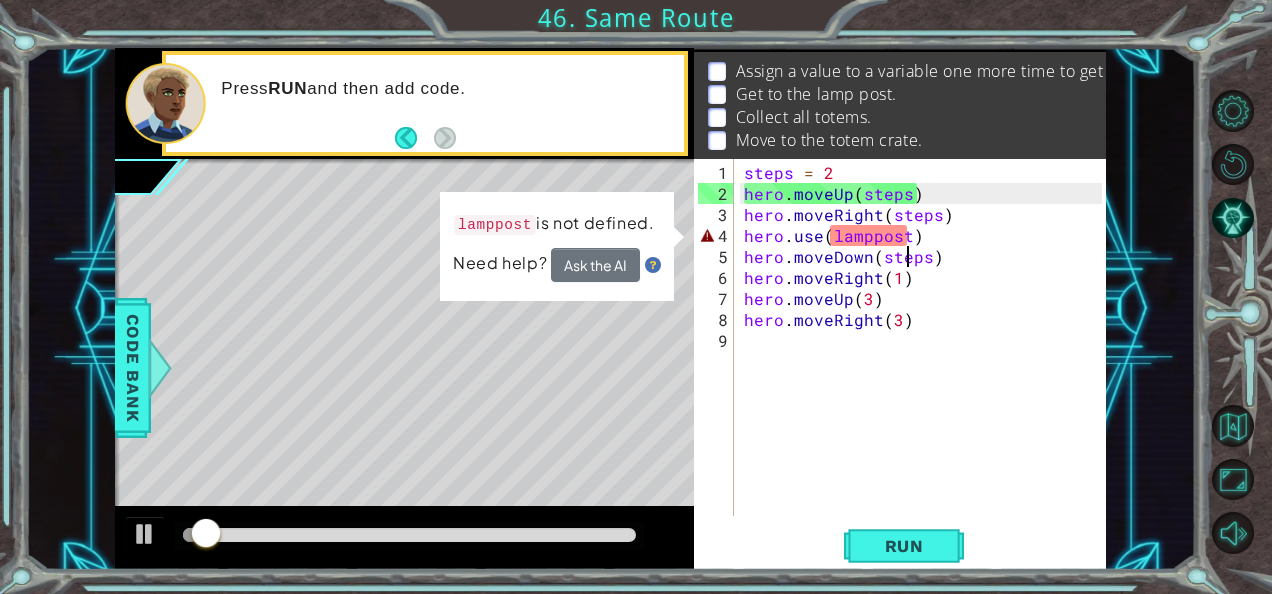 click on "steps   =   2 hero . moveUp ( steps ) hero . moveRight ( steps ) hero . use ( lamppost ) hero . moveDown ( steps ) hero . moveRight ( 1 ) hero . moveUp ( 3 ) hero . moveRight ( 3 )" at bounding box center [926, 361] 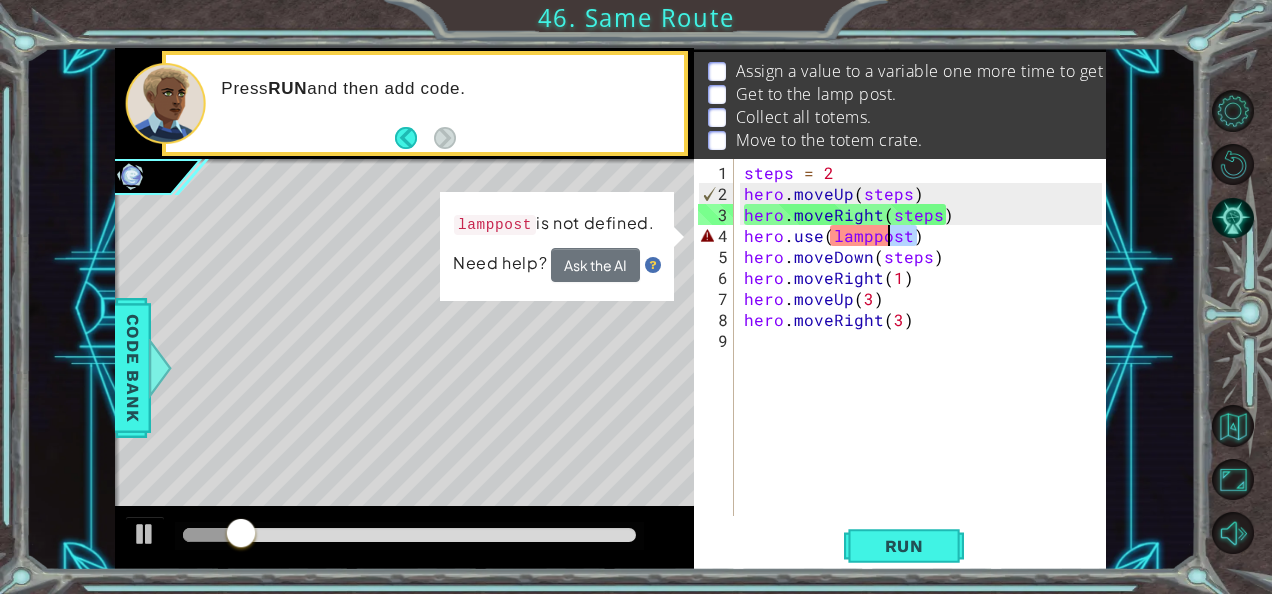 drag, startPoint x: 924, startPoint y: 233, endPoint x: 892, endPoint y: 238, distance: 32.38827 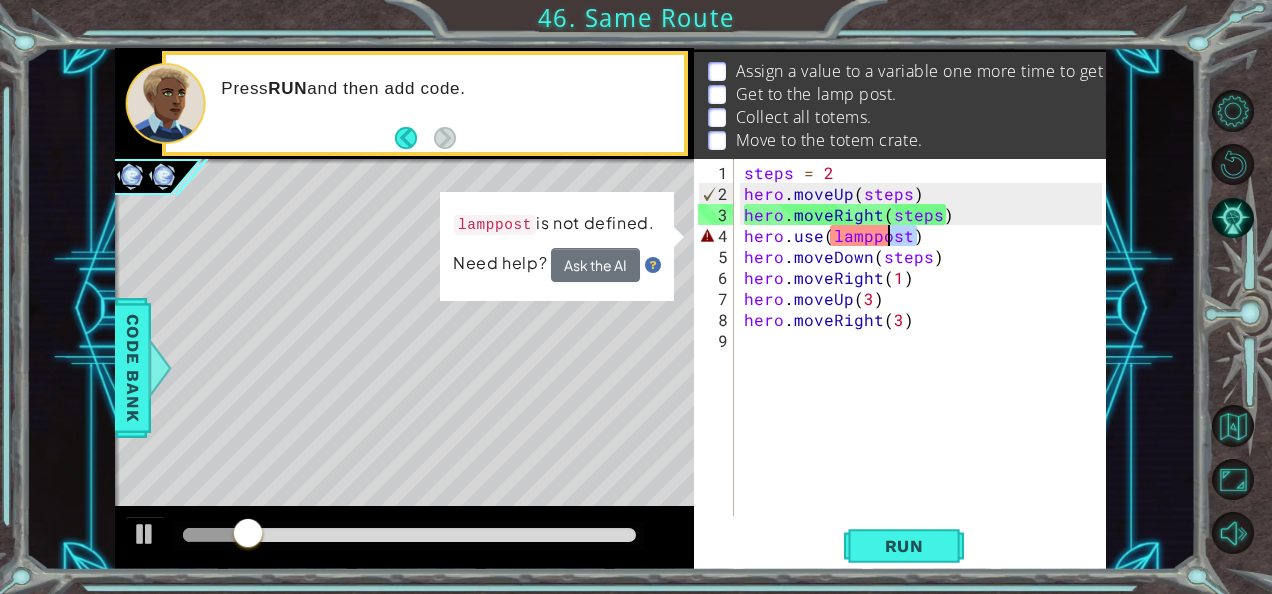click on "steps   =   2 hero . moveUp ( steps ) hero . moveRight ( steps ) hero . use ( lamppost ) hero . moveDown ( steps ) hero . moveRight ( 1 ) hero . moveUp ( 3 ) hero . moveRight ( 3 )" at bounding box center (921, 337) 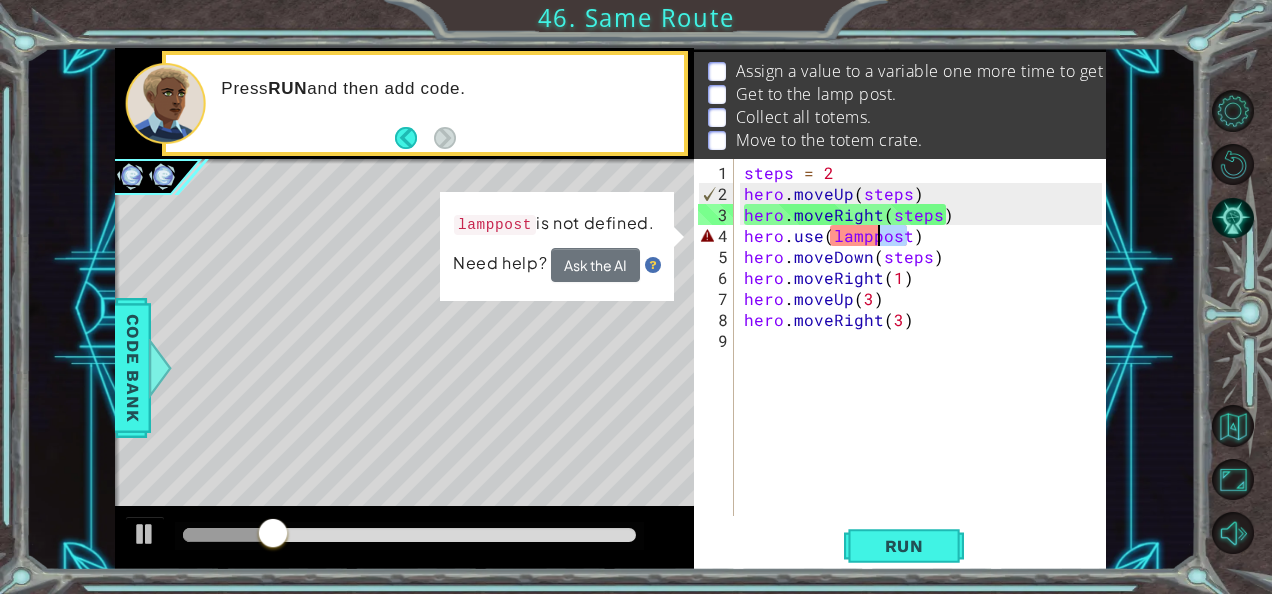 drag, startPoint x: 908, startPoint y: 231, endPoint x: 872, endPoint y: 237, distance: 36.496574 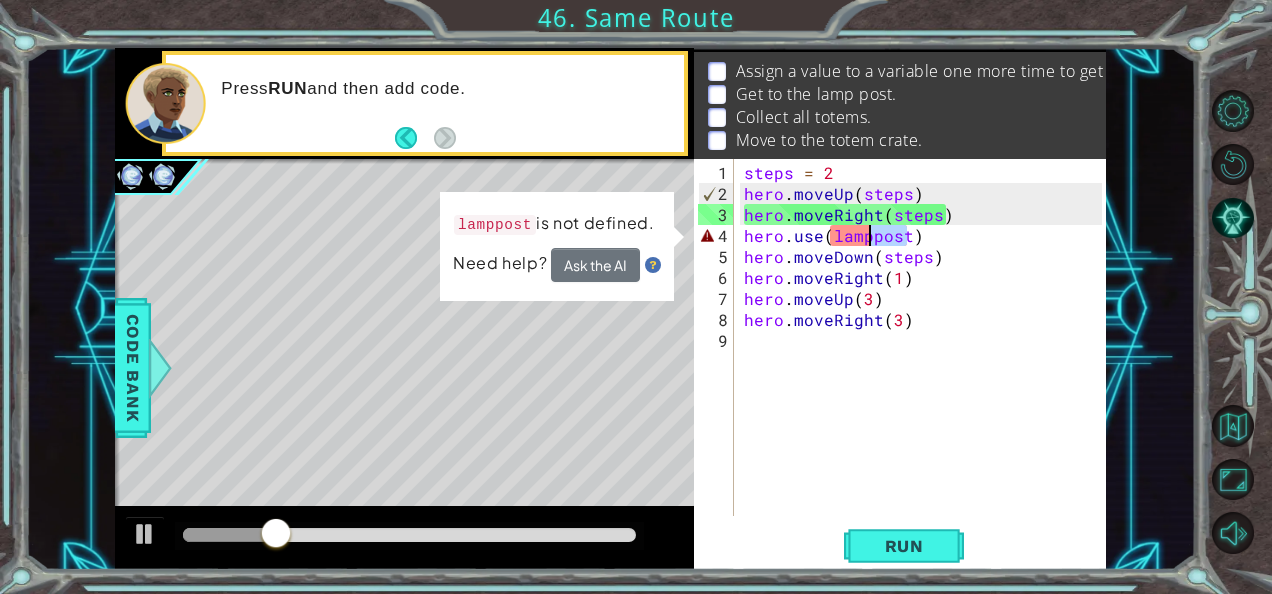 type on "hero.use(lamp)" 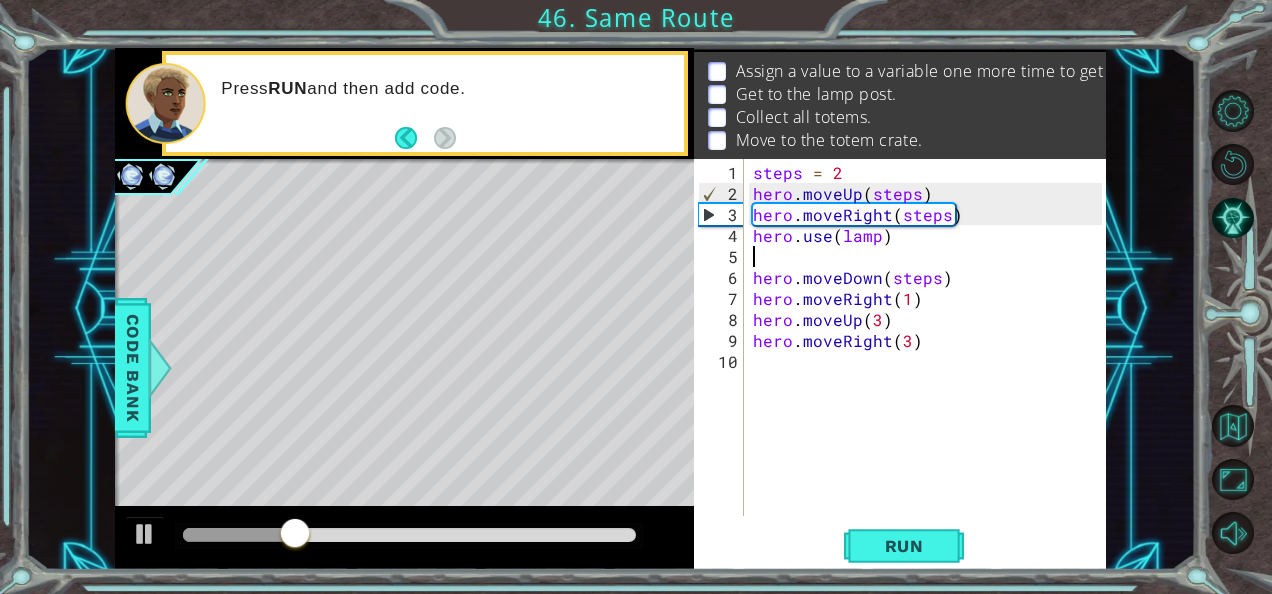 scroll, scrollTop: 0, scrollLeft: 0, axis: both 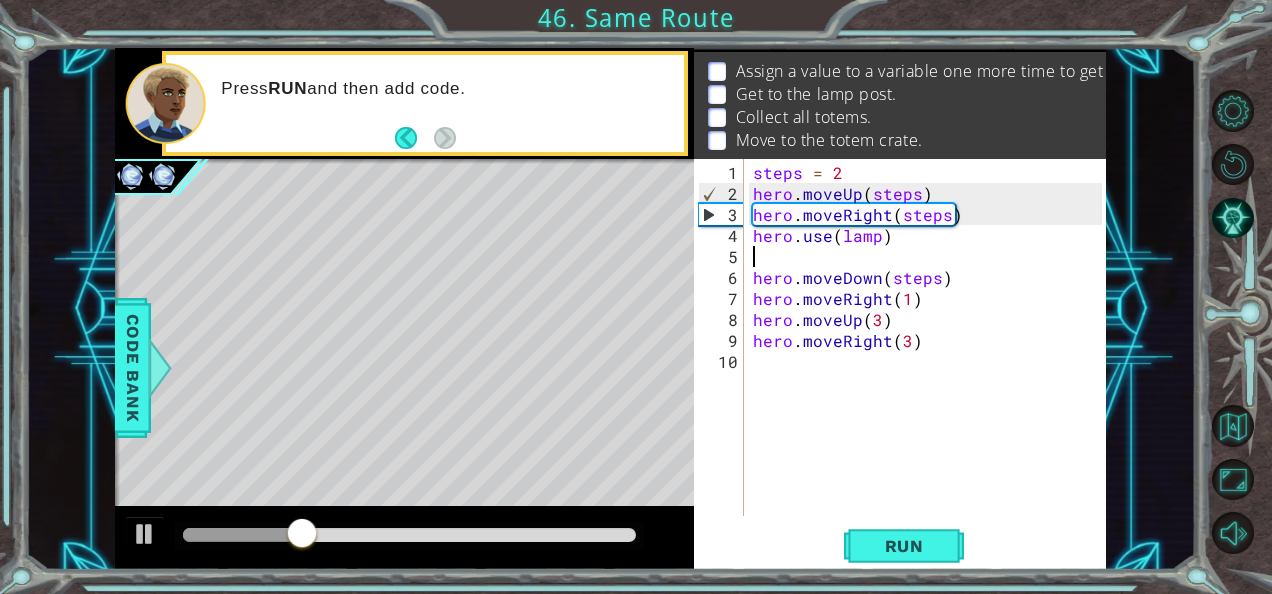 type on "hero.use(lamp)" 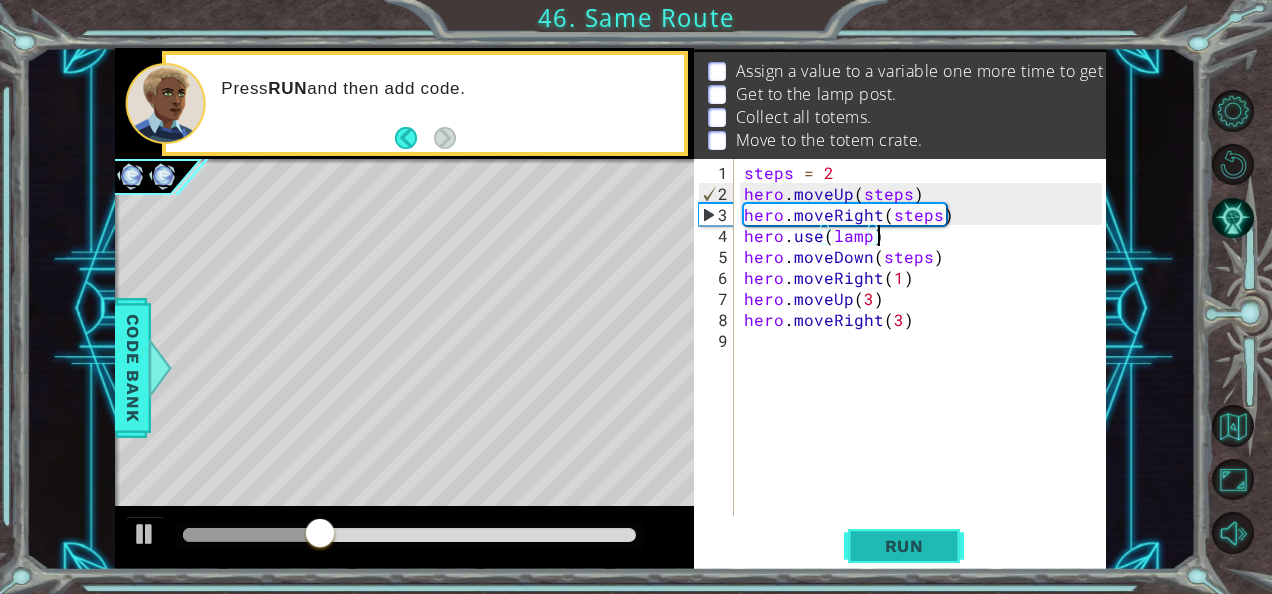 click on "Run" at bounding box center [904, 546] 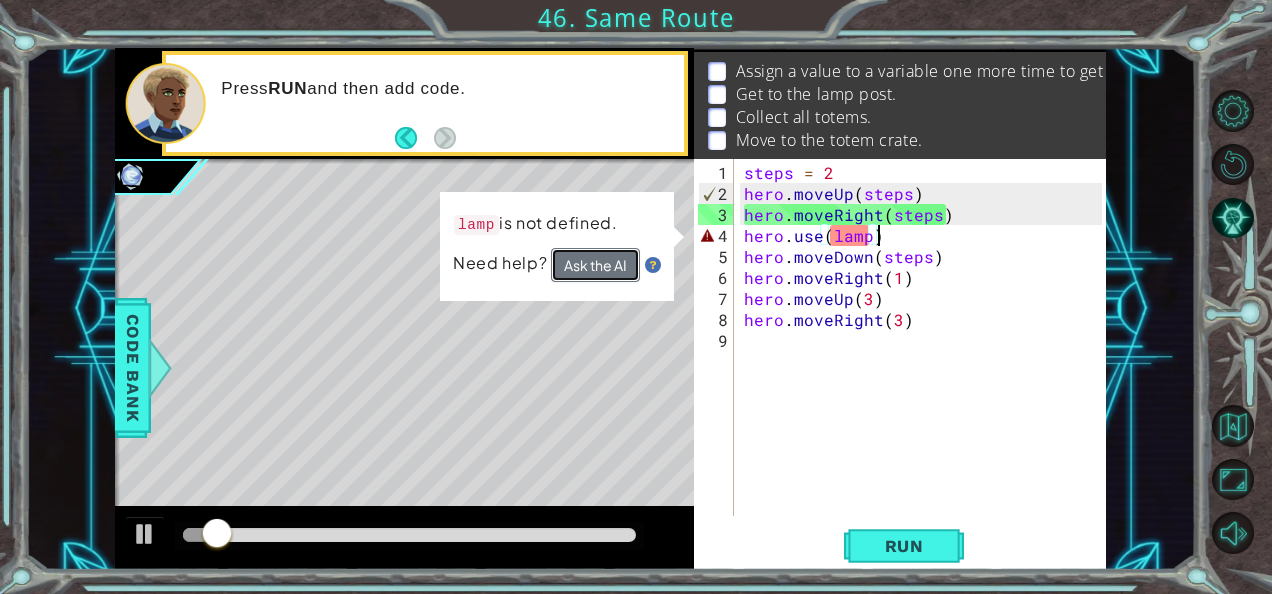 click on "Ask the AI" at bounding box center (595, 265) 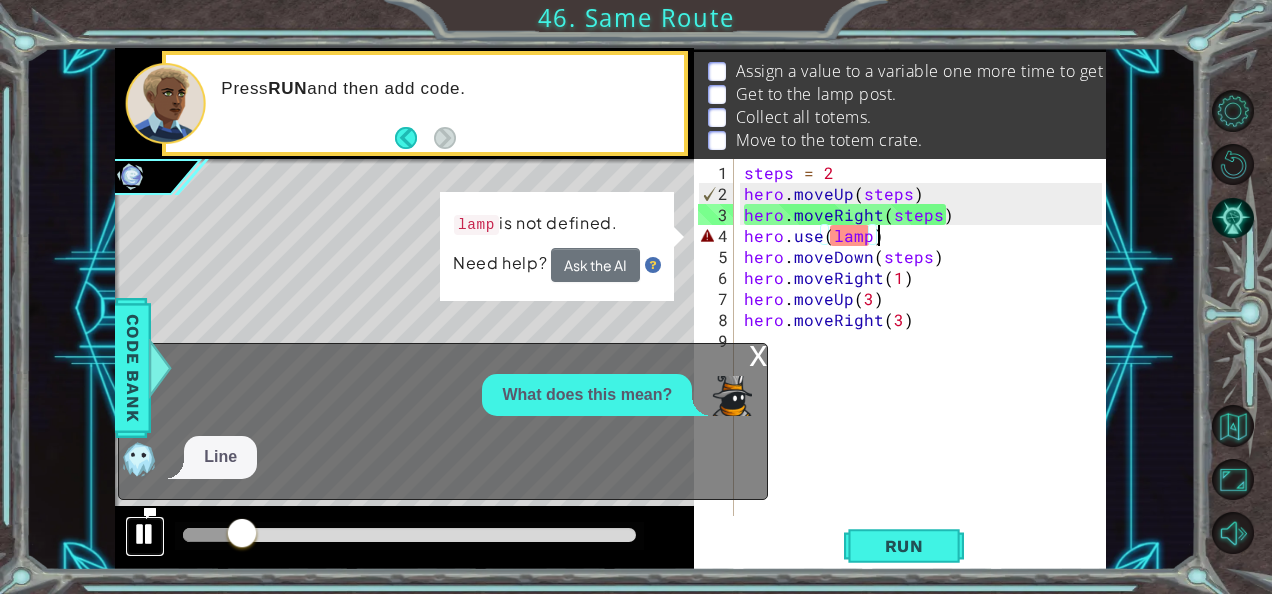 click at bounding box center [145, 534] 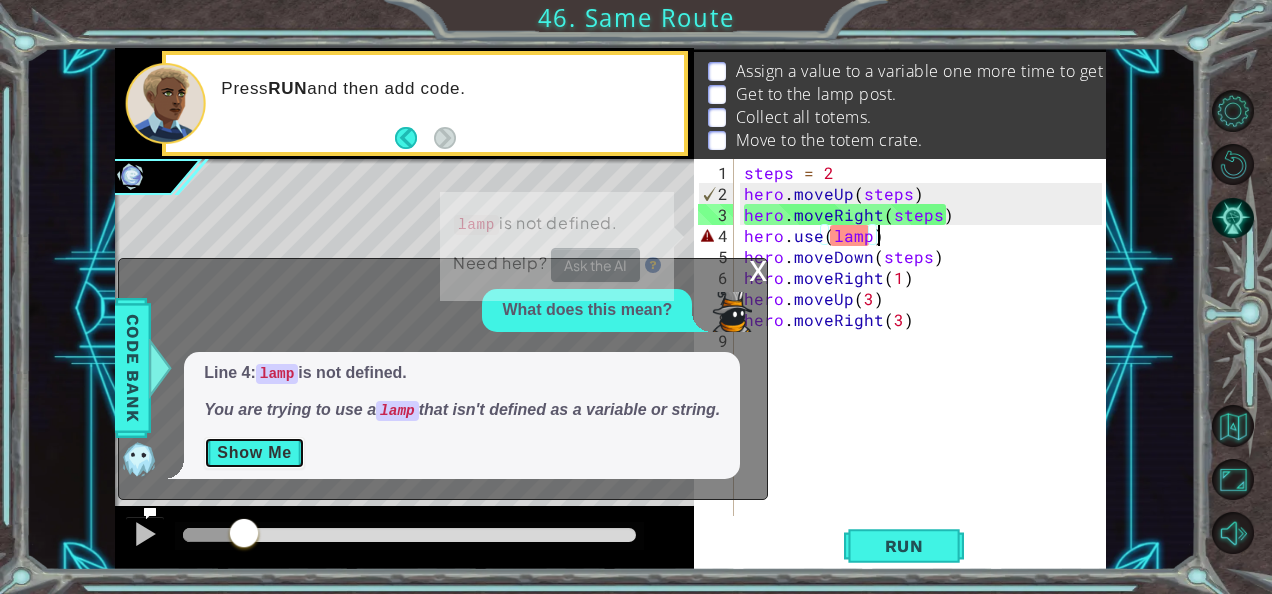 click on "Show Me" at bounding box center (254, 453) 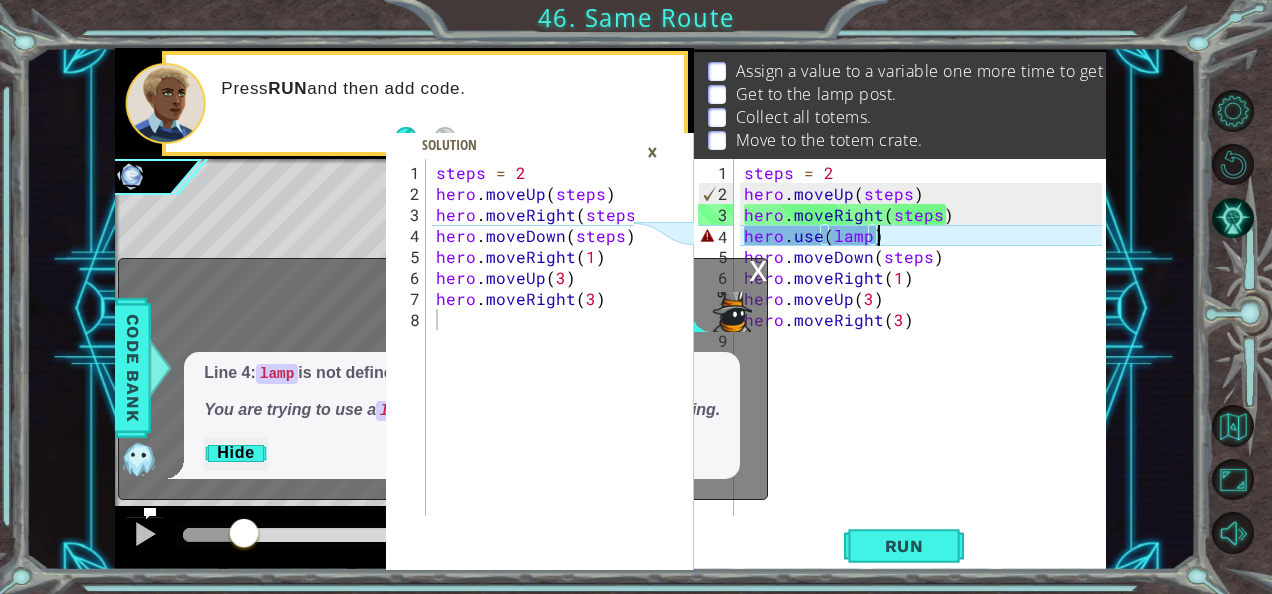 type 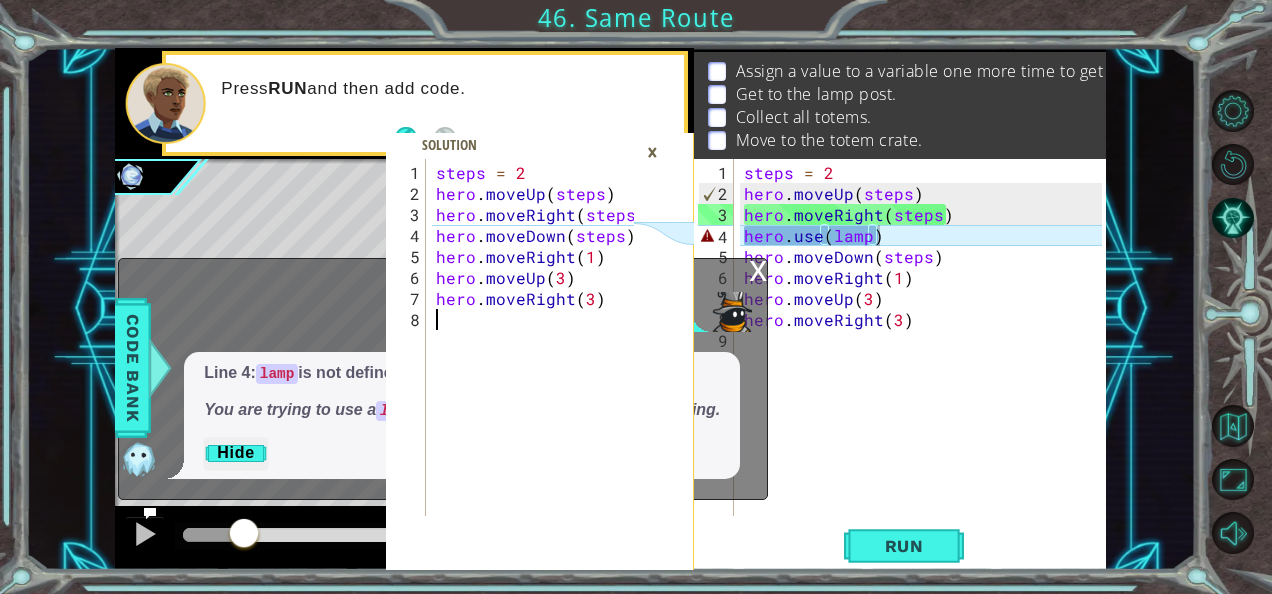 click on "steps   =   2 hero . moveUp ( steps ) hero . moveRight ( steps ) hero . moveDown ( steps ) hero . moveRight ( 1 ) hero . moveUp ( 3 ) hero . moveRight ( 3 )" at bounding box center (538, 361) 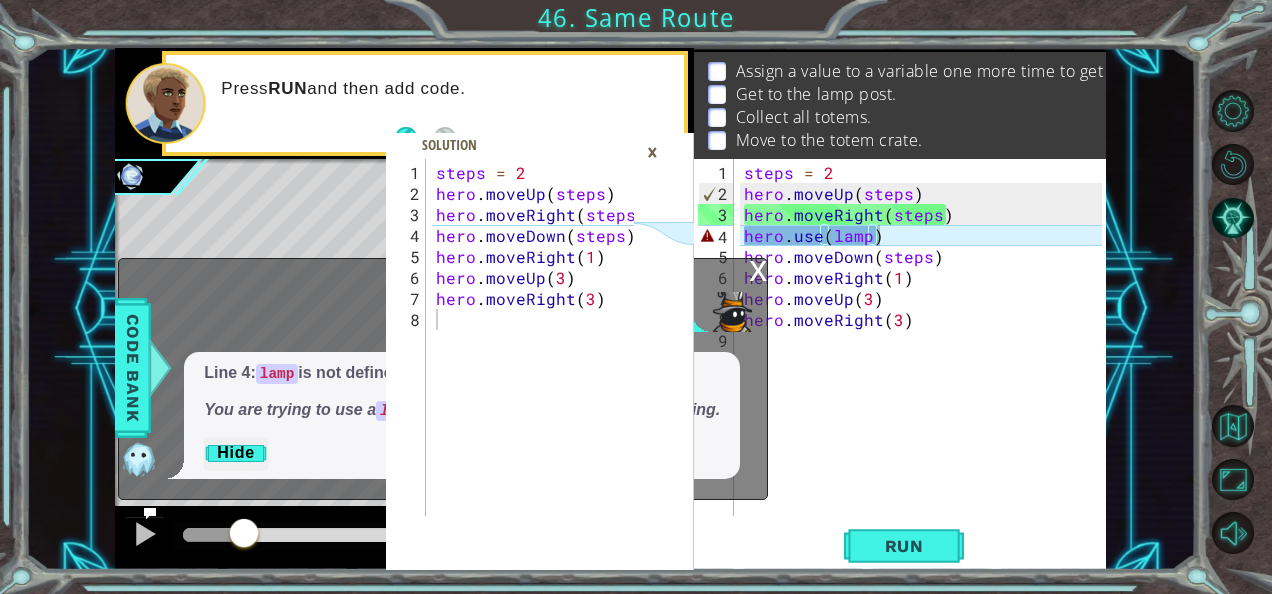 click on "×" at bounding box center (652, 152) 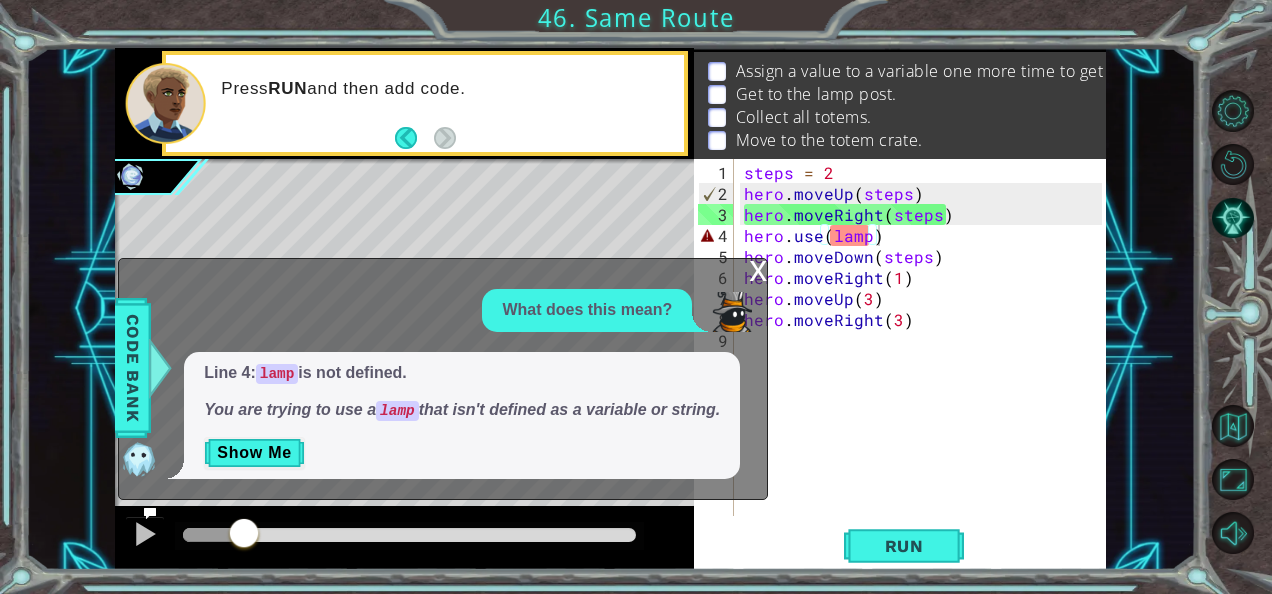 click on "What does this mean?" at bounding box center [438, 310] 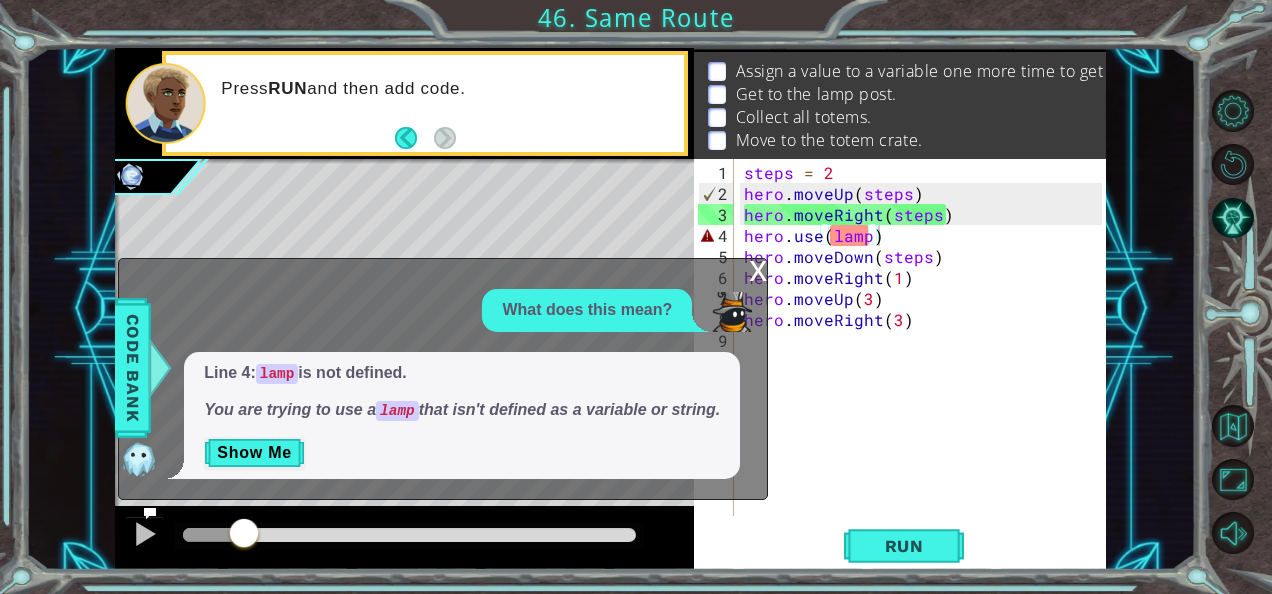 click on "x" at bounding box center [758, 269] 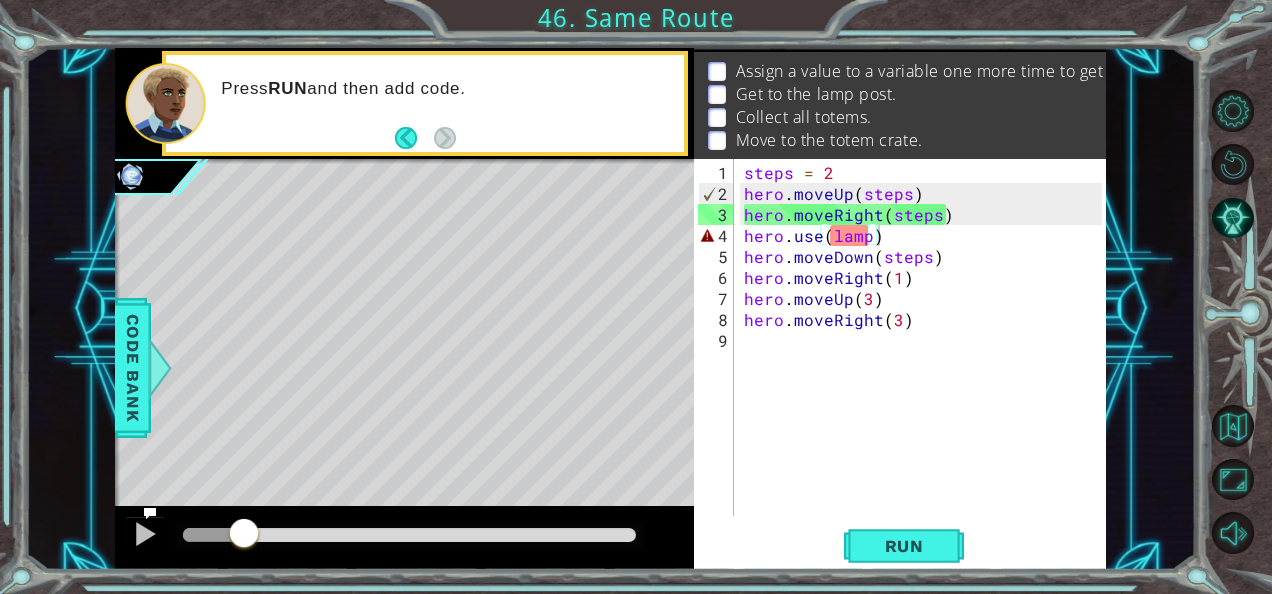 click on "steps   =   2 hero . moveUp ( steps ) hero . moveRight ( steps ) hero . use ( lamp ) hero . moveDown ( steps ) hero . moveRight ( 1 ) hero . moveUp ( 3 ) hero . moveRight ( 3 )" at bounding box center [926, 361] 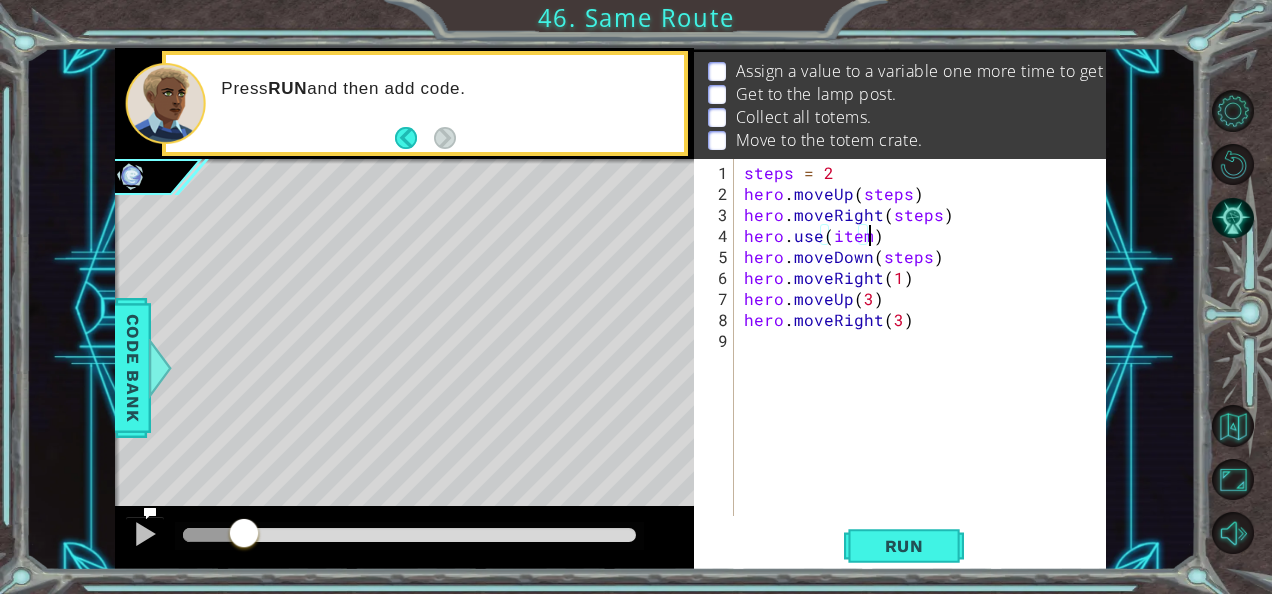scroll, scrollTop: 0, scrollLeft: 7, axis: horizontal 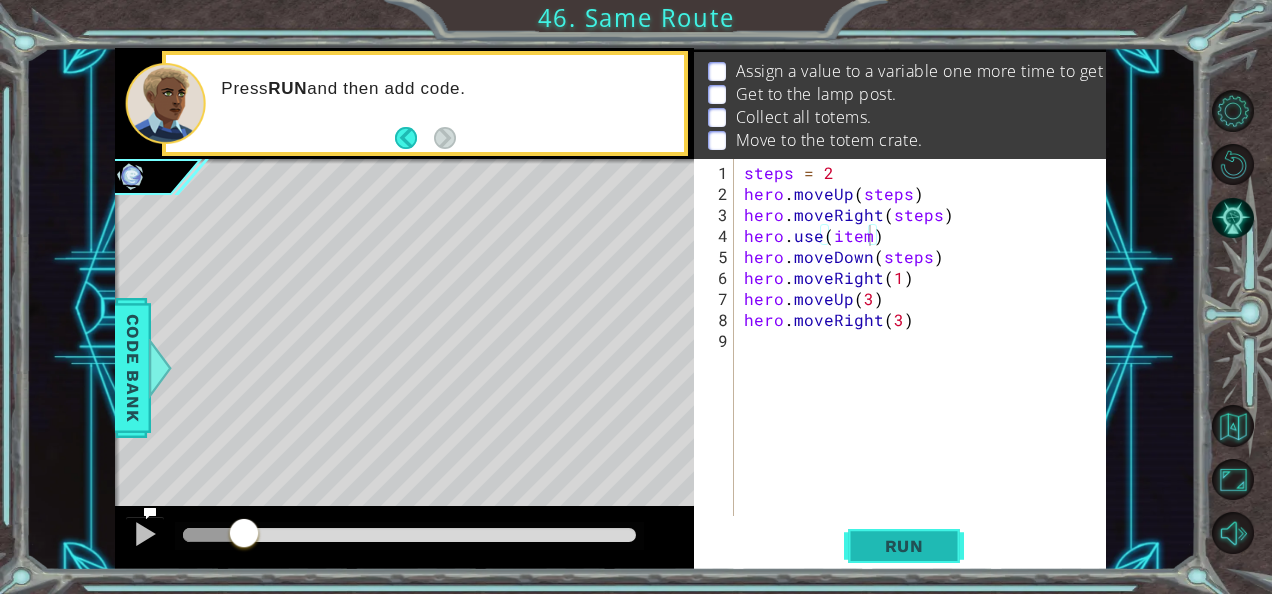 click on "Run" at bounding box center [904, 546] 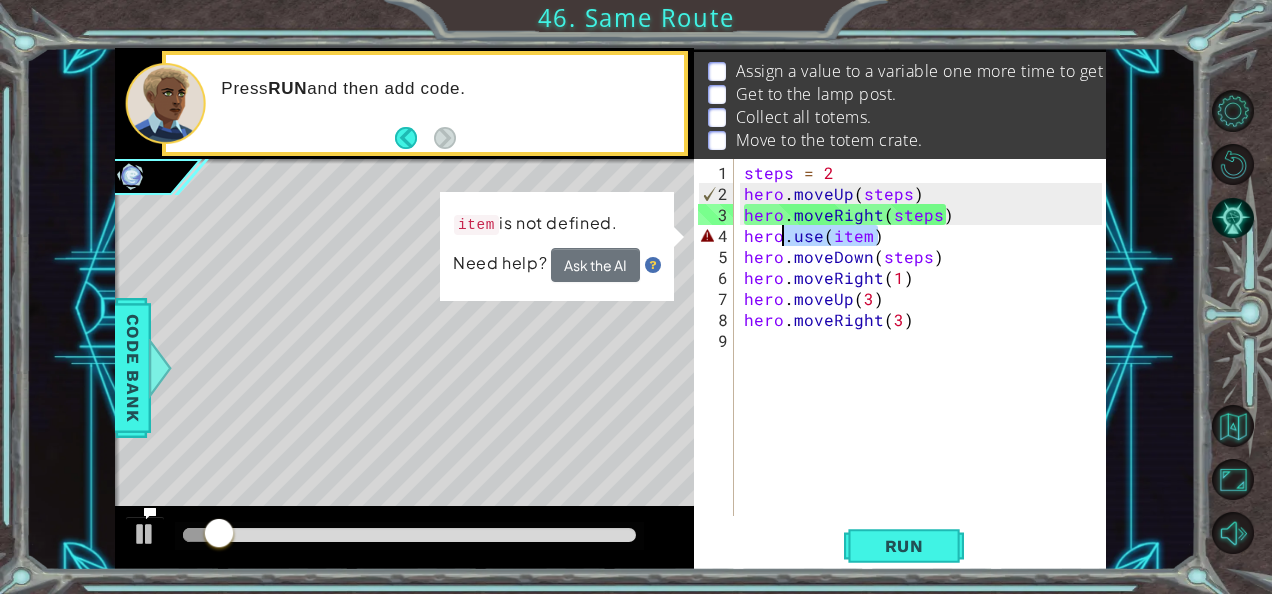 drag, startPoint x: 880, startPoint y: 237, endPoint x: 791, endPoint y: 234, distance: 89.050545 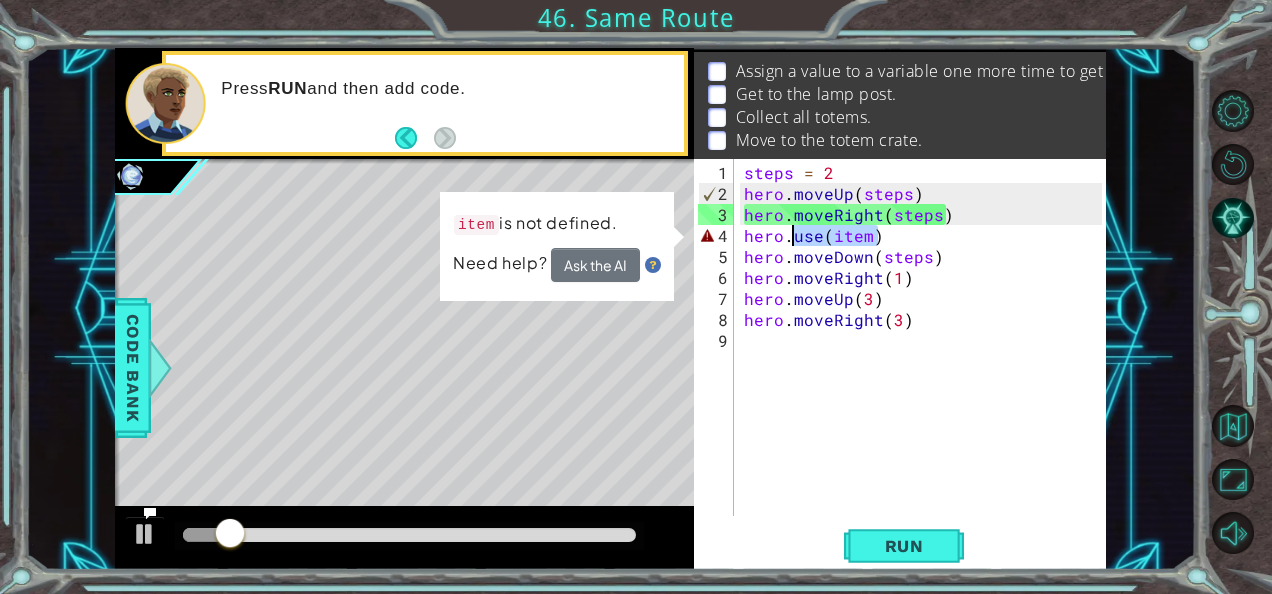 click on "steps   =   2 hero . moveUp ( steps ) hero . moveRight ( steps ) hero . use ( item ) hero . moveDown ( steps ) hero . moveRight ( 1 ) hero . moveUp ( 3 ) hero . moveRight ( 3 )" at bounding box center [921, 337] 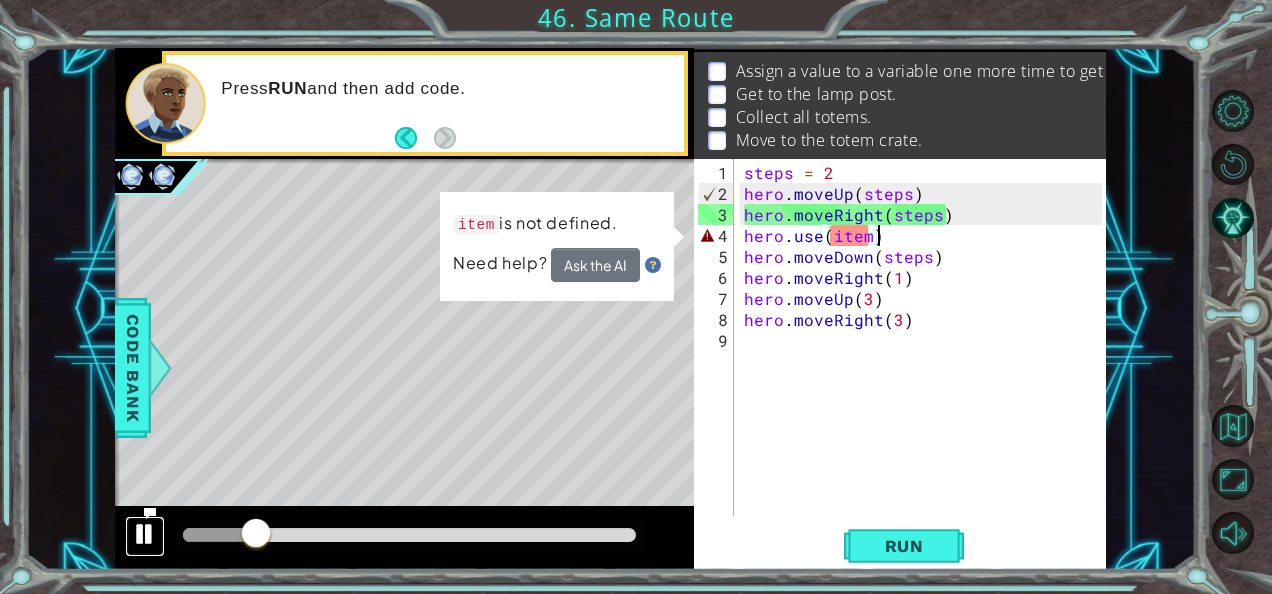 click at bounding box center [145, 534] 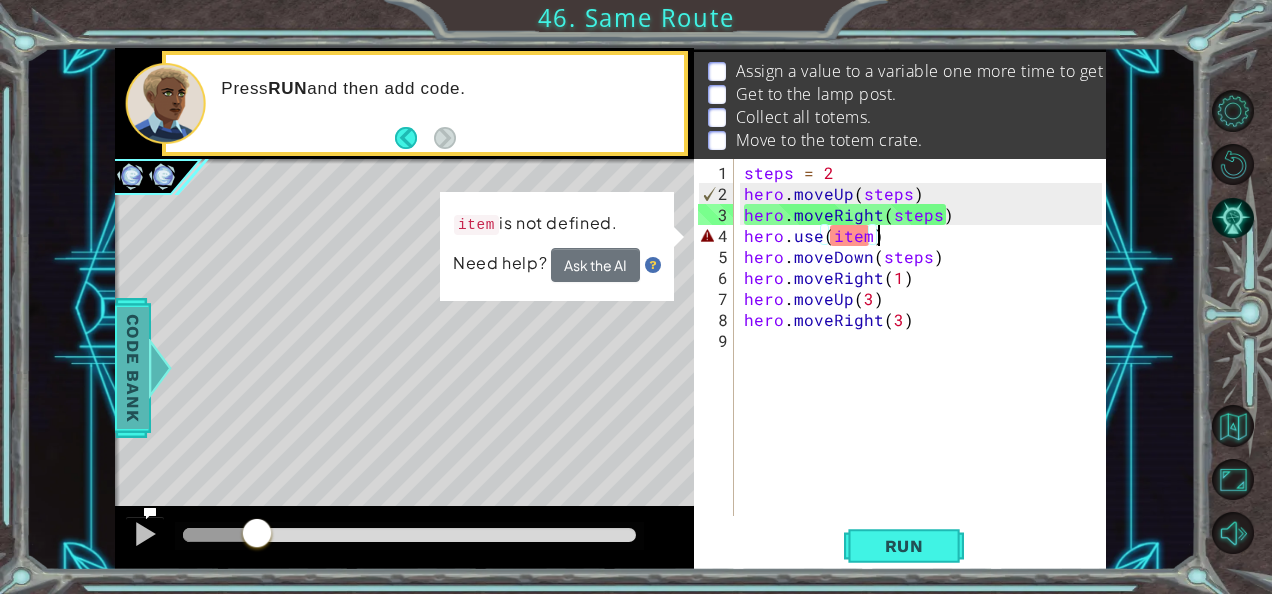 click on "Code Bank" at bounding box center (133, 368) 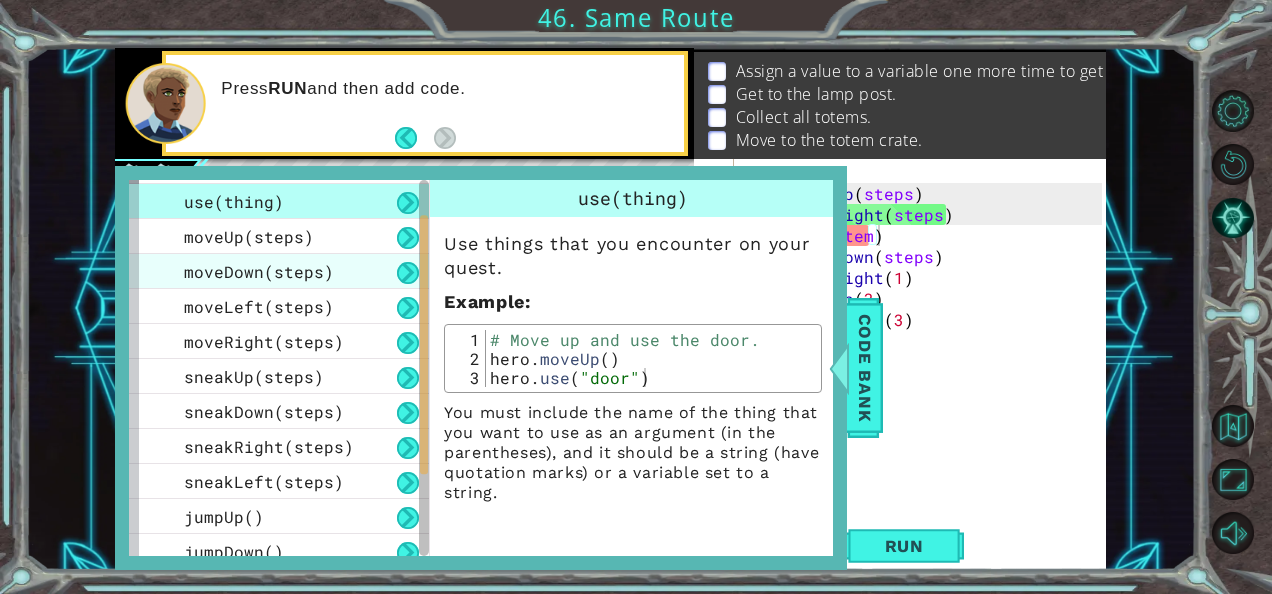 scroll, scrollTop: 0, scrollLeft: 0, axis: both 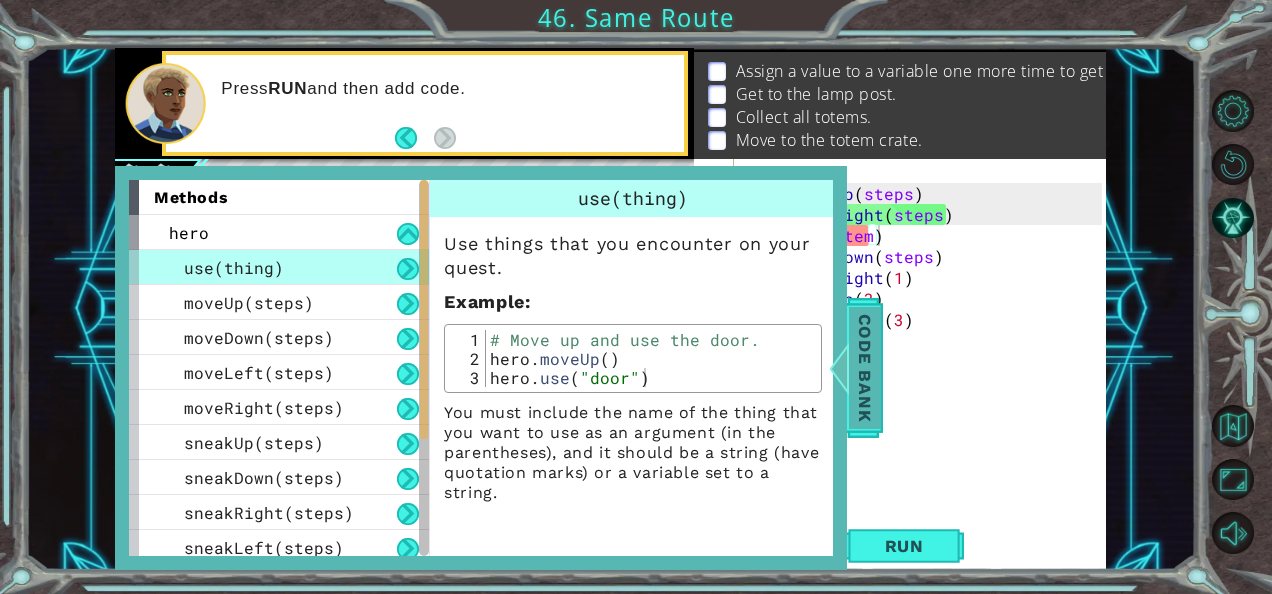 click on "Code Bank" at bounding box center (865, 368) 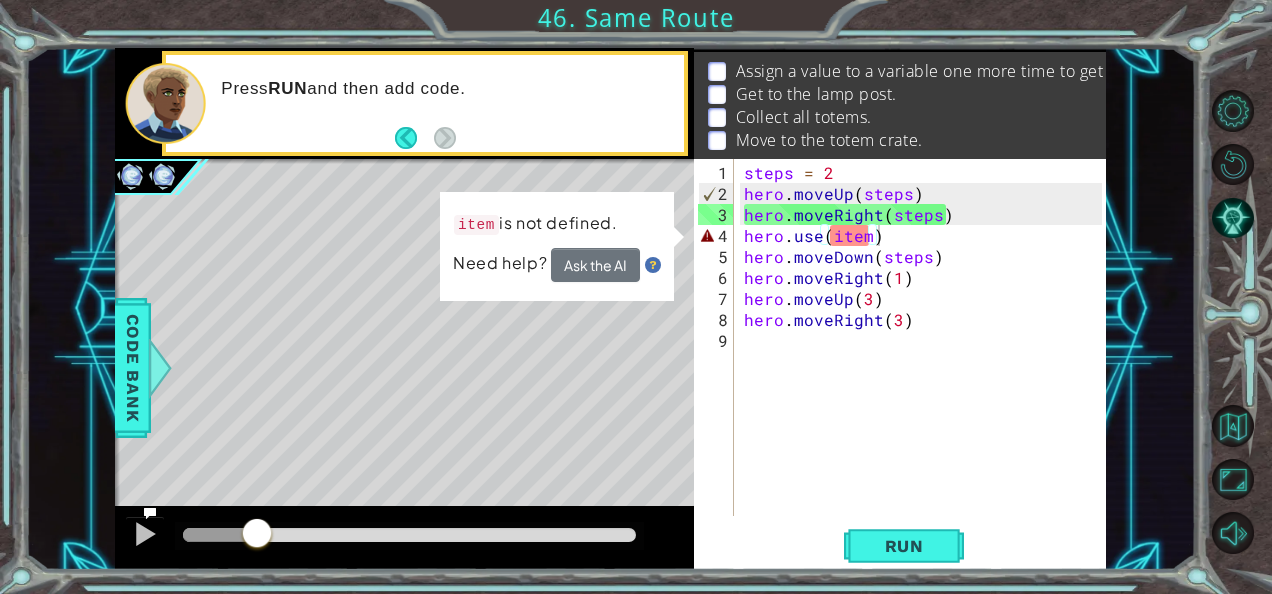 click on "steps   =   2 hero . moveUp ( steps ) hero . moveRight ( steps ) hero . use ( item ) hero . moveDown ( steps ) hero . moveRight ( 1 ) hero . moveUp ( 3 ) hero . moveRight ( 3 )" at bounding box center (926, 361) 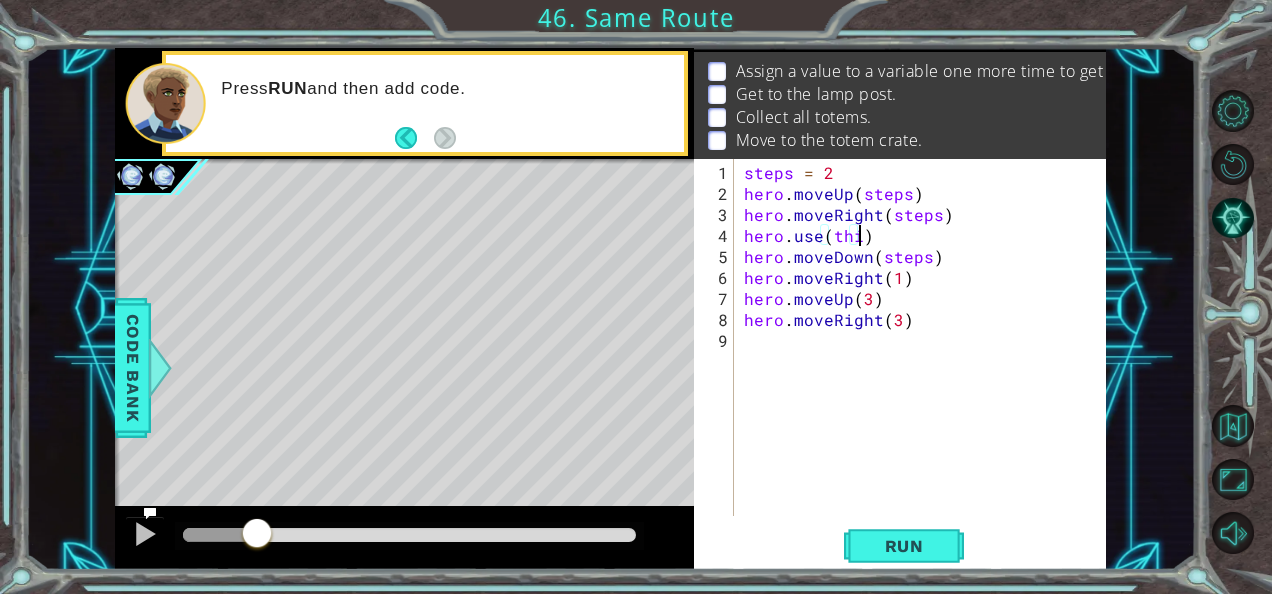 type on "hero.use(thing)" 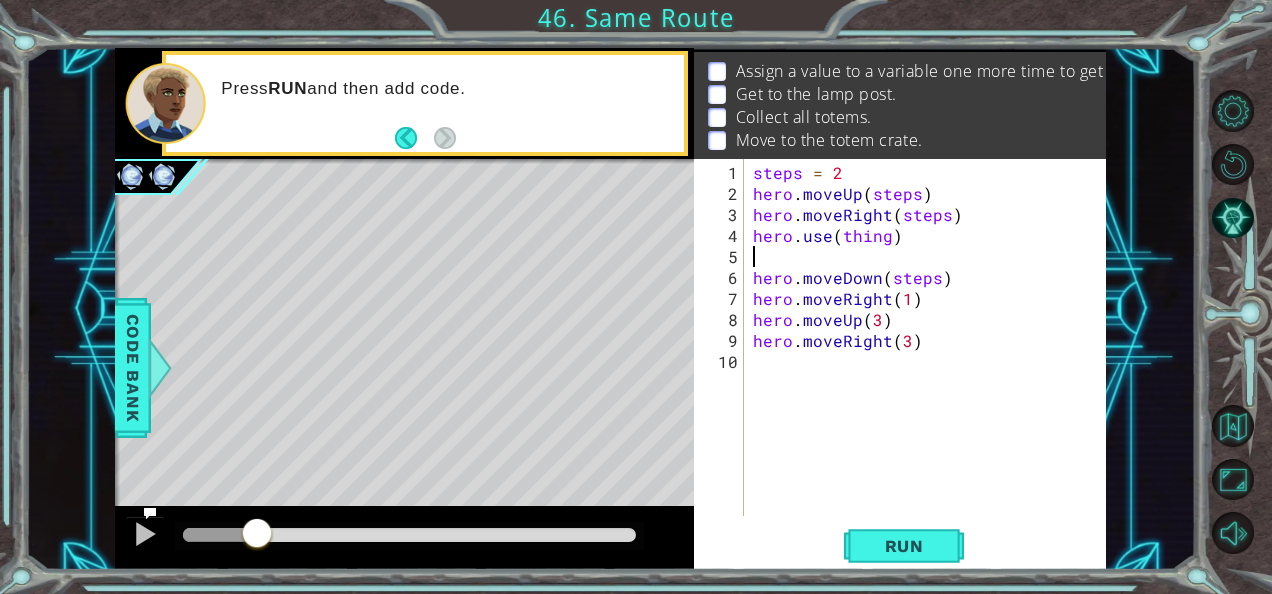 scroll, scrollTop: 0, scrollLeft: 0, axis: both 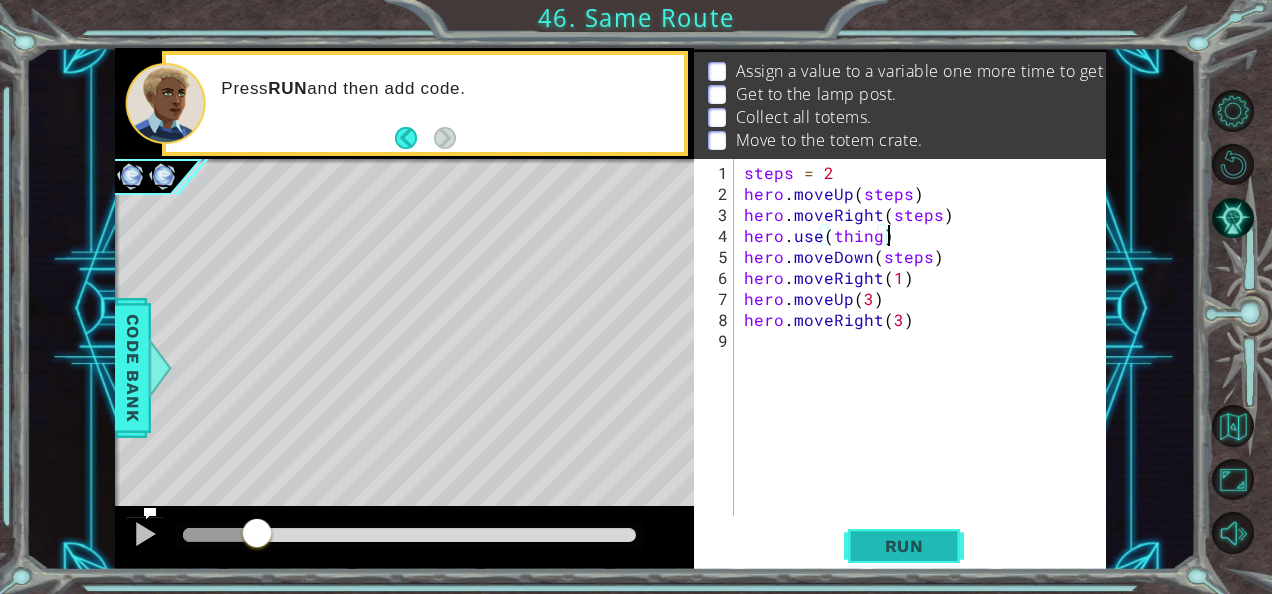 click on "Run" at bounding box center (904, 546) 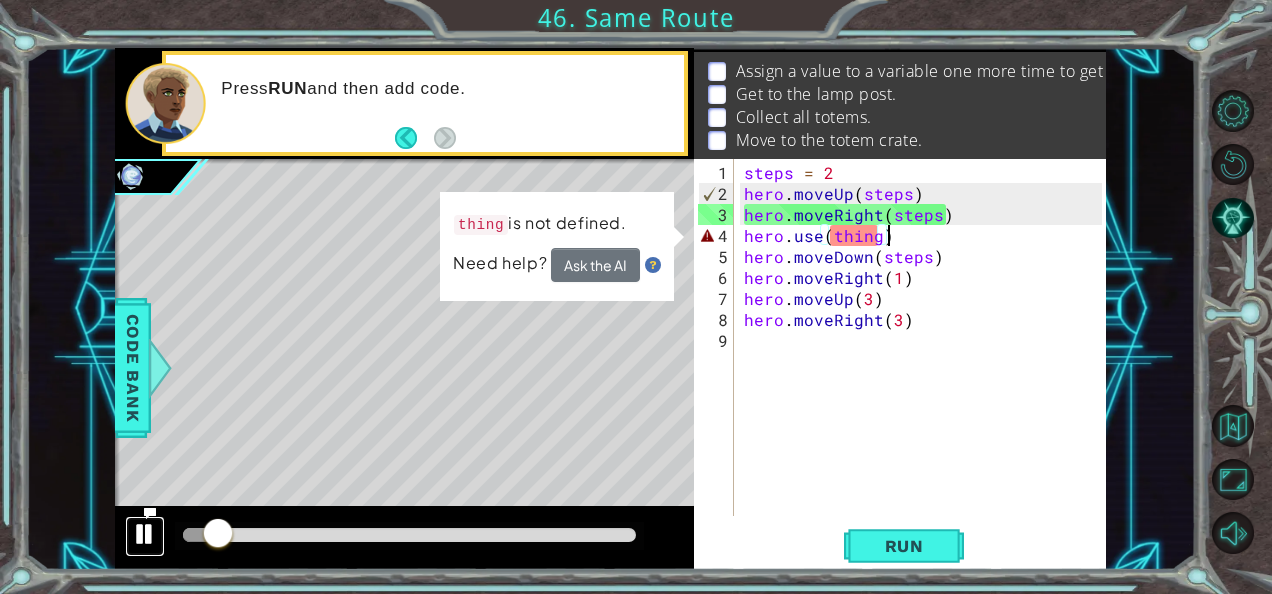 click at bounding box center [145, 534] 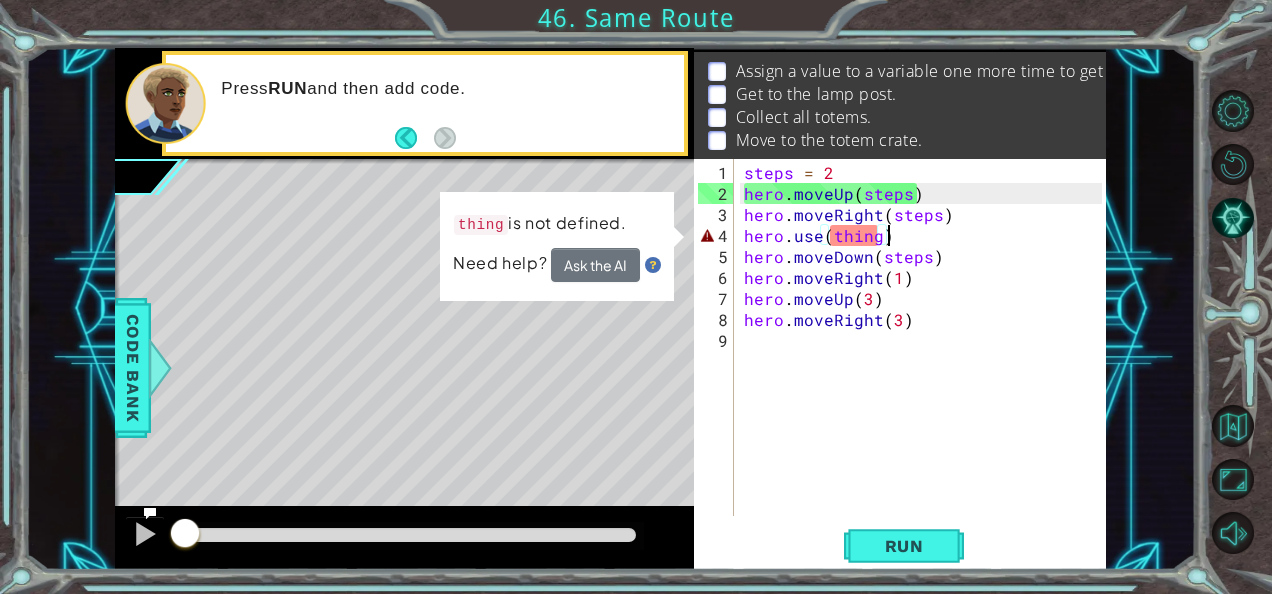 drag, startPoint x: 218, startPoint y: 533, endPoint x: 75, endPoint y: 518, distance: 143.78456 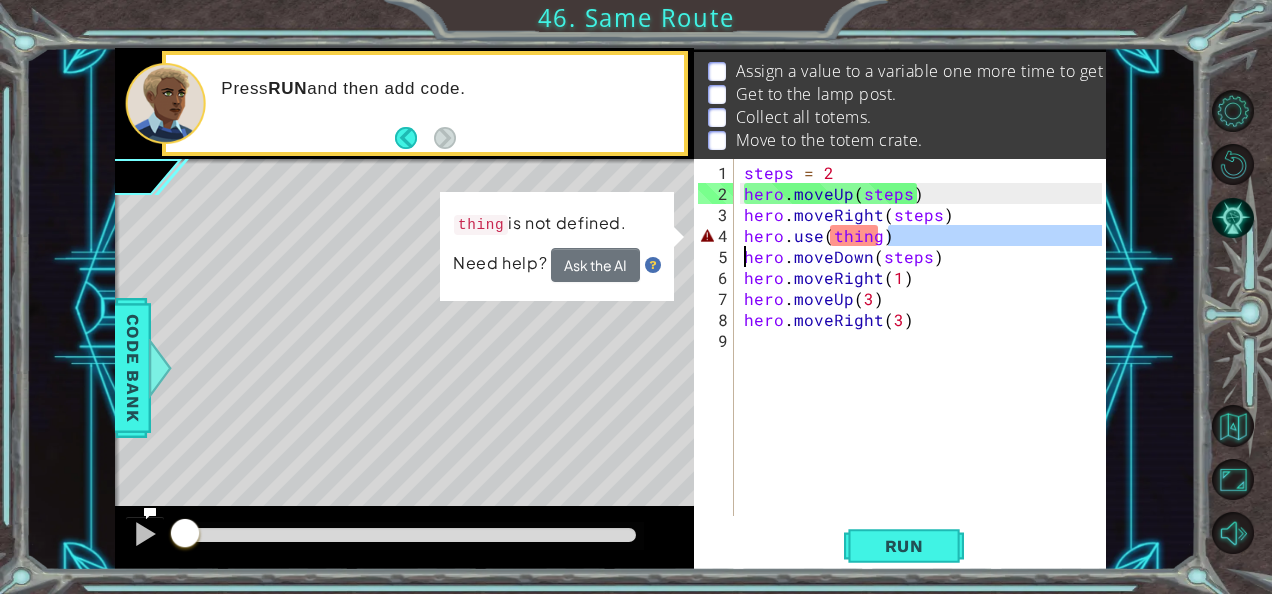 drag, startPoint x: 900, startPoint y: 240, endPoint x: 687, endPoint y: 264, distance: 214.34785 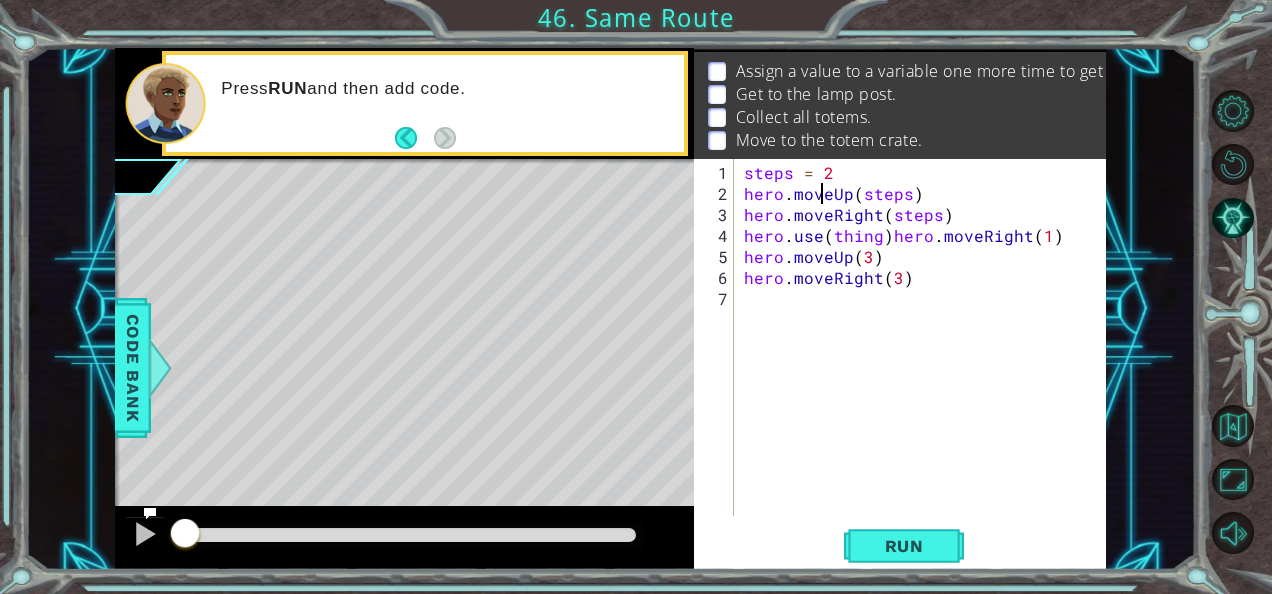 click on "steps   =   2 hero . moveUp ( steps ) hero . moveRight ( steps ) hero . use ( thing ) hero . moveRight ( 1 ) hero . moveUp ( 3 ) hero . moveRight ( 3 )" at bounding box center (926, 361) 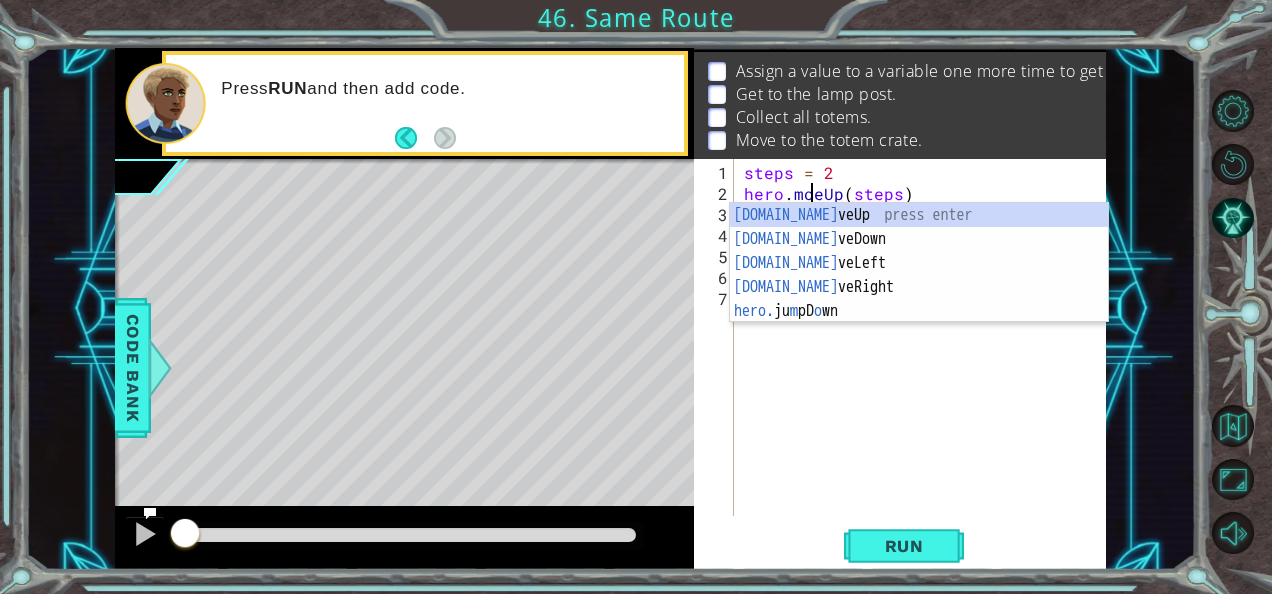 type on "hero.moveUp(steps)" 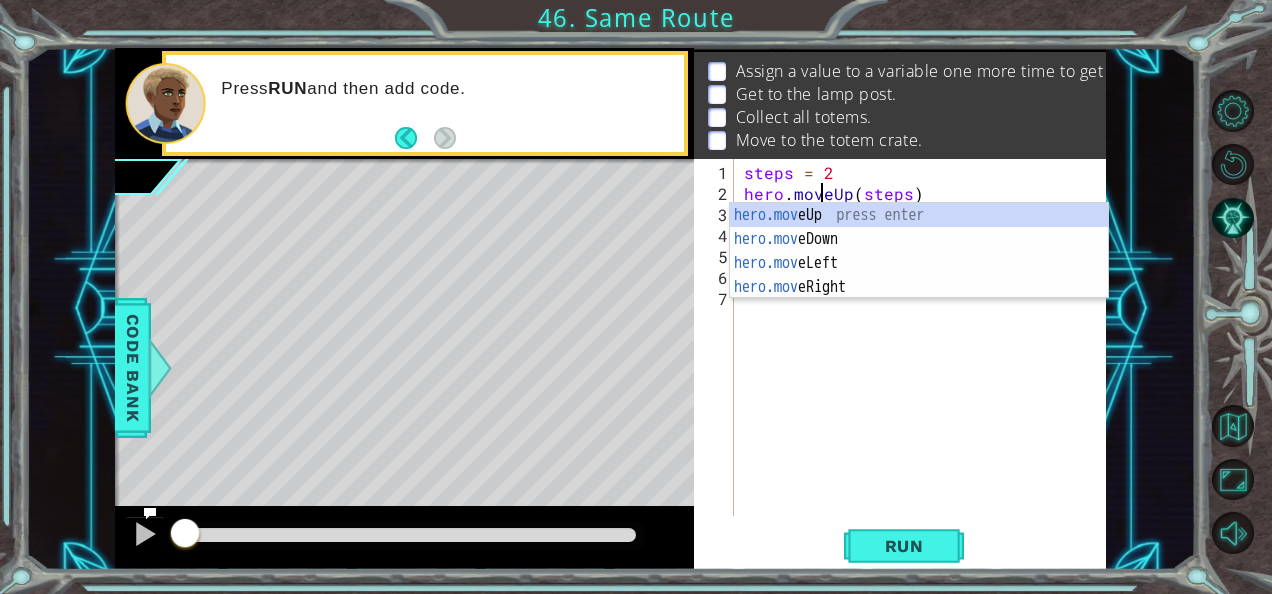 click on "steps   =   2 hero . moveUp ( steps ) hero . moveRight ( steps ) hero . use ( thing ) hero . moveRight ( 1 ) hero . moveUp ( 3 ) hero . moveRight ( 3 )" at bounding box center [926, 361] 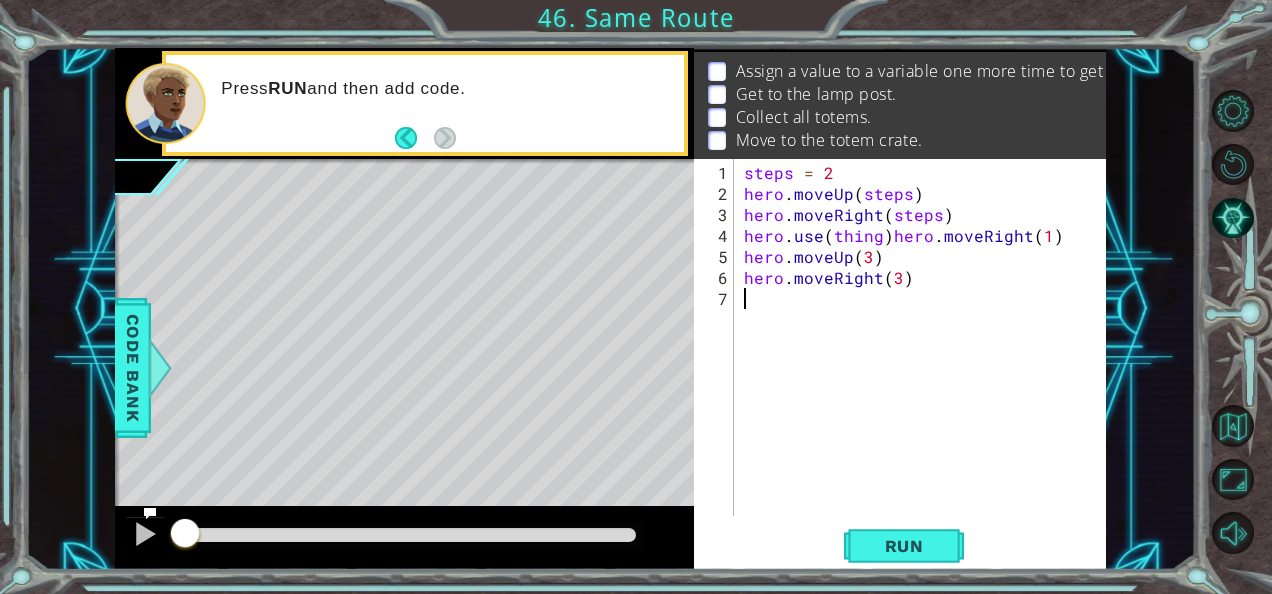 scroll, scrollTop: 0, scrollLeft: 0, axis: both 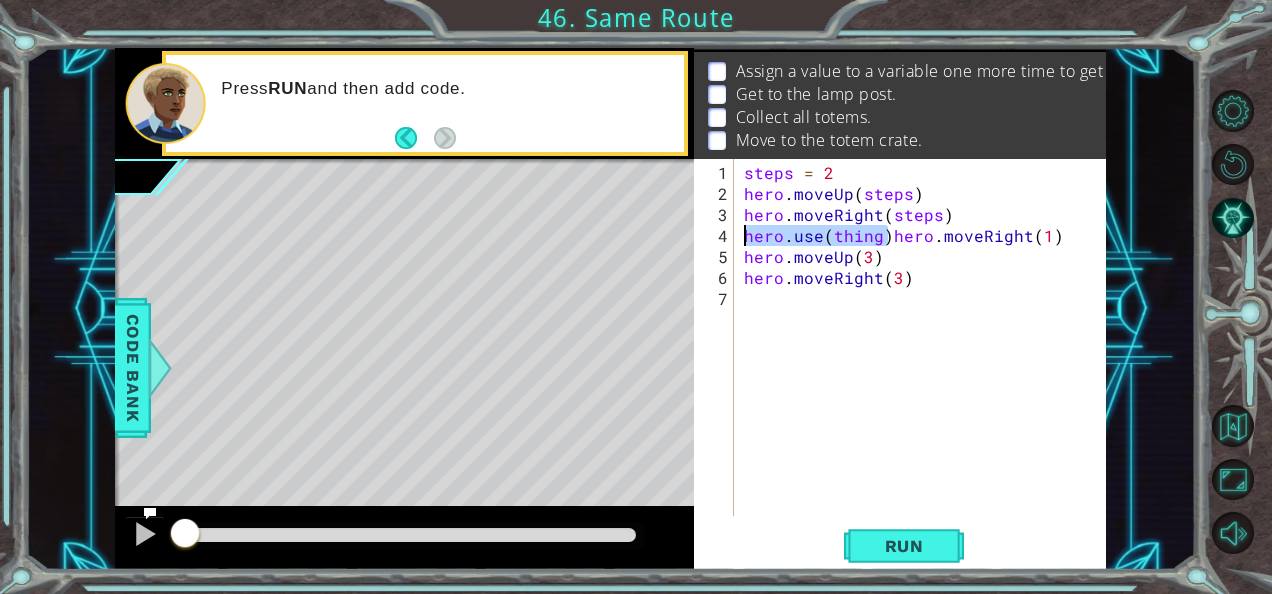drag, startPoint x: 885, startPoint y: 242, endPoint x: 738, endPoint y: 234, distance: 147.21753 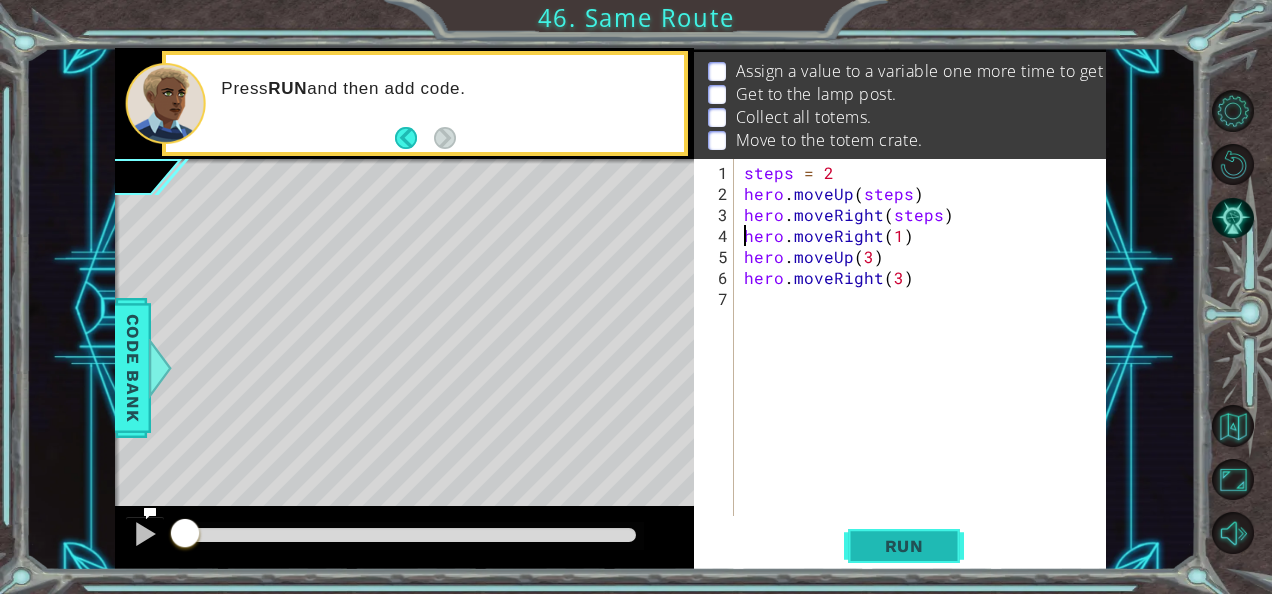 click on "Run" at bounding box center (904, 545) 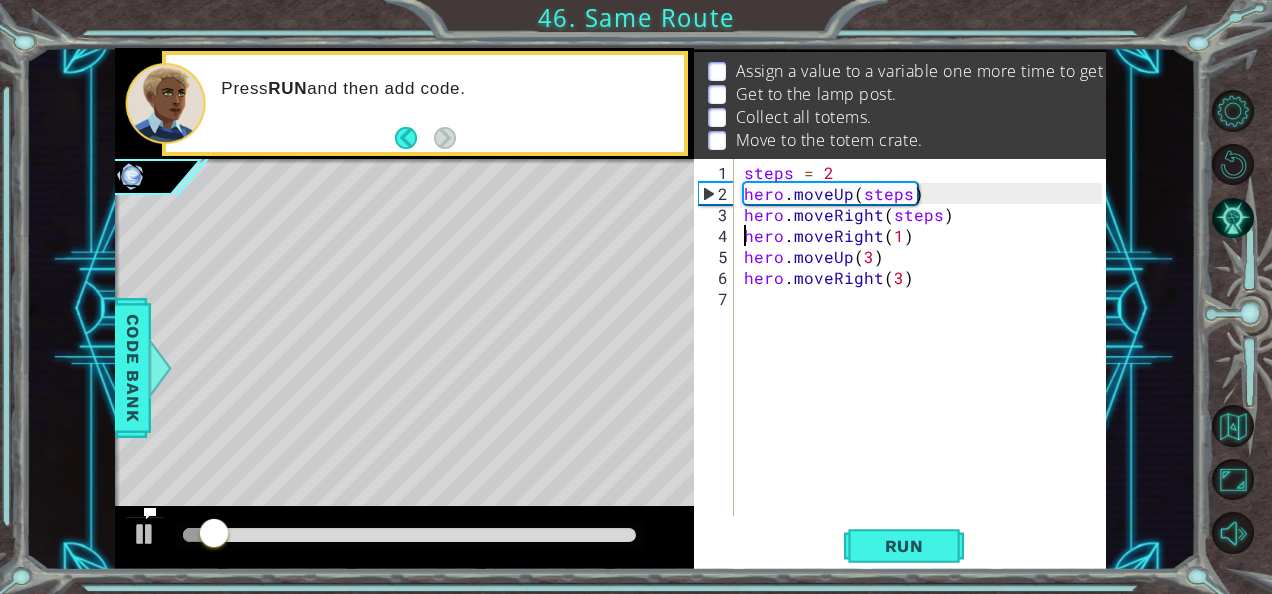 click at bounding box center (577, 453) 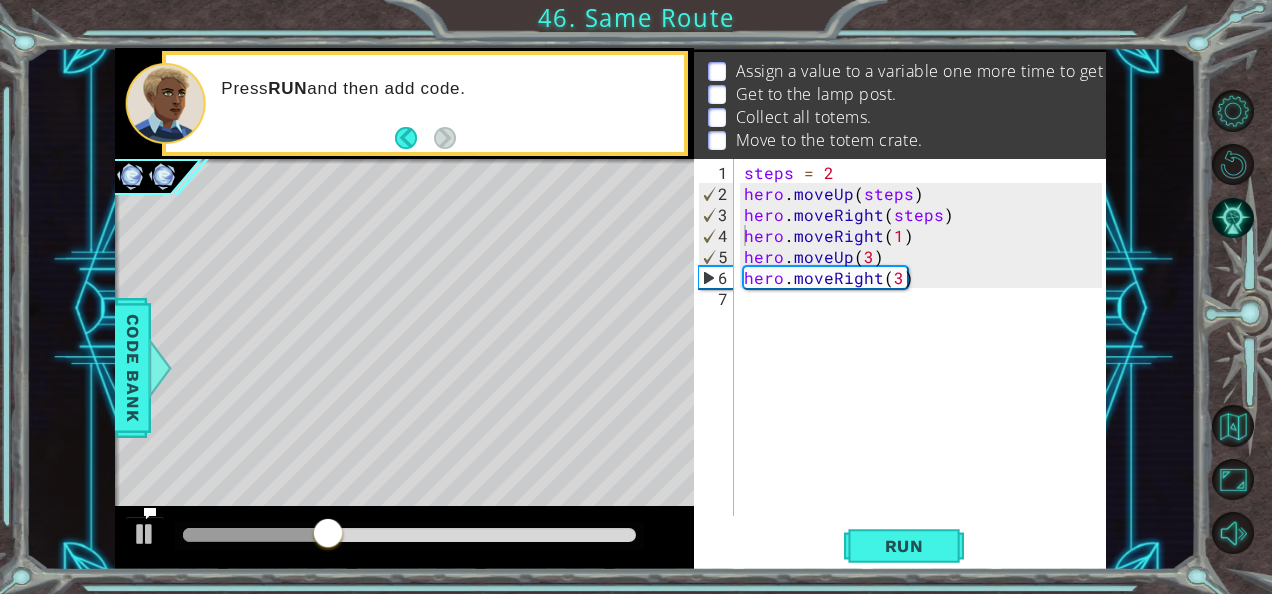 click on "steps   =   2 hero . moveUp ( steps ) hero . moveRight ( steps ) hero . moveRight ( 1 ) hero . moveUp ( 3 ) hero . moveRight ( 3 )" at bounding box center [926, 361] 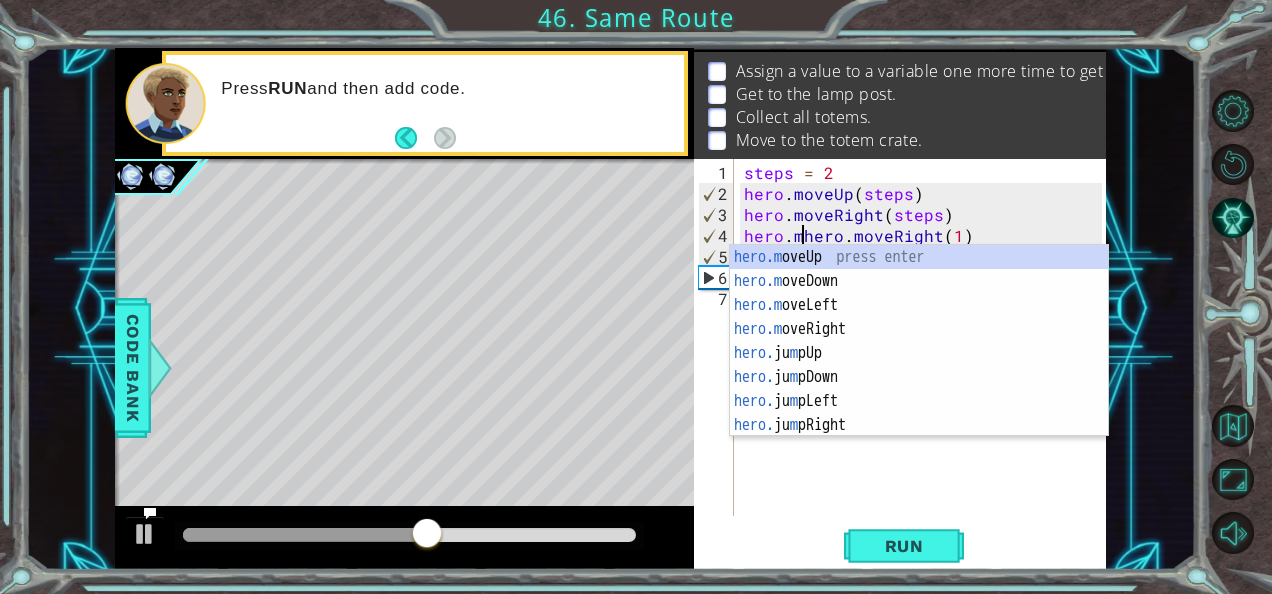 scroll, scrollTop: 0, scrollLeft: 4, axis: horizontal 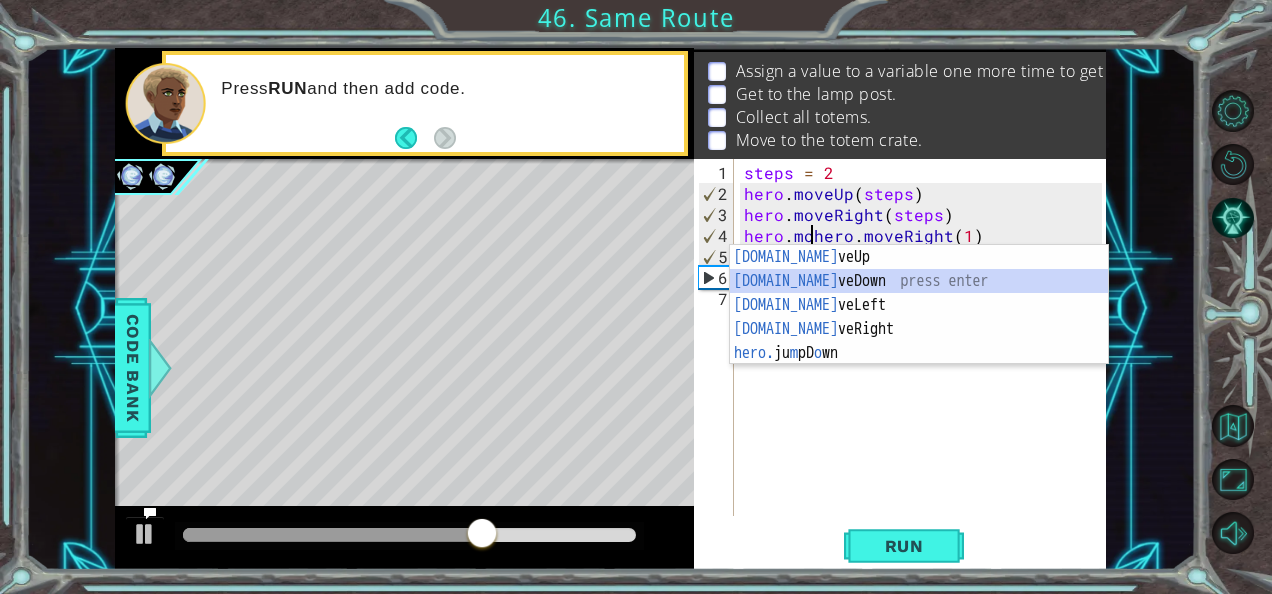 click on "[DOMAIN_NAME] veUp press enter [DOMAIN_NAME] veDown press enter [DOMAIN_NAME] veLeft press enter [DOMAIN_NAME] veRight press enter hero. ju m pD o wn press enter" at bounding box center [919, 329] 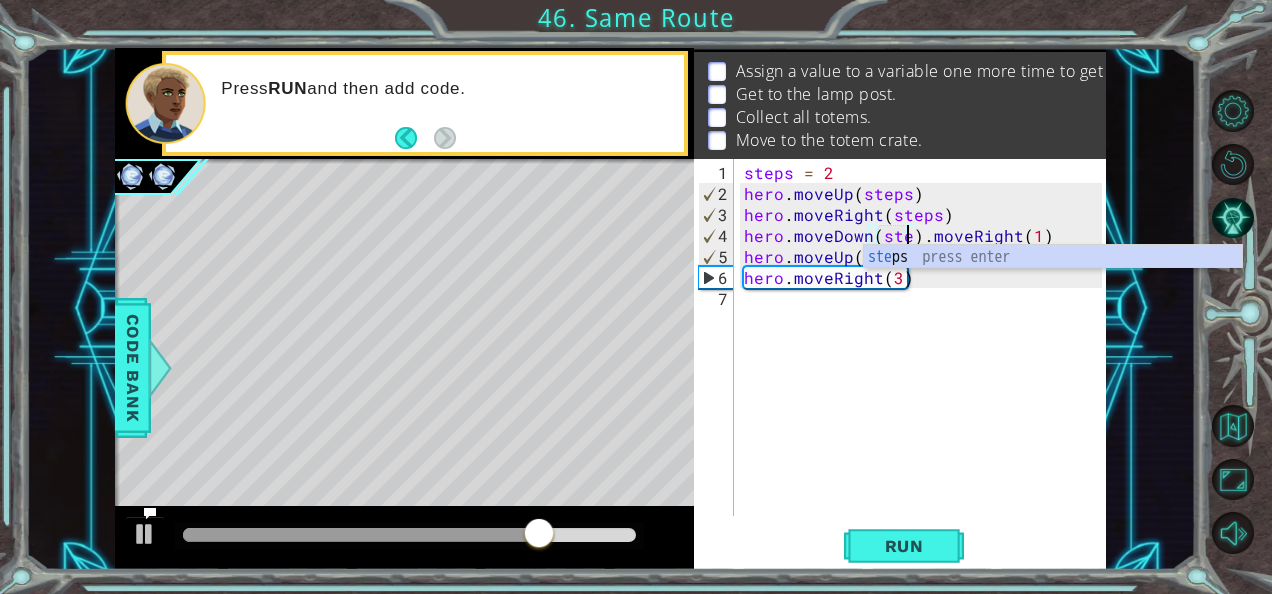 scroll, scrollTop: 0, scrollLeft: 10, axis: horizontal 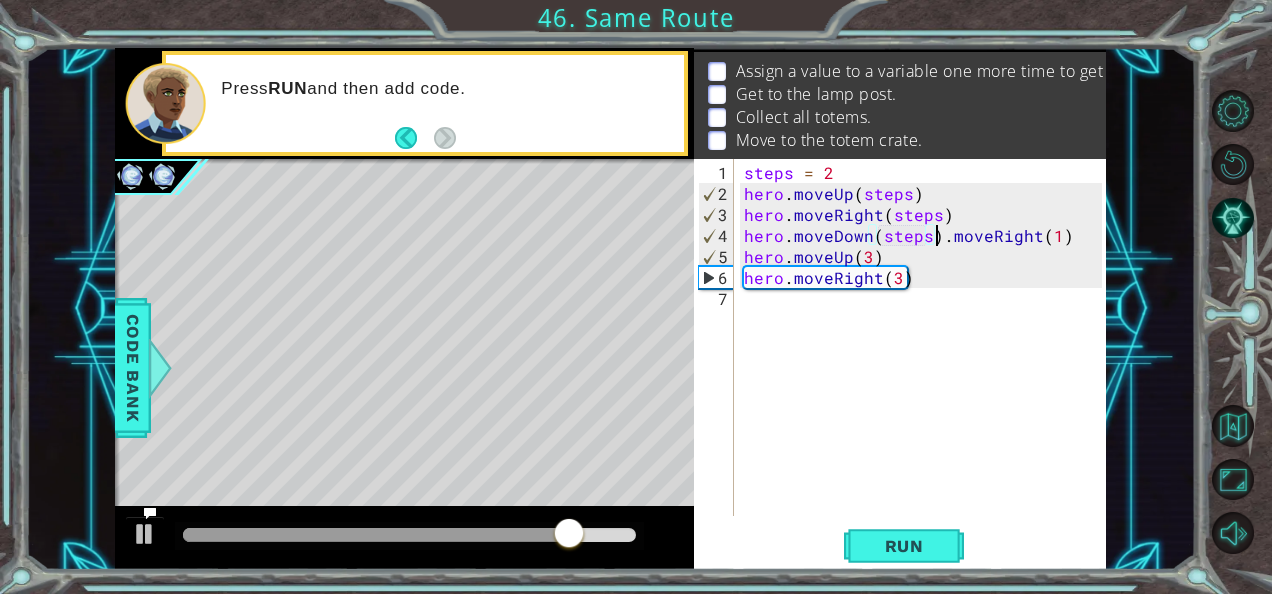 click on "steps   =   2 hero . moveUp ( steps ) hero . moveRight ( steps ) hero . moveDown ( steps ) . moveRight ( 1 ) hero . moveUp ( 3 ) hero . moveRight ( 3 )" at bounding box center [926, 361] 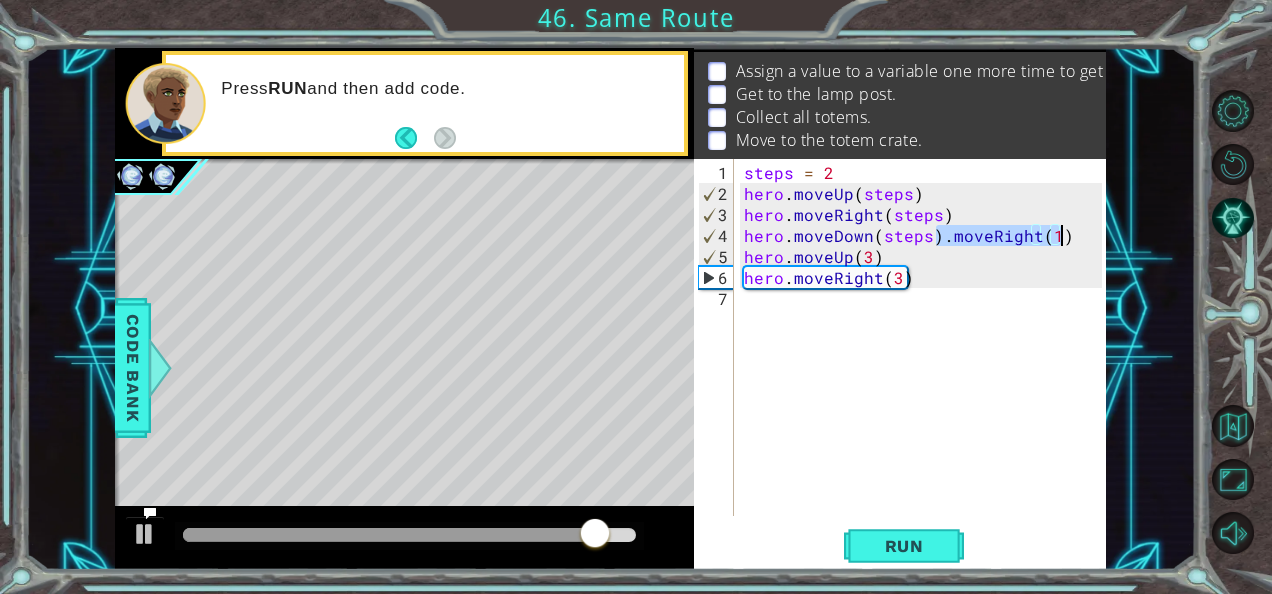 drag, startPoint x: 938, startPoint y: 234, endPoint x: 1060, endPoint y: 234, distance: 122 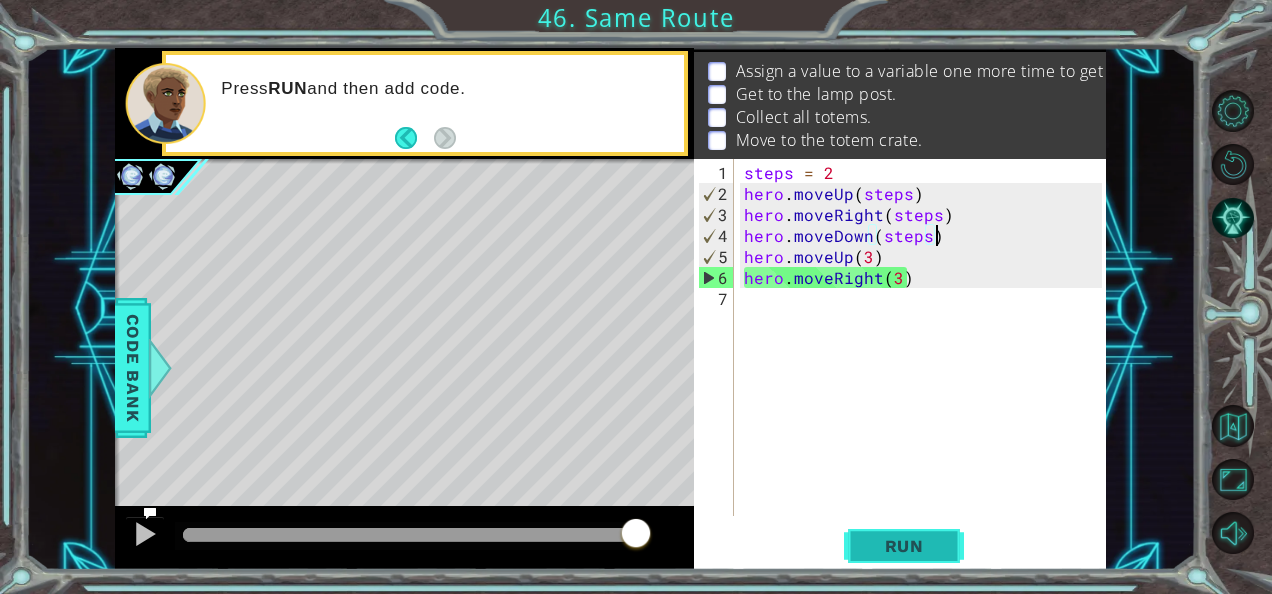 click on "Run" at bounding box center [904, 546] 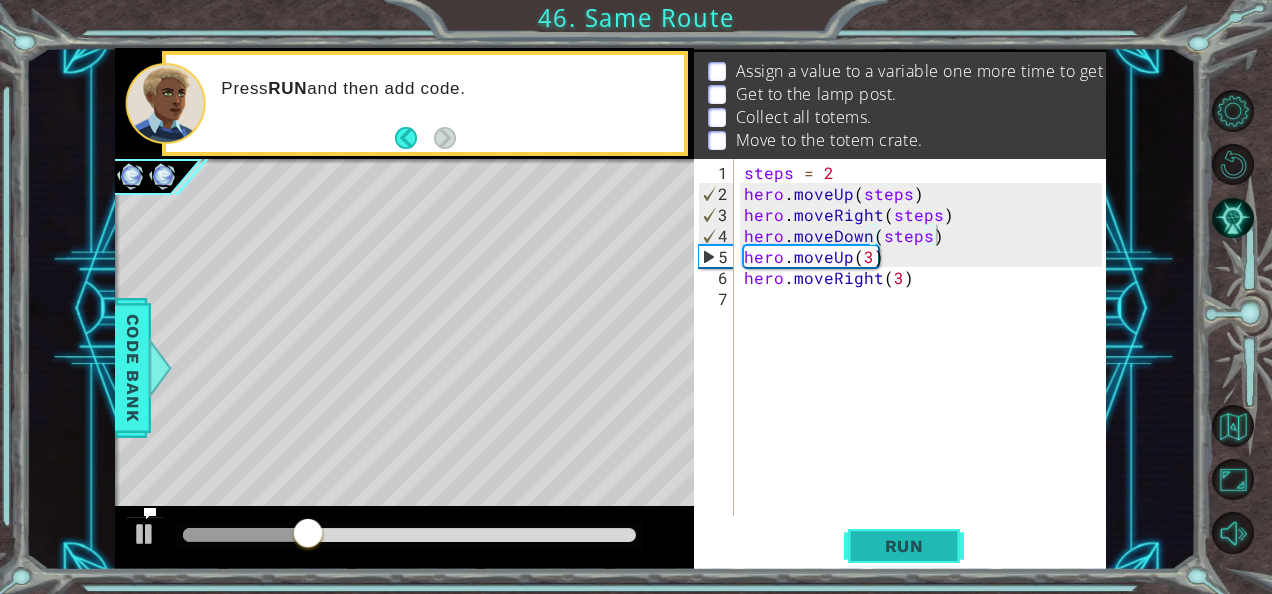 click on "Run" at bounding box center (904, 546) 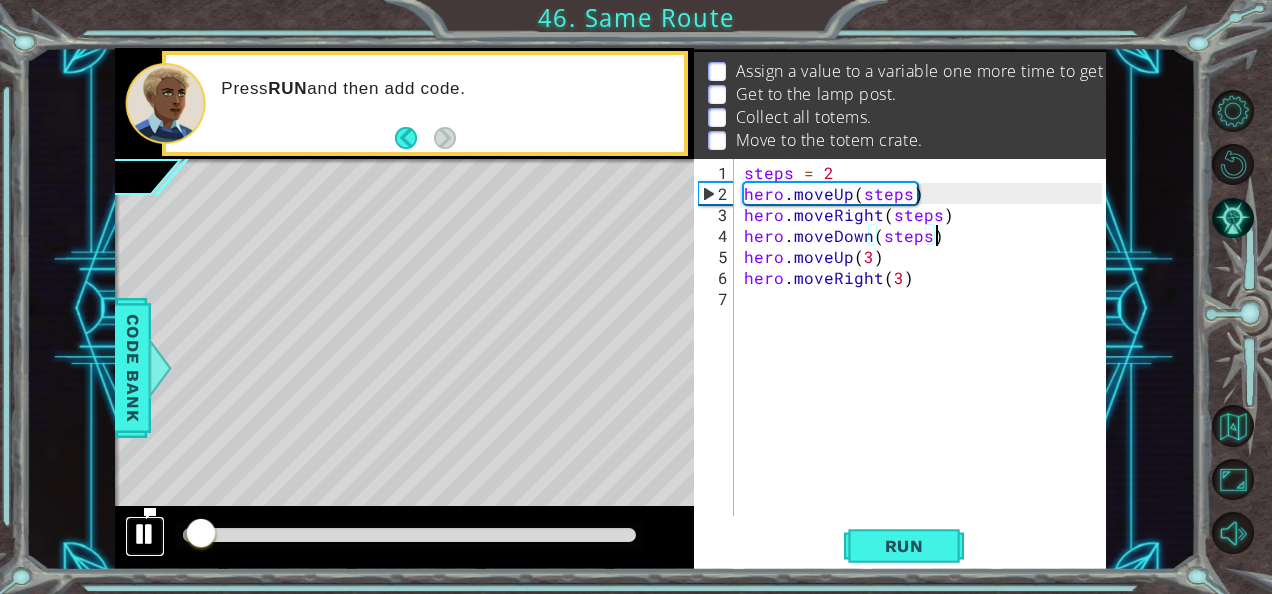 click at bounding box center (145, 534) 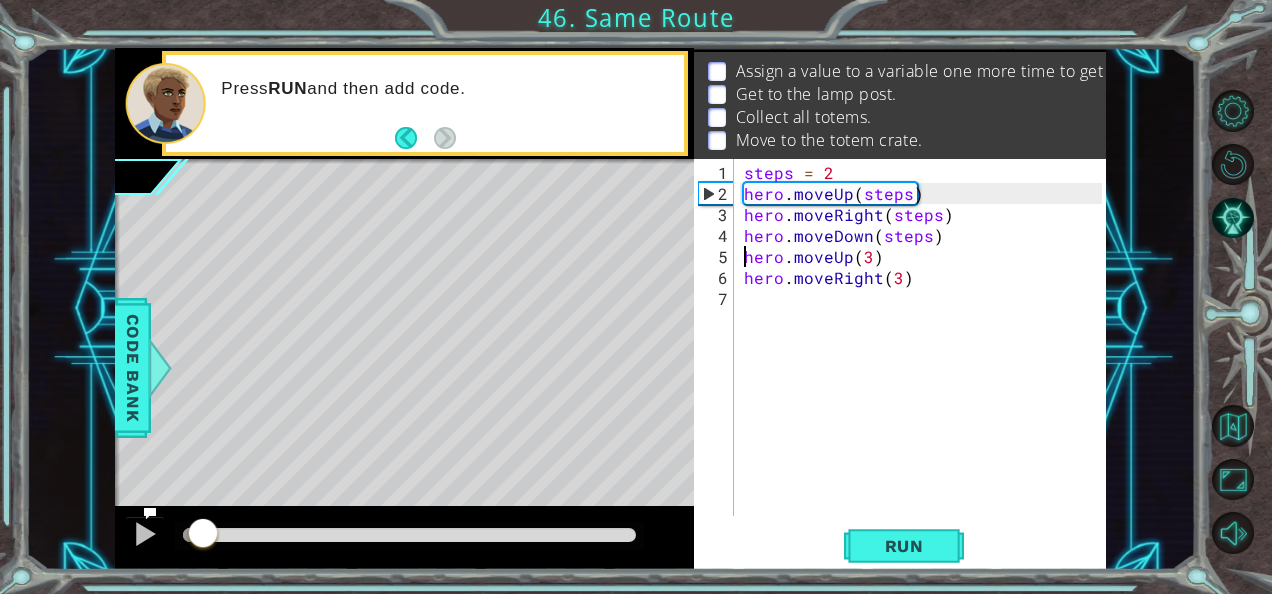 click on "steps   =   2 hero . moveUp ( steps ) hero . moveRight ( steps ) hero . moveDown ( steps ) hero . moveUp ( 3 ) hero . moveRight ( 3 )" at bounding box center [926, 361] 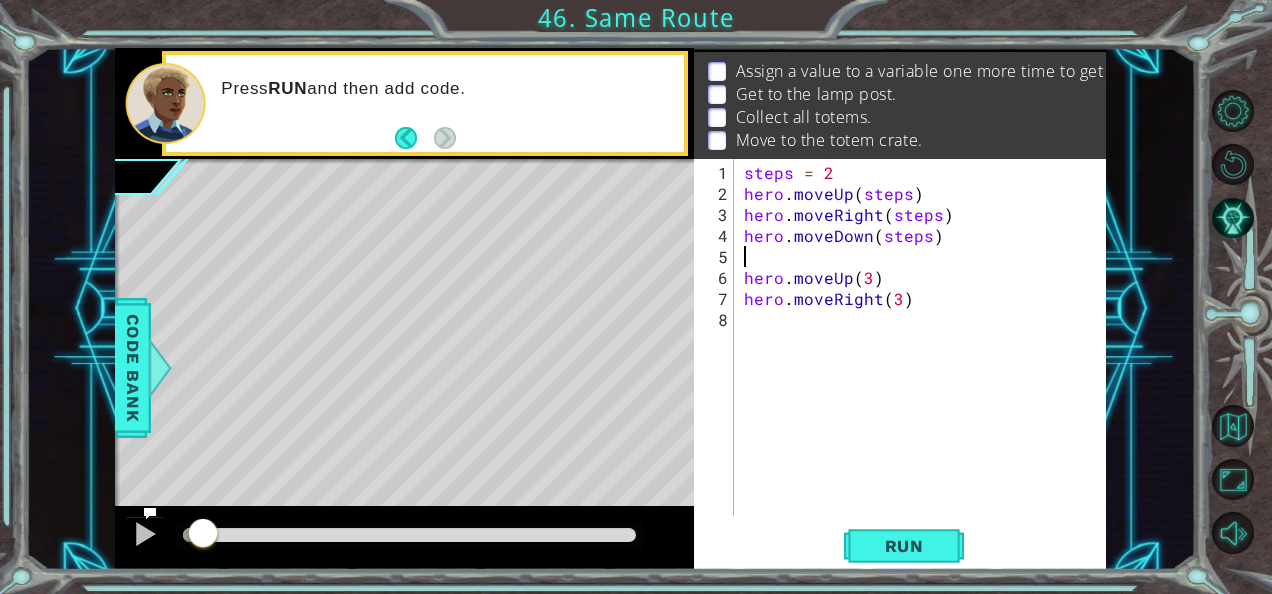 click on "steps   =   2 hero . moveUp ( steps ) hero . moveRight ( steps ) hero . moveDown ( steps ) hero . moveUp ( 3 ) hero . moveRight ( 3 )" at bounding box center (926, 361) 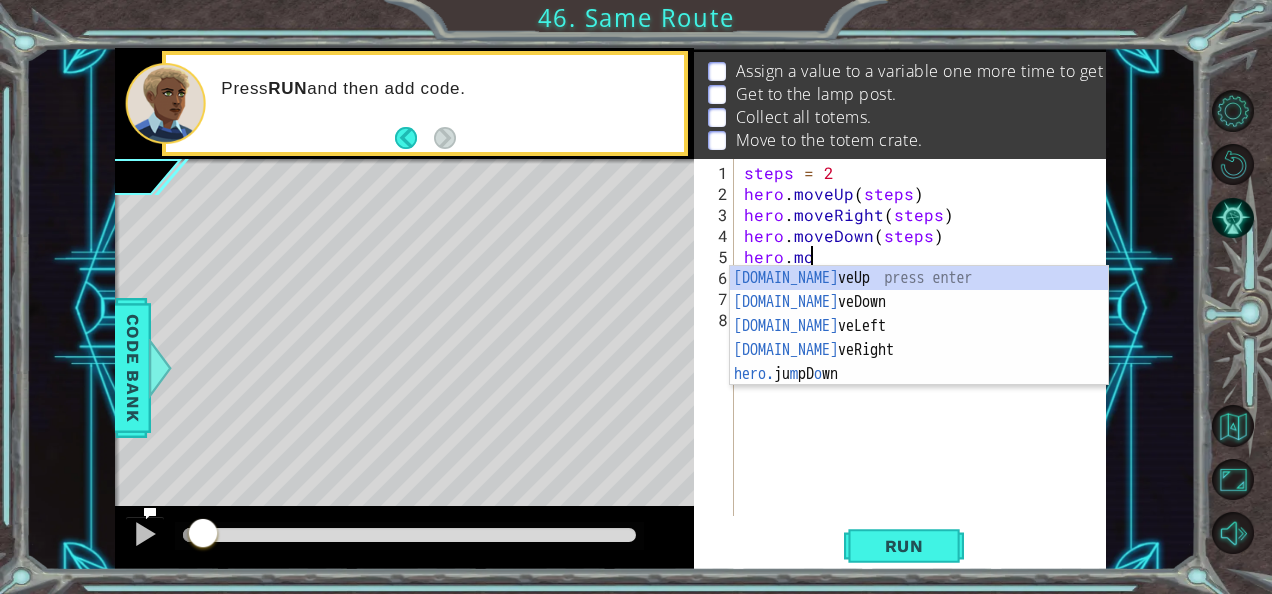scroll, scrollTop: 0, scrollLeft: 4, axis: horizontal 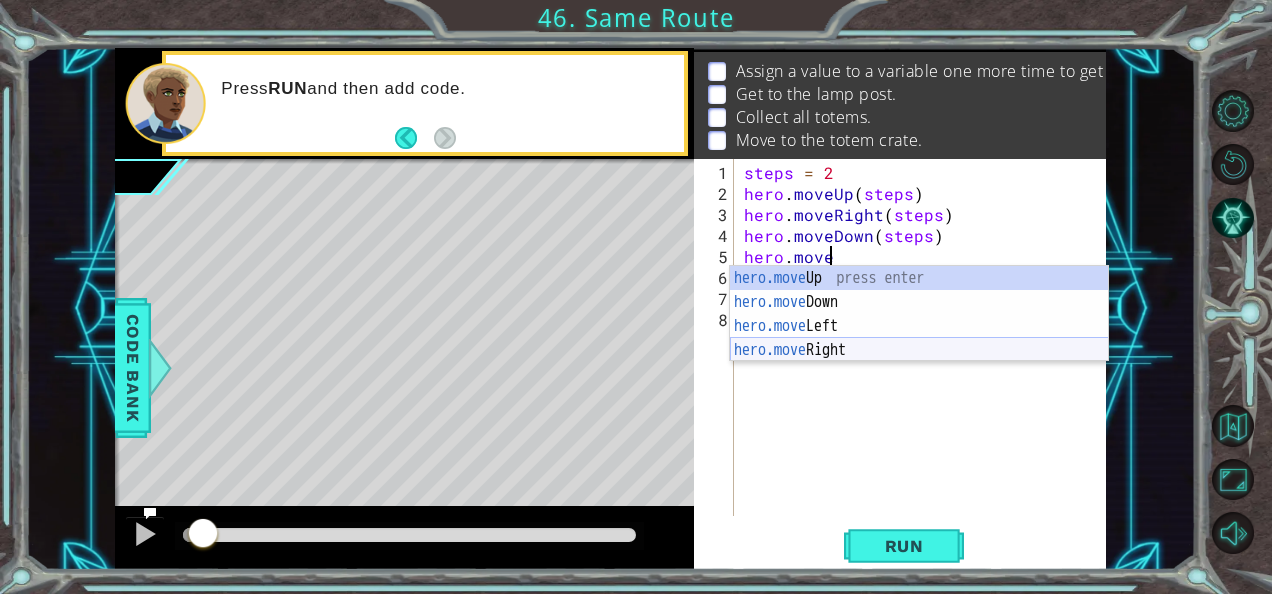 click on "hero.move Up press enter hero.move Down press enter hero.move Left press enter hero.move Right press enter" at bounding box center (919, 338) 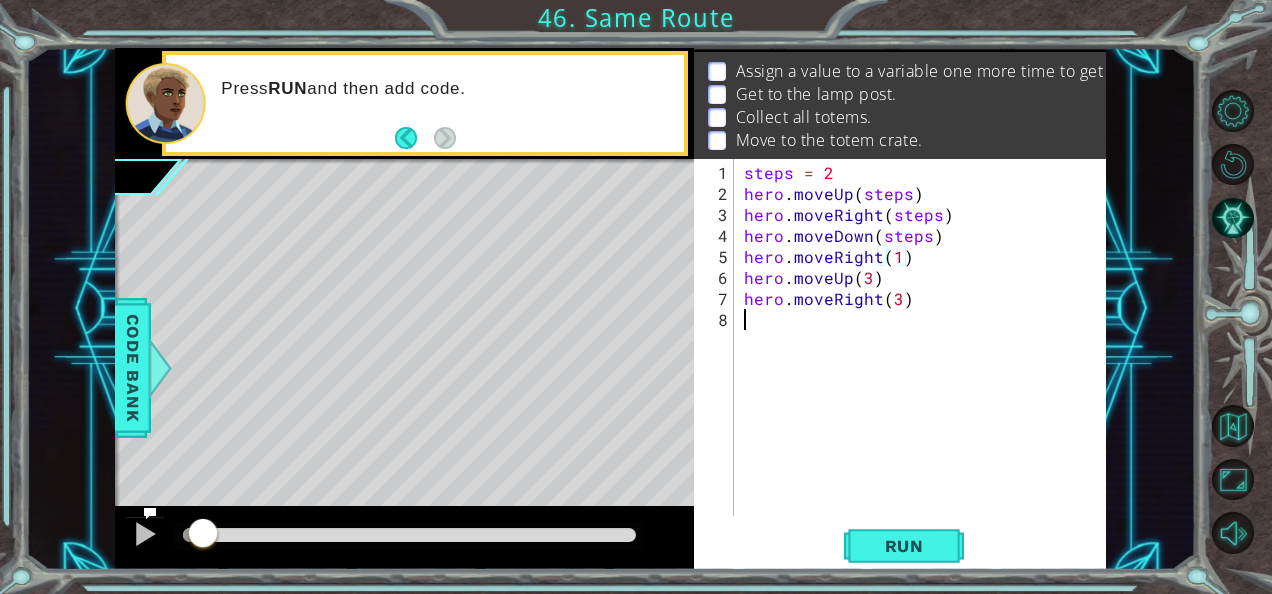 click on "1 2 3 4 5 6 7 8" at bounding box center [716, 500162] 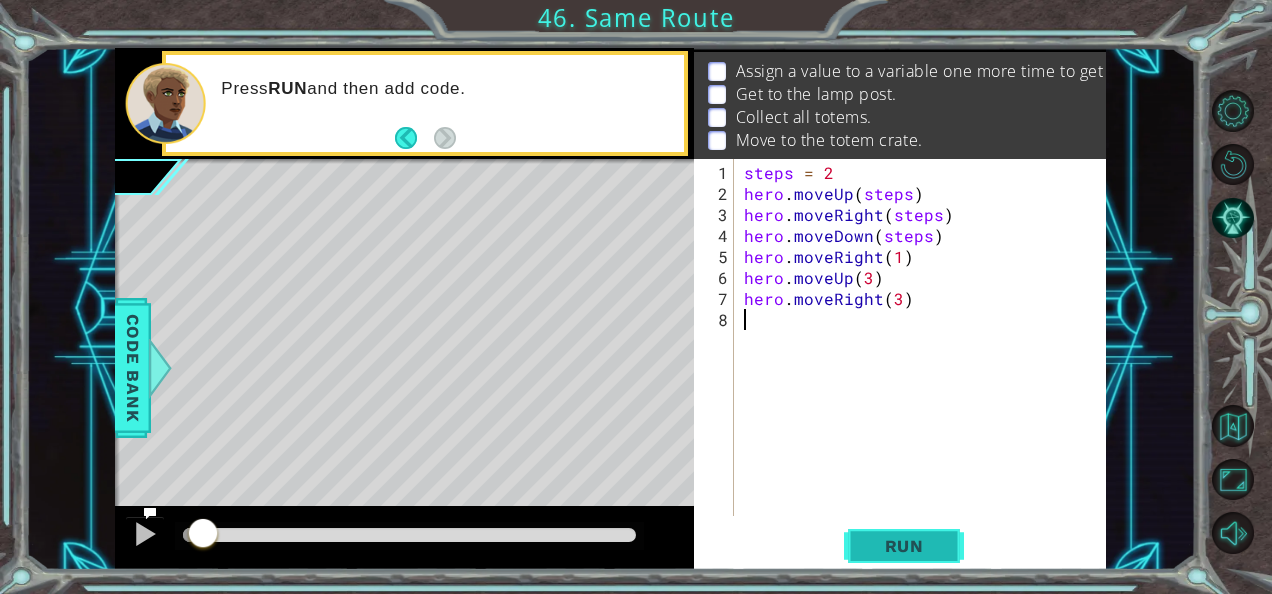 click on "Run" at bounding box center [904, 546] 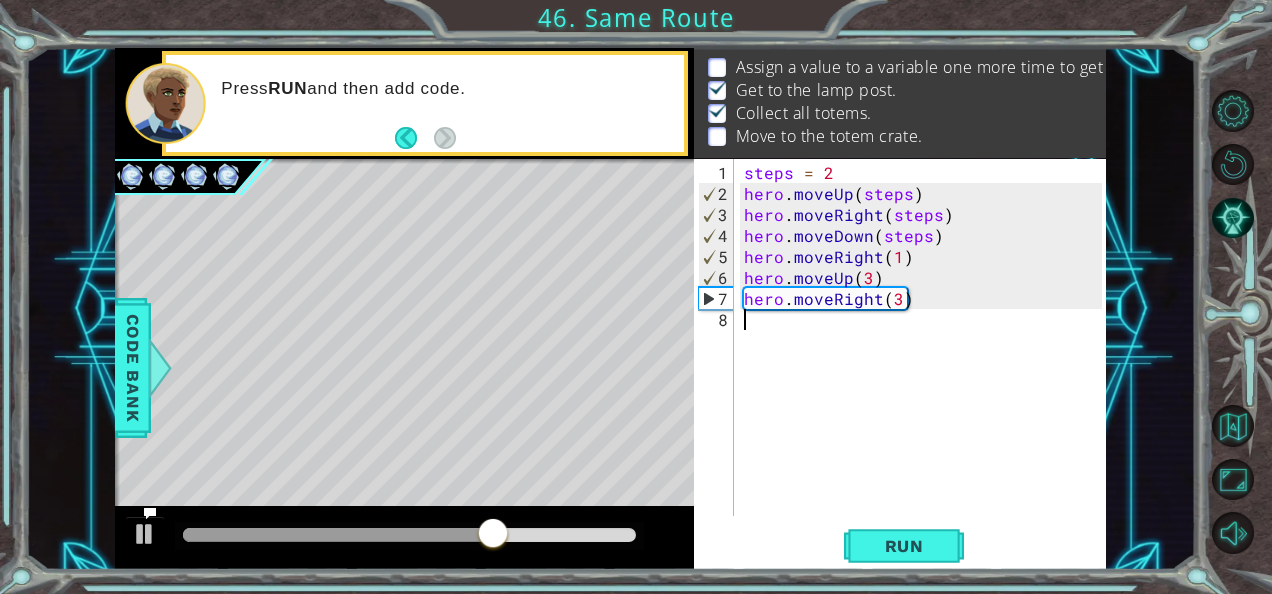 scroll, scrollTop: 54, scrollLeft: 0, axis: vertical 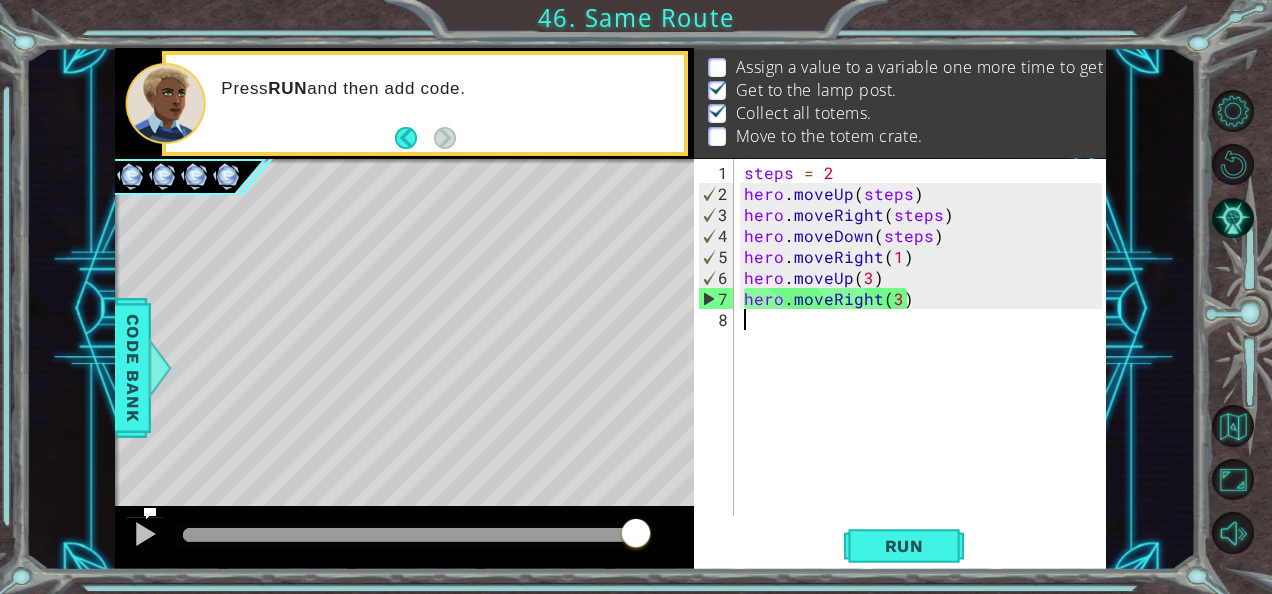 click on "steps   =   2 hero . moveUp ( steps ) hero . moveRight ( steps ) hero . moveDown ( steps ) hero . moveRight ( 1 ) hero . moveUp ( 3 ) hero . moveRight ( 3 )" at bounding box center [926, 361] 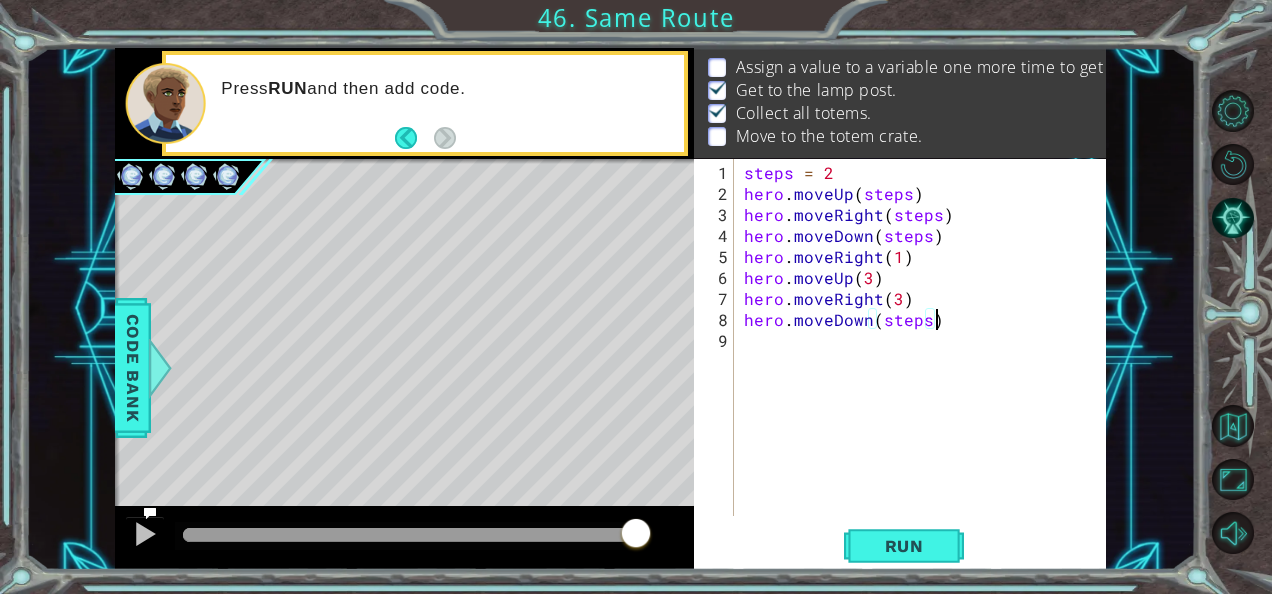 scroll, scrollTop: 0, scrollLeft: 10, axis: horizontal 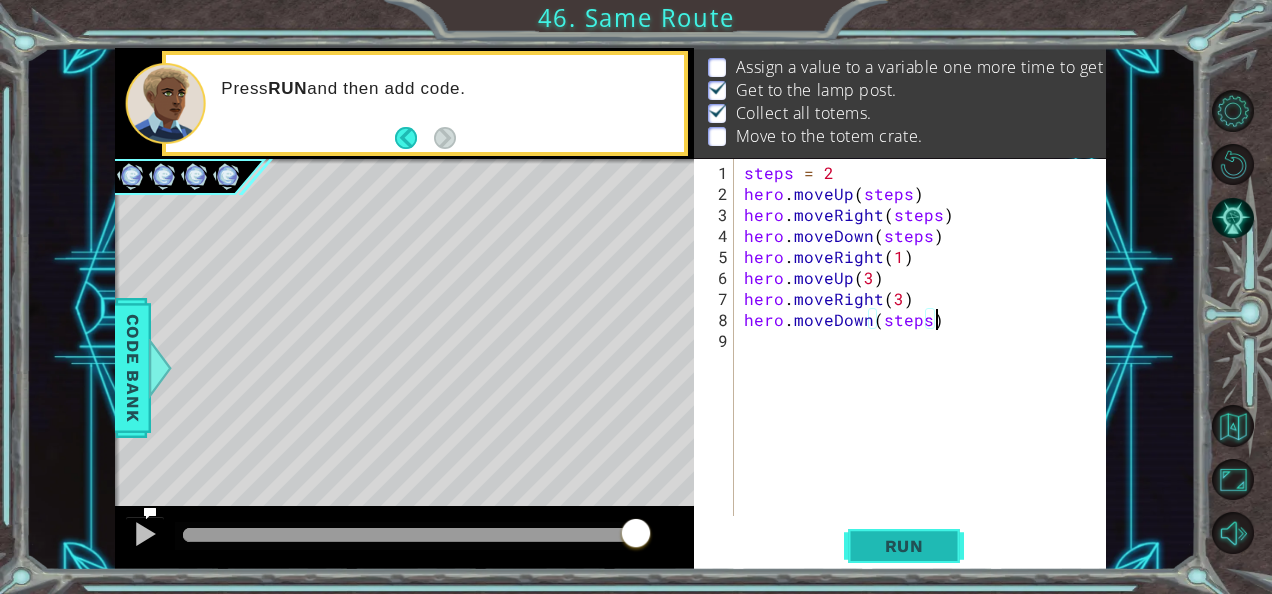 click on "Run" at bounding box center (904, 546) 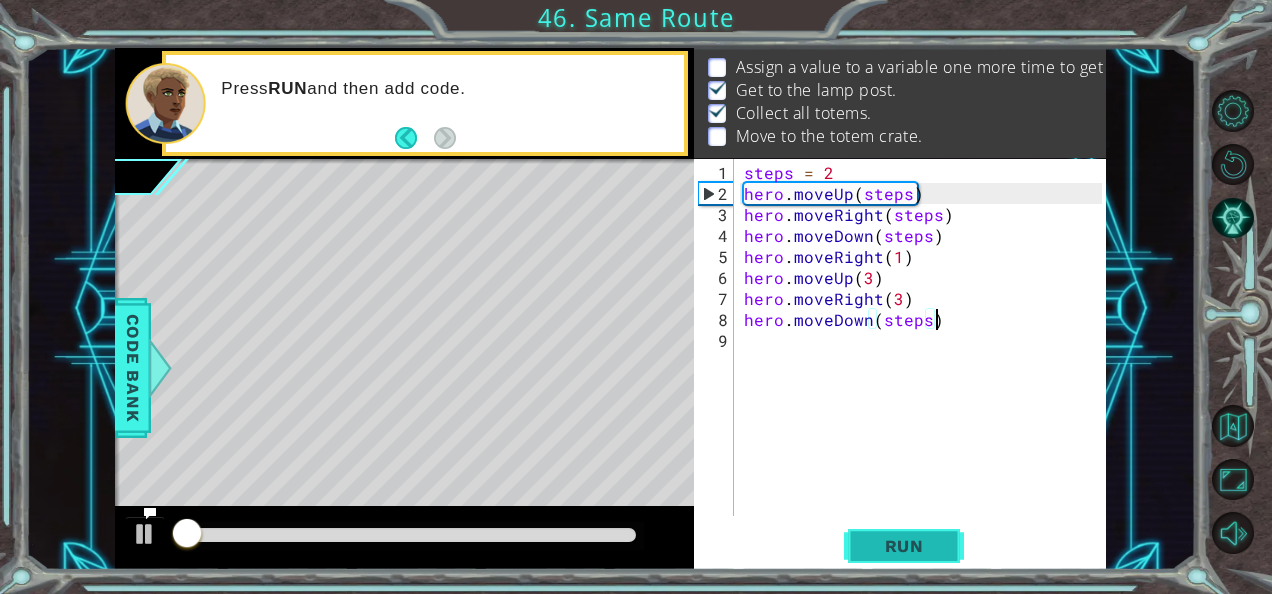 scroll, scrollTop: 29, scrollLeft: 0, axis: vertical 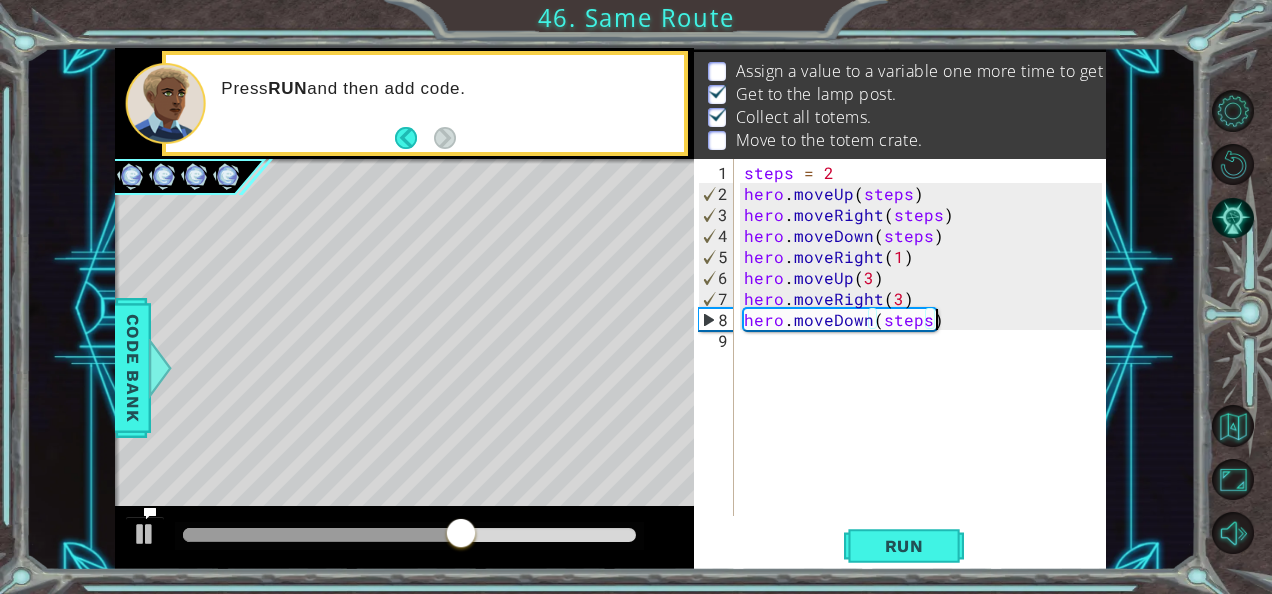 click on "steps   =   2 hero . moveUp ( steps ) hero . moveRight ( steps ) hero . moveDown ( steps ) hero . moveRight ( 1 ) hero . moveUp ( 3 ) hero . moveRight ( 3 ) hero . moveDown ( steps )" at bounding box center (926, 361) 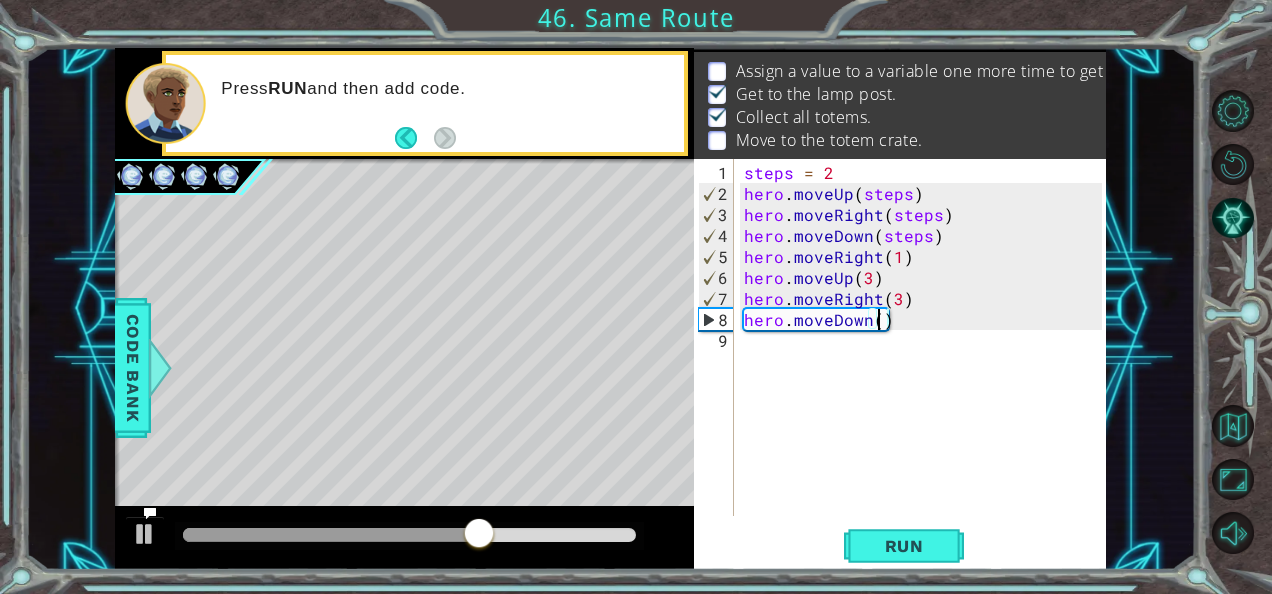 scroll, scrollTop: 0, scrollLeft: 8, axis: horizontal 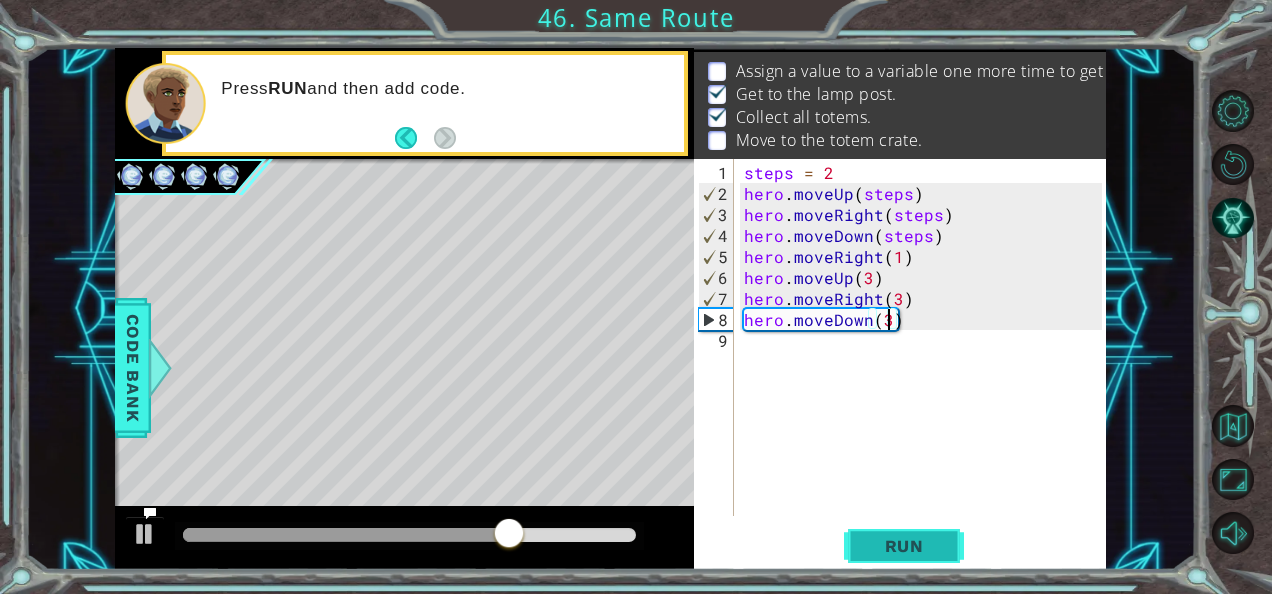 type on "hero.moveDown(3)" 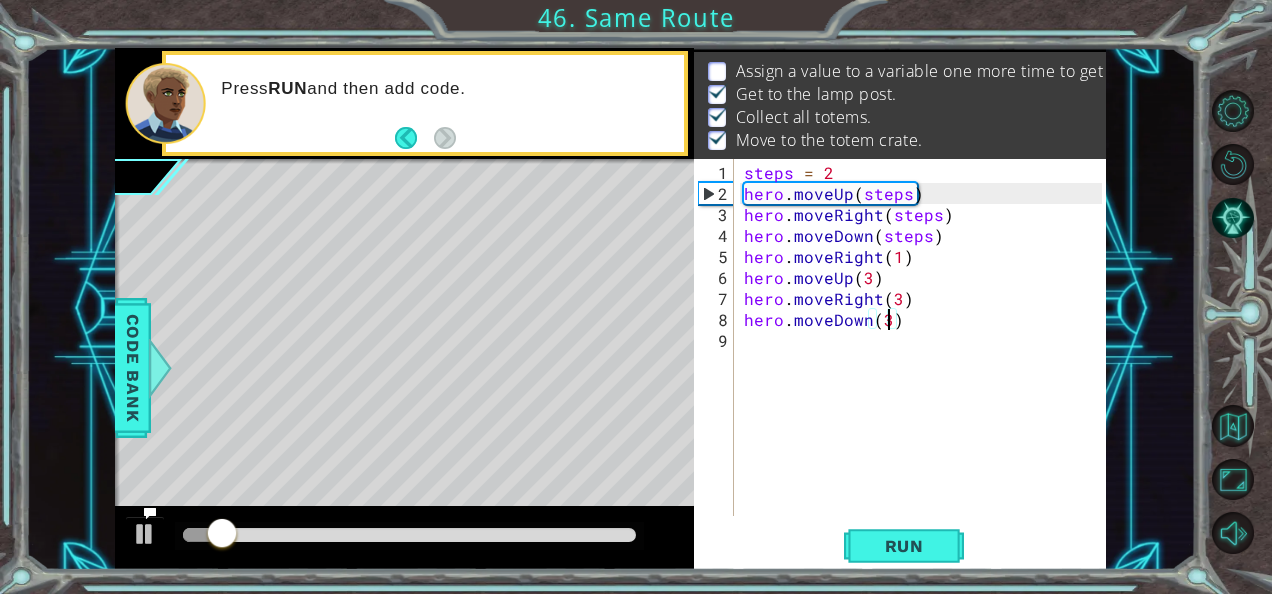 click at bounding box center [409, 535] 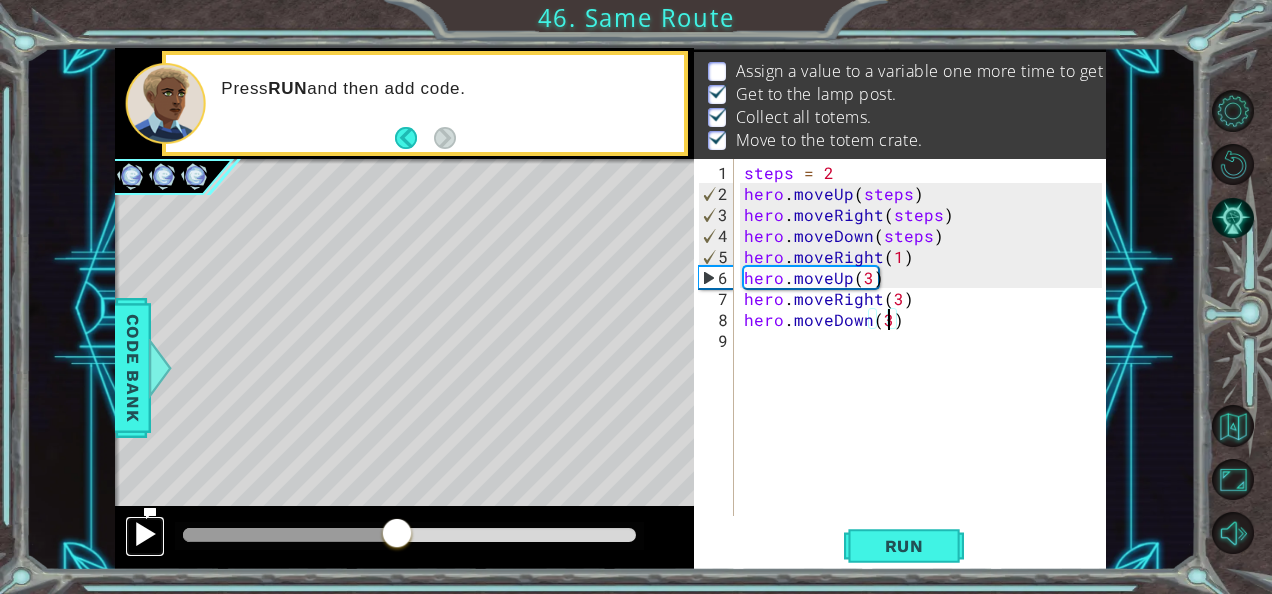 click at bounding box center (145, 534) 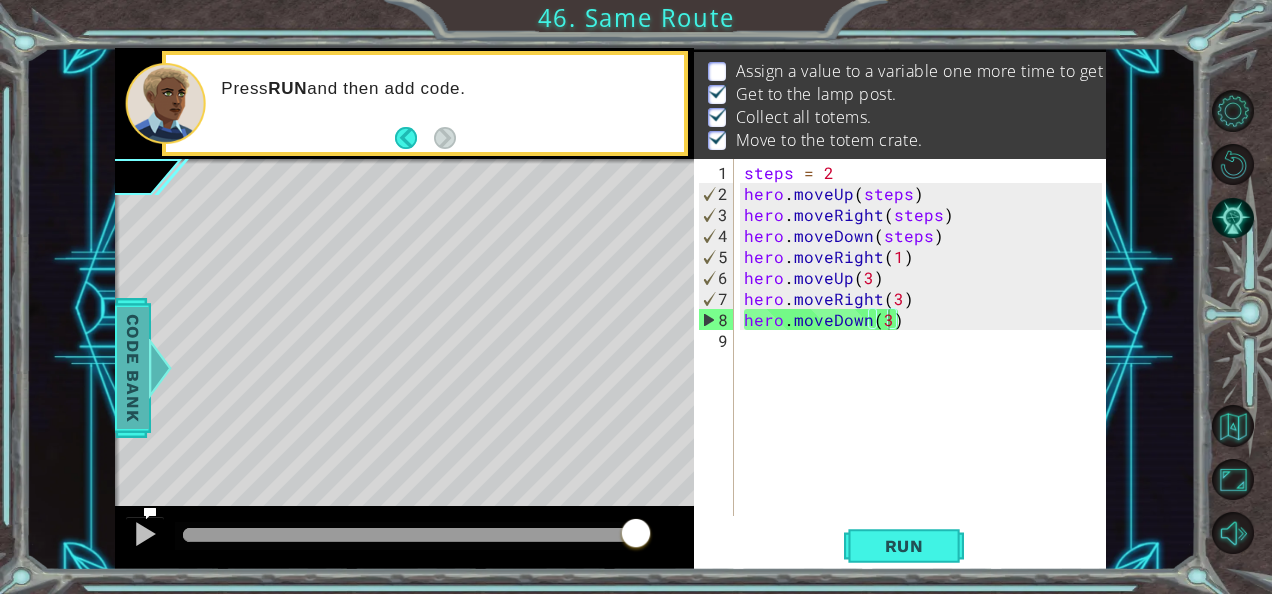 click on "Code Bank" at bounding box center (133, 368) 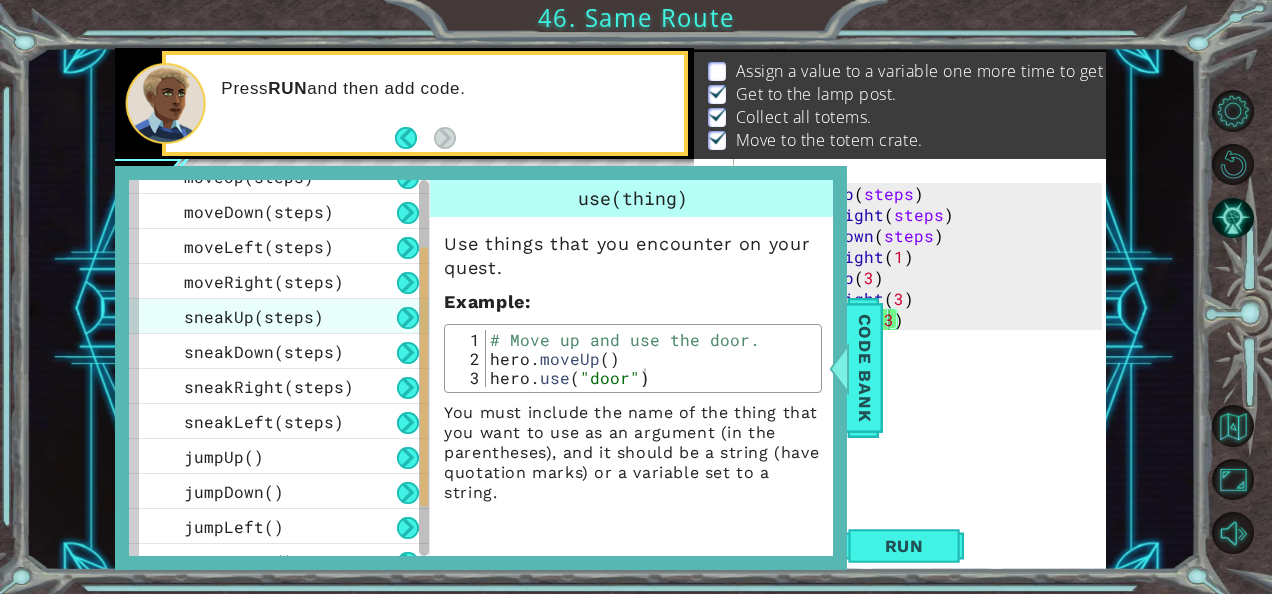scroll, scrollTop: 219, scrollLeft: 0, axis: vertical 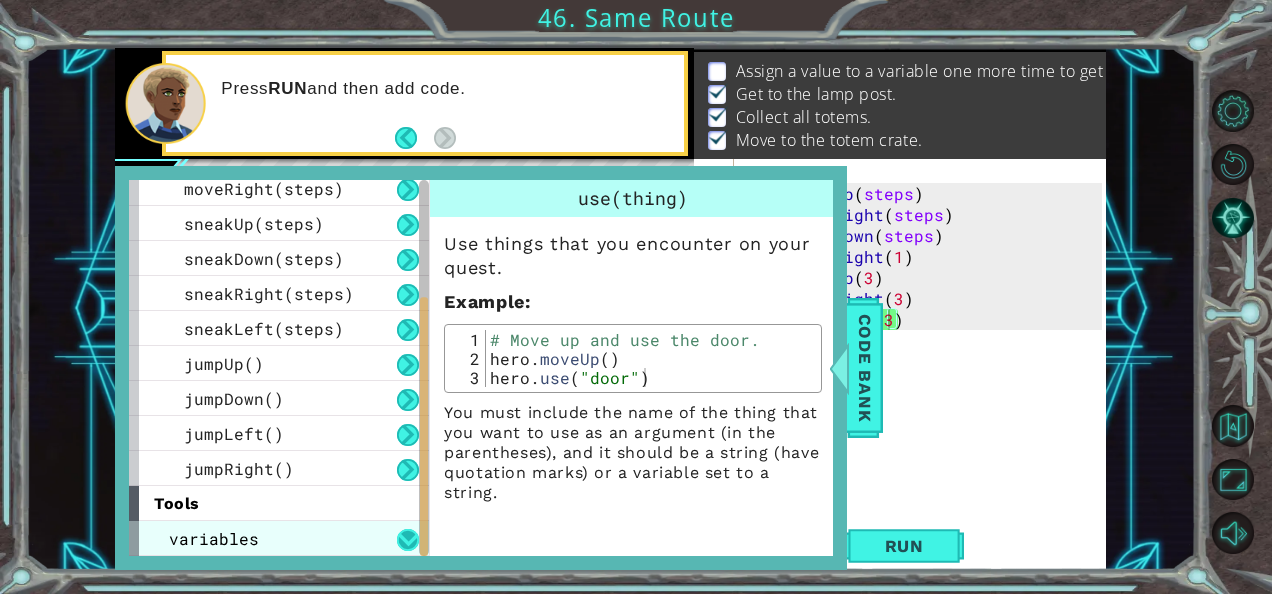 click at bounding box center [408, 540] 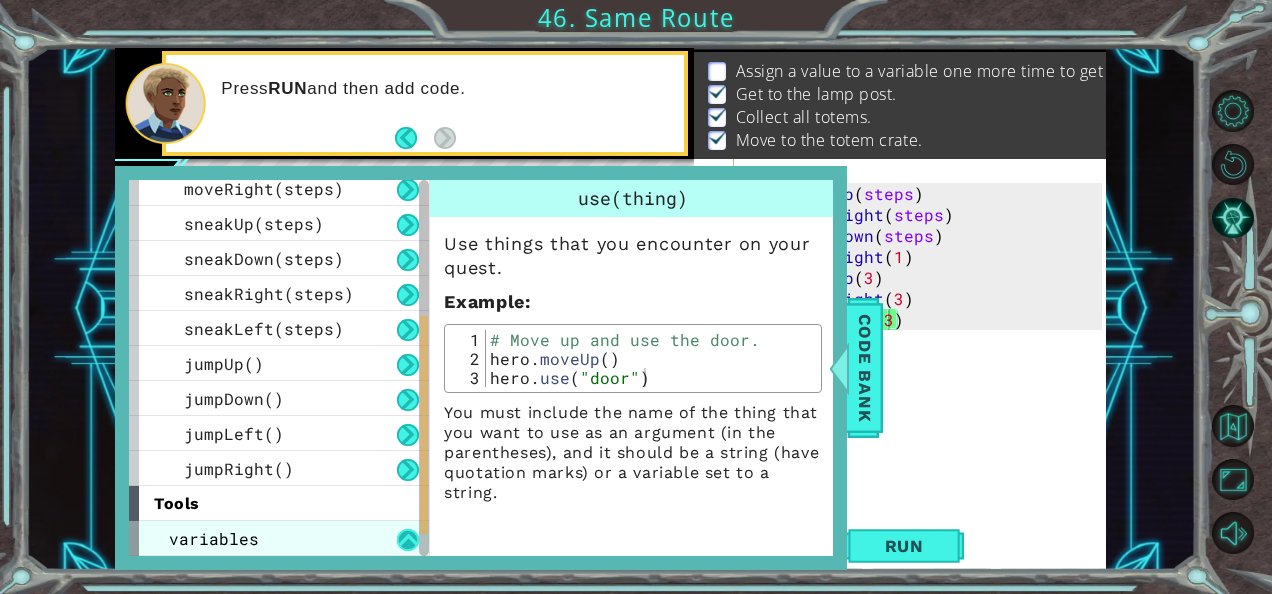 click at bounding box center [408, 540] 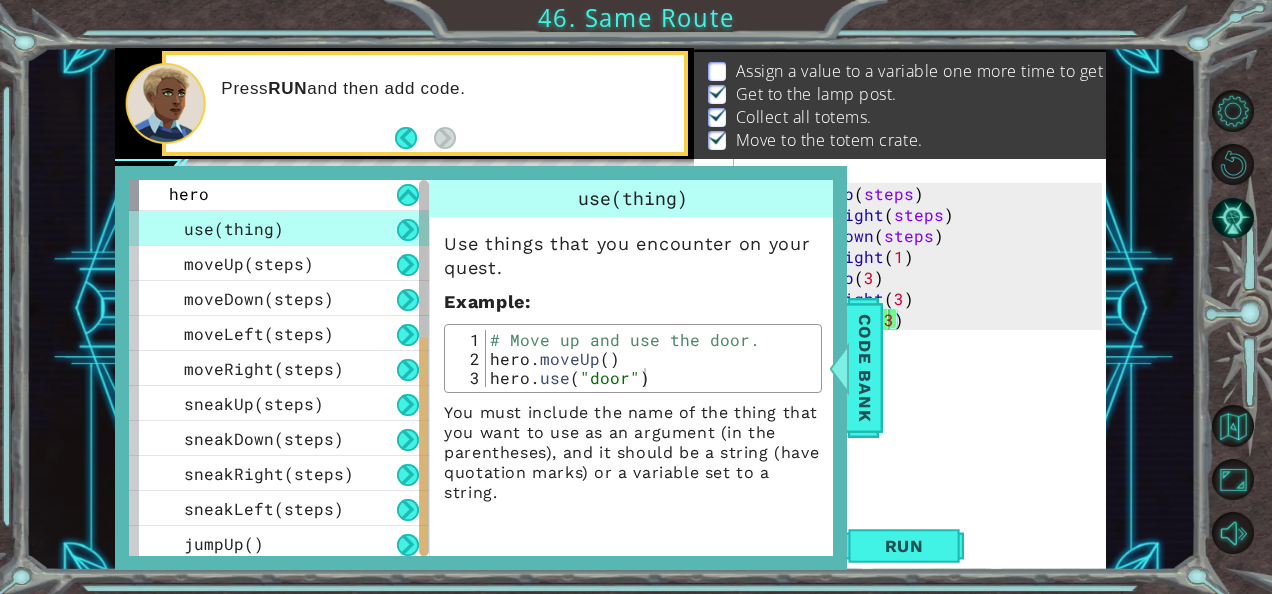 scroll, scrollTop: 219, scrollLeft: 0, axis: vertical 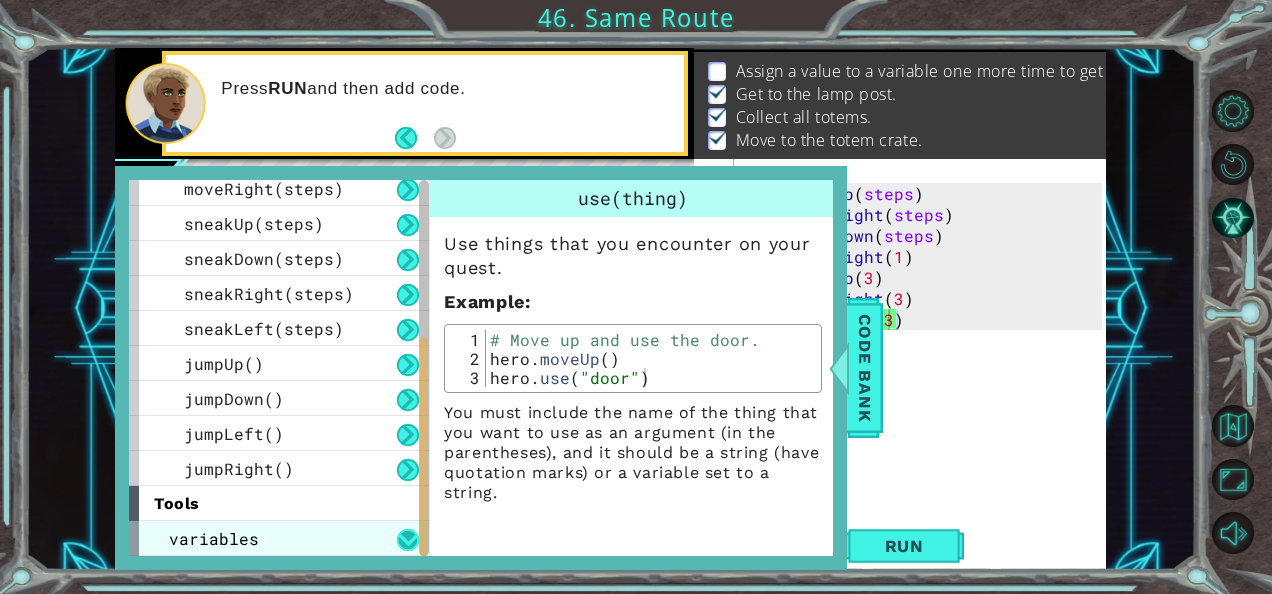 click at bounding box center [408, 540] 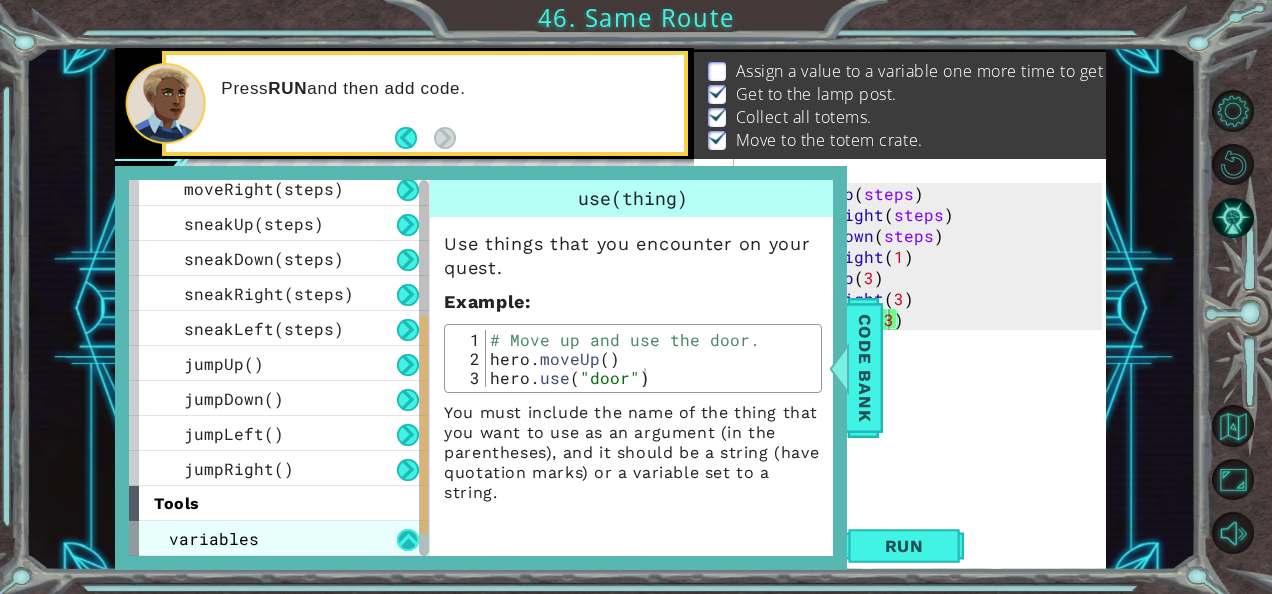 click at bounding box center [408, 540] 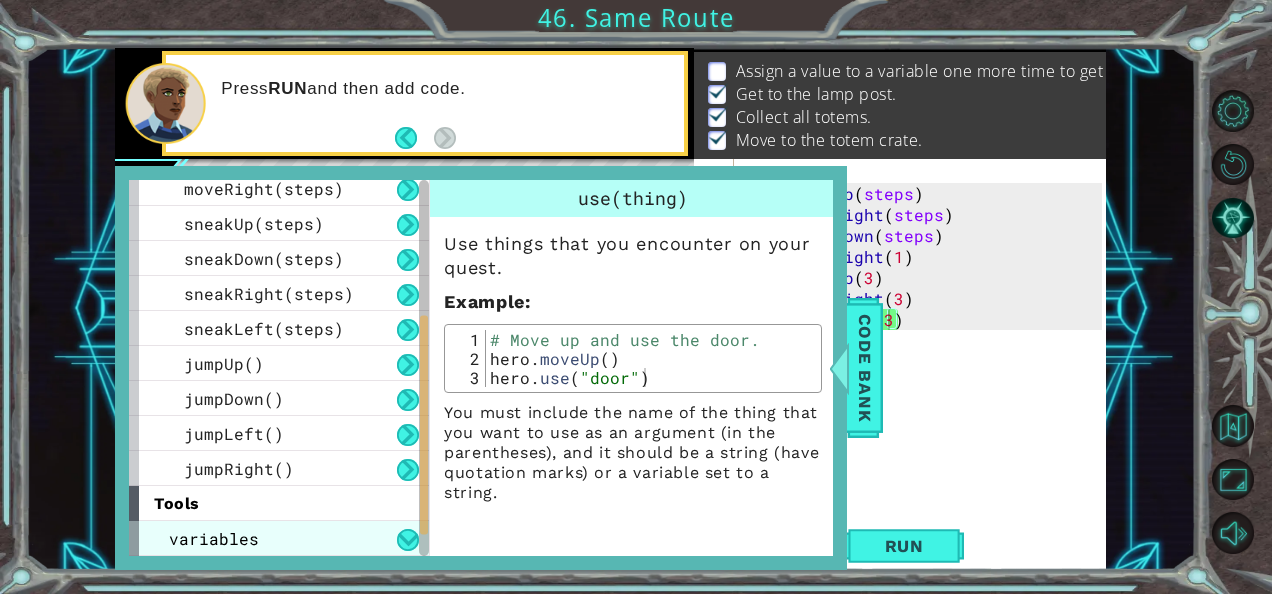 click on "variables" at bounding box center (279, 538) 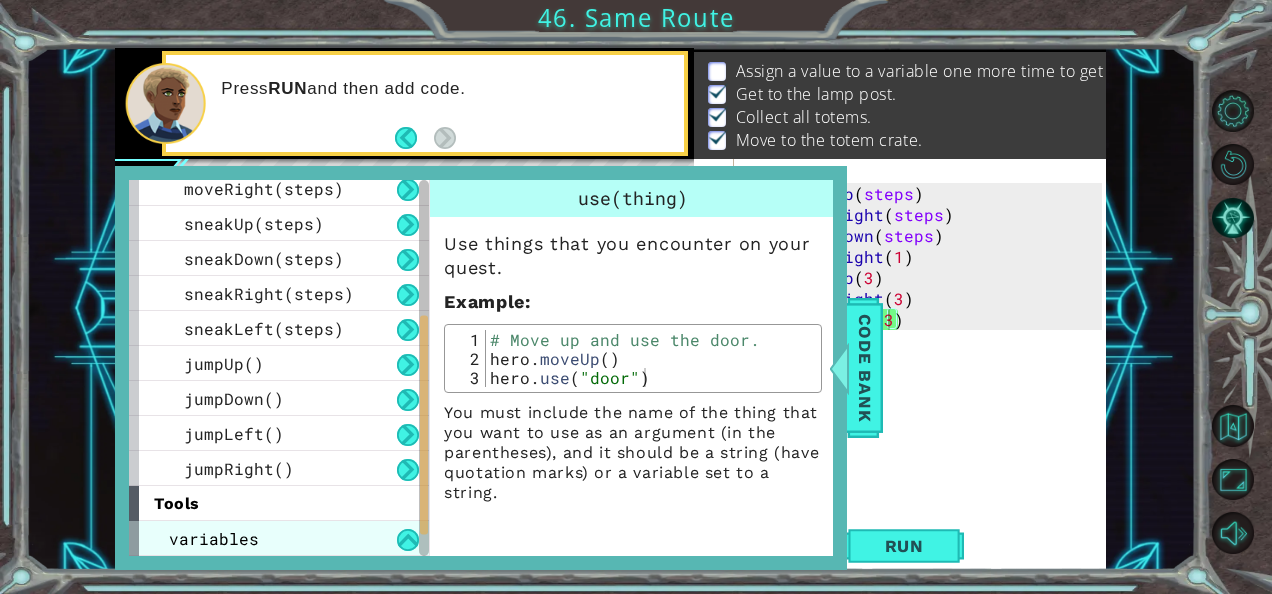 click on "variables" at bounding box center [279, 538] 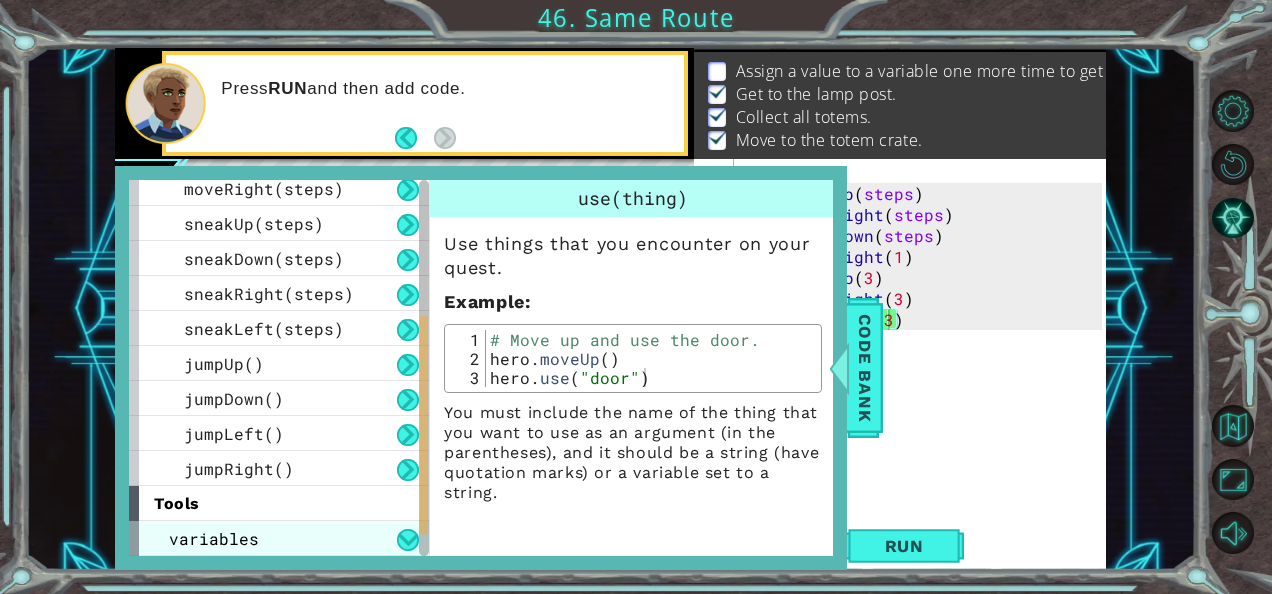 click on "variables" at bounding box center (279, 538) 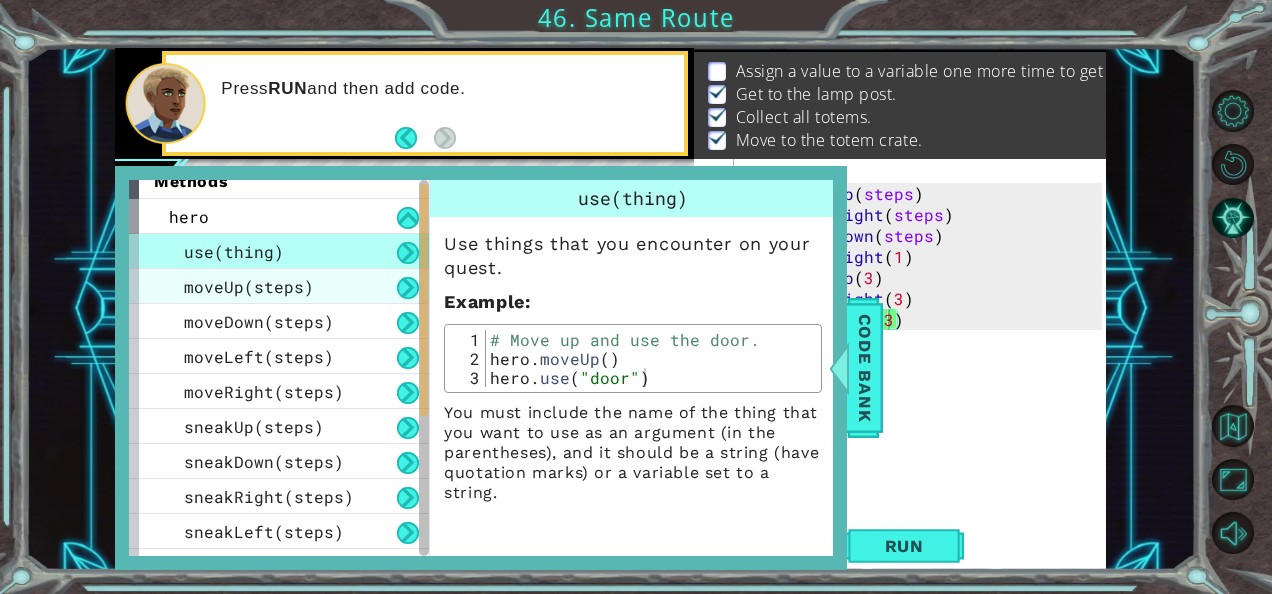 scroll, scrollTop: 0, scrollLeft: 0, axis: both 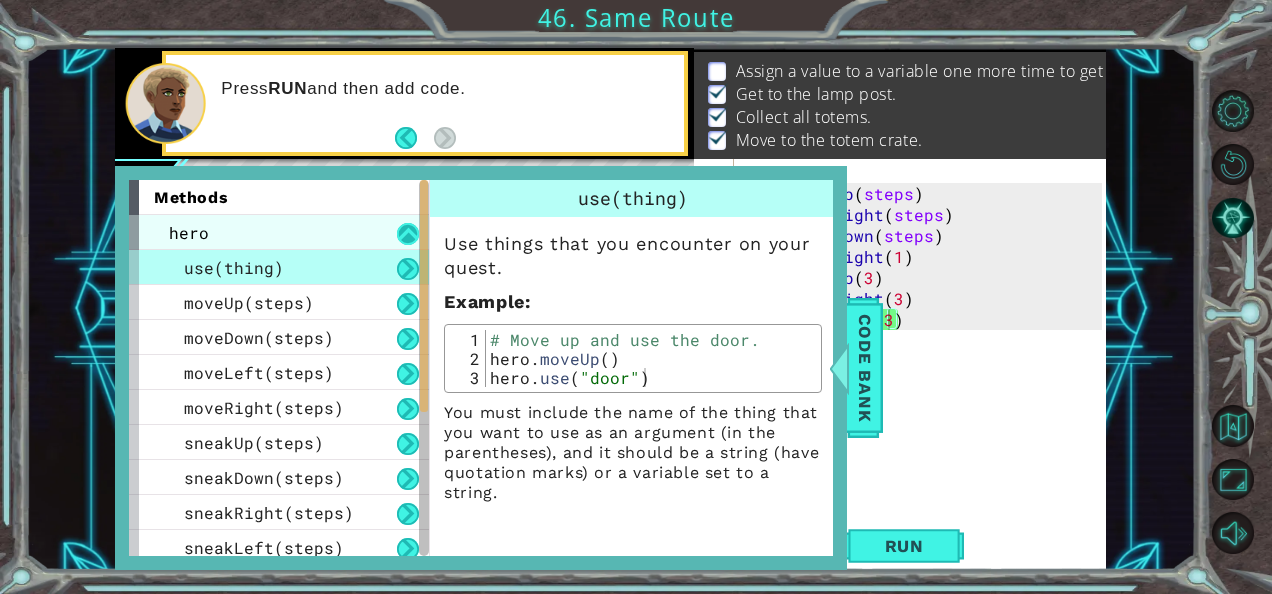 click at bounding box center [408, 234] 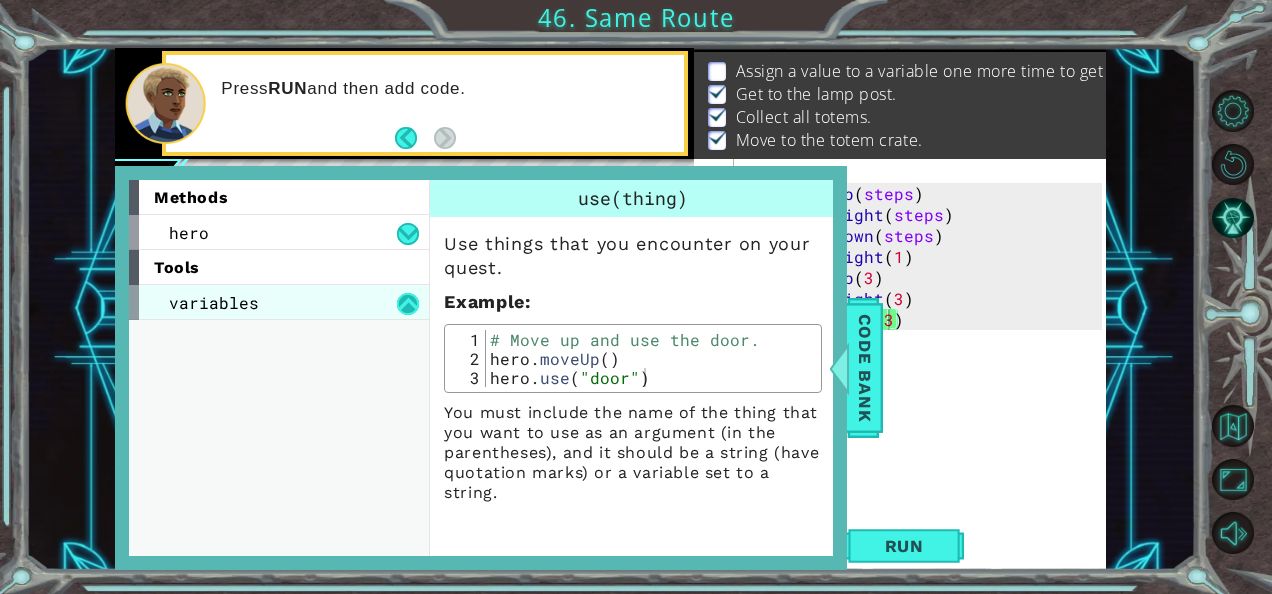 click at bounding box center [408, 304] 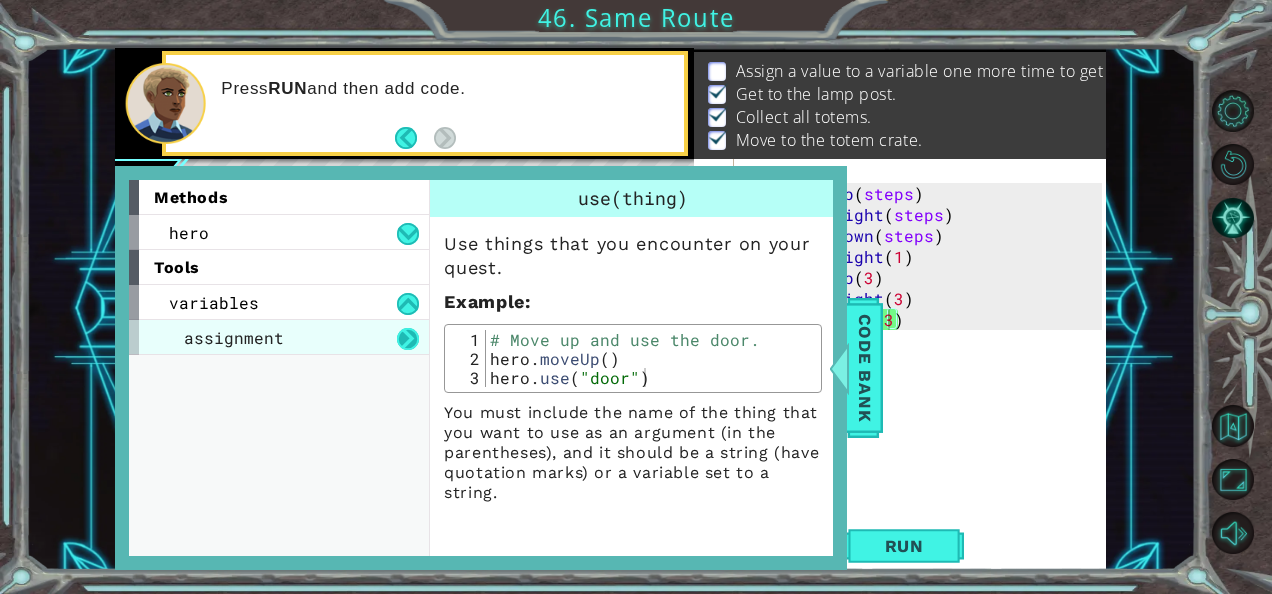 click at bounding box center (408, 339) 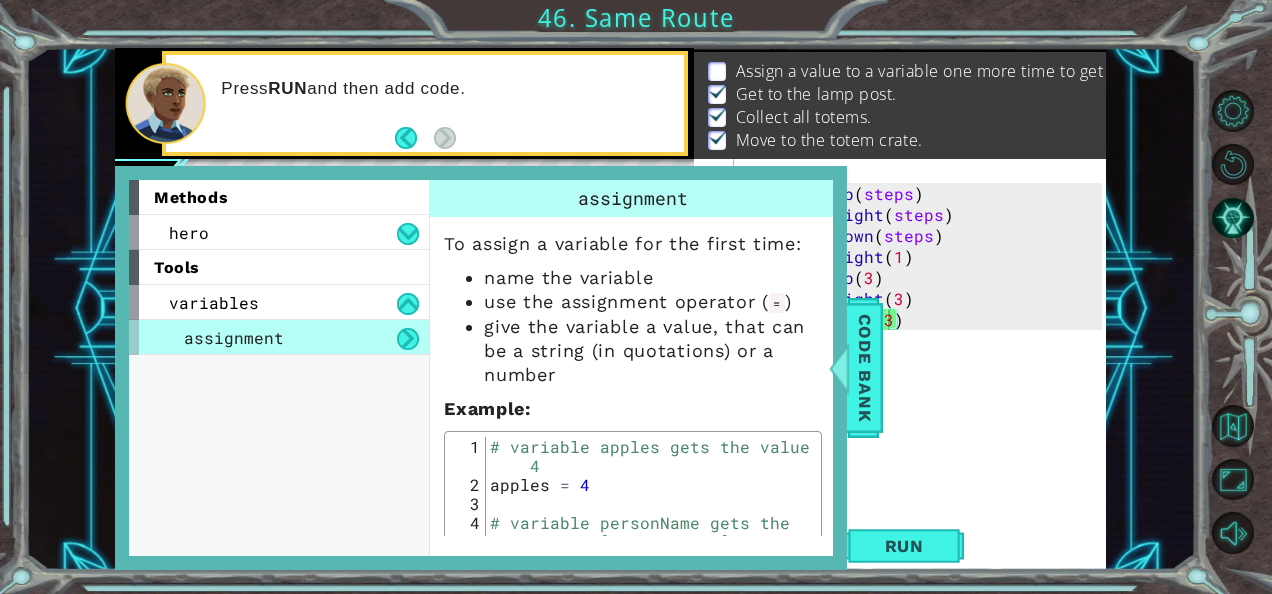 scroll, scrollTop: 50, scrollLeft: 0, axis: vertical 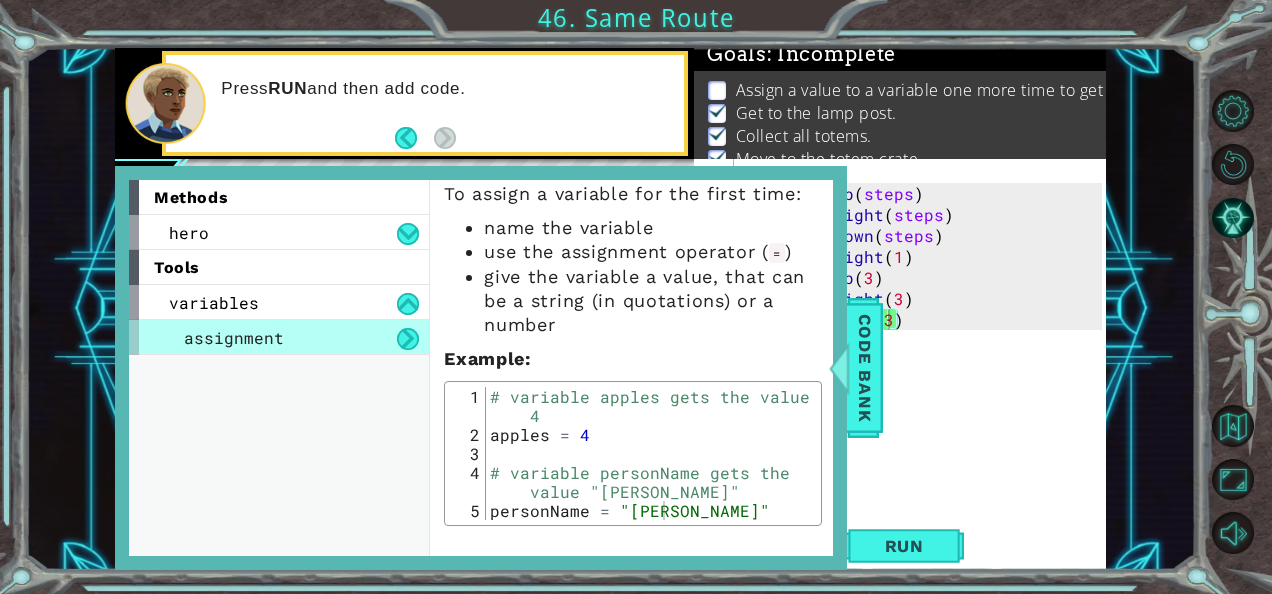 drag, startPoint x: 1074, startPoint y: 87, endPoint x: 860, endPoint y: 106, distance: 214.8418 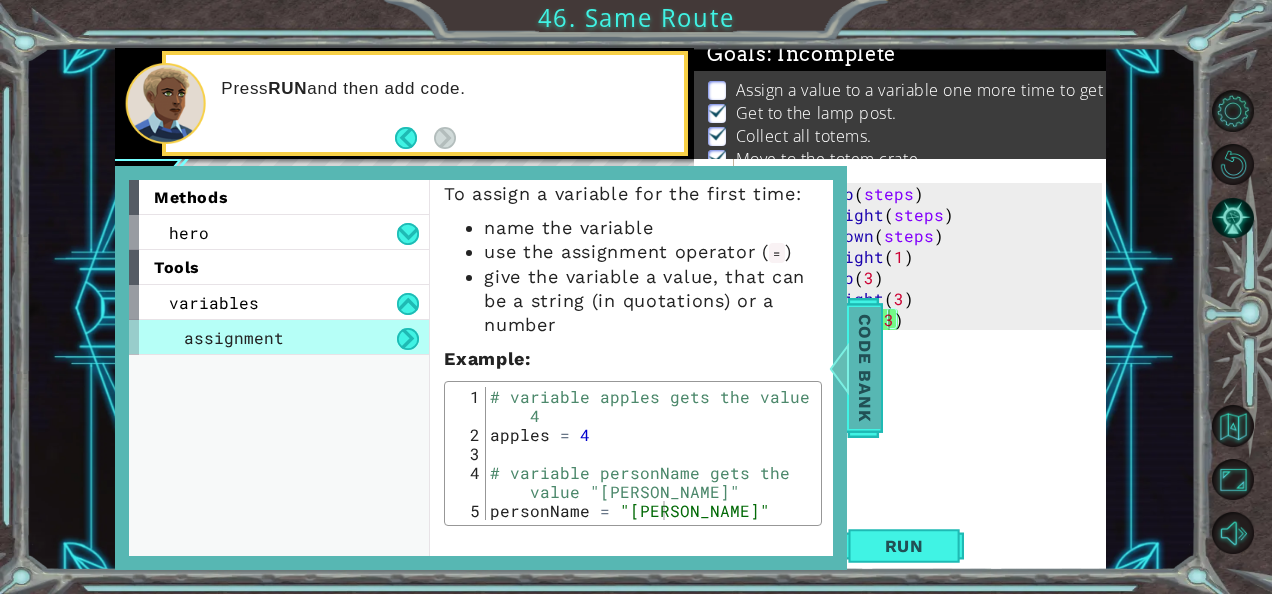 click on "Code Bank" at bounding box center (865, 368) 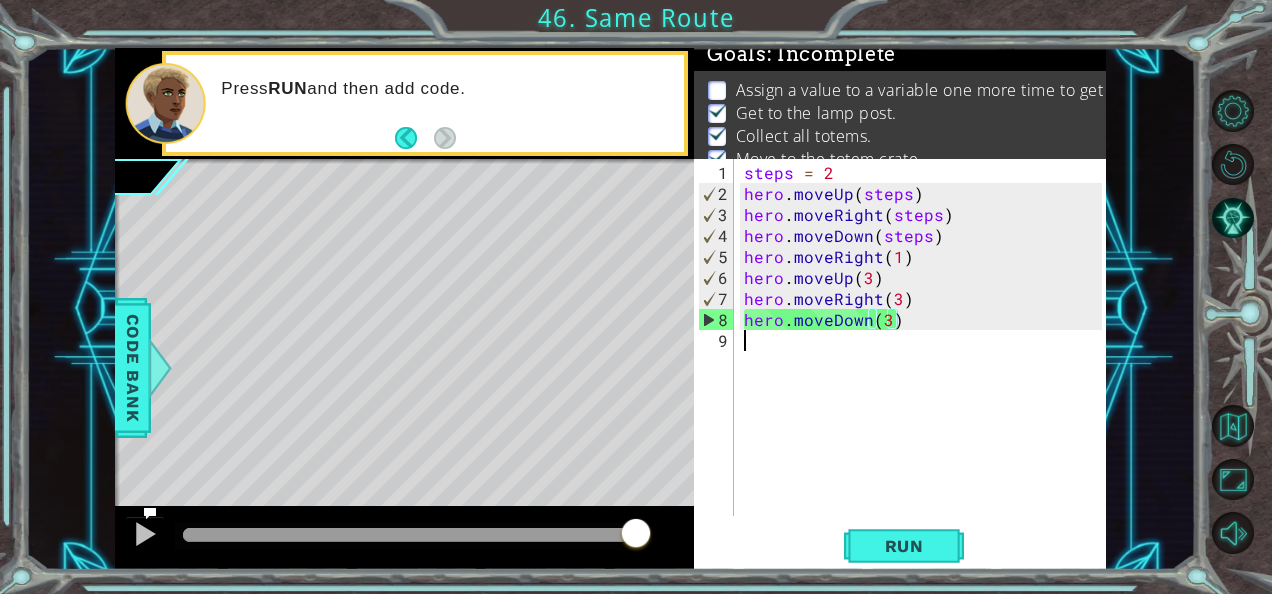 click on "steps   =   2 hero . moveUp ( steps ) hero . moveRight ( steps ) hero . moveDown ( steps ) hero . moveRight ( 1 ) hero . moveUp ( 3 ) hero . moveRight ( 3 ) hero . moveDown ( 3 )" at bounding box center (926, 361) 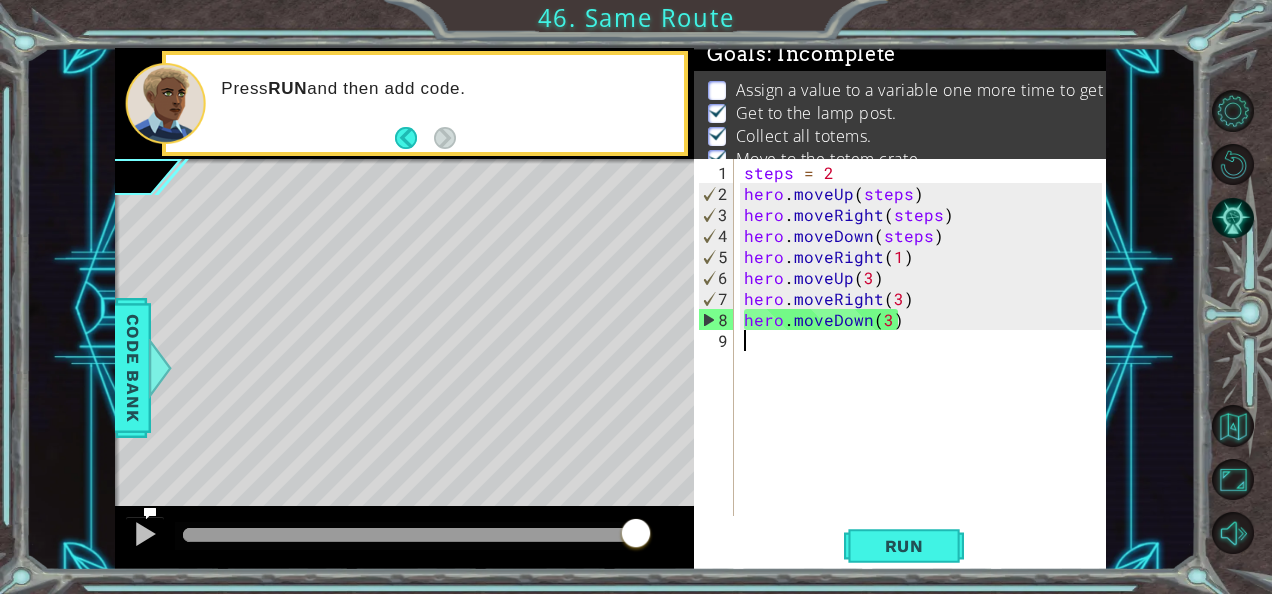 click on "steps   =   2 hero . moveUp ( steps ) hero . moveRight ( steps ) hero . moveDown ( steps ) hero . moveRight ( 1 ) hero . moveUp ( 3 ) hero . moveRight ( 3 ) hero . moveDown ( 3 )" at bounding box center (926, 361) 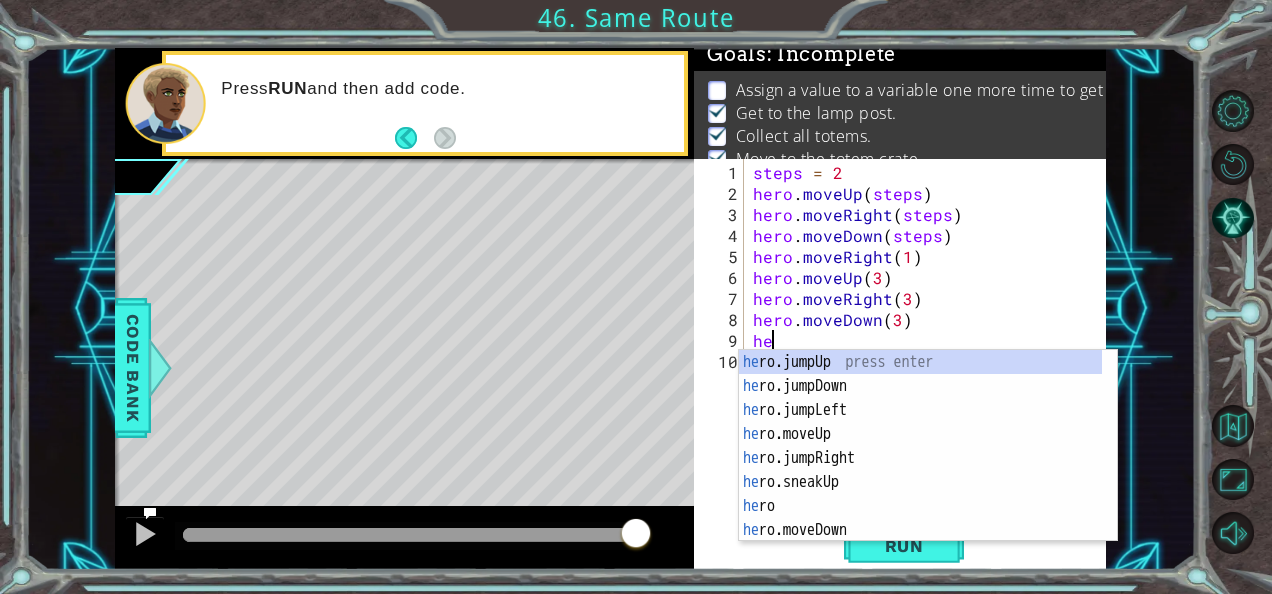 scroll, scrollTop: 0, scrollLeft: 0, axis: both 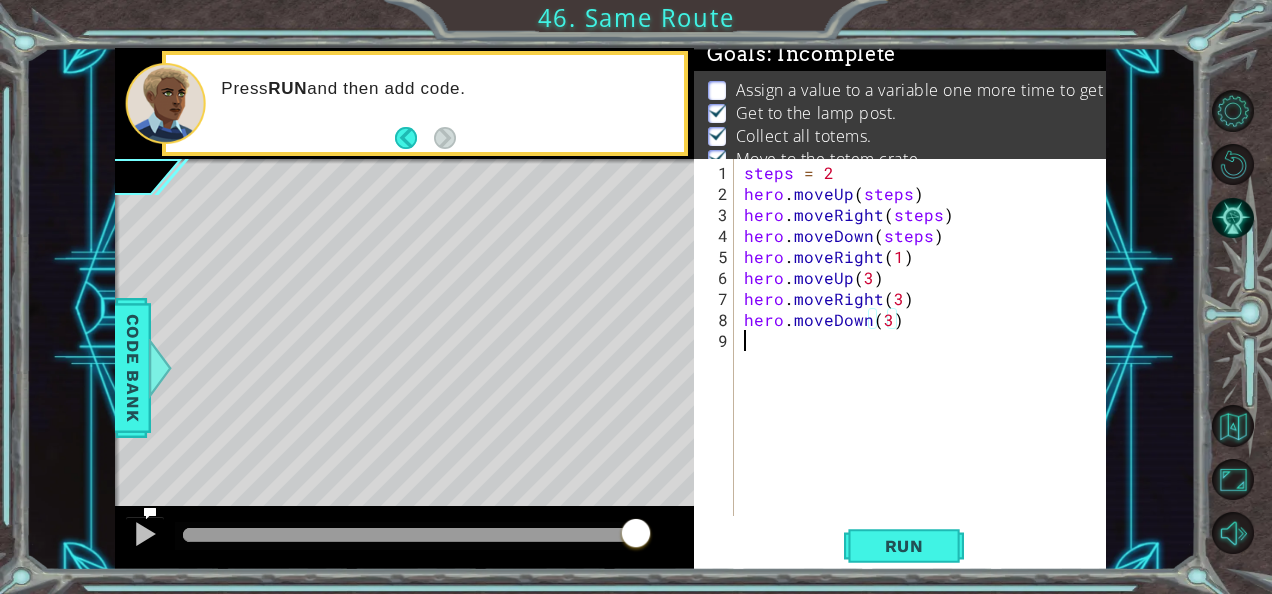 click on "steps   =   2 hero . moveUp ( steps ) hero . moveRight ( steps ) hero . moveDown ( steps ) hero . moveRight ( 1 ) hero . moveUp ( 3 ) hero . moveRight ( 3 ) hero . moveDown ( 3 )" at bounding box center (926, 361) 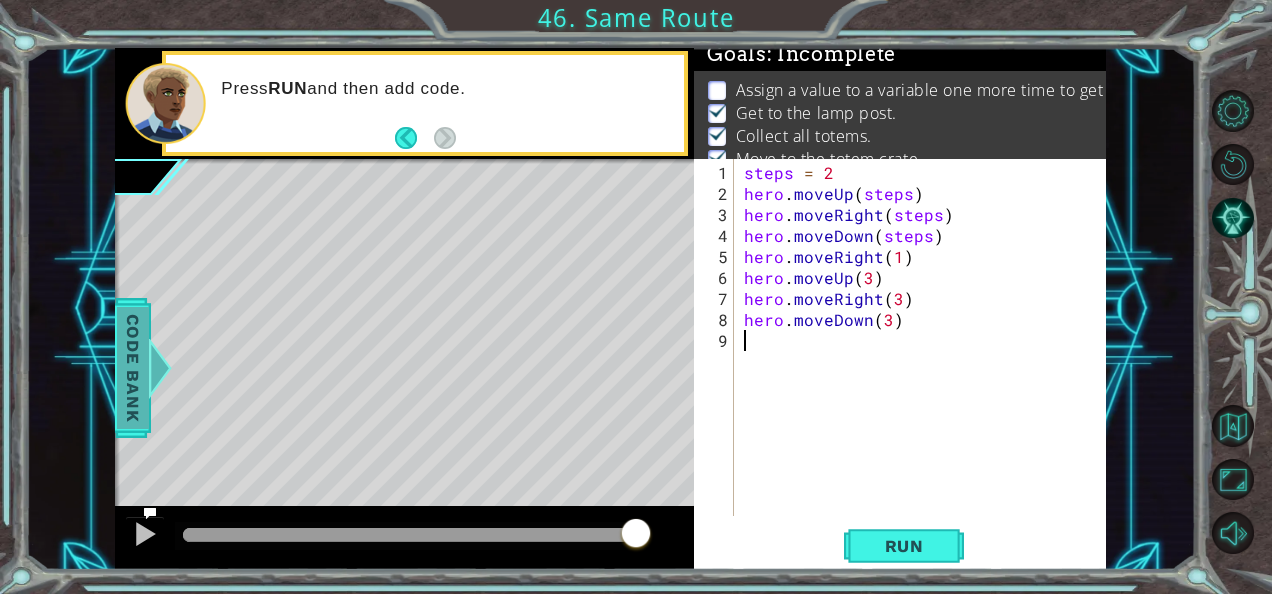 click at bounding box center (160, 368) 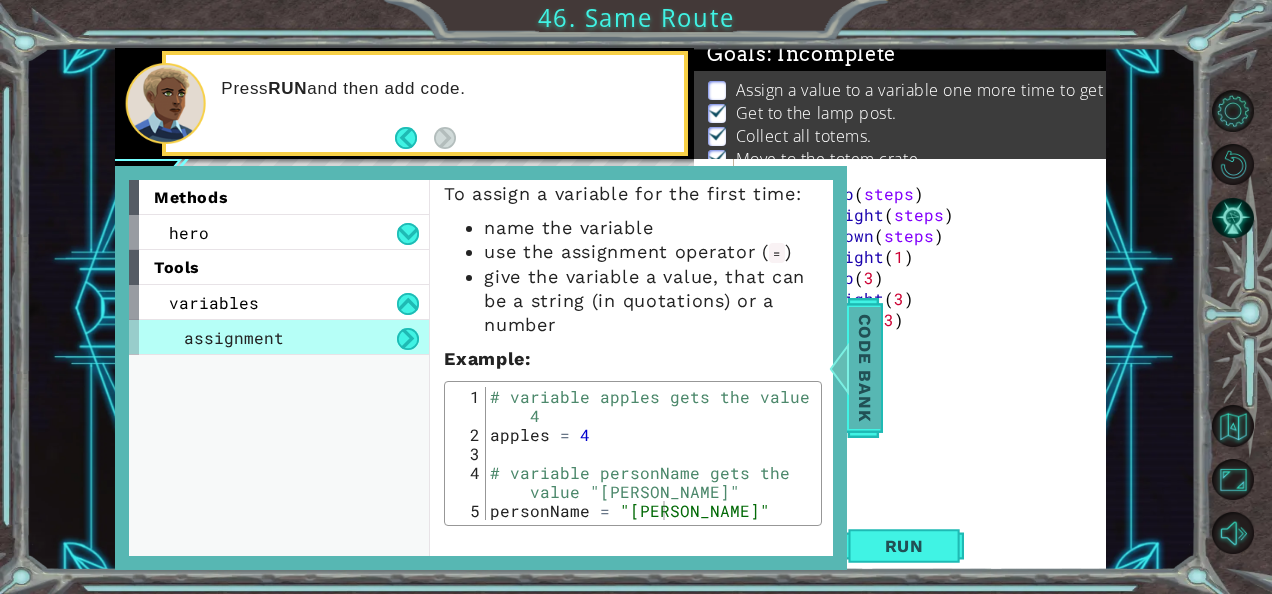 click on "Code Bank" at bounding box center [865, 368] 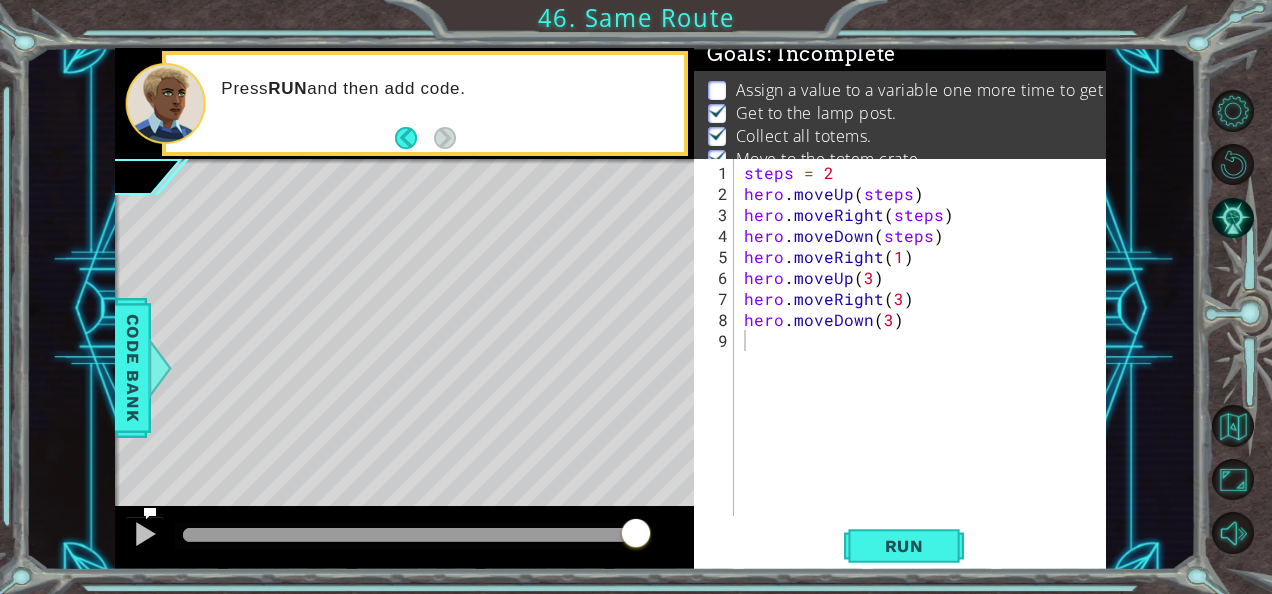 click on "steps   =   2 hero . moveUp ( steps ) hero . moveRight ( steps ) hero . moveDown ( steps ) hero . moveRight ( 1 ) hero . moveUp ( 3 ) hero . moveRight ( 3 ) hero . moveDown ( 3 )" at bounding box center [926, 361] 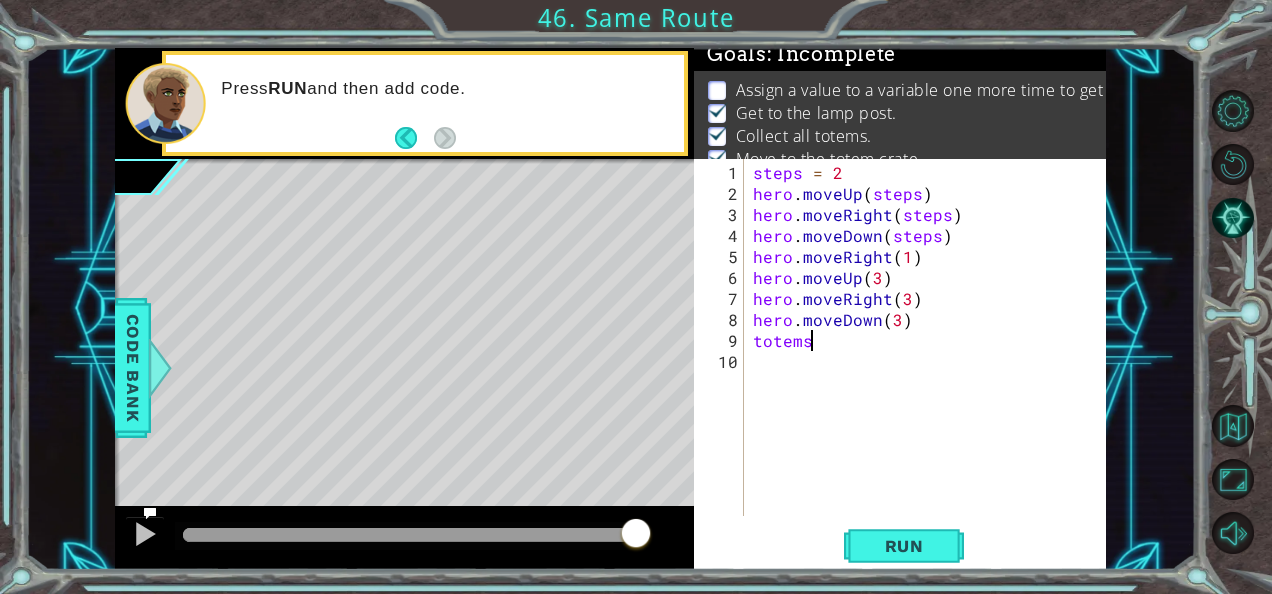 scroll, scrollTop: 0, scrollLeft: 3, axis: horizontal 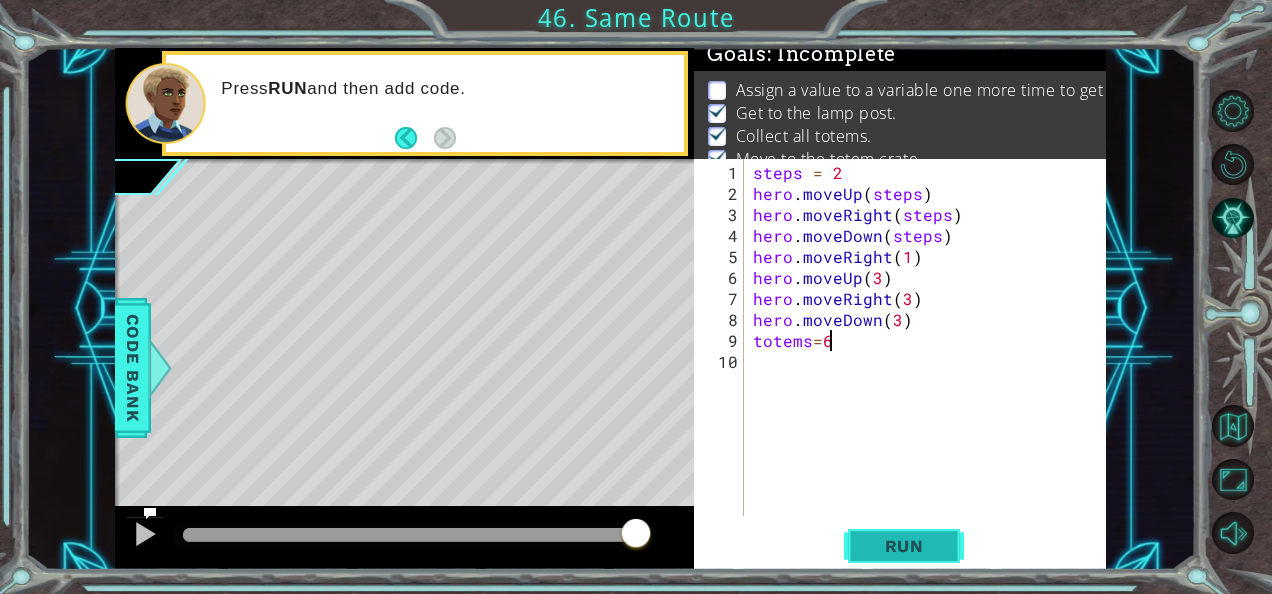 type on "totems=6" 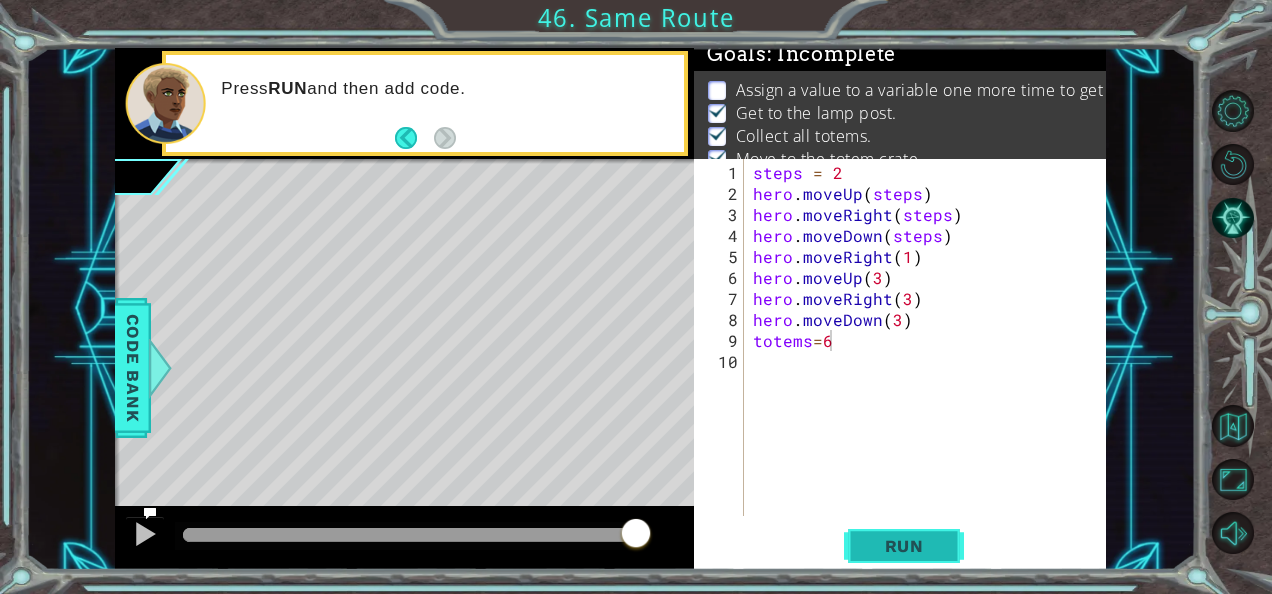 click on "Run" at bounding box center [904, 546] 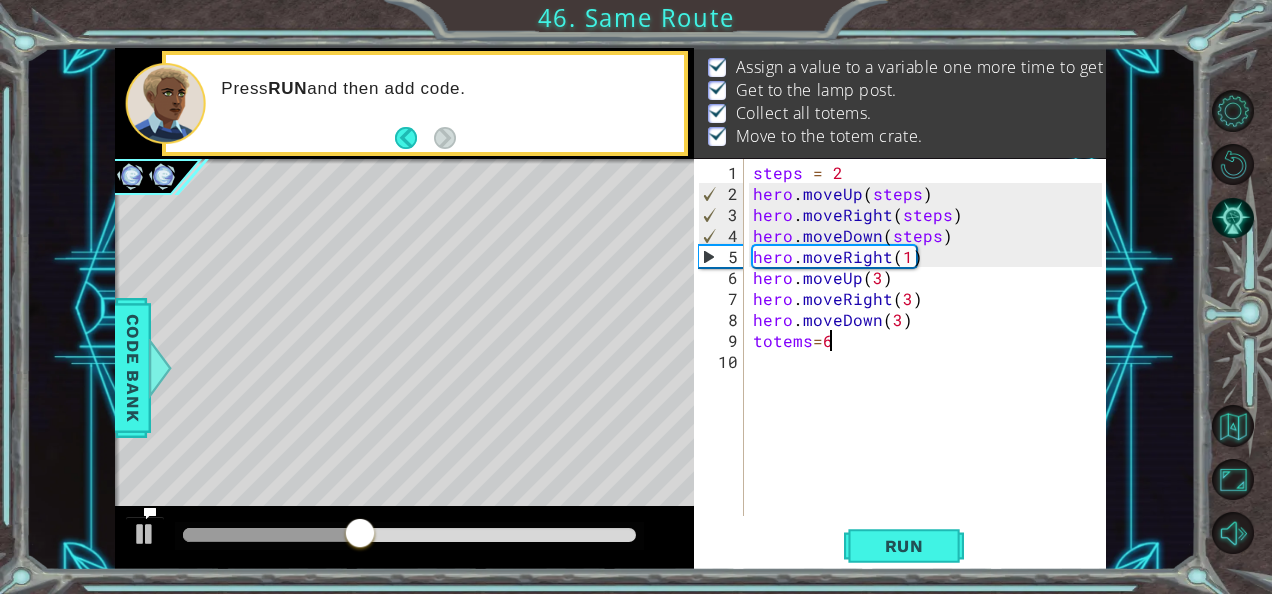 scroll, scrollTop: 28, scrollLeft: 0, axis: vertical 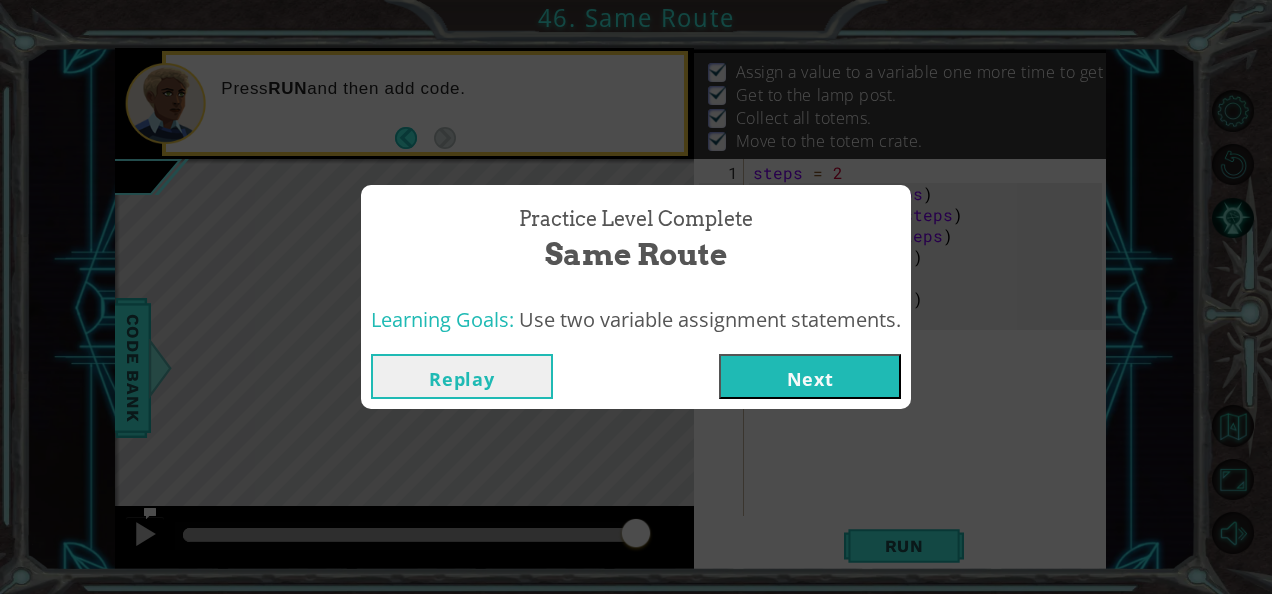 click on "Next" at bounding box center (810, 376) 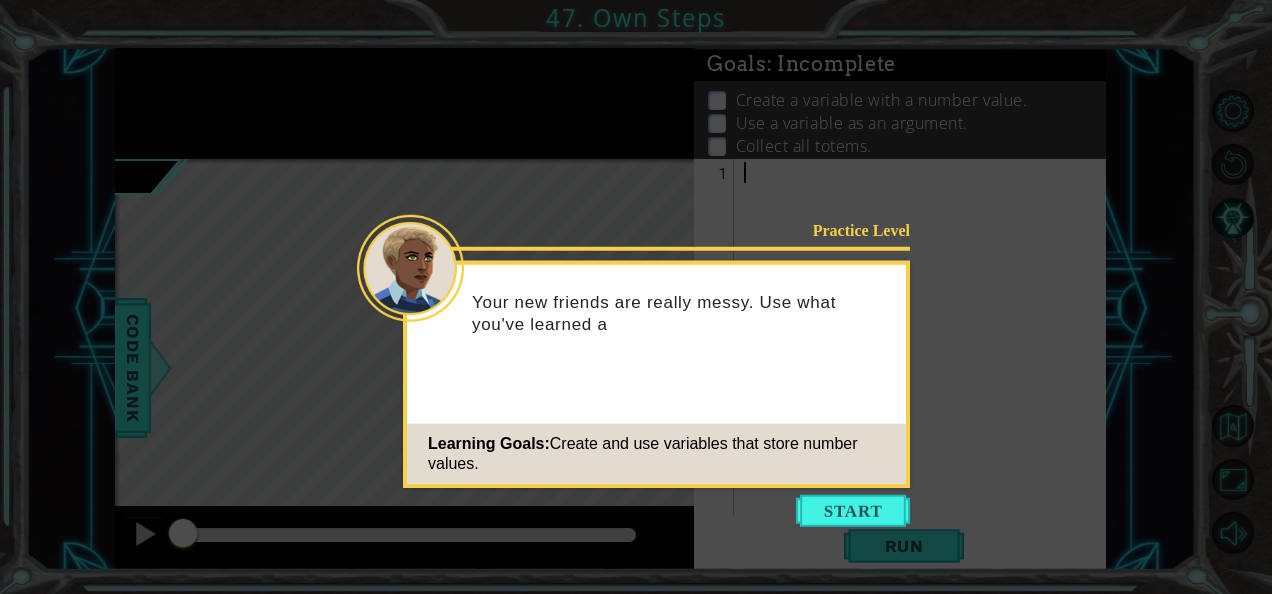 click 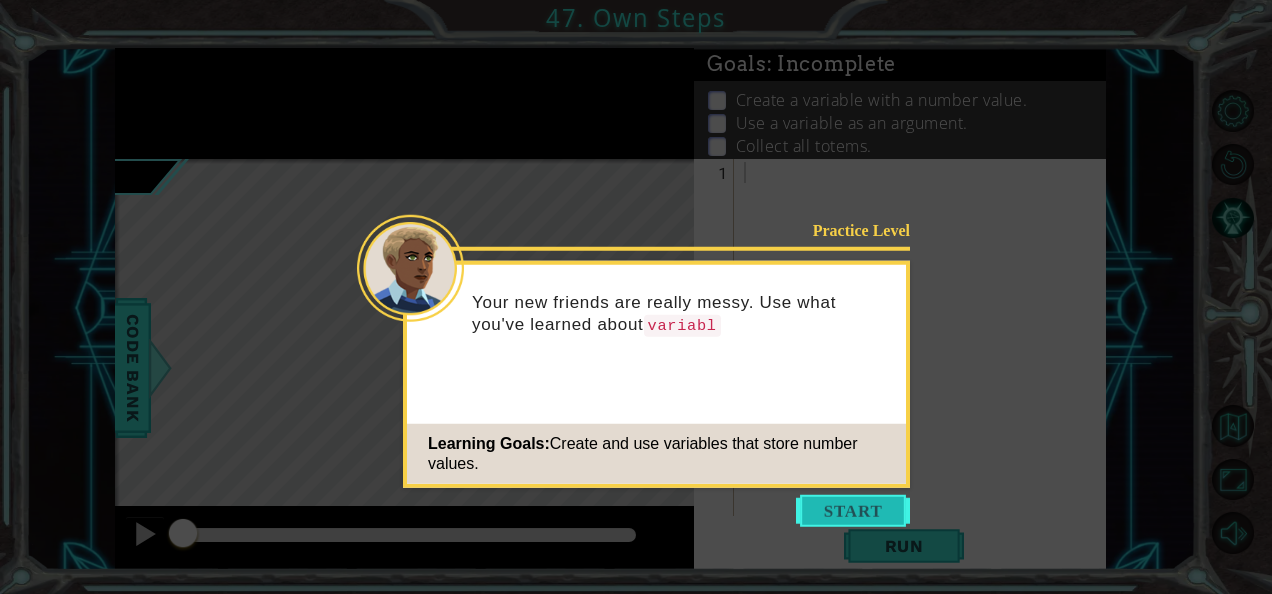 click at bounding box center [853, 511] 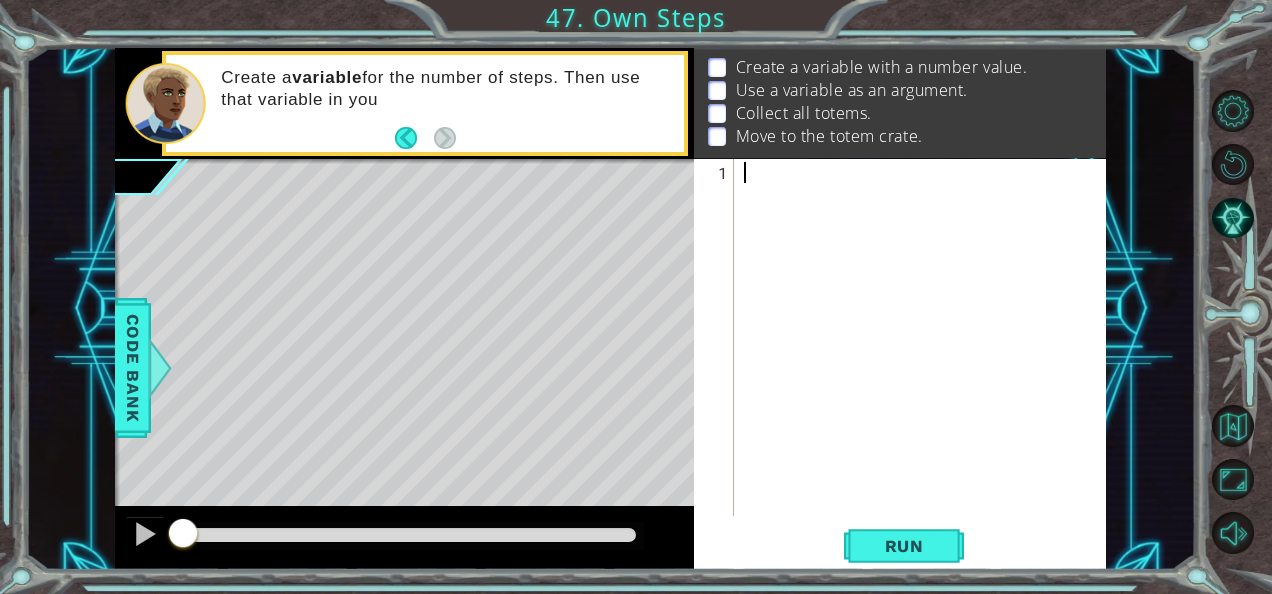 scroll, scrollTop: 0, scrollLeft: 0, axis: both 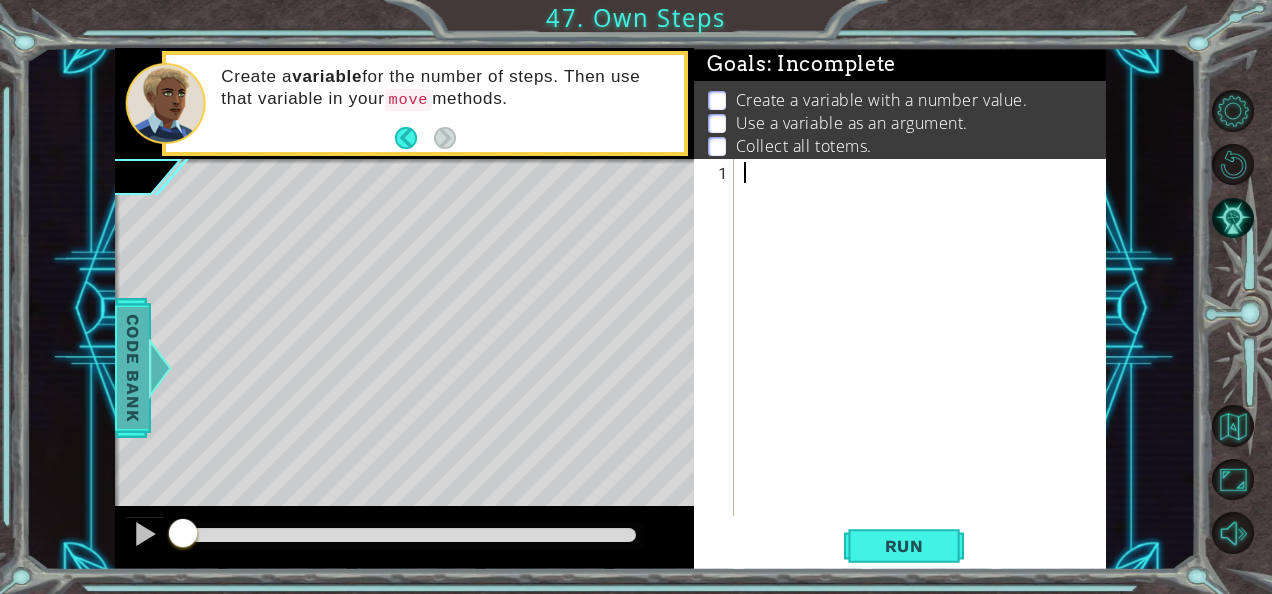 click on "Code Bank" at bounding box center [133, 368] 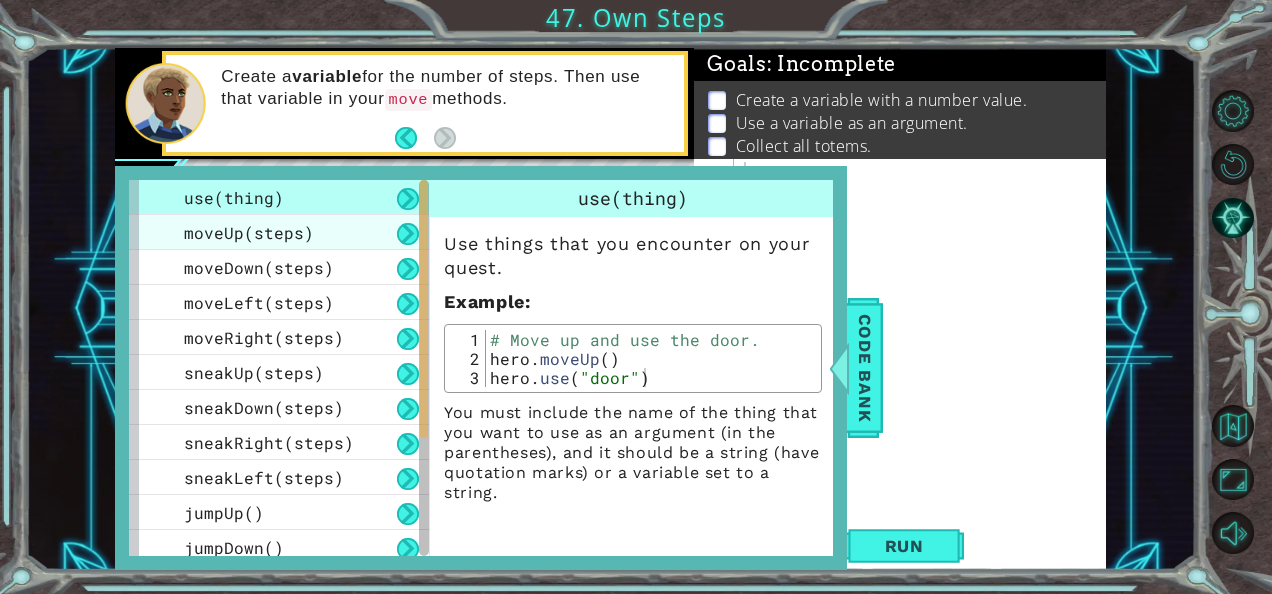 scroll, scrollTop: 0, scrollLeft: 0, axis: both 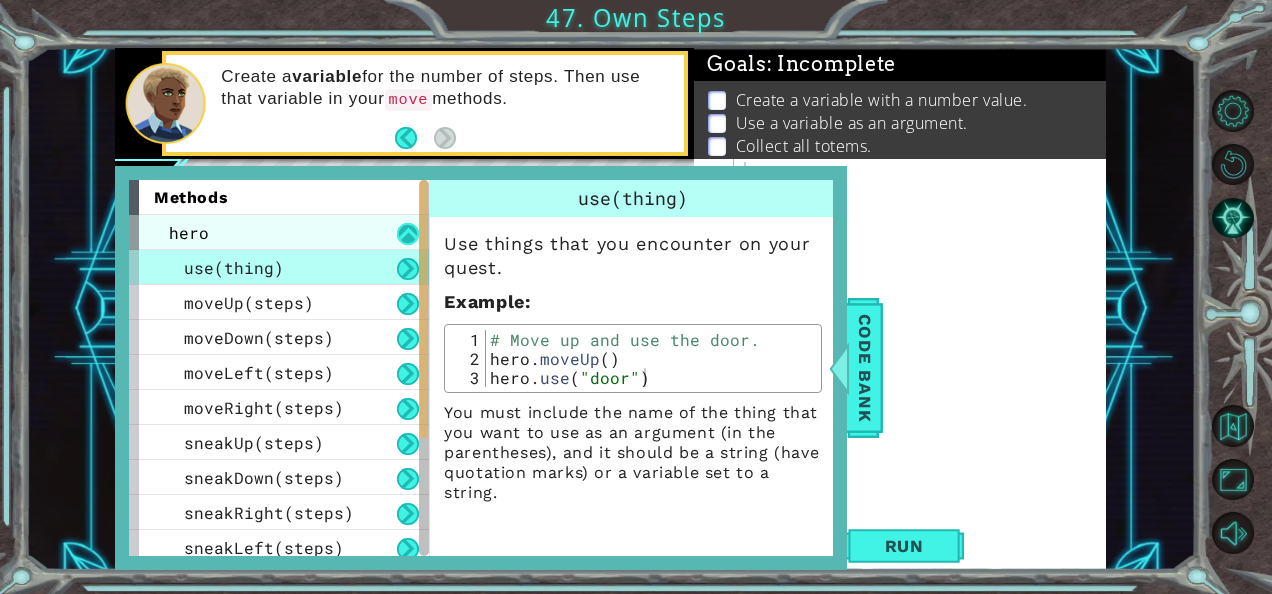 click at bounding box center (408, 234) 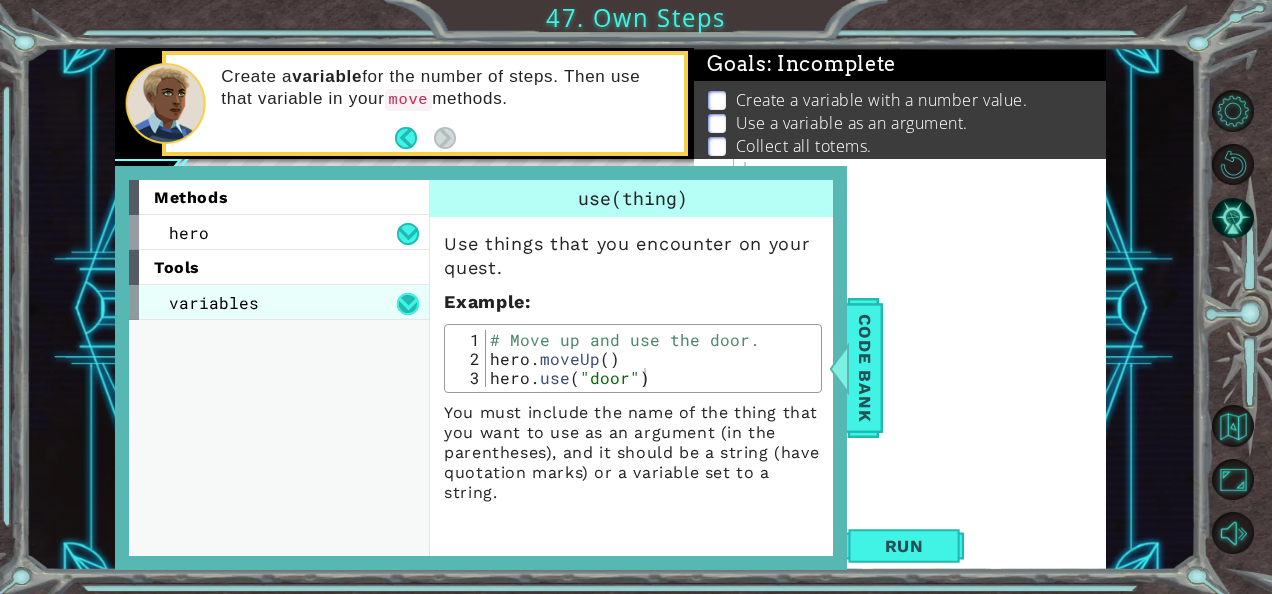 click at bounding box center (408, 304) 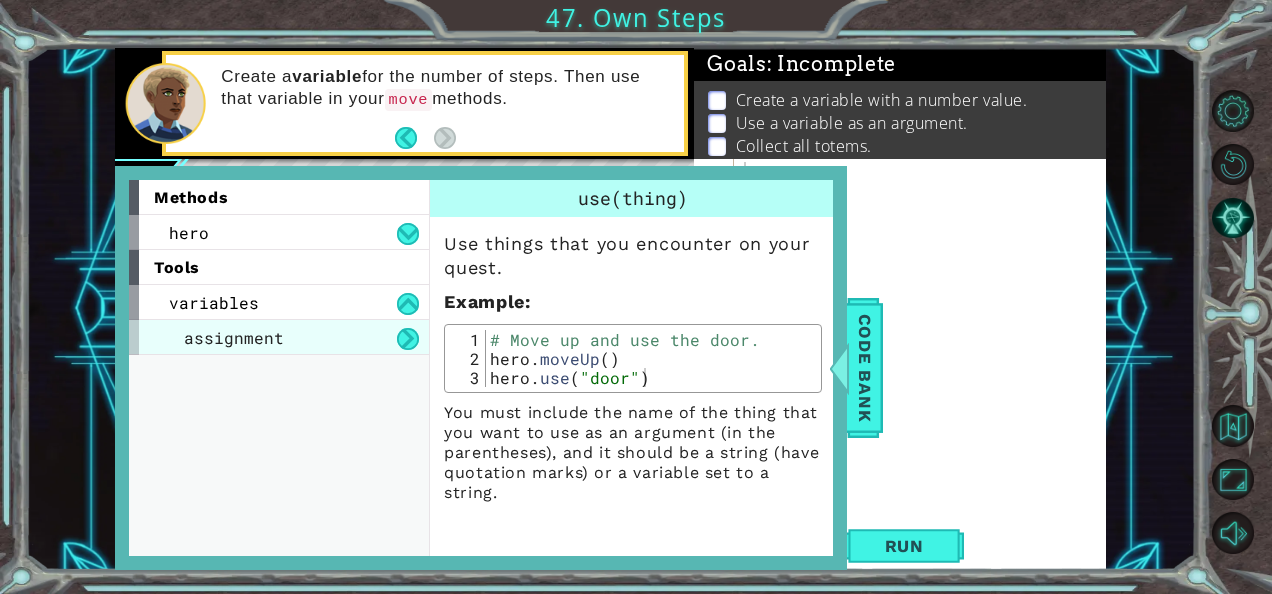 click on "assignment" at bounding box center (279, 337) 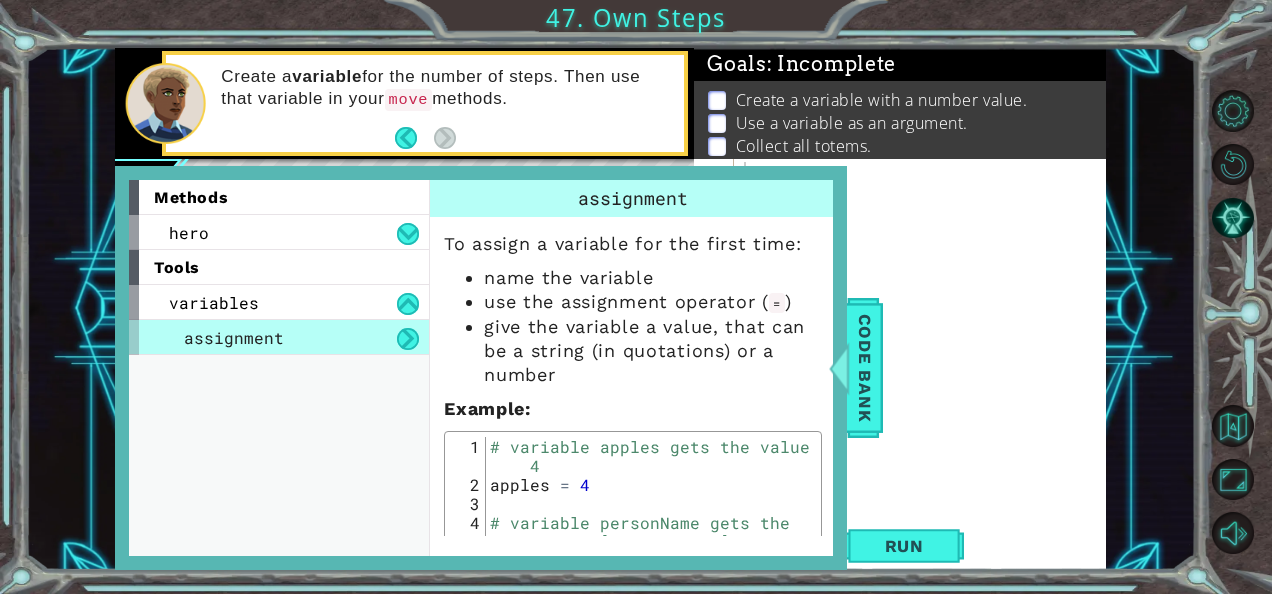 click at bounding box center [408, 339] 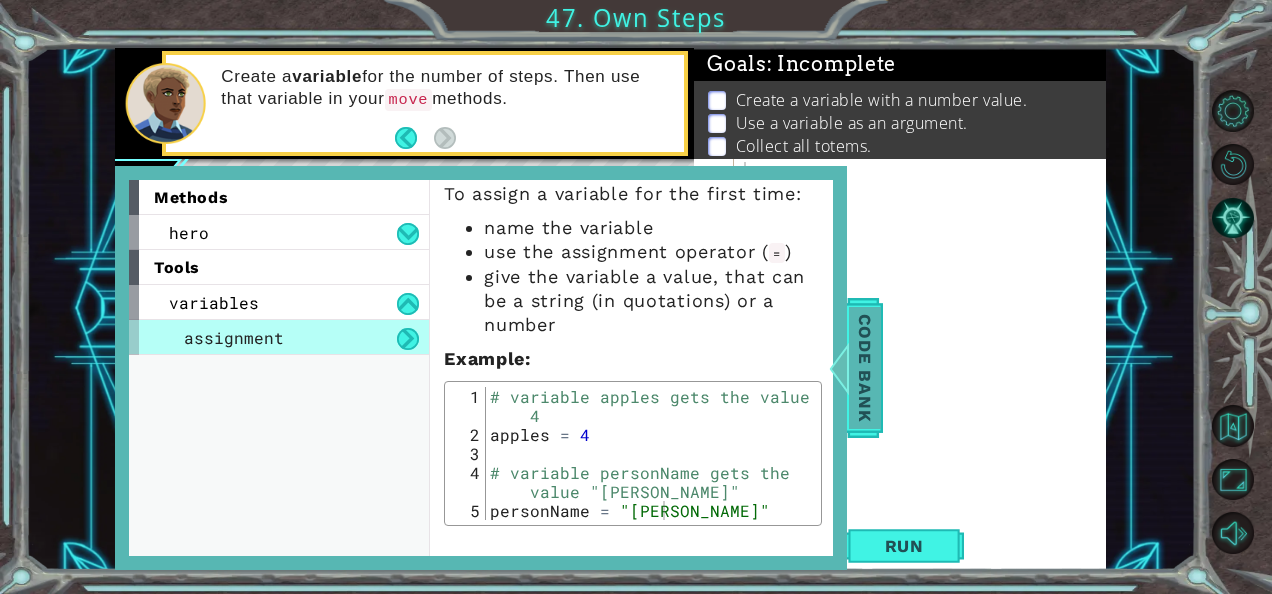 click at bounding box center [839, 368] 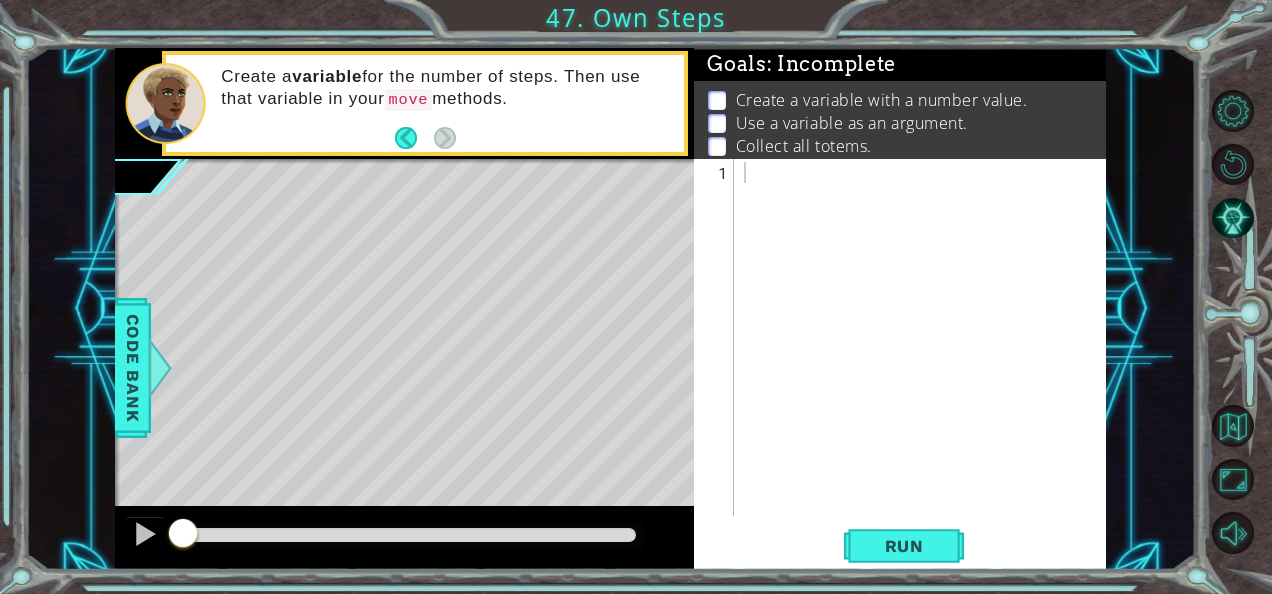 click at bounding box center (921, 337) 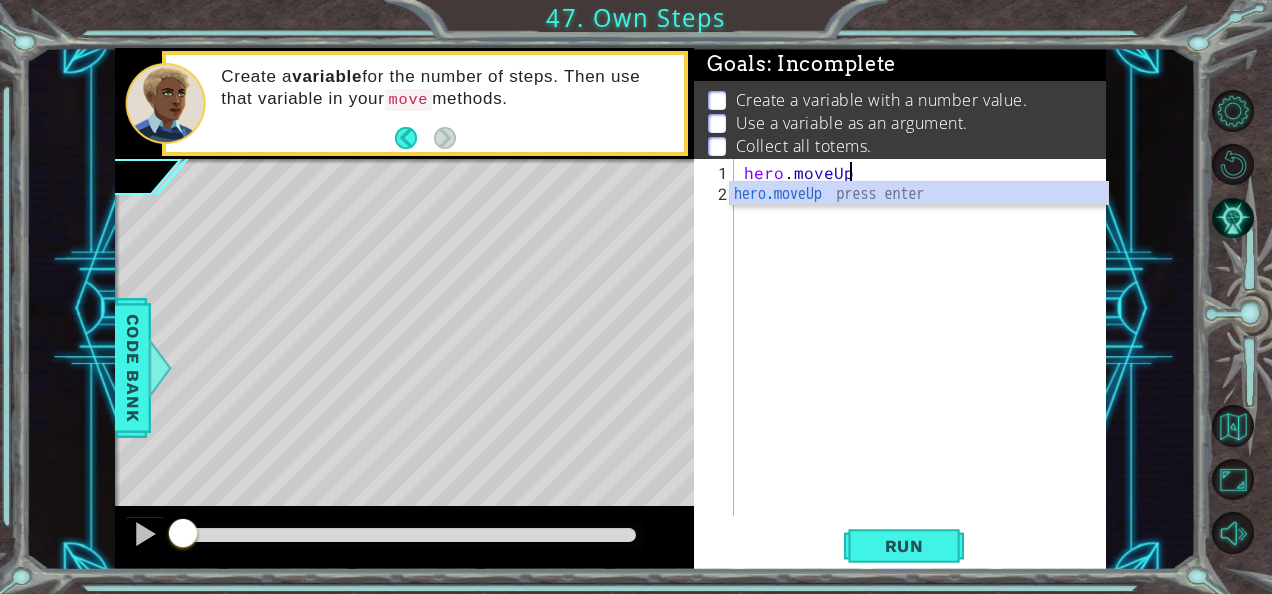 scroll, scrollTop: 0, scrollLeft: 5, axis: horizontal 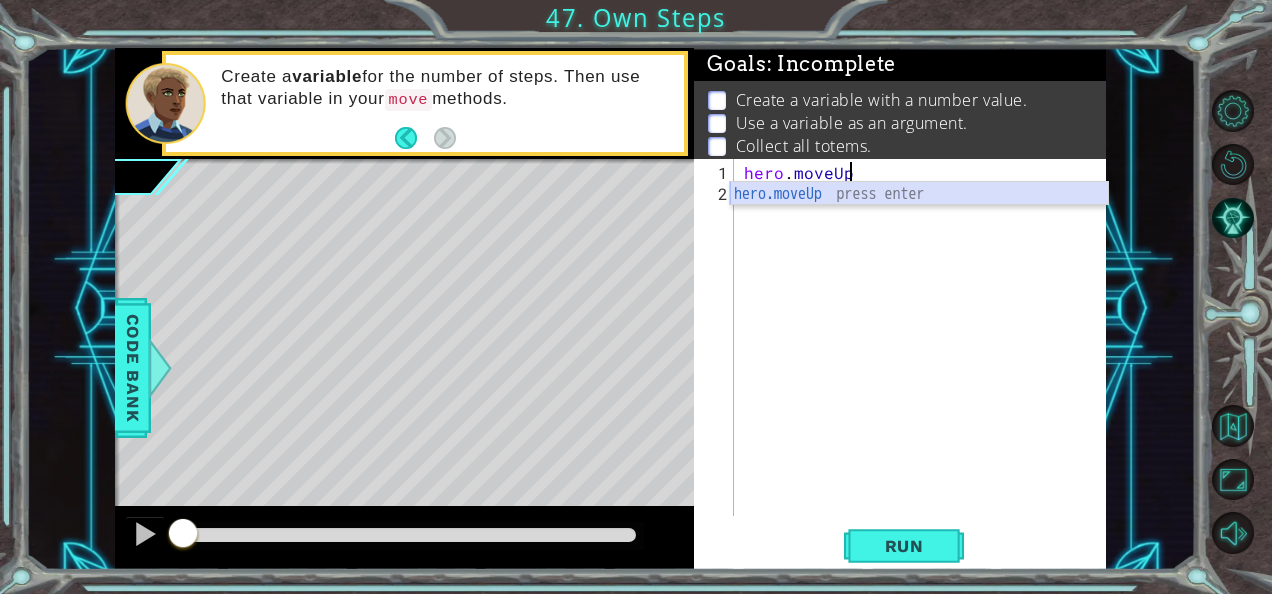 click on "hero.moveUp press enter" at bounding box center [919, 218] 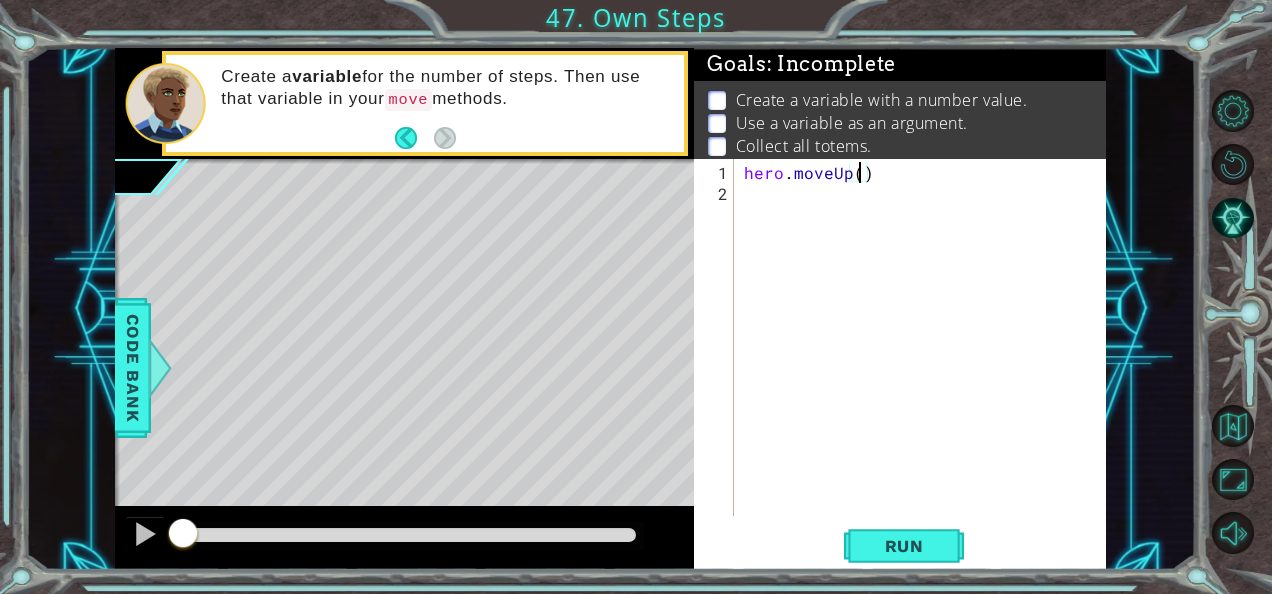 type on "hero.moveUp(3)" 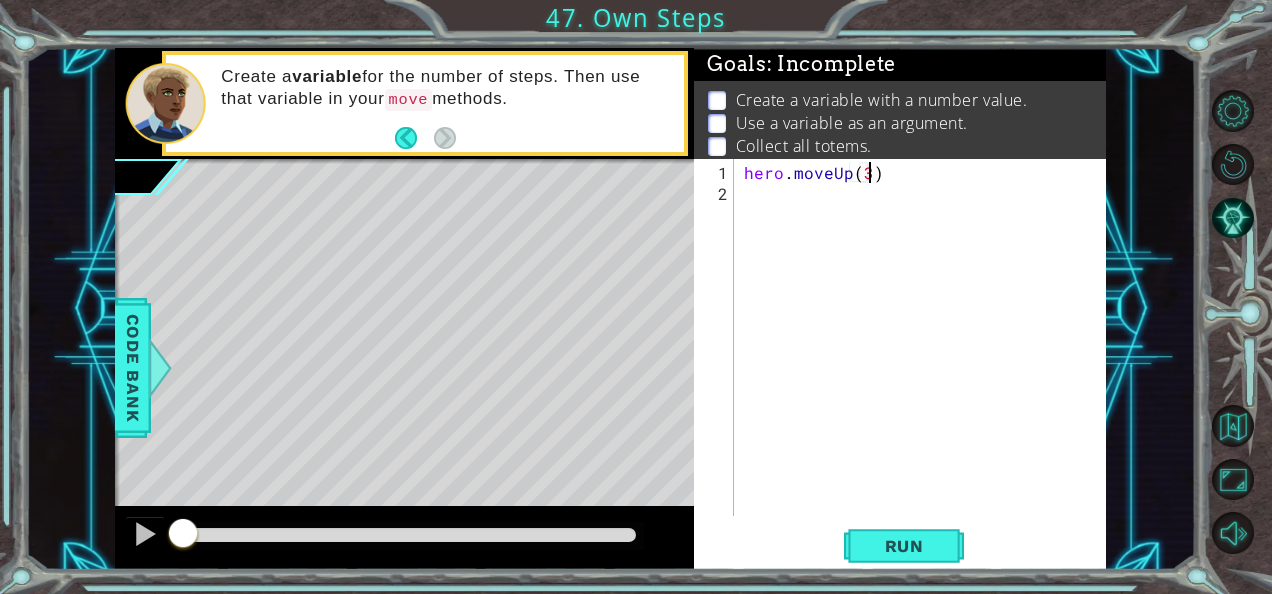 scroll, scrollTop: 0, scrollLeft: 7, axis: horizontal 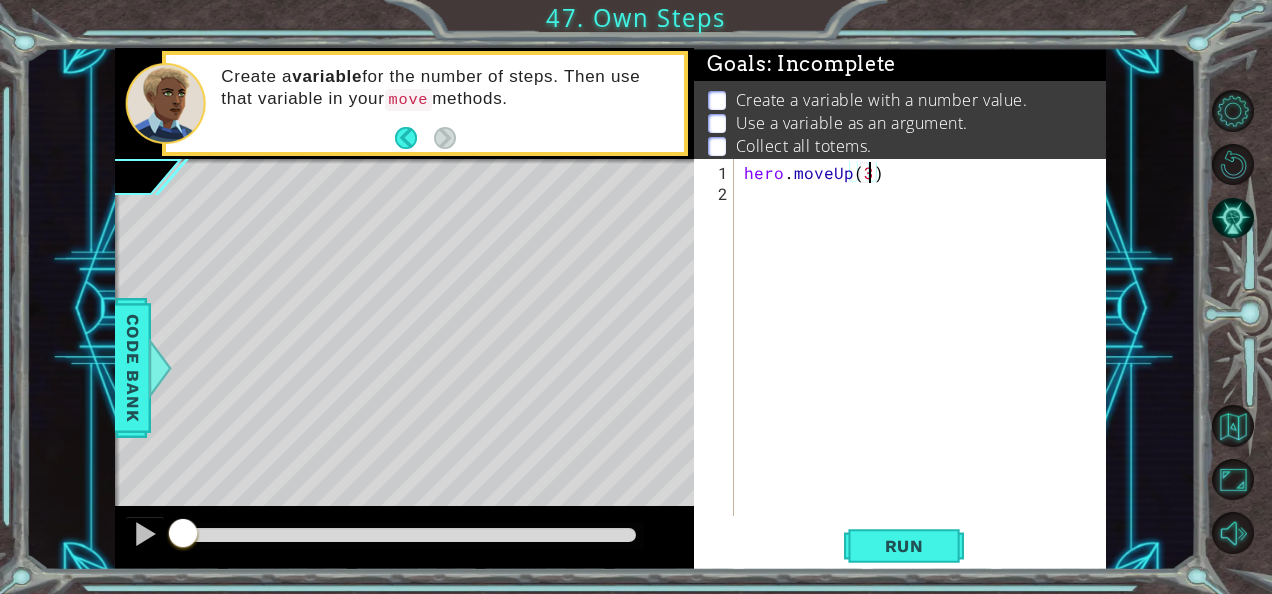 click on "hero . moveUp ( 3 )" at bounding box center (926, 361) 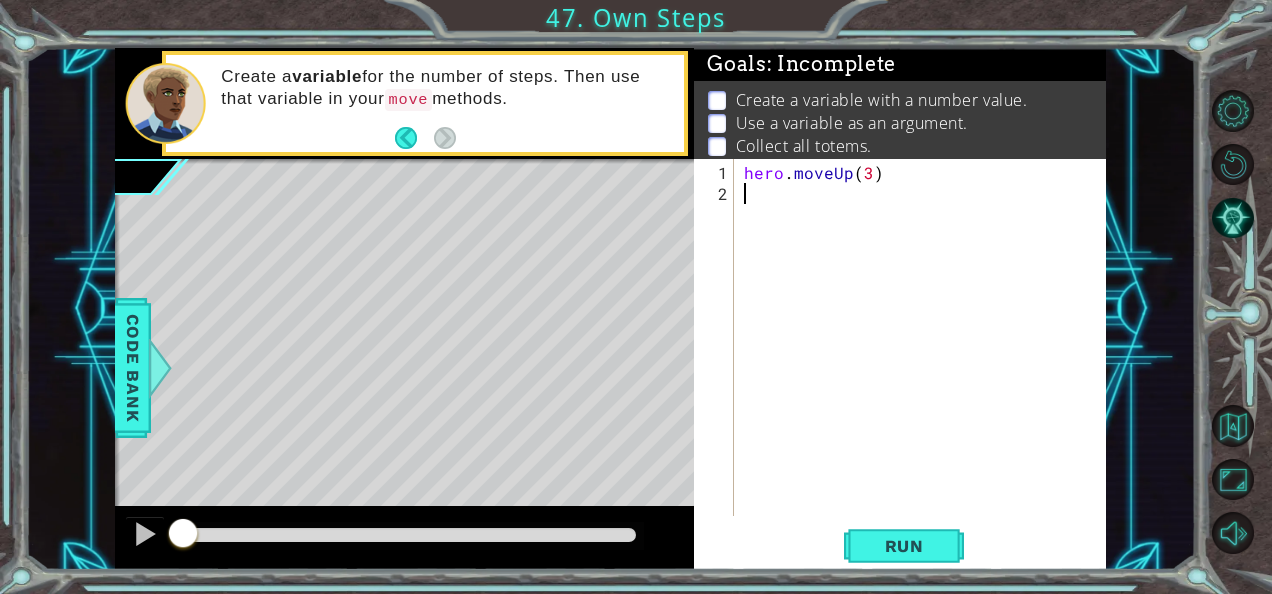 scroll, scrollTop: 0, scrollLeft: 0, axis: both 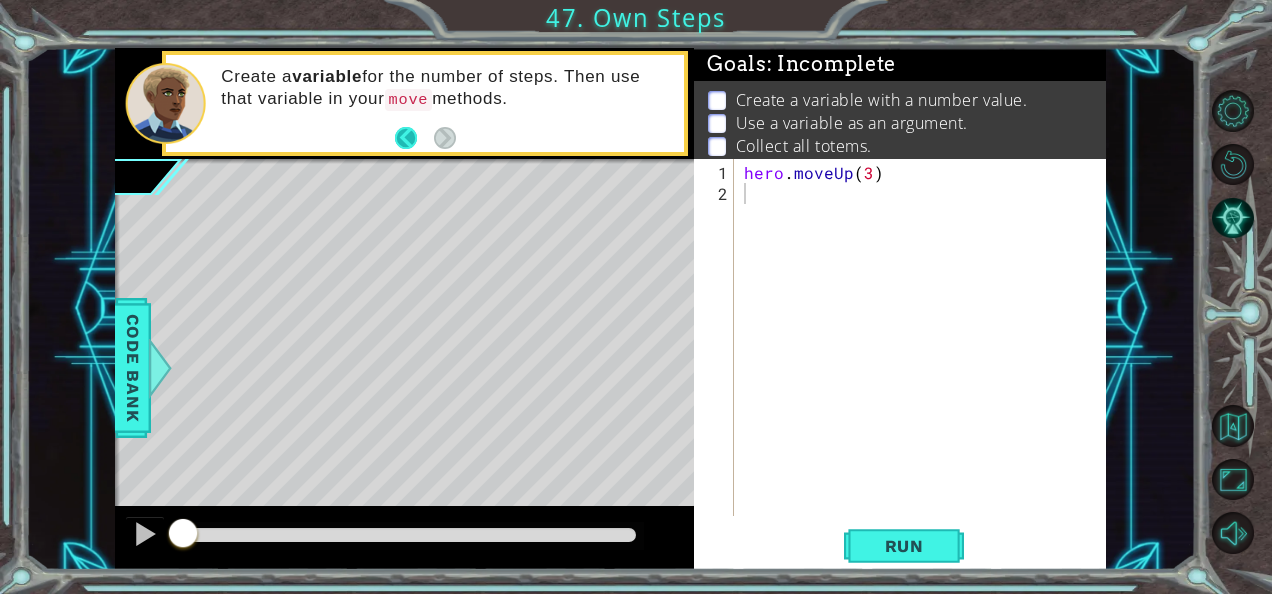 click at bounding box center [414, 138] 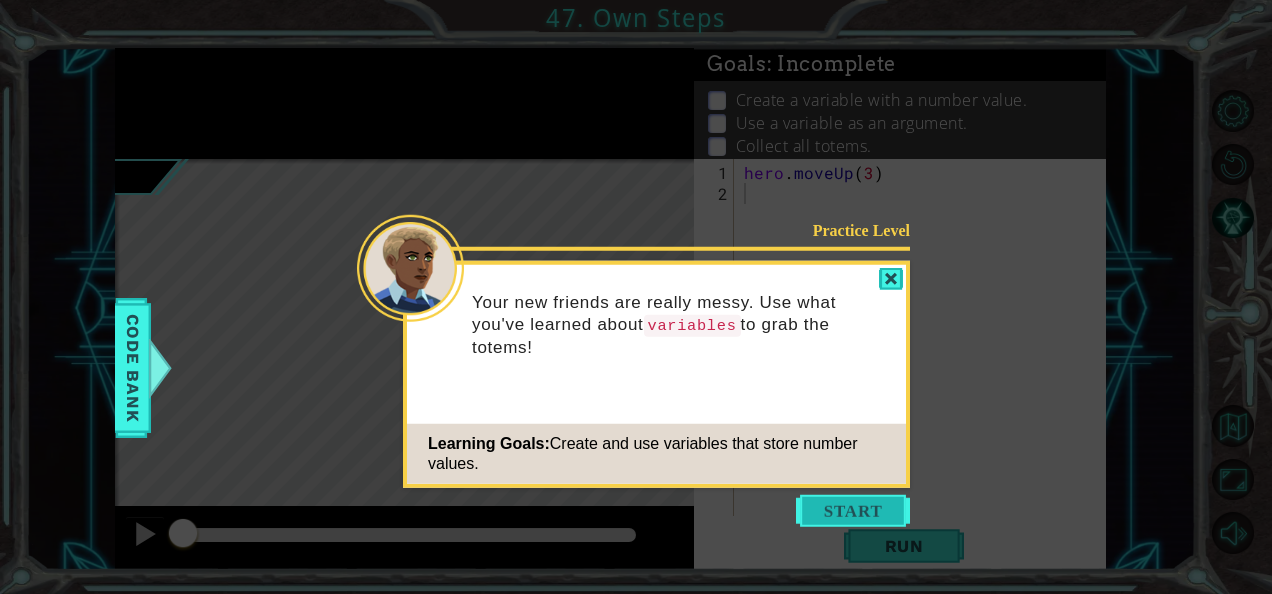click at bounding box center [853, 511] 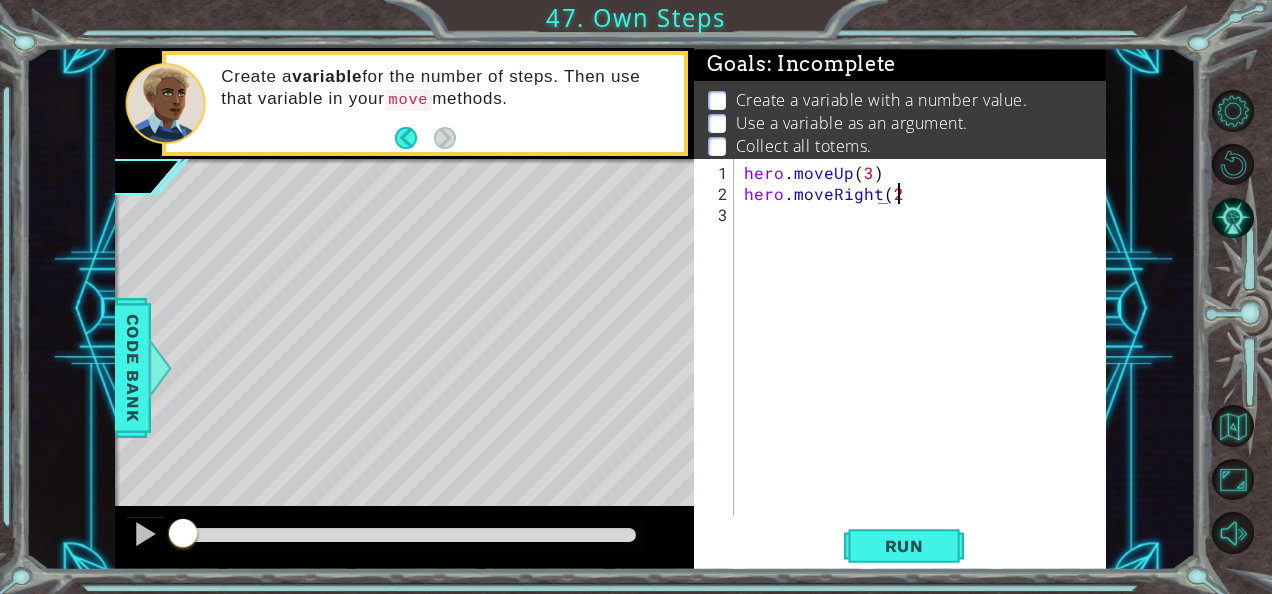 scroll, scrollTop: 0, scrollLeft: 8, axis: horizontal 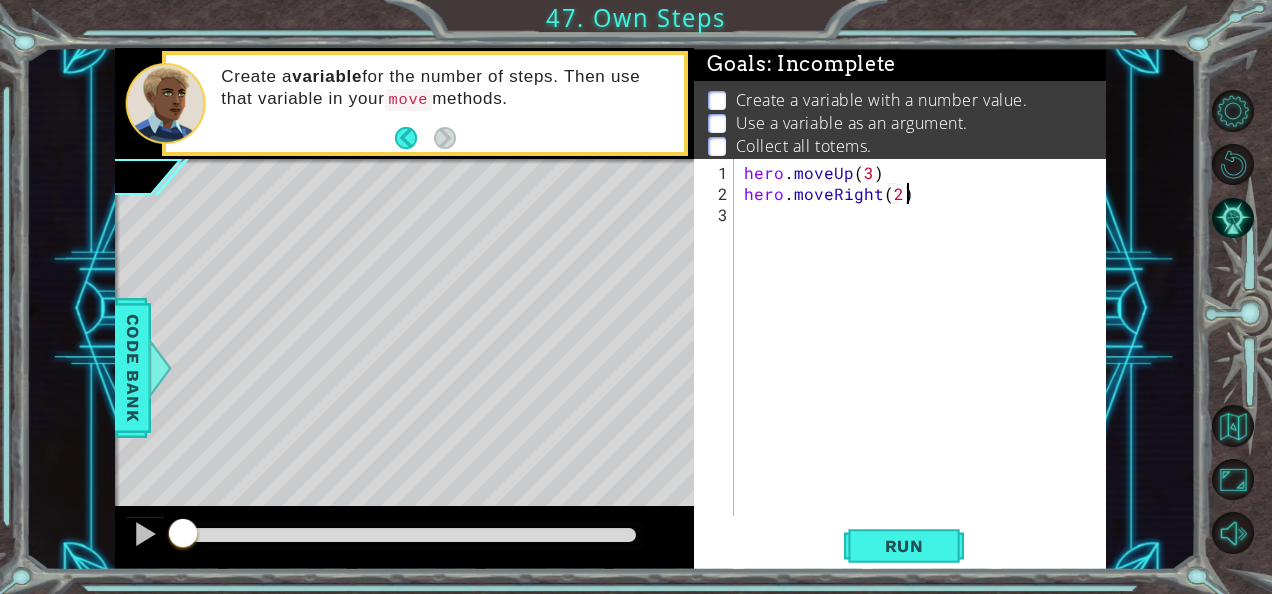 type on "hero.moveRight(2)" 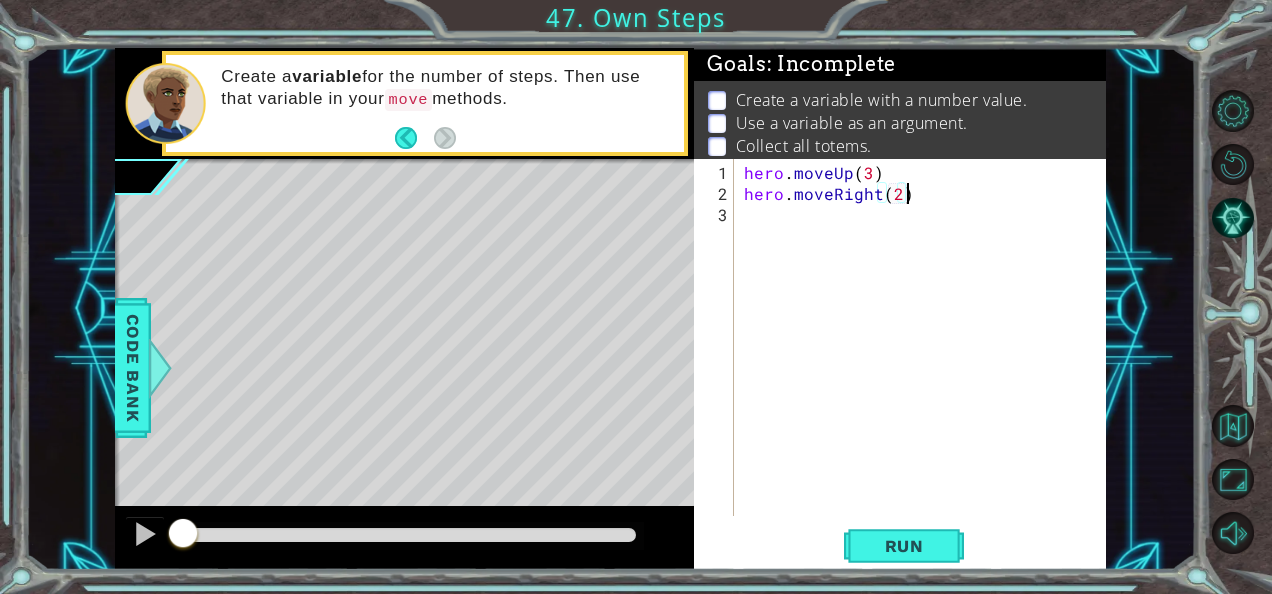 click on "hero . moveUp ( 3 ) hero . moveRight ( 2 )" at bounding box center (926, 361) 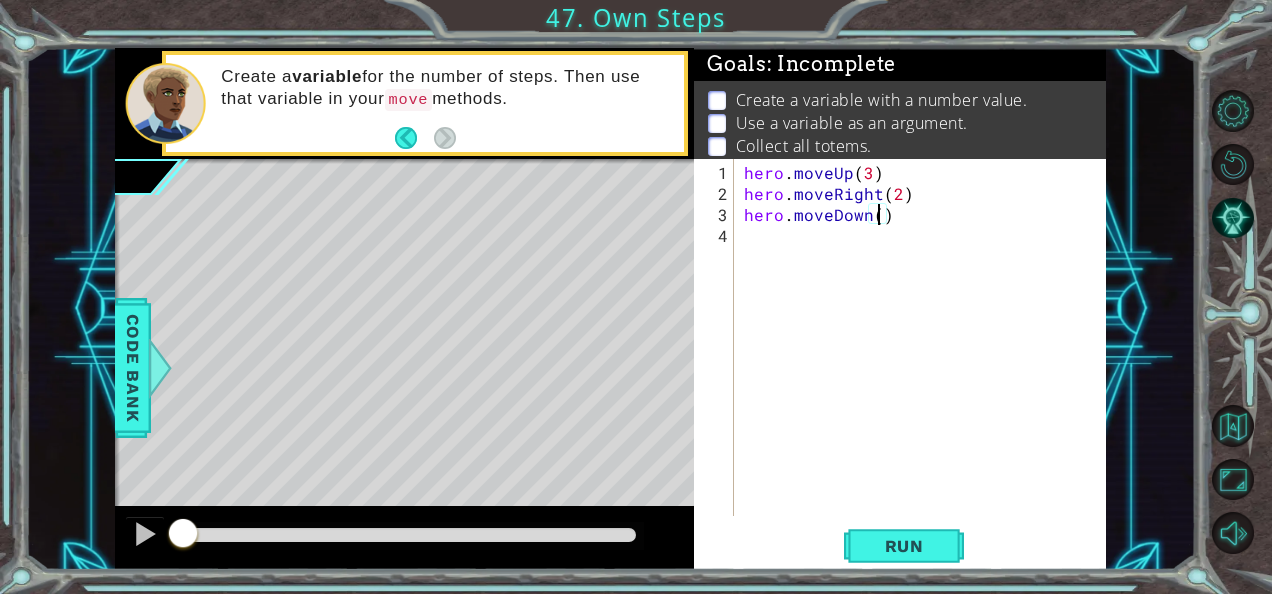 scroll, scrollTop: 0, scrollLeft: 8, axis: horizontal 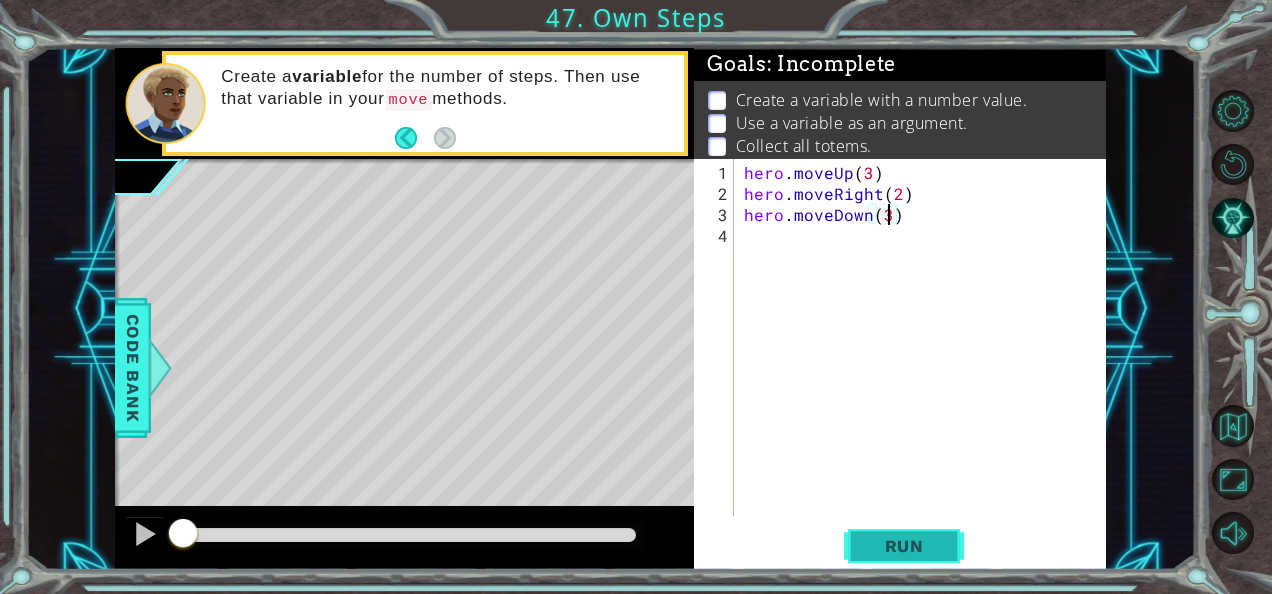 type on "hero.moveDown(3)" 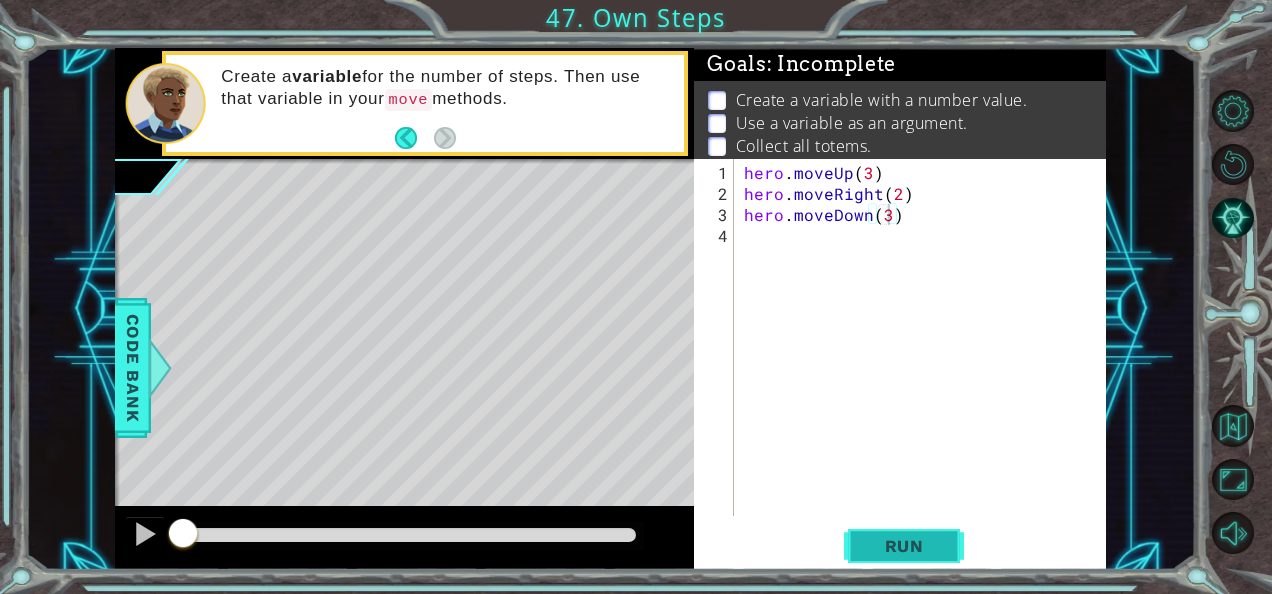 click on "Run" at bounding box center [904, 546] 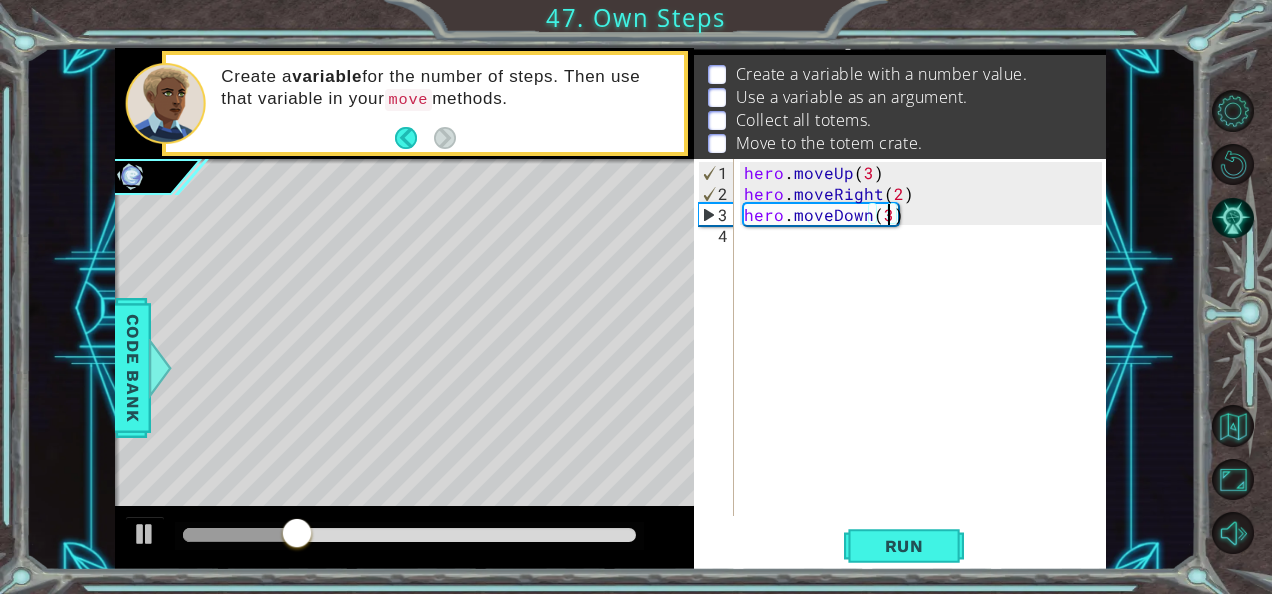 scroll, scrollTop: 28, scrollLeft: 0, axis: vertical 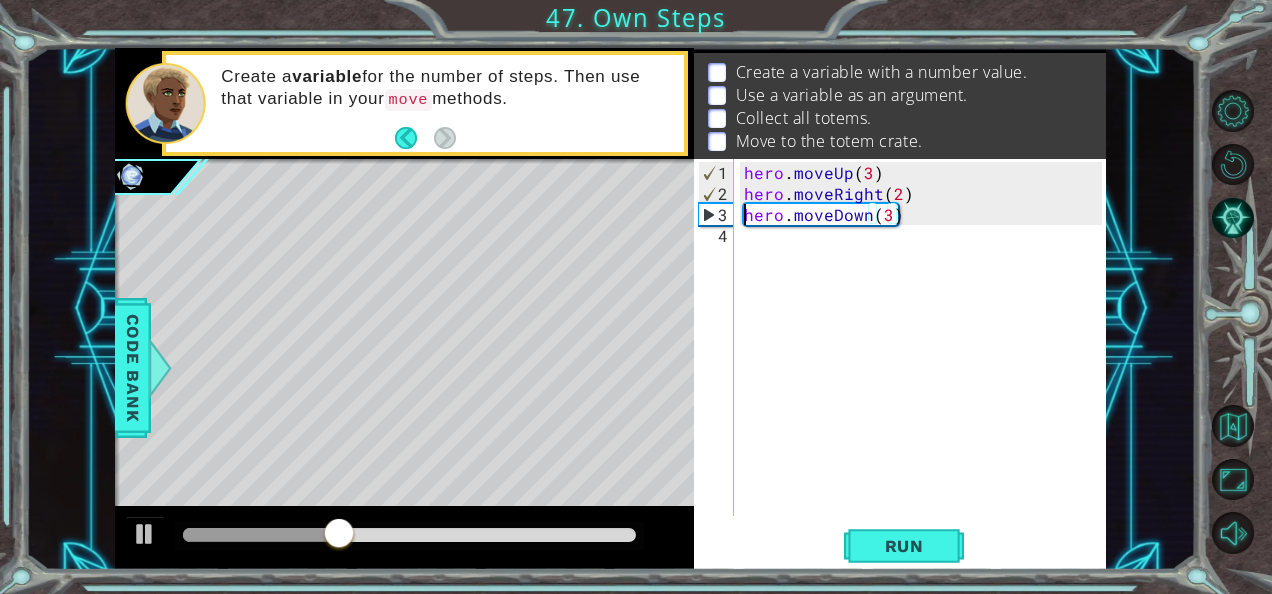 click on "hero . moveUp ( 3 ) hero . moveRight ( 2 ) hero . moveDown ( 3 )" at bounding box center (926, 361) 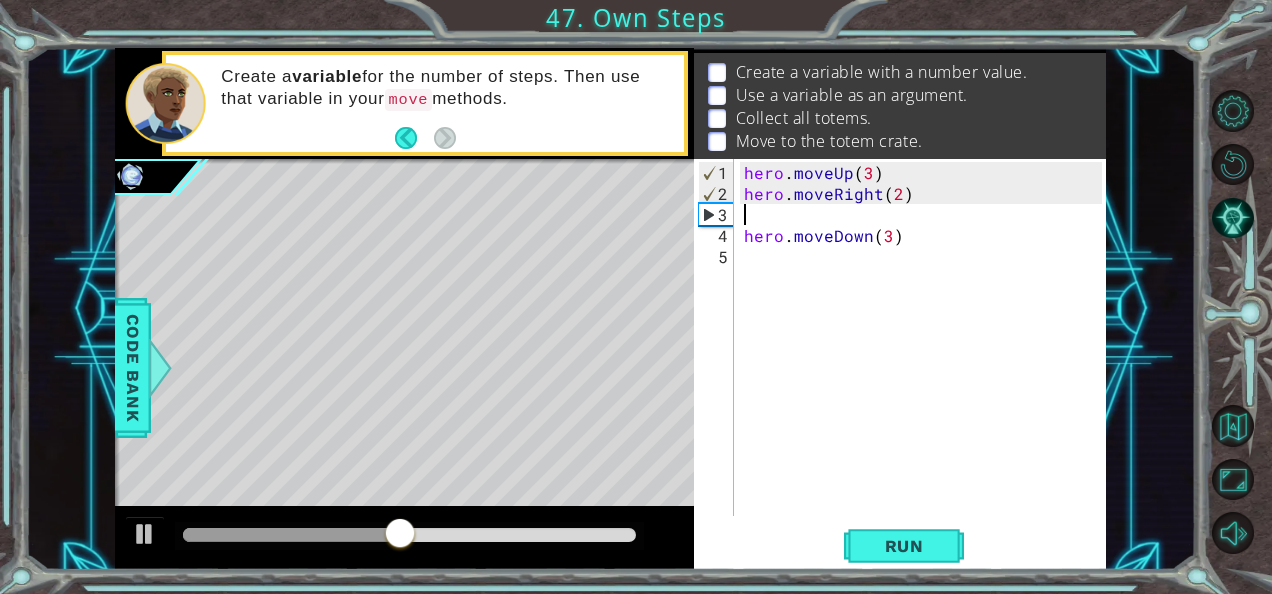 click on "hero . moveUp ( 3 ) hero . moveRight ( 2 ) hero . moveDown ( 3 )" at bounding box center (926, 361) 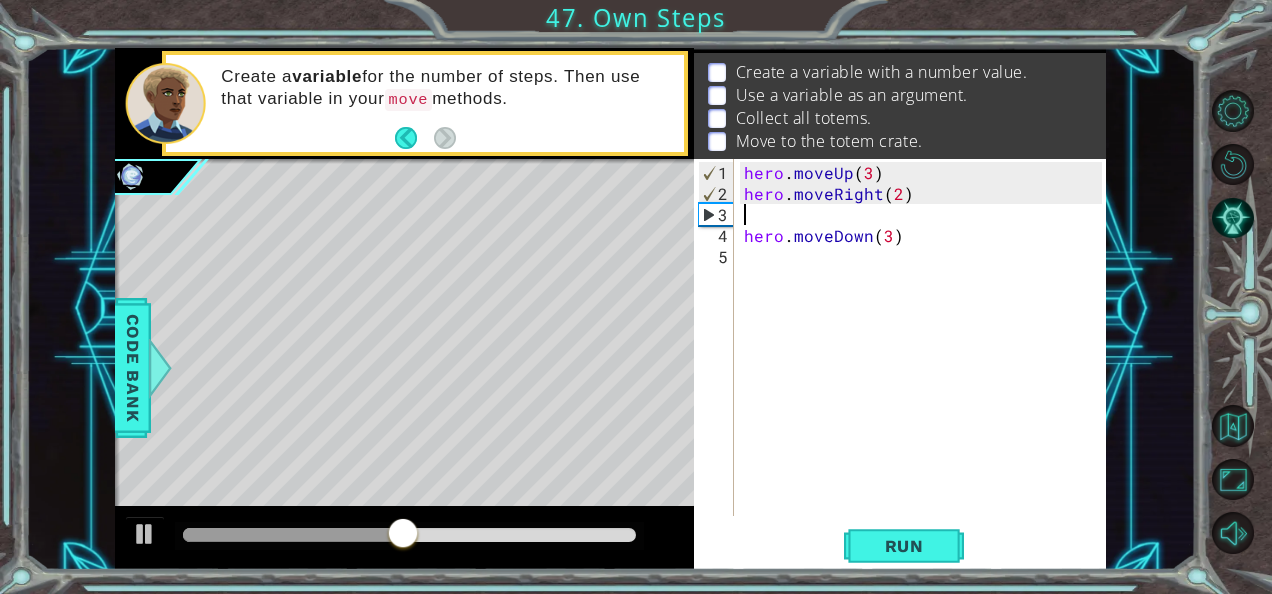 scroll, scrollTop: 0, scrollLeft: 0, axis: both 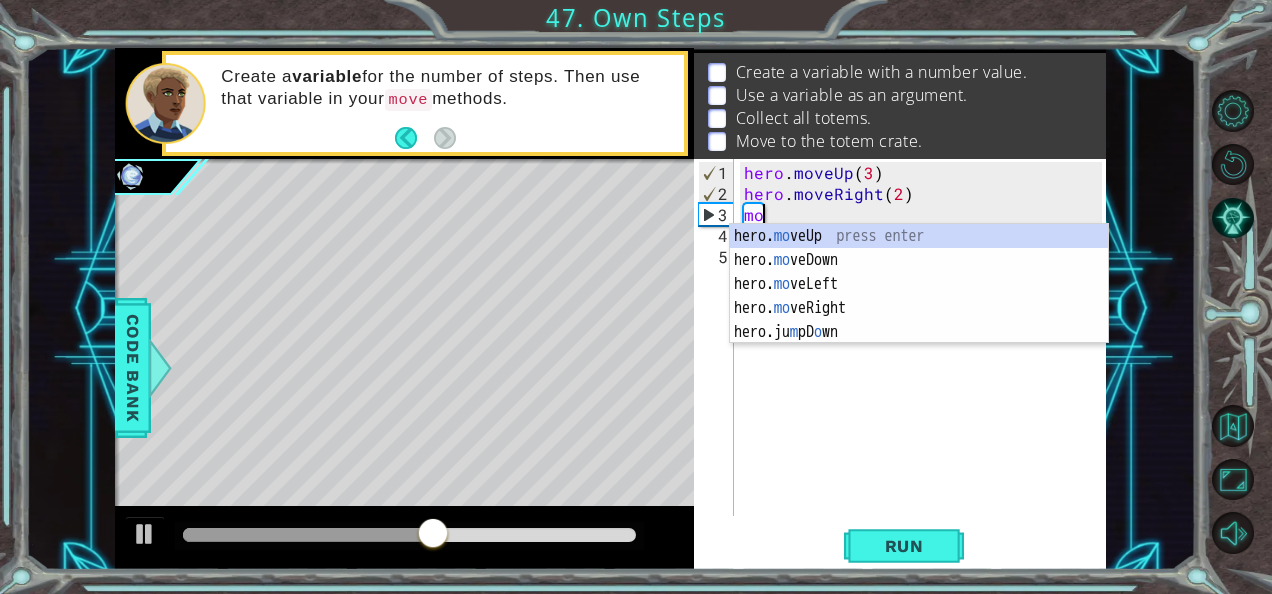 type on "m" 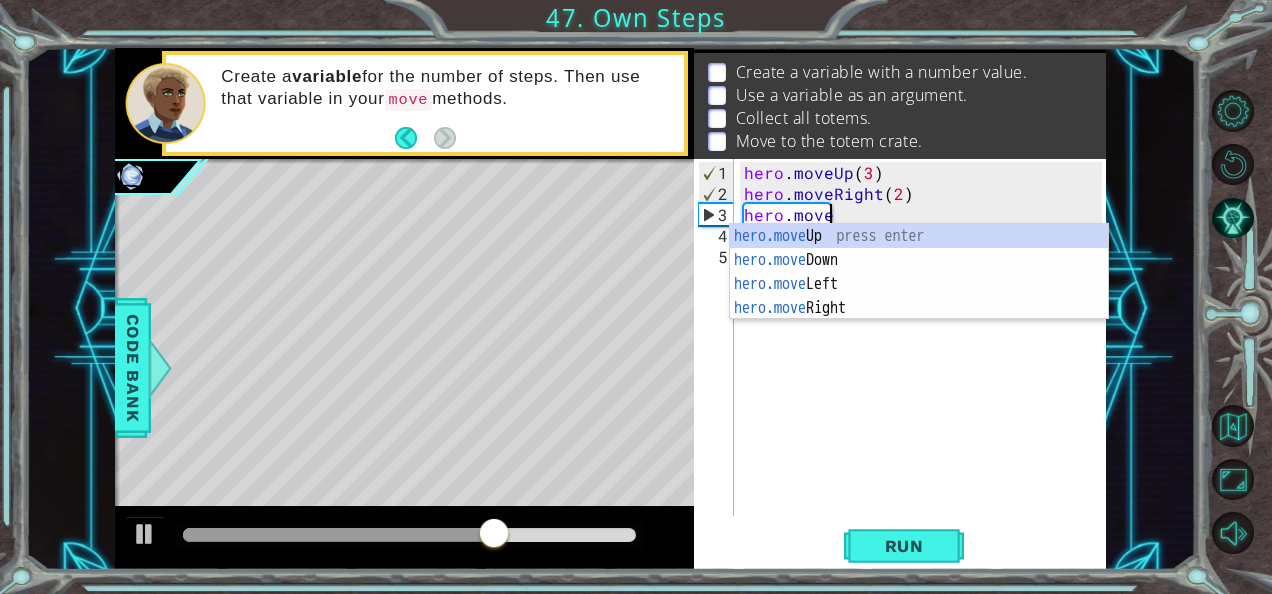scroll, scrollTop: 0, scrollLeft: 4, axis: horizontal 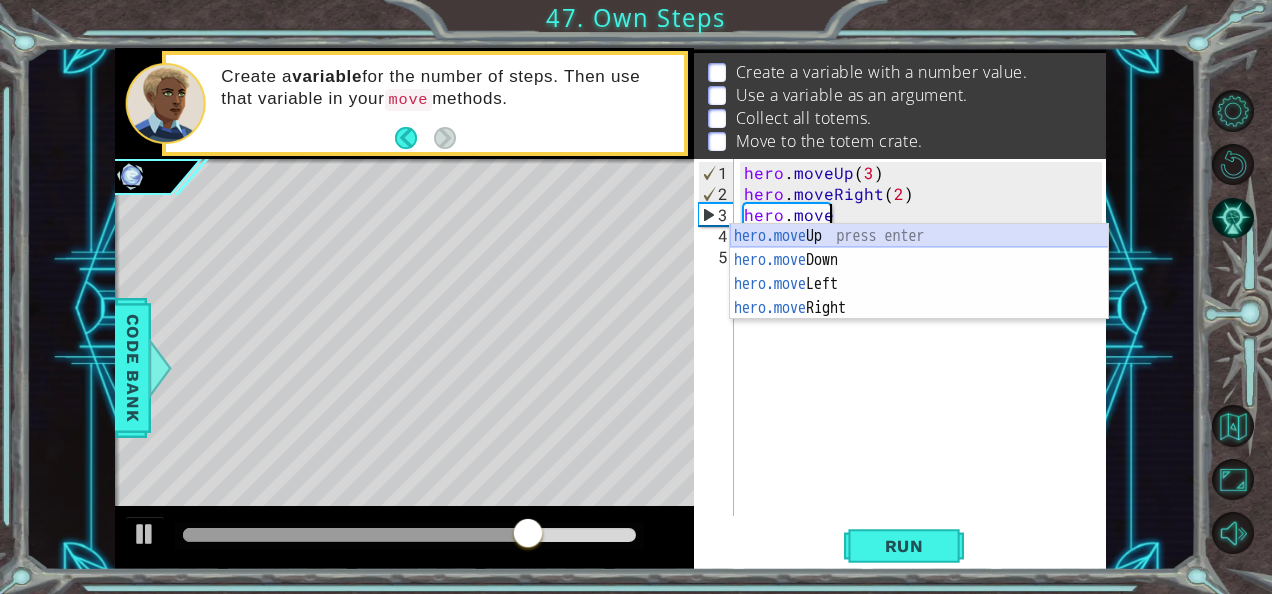 click on "hero.move Up press enter hero.move Down press enter hero.move Left press enter hero.move Right press enter" at bounding box center [919, 296] 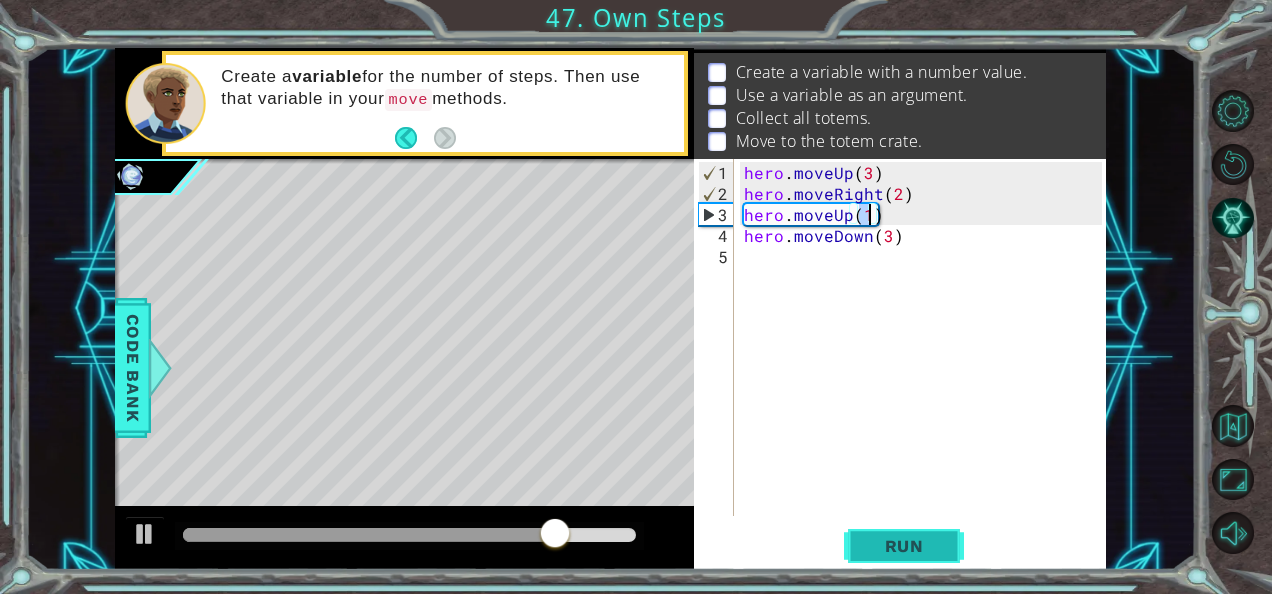click on "Run" at bounding box center (904, 546) 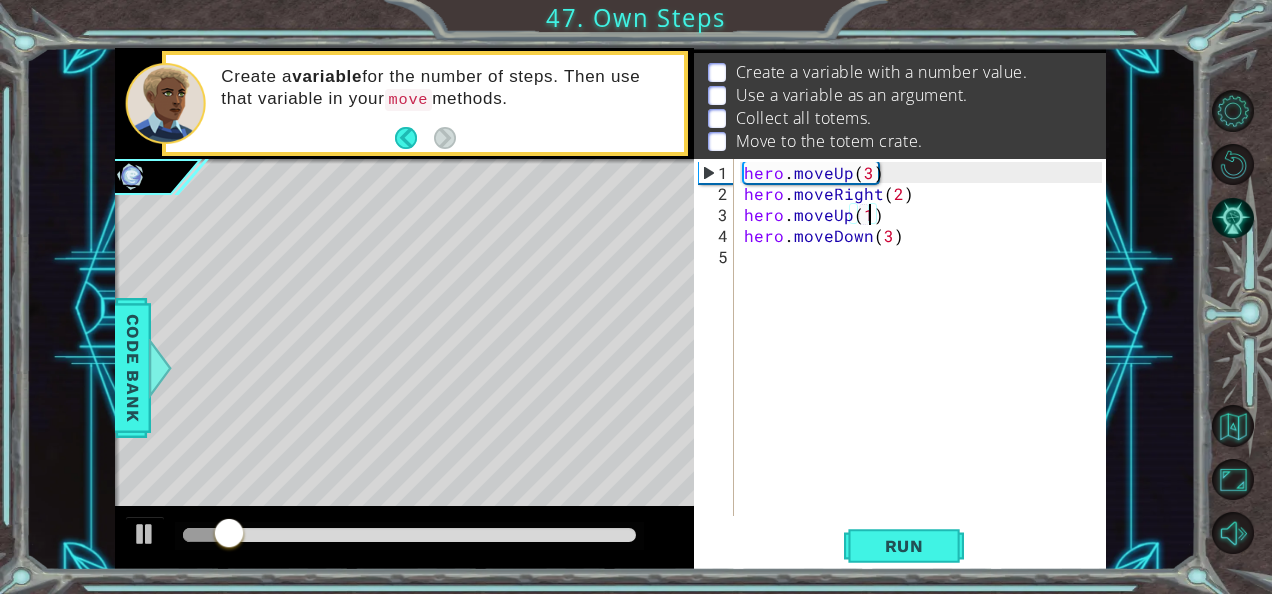 click on "hero . moveUp ( 3 ) hero . moveRight ( 2 ) hero . moveUp ( 1 ) hero . moveDown ( 3 )" at bounding box center [926, 361] 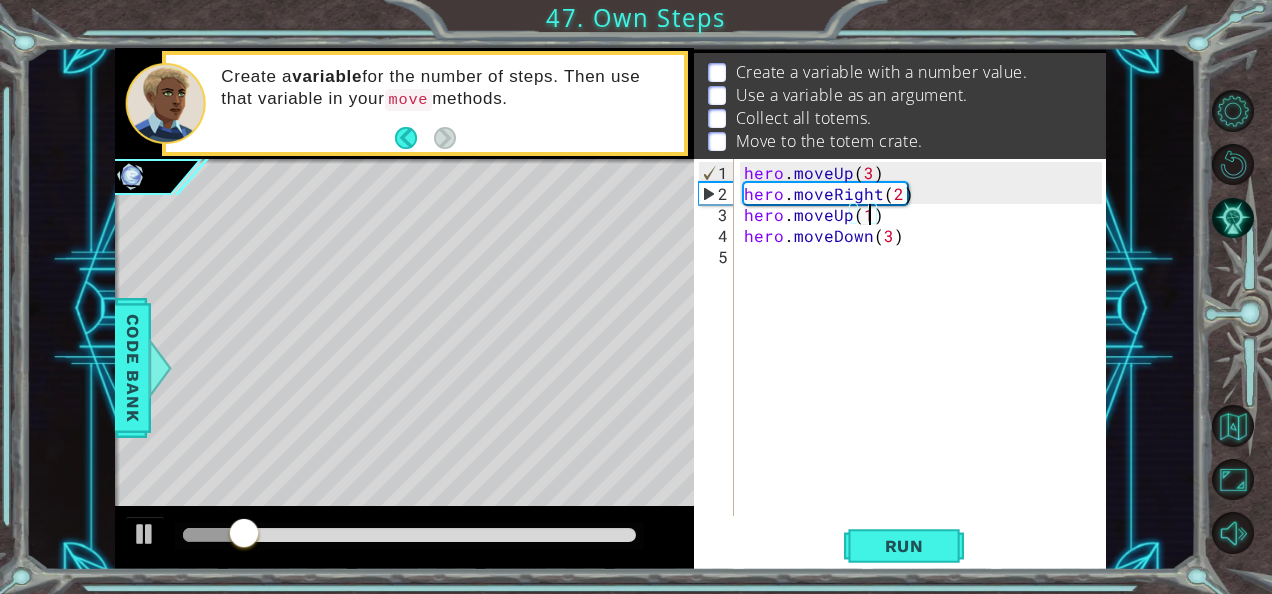 click on "hero . moveUp ( 3 ) hero . moveRight ( 2 ) hero . moveUp ( 1 ) hero . moveDown ( 3 )" at bounding box center (926, 361) 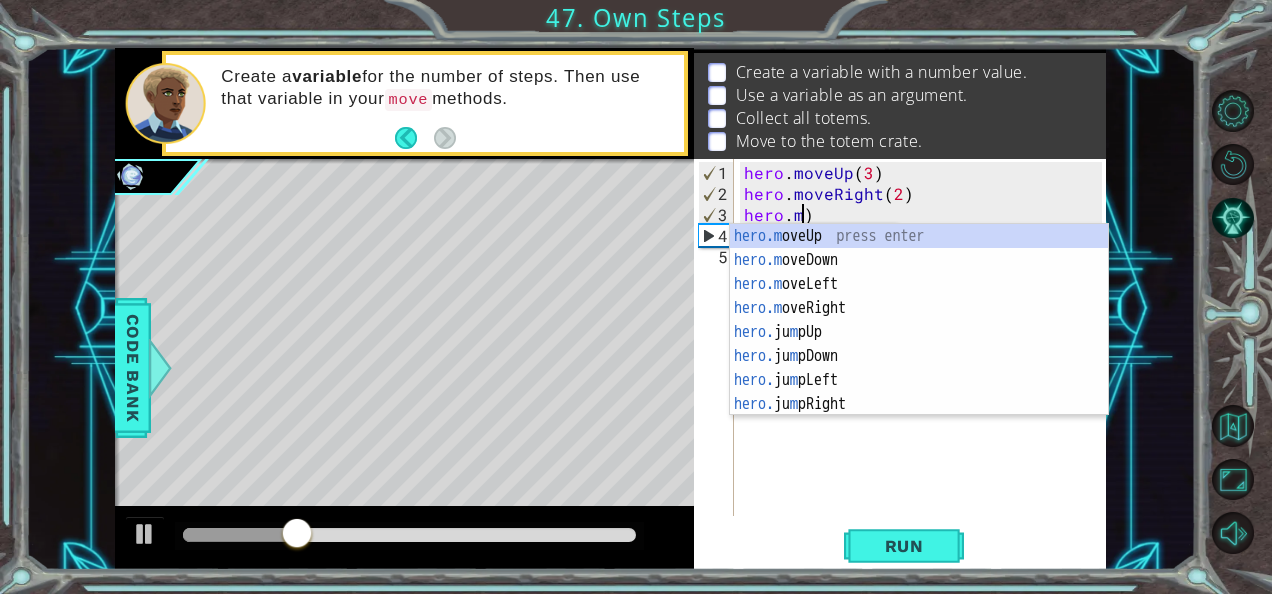 scroll, scrollTop: 0, scrollLeft: 2, axis: horizontal 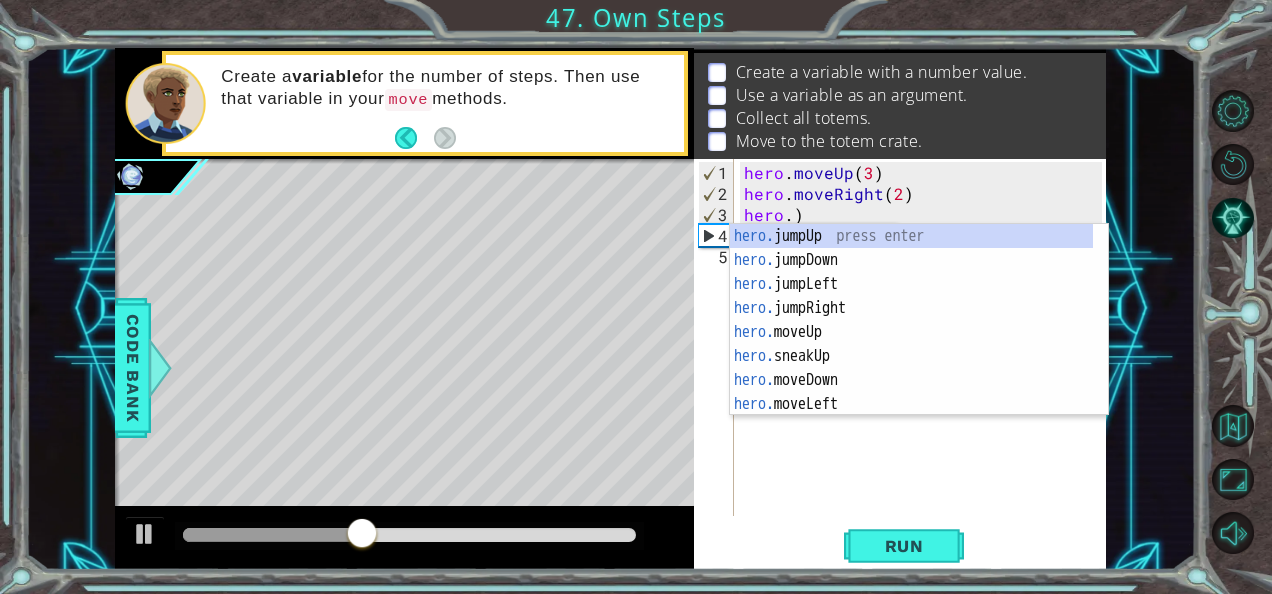 type on "hero." 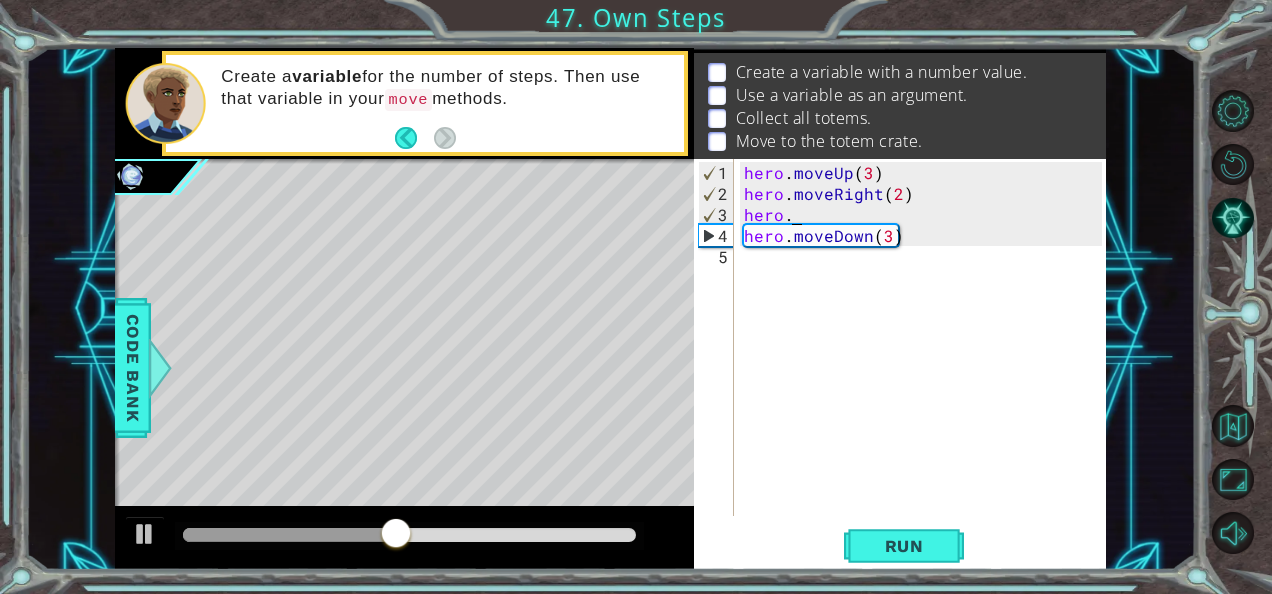 click on "hero . moveUp ( 3 ) hero . moveRight ( 2 ) hero . hero . moveDown ( 3 )" at bounding box center [926, 361] 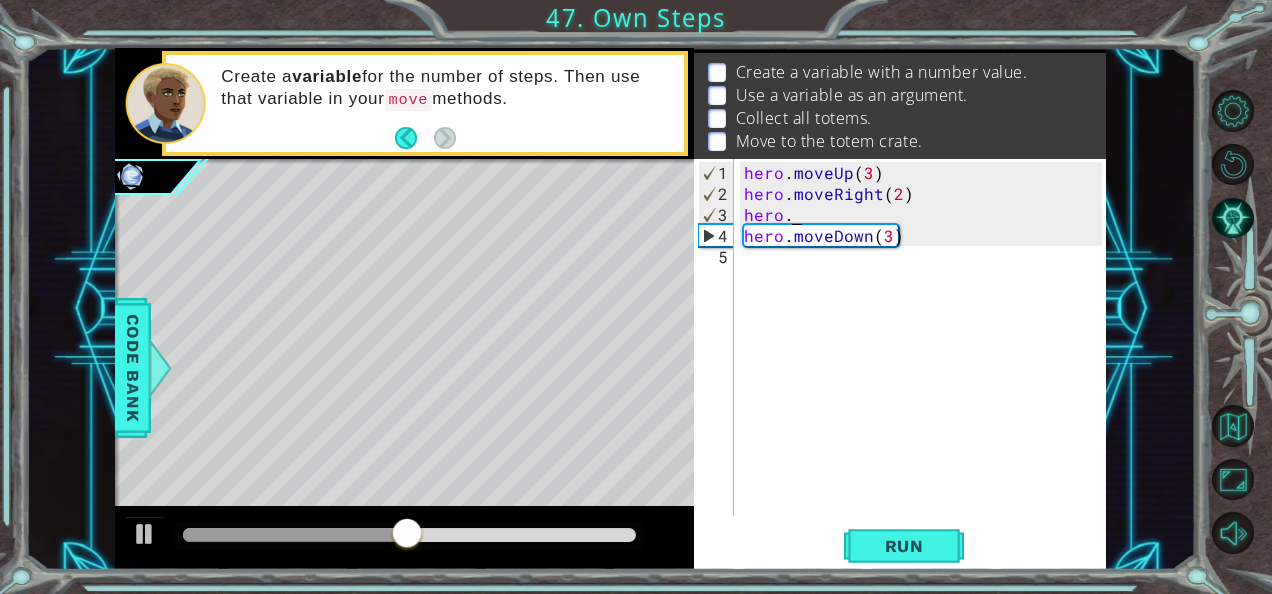 click on "hero . moveUp ( 3 ) hero . moveRight ( 2 ) hero . hero . moveDown ( 3 )" at bounding box center [926, 361] 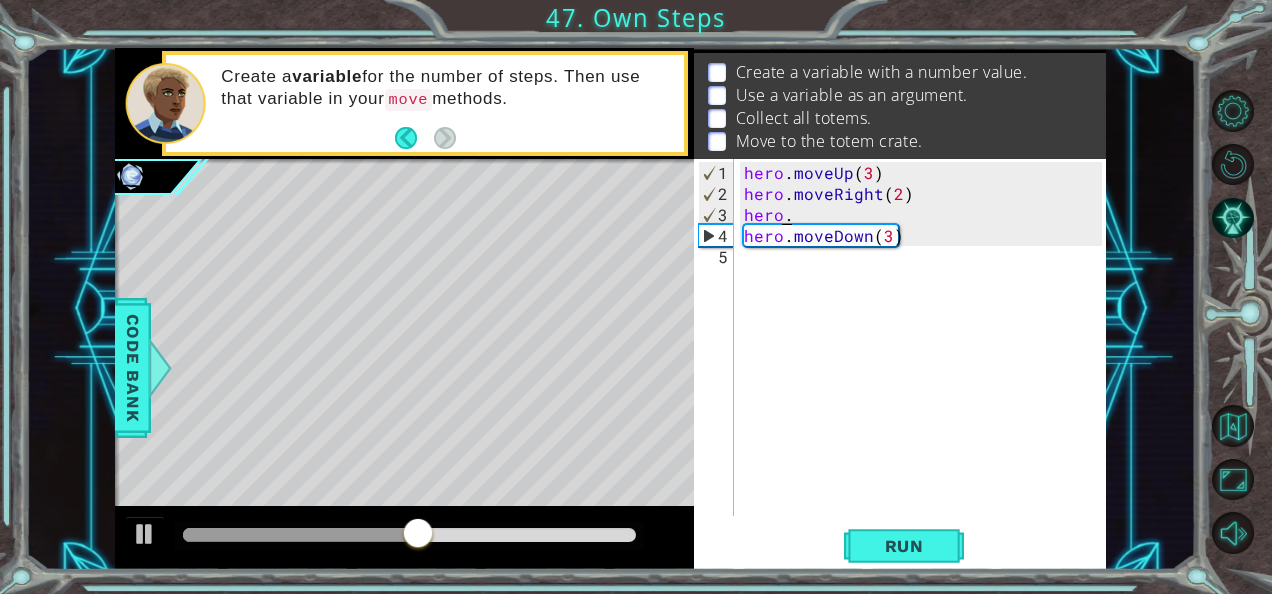 click on "hero . moveUp ( 3 ) hero . moveRight ( 2 ) hero . hero . moveDown ( 3 )" at bounding box center [926, 361] 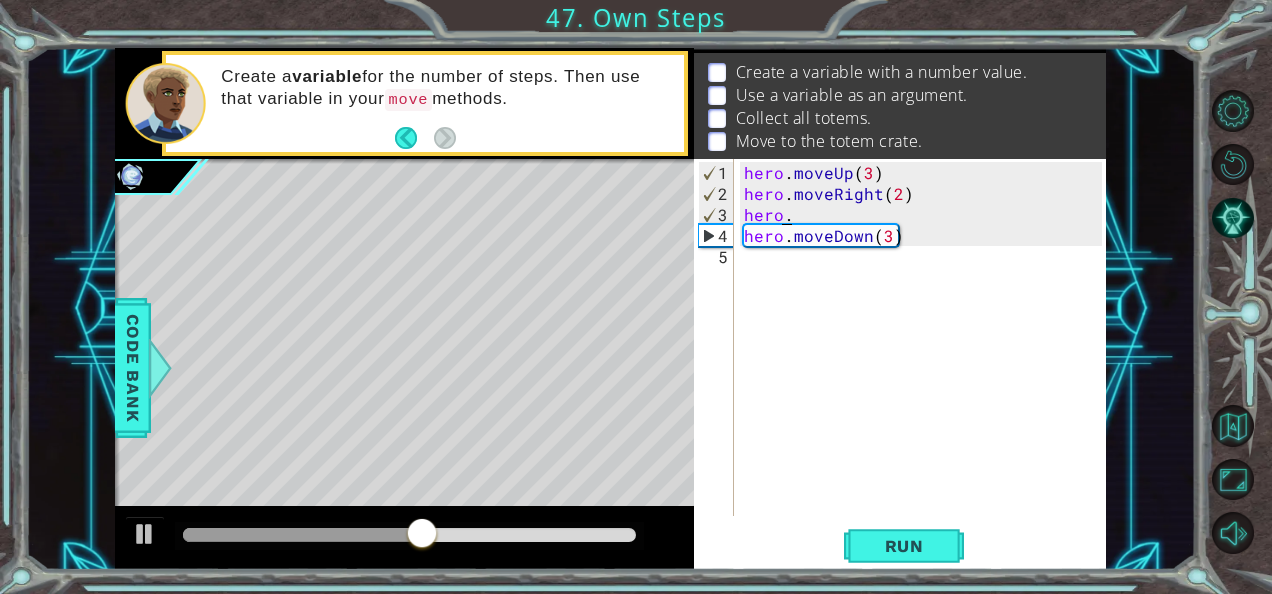 click on "hero . moveUp ( 3 ) hero . moveRight ( 2 ) hero . hero . moveDown ( 3 )" at bounding box center (926, 361) 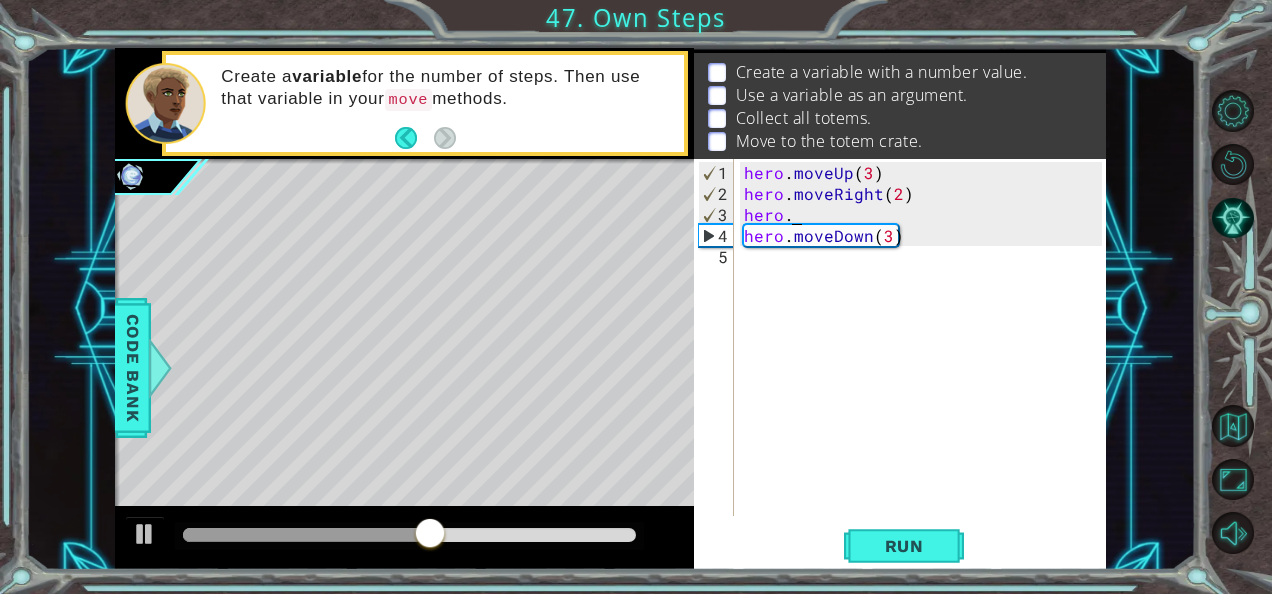 click on "hero . moveUp ( 3 ) hero . moveRight ( 2 ) hero . hero . moveDown ( 3 )" at bounding box center [926, 361] 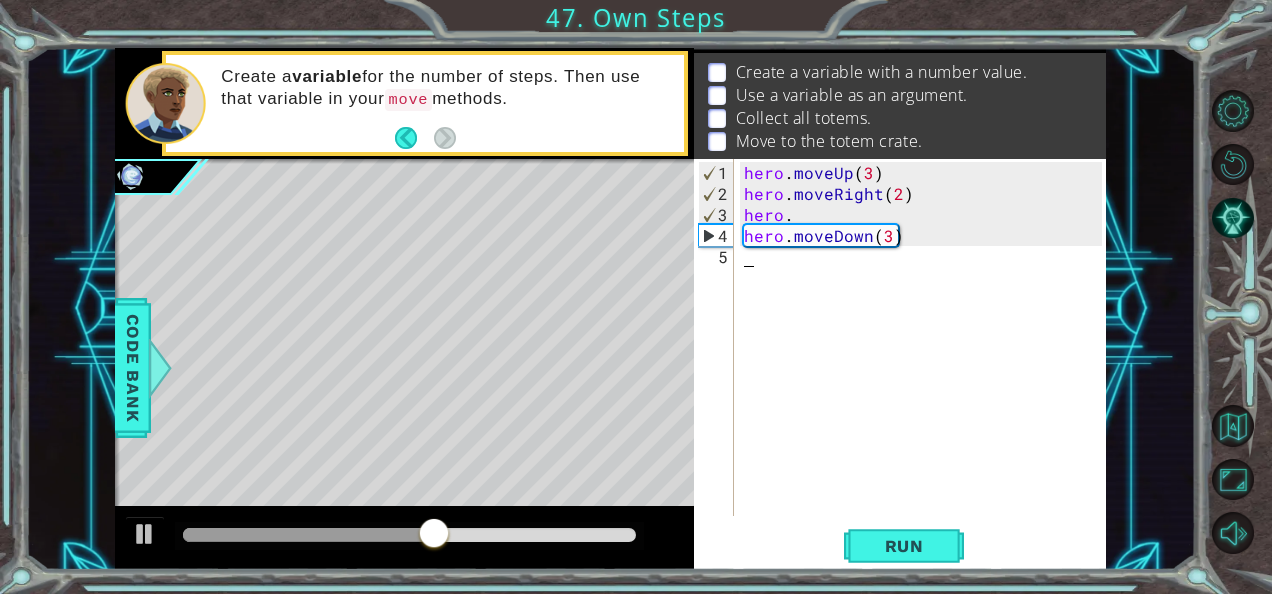 scroll, scrollTop: 0, scrollLeft: 0, axis: both 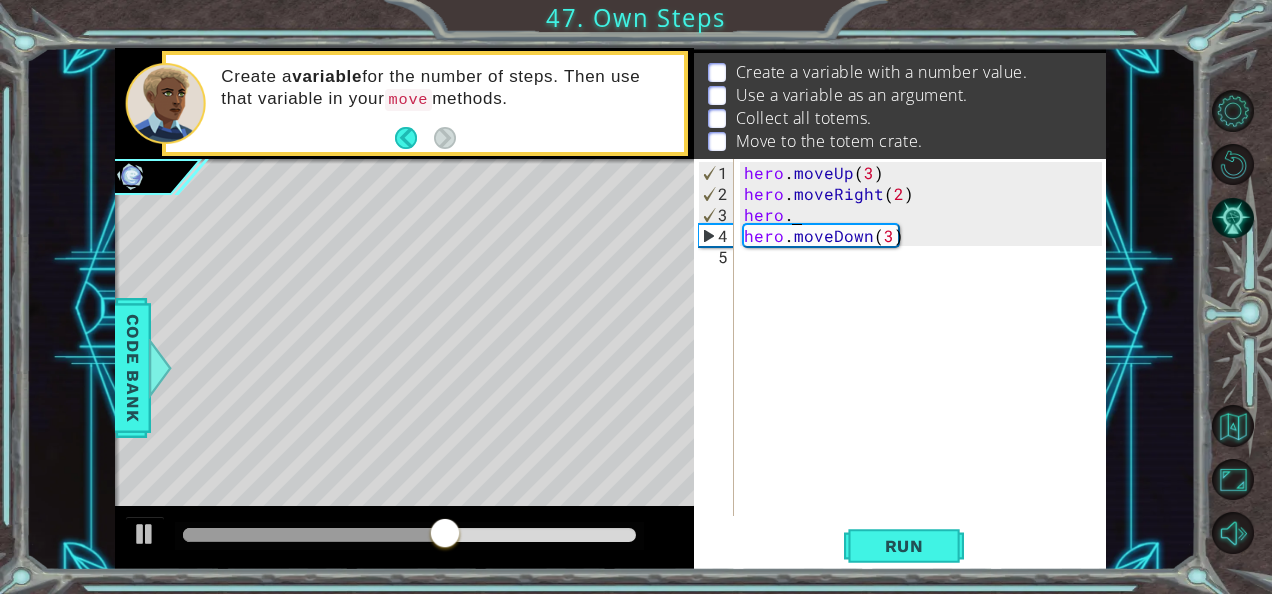 click on "hero . moveUp ( 3 ) hero . moveRight ( 2 ) hero . hero . moveDown ( 3 )" at bounding box center (926, 361) 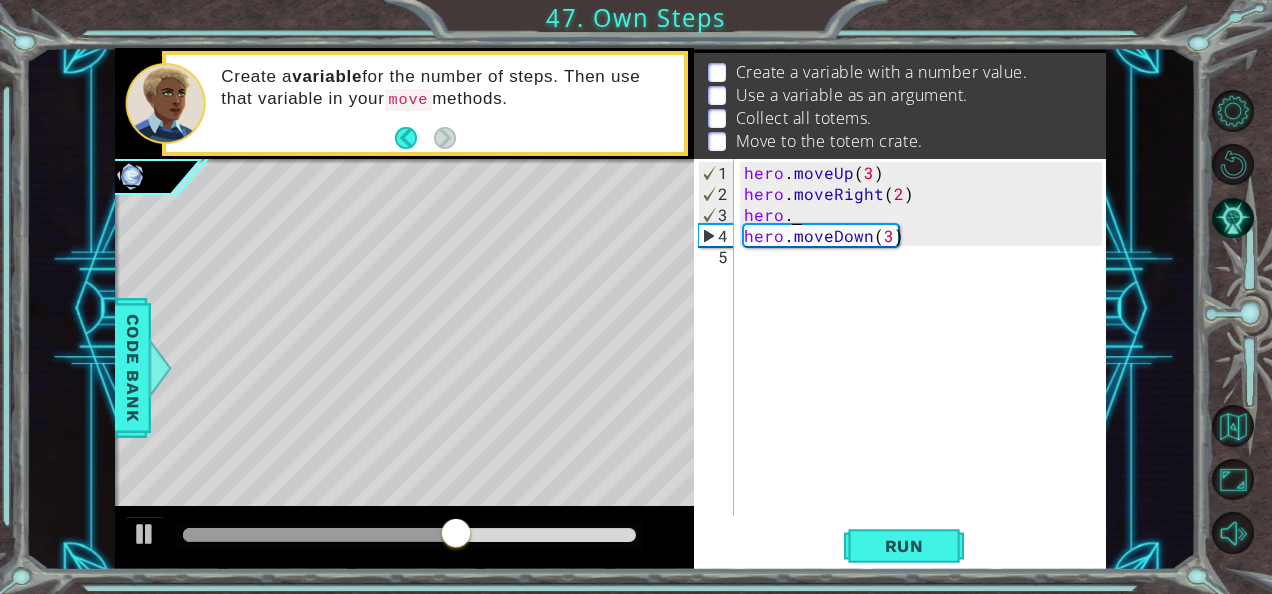 click on "hero . moveUp ( 3 ) hero . moveRight ( 2 ) hero . hero . moveDown ( 3 )" at bounding box center (926, 361) 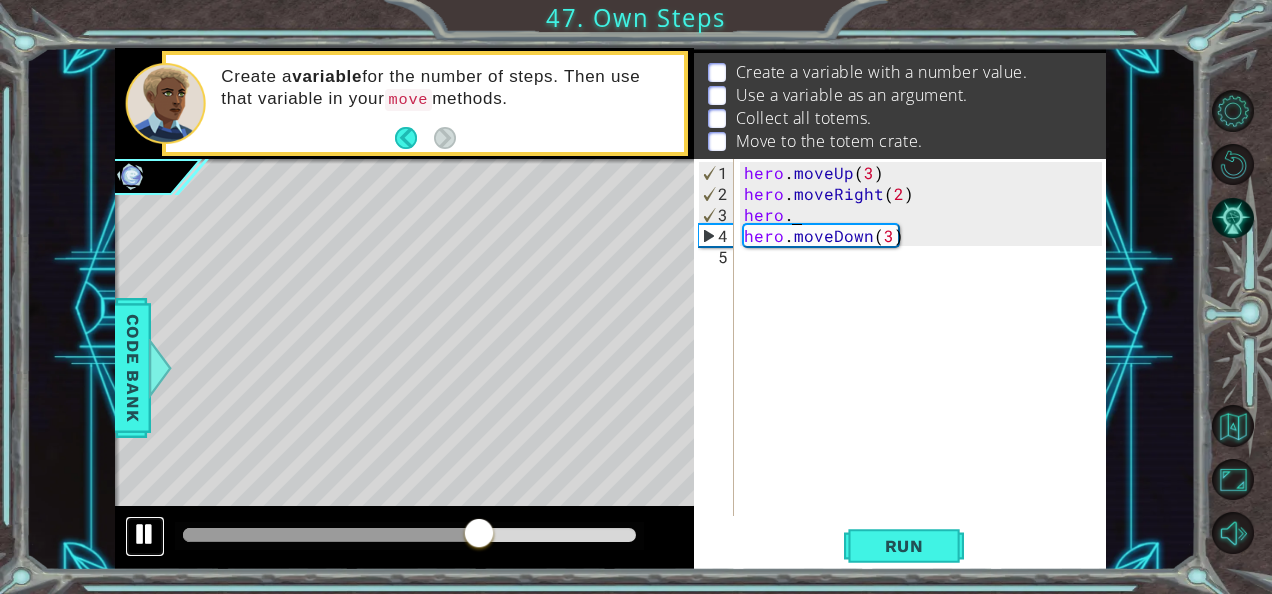 click at bounding box center (145, 534) 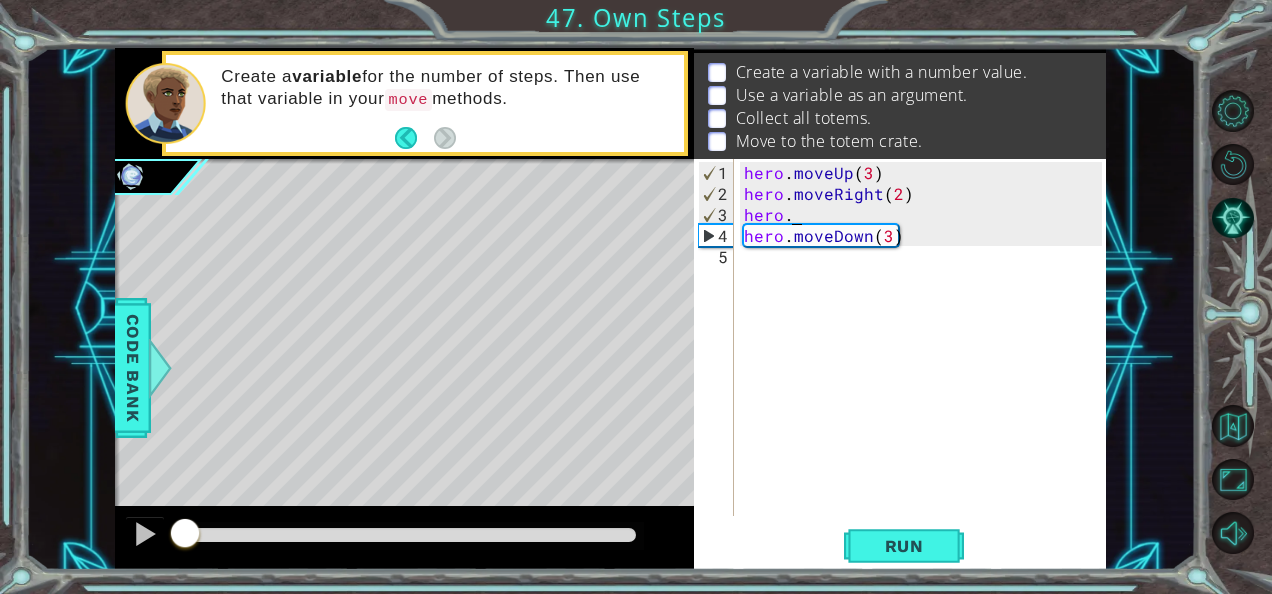 drag, startPoint x: 490, startPoint y: 532, endPoint x: 6, endPoint y: 500, distance: 485.0567 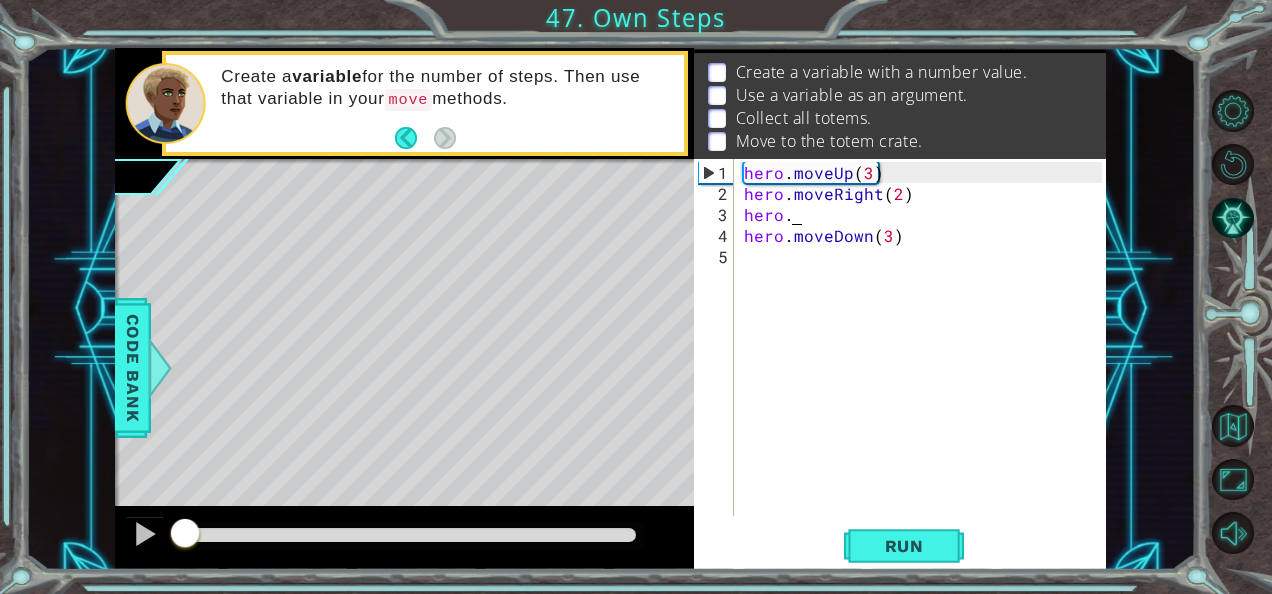click on "hero . moveUp ( 3 ) hero . moveRight ( 2 ) hero . hero . moveDown ( 3 )" at bounding box center [926, 361] 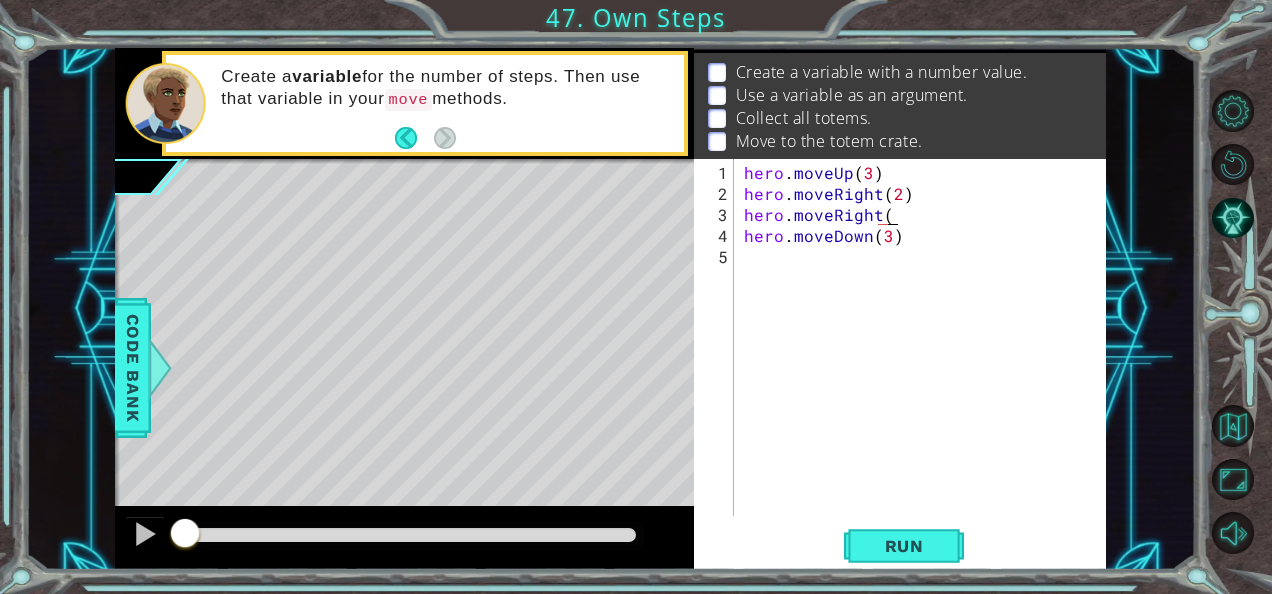 scroll, scrollTop: 0, scrollLeft: 7, axis: horizontal 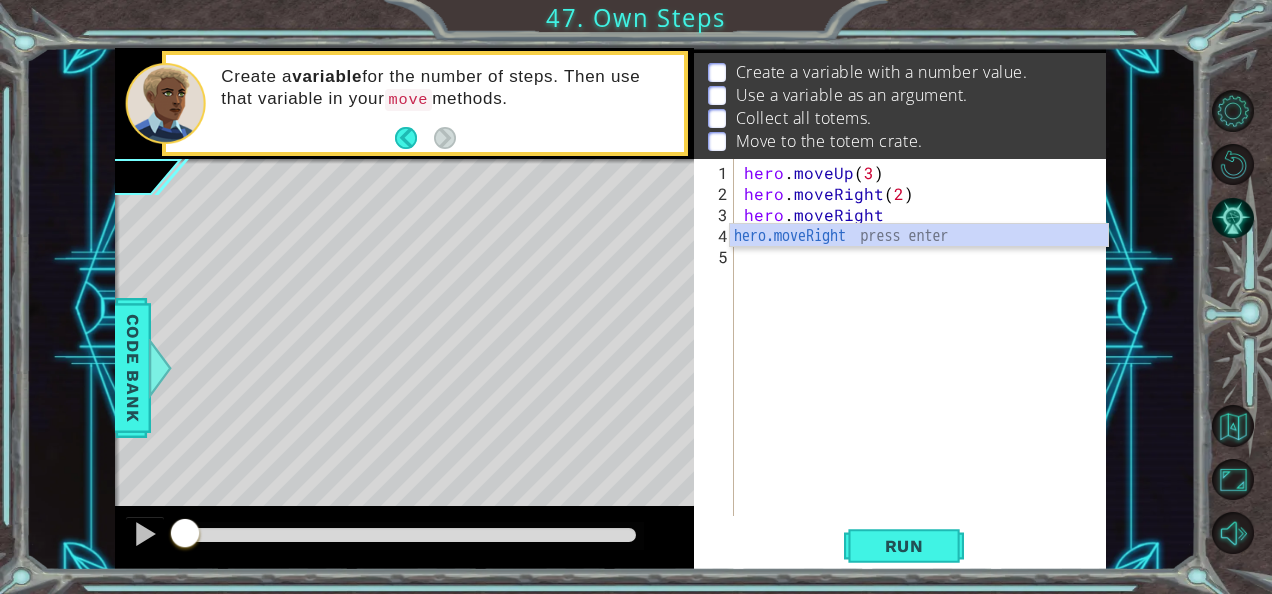type on "hero.moveRight\" 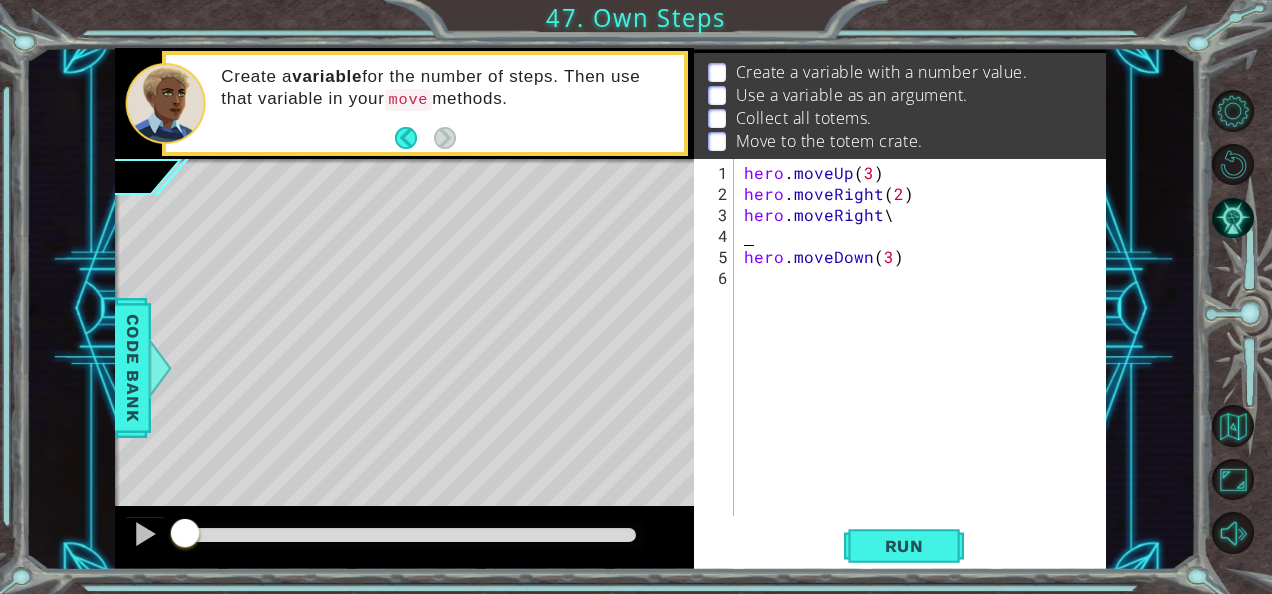scroll, scrollTop: 0, scrollLeft: 0, axis: both 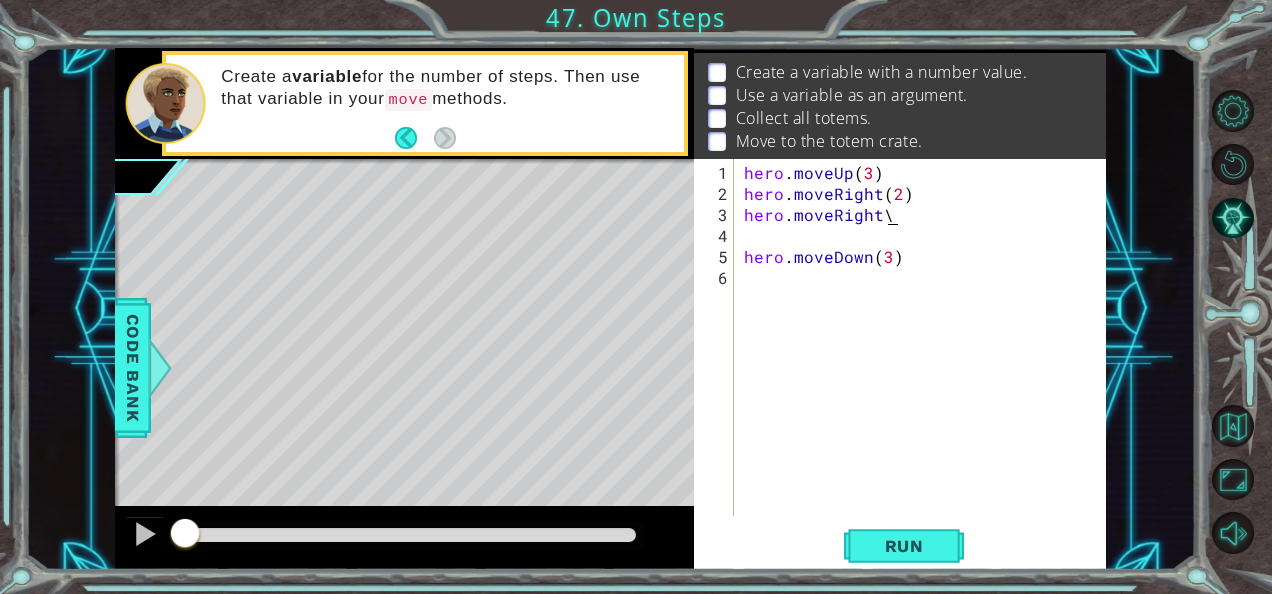 click on "hero . moveUp ( 3 ) hero . moveRight ( 2 ) hero . moveRight \ hero . moveDown ( 3 )" at bounding box center [926, 361] 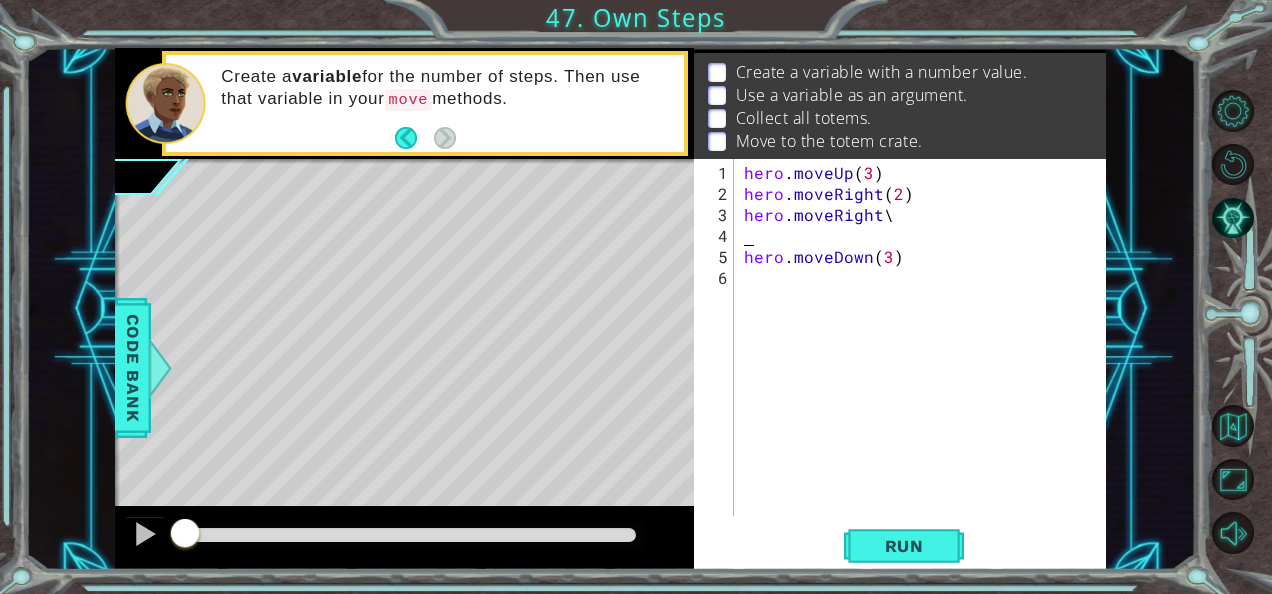 click on "hero . moveUp ( 3 ) hero . moveRight ( 2 ) hero . moveRight \ hero . moveDown ( 3 )" at bounding box center (926, 361) 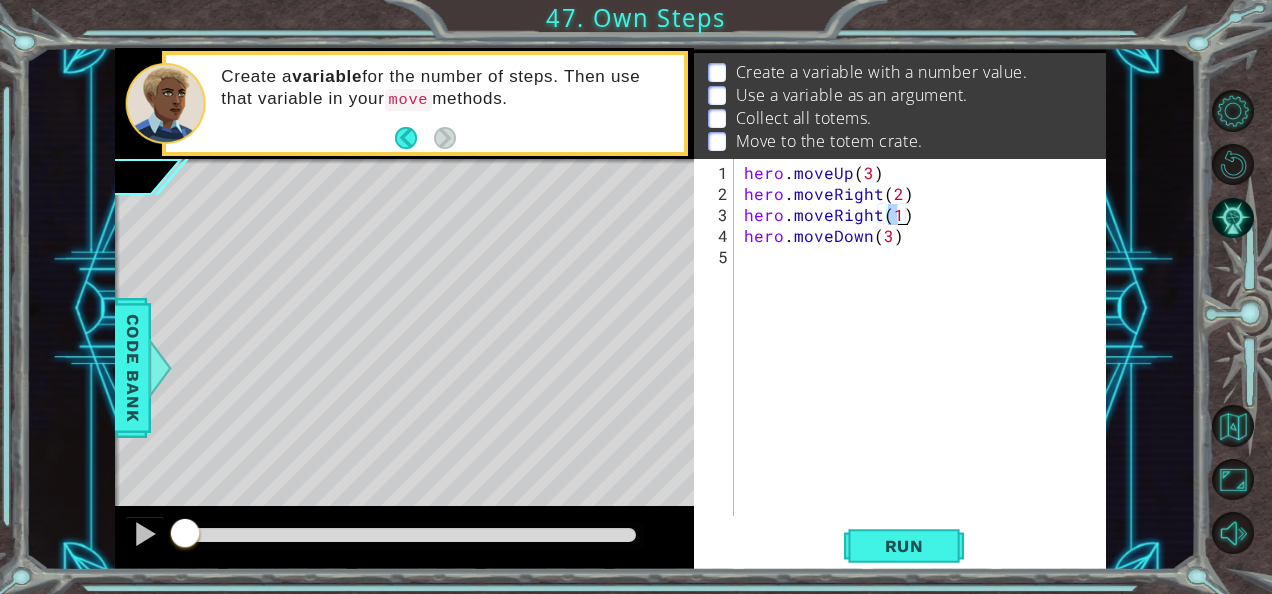 type on "hero.moveRight(1)" 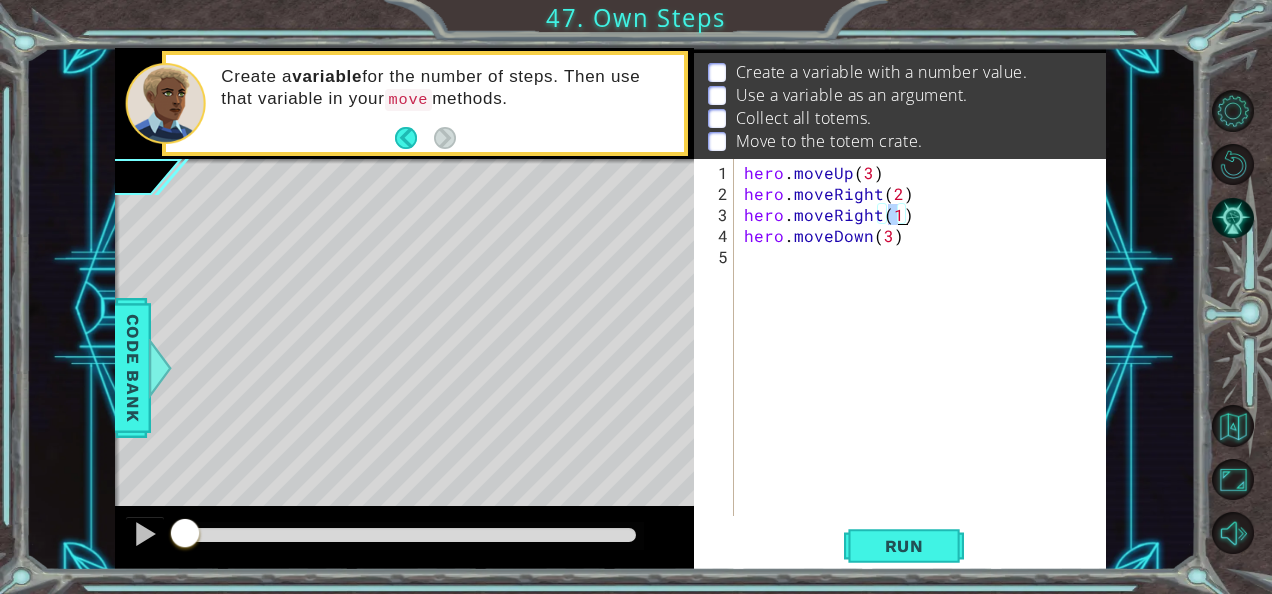 click on "hero . moveUp ( 3 ) hero . moveRight ( 2 ) hero . moveRight ( 1 ) hero . moveDown ( 3 )" at bounding box center (921, 337) 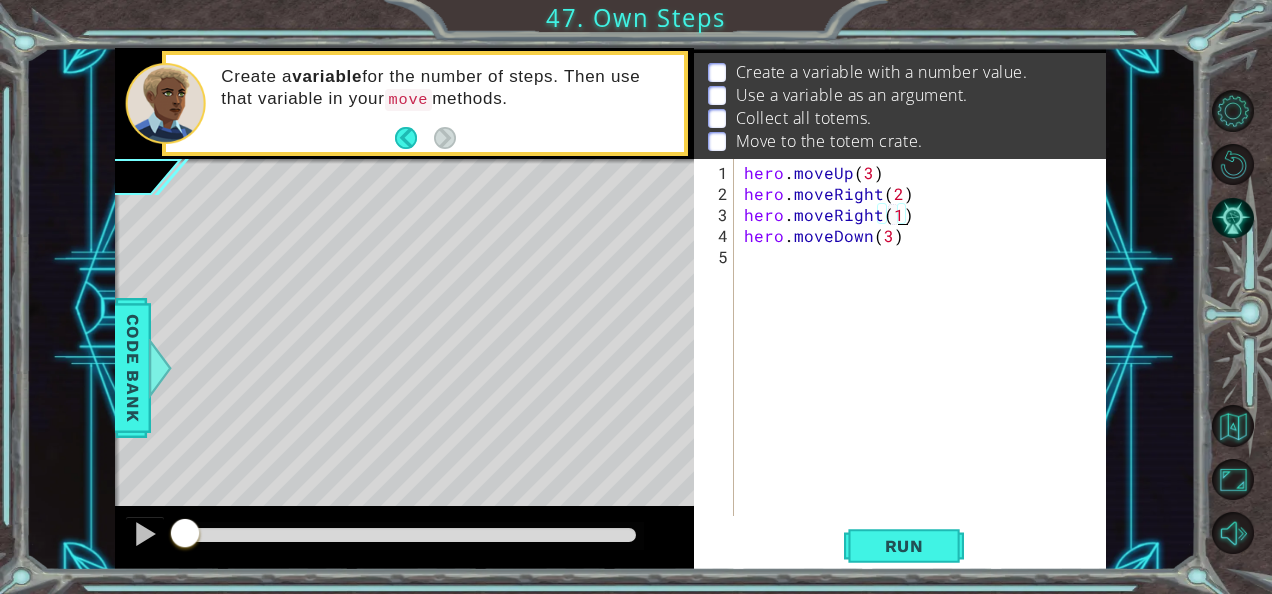 click on "hero . moveUp ( 3 ) hero . moveRight ( 2 ) hero . moveRight ( 1 ) hero . moveDown ( 3 )" at bounding box center (926, 361) 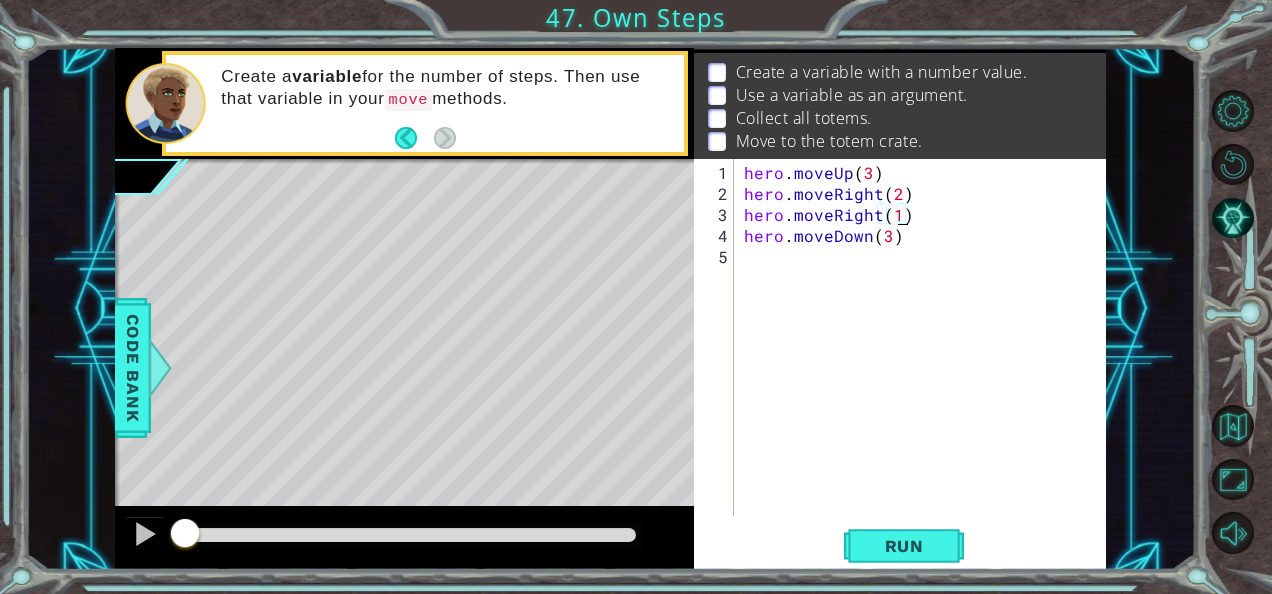 click on "hero . moveUp ( 3 ) hero . moveRight ( 2 ) hero . moveRight ( 1 ) hero . moveDown ( 3 )" at bounding box center (926, 361) 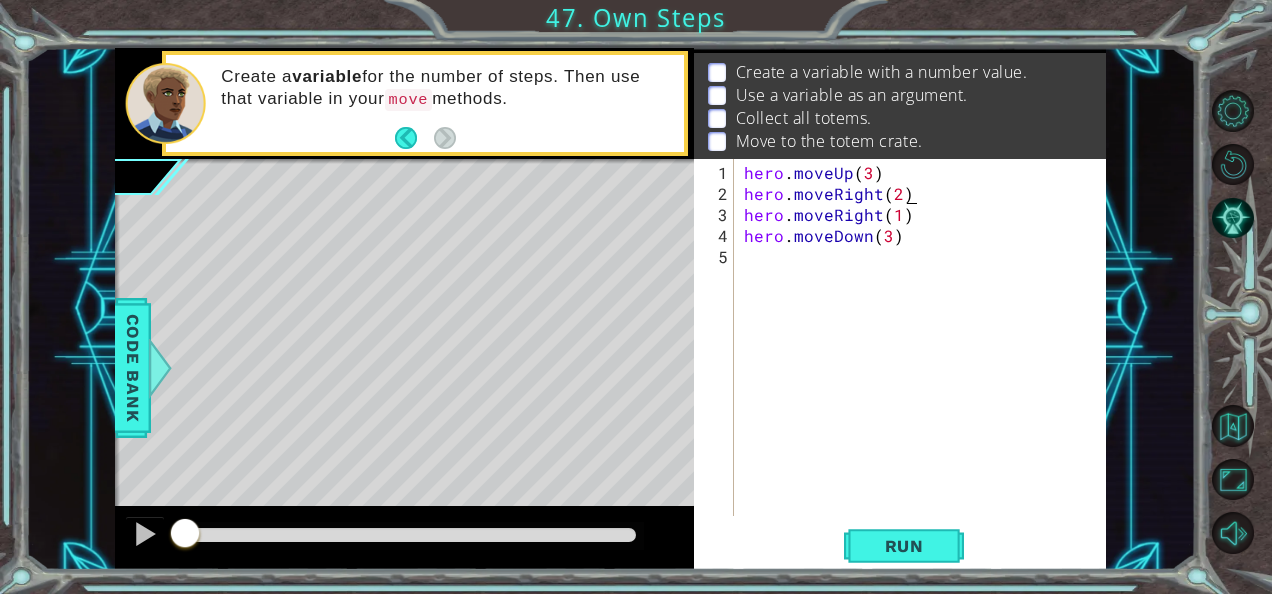click on "hero . moveUp ( 3 ) hero . moveRight ( 2 ) hero . moveRight ( 1 ) hero . moveDown ( 3 )" at bounding box center [926, 361] 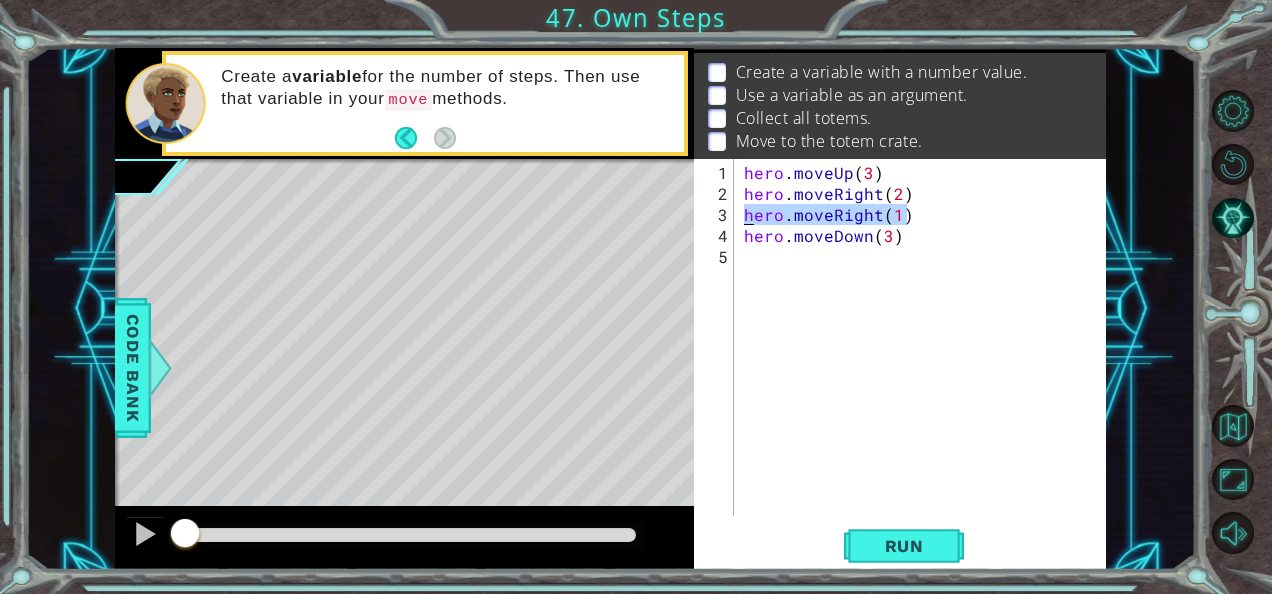drag, startPoint x: 916, startPoint y: 206, endPoint x: 740, endPoint y: 217, distance: 176.34341 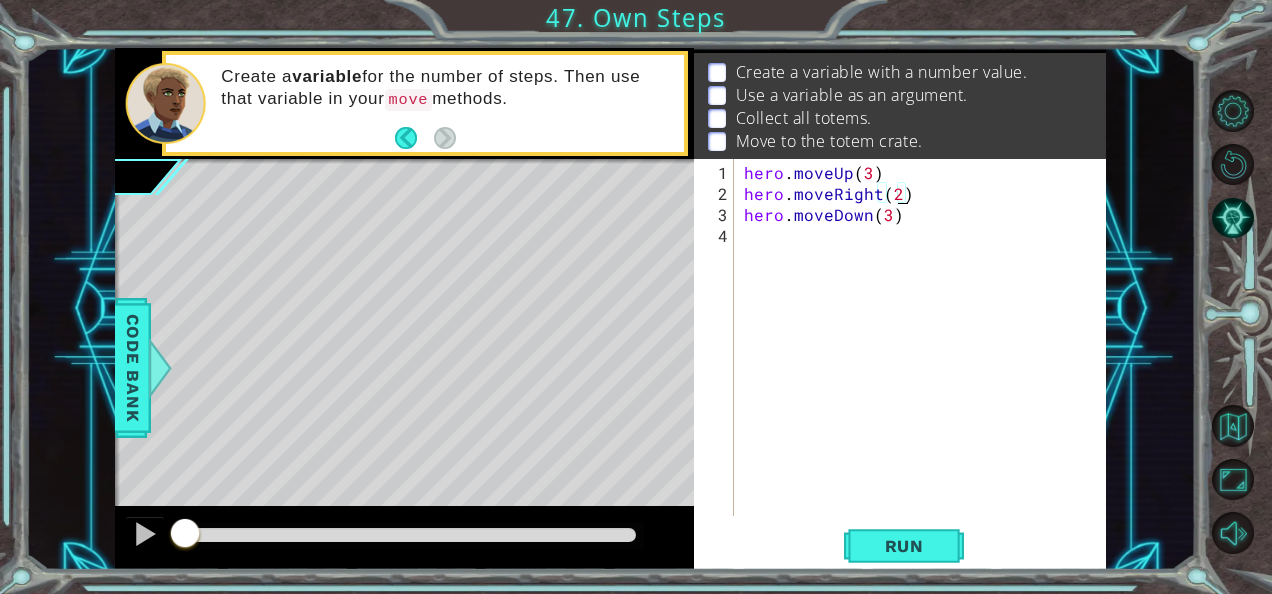 click on "hero . moveUp ( 3 ) hero . moveRight ( 2 ) hero . moveDown ( 3 )" at bounding box center (926, 361) 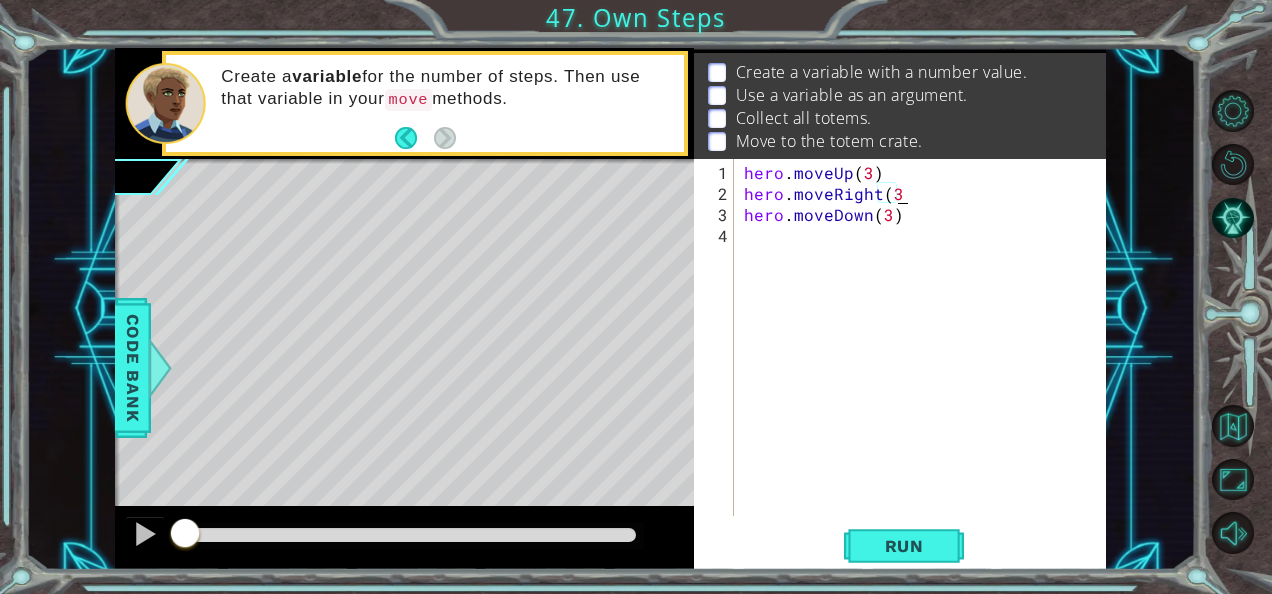 scroll, scrollTop: 0, scrollLeft: 8, axis: horizontal 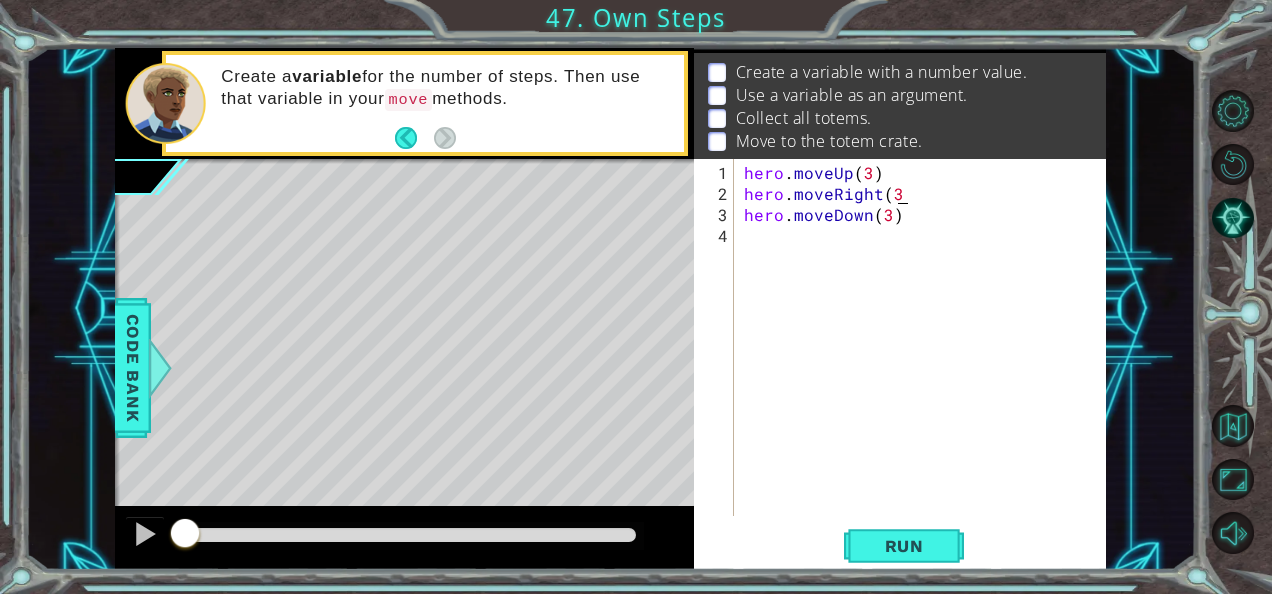 type on "hero.moveRight(3))" 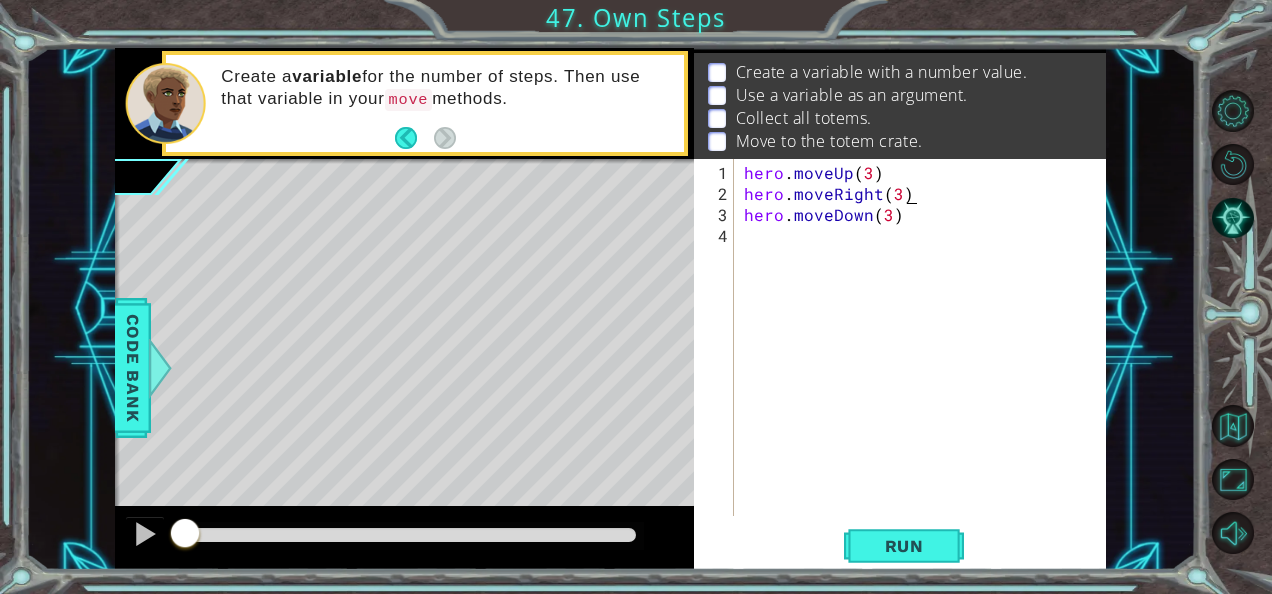 scroll, scrollTop: 0, scrollLeft: 9, axis: horizontal 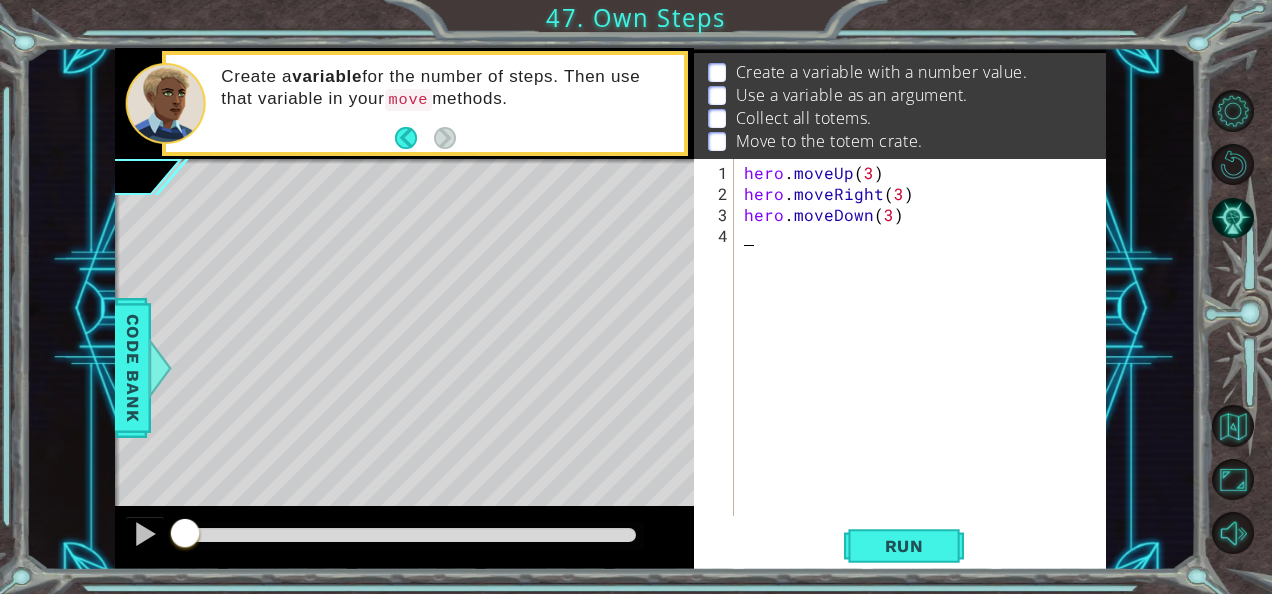 click on "hero . moveUp ( 3 ) hero . moveRight ( 3 ) hero . moveDown ( 3 )" at bounding box center [926, 361] 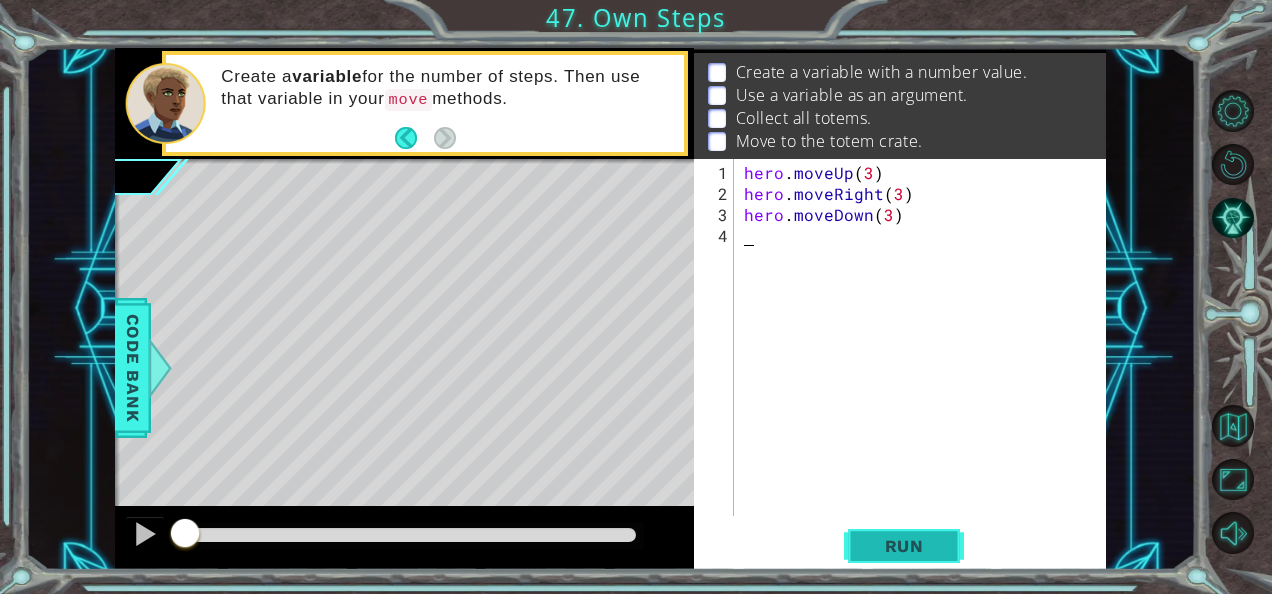 click on "Run" at bounding box center [904, 546] 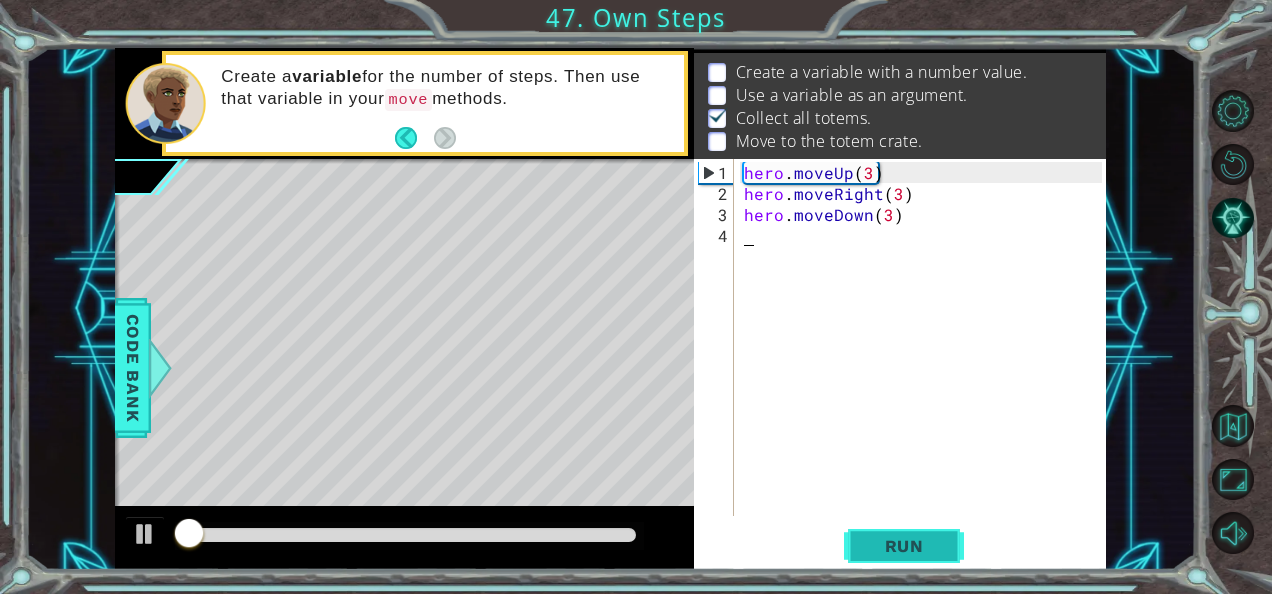 scroll, scrollTop: 29, scrollLeft: 0, axis: vertical 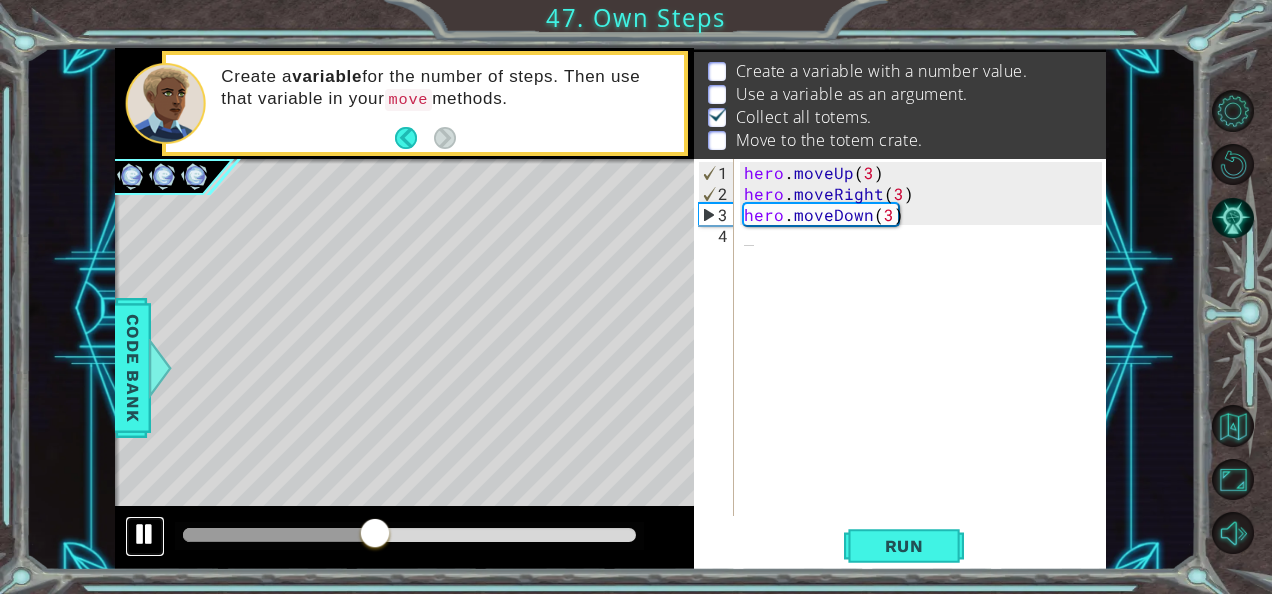 click at bounding box center (145, 536) 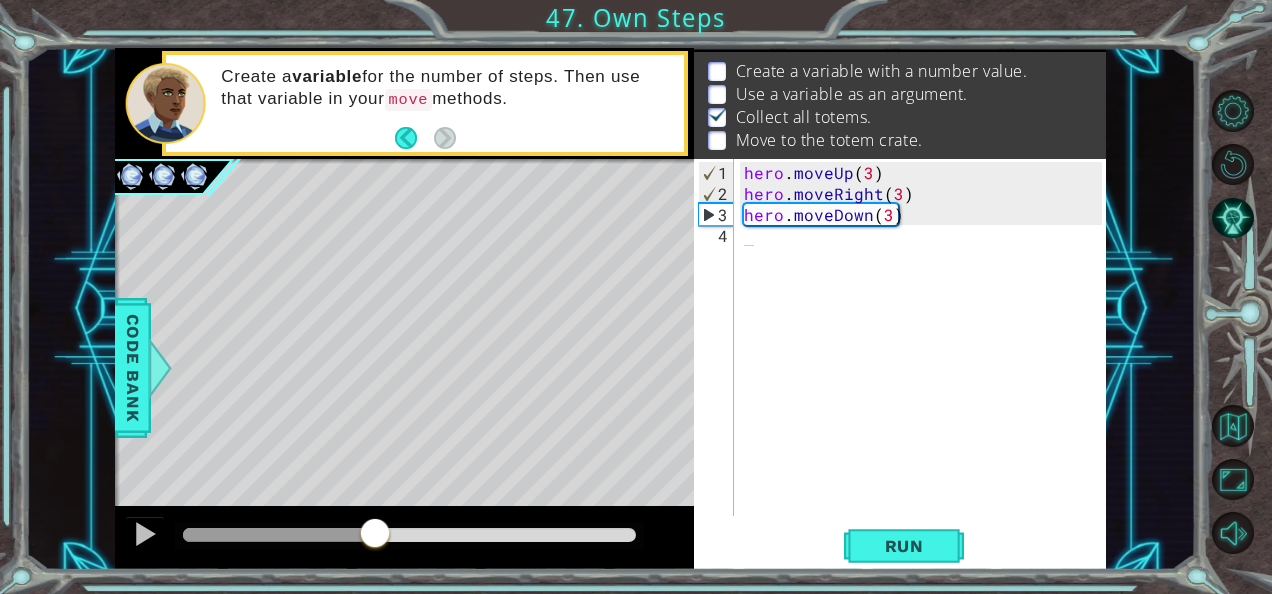drag, startPoint x: 280, startPoint y: 520, endPoint x: 91, endPoint y: 536, distance: 189.67604 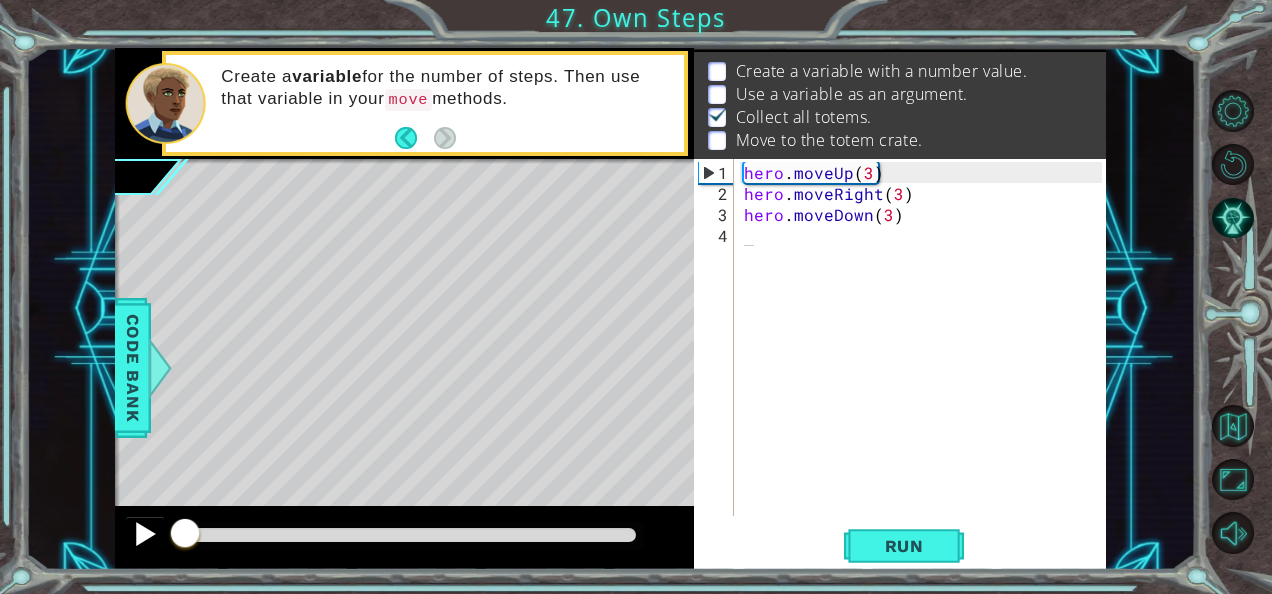 drag, startPoint x: 194, startPoint y: 531, endPoint x: 127, endPoint y: 525, distance: 67.26812 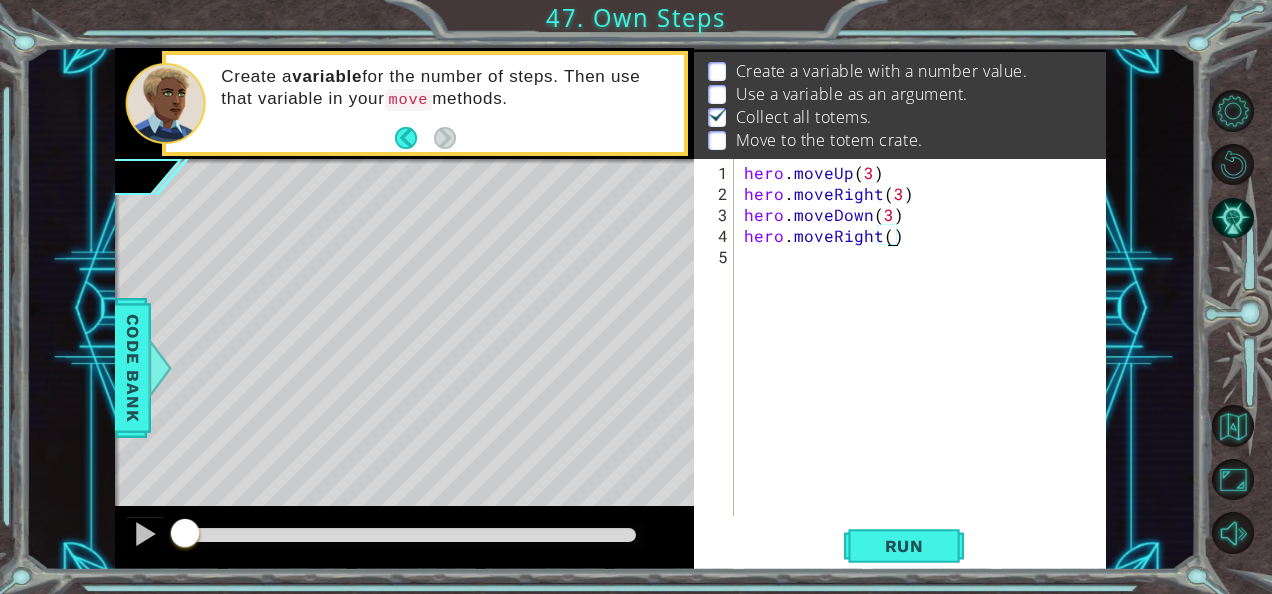 scroll, scrollTop: 0, scrollLeft: 8, axis: horizontal 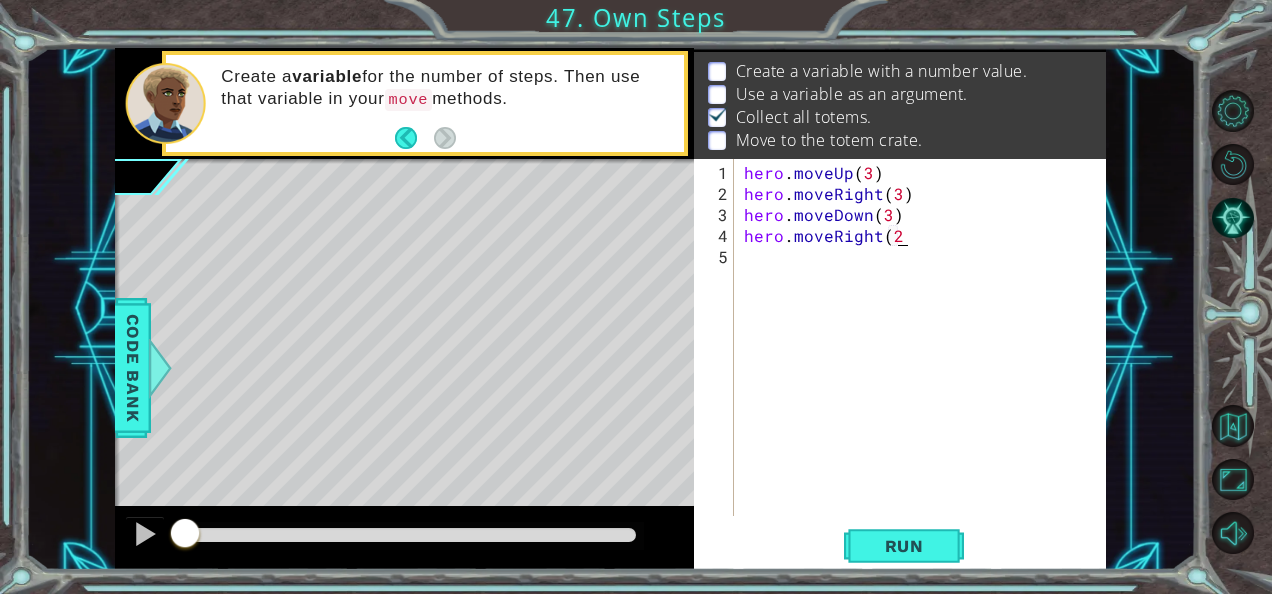 type on "hero.moveRight(2))" 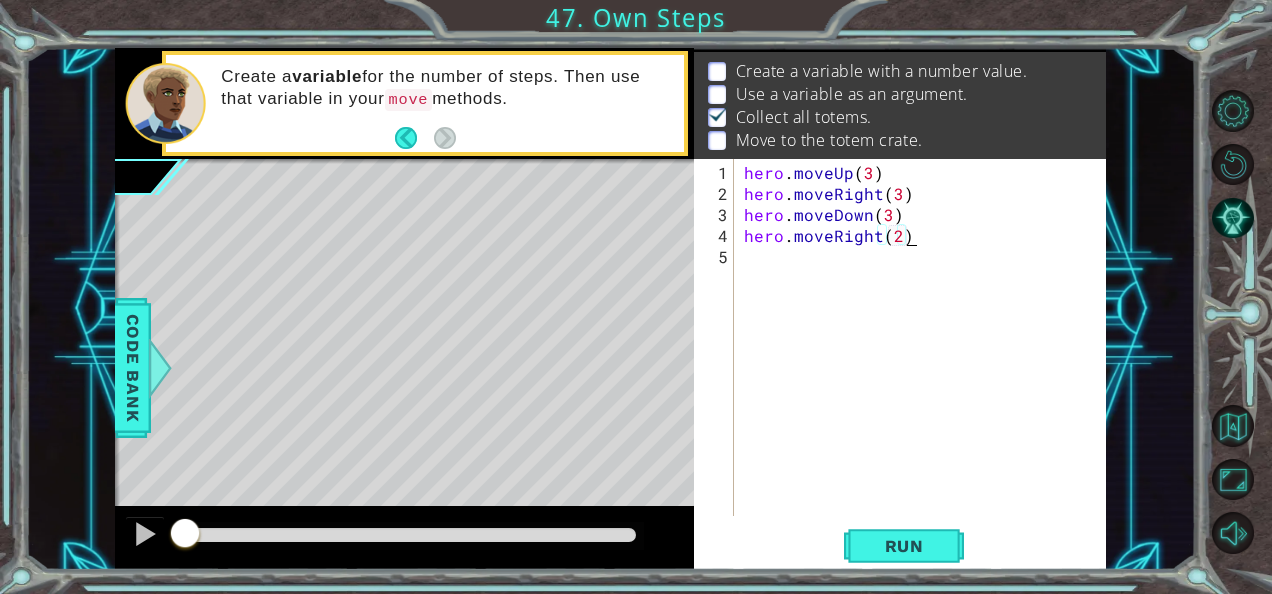 scroll, scrollTop: 0, scrollLeft: 9, axis: horizontal 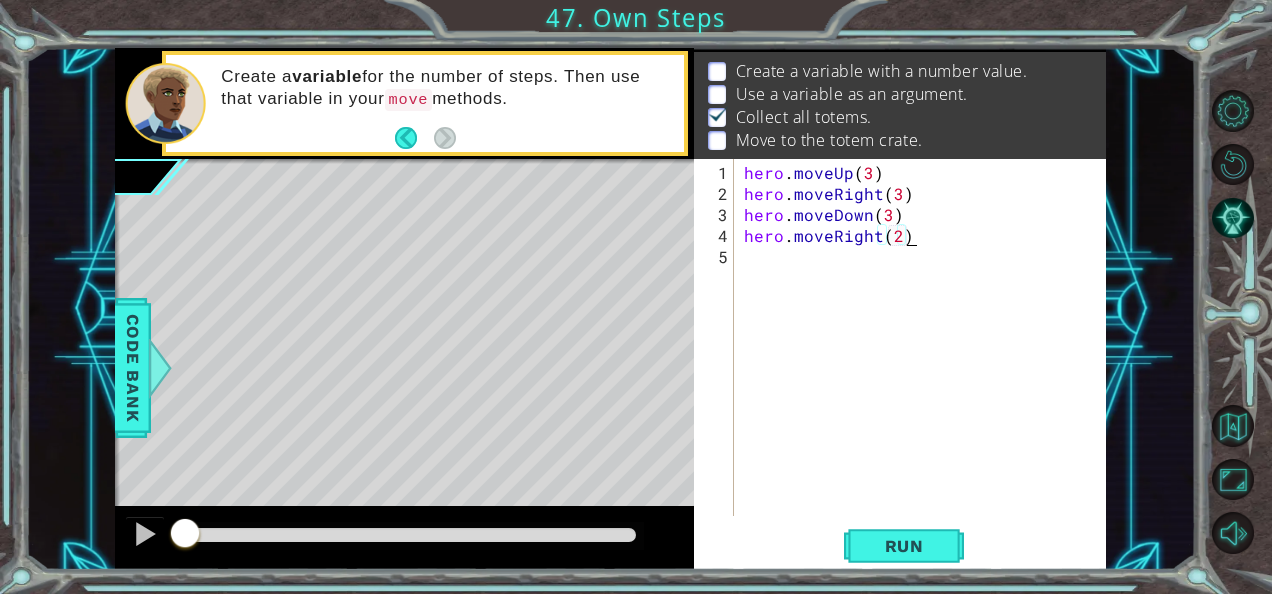 click on "hero . moveUp ( 3 ) hero . moveRight ( 3 ) hero . moveDown ( 3 ) hero . moveRight ( 2 )" at bounding box center [926, 361] 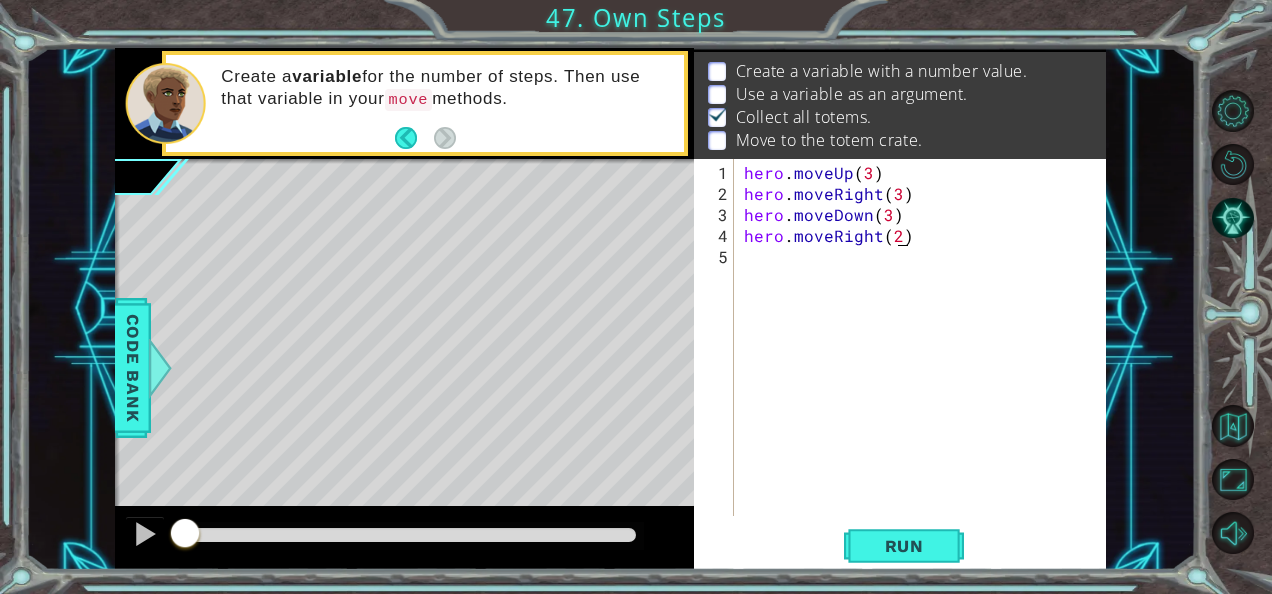 click on "hero . moveUp ( 3 ) hero . moveRight ( 3 ) hero . moveDown ( 3 ) hero . moveRight ( 2 )" at bounding box center [926, 361] 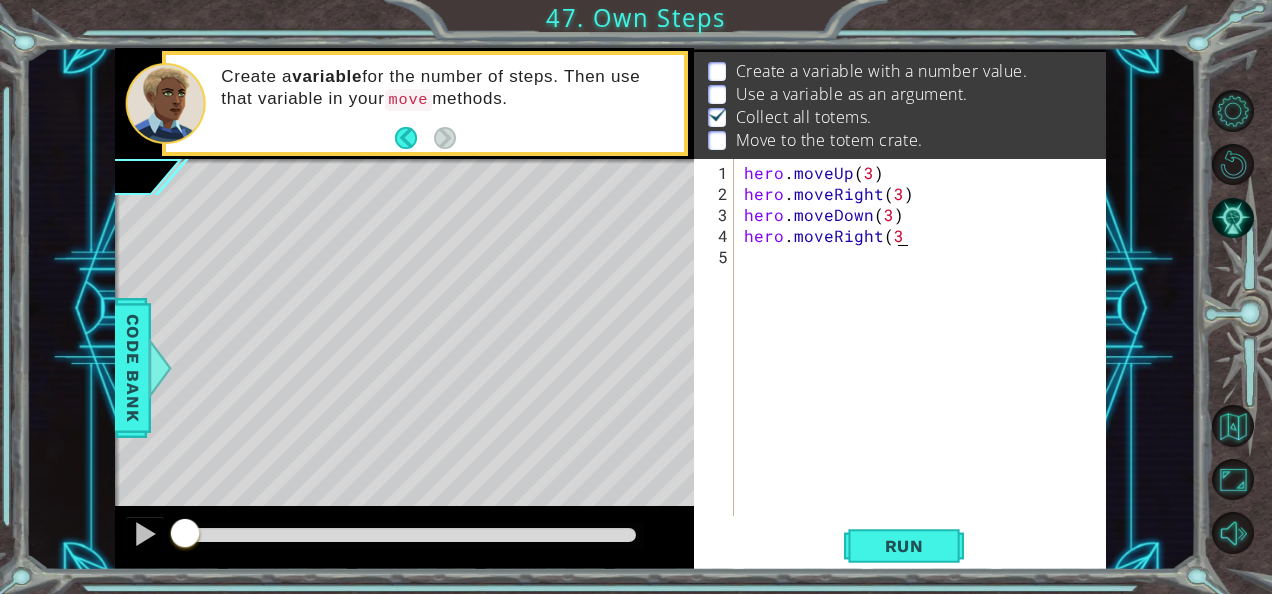 scroll, scrollTop: 0, scrollLeft: 9, axis: horizontal 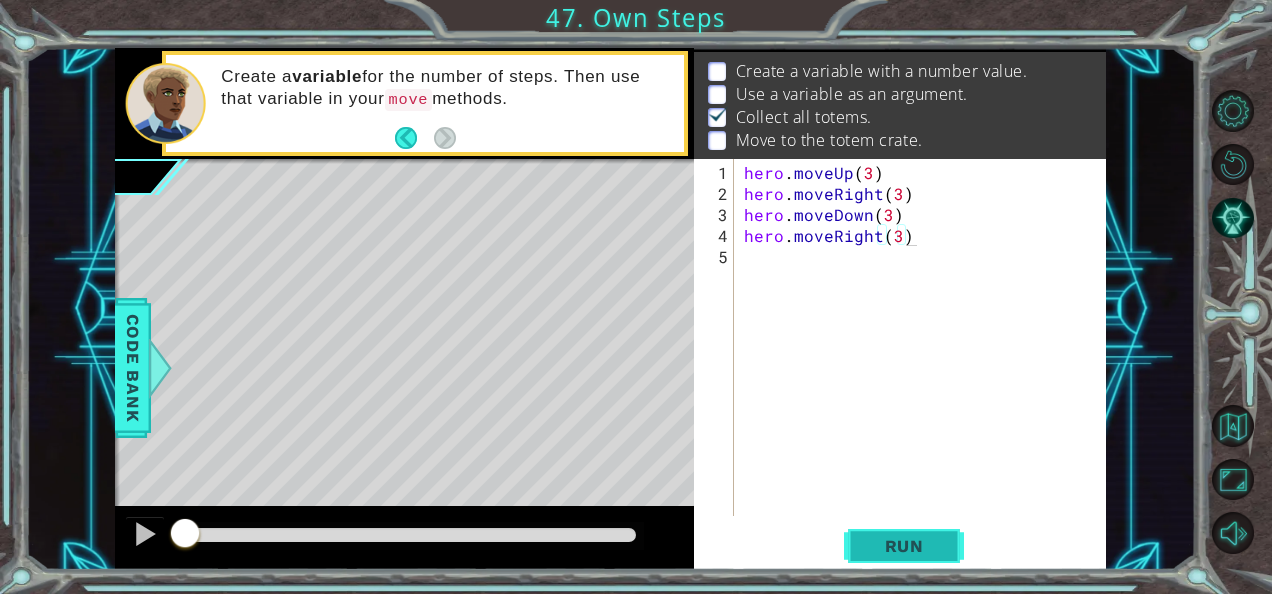 click on "Run" at bounding box center (904, 546) 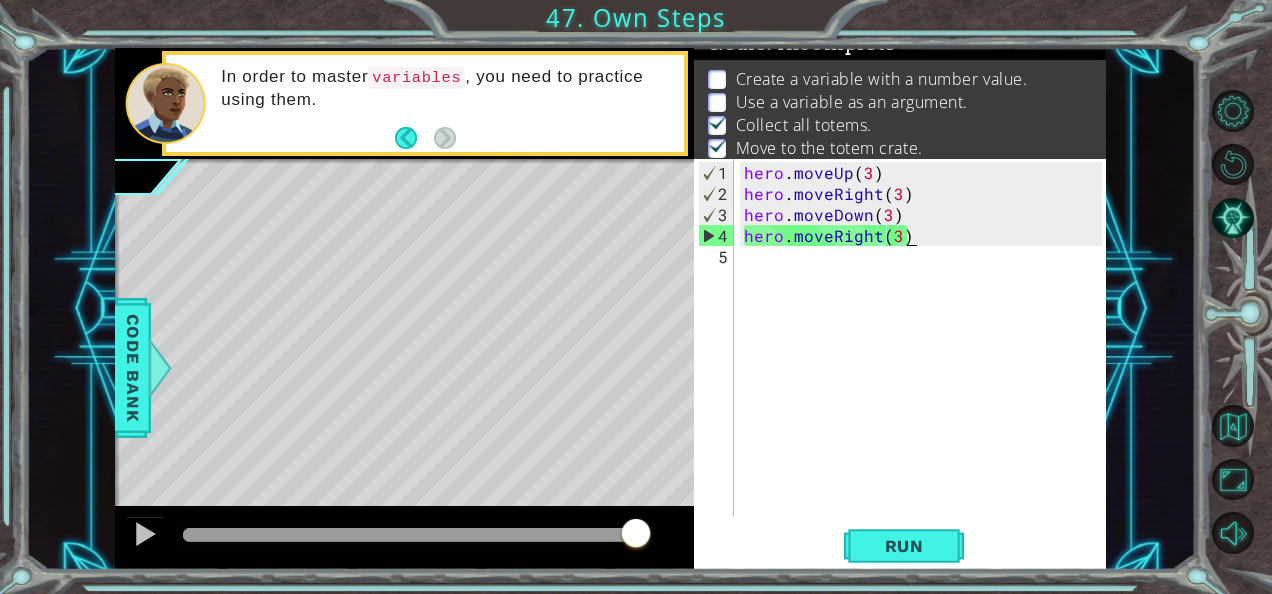 scroll, scrollTop: 20, scrollLeft: 0, axis: vertical 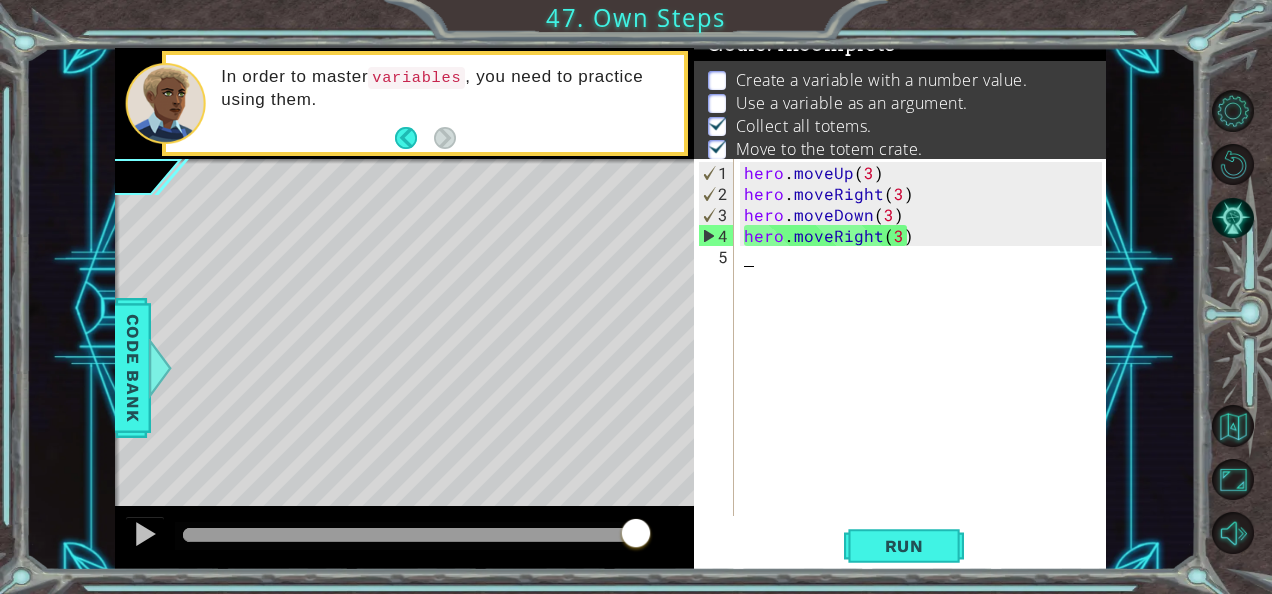click on "hero . moveUp ( 3 ) hero . moveRight ( 3 ) hero . moveDown ( 3 ) hero . moveRight ( 3 )" at bounding box center [926, 361] 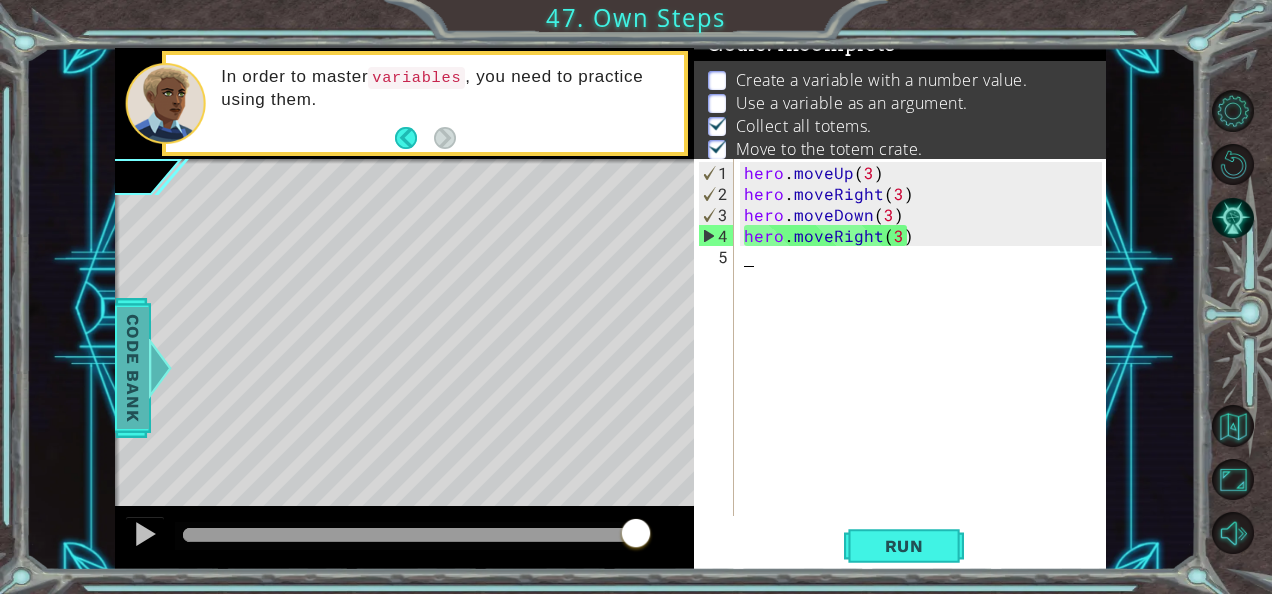 click on "Code Bank" at bounding box center (133, 368) 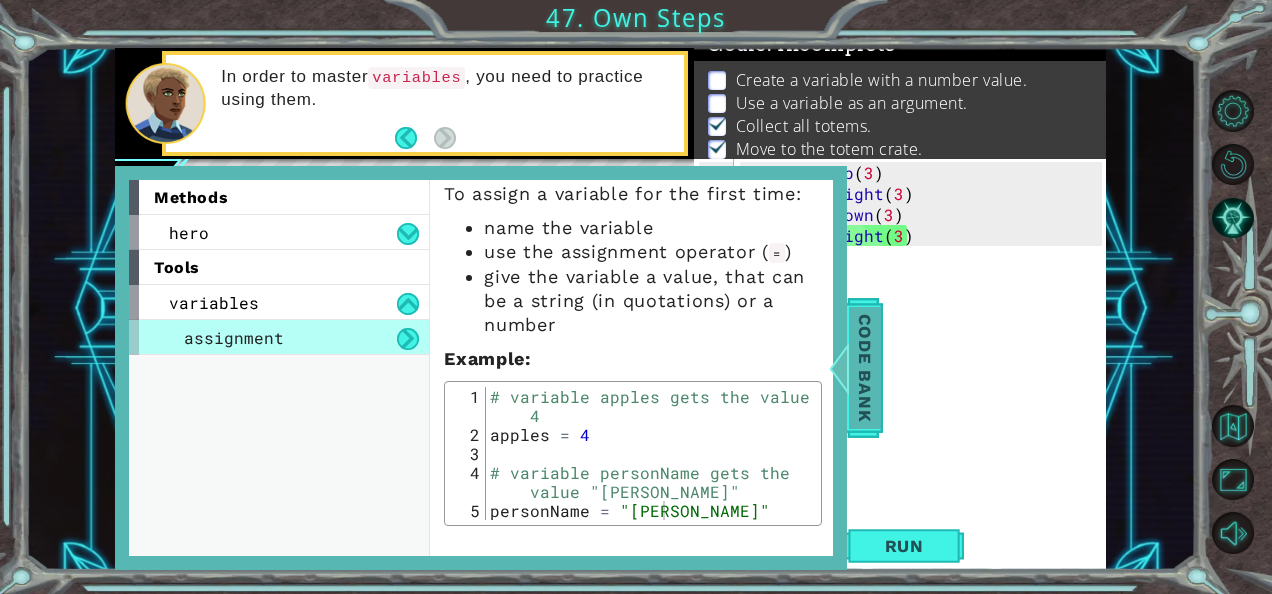 click on "Code Bank" at bounding box center [865, 368] 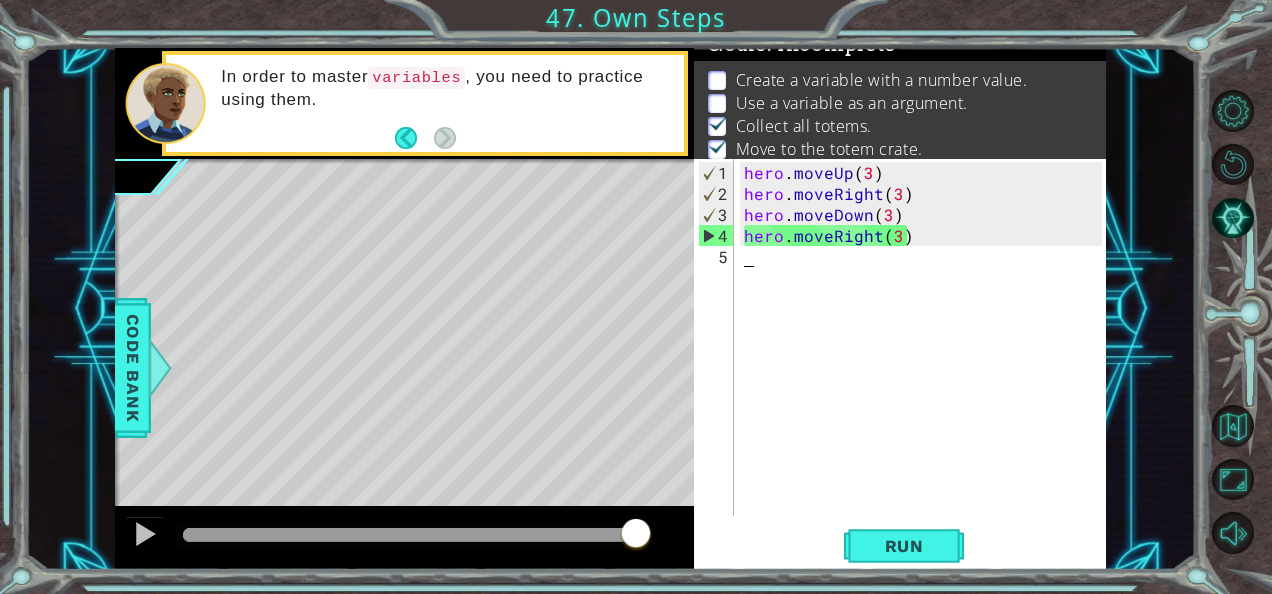 click on "hero . moveUp ( 3 ) hero . moveRight ( 3 ) hero . moveDown ( 3 ) hero . moveRight ( 3 )" at bounding box center (926, 361) 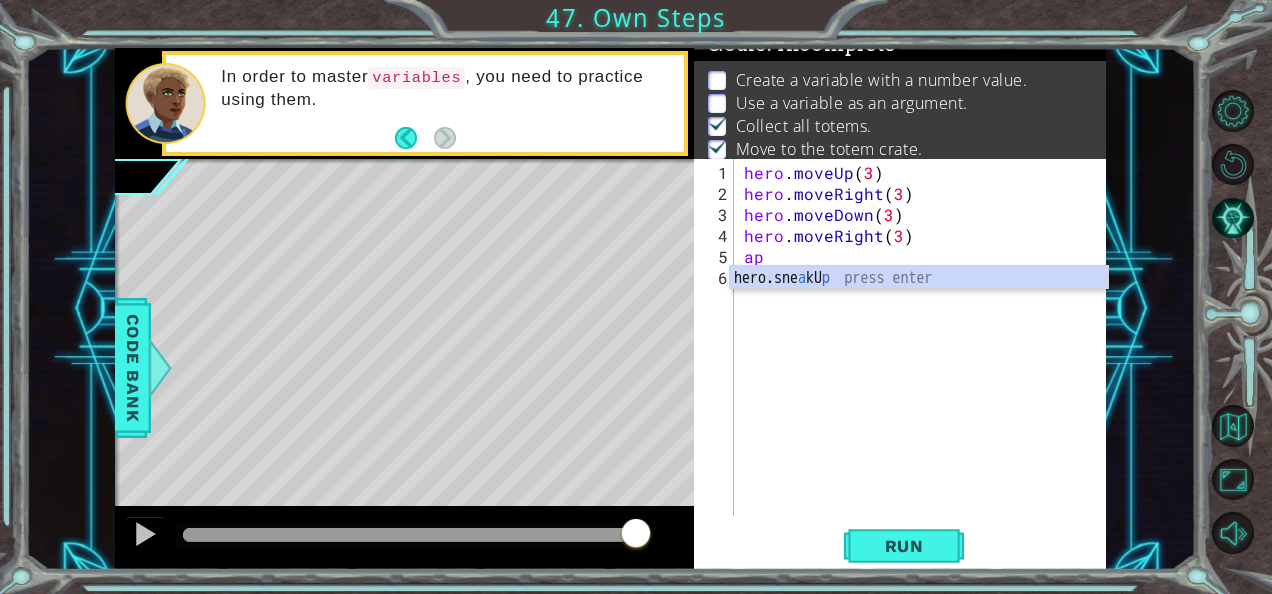 scroll, scrollTop: 0, scrollLeft: 0, axis: both 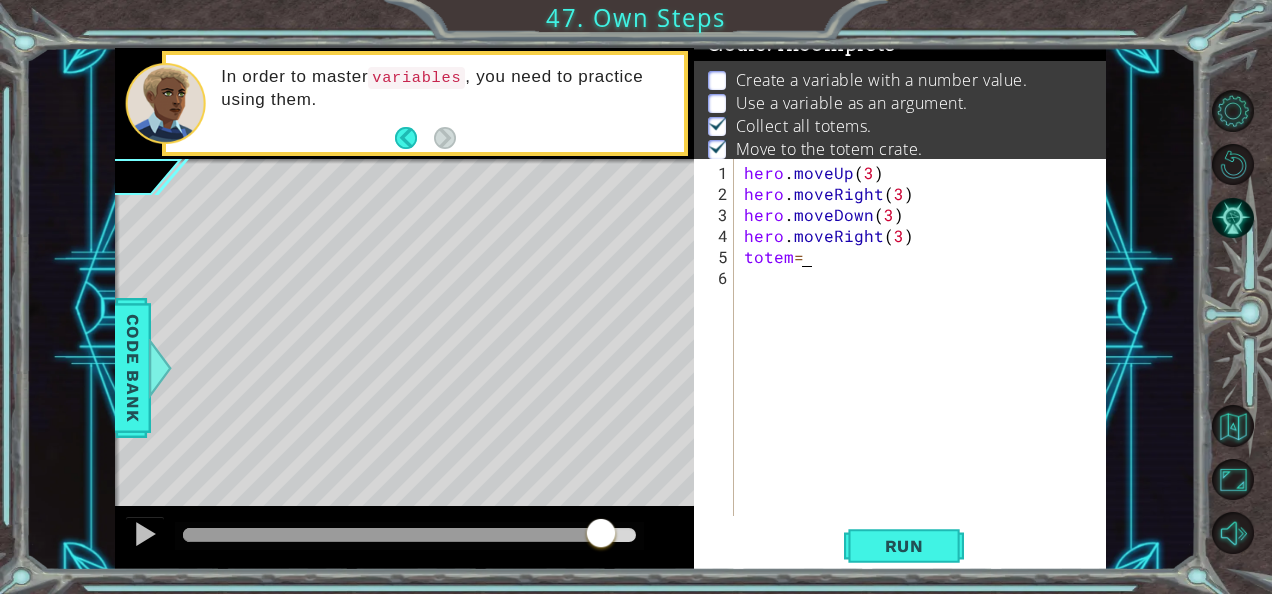 drag, startPoint x: 620, startPoint y: 533, endPoint x: 696, endPoint y: 542, distance: 76.53104 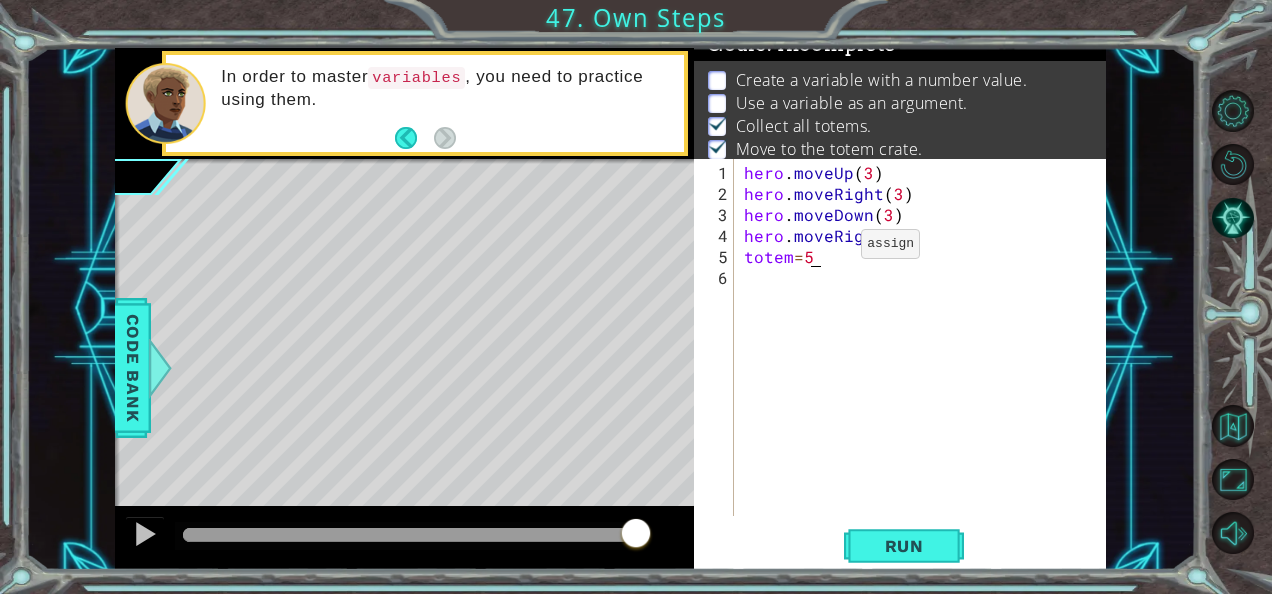 scroll, scrollTop: 0, scrollLeft: 2, axis: horizontal 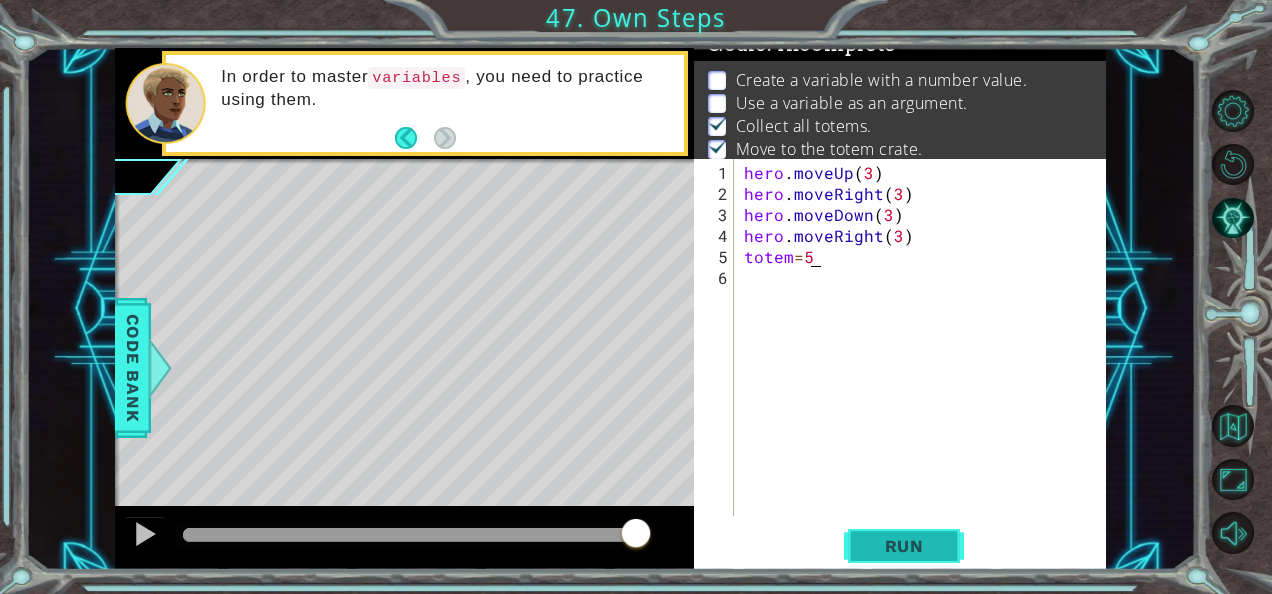 type on "totem=5" 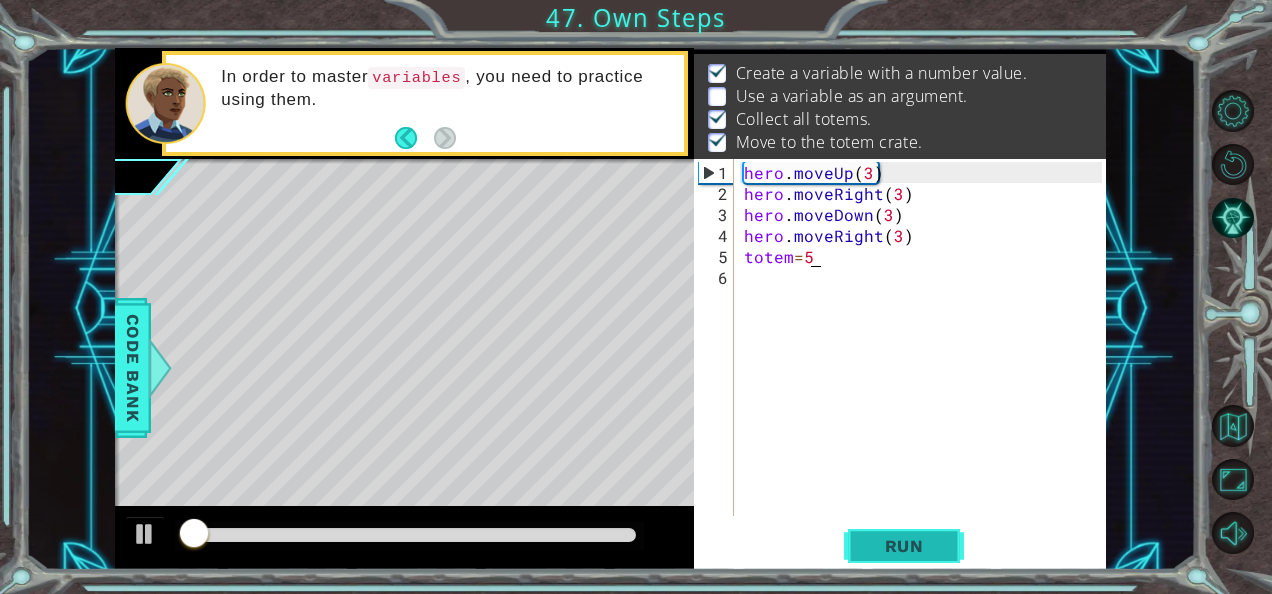 scroll, scrollTop: 29, scrollLeft: 0, axis: vertical 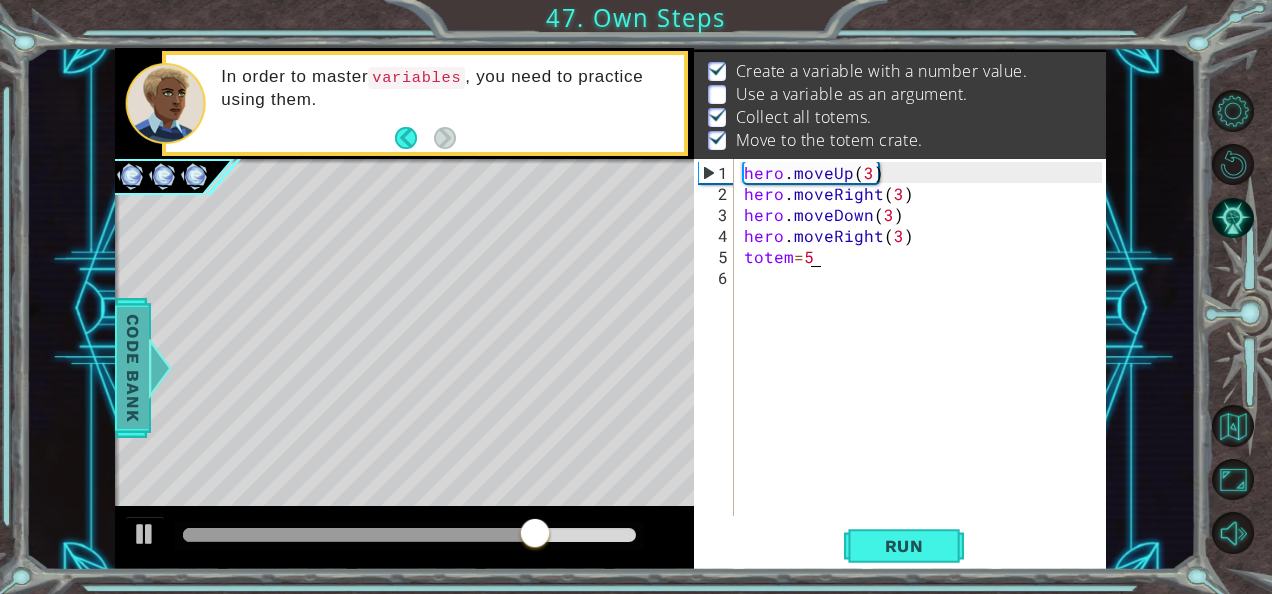 click on "Code Bank" at bounding box center [133, 368] 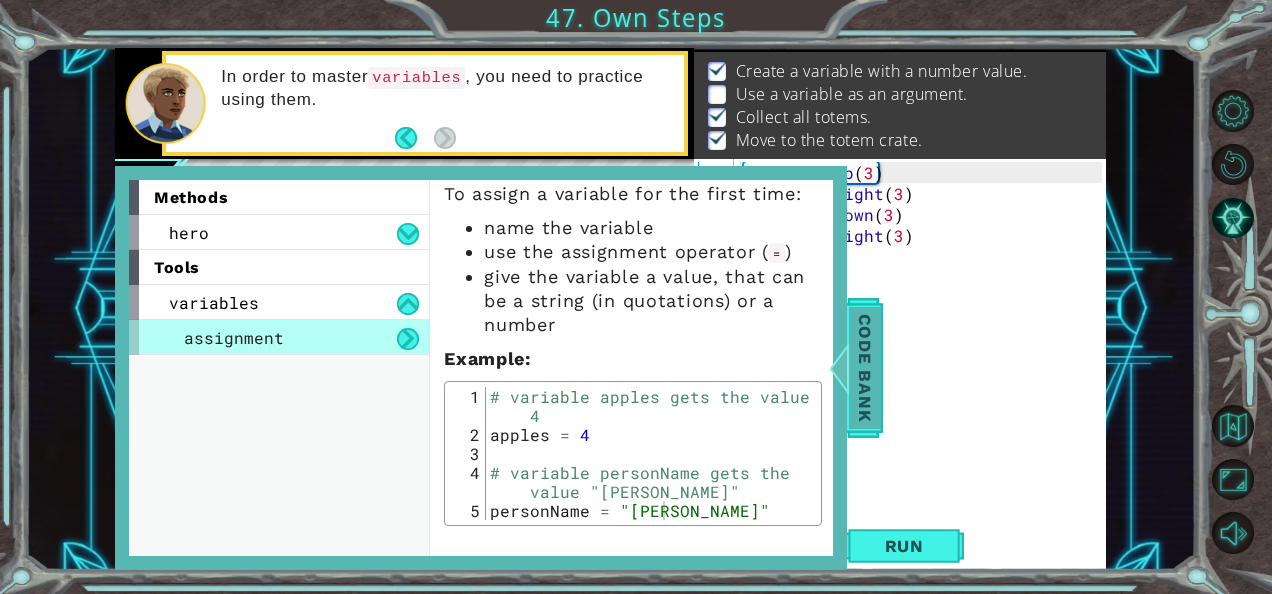 click on "Code Bank" at bounding box center [865, 368] 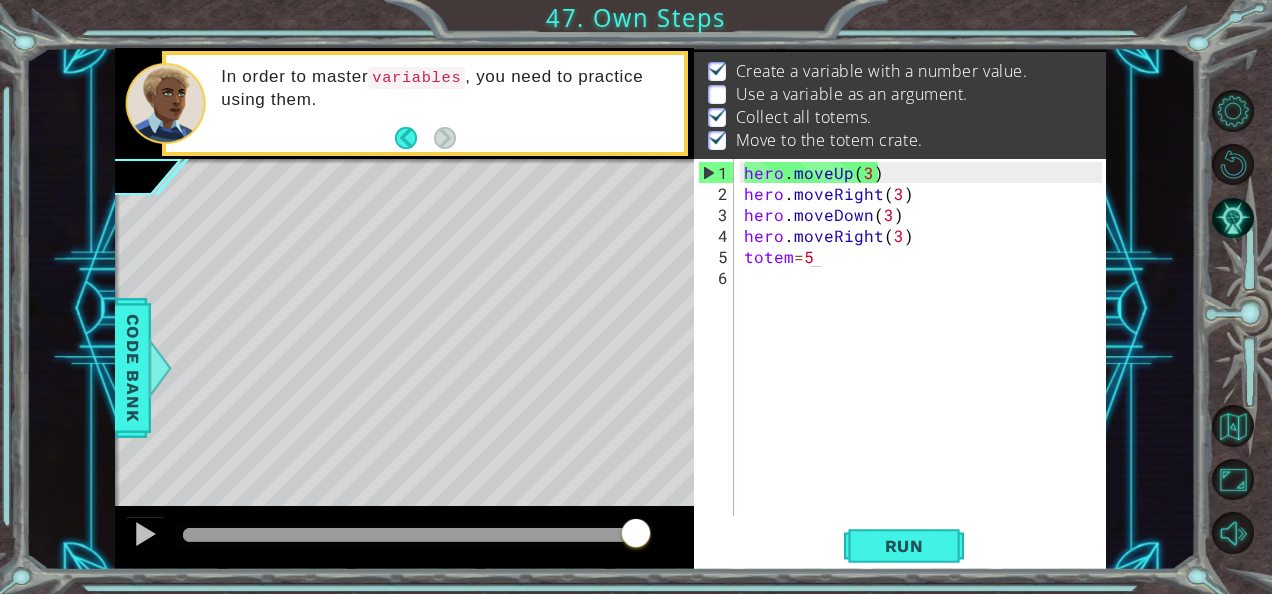 type 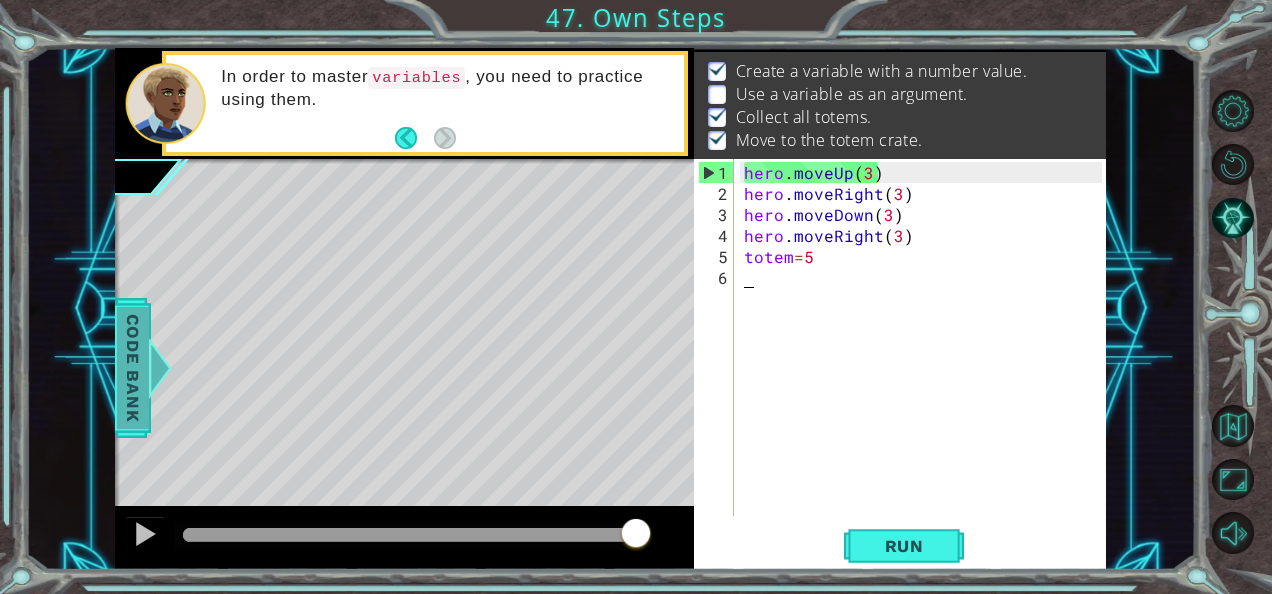 click on "Code Bank" at bounding box center [133, 368] 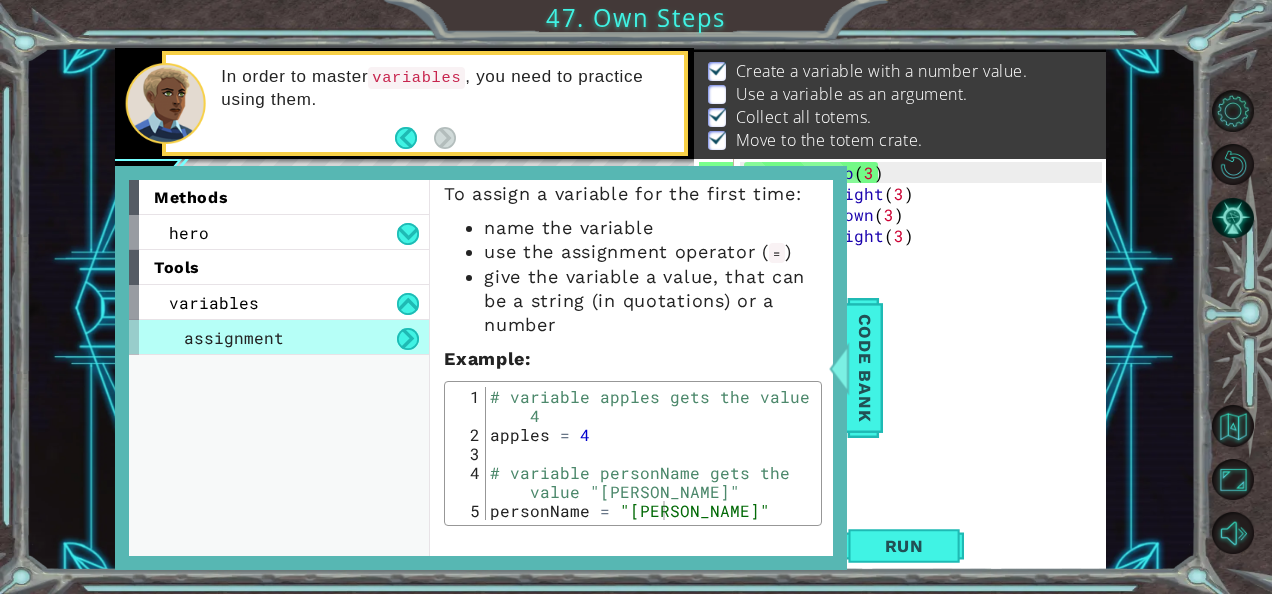 type 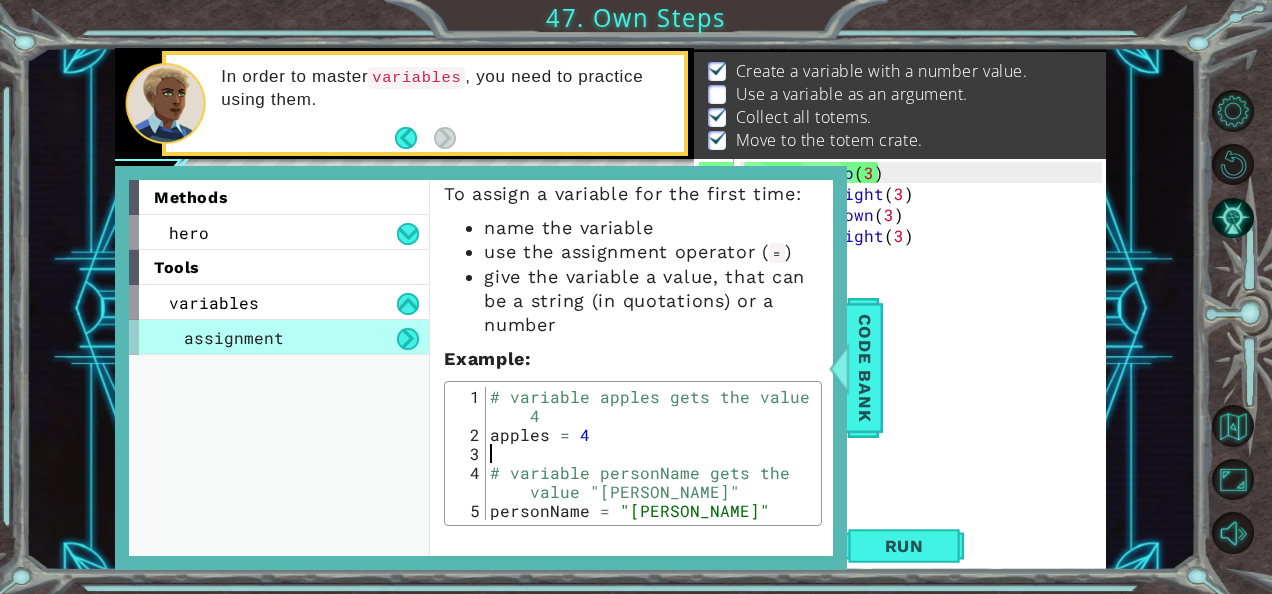 click on "give the variable a value, that can be a string (in quotations) or a number" at bounding box center [653, 301] 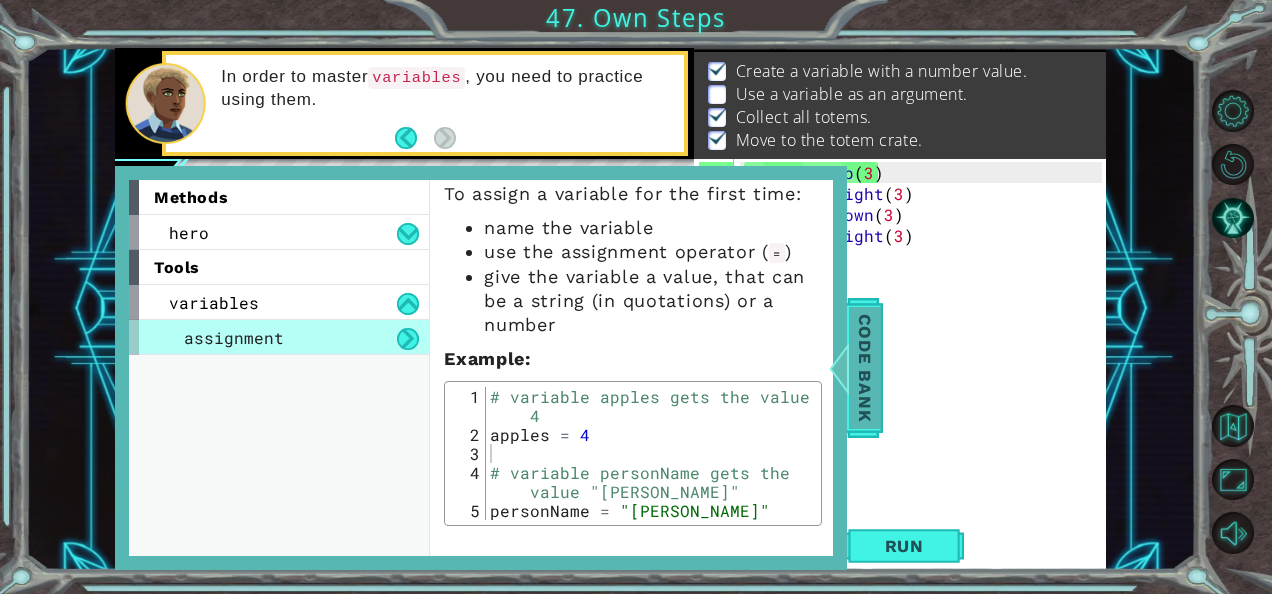 click on "Code Bank" at bounding box center (865, 368) 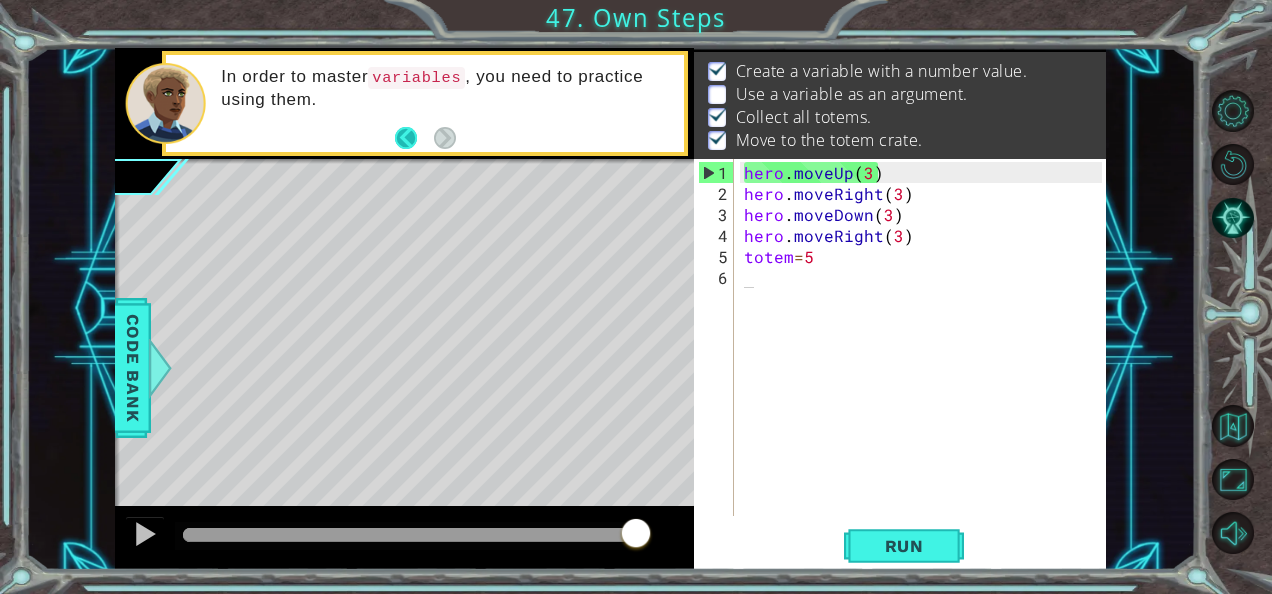 click at bounding box center (414, 138) 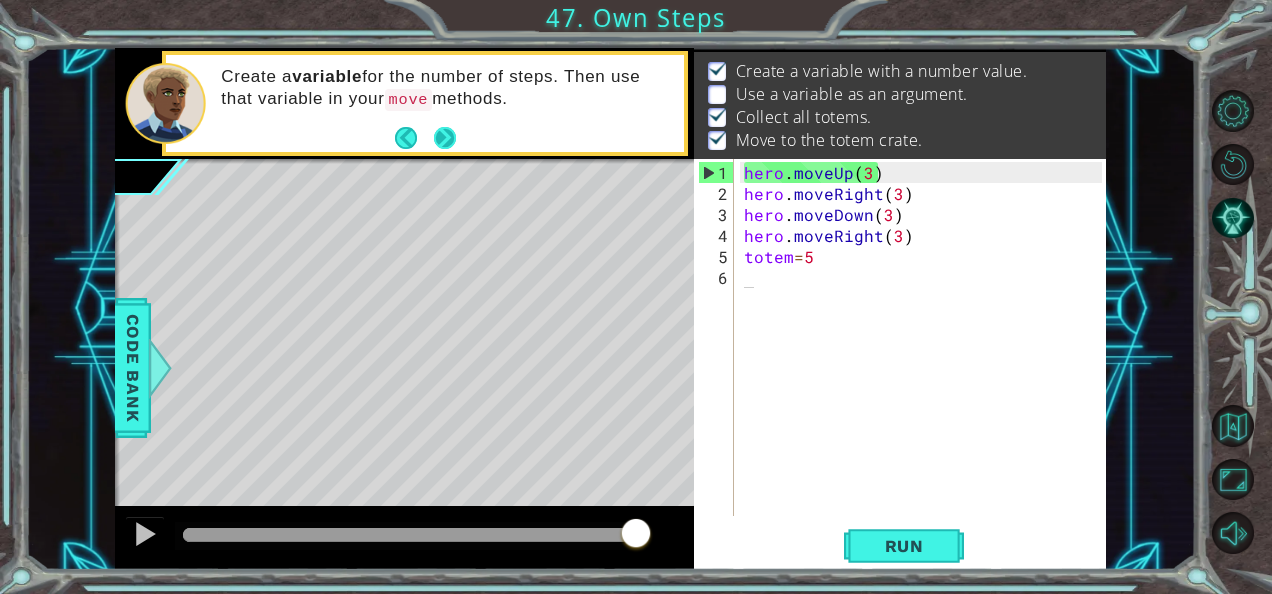 click at bounding box center [445, 138] 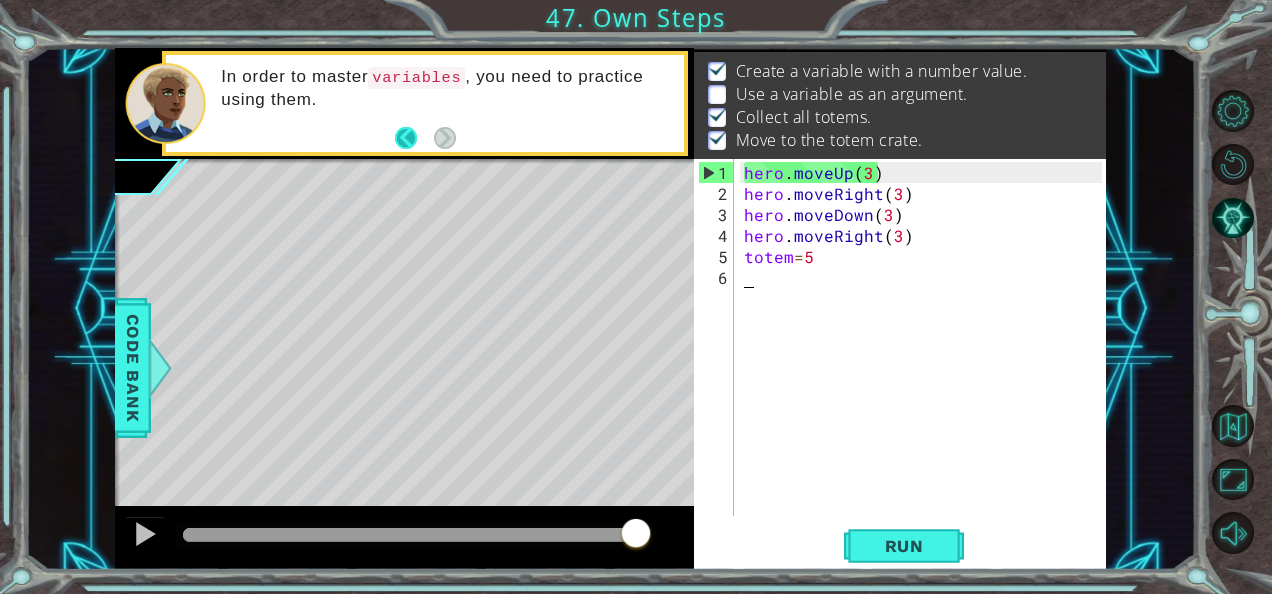 click at bounding box center (414, 138) 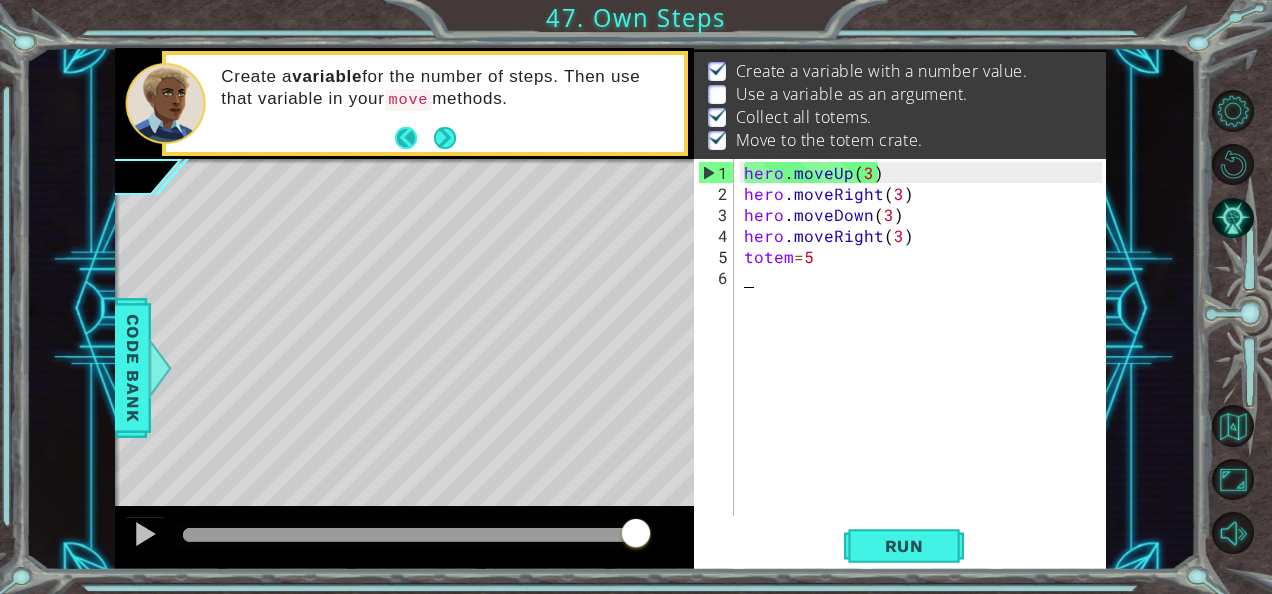 click at bounding box center (414, 138) 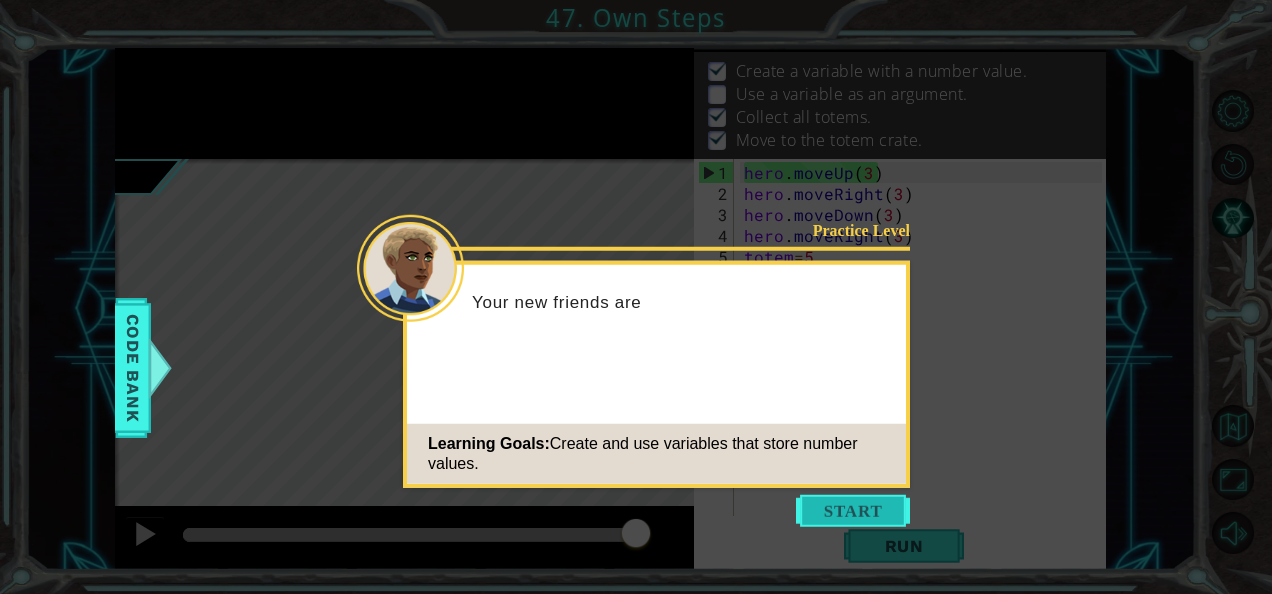 click at bounding box center (853, 511) 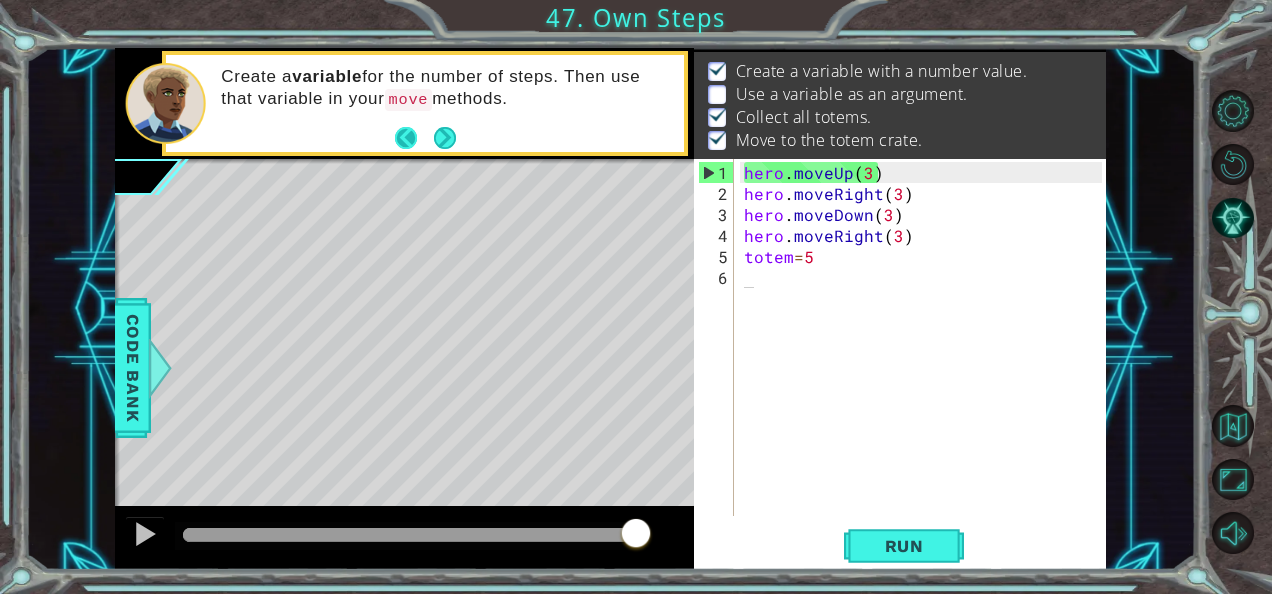click at bounding box center [414, 138] 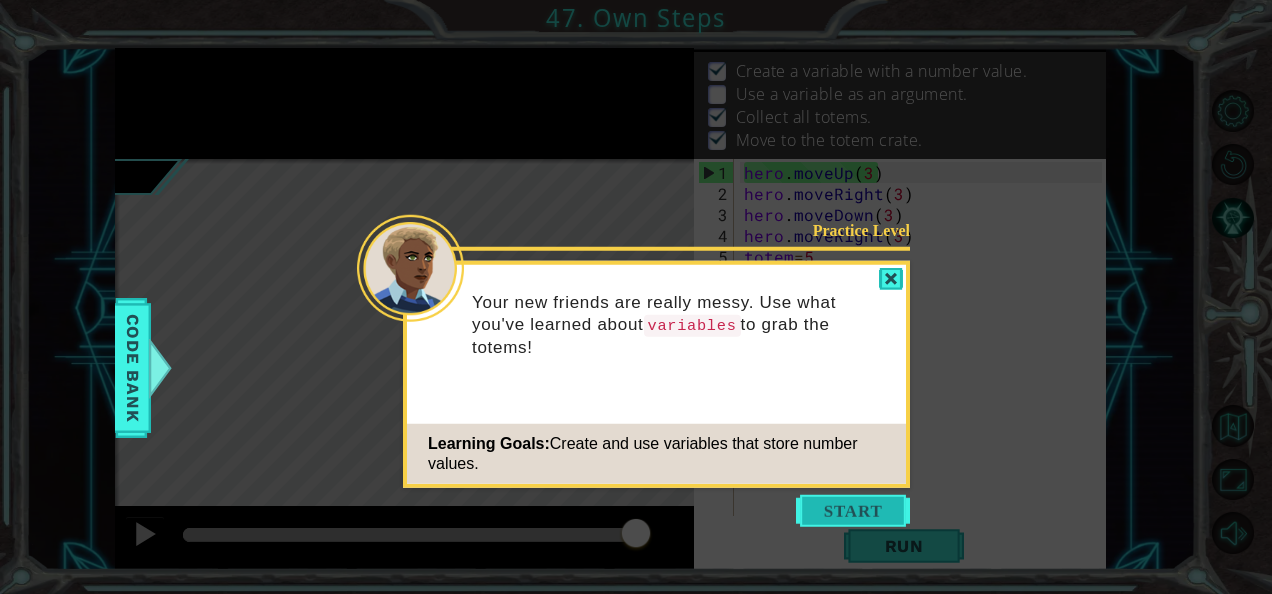 click at bounding box center [853, 511] 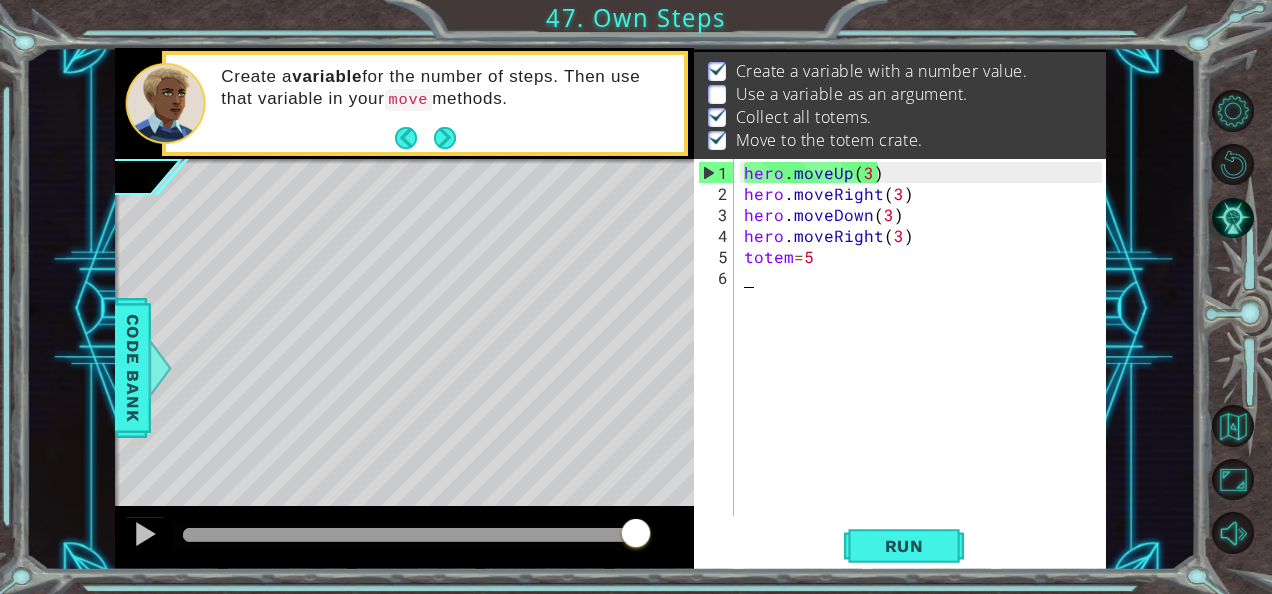 click on "hero . moveUp ( 3 ) hero . moveRight ( 3 ) hero . moveDown ( 3 ) hero . moveRight ( 3 ) totem = 5" at bounding box center [926, 361] 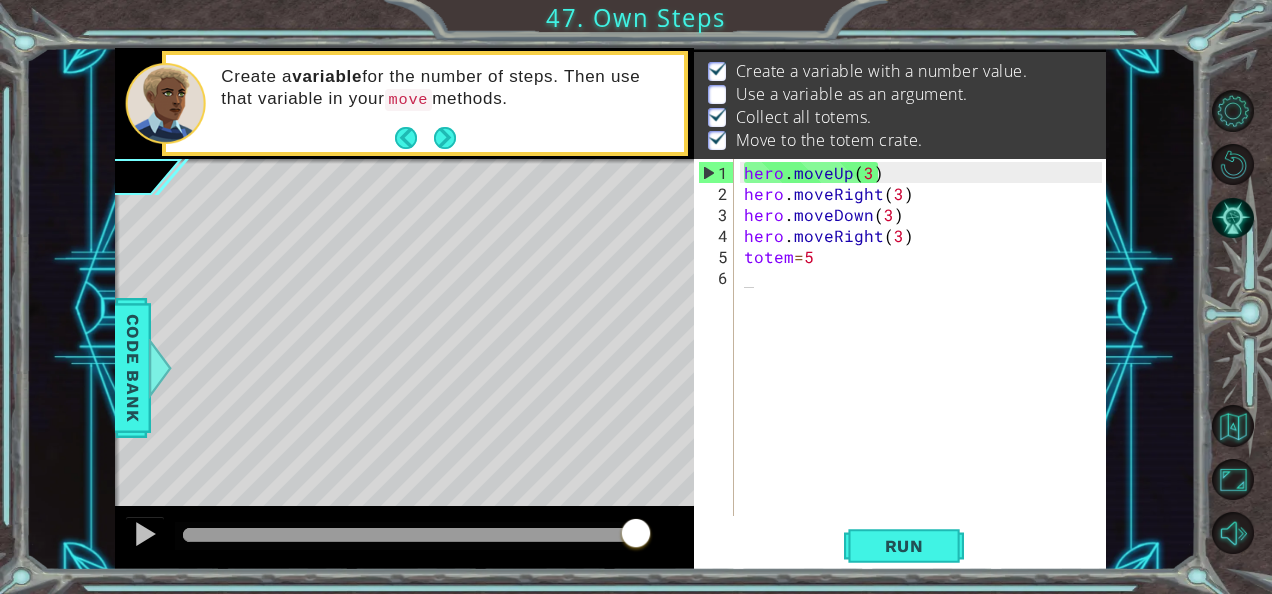 click on "1     הההההההההההההההההההההההההההההההההההההההההההההההההההההההההההההההההההההההההההההההההההההההההההההההההההההההההההההההההההההההההההההההההההההההההההההההההההההההההההההההההההההההההההההההההההההההההההההההההההההההההההההההההההההההההההההההההההההההההההההההההההההההההההההההה XXXXXXXXXXXXXXXXXXXXXXXXXXXXXXXXXXXXXXXXXXXXXXXXXXXXXXXXXXXXXXXXXXXXXXXXXXXXXXXXXXXXXXXXXXXXXXXXXXXXXXXXXXXXXXXXXXXXXXXXXXXXXXXXXXXXXXXXXXXXXXXXXXXXXXXXXXXXXXXXXXXXXXXXXXXXXXXXXXXXXXXXXXXXXXXXXXXXXXXXXXXXXXXXXXXXXXXXXXXXXXXXXXXXXXXXXXXXXXXXXXXXXXXXXXXXXXXX Solution × Goals : Incomplete       Create a variable with a number value.
Use a variable as an argument.
Collect all totems.
Move to the totem crate.
1 2 3 4 5 6 hero . moveUp ( 3 ) hero . moveRight ( 3 ) hero . [GEOGRAPHIC_DATA]" at bounding box center (610, 309) 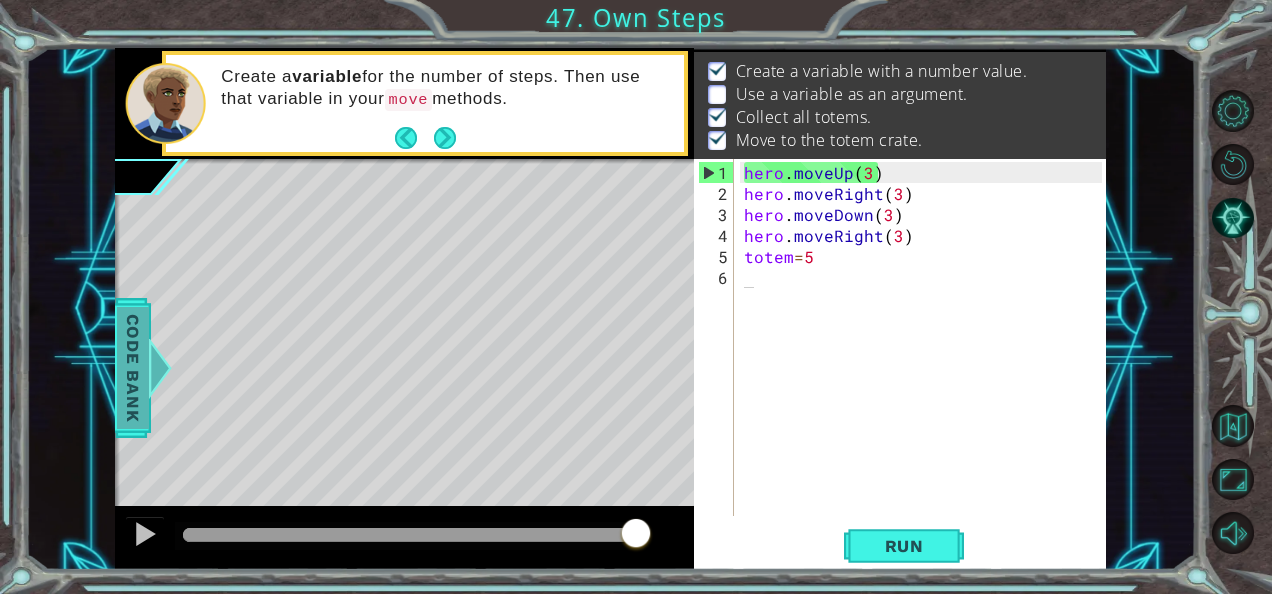 click on "Code Bank" at bounding box center (133, 368) 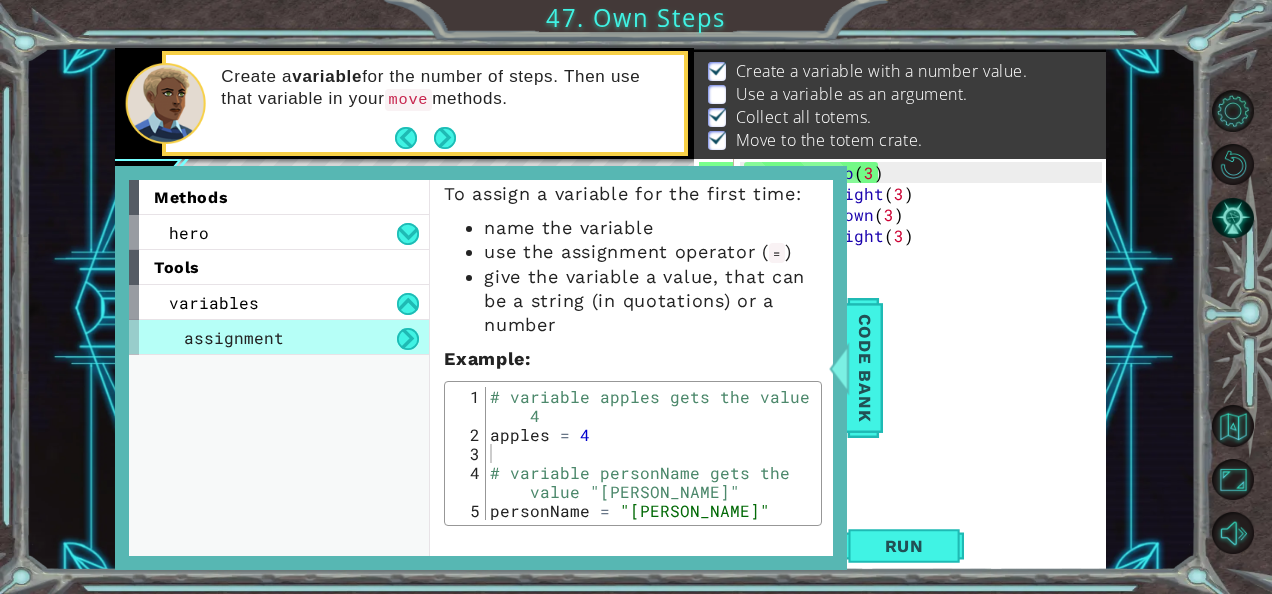click at bounding box center [408, 339] 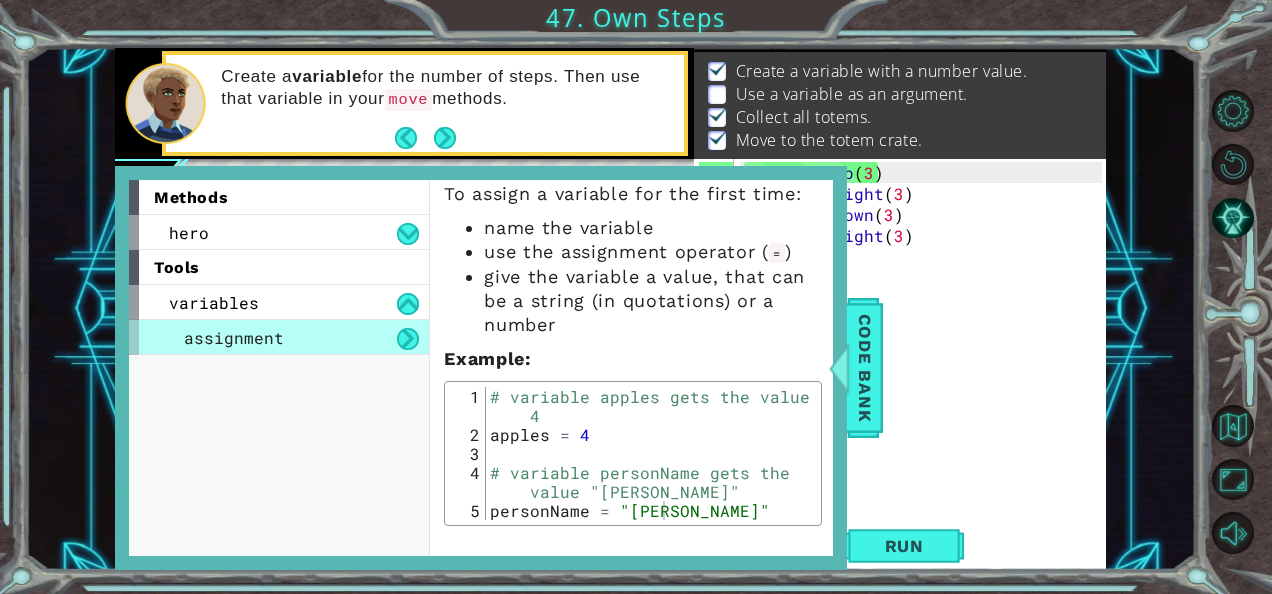 scroll, scrollTop: 0, scrollLeft: 0, axis: both 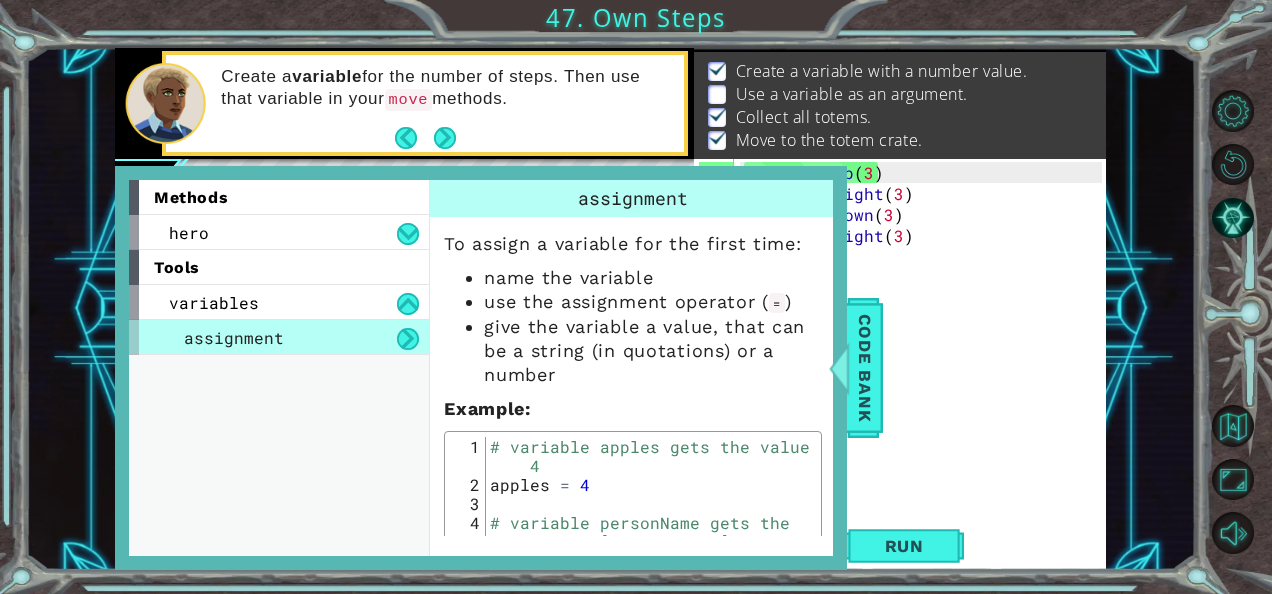 click at bounding box center [408, 339] 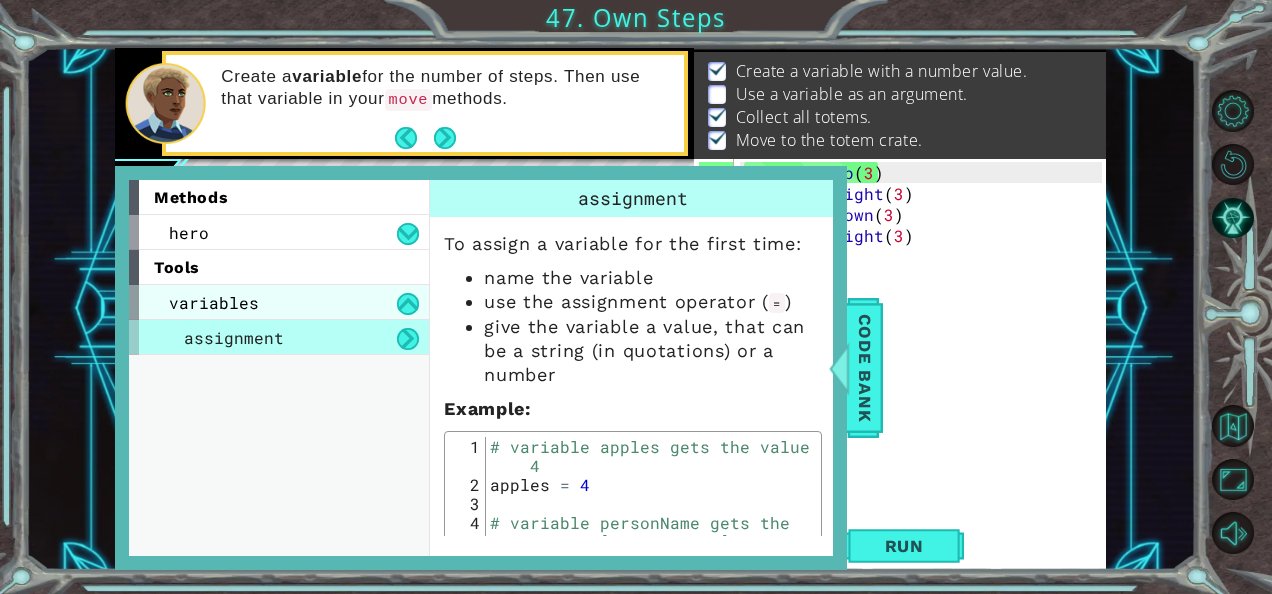 click on "variables" at bounding box center [279, 302] 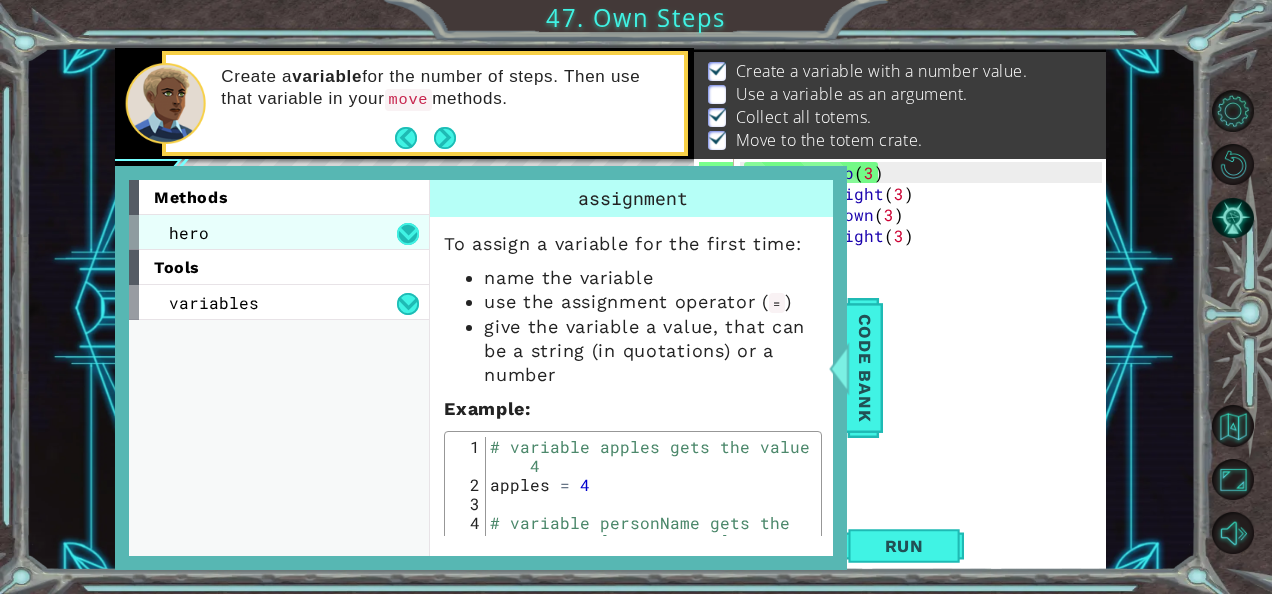 click at bounding box center (408, 234) 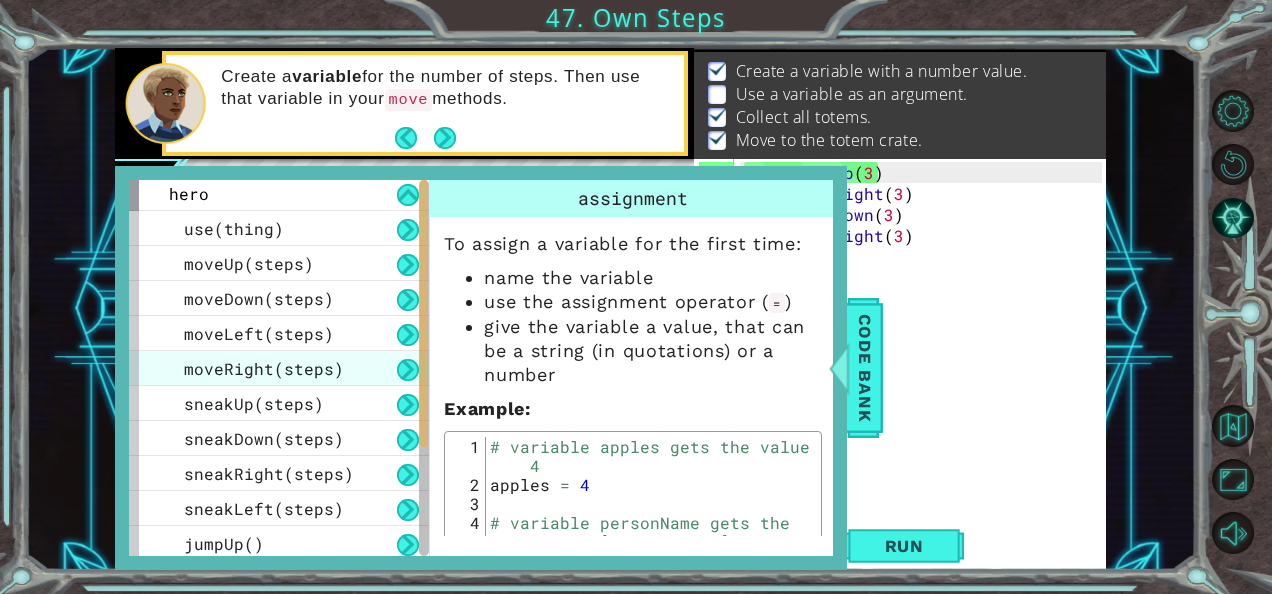 scroll, scrollTop: 0, scrollLeft: 0, axis: both 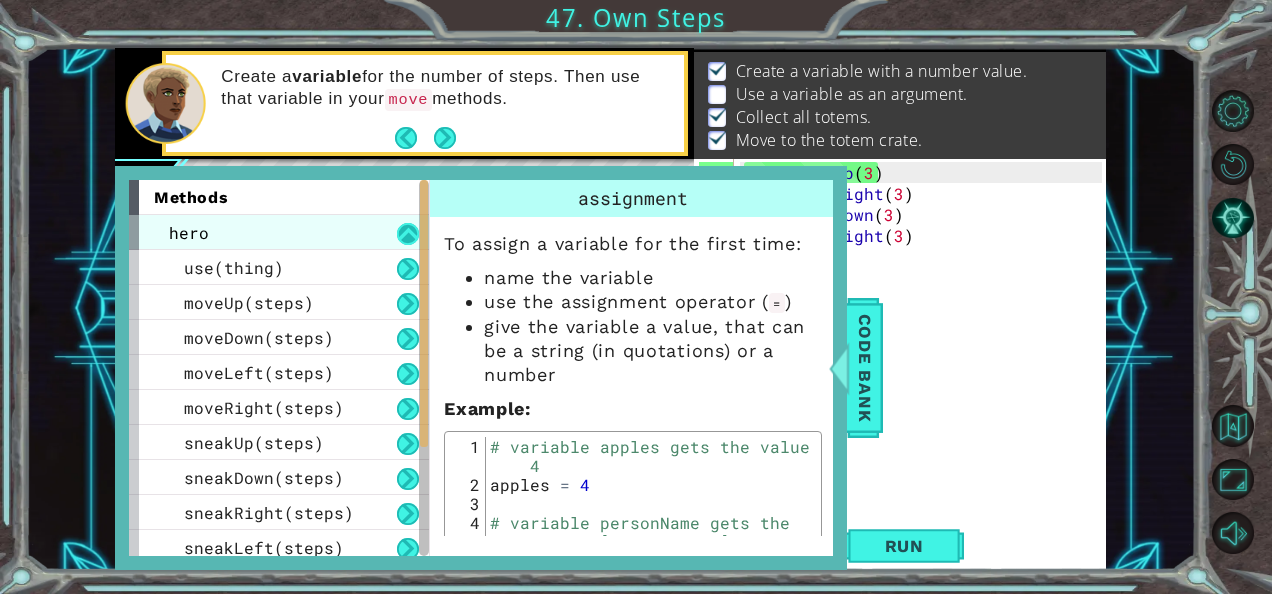 click at bounding box center (408, 234) 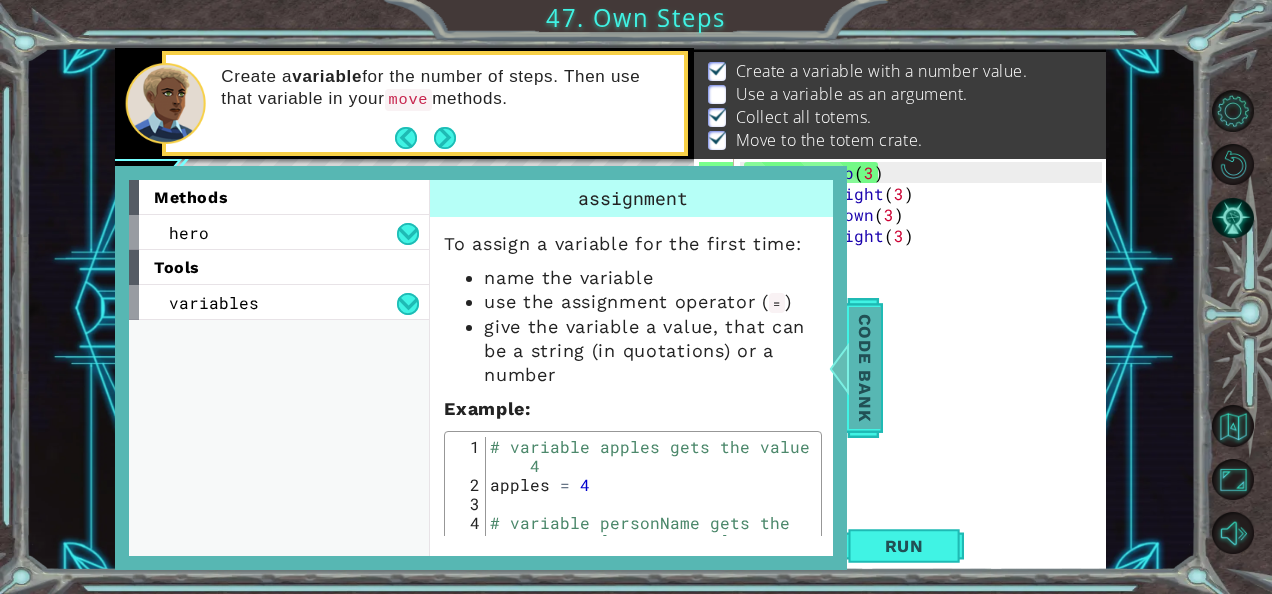 click on "Code Bank" at bounding box center (865, 368) 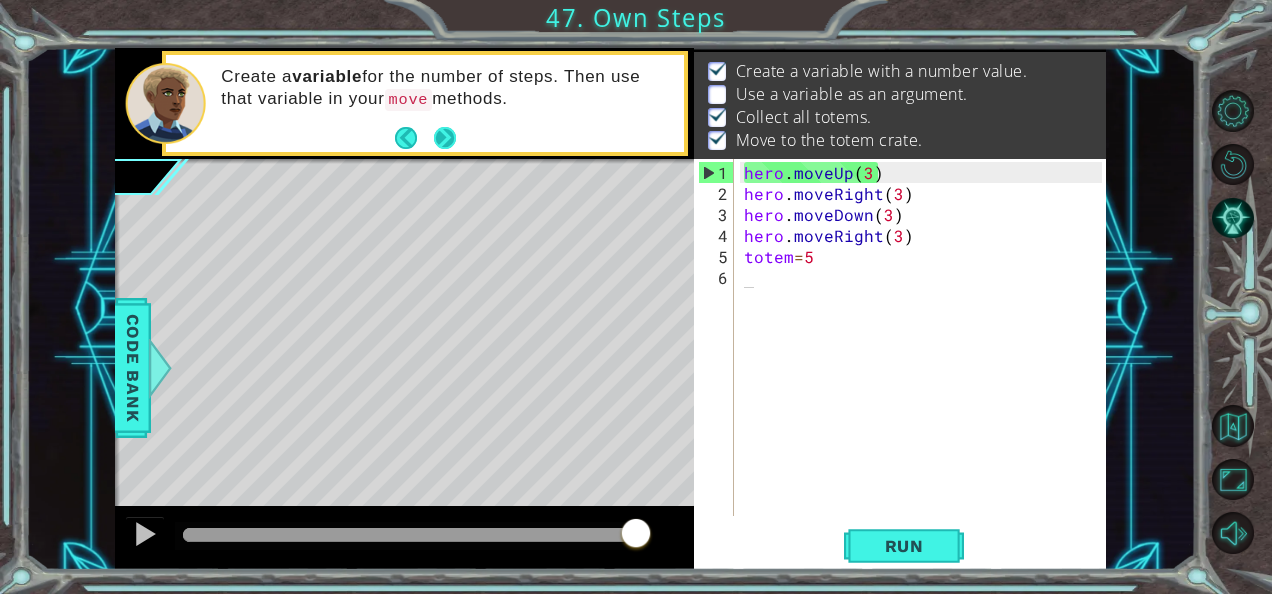 click at bounding box center (445, 138) 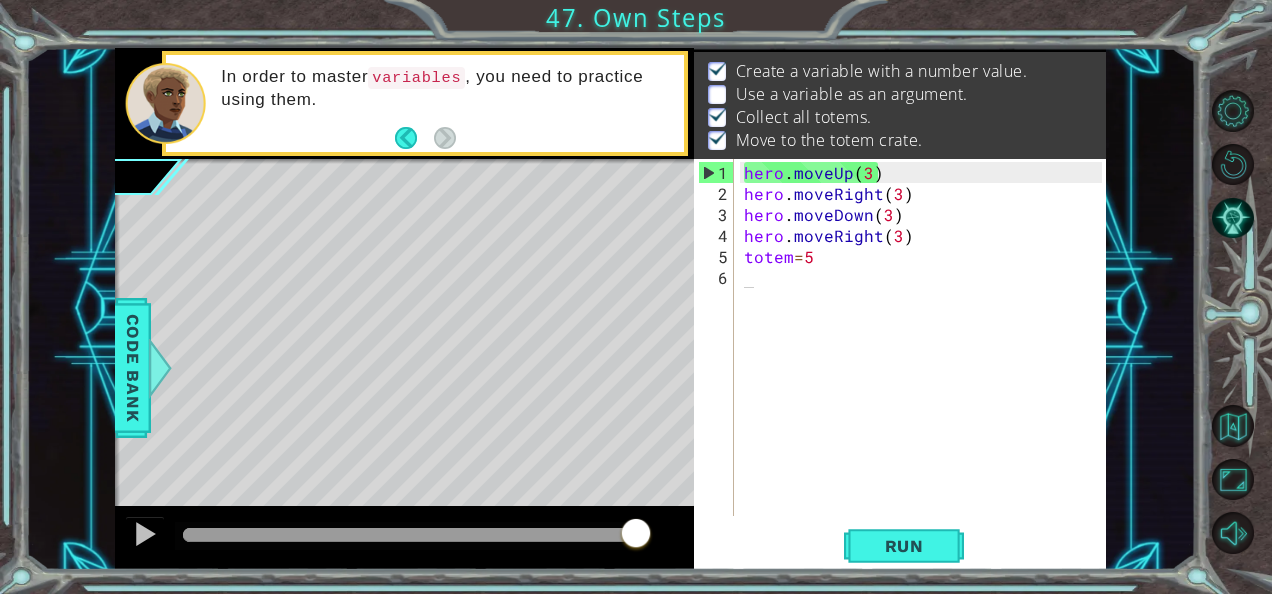 click at bounding box center [717, 94] 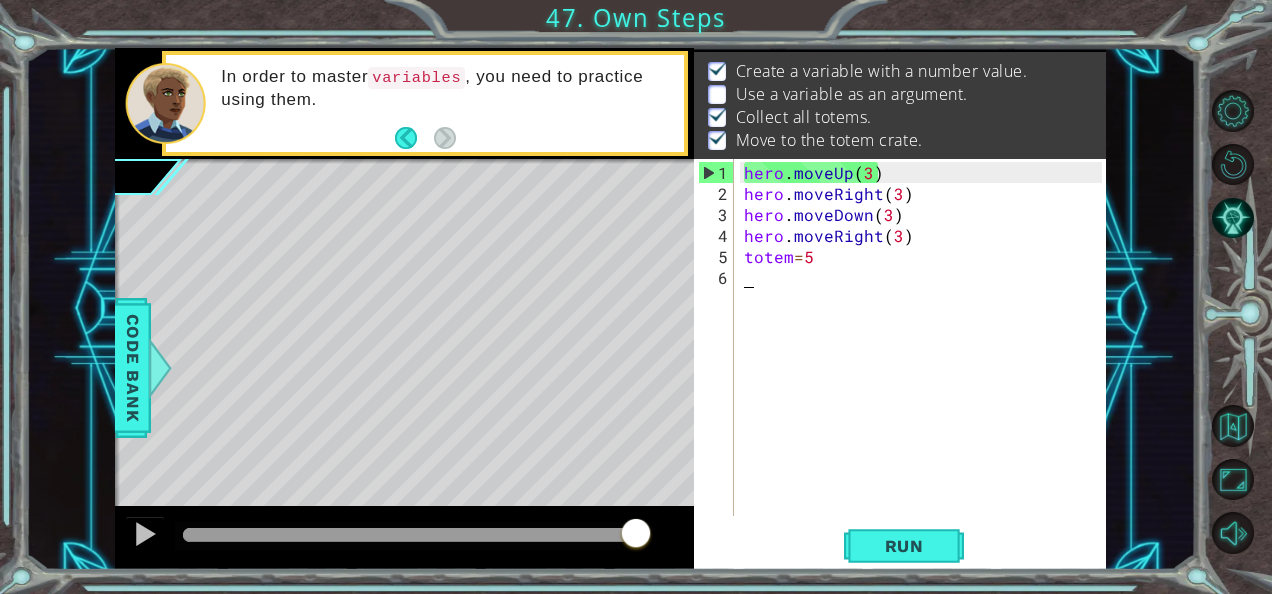 type on "o" 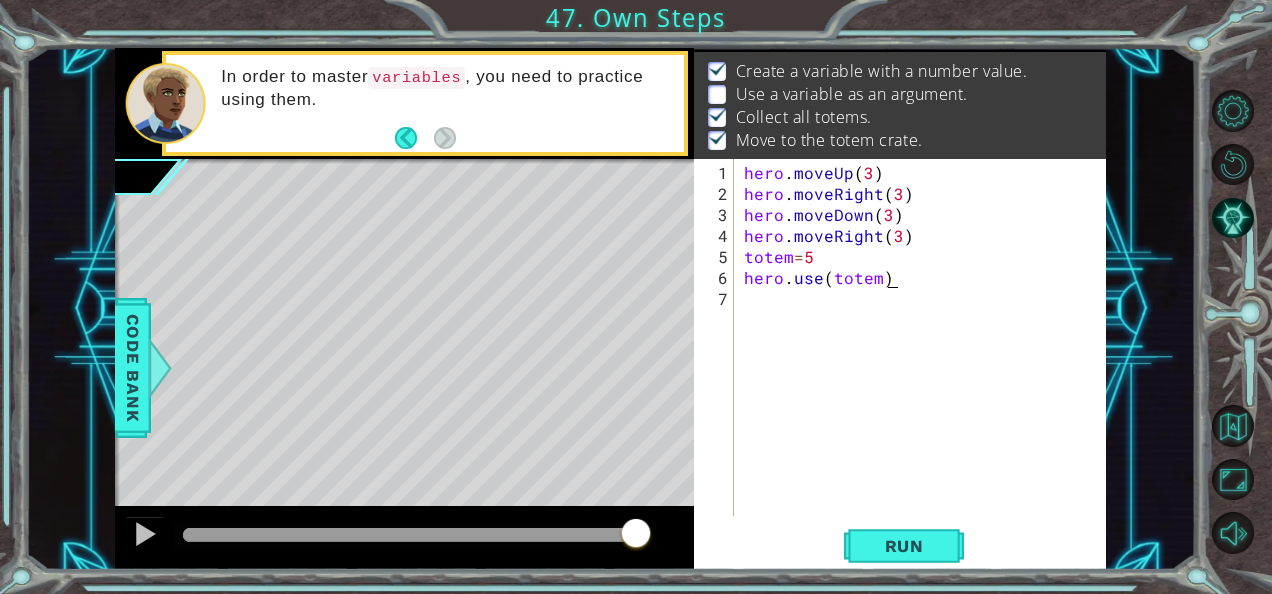 scroll, scrollTop: 0, scrollLeft: 8, axis: horizontal 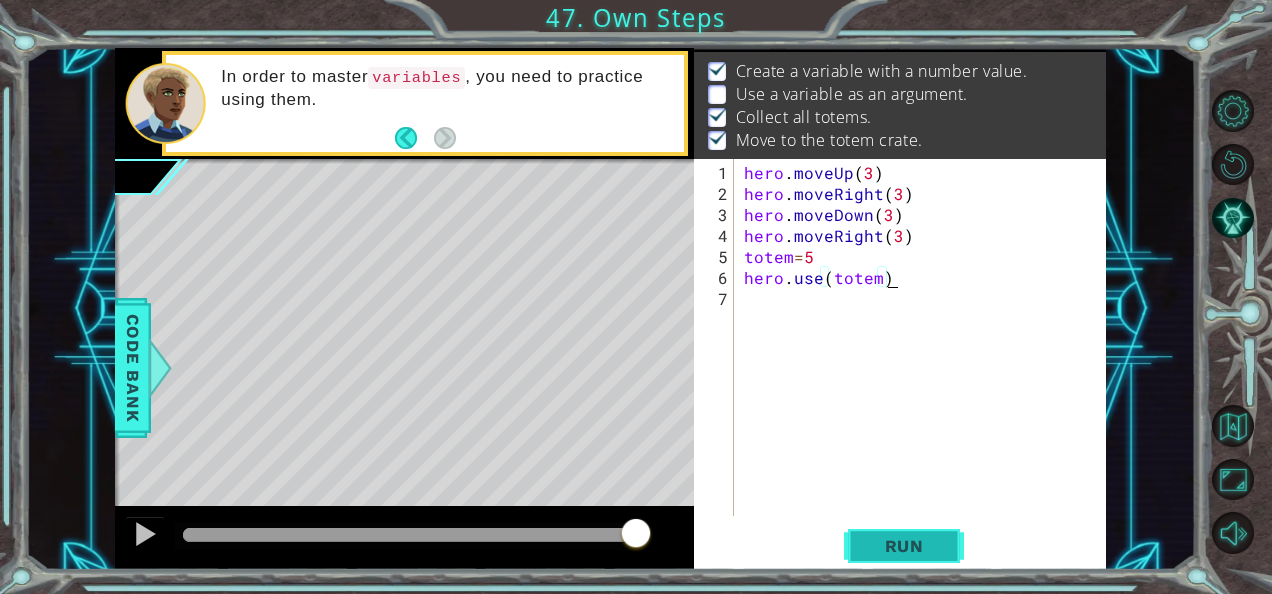 type on "hero.use(totem)" 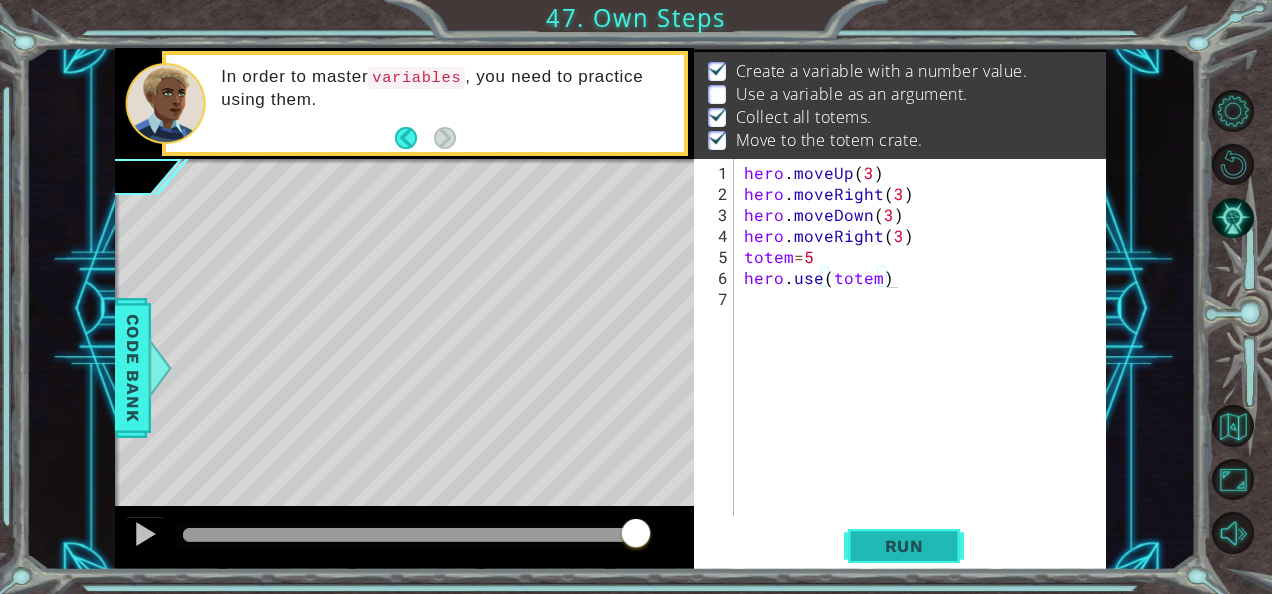 click on "Run" at bounding box center [904, 546] 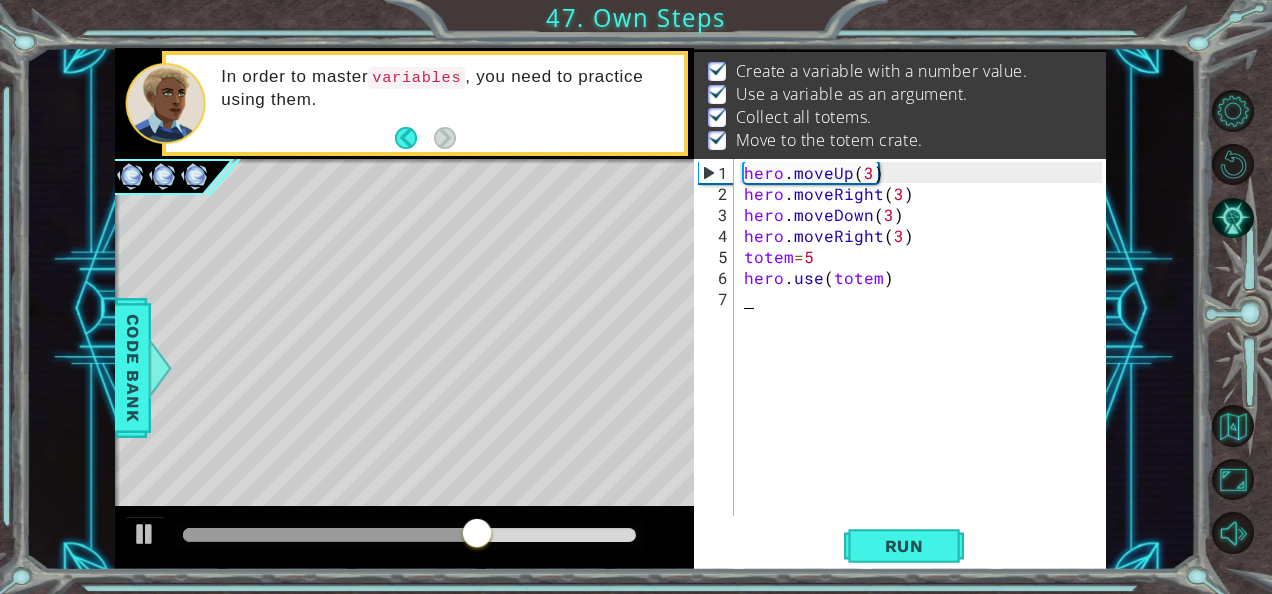 click on "hero . moveUp ( 3 ) hero . moveRight ( 3 ) hero . moveDown ( 3 ) hero . moveRight ( 3 ) totem = 5 hero . use ( totem )" at bounding box center (926, 361) 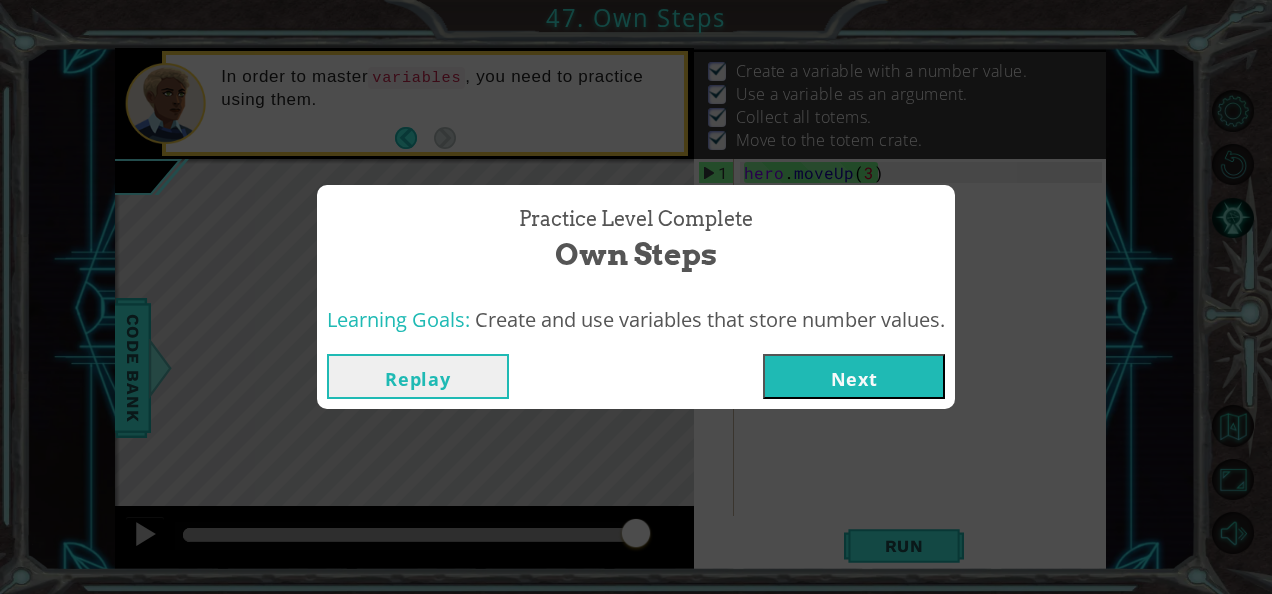 click on "Next" at bounding box center [854, 376] 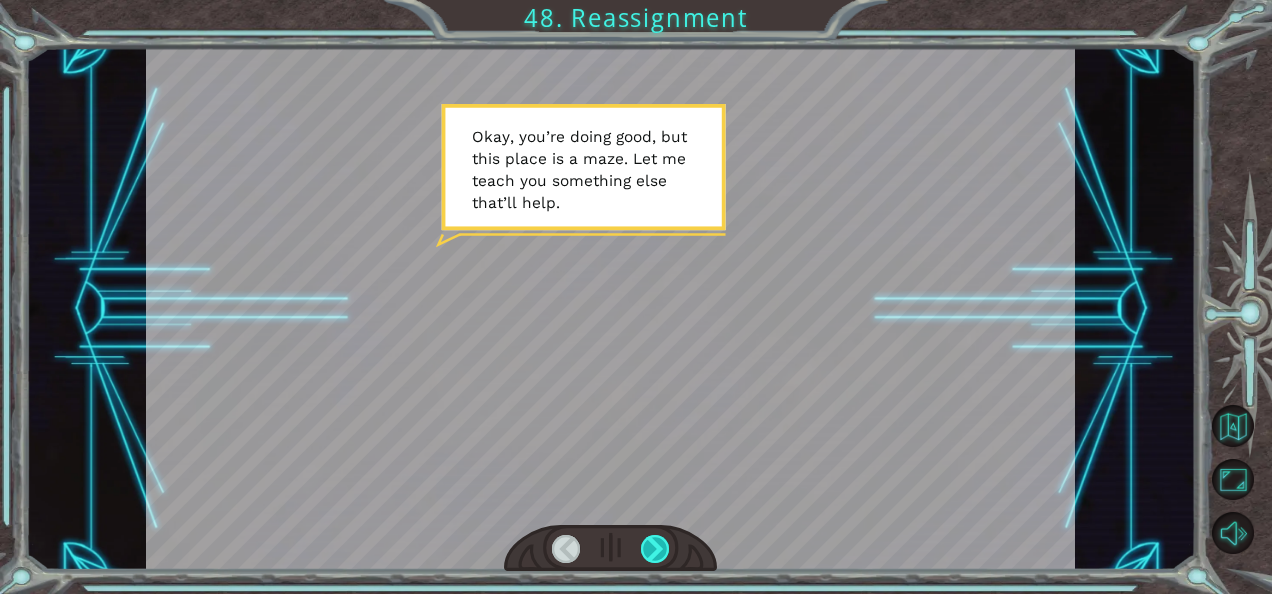 click at bounding box center (655, 549) 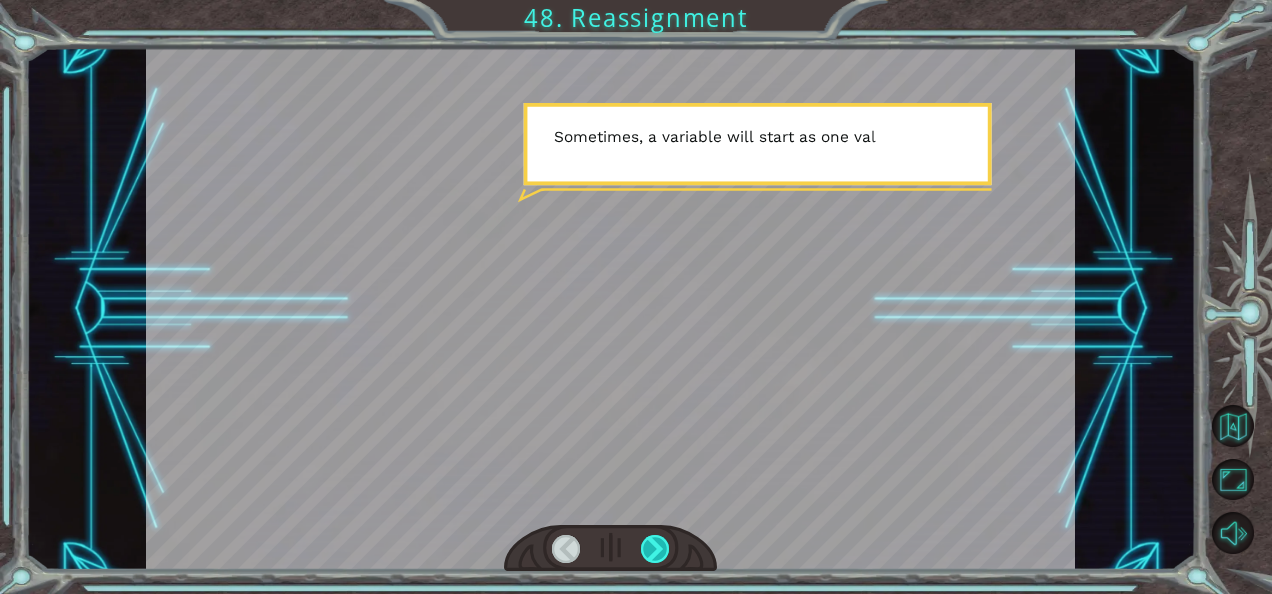 click at bounding box center (655, 549) 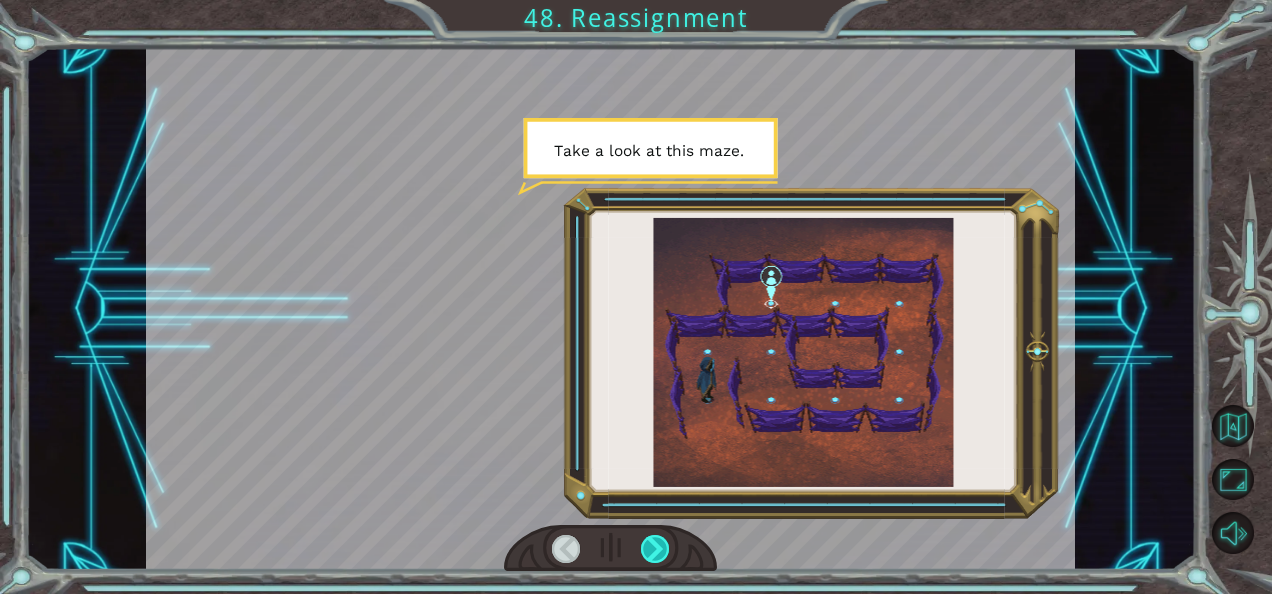 click at bounding box center [655, 549] 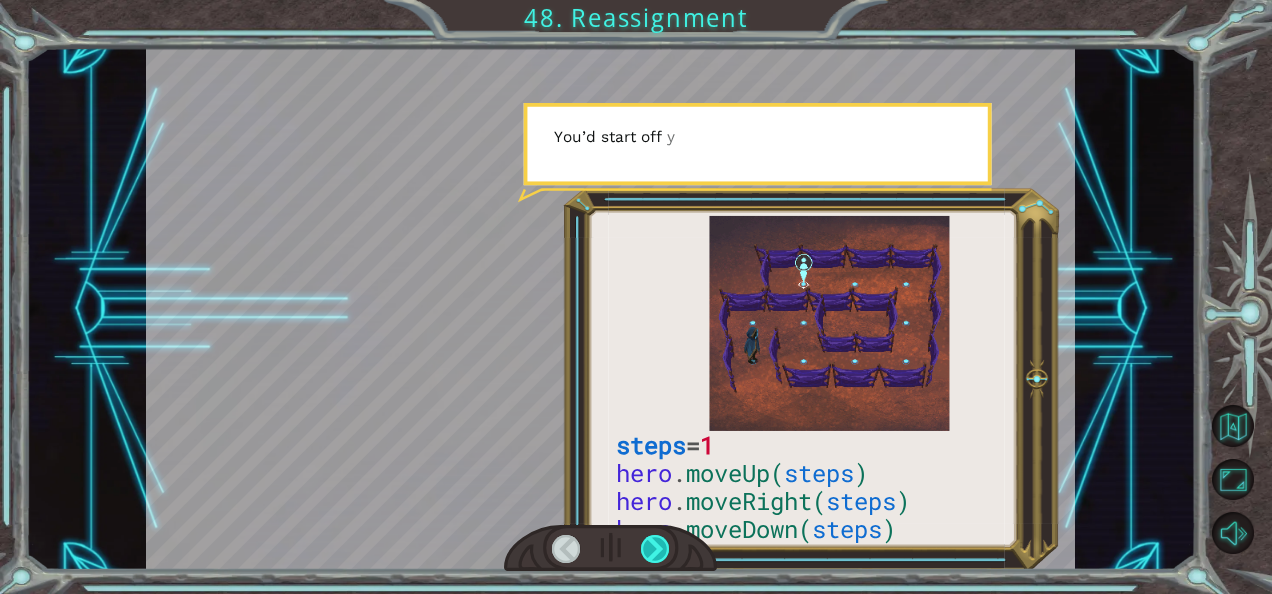 click at bounding box center [655, 549] 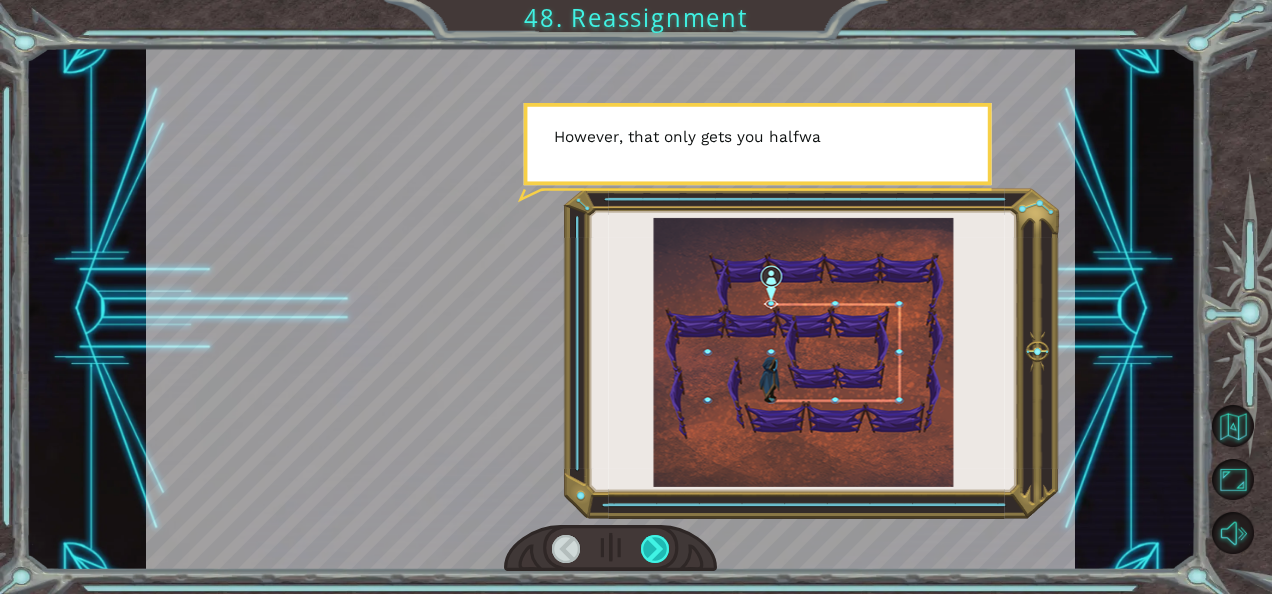 click at bounding box center (655, 549) 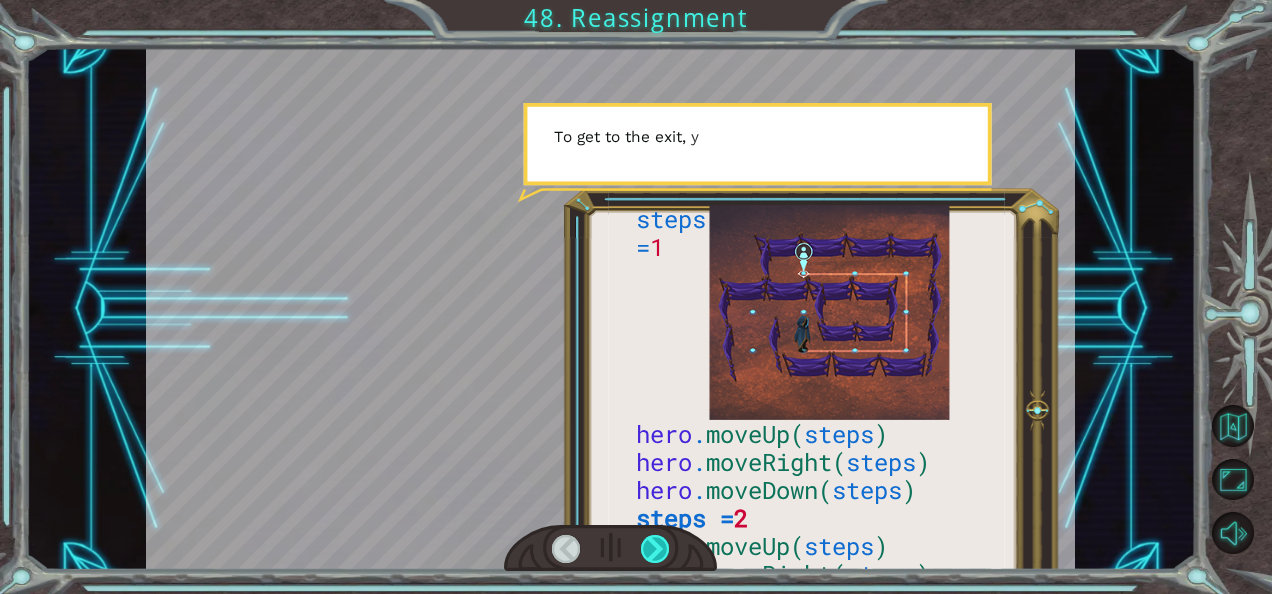 click at bounding box center (655, 549) 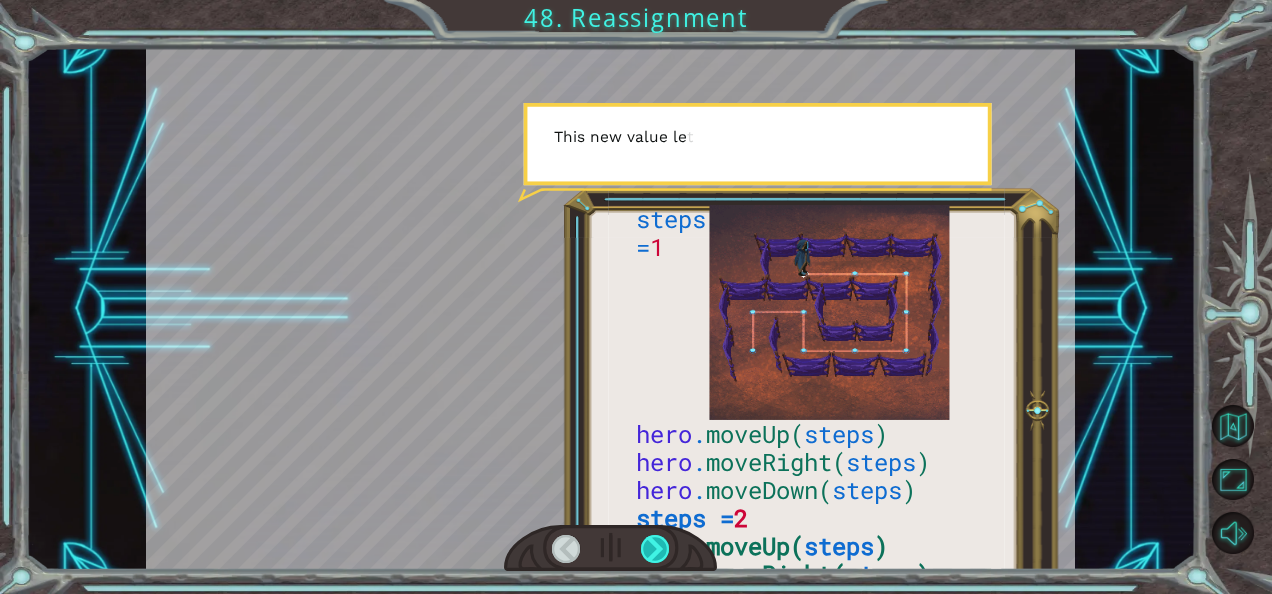 click at bounding box center (655, 549) 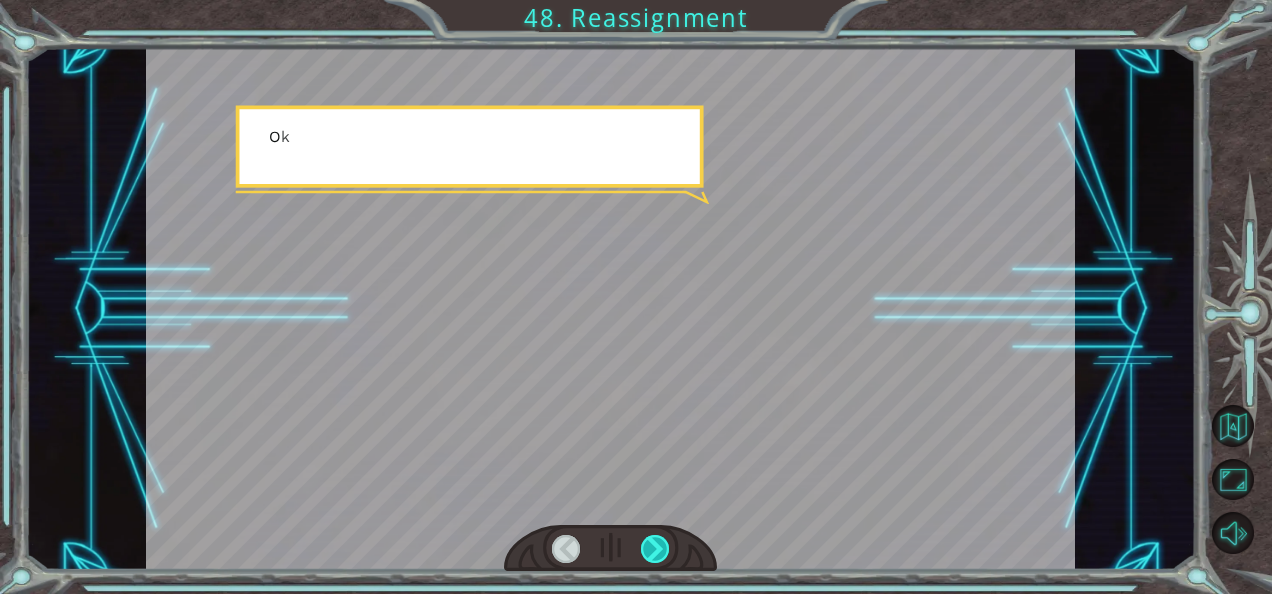 click at bounding box center [655, 549] 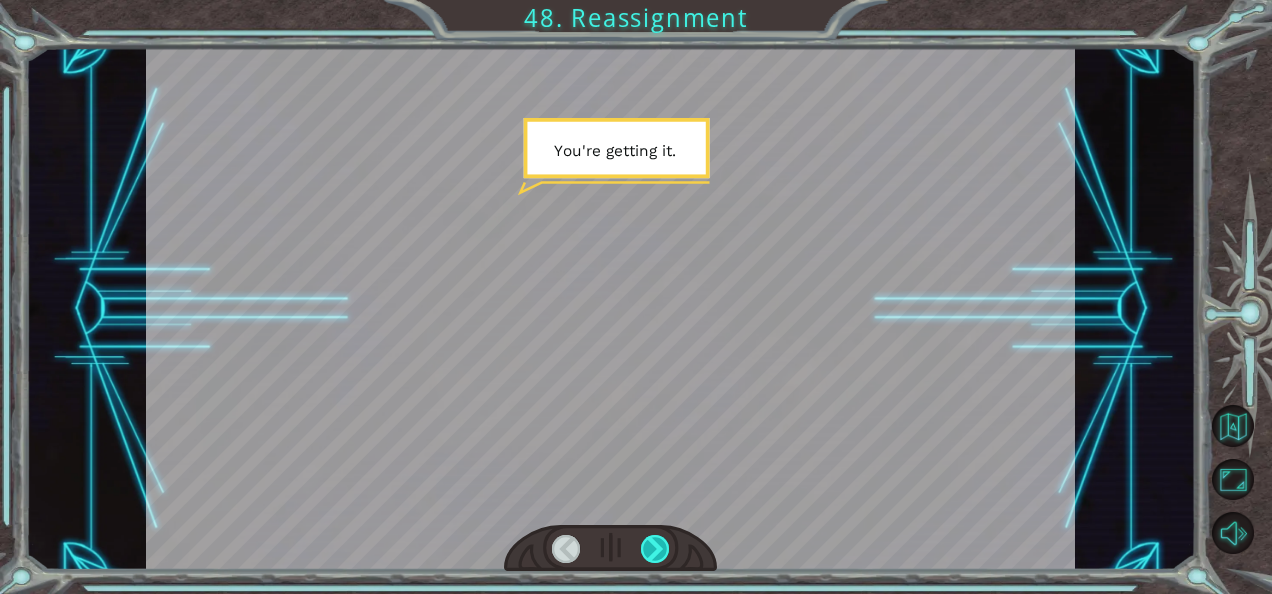 click at bounding box center [655, 549] 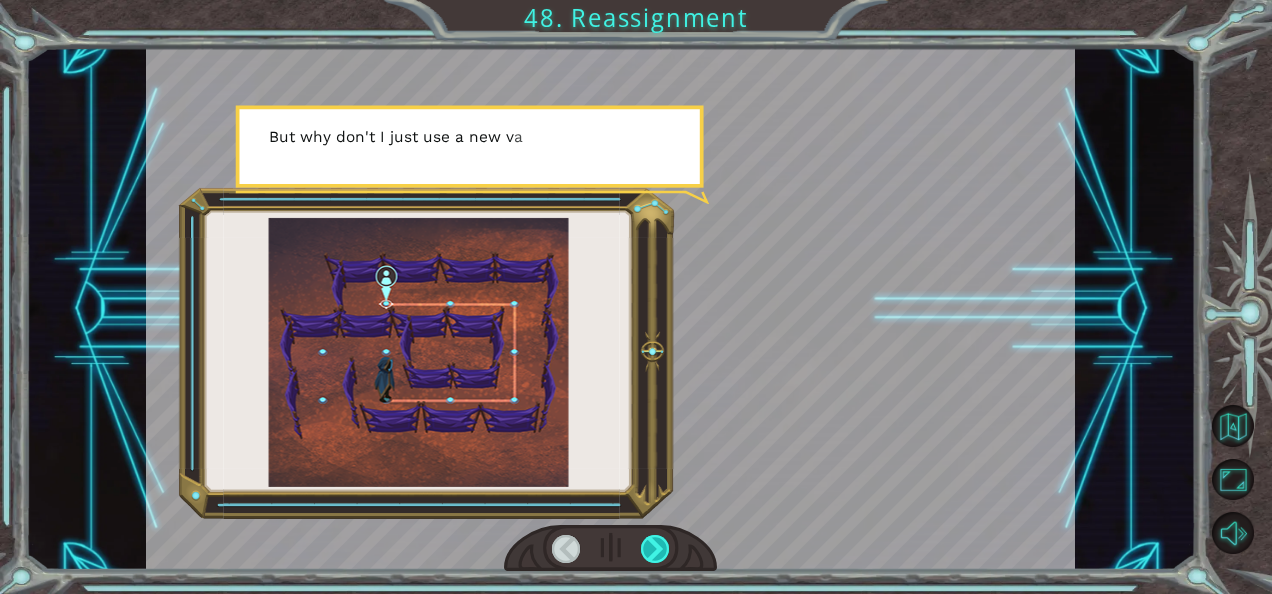click at bounding box center [655, 549] 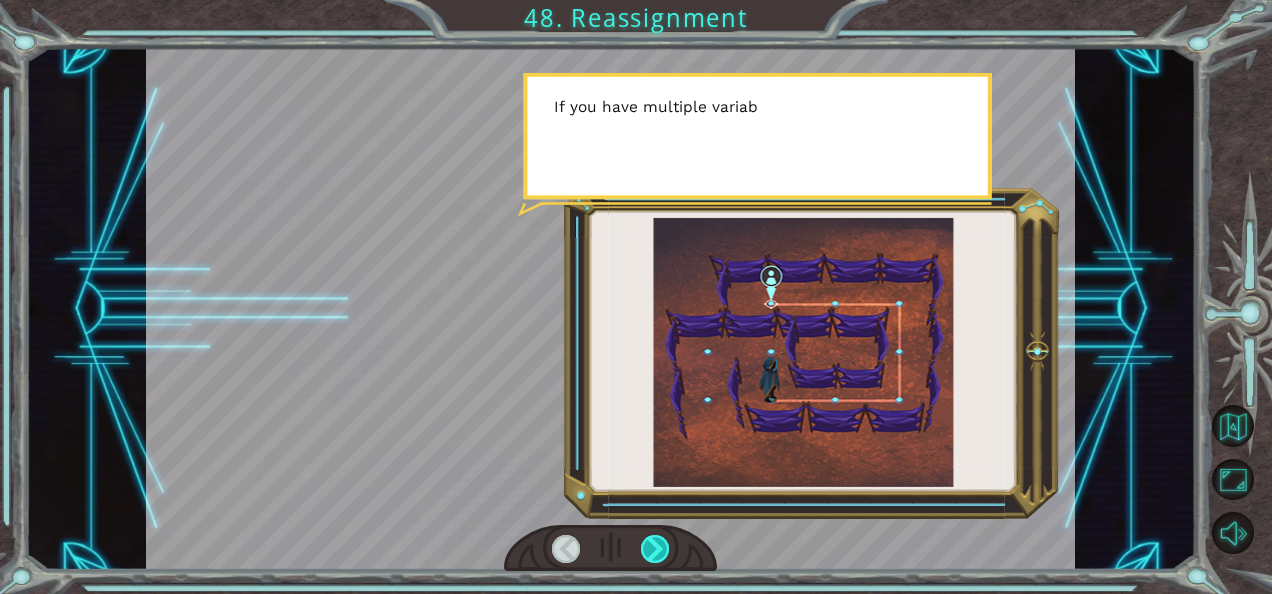 click at bounding box center [655, 549] 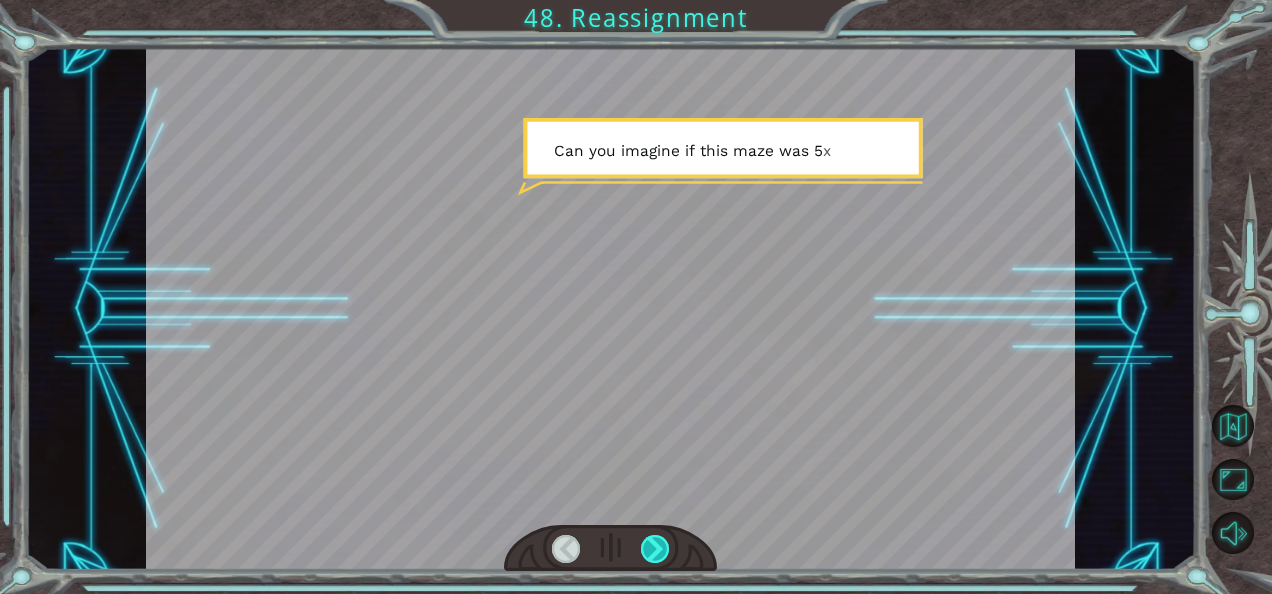 click at bounding box center (655, 549) 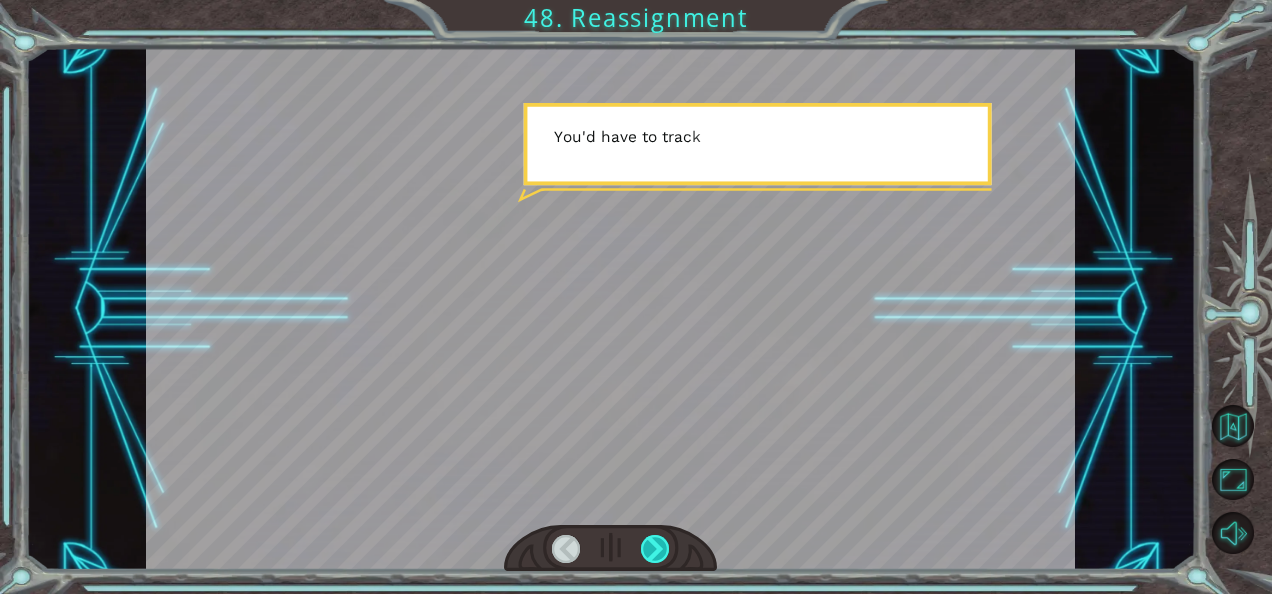 click at bounding box center (655, 549) 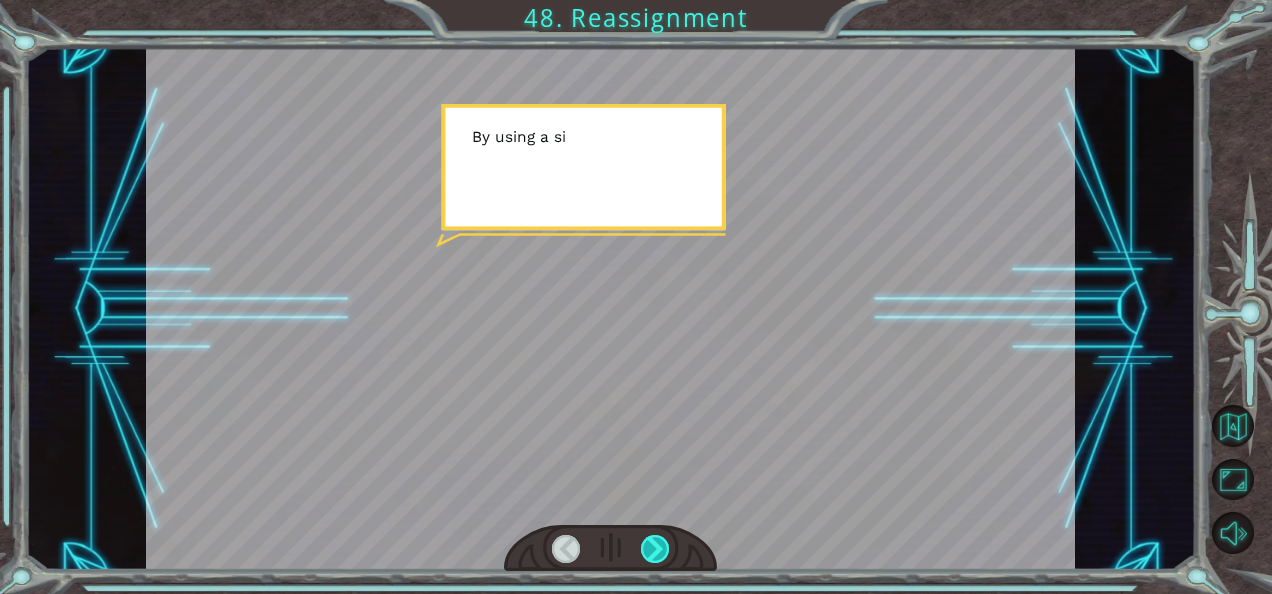 click at bounding box center (655, 549) 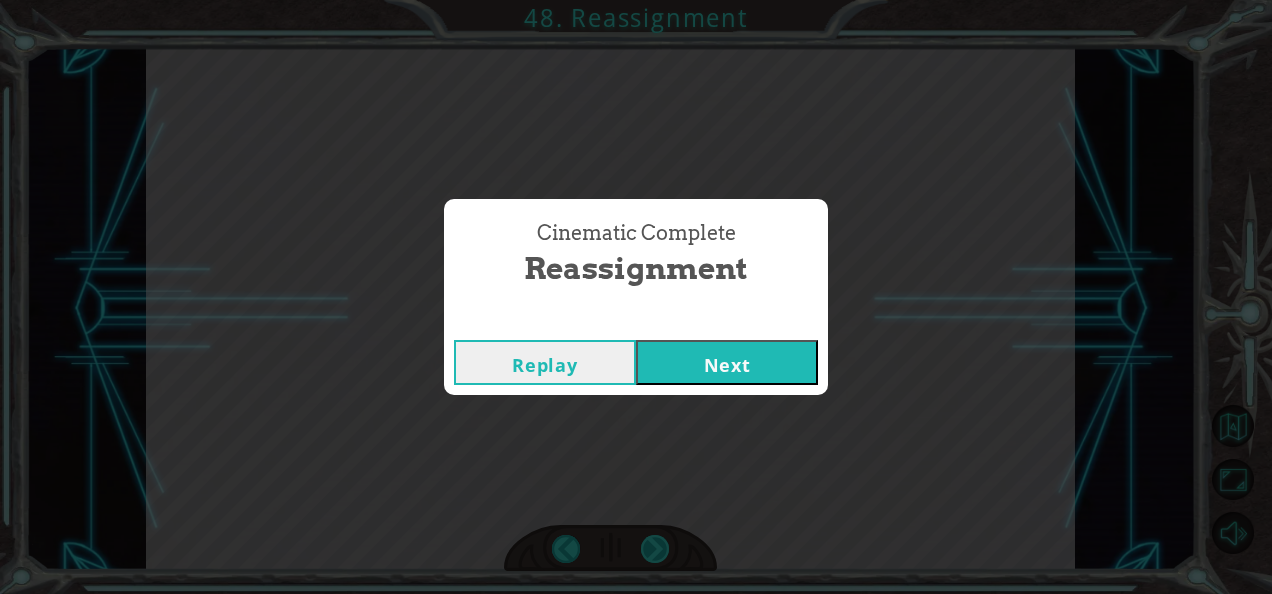 click on "Cinematic Complete     Reassignment
Replay
Next" at bounding box center (636, 297) 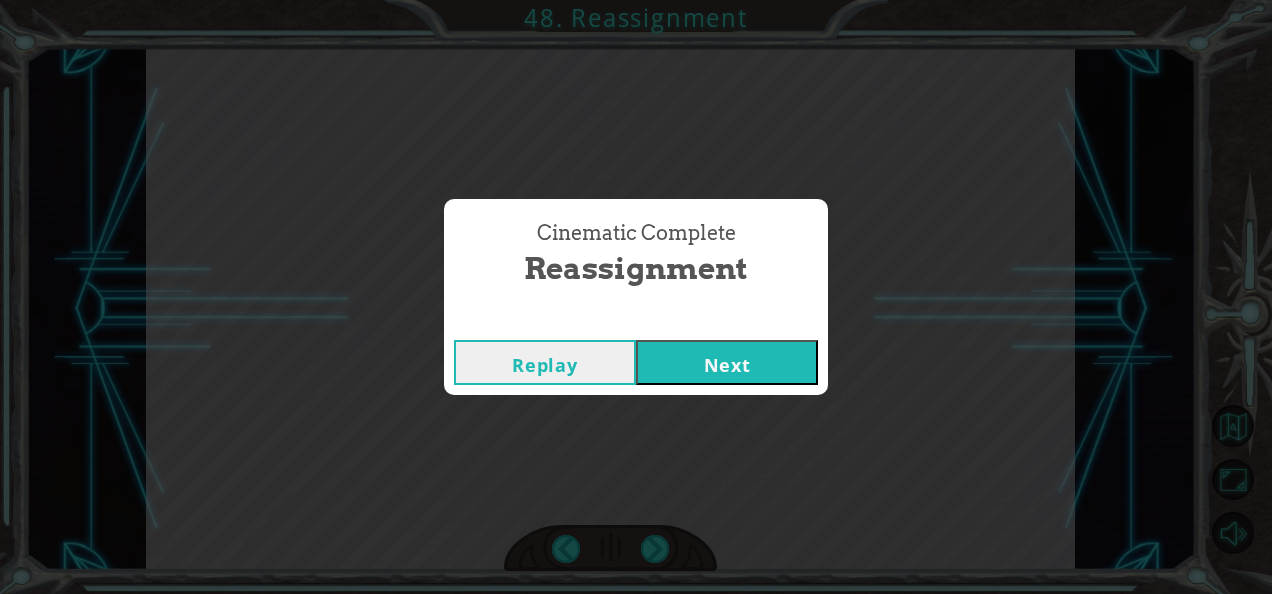 click on "Next" at bounding box center [727, 362] 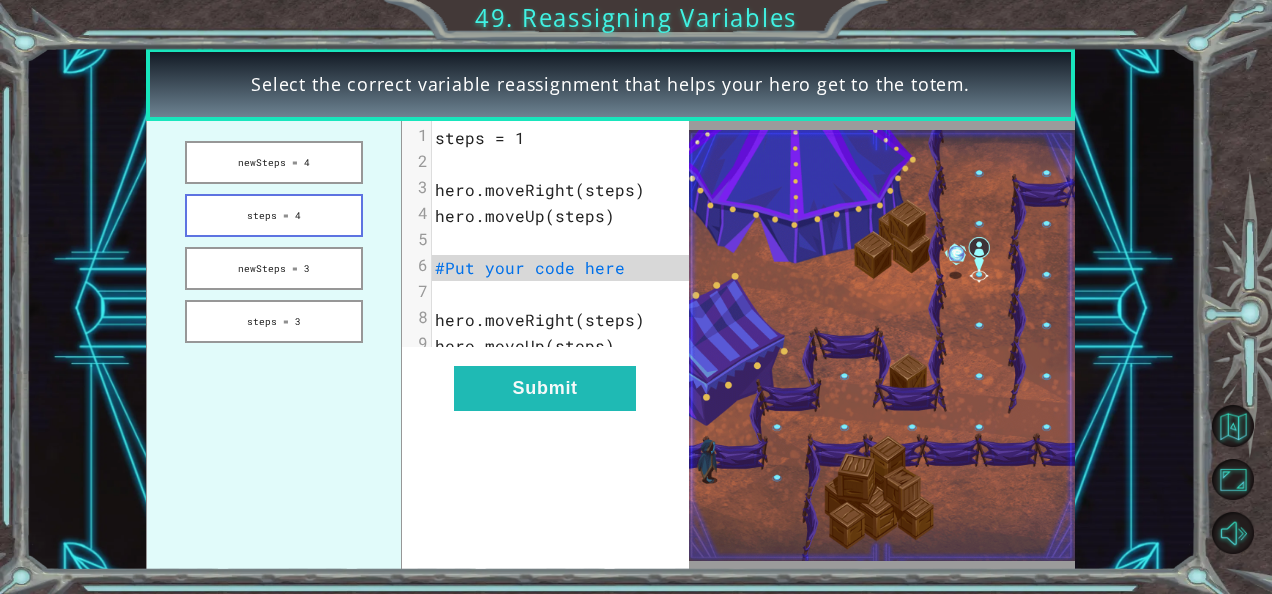 click on "steps = 4" at bounding box center [274, 215] 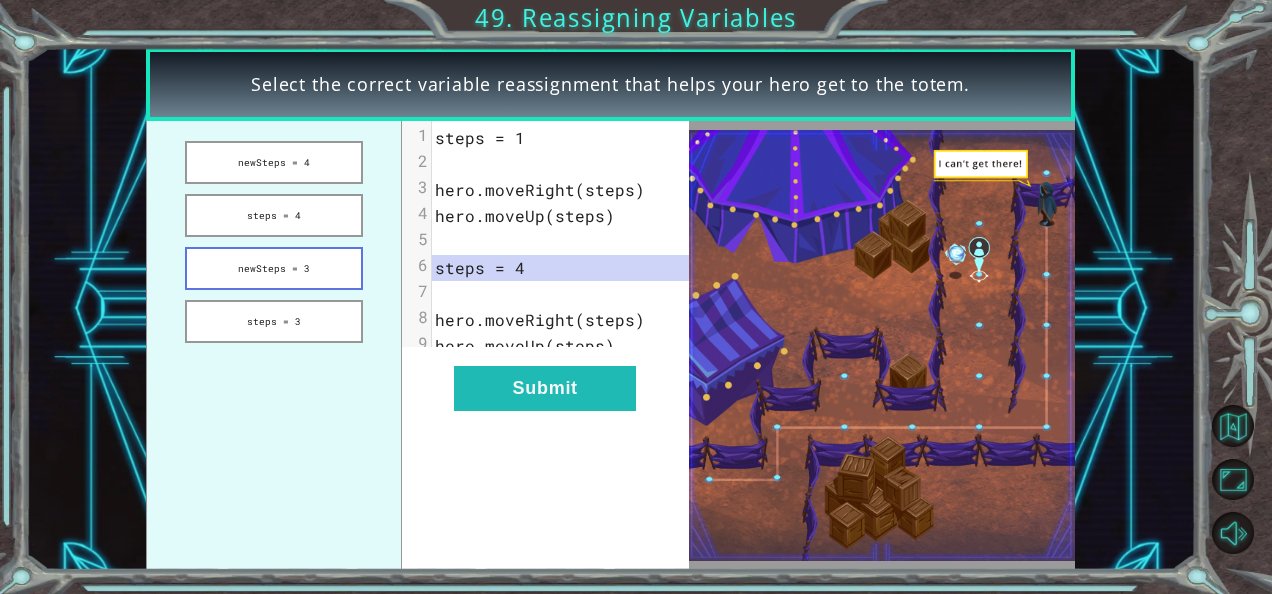 click on "newSteps = 3" at bounding box center (274, 268) 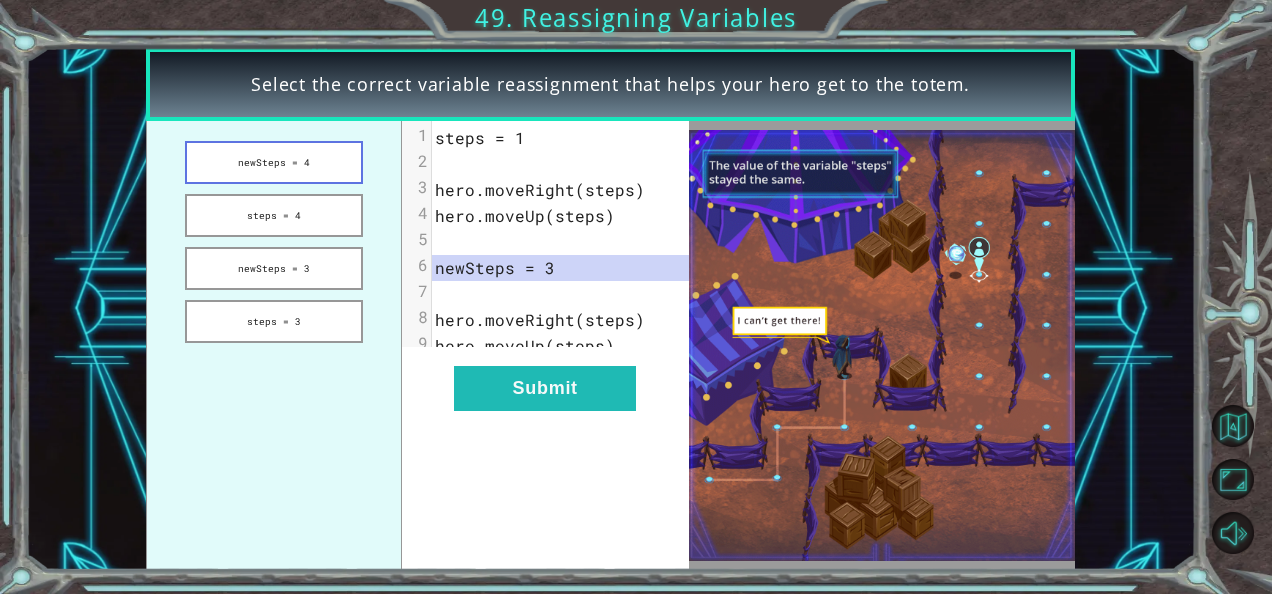 click on "newSteps = 4" at bounding box center [274, 162] 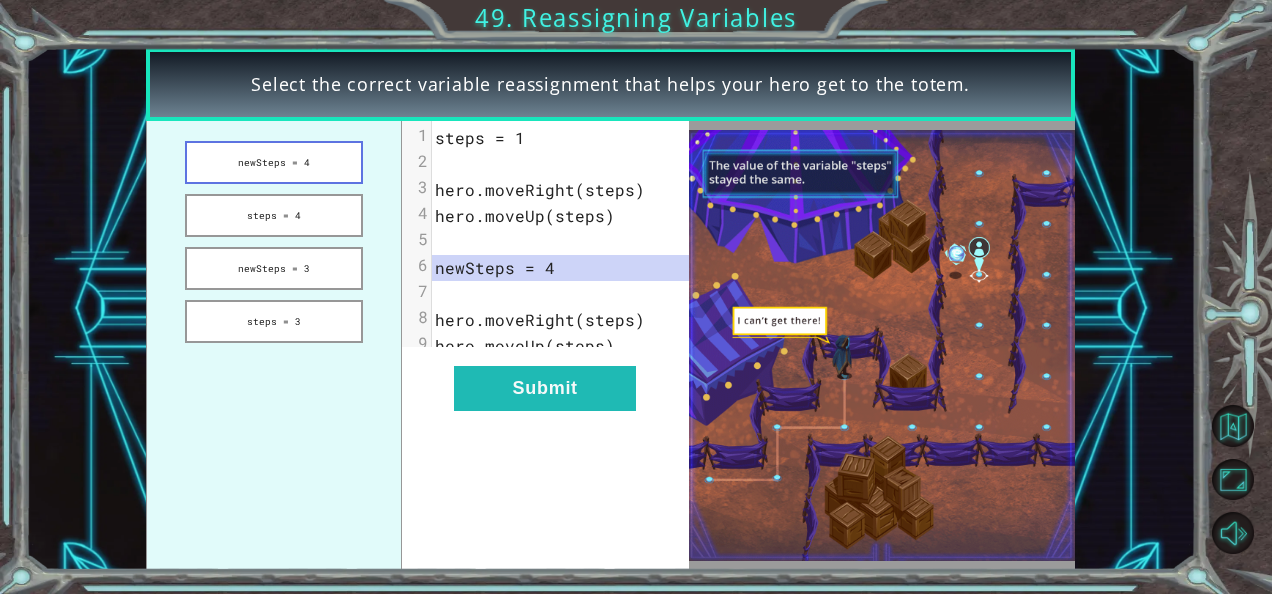 click on "newSteps = 4" at bounding box center [274, 162] 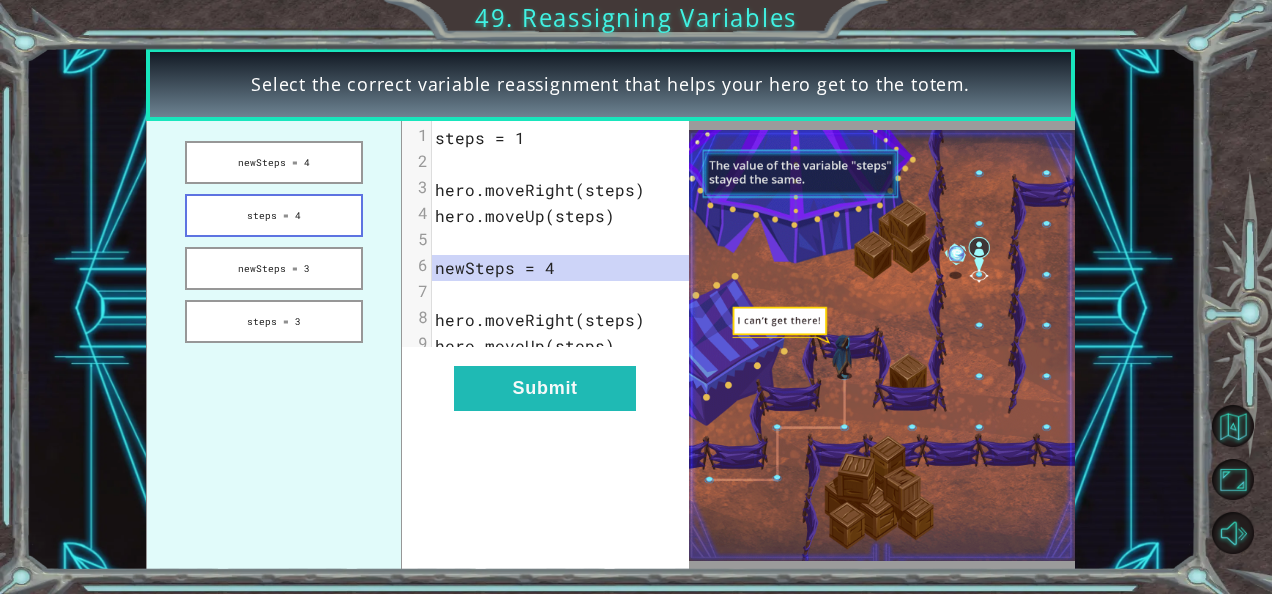 click on "steps = 4" at bounding box center (274, 215) 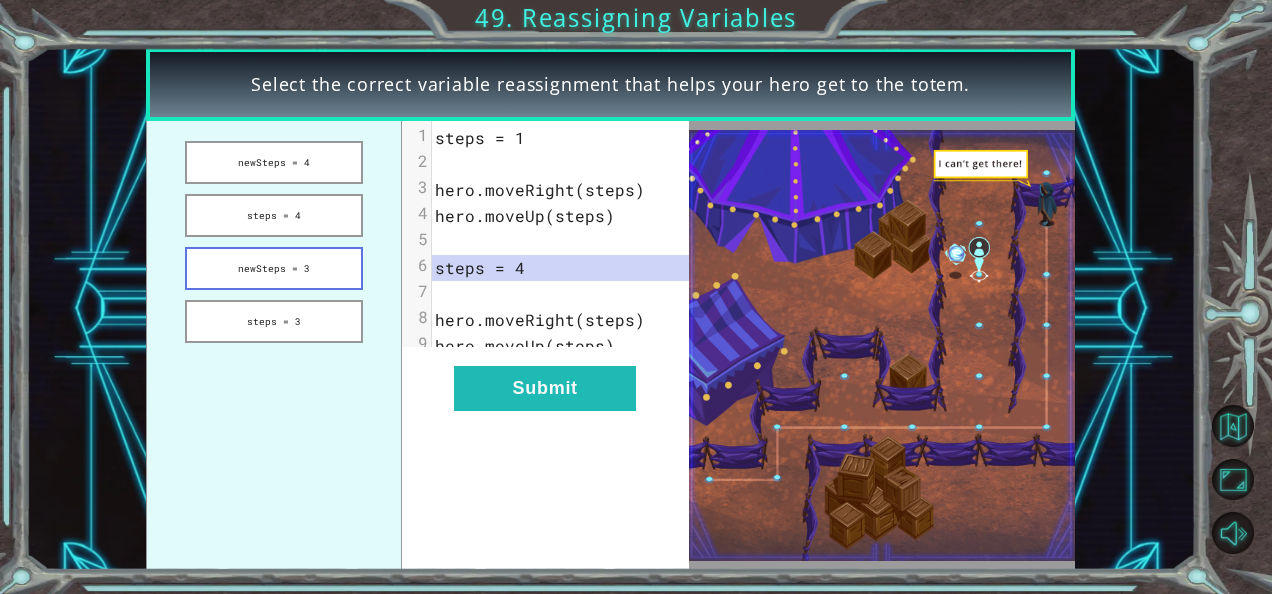 click on "newSteps = 3" at bounding box center [274, 268] 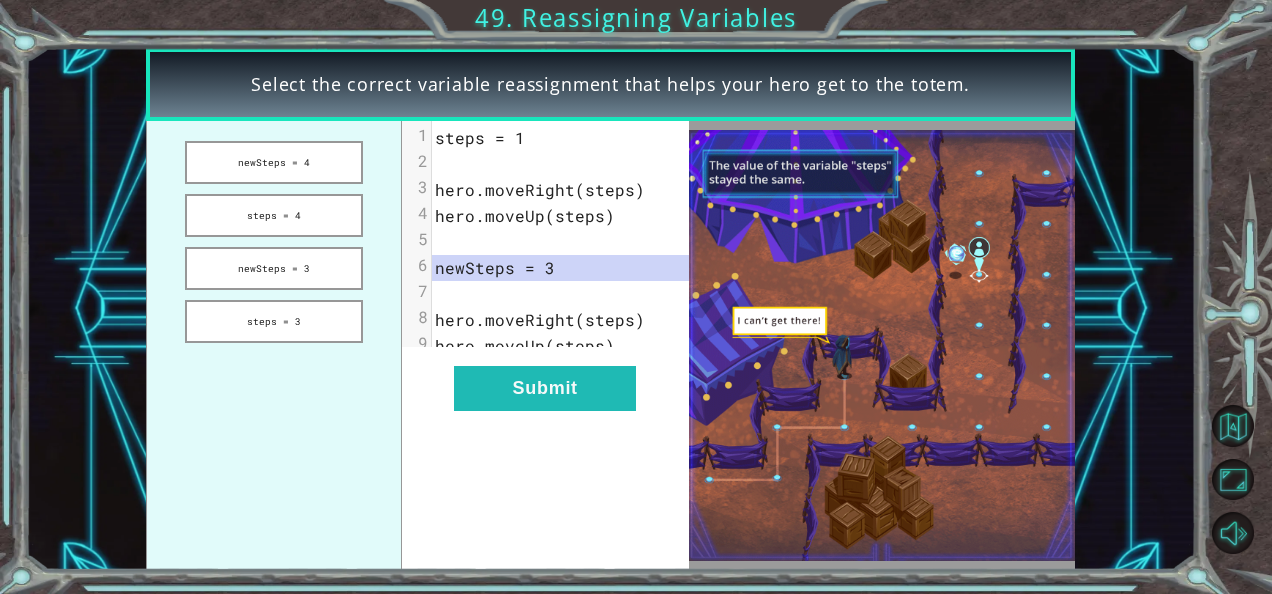 click on "newSteps = 4
steps = 4
newSteps = 3
steps = 3" at bounding box center [274, 345] 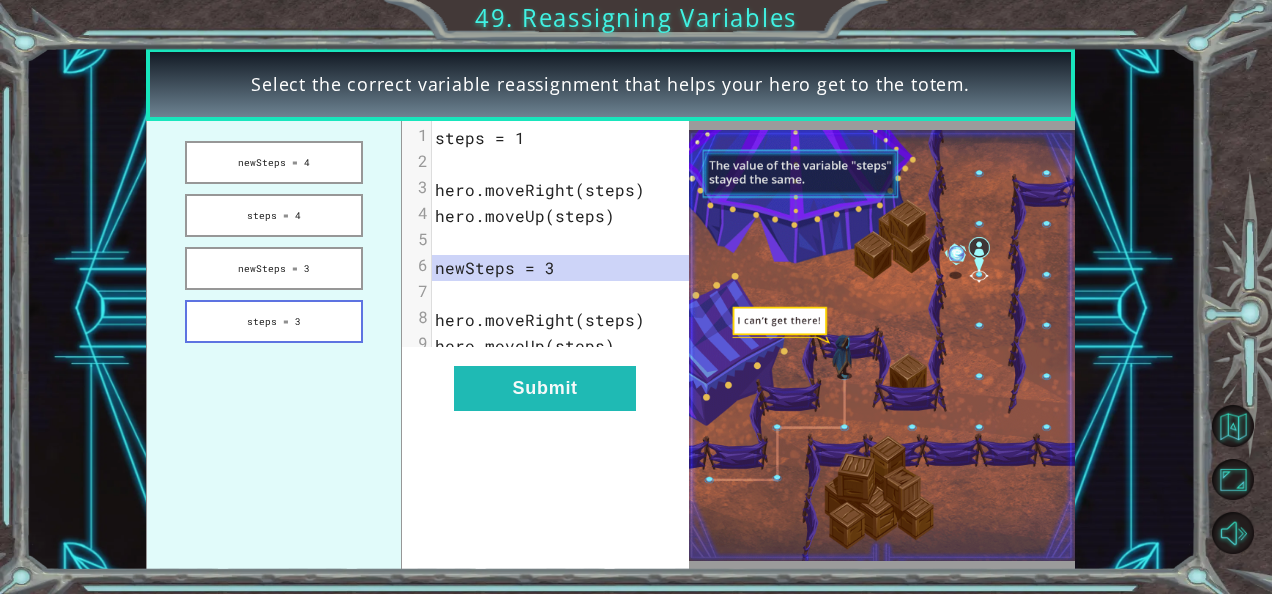 click on "steps = 3" at bounding box center [274, 321] 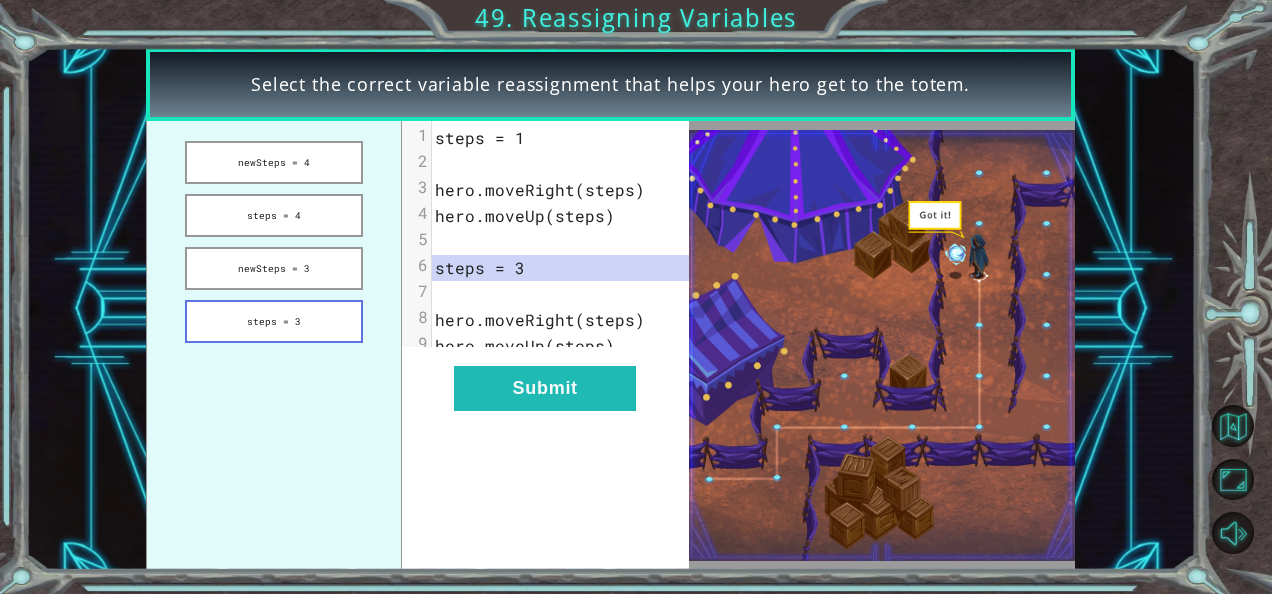 click on "steps = 3" at bounding box center [274, 321] 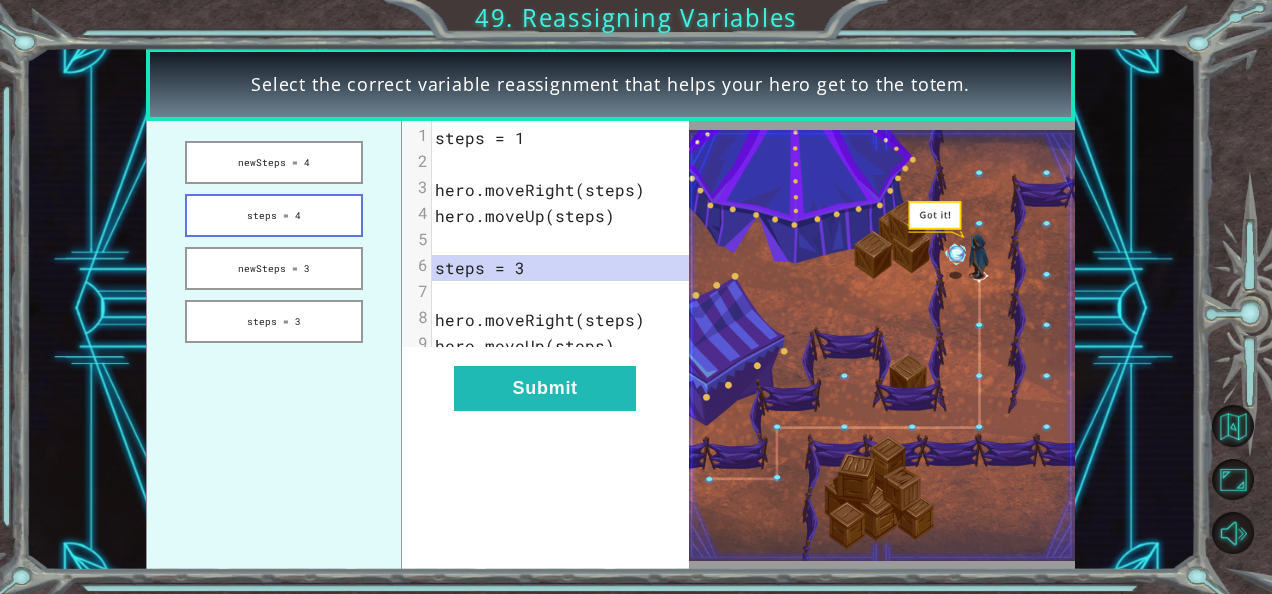 click on "steps = 4" at bounding box center (274, 215) 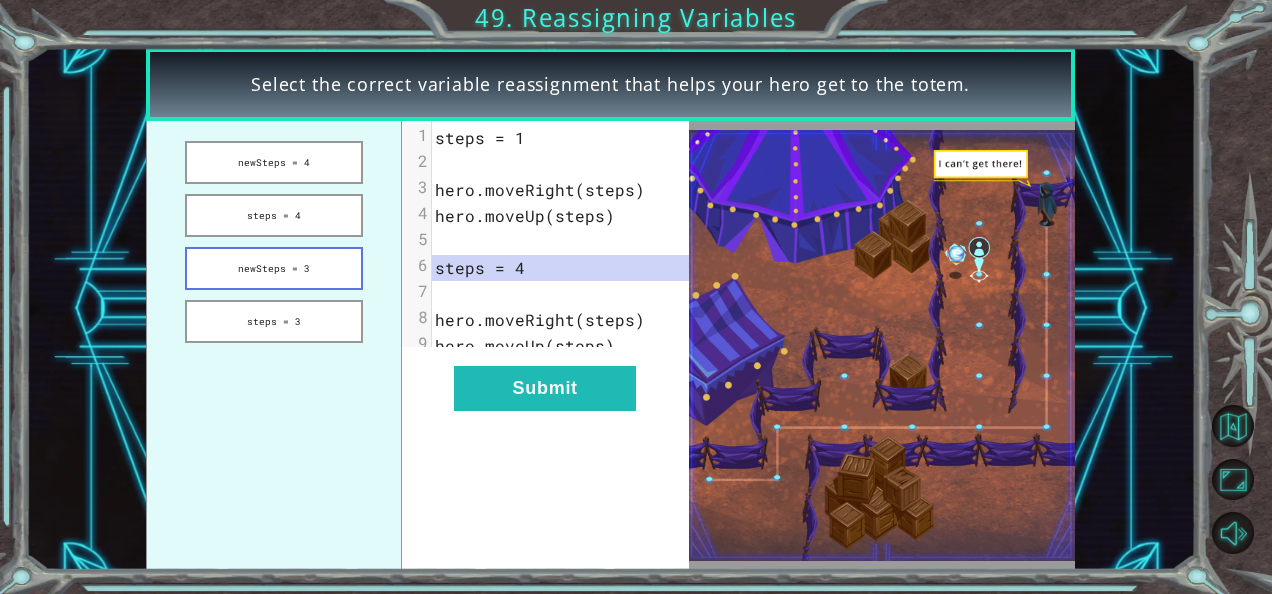 click on "newSteps = 3" at bounding box center (274, 268) 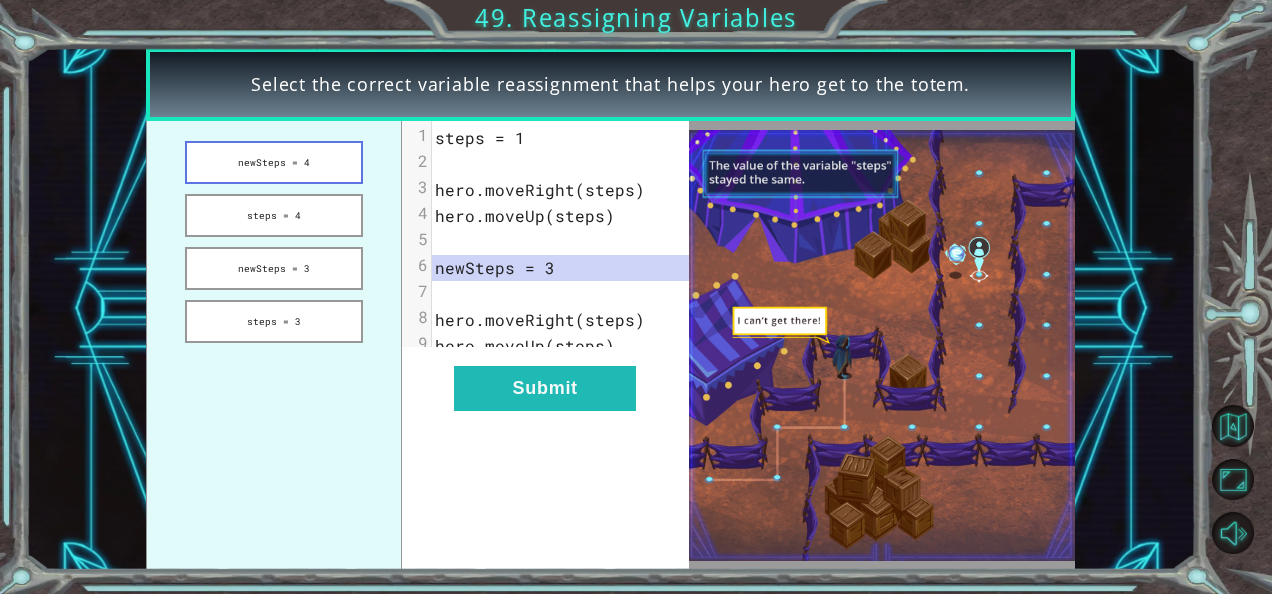 click on "newSteps = 4" at bounding box center (274, 162) 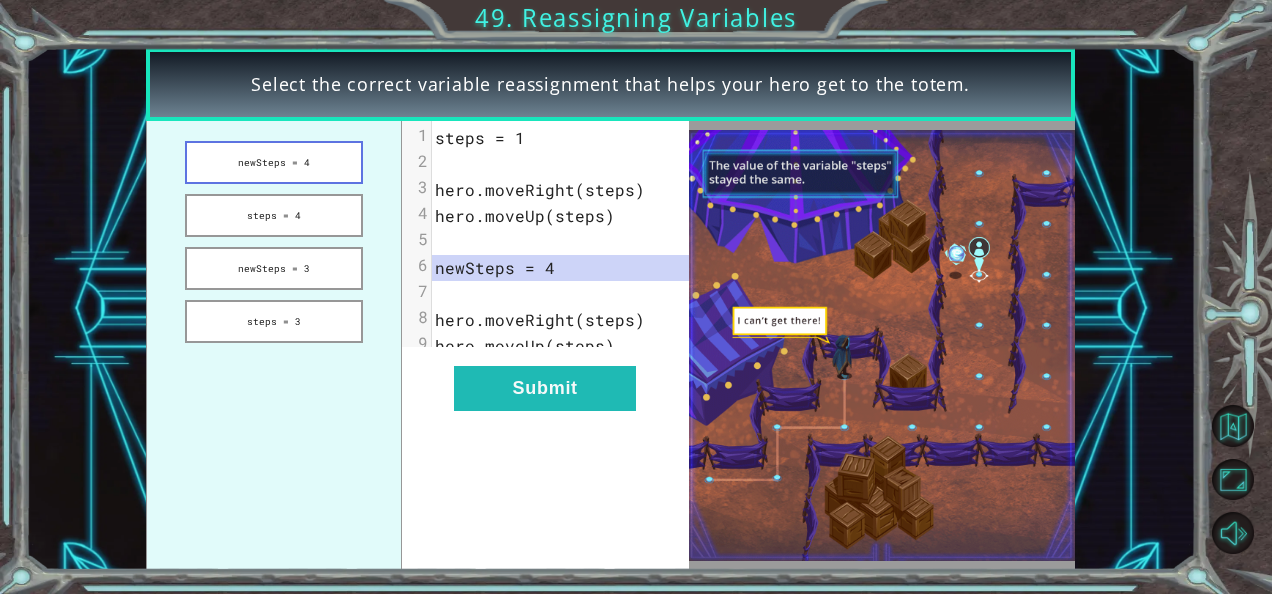 click on "newSteps = 4" at bounding box center [274, 162] 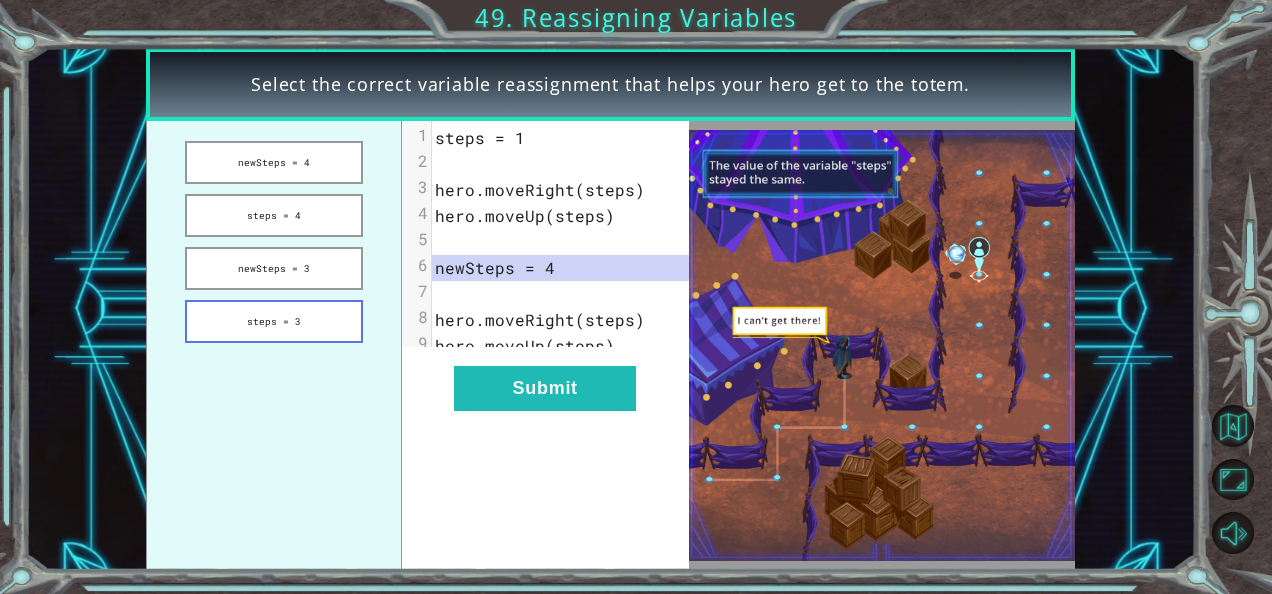 click on "steps = 3" at bounding box center (274, 321) 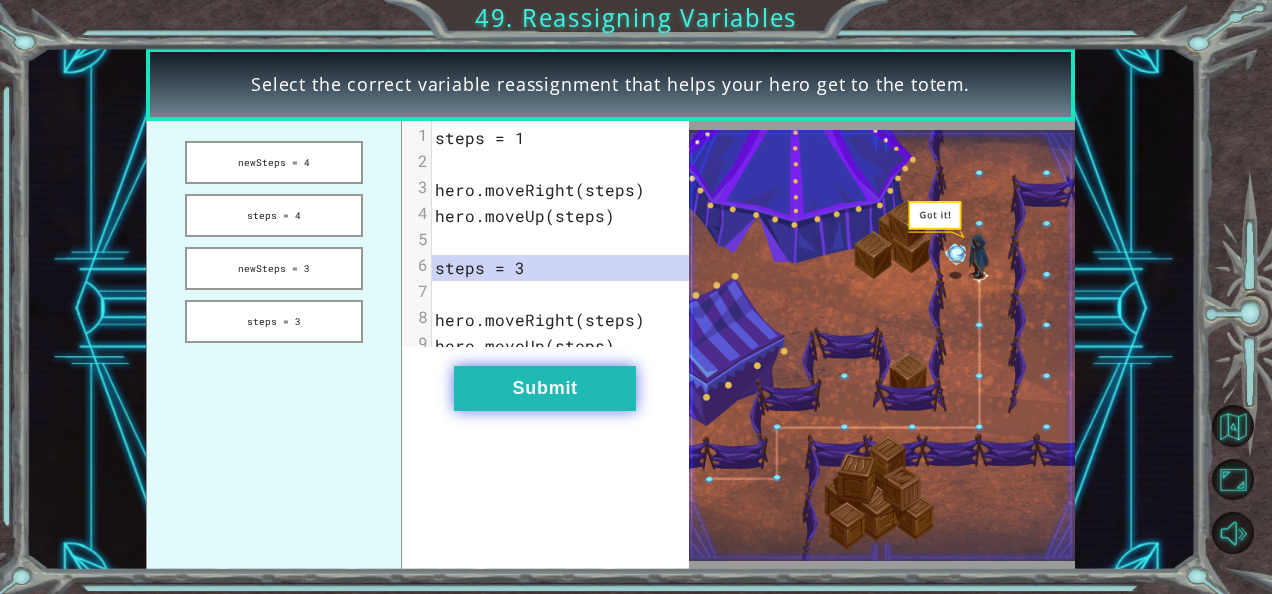 click on "Submit" at bounding box center (545, 388) 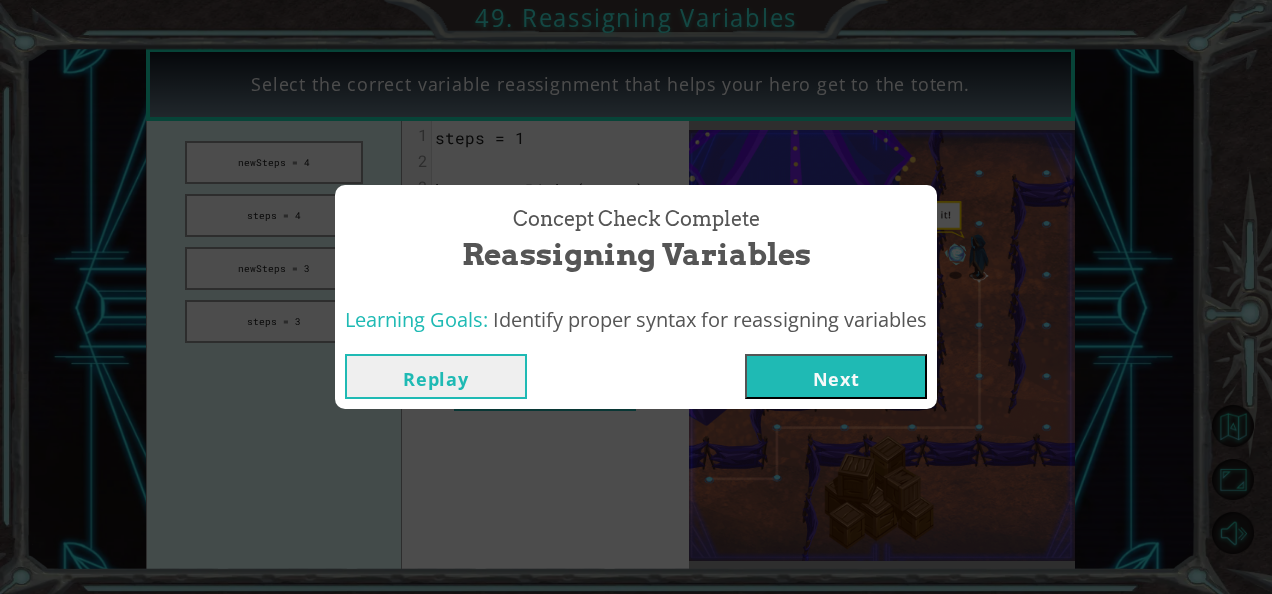 click on "Next" at bounding box center (836, 376) 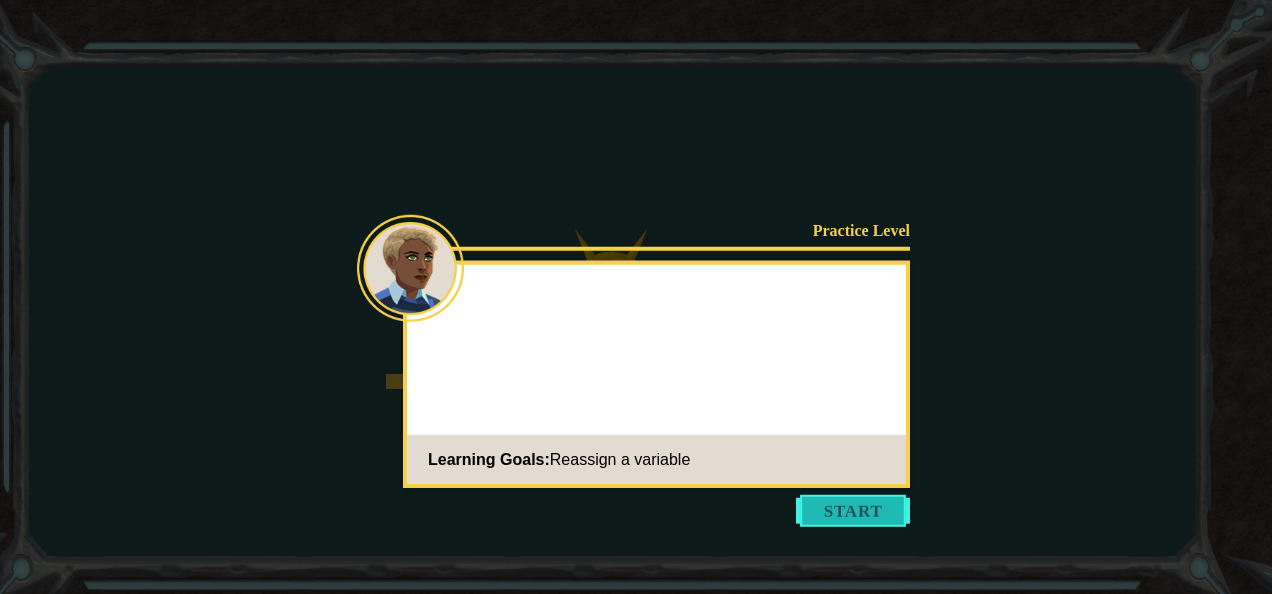 click at bounding box center (853, 511) 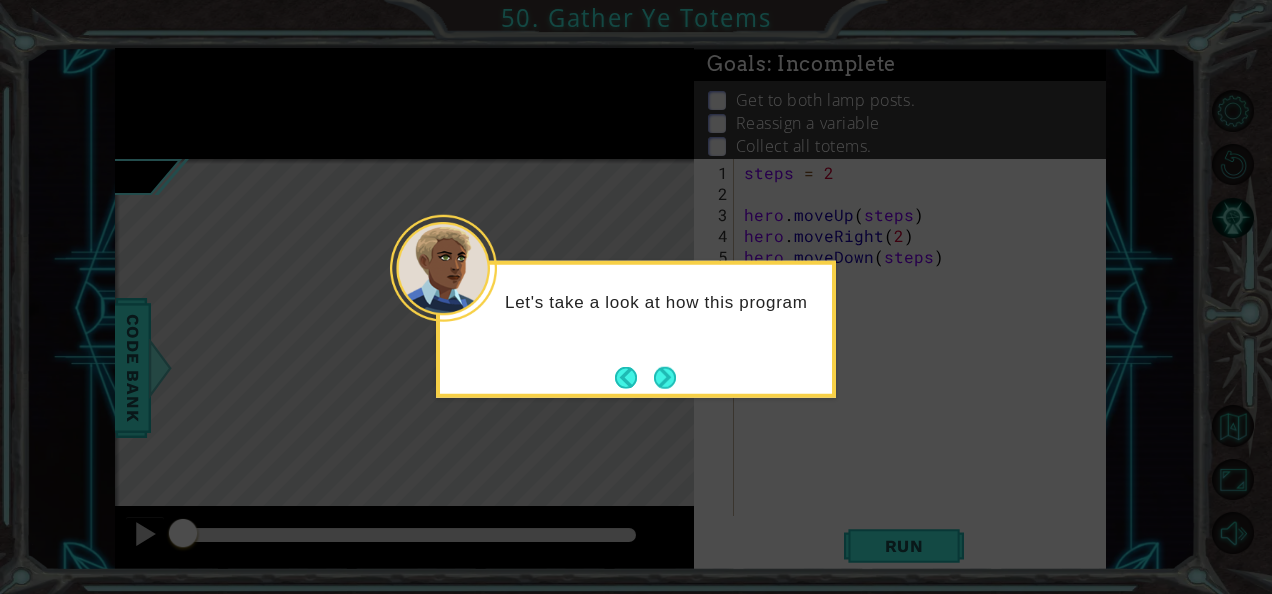 click on "Let's take a look at how this program" at bounding box center (636, 329) 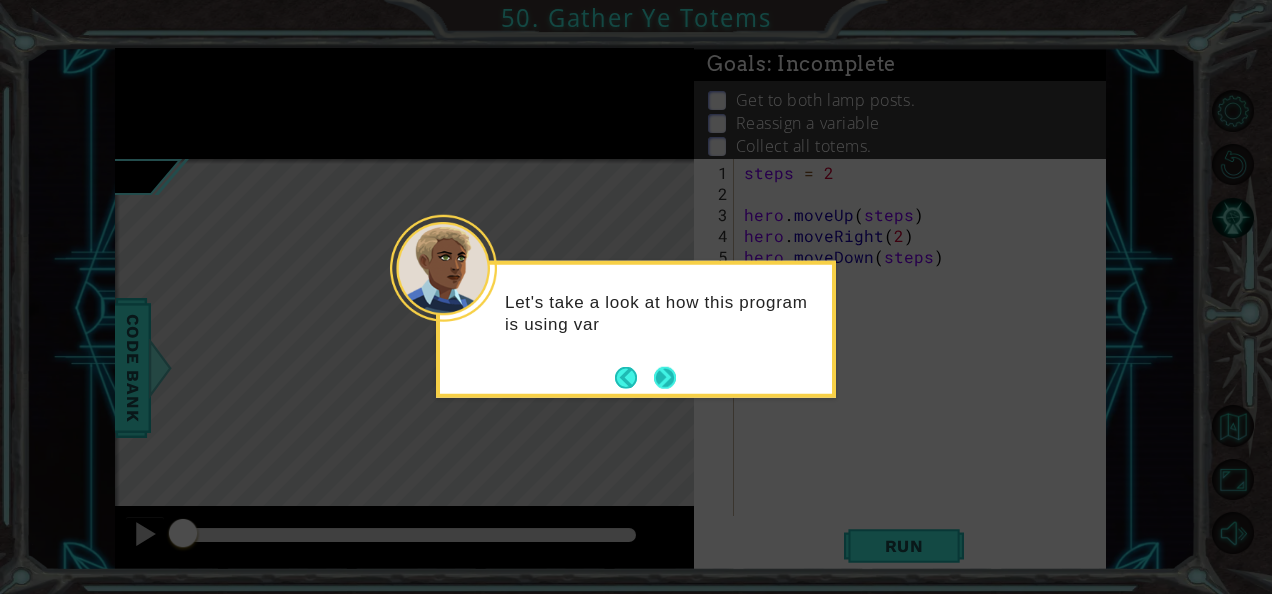 click at bounding box center (665, 377) 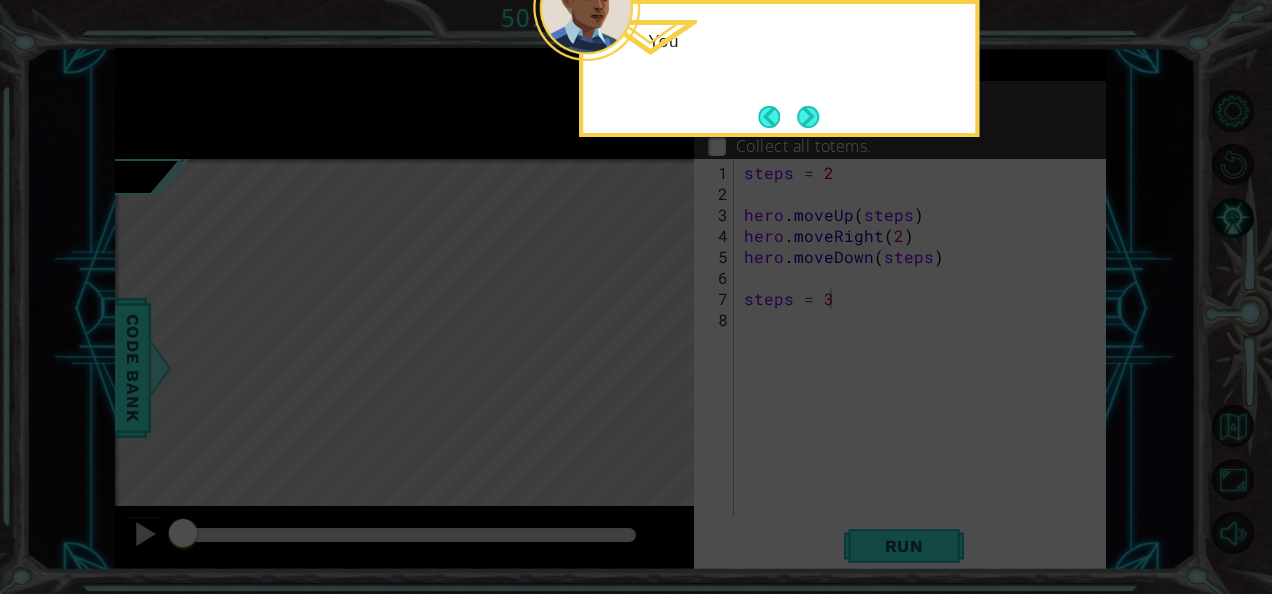 click 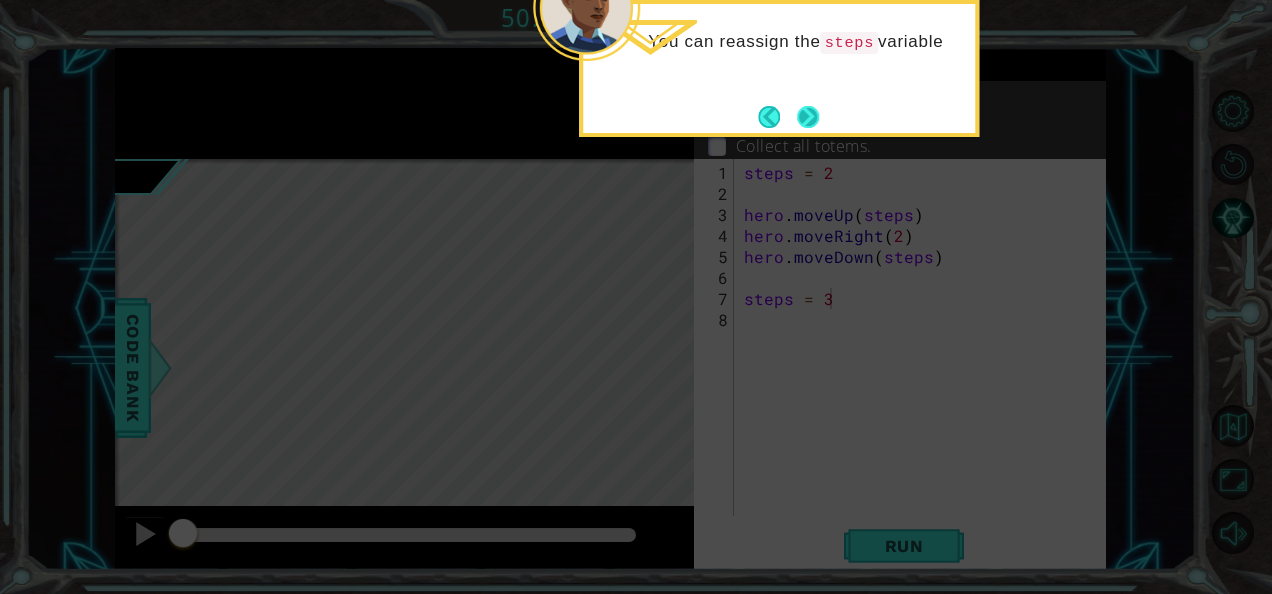 click at bounding box center (808, 117) 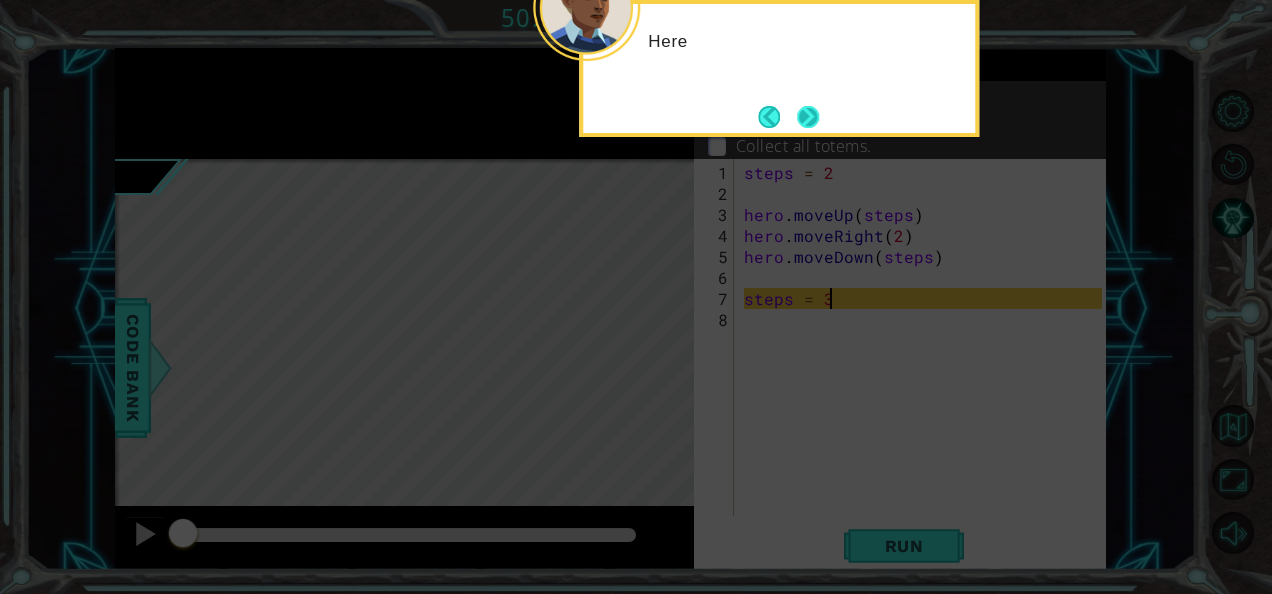 click at bounding box center (808, 117) 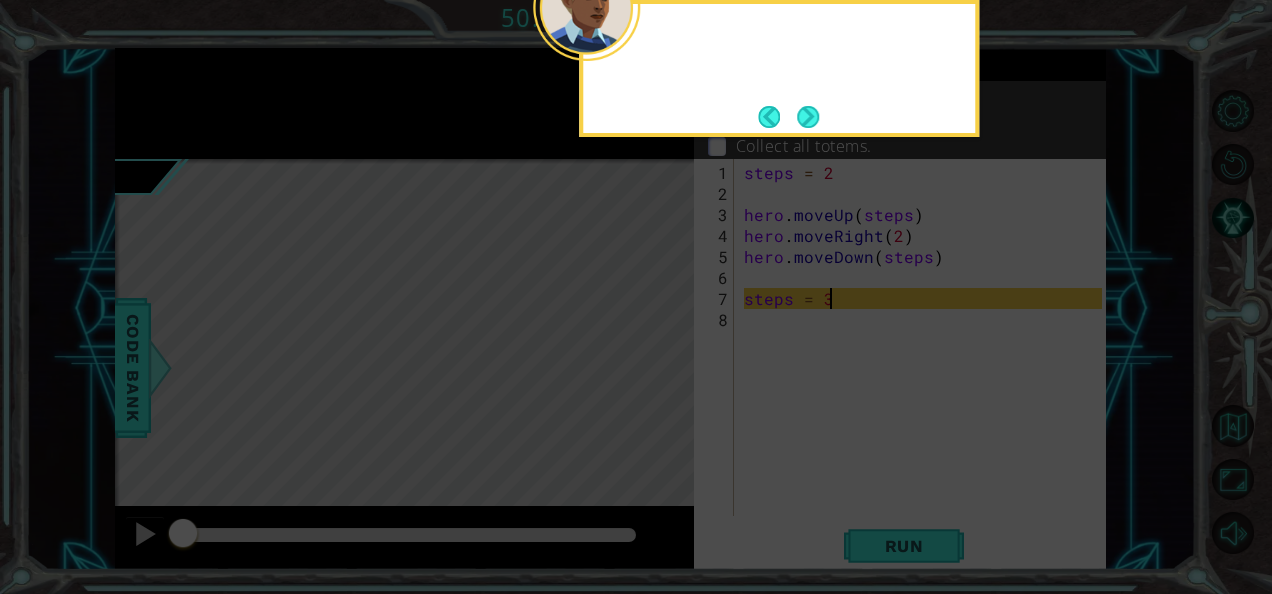 click at bounding box center (808, 117) 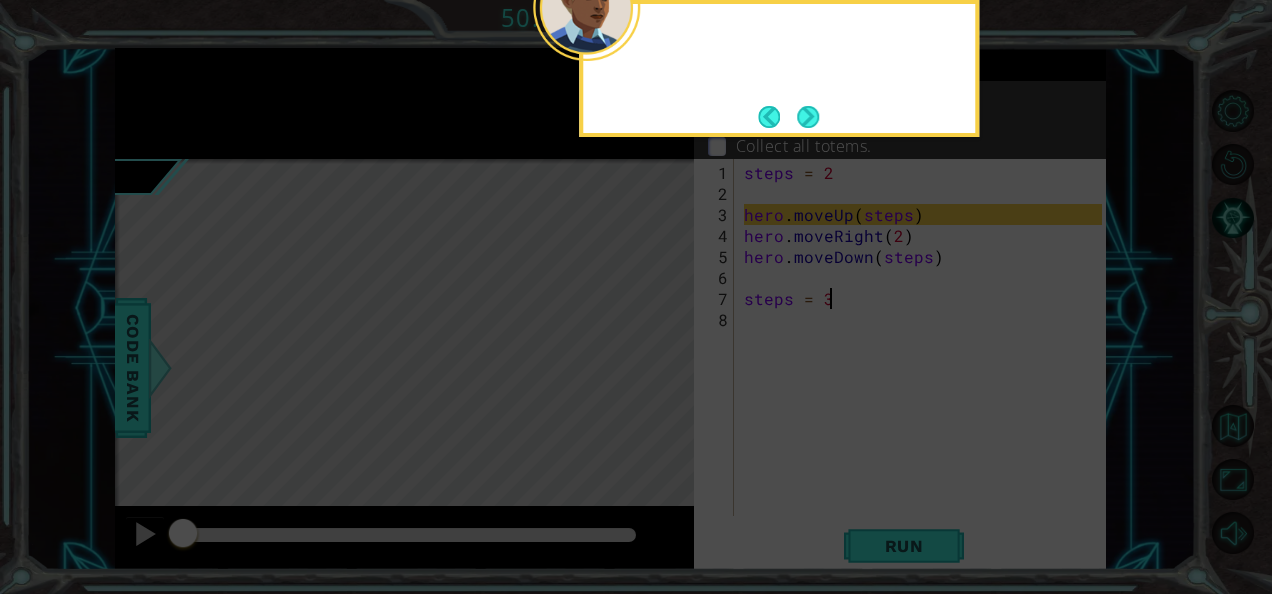 click at bounding box center [808, 117] 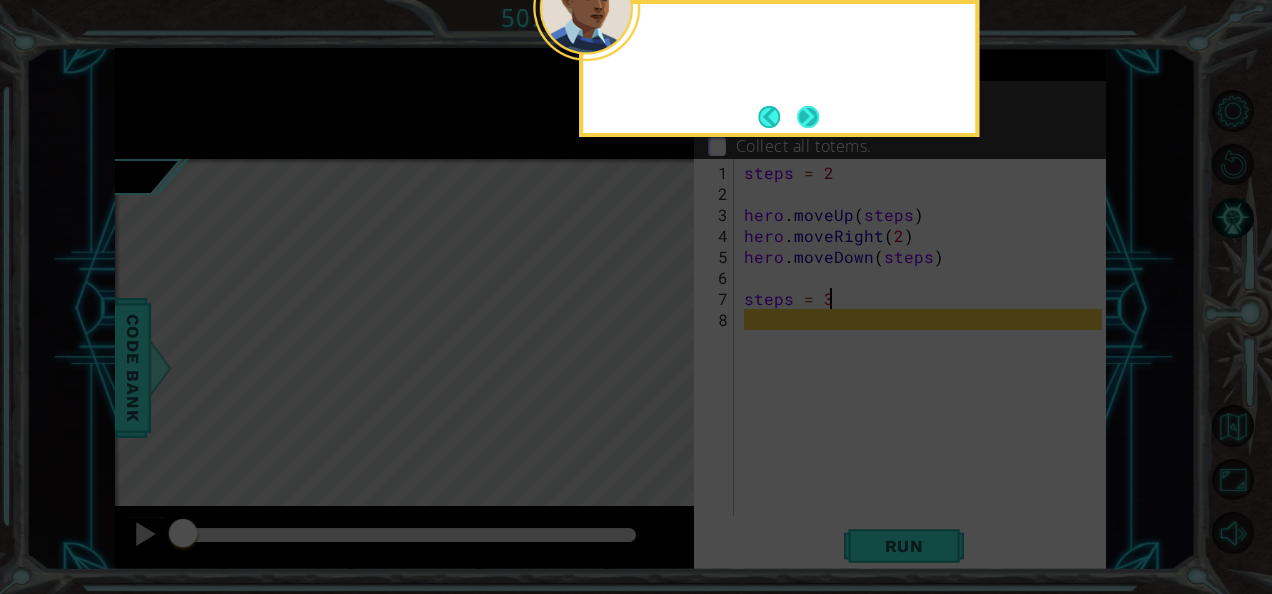 click at bounding box center (808, 117) 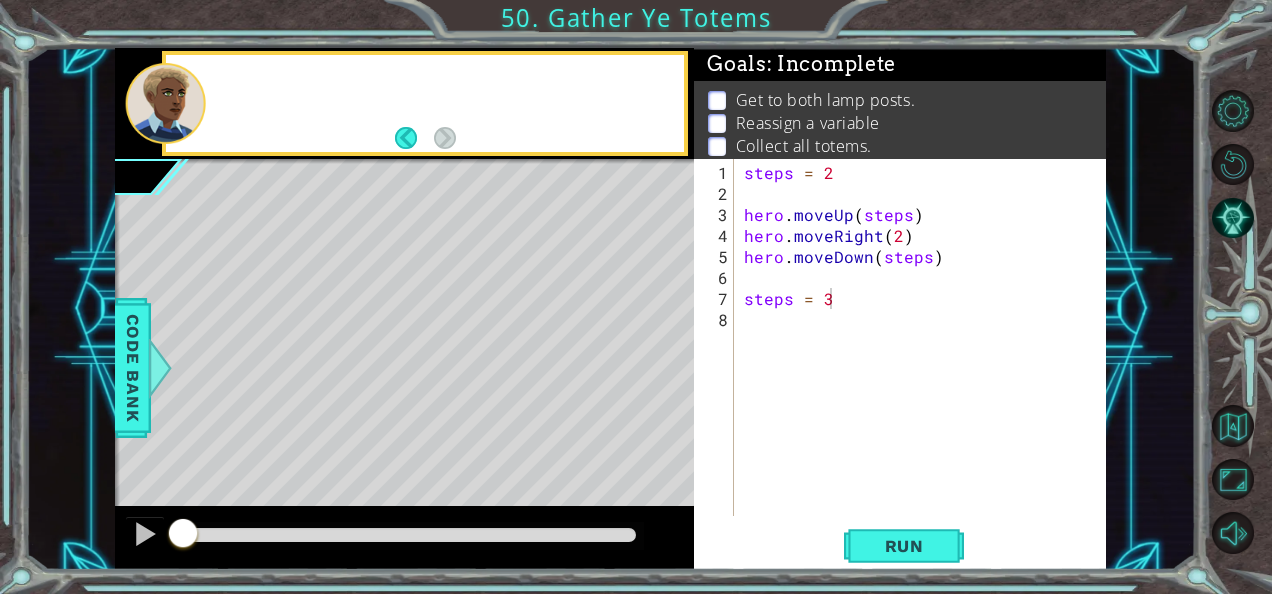 click on "Reassign a variable" at bounding box center (808, 123) 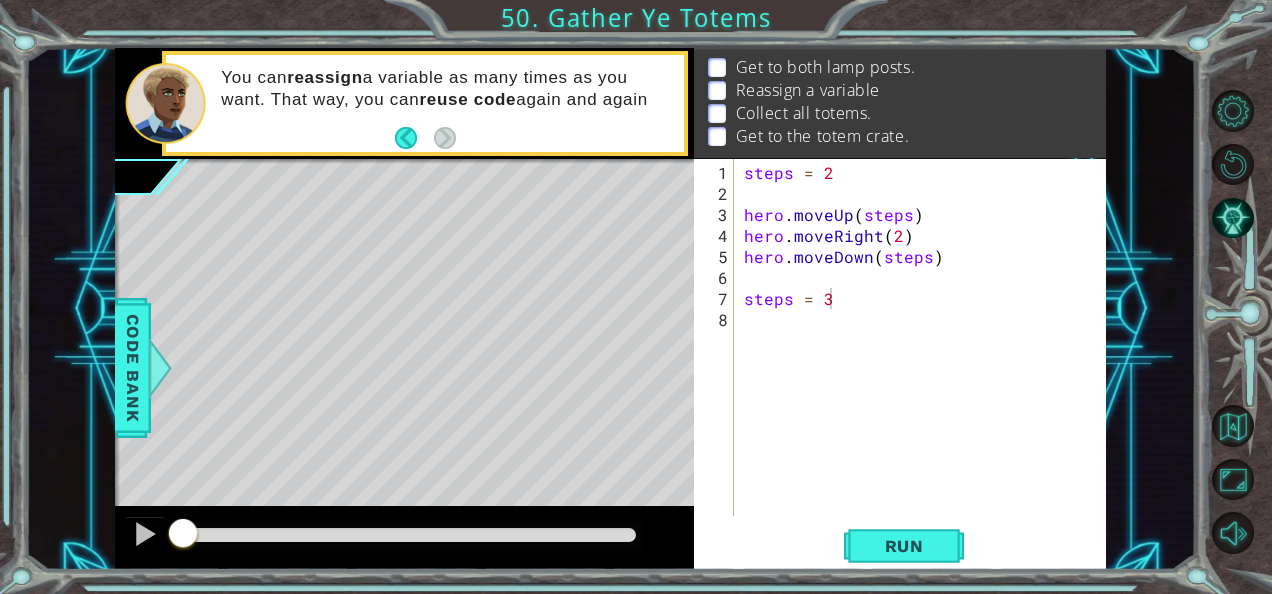 scroll, scrollTop: 0, scrollLeft: 0, axis: both 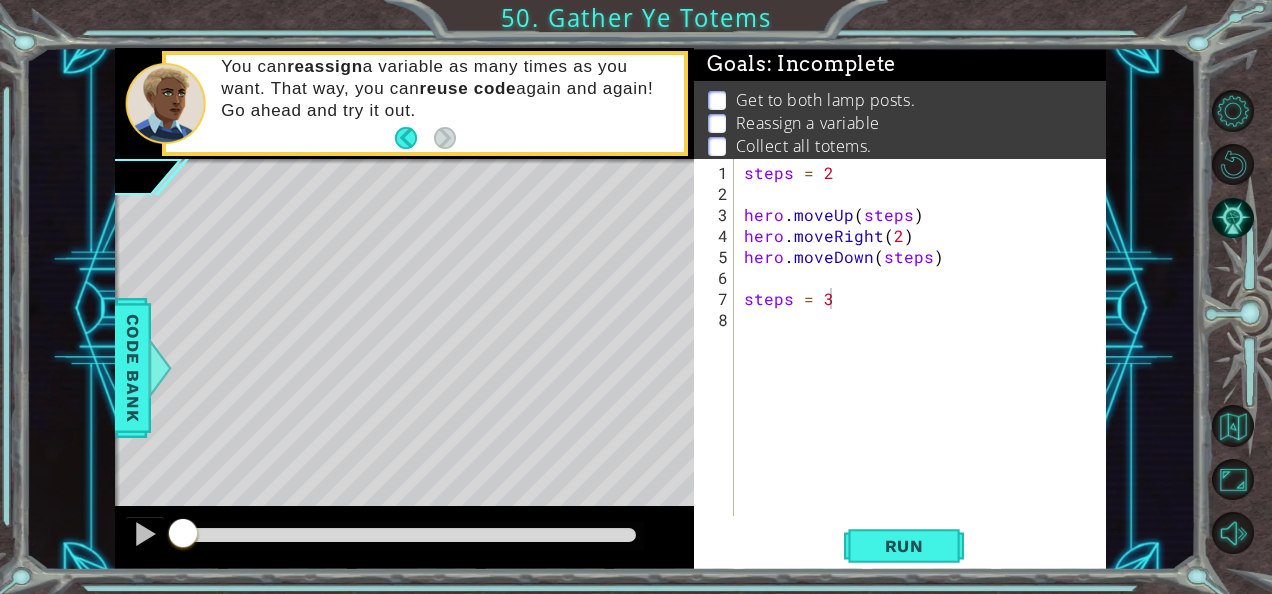 click on "steps   =   2 hero . moveUp ( steps ) hero . moveRight ( 2 ) hero . moveDown ( steps ) steps   =   3" at bounding box center (926, 361) 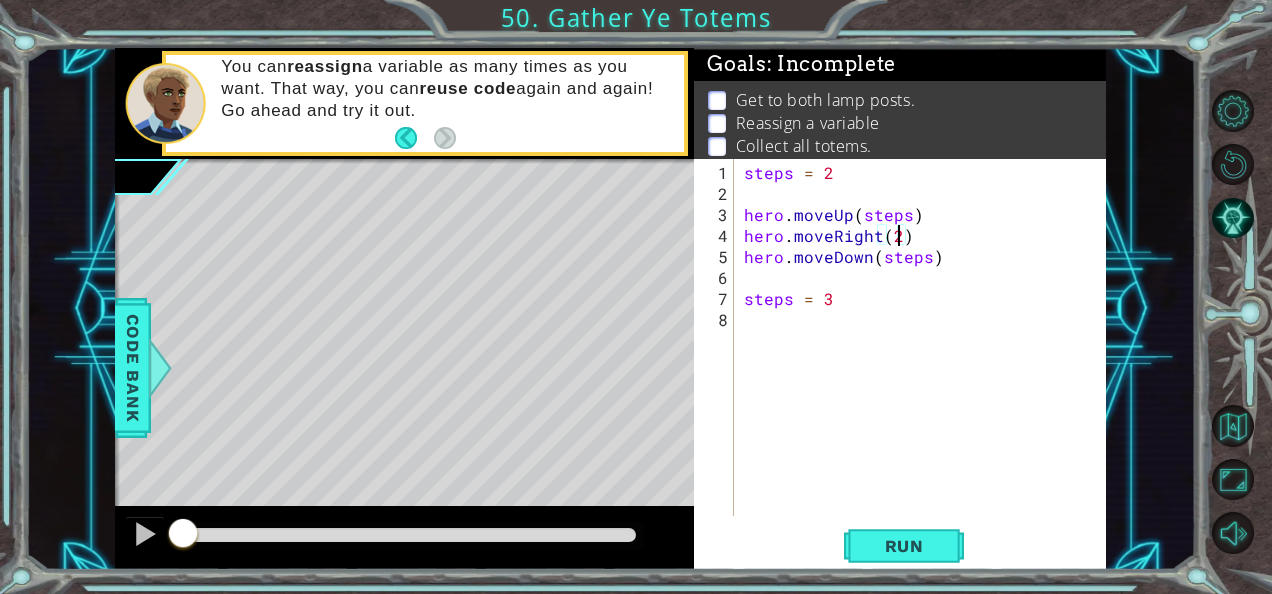 click on "steps   =   2 hero . moveUp ( steps ) hero . moveRight ( 2 ) hero . moveDown ( steps ) steps   =   3" at bounding box center [926, 361] 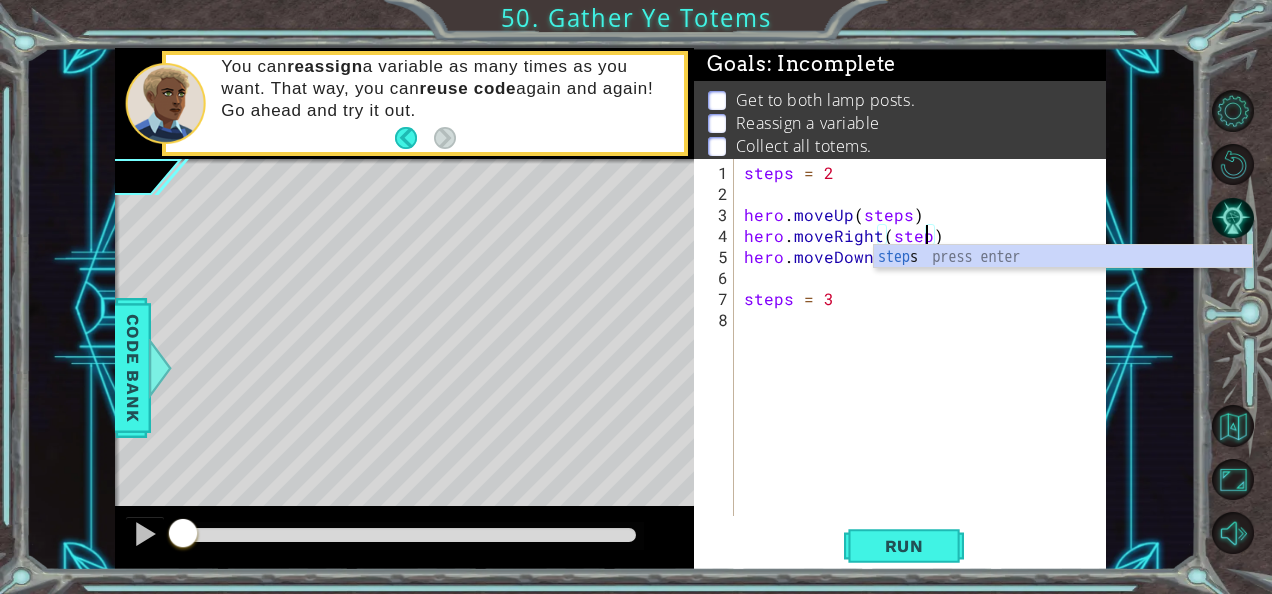 scroll, scrollTop: 0, scrollLeft: 11, axis: horizontal 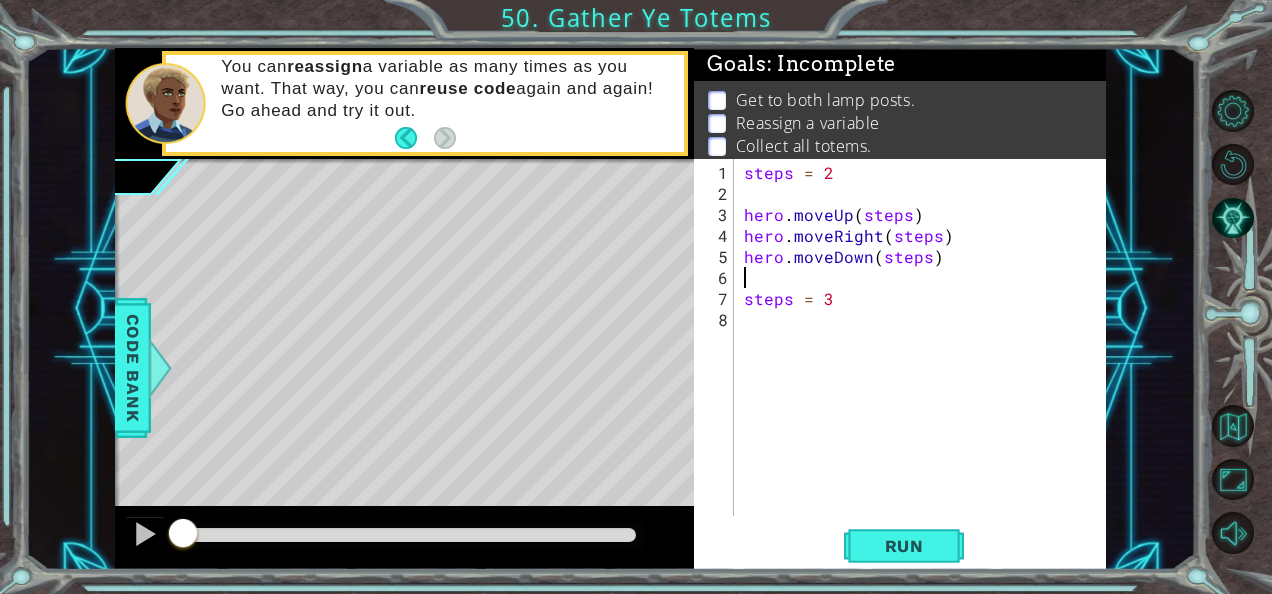 click on "steps   =   2 hero . moveUp ( steps ) hero . moveRight ( steps ) hero . moveDown ( steps ) steps   =   3" at bounding box center [926, 361] 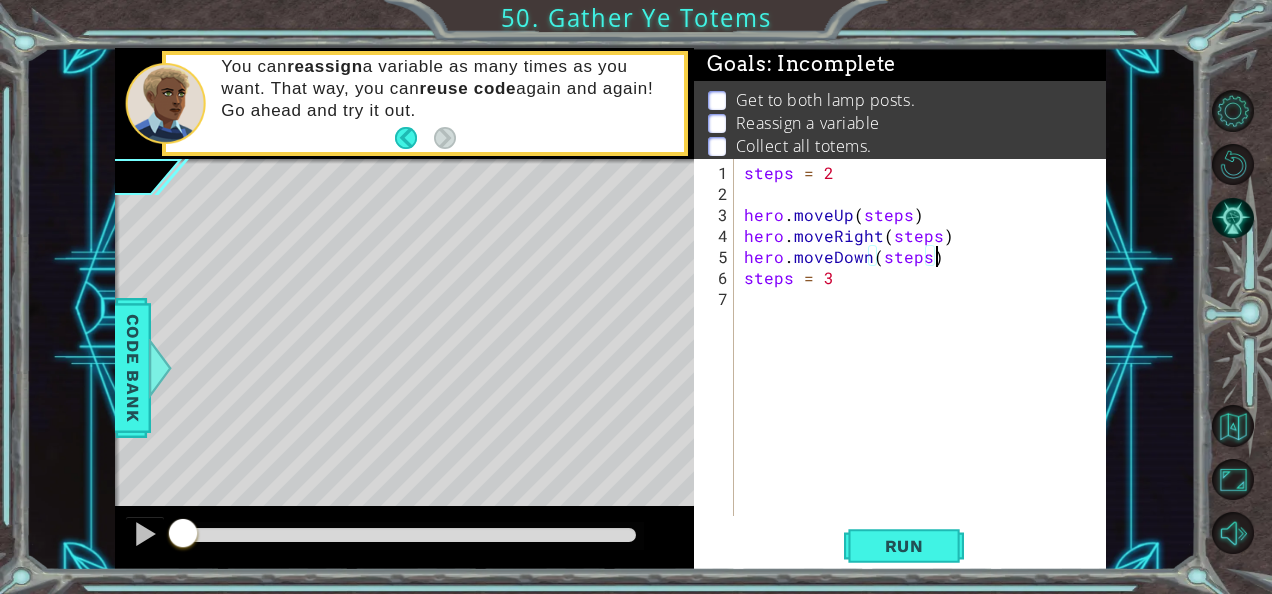 click on "steps   =   2 hero . moveUp ( steps ) hero . moveRight ( steps ) hero . moveDown ( steps ) steps   =   3" at bounding box center [926, 361] 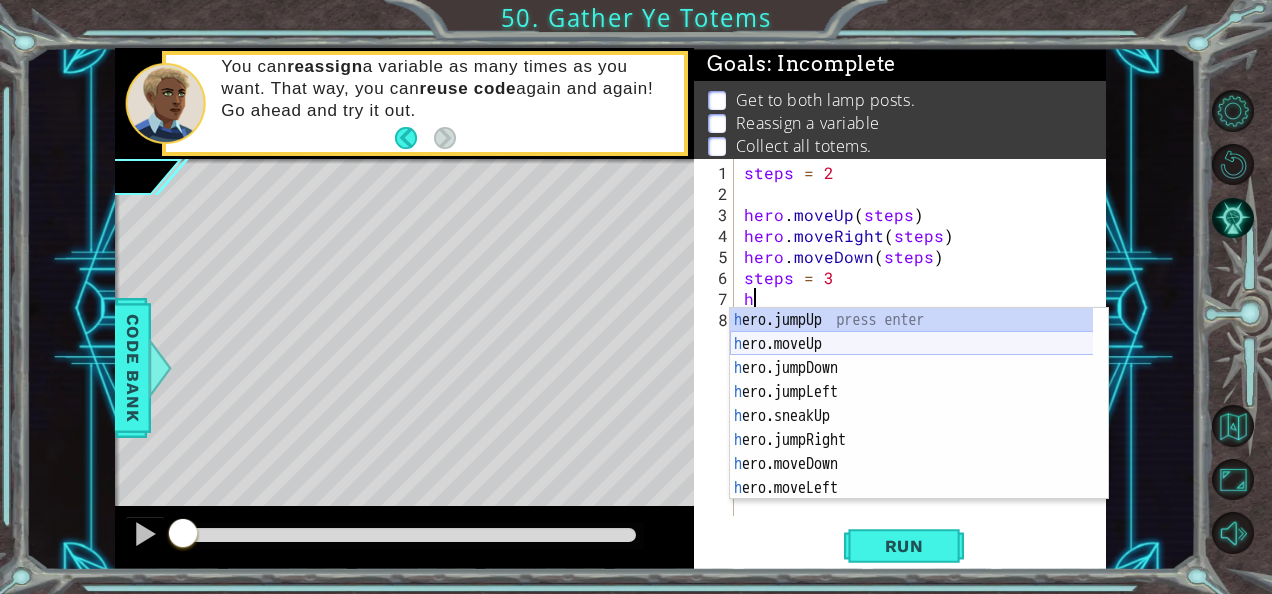 click on "h ero.jumpUp press enter h ero.moveUp press enter h ero.jumpDown press enter h ero.jumpLeft press enter h ero.sneakUp press enter h ero.jumpRight press enter h ero.moveDown press enter h ero.moveLeft press enter h ero.moveRight press enter" at bounding box center (912, 428) 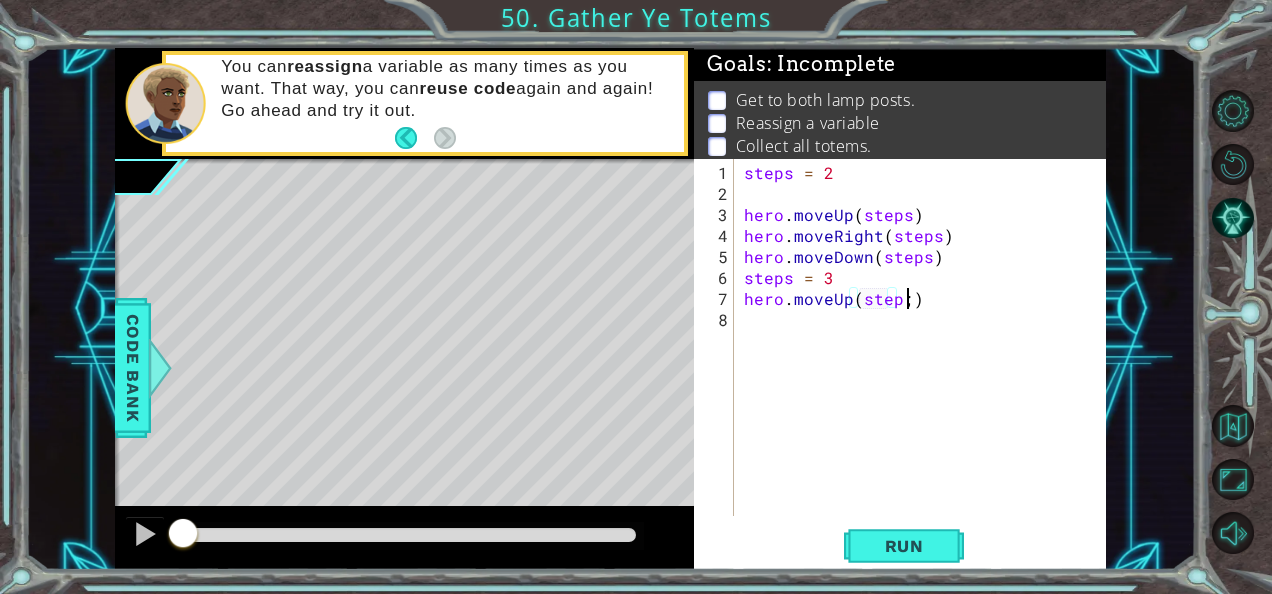 scroll, scrollTop: 0, scrollLeft: 9, axis: horizontal 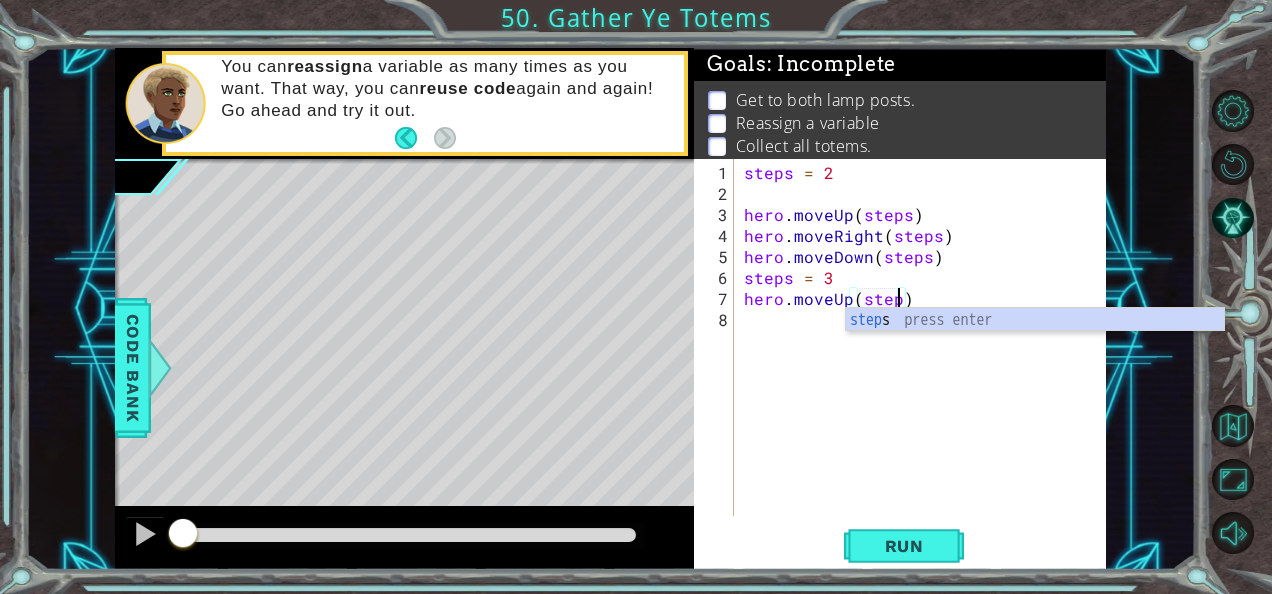 type on "hero.moveUp(steps)" 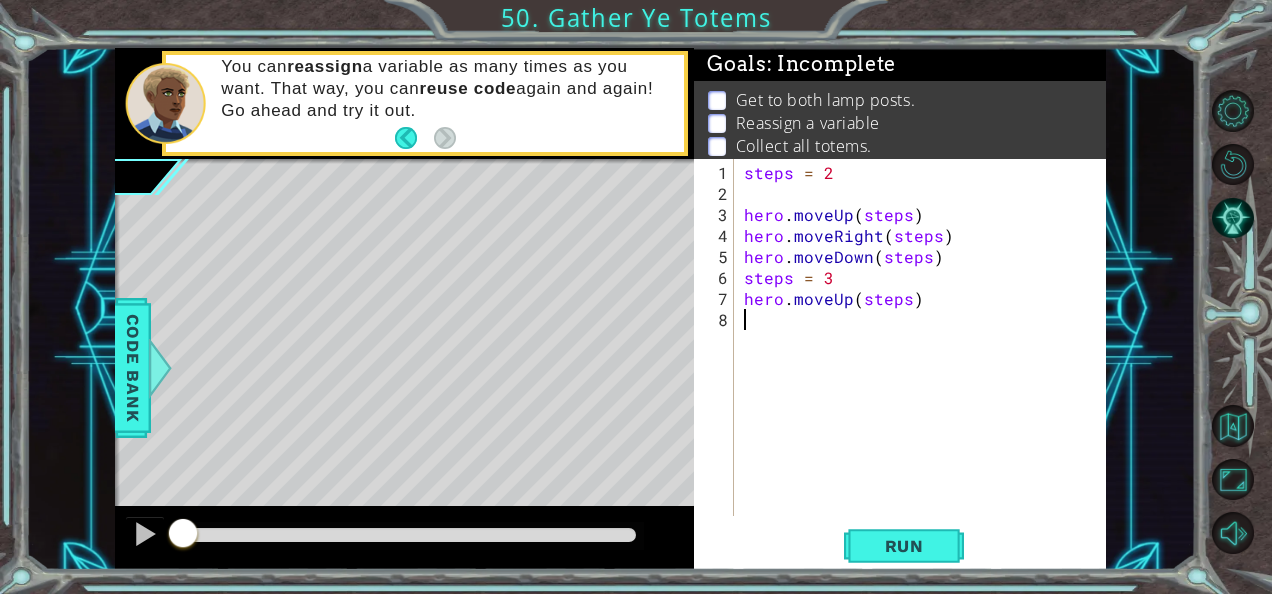click on "steps   =   2 hero . moveUp ( steps ) hero . moveRight ( steps ) hero . moveDown ( steps ) steps   =   3 hero . moveUp ( steps )" at bounding box center [926, 361] 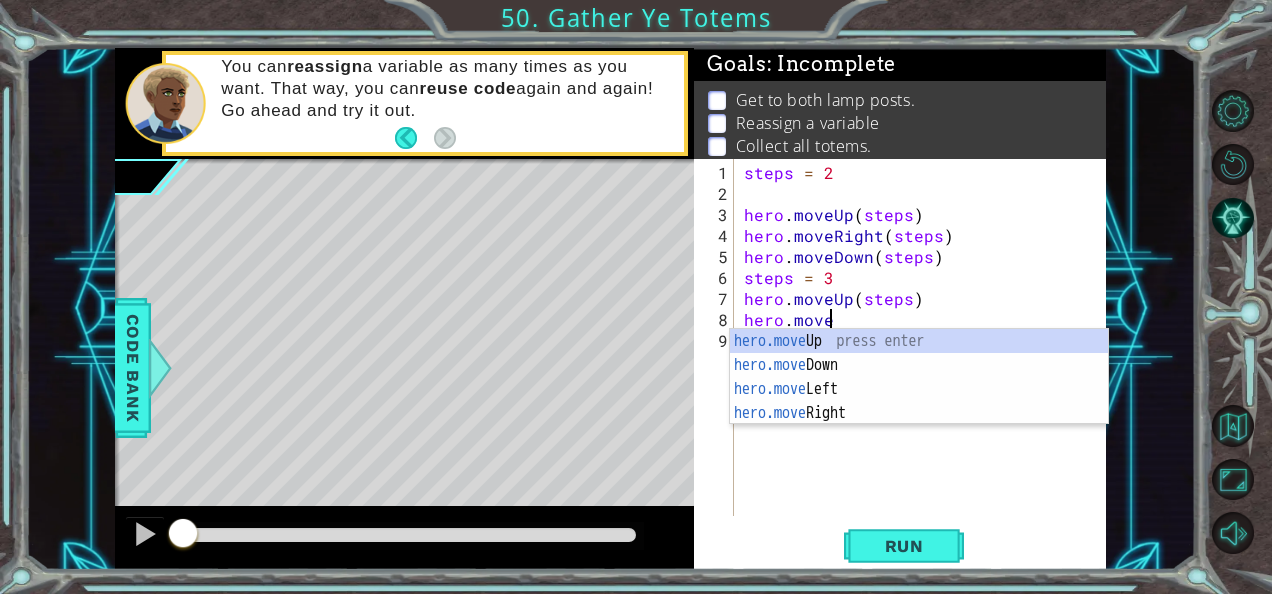 scroll, scrollTop: 0, scrollLeft: 4, axis: horizontal 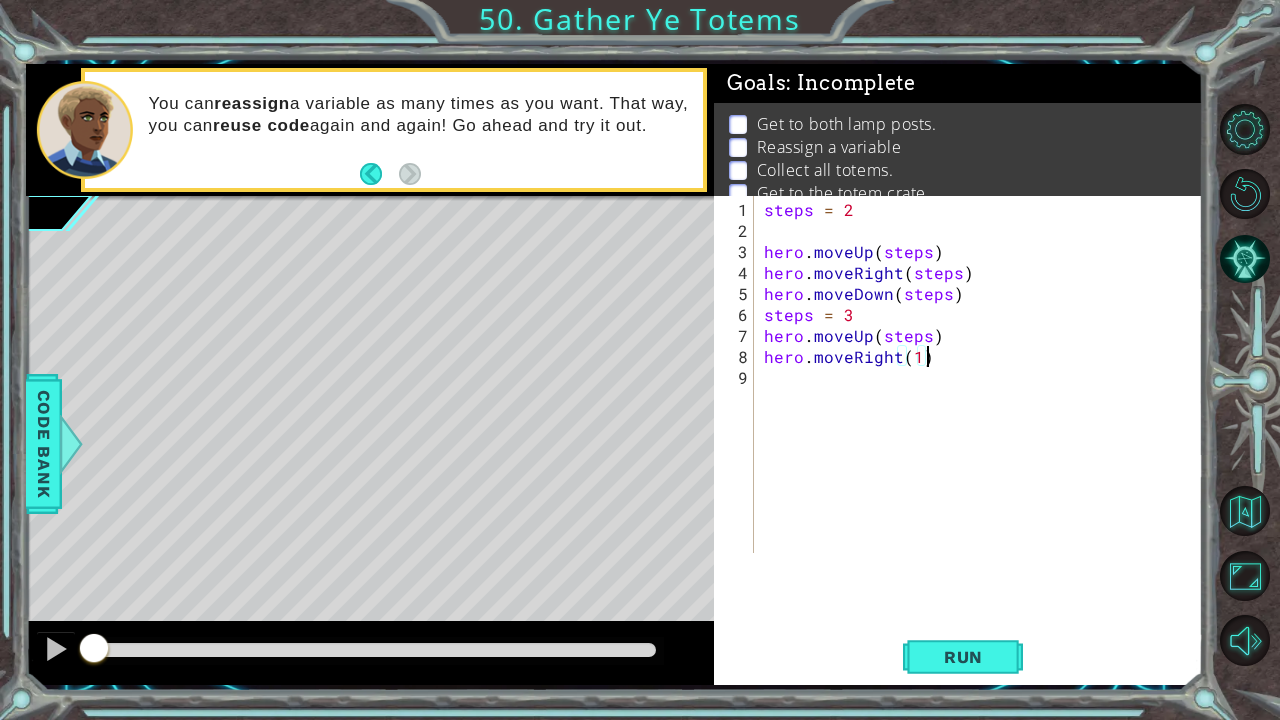 type on "hero.moveRight(1)" 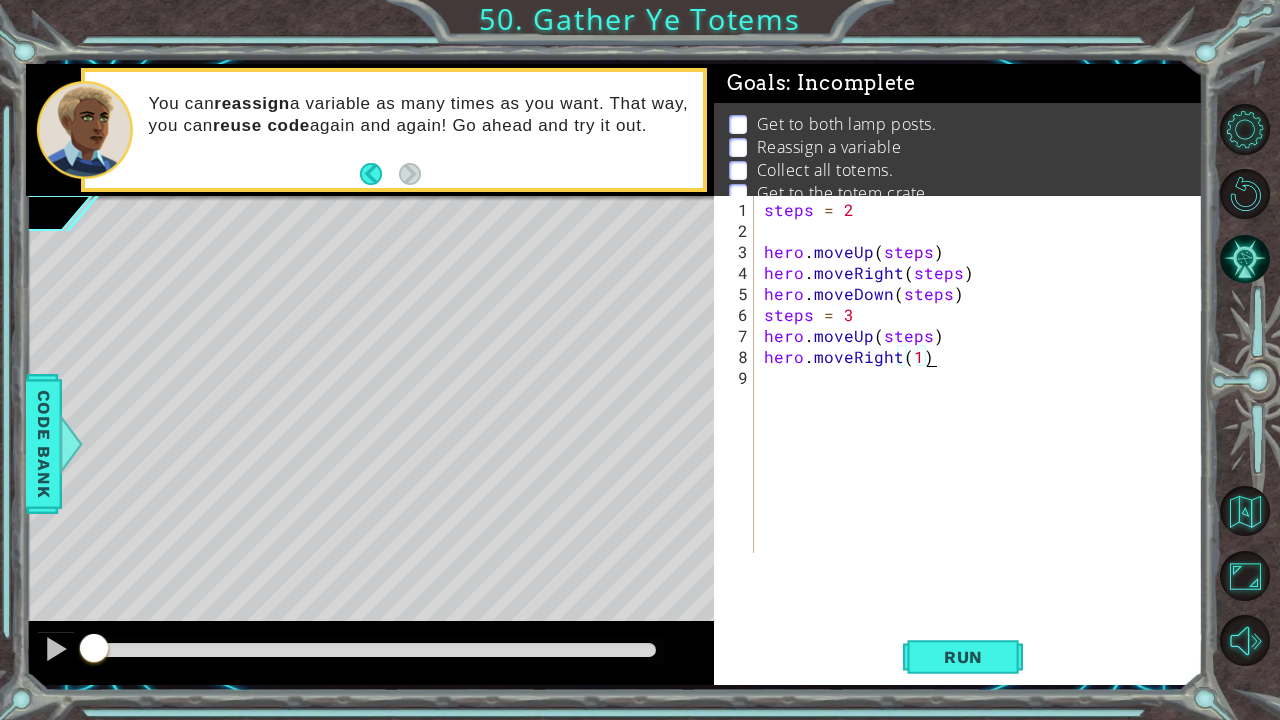type 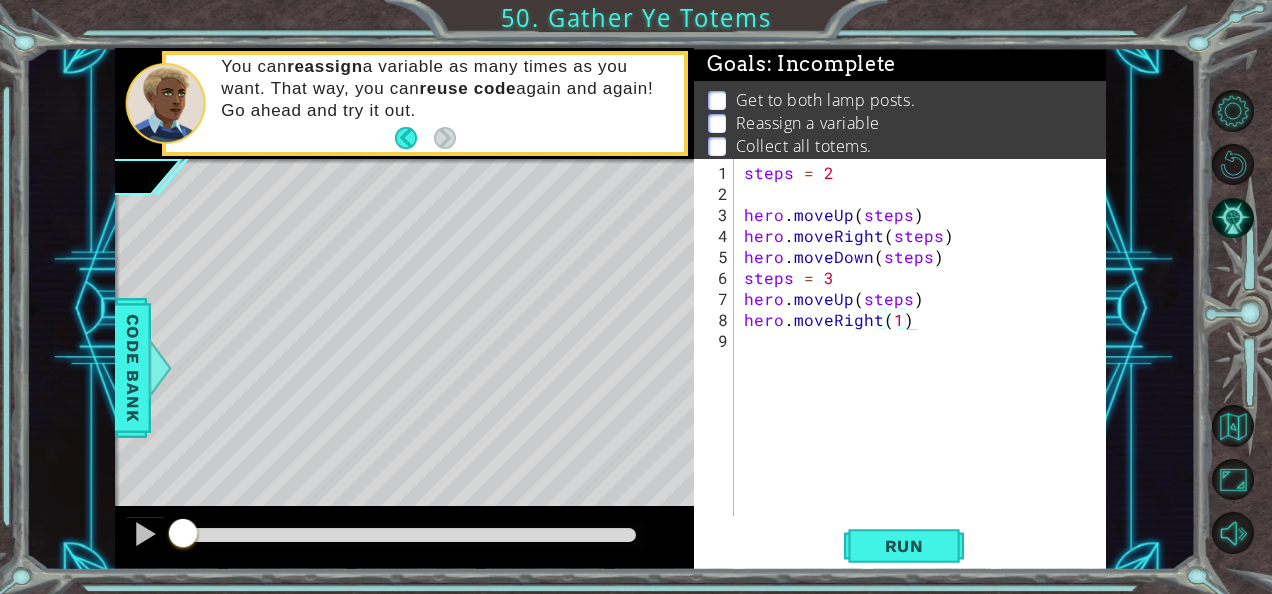click on "steps   =   2 hero . moveUp ( steps ) hero . moveRight ( steps ) hero . moveDown ( steps ) steps   =   3 hero . moveUp ( steps ) hero . moveRight ( 1 )" at bounding box center [926, 361] 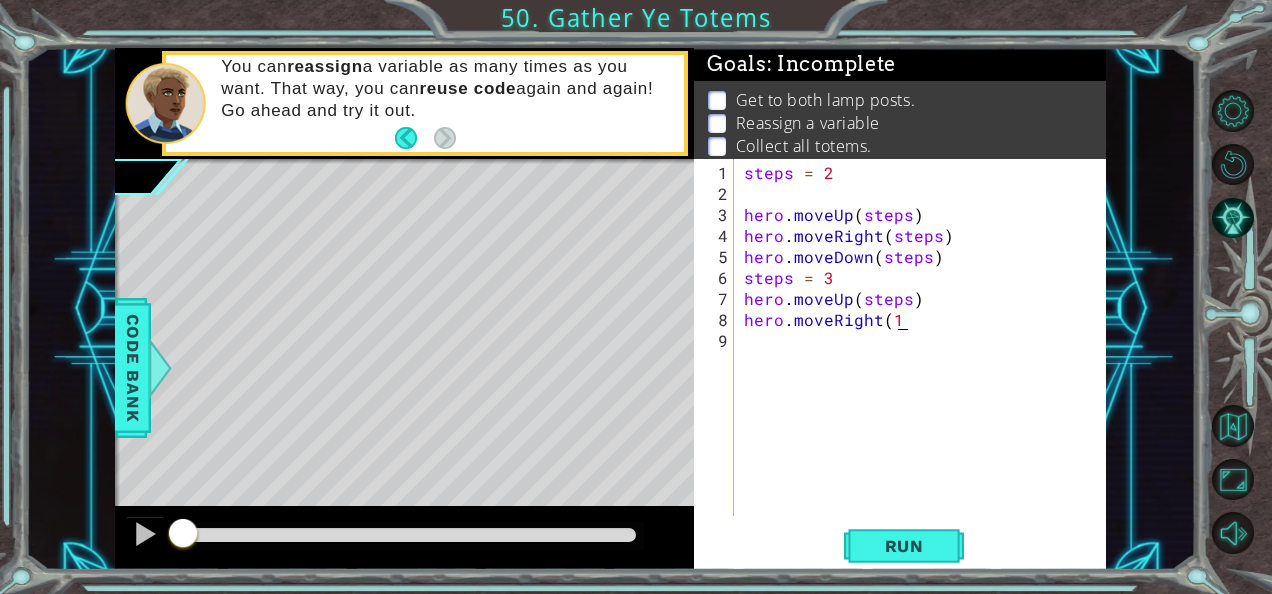 scroll, scrollTop: 0, scrollLeft: 8, axis: horizontal 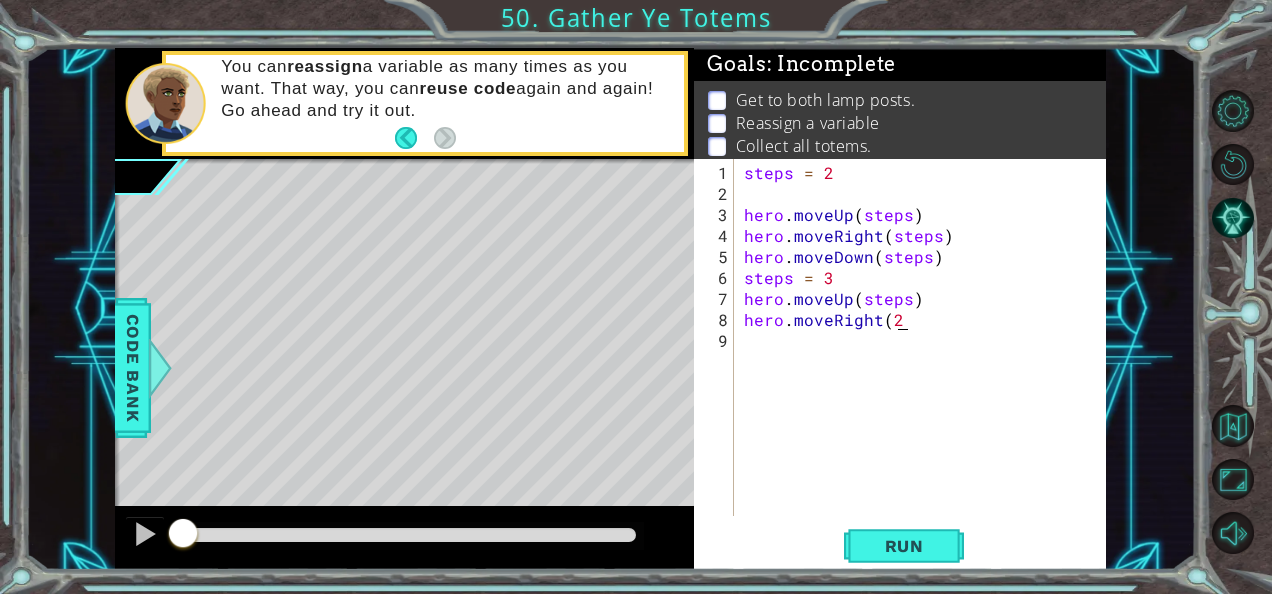 type on "hero.moveRight(2)" 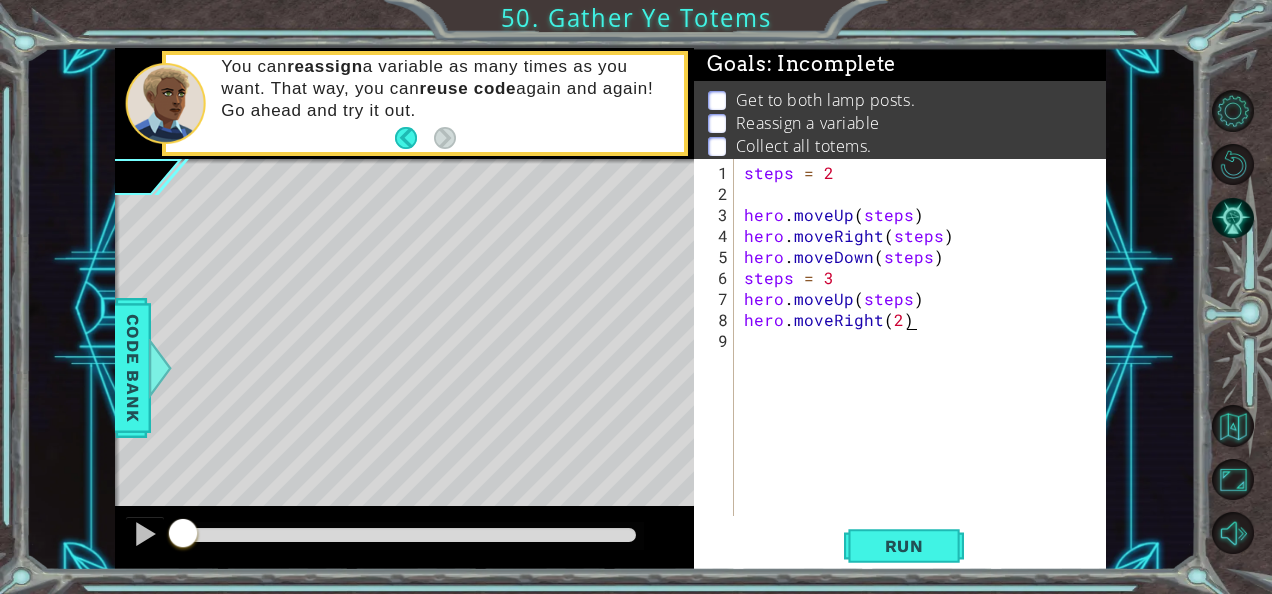 scroll, scrollTop: 0, scrollLeft: 8, axis: horizontal 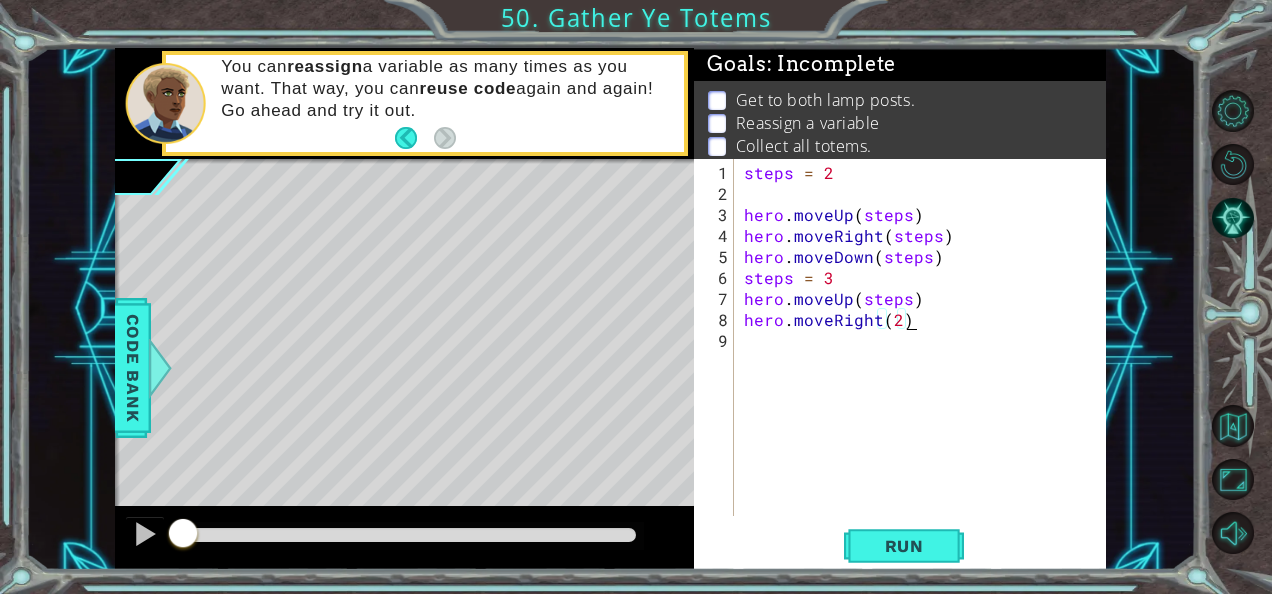 click on "steps   =   2 hero . moveUp ( steps ) hero . moveRight ( steps ) hero . moveDown ( steps ) steps   =   3 hero . moveUp ( steps ) hero . moveRight ( 2 )" at bounding box center (926, 361) 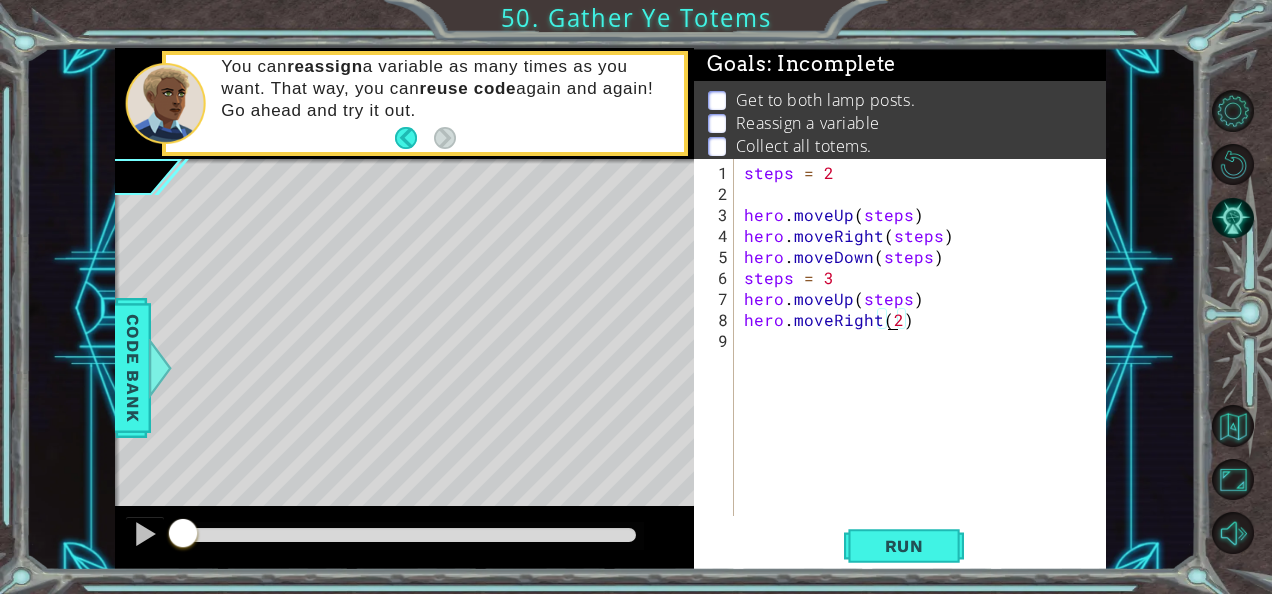click on "steps   =   2 hero . moveUp ( steps ) hero . moveRight ( steps ) hero . moveDown ( steps ) steps   =   3 hero . moveUp ( steps ) hero . moveRight ( 2 )" at bounding box center [926, 361] 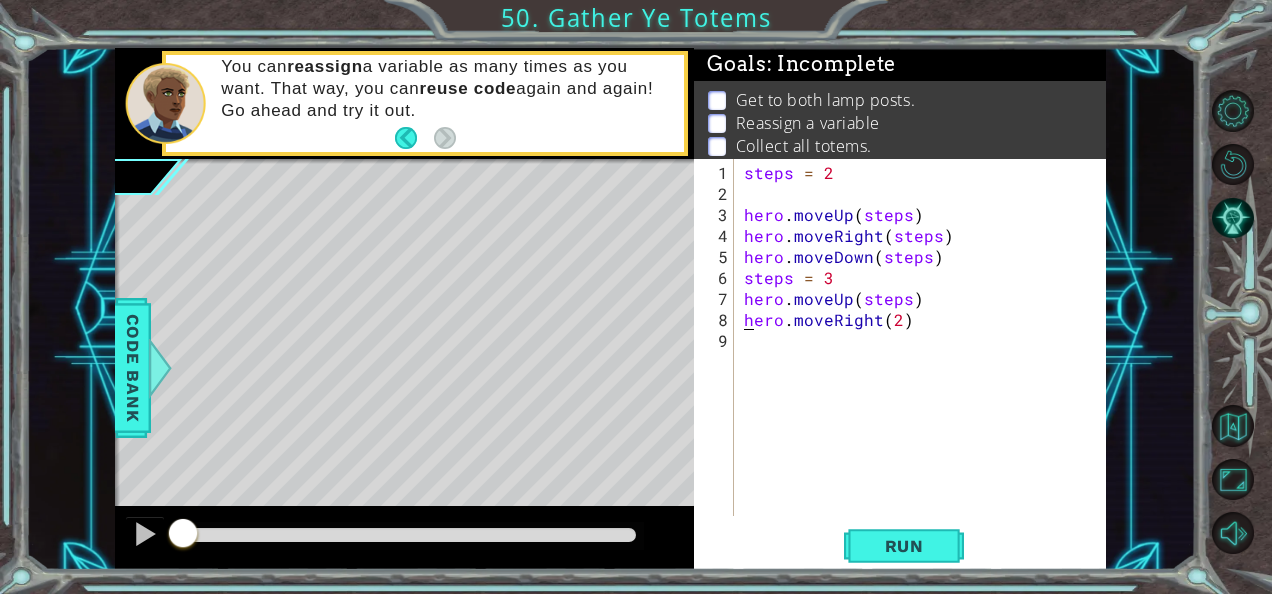 click on "steps   =   2 hero . moveUp ( steps ) hero . moveRight ( steps ) hero . moveDown ( steps ) steps   =   3 hero . moveUp ( steps ) hero . moveRight ( 2 )" at bounding box center [926, 361] 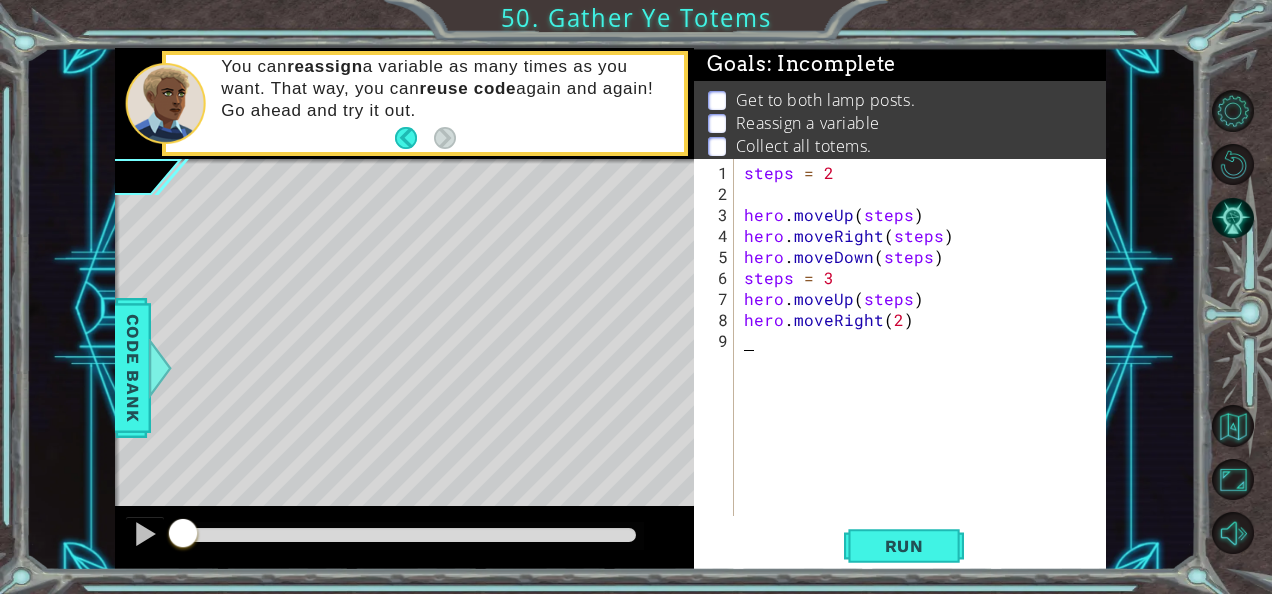 scroll, scrollTop: 0, scrollLeft: 0, axis: both 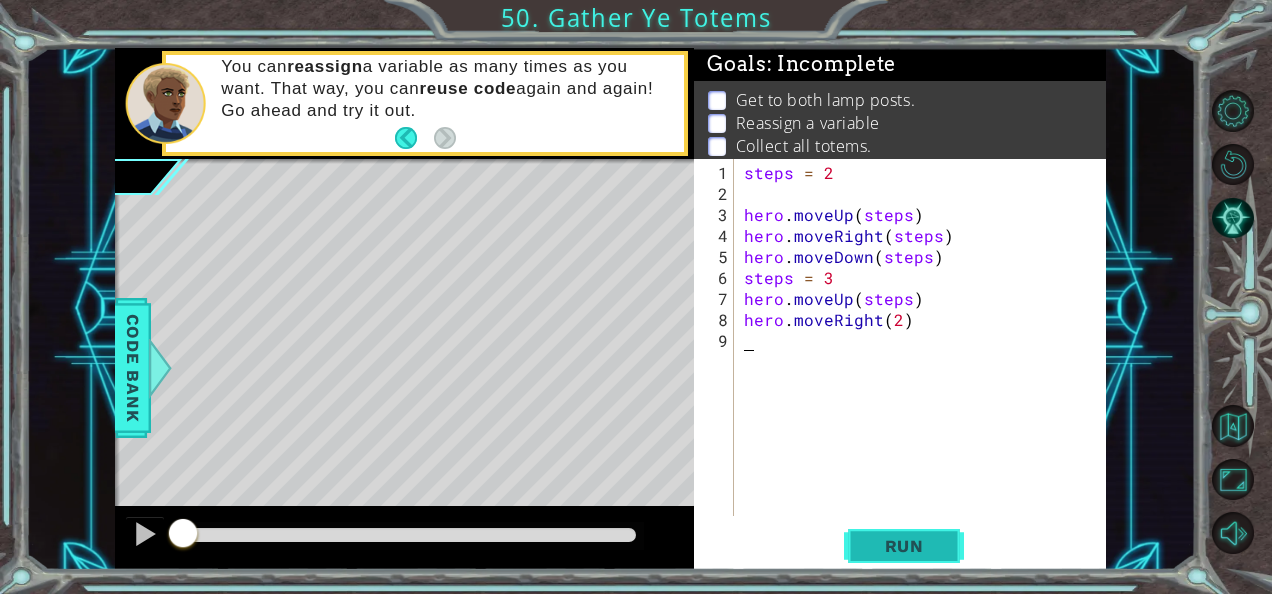 click on "Run" at bounding box center [904, 546] 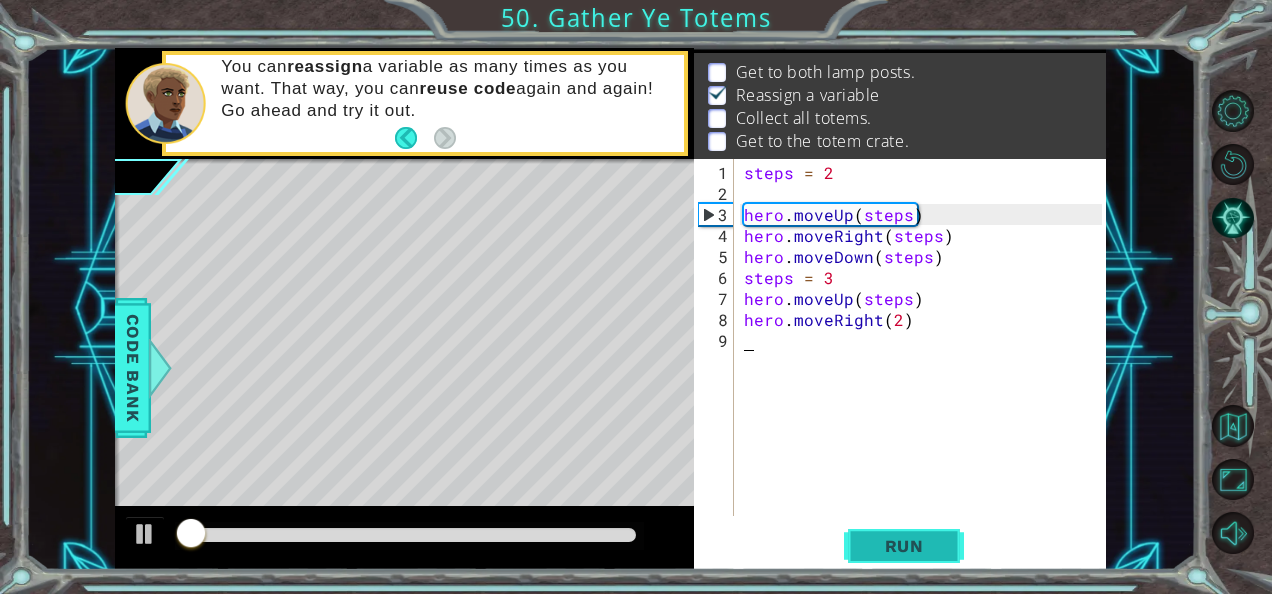 scroll, scrollTop: 29, scrollLeft: 0, axis: vertical 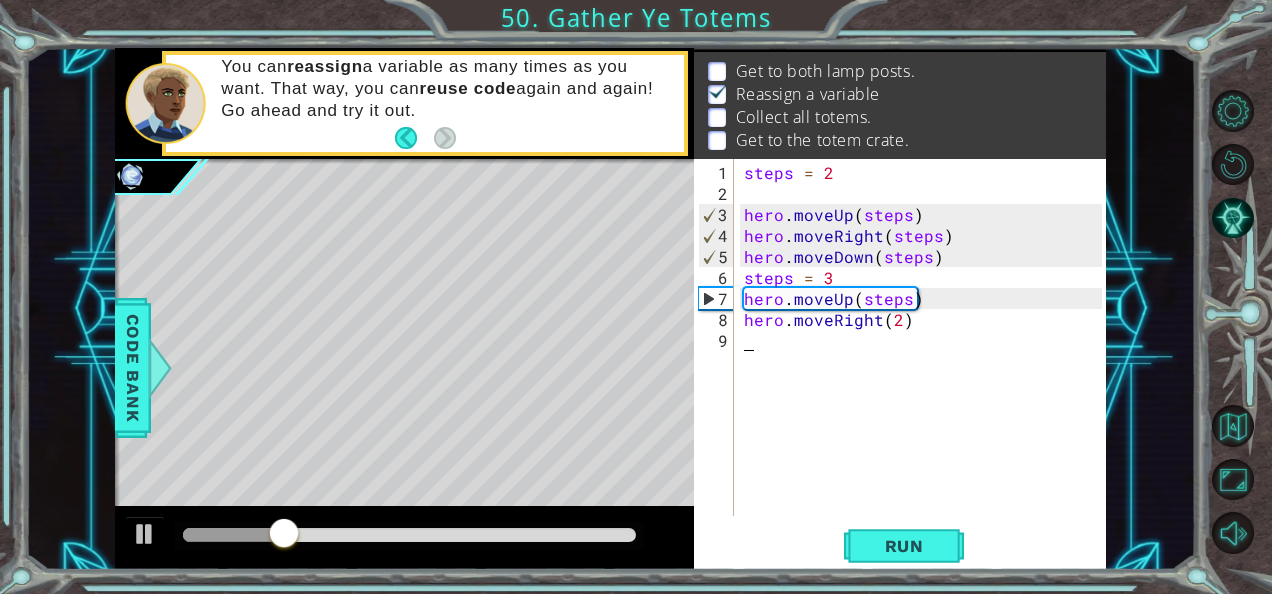 click on "steps   =   2 hero . moveUp ( steps ) hero . moveRight ( steps ) hero . moveDown ( steps ) steps   =   3 hero . moveUp ( steps ) hero . moveRight ( 2 )" at bounding box center (926, 361) 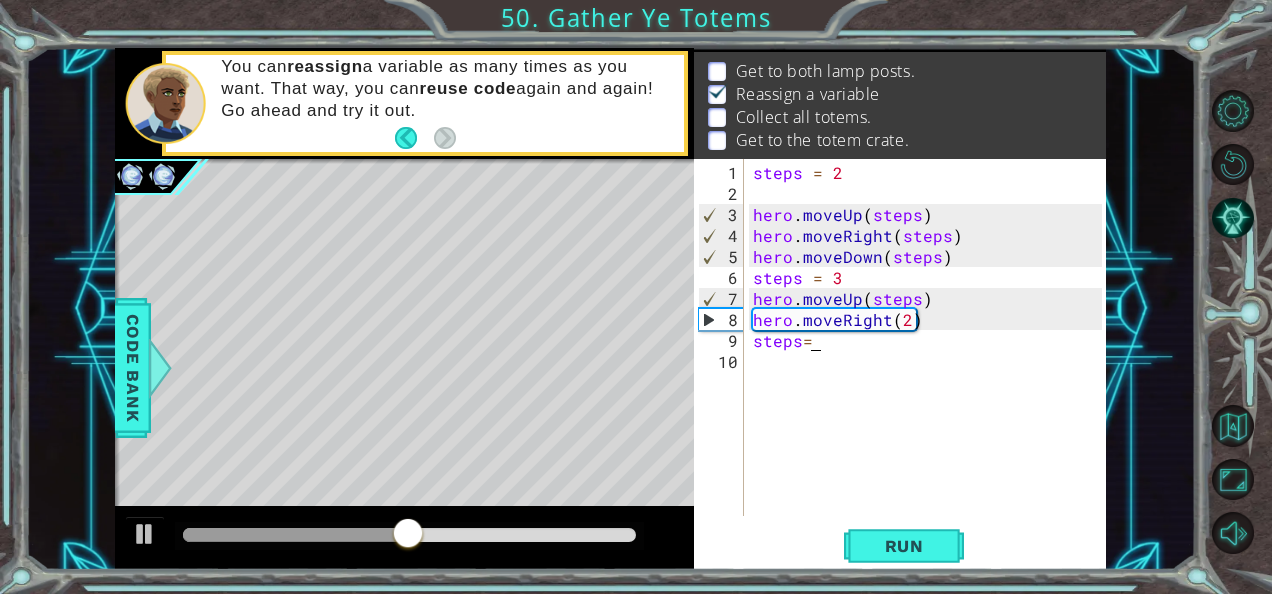 scroll, scrollTop: 0, scrollLeft: 2, axis: horizontal 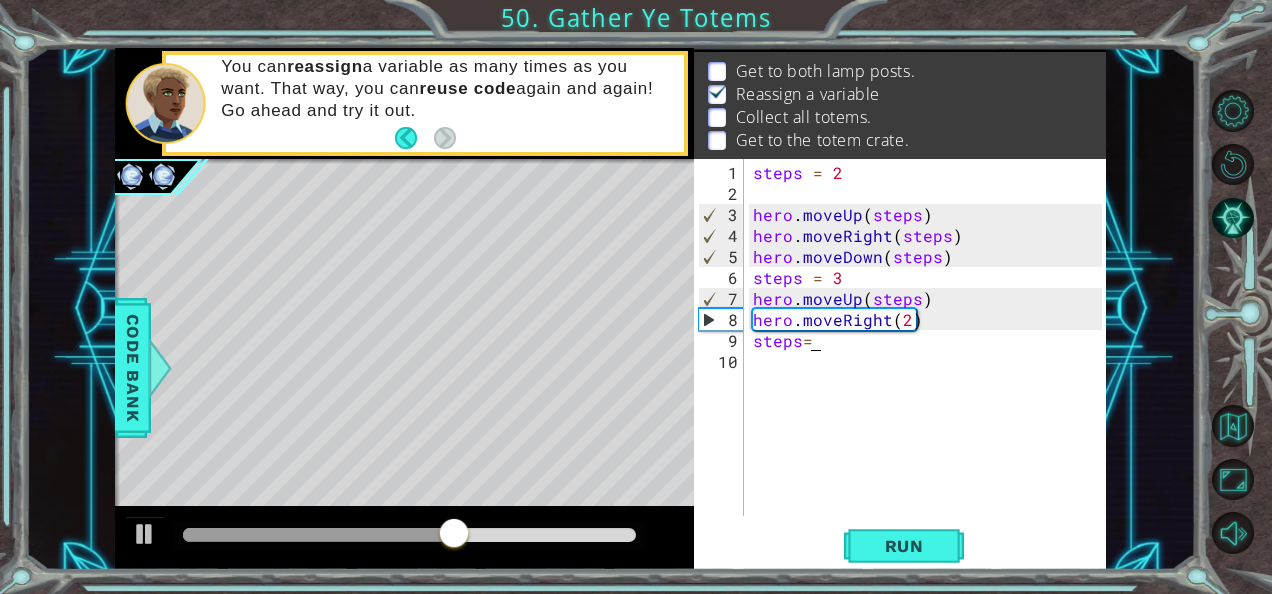 type on "steps=4" 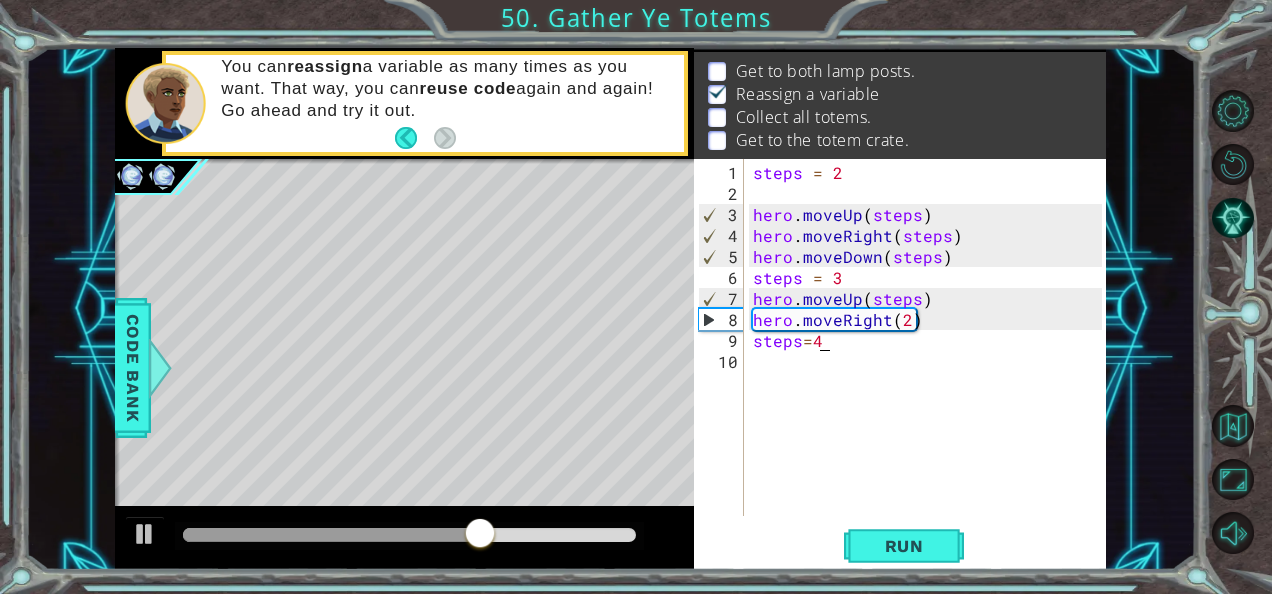 click on "steps   =   2 hero . moveUp ( steps ) hero . moveRight ( steps ) hero . moveDown ( steps ) steps   =   3 hero . moveUp ( steps ) hero . moveRight ( 2 ) steps = 4" at bounding box center [930, 361] 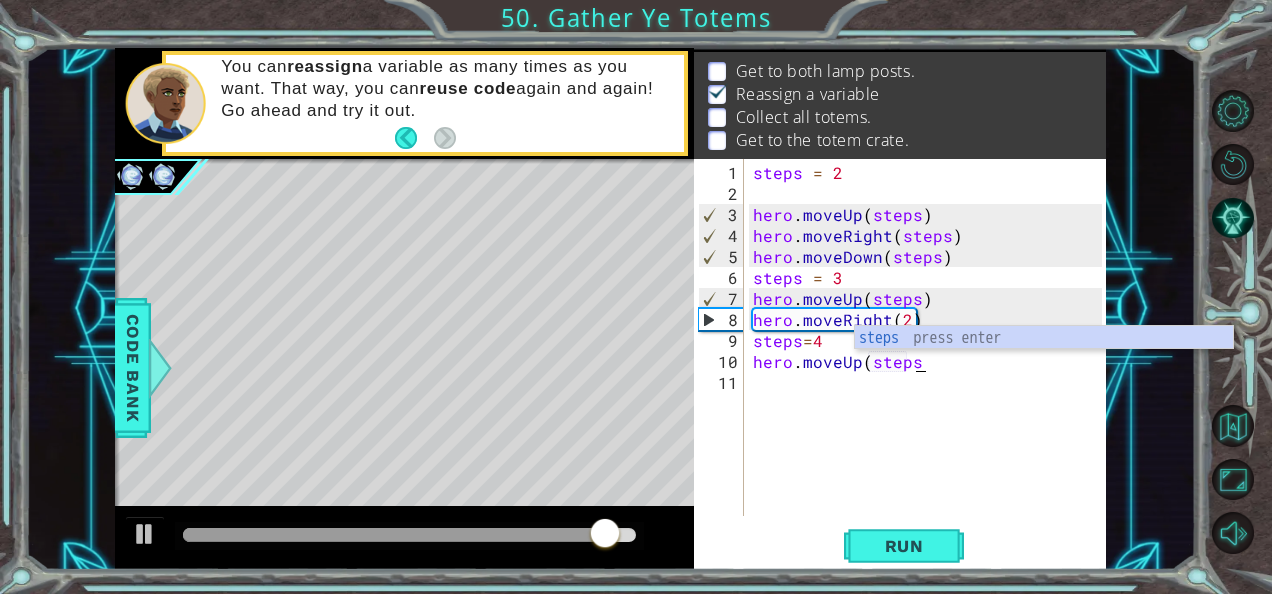 scroll, scrollTop: 0, scrollLeft: 10, axis: horizontal 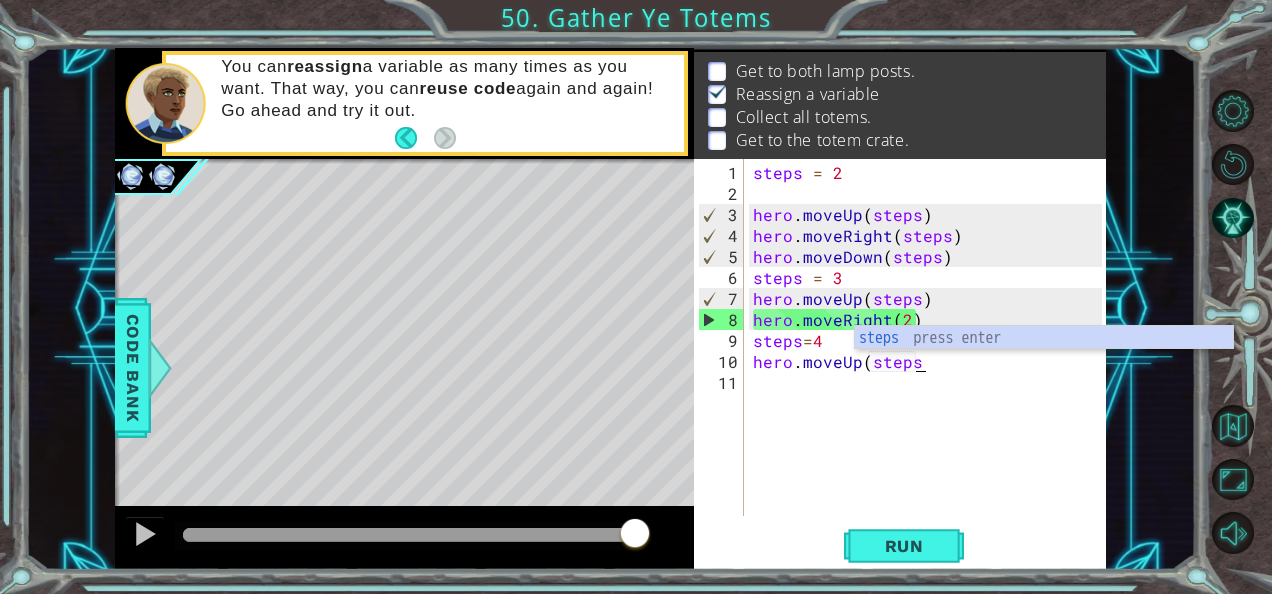 type on "hero.moveUp(steps))" 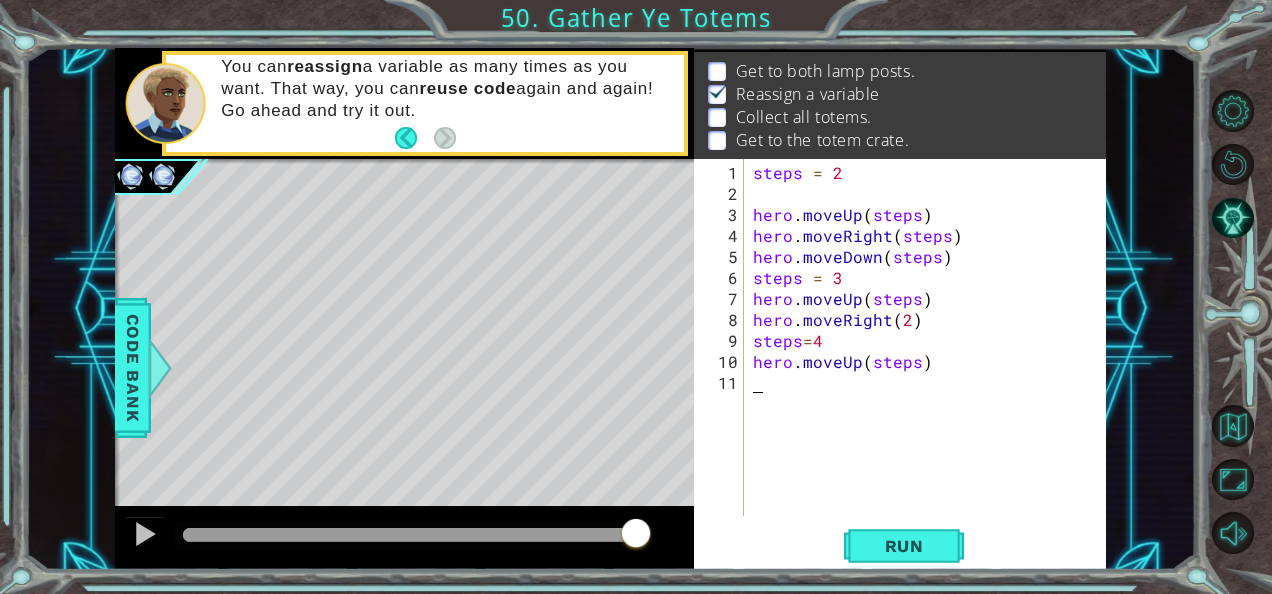 click on "steps   =   2 hero . moveUp ( steps ) hero . moveRight ( steps ) hero . moveDown ( steps ) steps   =   3 hero . moveUp ( steps ) hero . moveRight ( 2 ) steps = 4 hero . moveUp ( steps )" at bounding box center [930, 361] 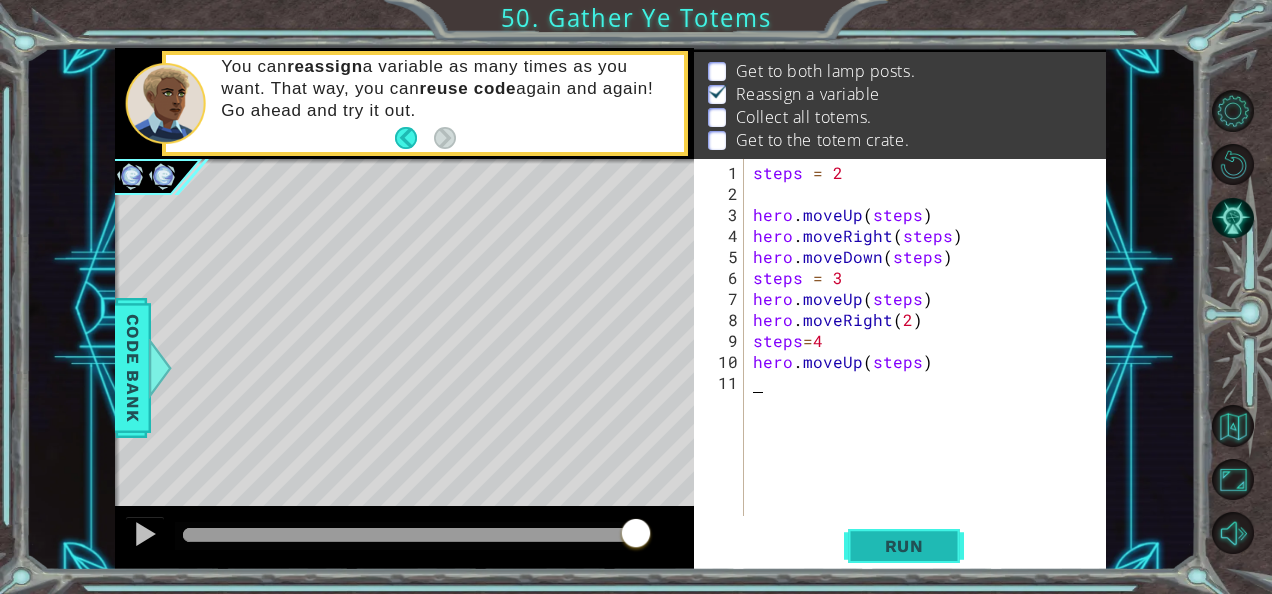 click on "Run" at bounding box center (904, 546) 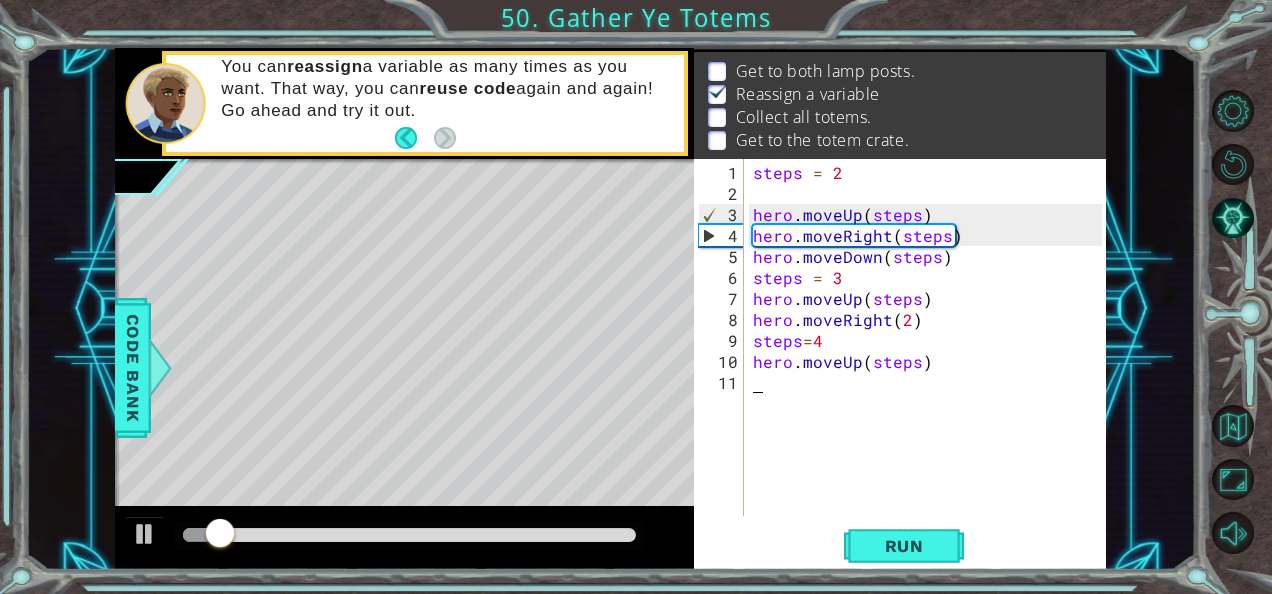 click on "steps   =   2 hero . moveUp ( steps ) hero . moveRight ( steps ) hero . moveDown ( steps ) steps   =   3 hero . moveUp ( steps ) hero . moveRight ( 2 ) steps = 4 hero . moveUp ( steps )" at bounding box center [930, 361] 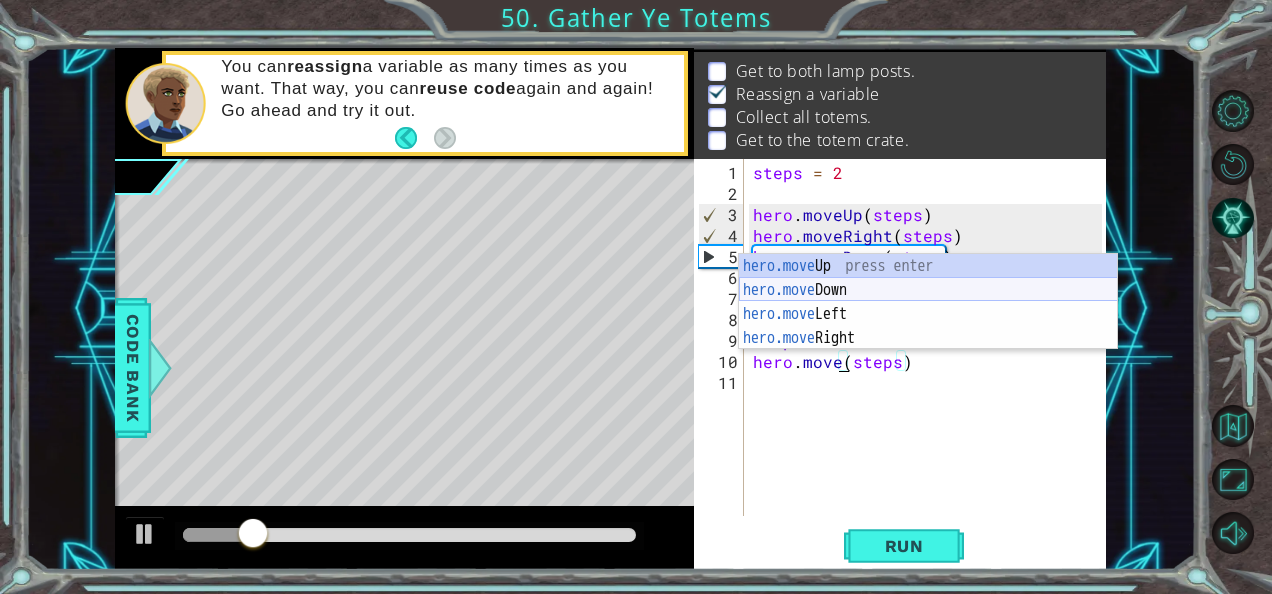 click on "hero.move Up press enter hero.move Down press enter hero.move Left press enter hero.move Right press enter" at bounding box center (928, 326) 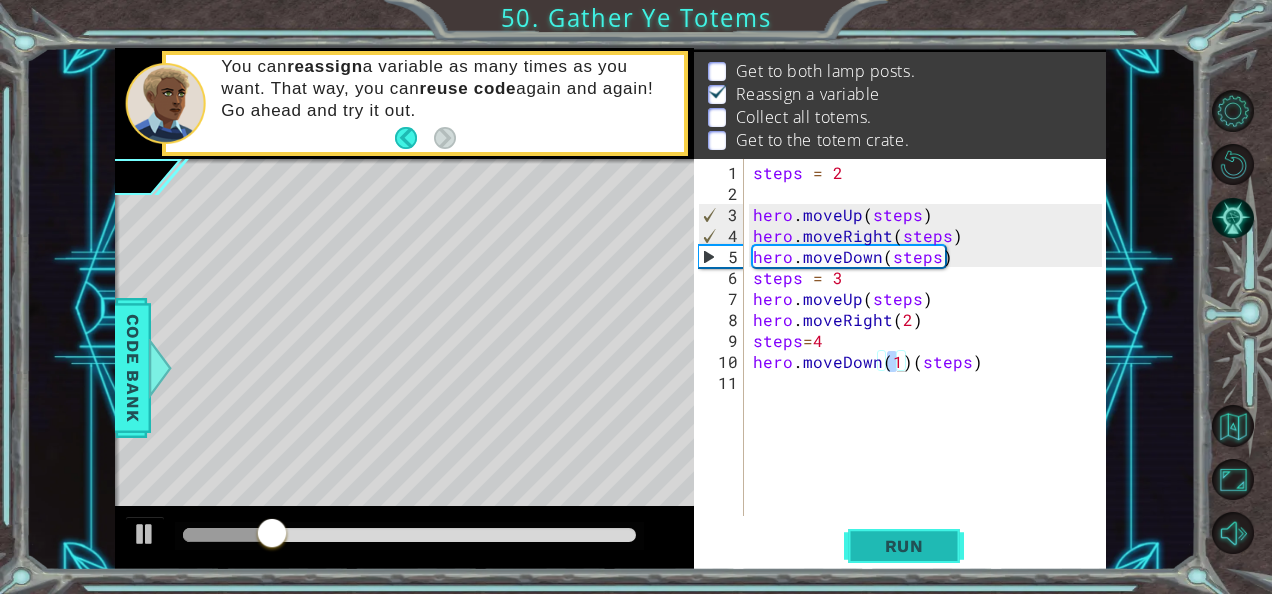 click on "Run" at bounding box center (904, 546) 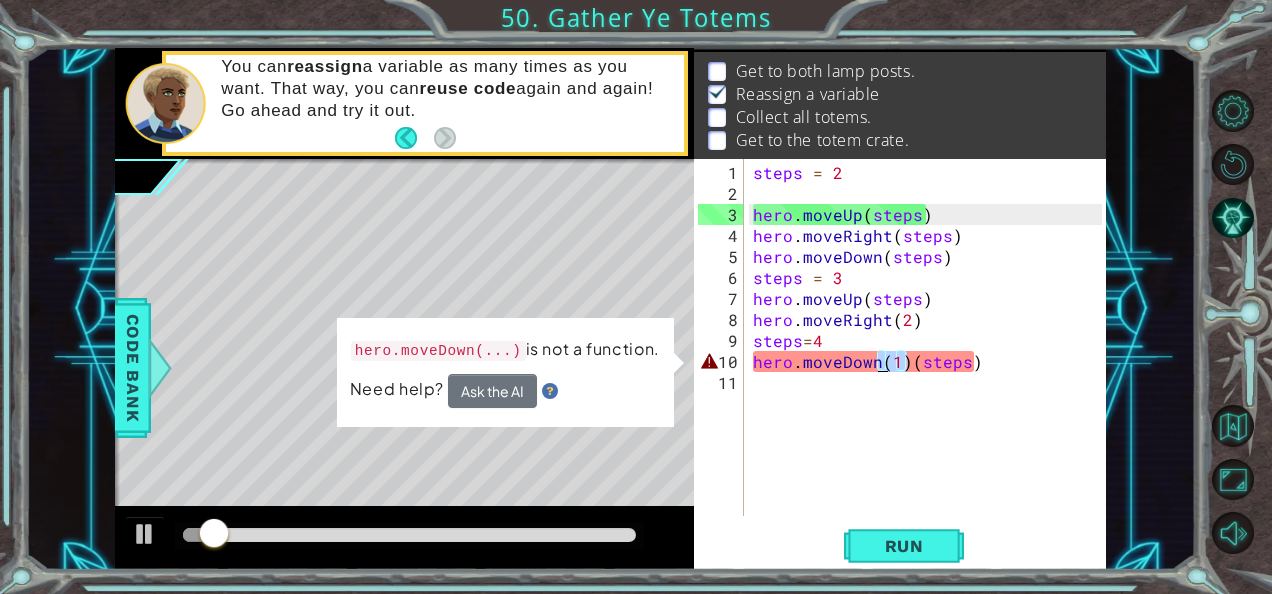 drag, startPoint x: 907, startPoint y: 366, endPoint x: 877, endPoint y: 364, distance: 30.066593 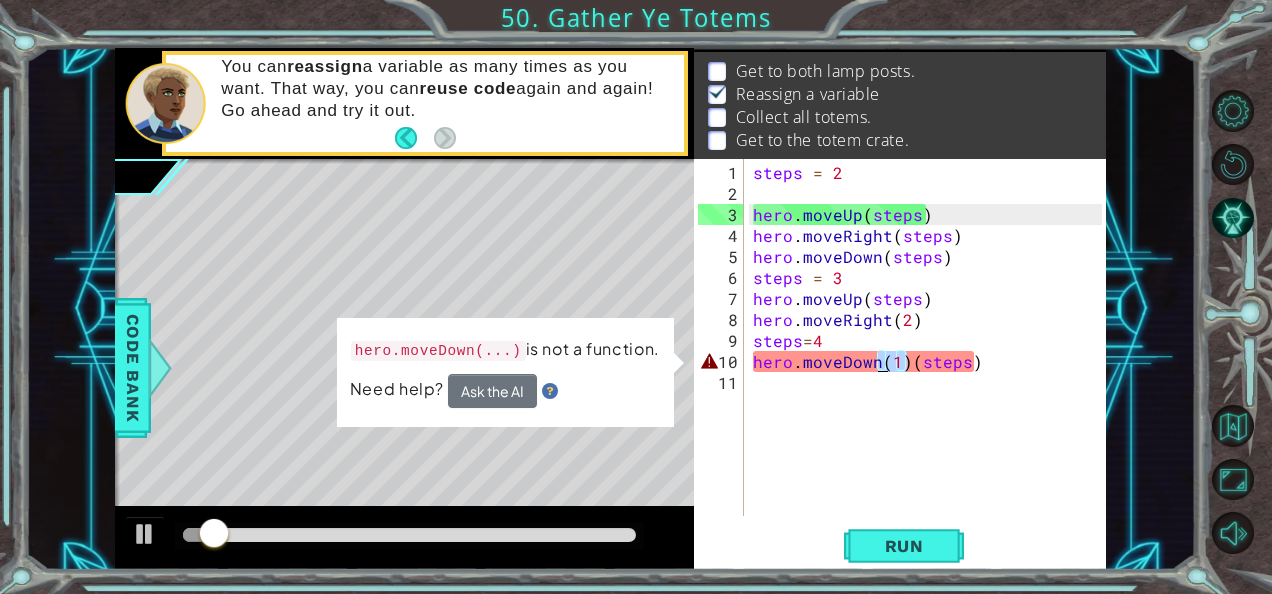 click on "steps   =   2 hero . moveUp ( steps ) hero . moveRight ( steps ) hero . moveDown ( steps ) steps   =   3 hero . moveUp ( steps ) hero . moveRight ( 2 ) steps = 4 hero . moveDown ( 1 ) ( steps )" at bounding box center [930, 361] 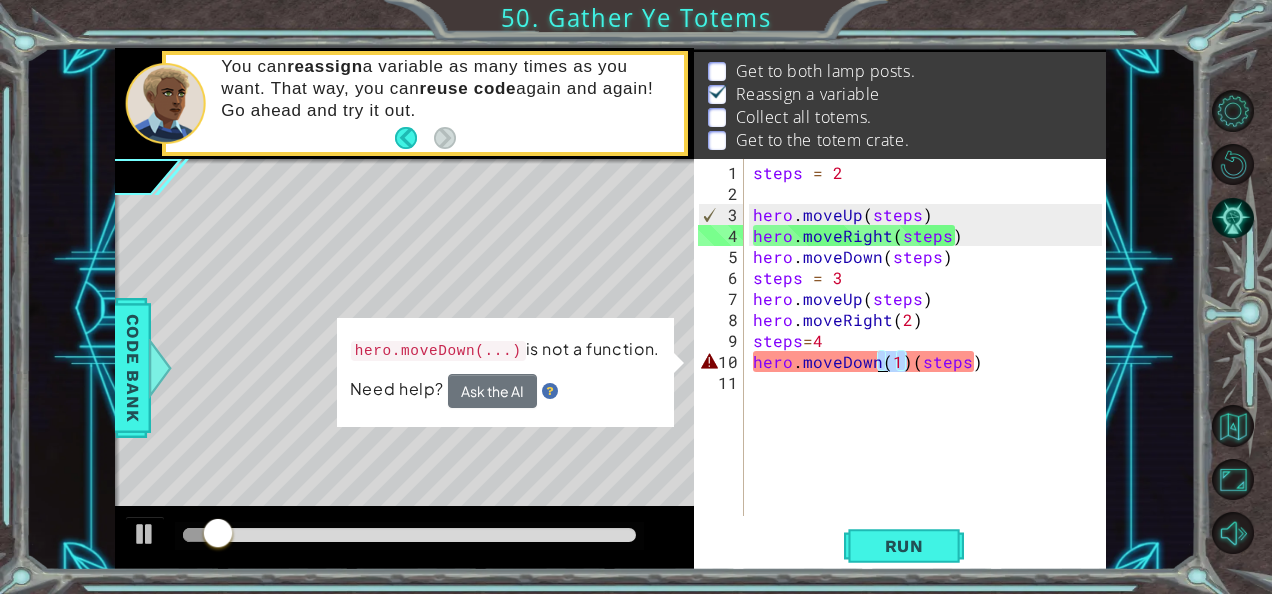 type on "hero.moveDown(steps)" 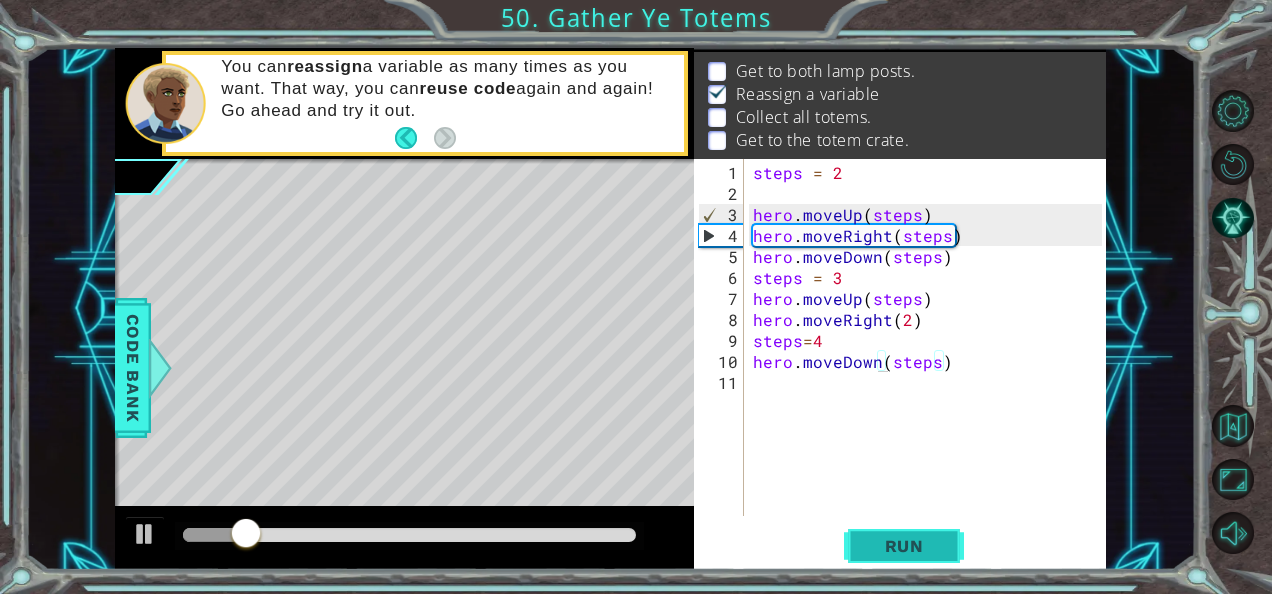 click on "Run" at bounding box center (904, 546) 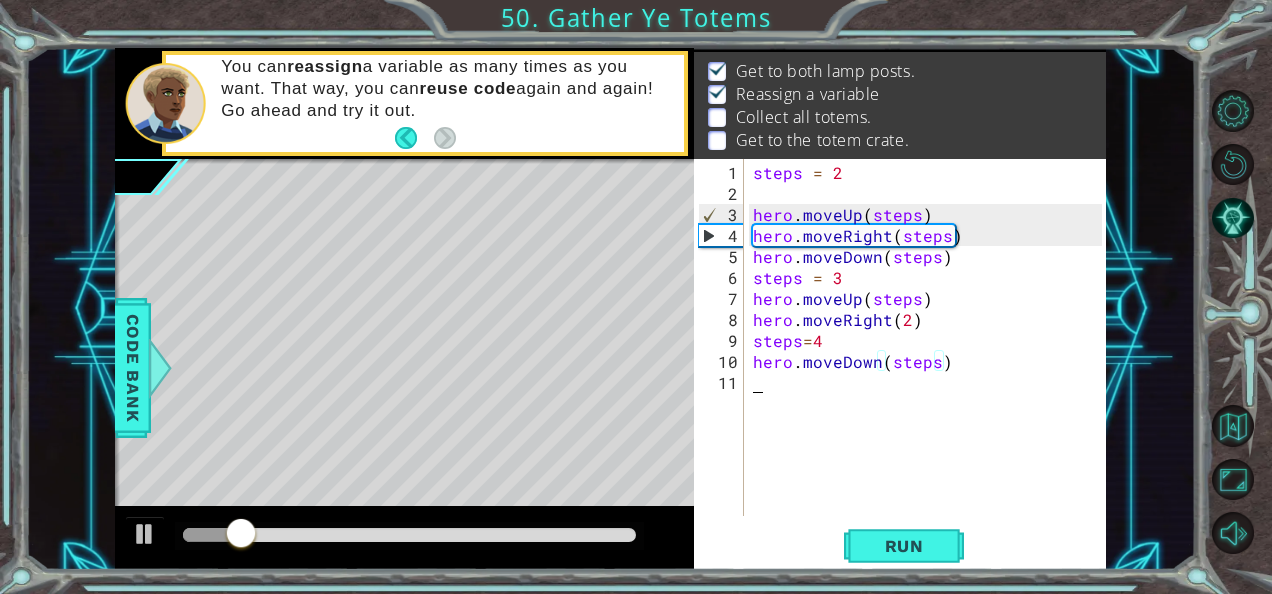 click on "steps   =   2 hero . moveUp ( steps ) hero . moveRight ( steps ) hero . moveDown ( steps ) steps   =   3 hero . moveUp ( steps ) hero . moveRight ( 2 ) steps = 4 hero . moveDown ( steps )" at bounding box center (930, 361) 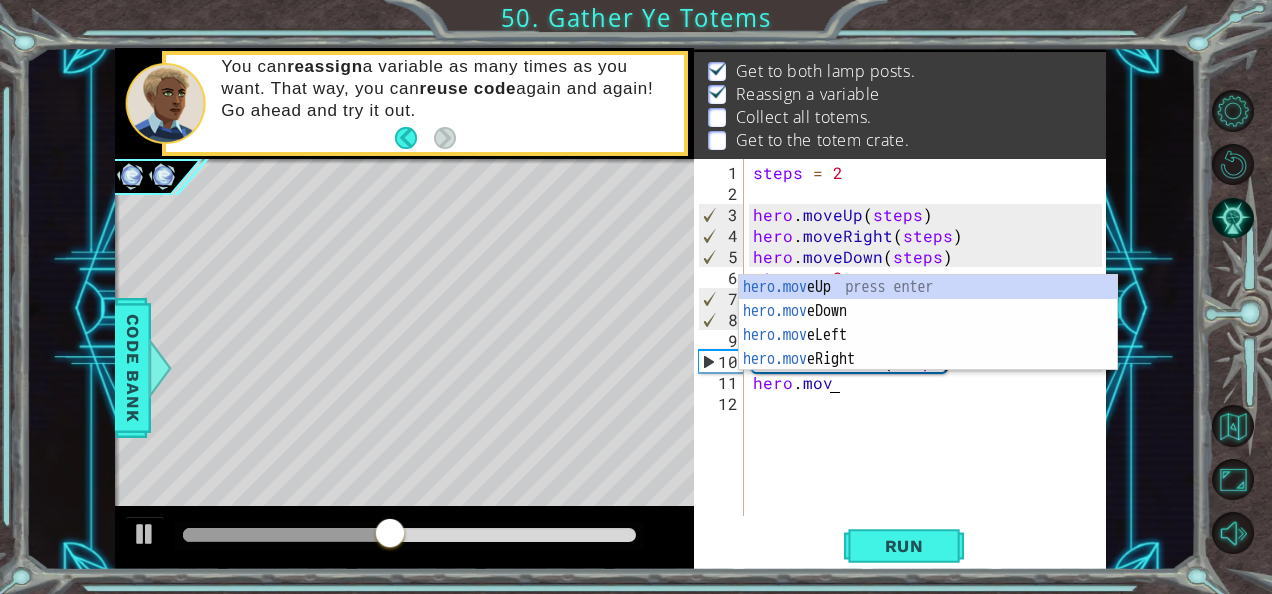 scroll, scrollTop: 0, scrollLeft: 4, axis: horizontal 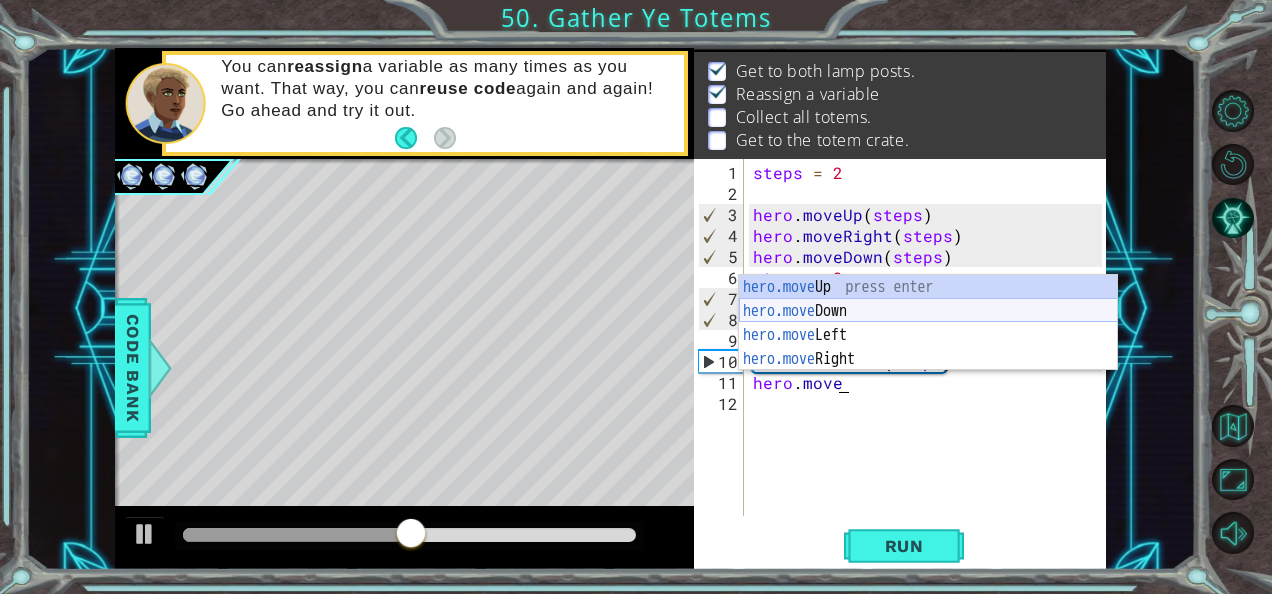 type on "hero.moveUp(\)" 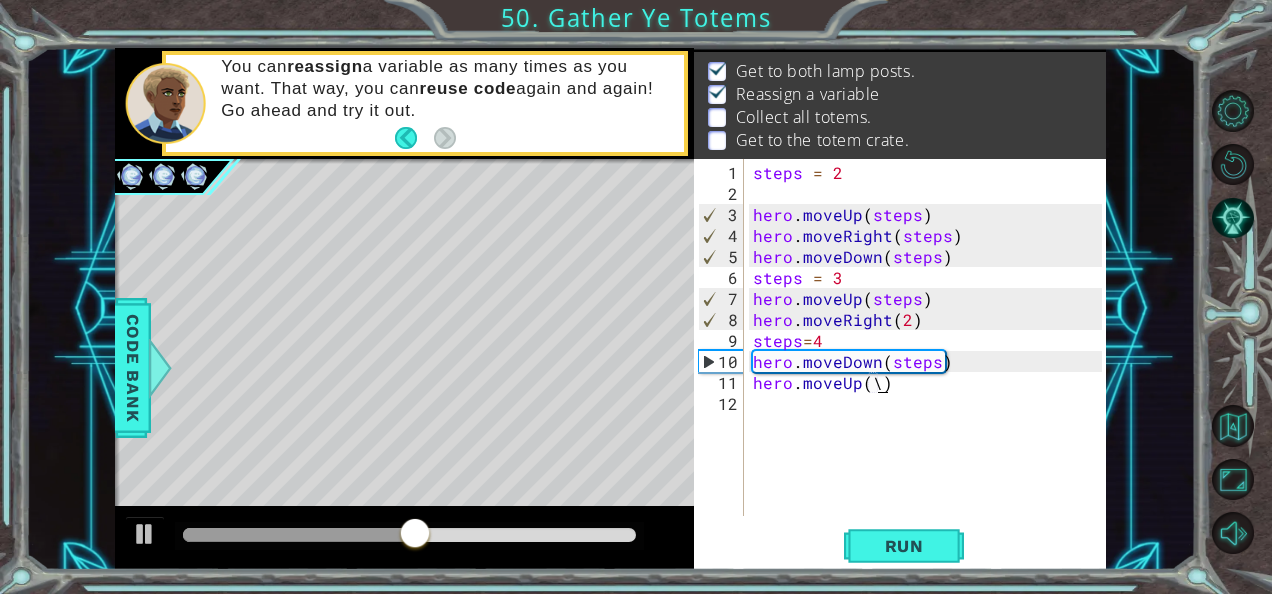 scroll, scrollTop: 0, scrollLeft: 7, axis: horizontal 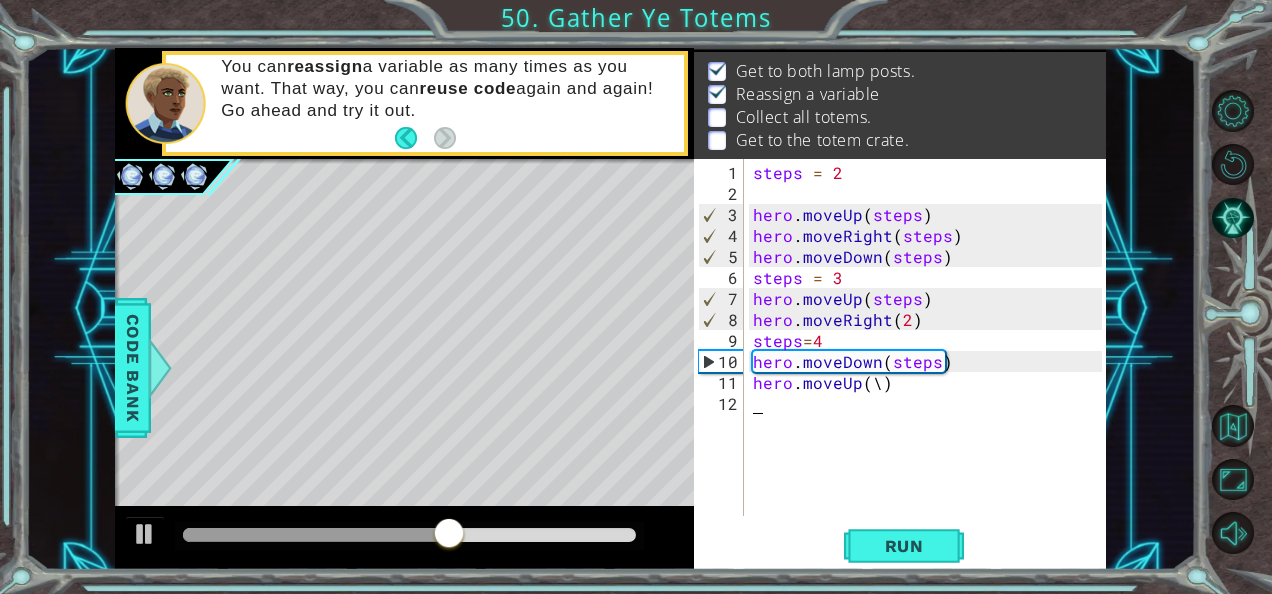 click on "steps   =   2 hero . moveUp ( steps ) hero . moveRight ( steps ) hero . moveDown ( steps ) steps   =   3 hero . moveUp ( steps ) hero . moveRight ( 2 ) steps = 4 hero . moveDown ( steps ) hero . moveUp ( \ )" at bounding box center (930, 361) 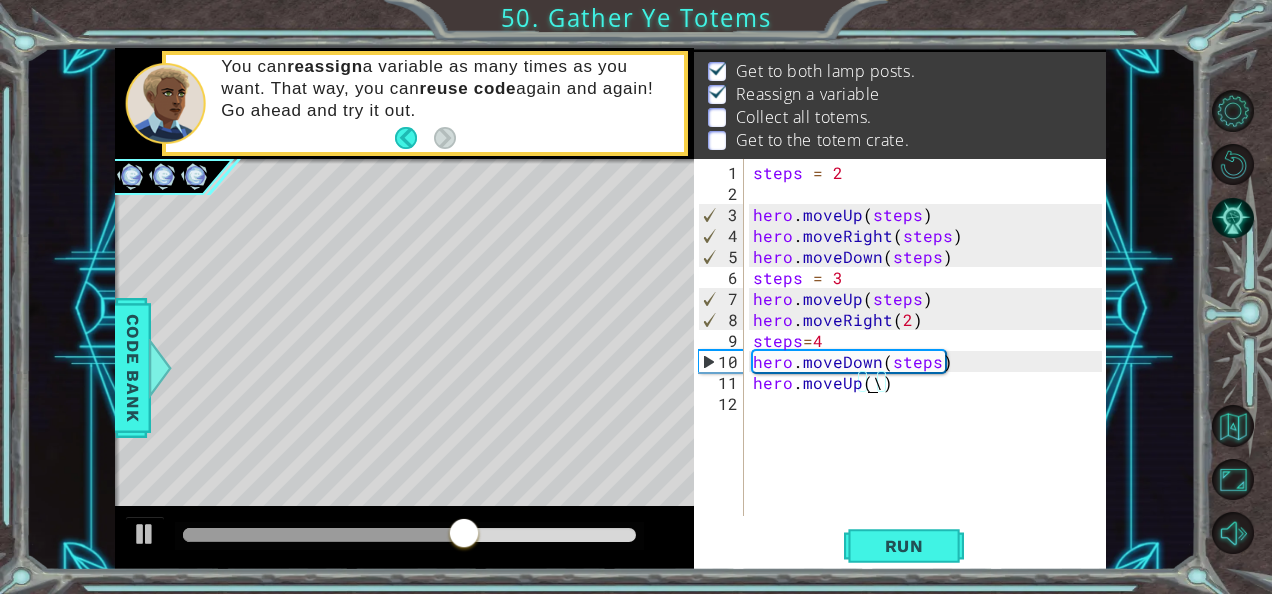 click on "steps   =   2 hero . moveUp ( steps ) hero . moveRight ( steps ) hero . moveDown ( steps ) steps   =   3 hero . moveUp ( steps ) hero . moveRight ( 2 ) steps = 4 hero . moveDown ( steps ) hero . moveUp ( \ )" at bounding box center [930, 361] 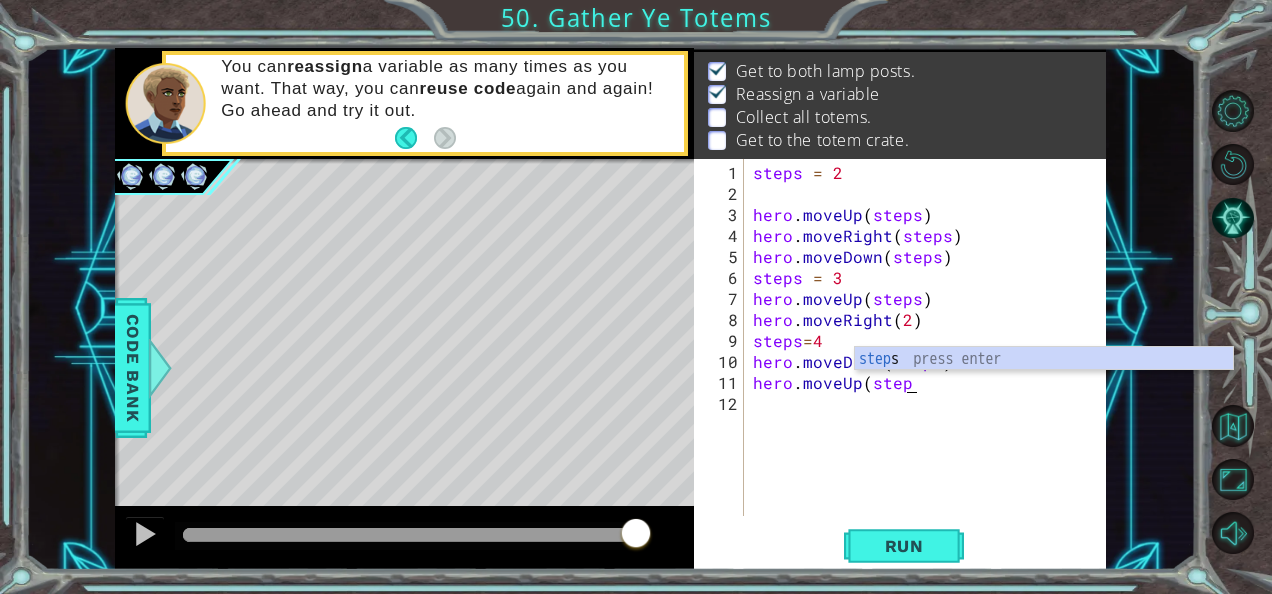 scroll, scrollTop: 0, scrollLeft: 9, axis: horizontal 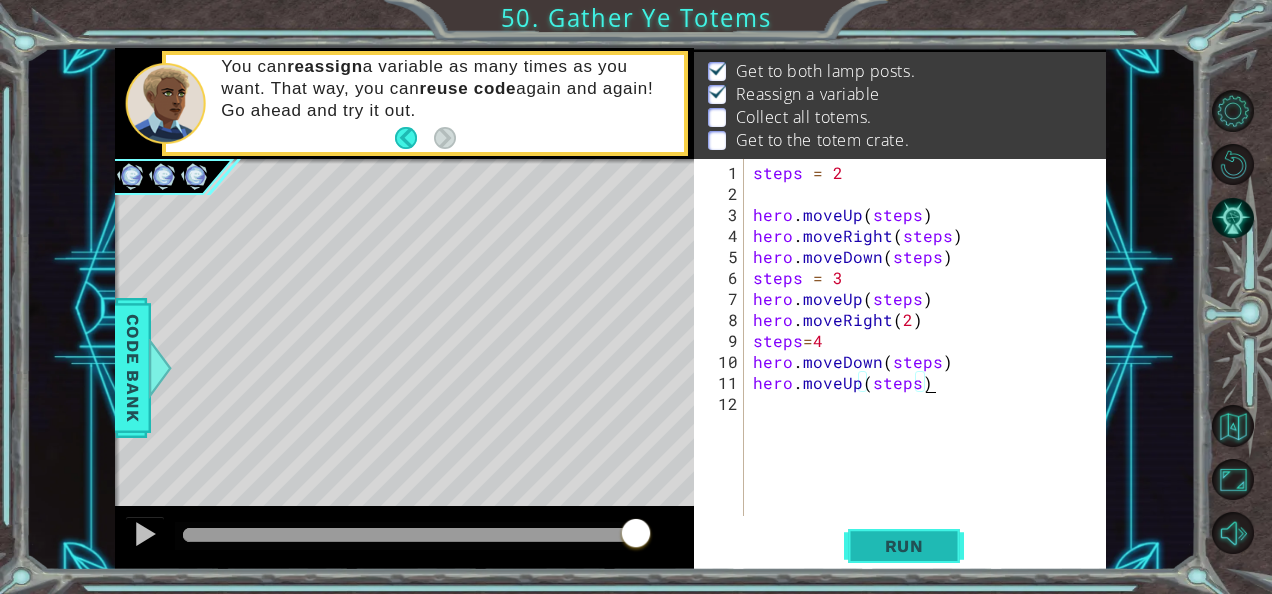 type on "hero.moveUp(steps)" 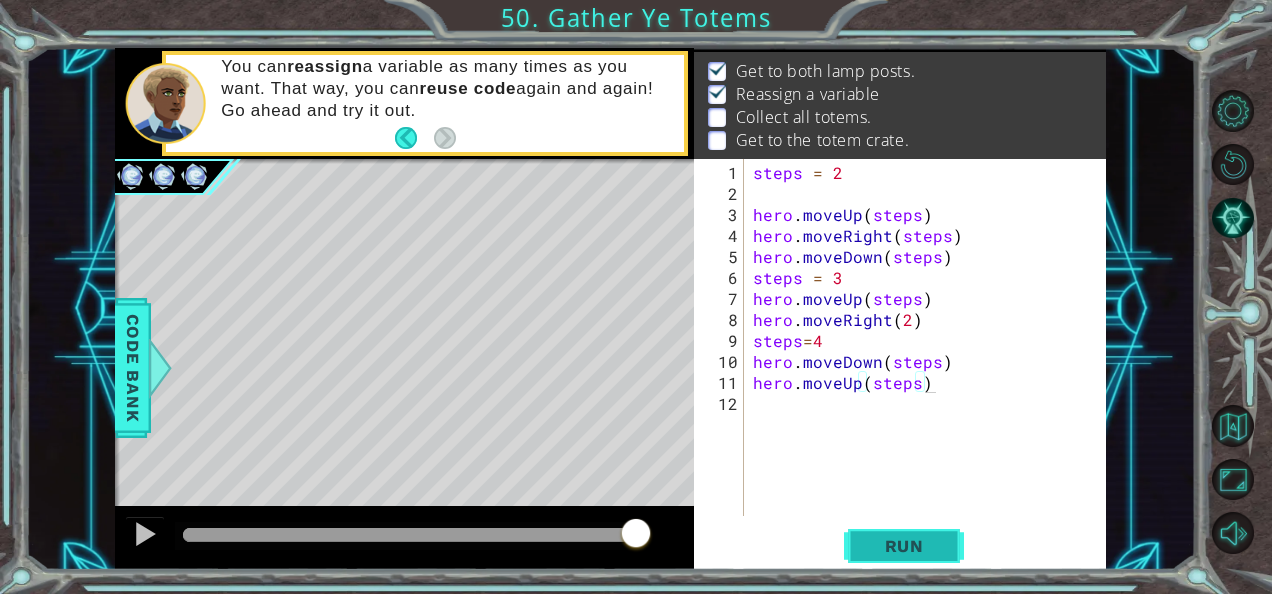 click on "Run" at bounding box center [904, 546] 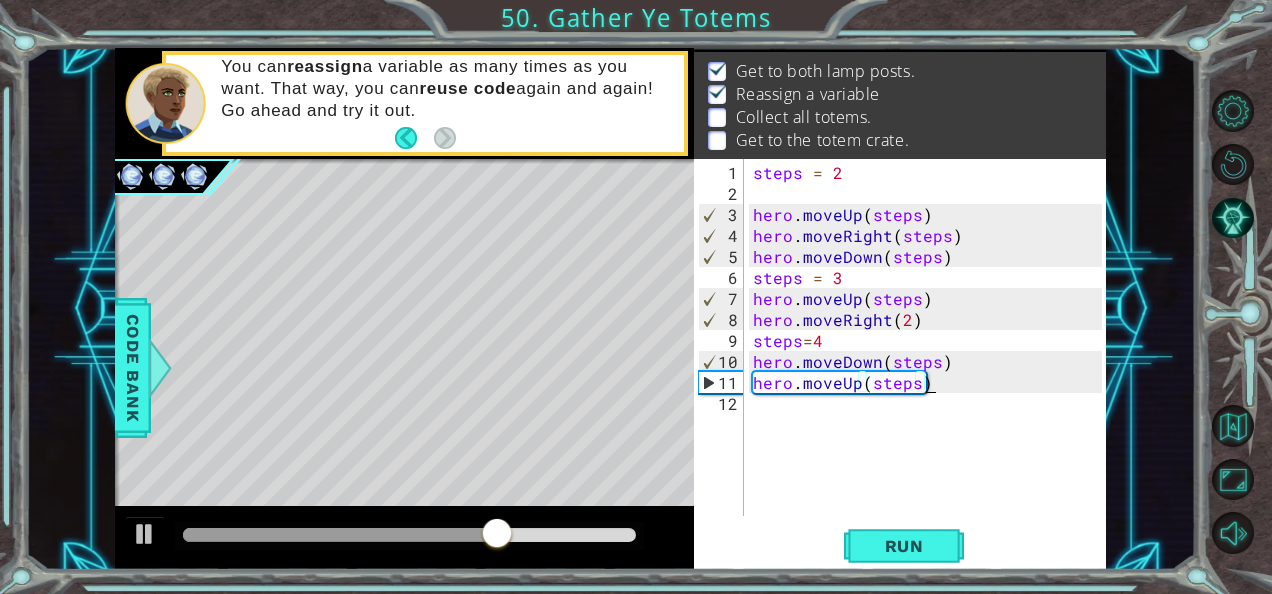 click on "steps   =   2 hero . moveUp ( steps ) hero . moveRight ( steps ) hero . moveDown ( steps ) steps   =   3 hero . moveUp ( steps ) hero . moveRight ( 2 ) steps = 4 hero . moveDown ( steps ) hero . moveUp ( steps )" at bounding box center (930, 361) 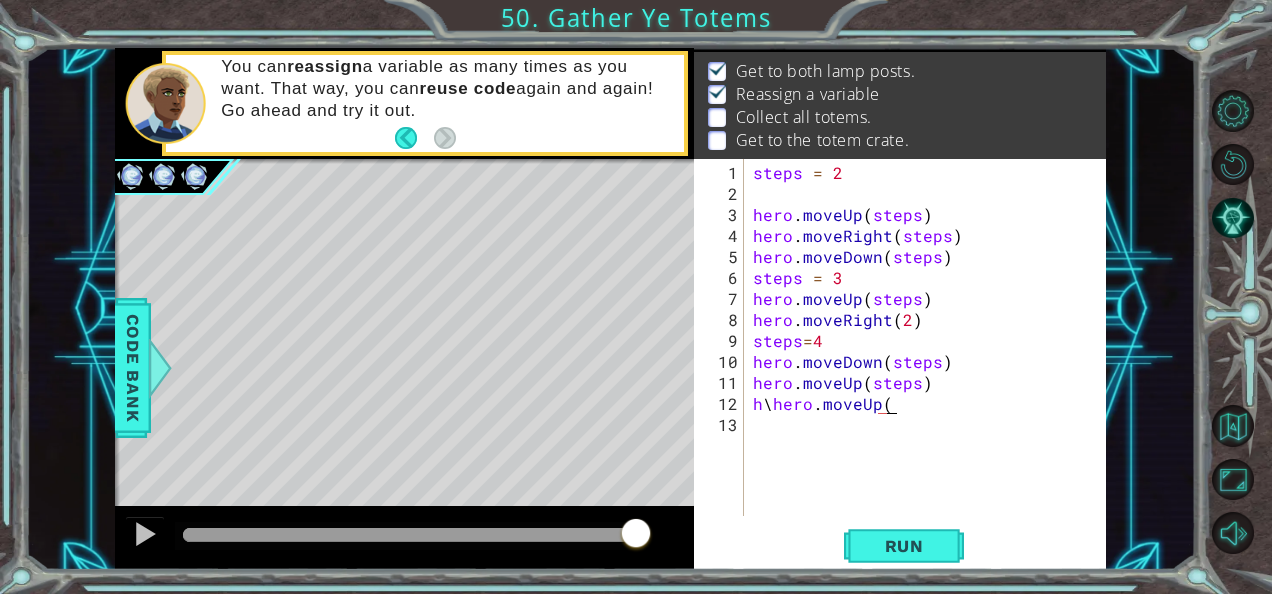 scroll, scrollTop: 0, scrollLeft: 7, axis: horizontal 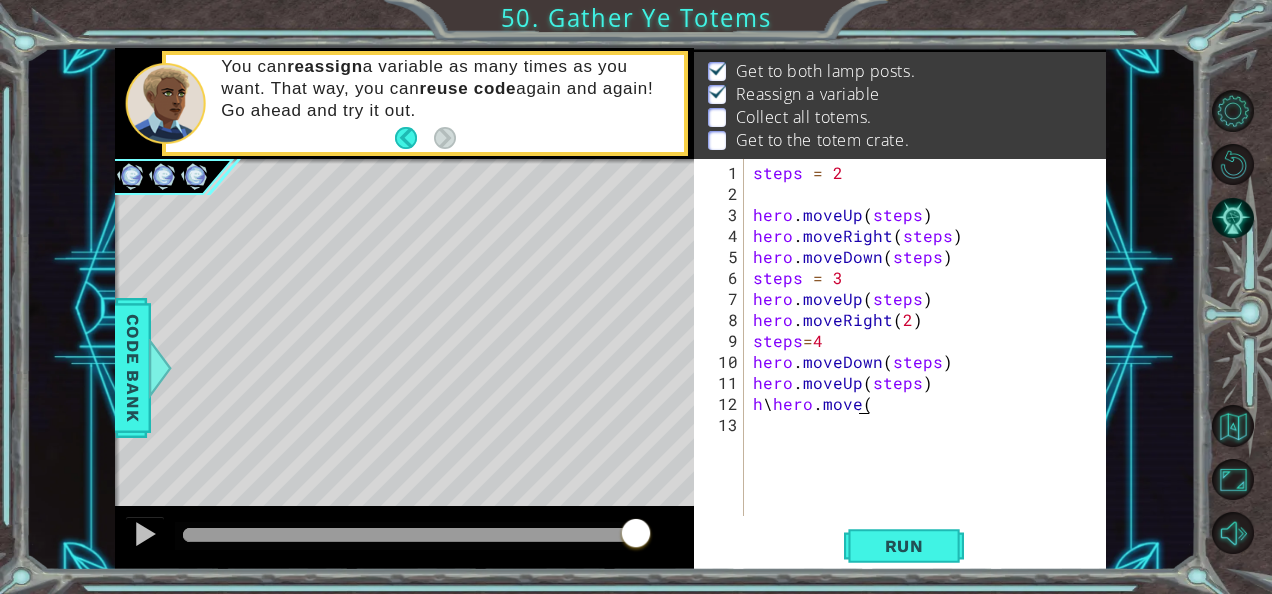 type on "h\hero.move" 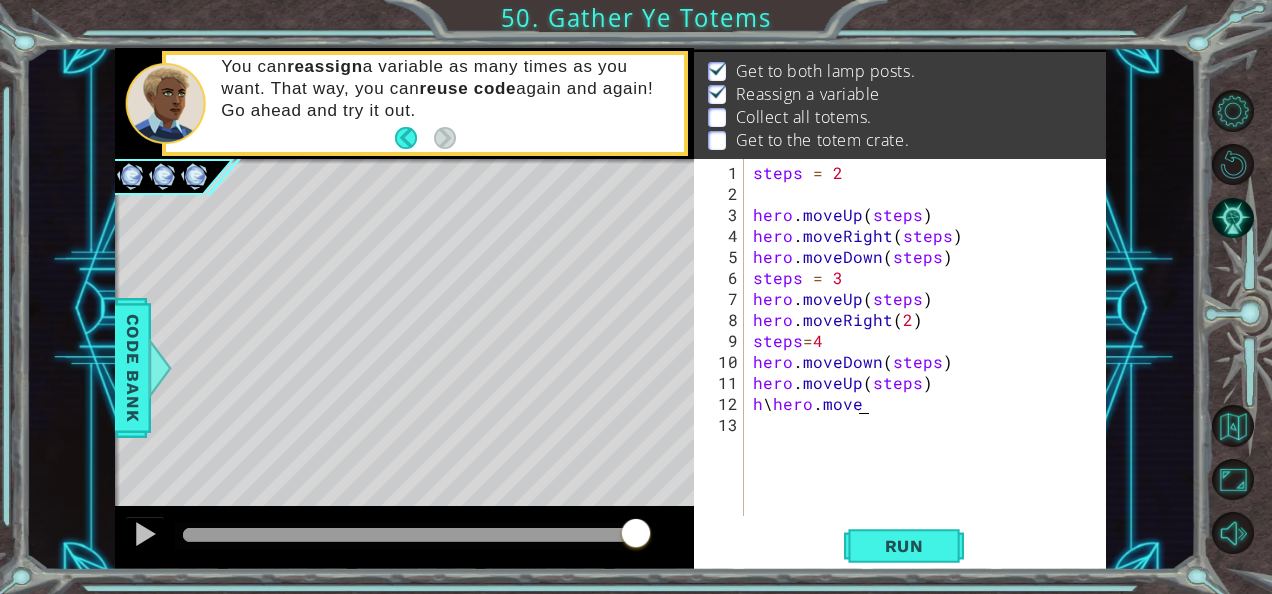 scroll, scrollTop: 0, scrollLeft: 5, axis: horizontal 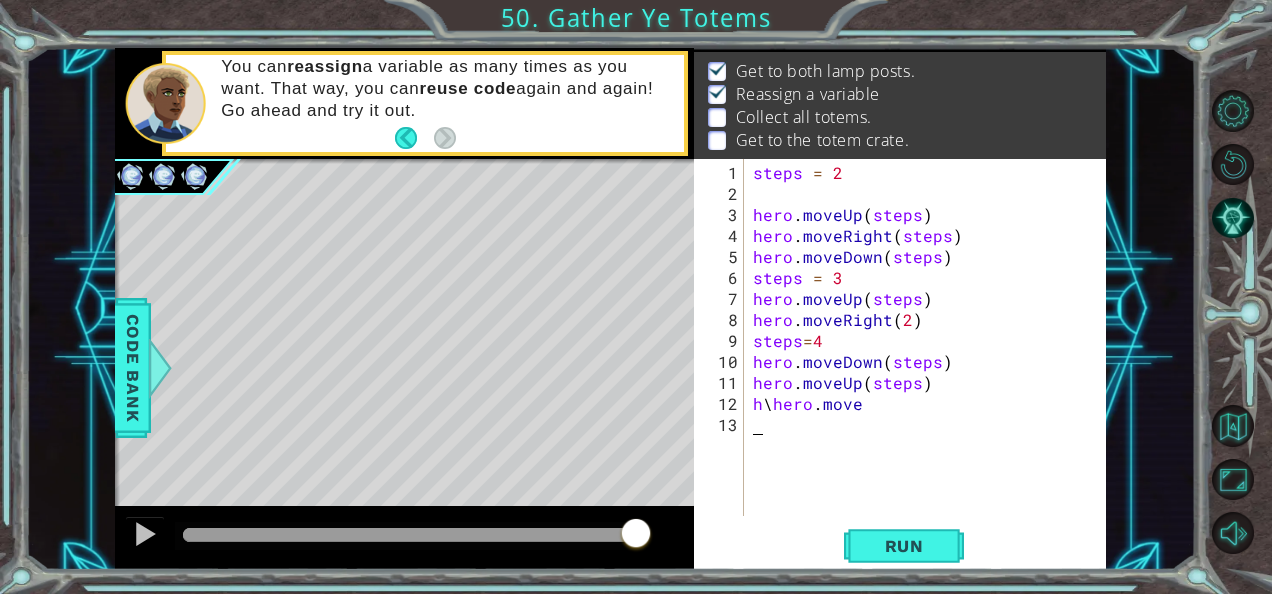 click on "steps   =   2 hero . moveUp ( steps ) hero . moveRight ( steps ) hero . moveDown ( steps ) steps   =   3 hero . moveUp ( steps ) hero . moveRight ( 2 ) steps = 4 hero . moveDown ( steps ) hero . moveUp ( steps ) h \ hero . move" at bounding box center [930, 361] 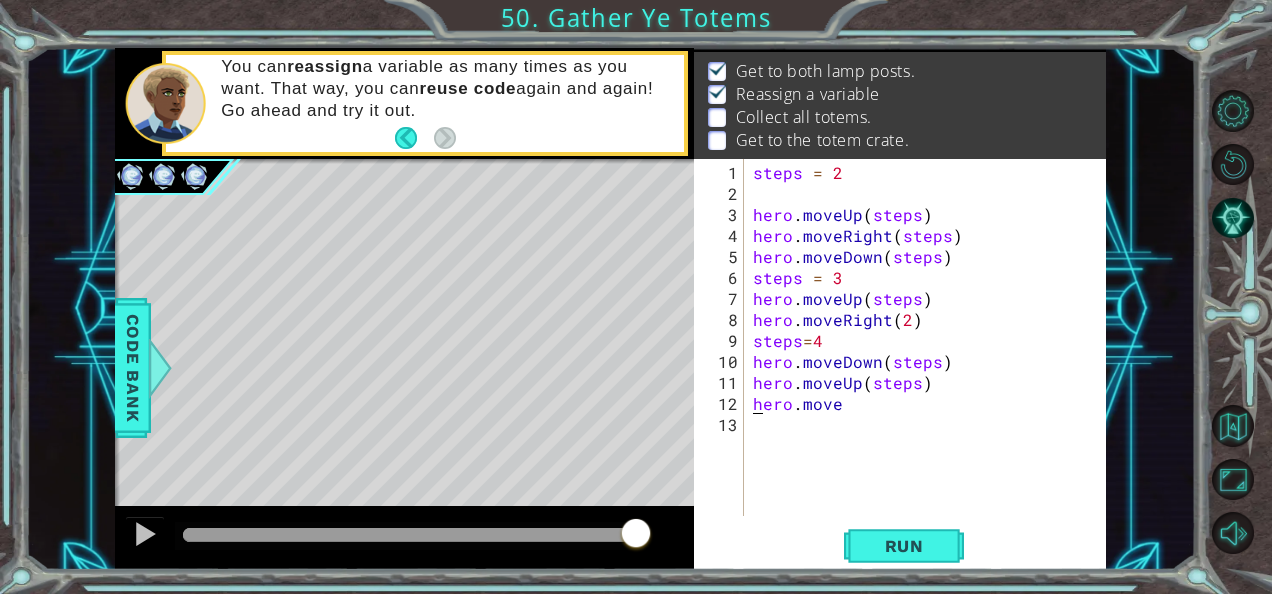 click on "steps   =   2 hero . moveUp ( steps ) hero . moveRight ( steps ) hero . moveDown ( steps ) steps   =   3 hero . moveUp ( steps ) hero . moveRight ( 2 ) steps = 4 hero . moveDown ( steps ) hero . moveUp ( steps ) hero . move" at bounding box center [930, 361] 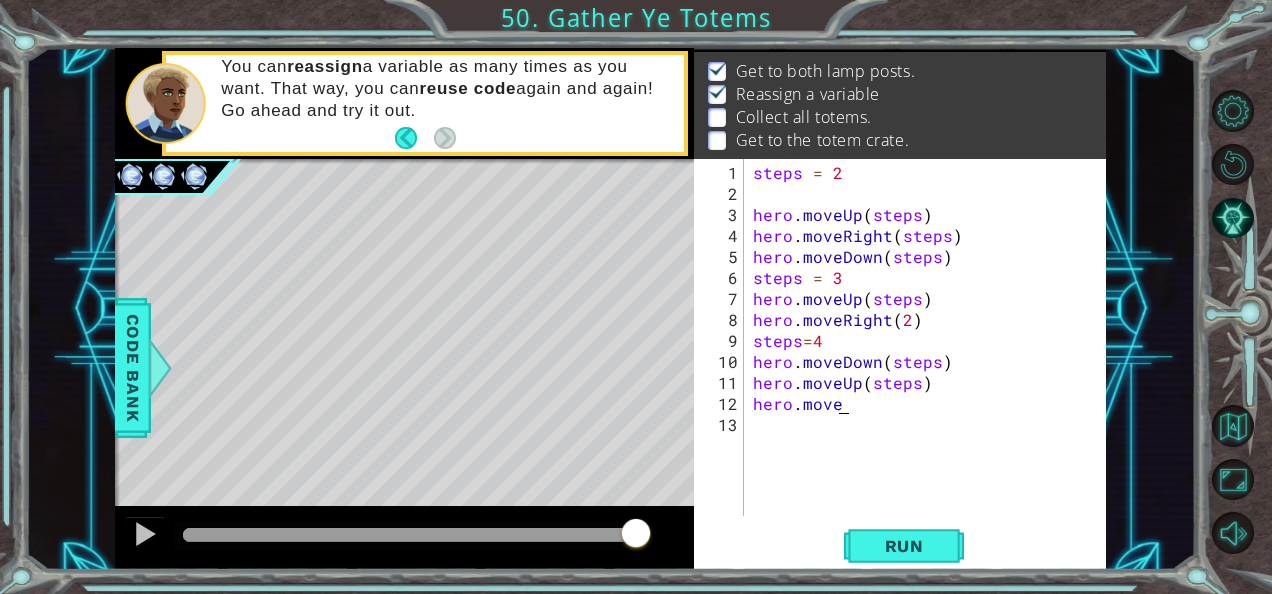 click on "steps   =   2 hero . moveUp ( steps ) hero . moveRight ( steps ) hero . moveDown ( steps ) steps   =   3 hero . moveUp ( steps ) hero . moveRight ( 2 ) steps = 4 hero . moveDown ( steps ) hero . moveUp ( steps ) hero . move" at bounding box center (930, 361) 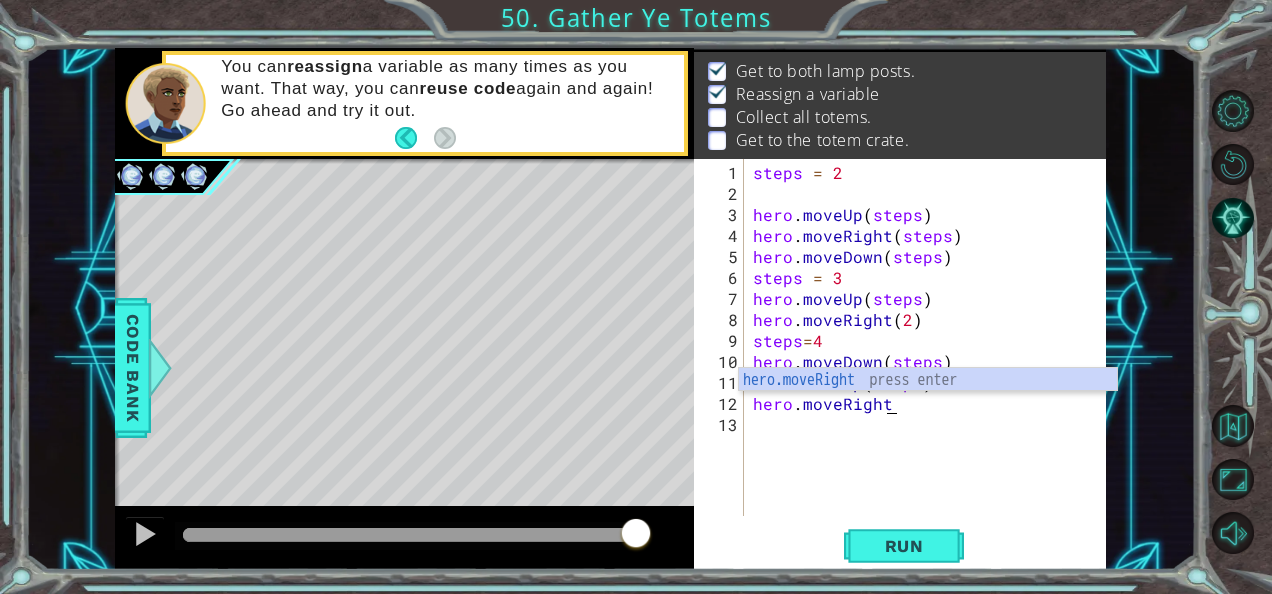 scroll, scrollTop: 0, scrollLeft: 7, axis: horizontal 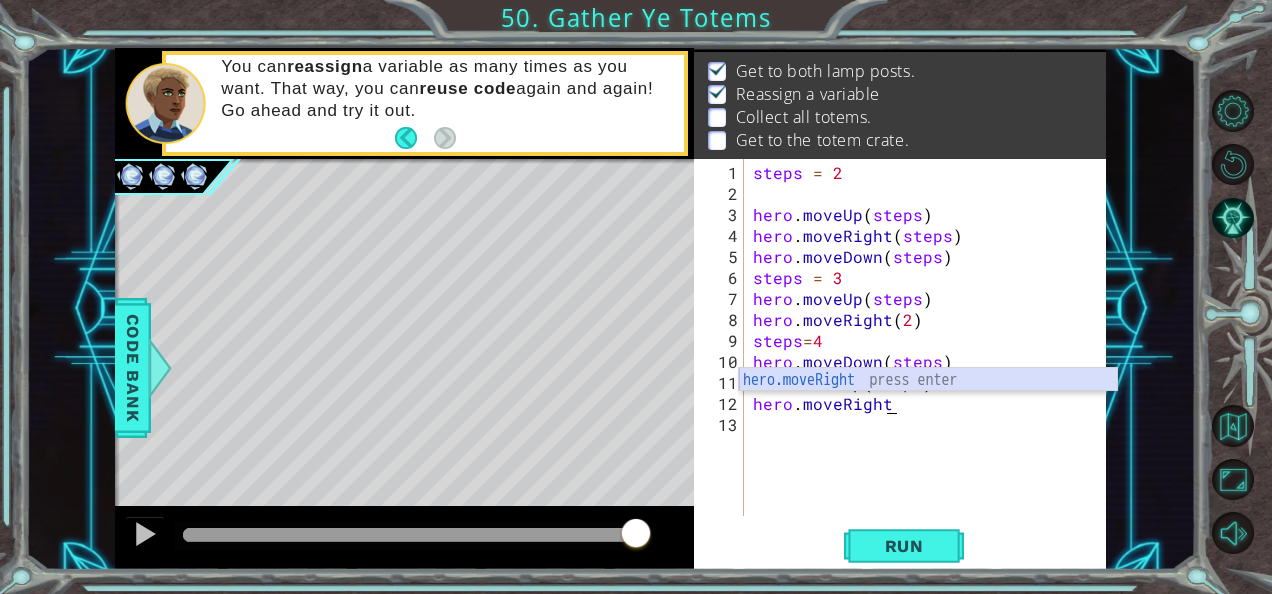 click on "hero.moveRight press enter" at bounding box center (928, 404) 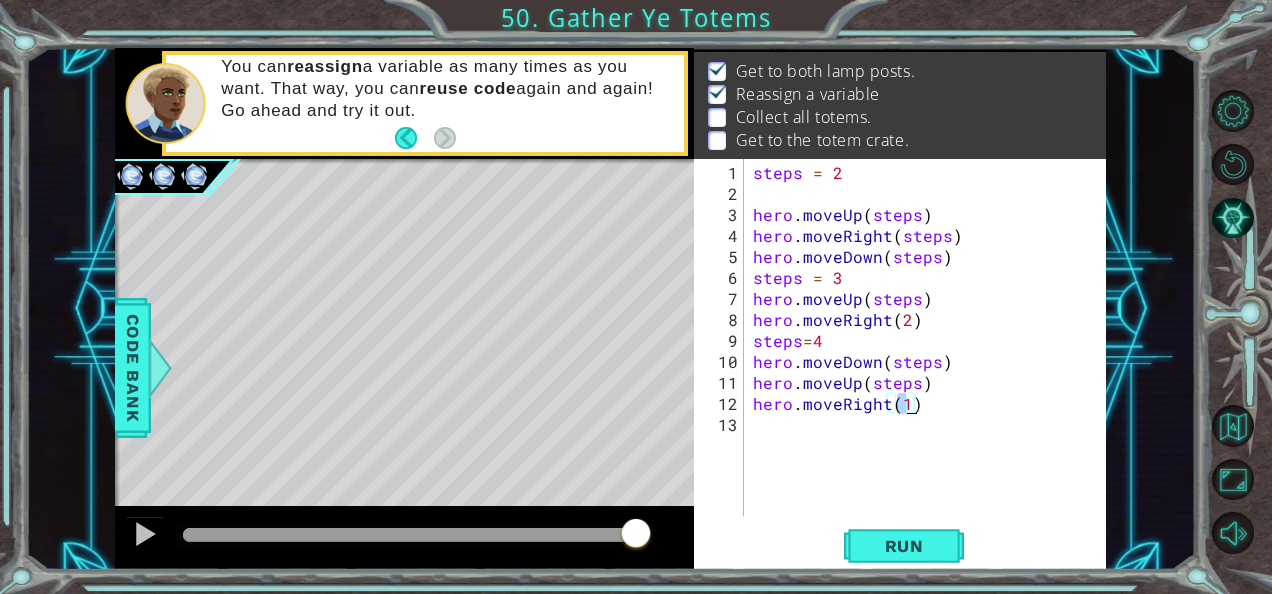 click on "steps   =   2 hero . moveUp ( steps ) hero . moveRight ( steps ) hero . moveDown ( steps ) steps   =   3 hero . moveUp ( steps ) hero . moveRight ( 2 ) steps = 4 hero . moveDown ( steps ) hero . moveUp ( steps ) hero . moveRight ( 1 )" at bounding box center (925, 337) 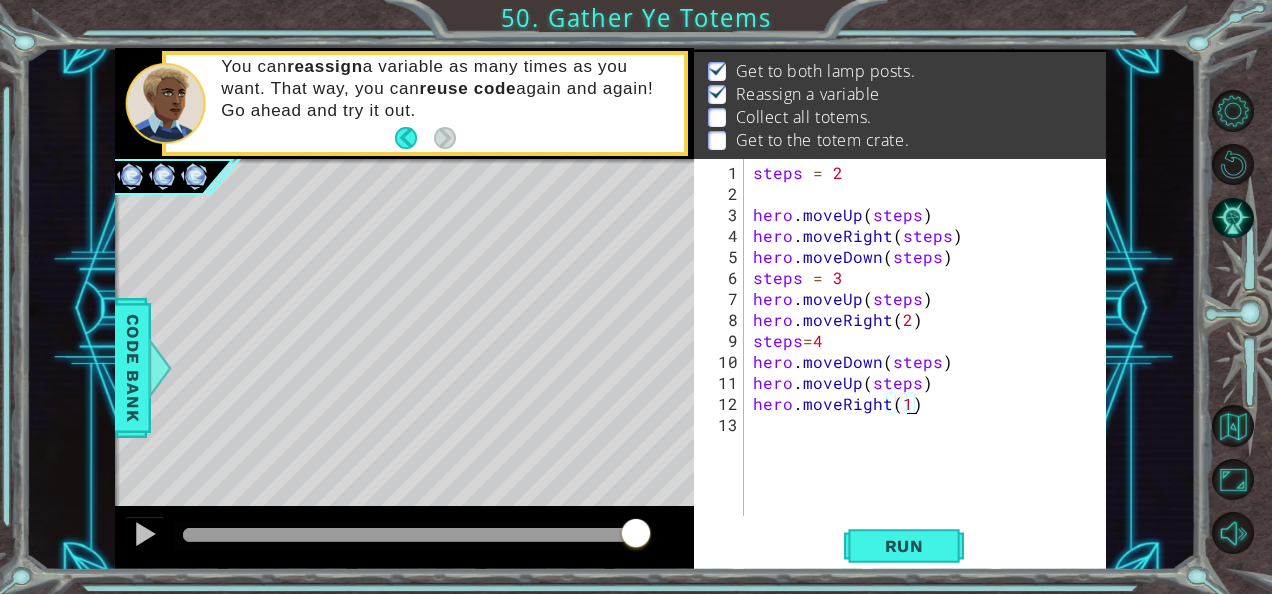click on "steps   =   2 hero . moveUp ( steps ) hero . moveRight ( steps ) hero . moveDown ( steps ) steps   =   3 hero . moveUp ( steps ) hero . moveRight ( 2 ) steps = 4 hero . moveDown ( steps ) hero . moveUp ( steps ) hero . moveRight ( 1 )" at bounding box center (930, 361) 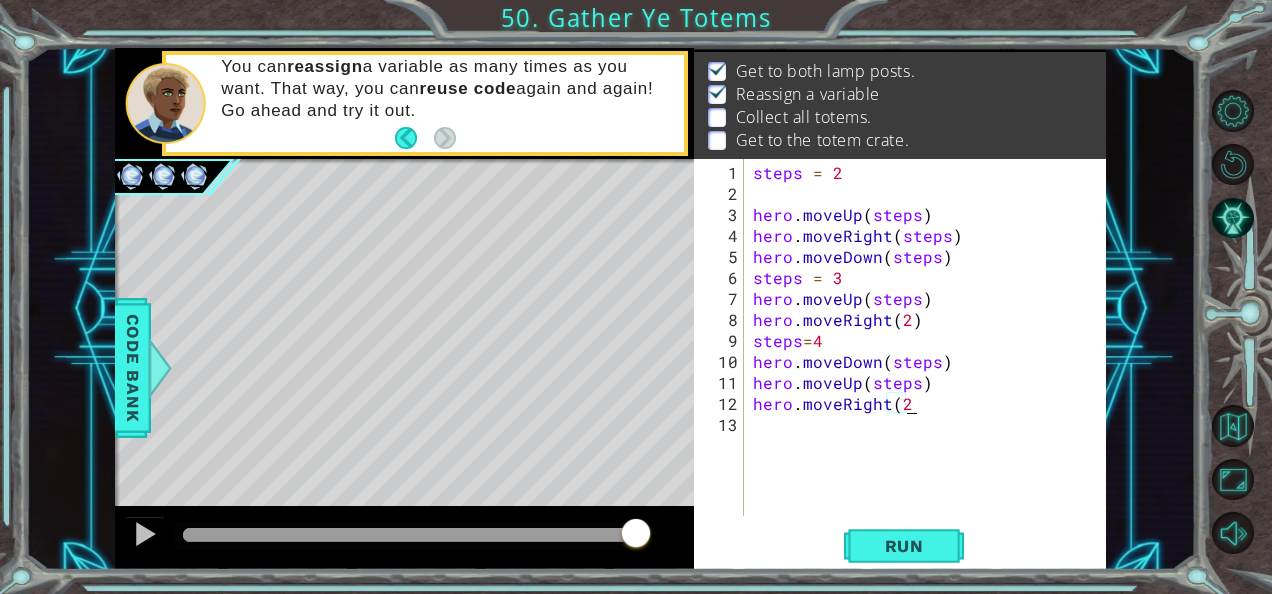 scroll, scrollTop: 0, scrollLeft: 9, axis: horizontal 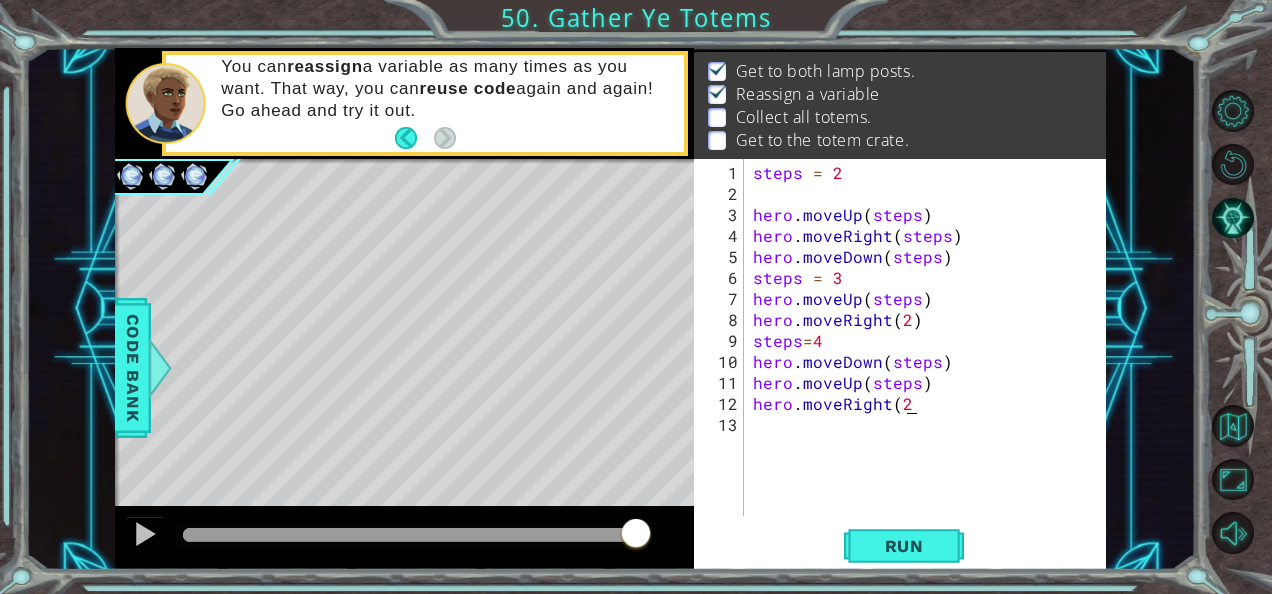 type on "hero.moveRight(2))" 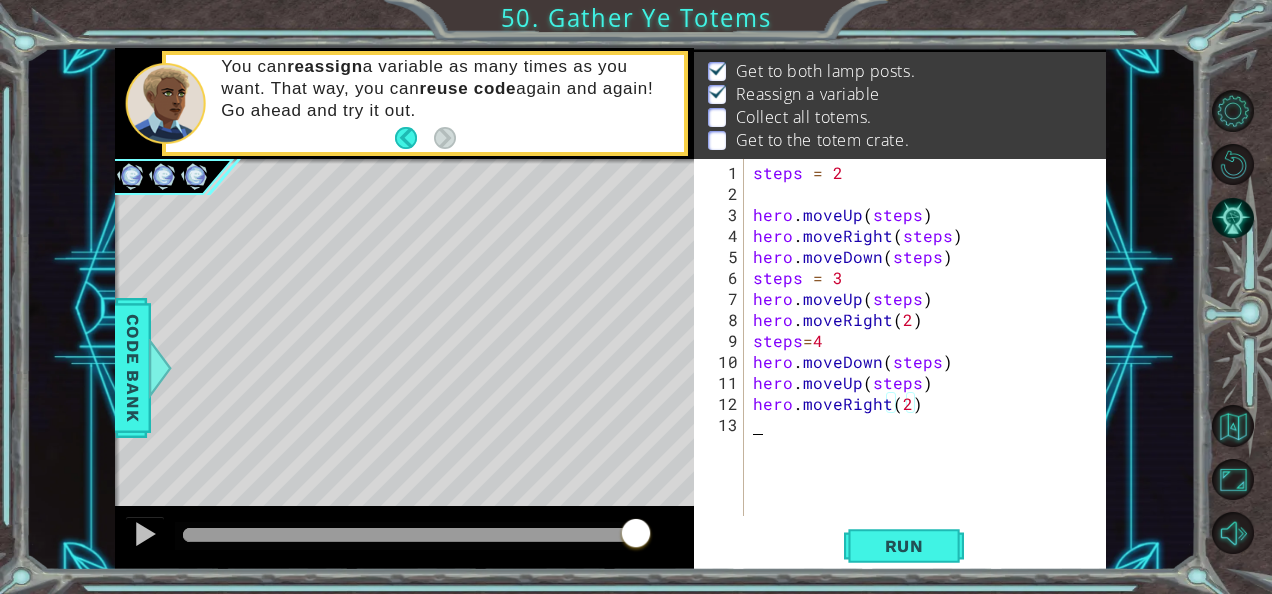 click on "steps   =   2 hero . moveUp ( steps ) hero . moveRight ( steps ) hero . moveDown ( steps ) steps   =   3 hero . moveUp ( steps ) hero . moveRight ( 2 ) steps = 4 hero . moveDown ( steps ) hero . moveUp ( steps ) hero . moveRight ( 2 )" at bounding box center [930, 361] 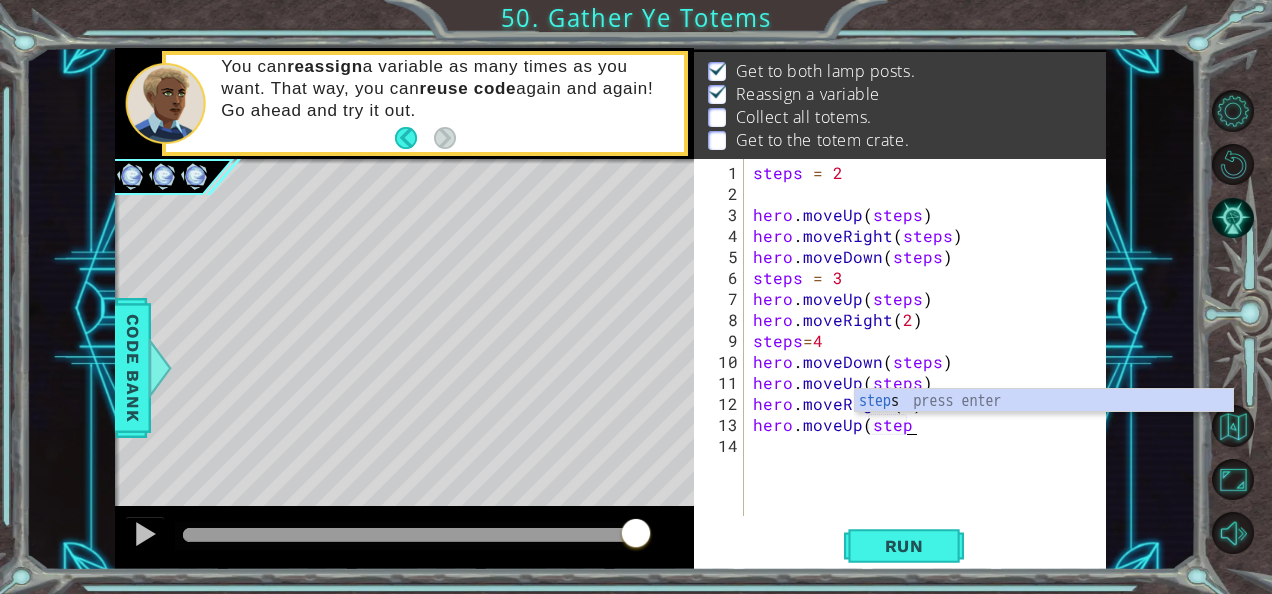 scroll, scrollTop: 0, scrollLeft: 10, axis: horizontal 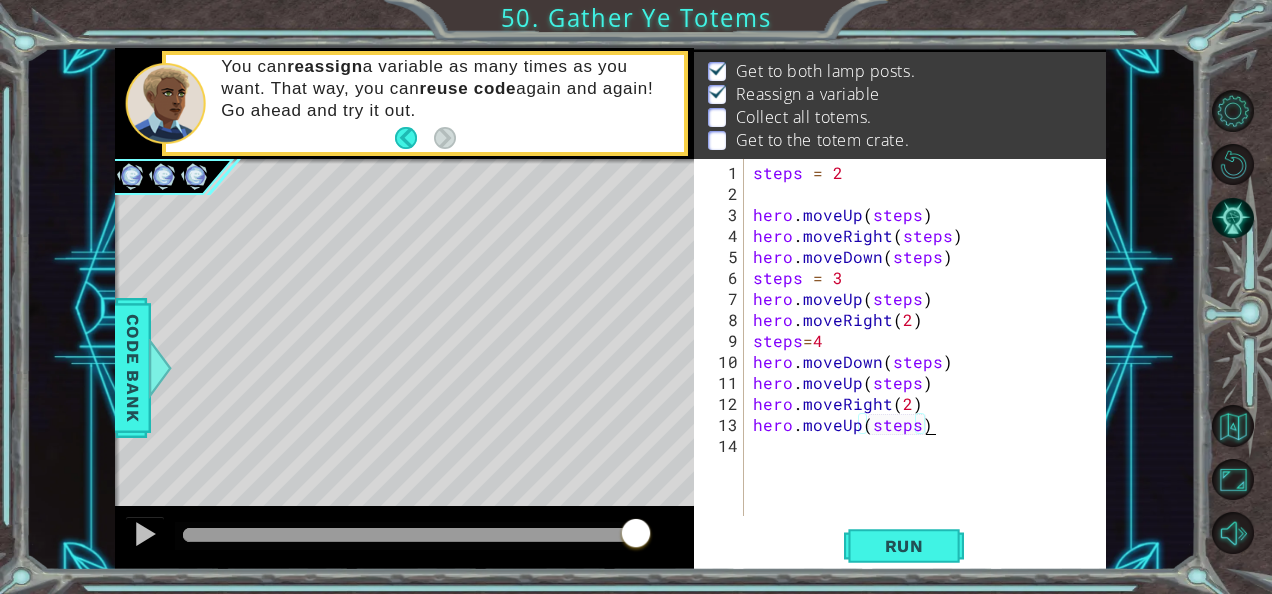 click on "steps   =   2 hero . moveUp ( steps ) hero . moveRight ( steps ) hero . moveDown ( steps ) steps   =   3 hero . moveUp ( steps ) hero . moveRight ( 2 ) steps = 4 hero . moveDown ( steps ) hero . moveUp ( steps ) hero . moveRight ( 2 ) hero . moveUp ( steps )" at bounding box center [930, 361] 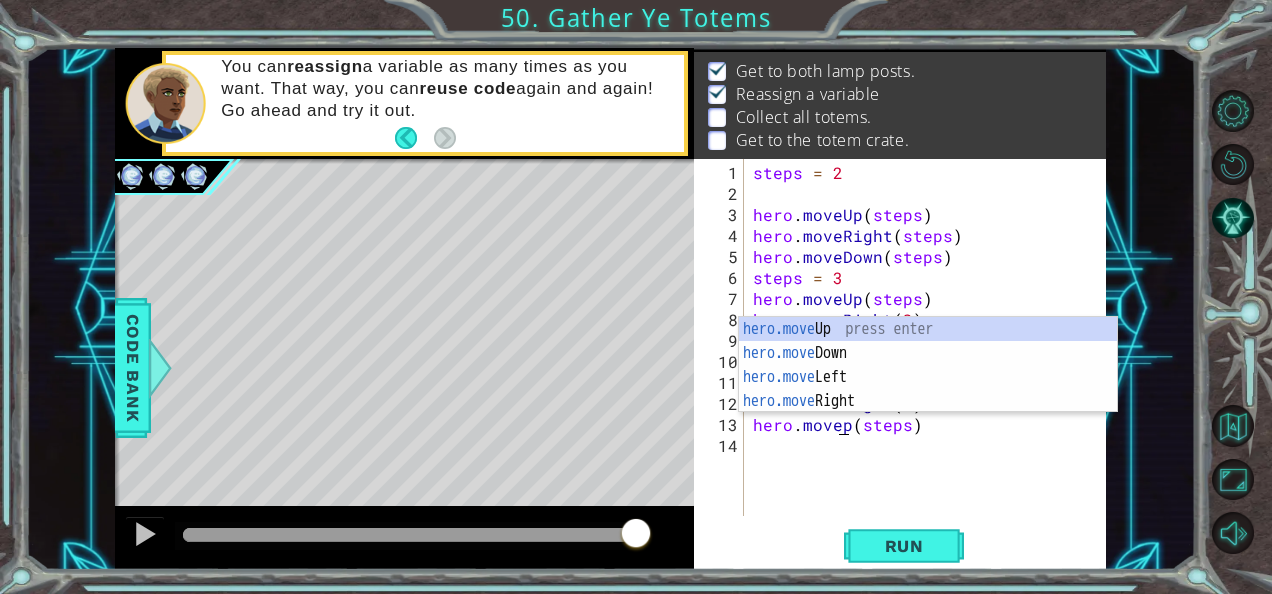 scroll, scrollTop: 0, scrollLeft: 9, axis: horizontal 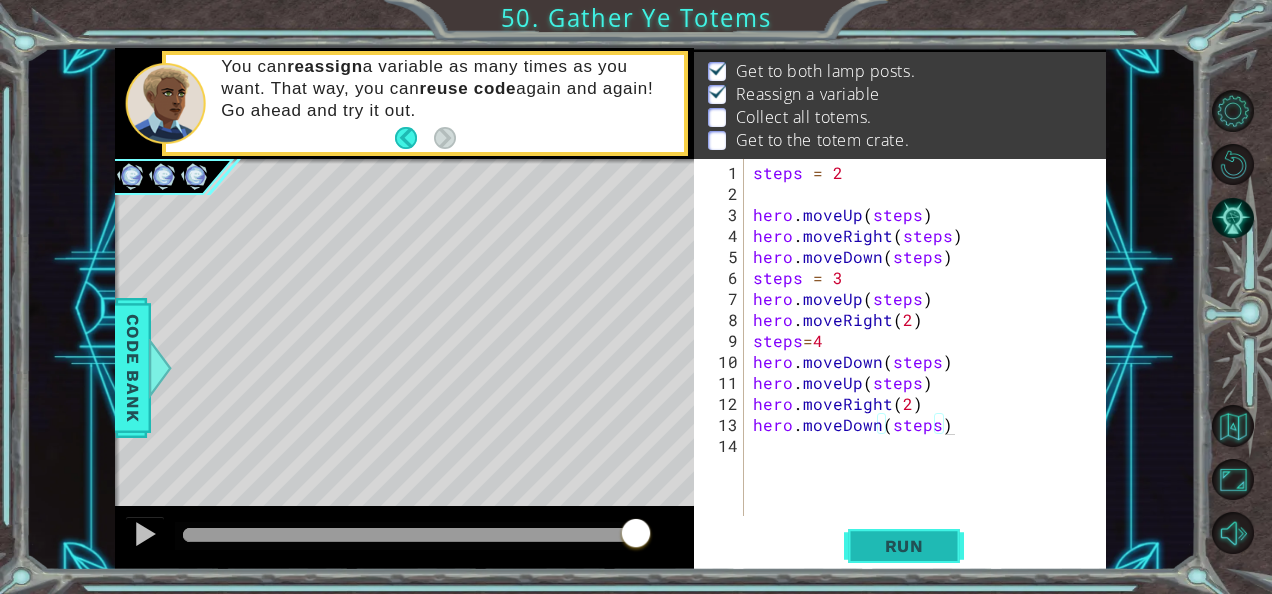 click on "Run" at bounding box center [904, 545] 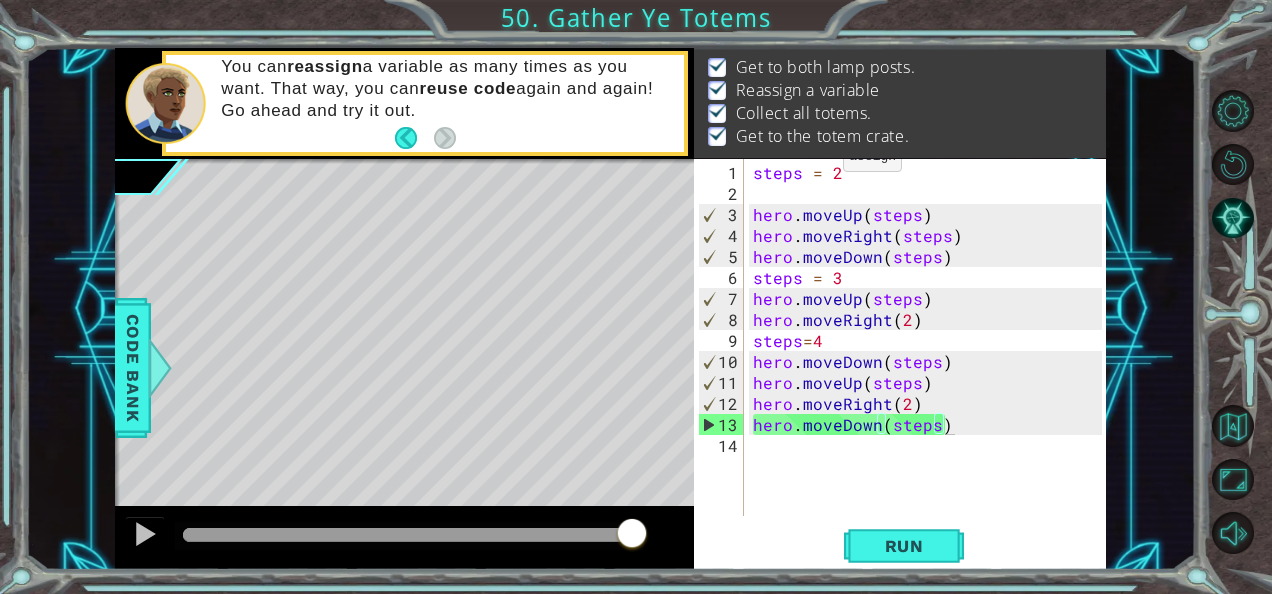scroll, scrollTop: 0, scrollLeft: 0, axis: both 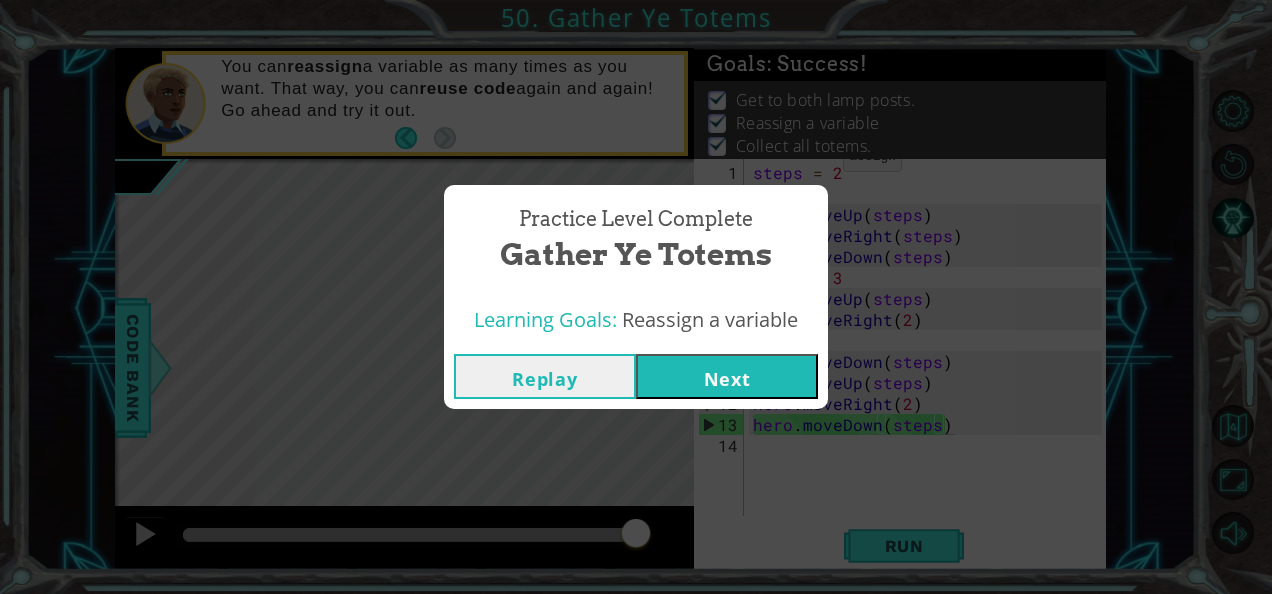 click on "Next" at bounding box center [727, 376] 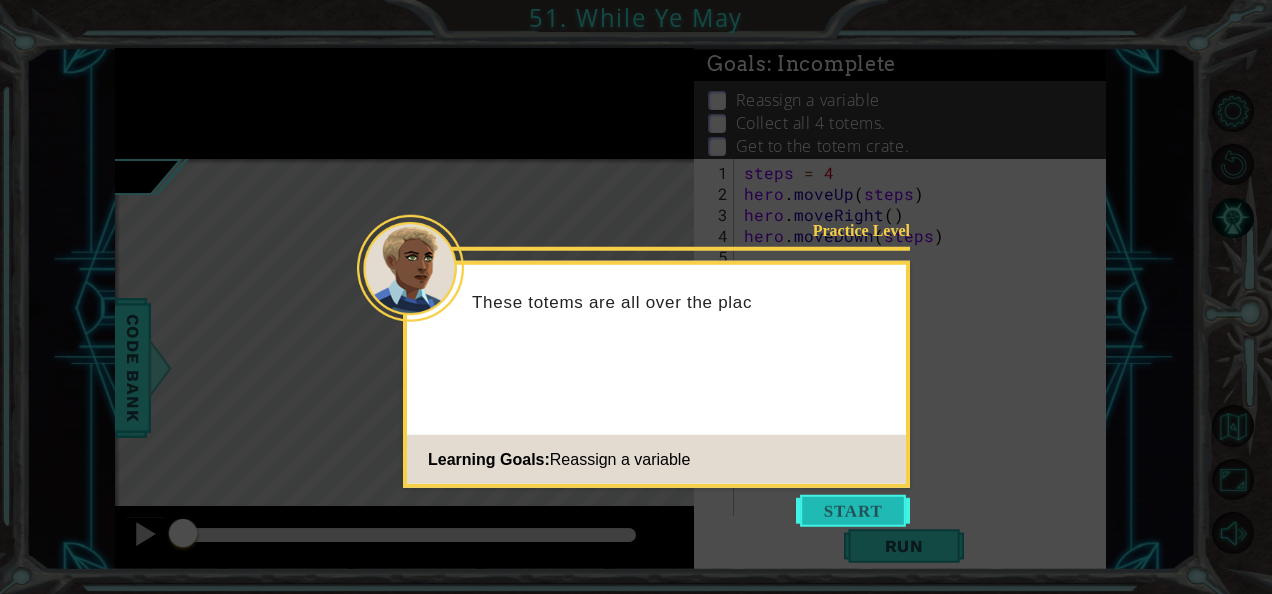 click at bounding box center [853, 511] 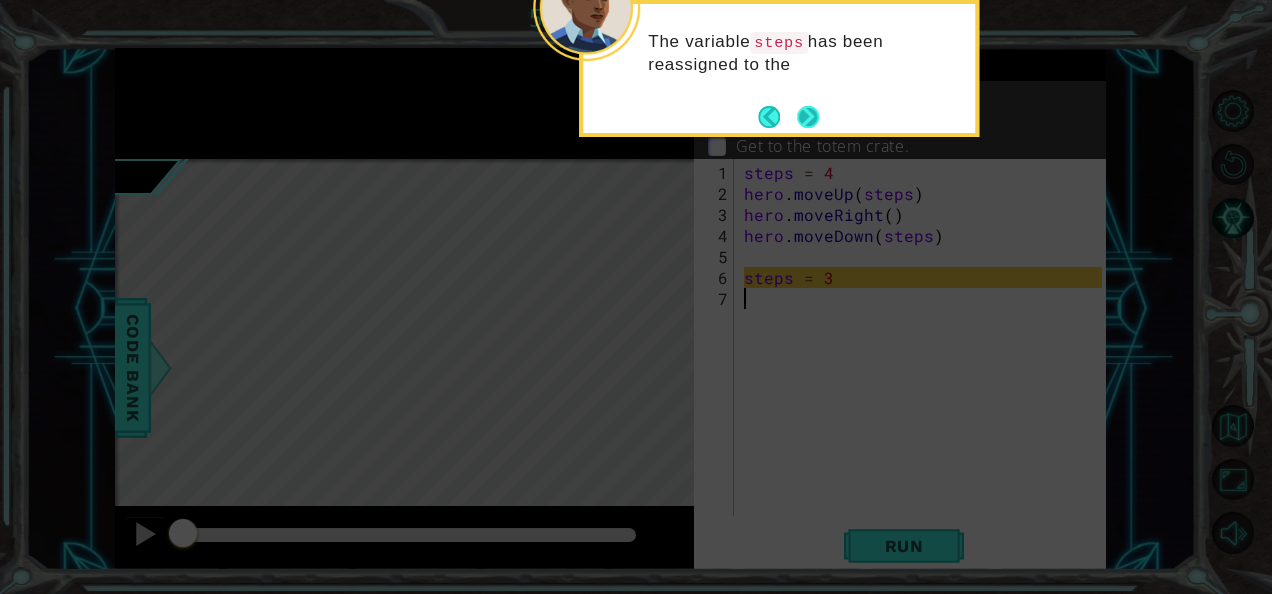 click at bounding box center [808, 117] 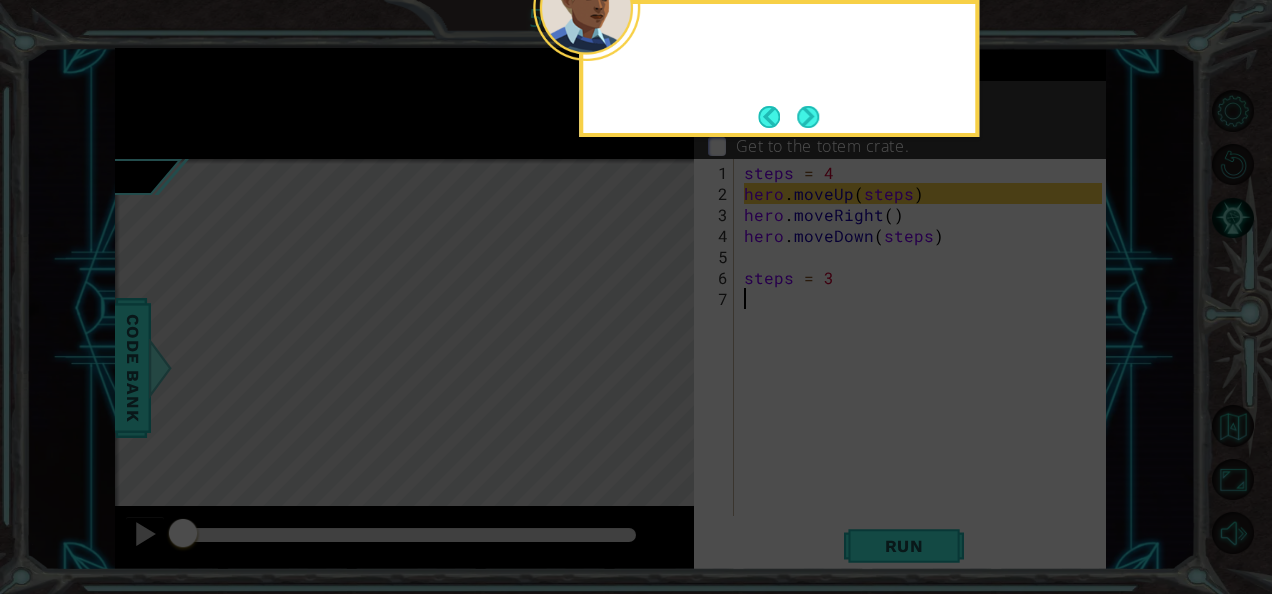 click at bounding box center (808, 117) 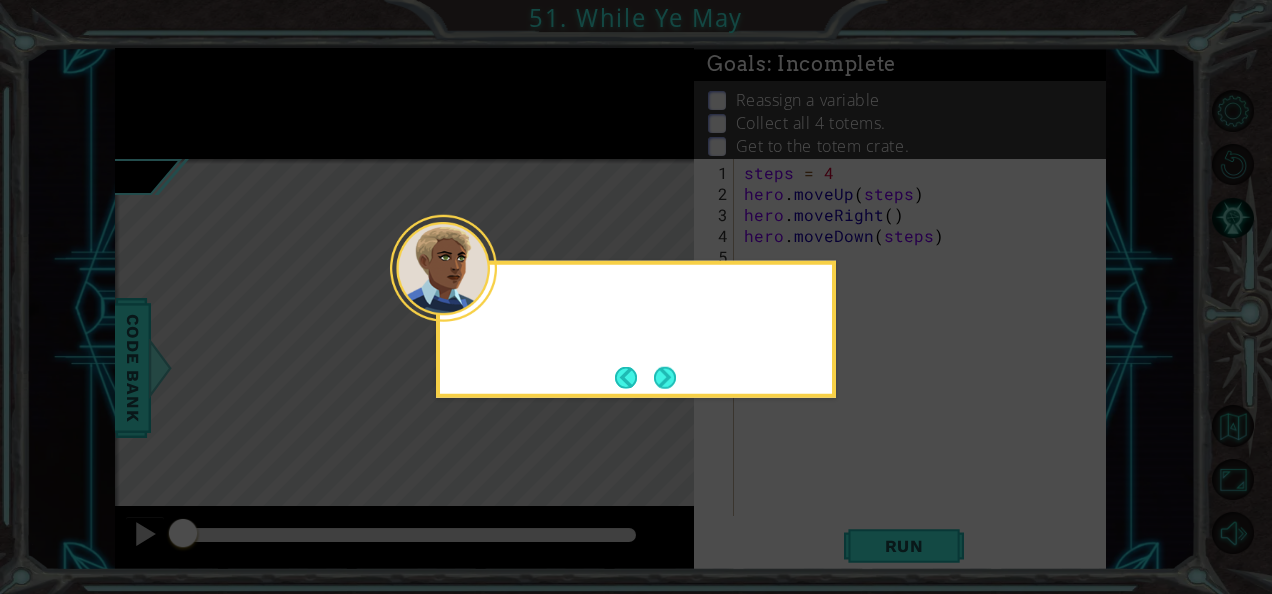 click 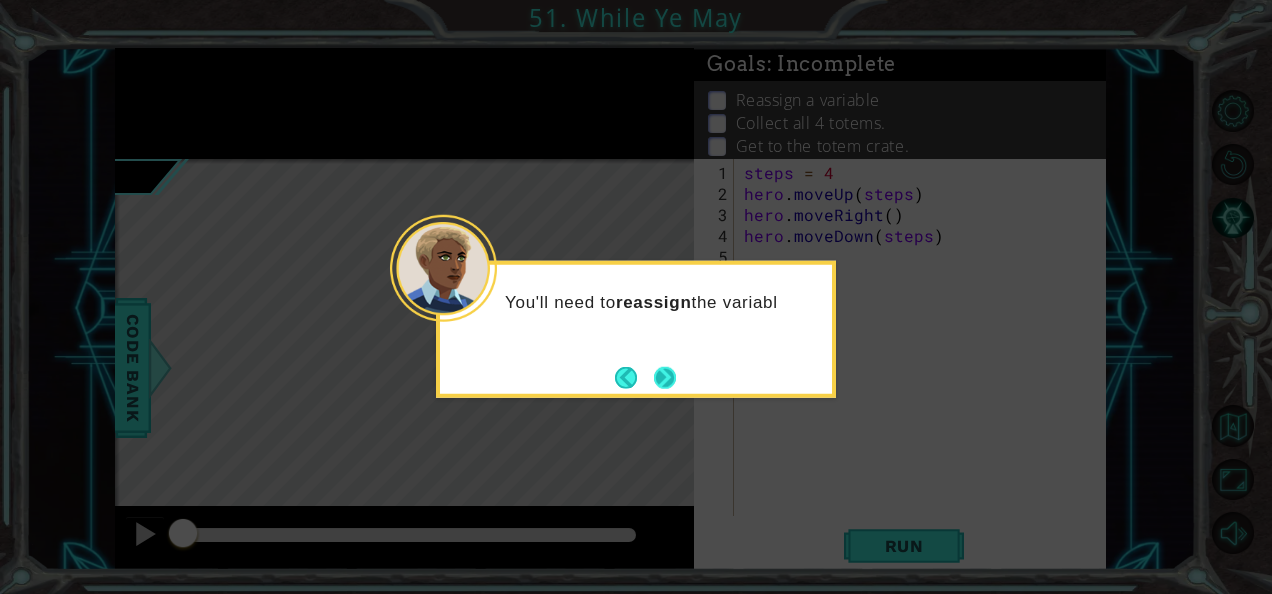 click at bounding box center [665, 377] 